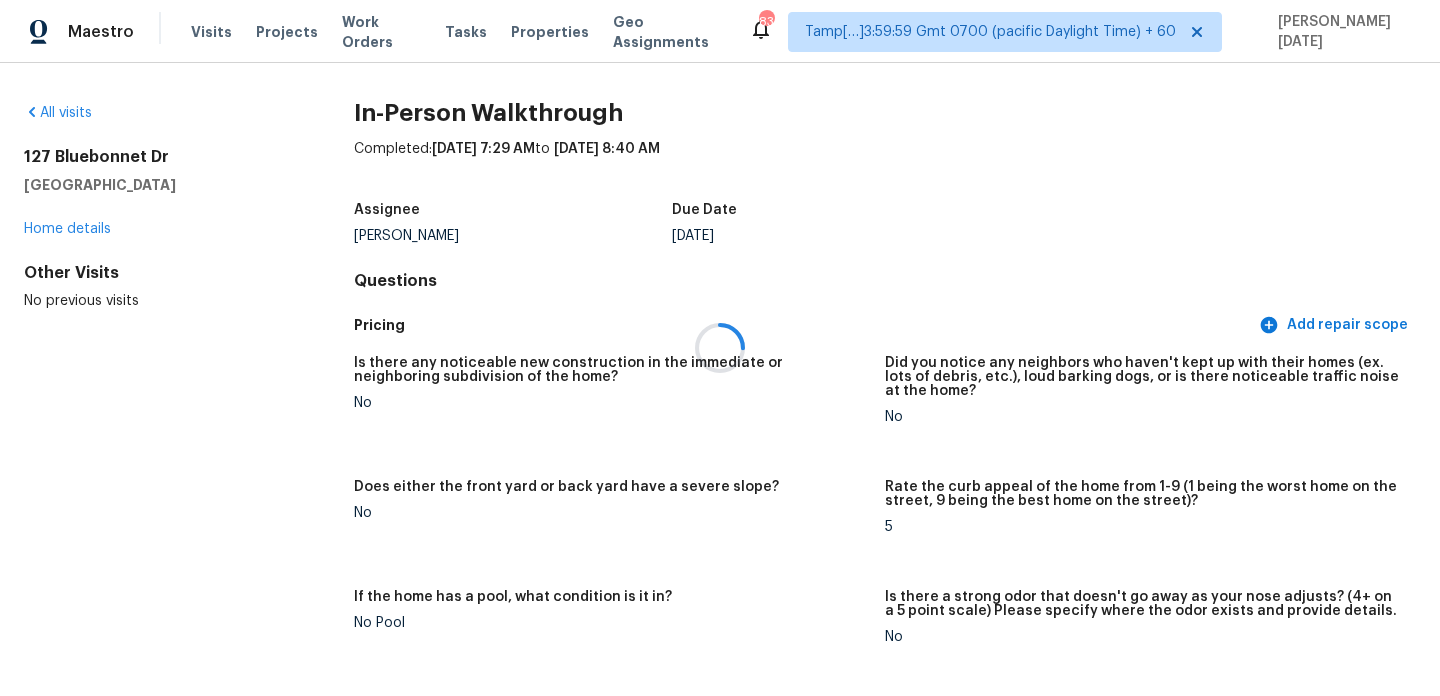 scroll, scrollTop: 0, scrollLeft: 0, axis: both 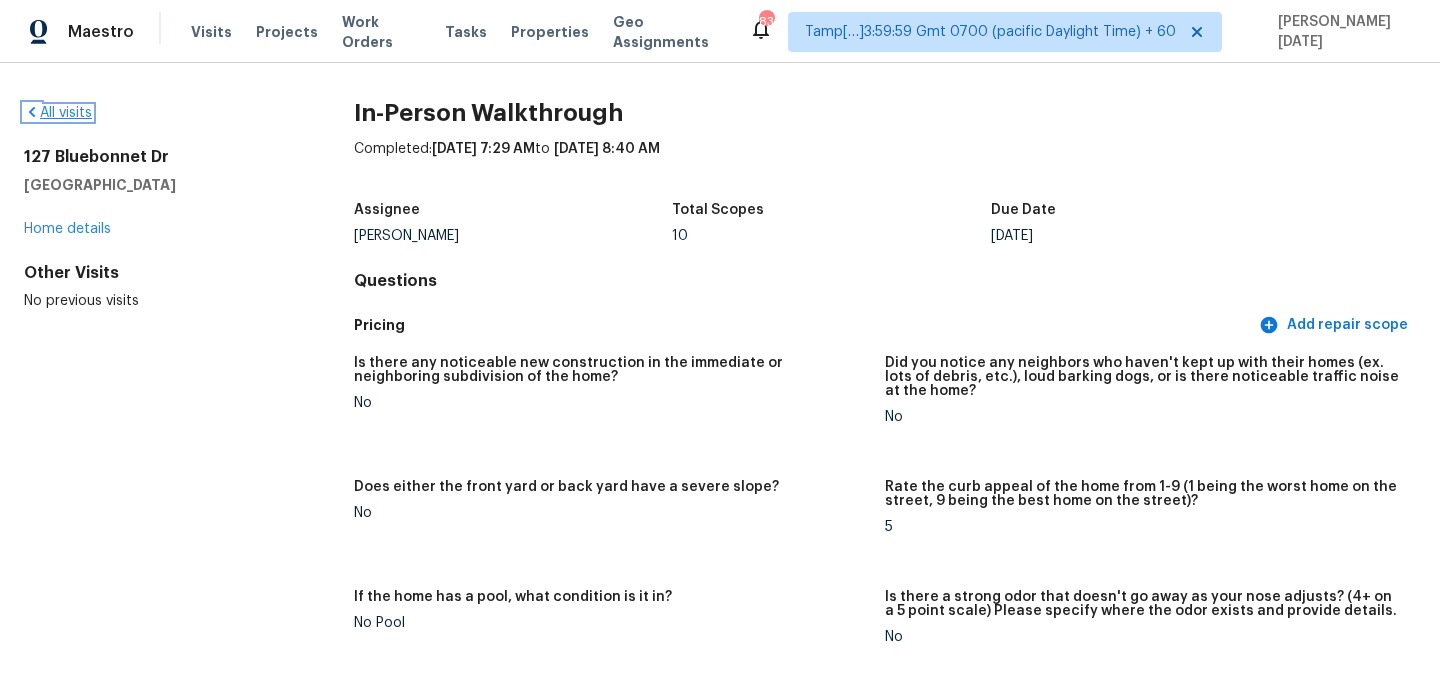 click on "All visits" at bounding box center (58, 113) 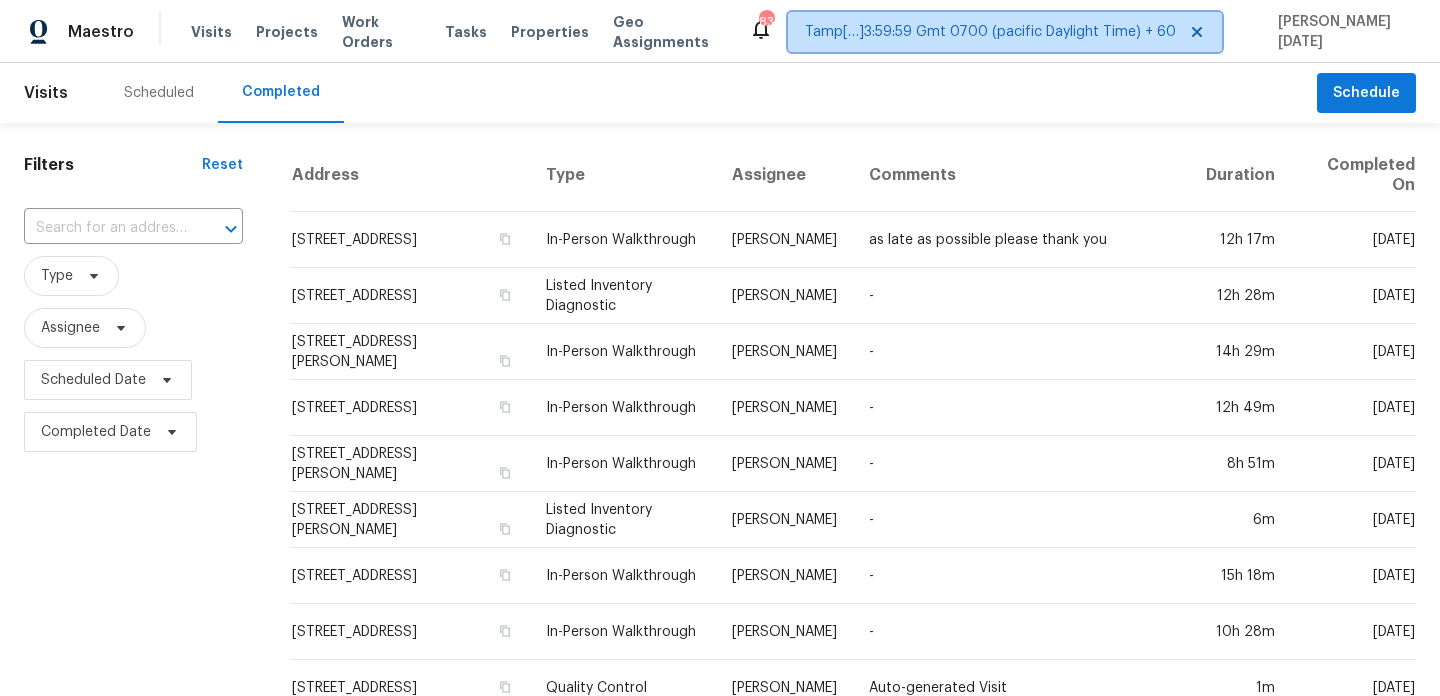 click on "Tamp[…]3:59:59 Gmt 0700 (pacific Daylight Time) + 60" at bounding box center [990, 32] 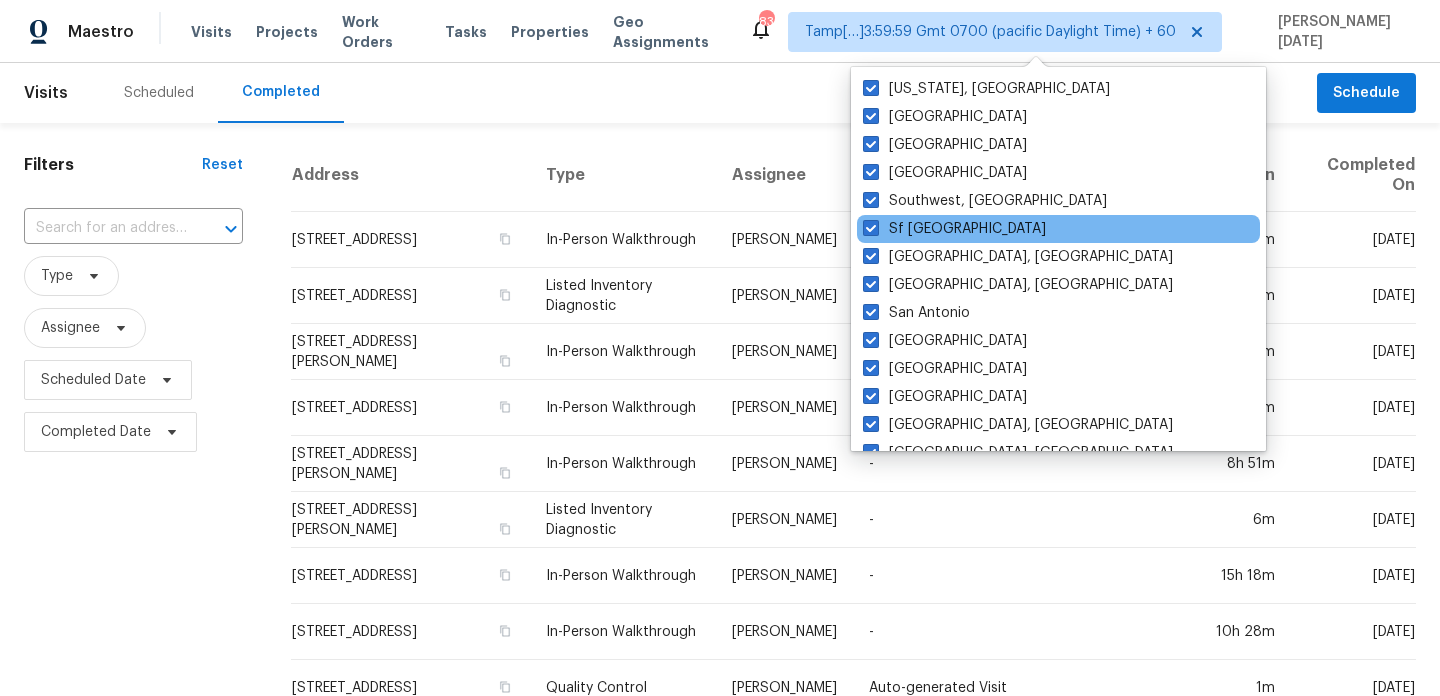 scroll, scrollTop: 1340, scrollLeft: 0, axis: vertical 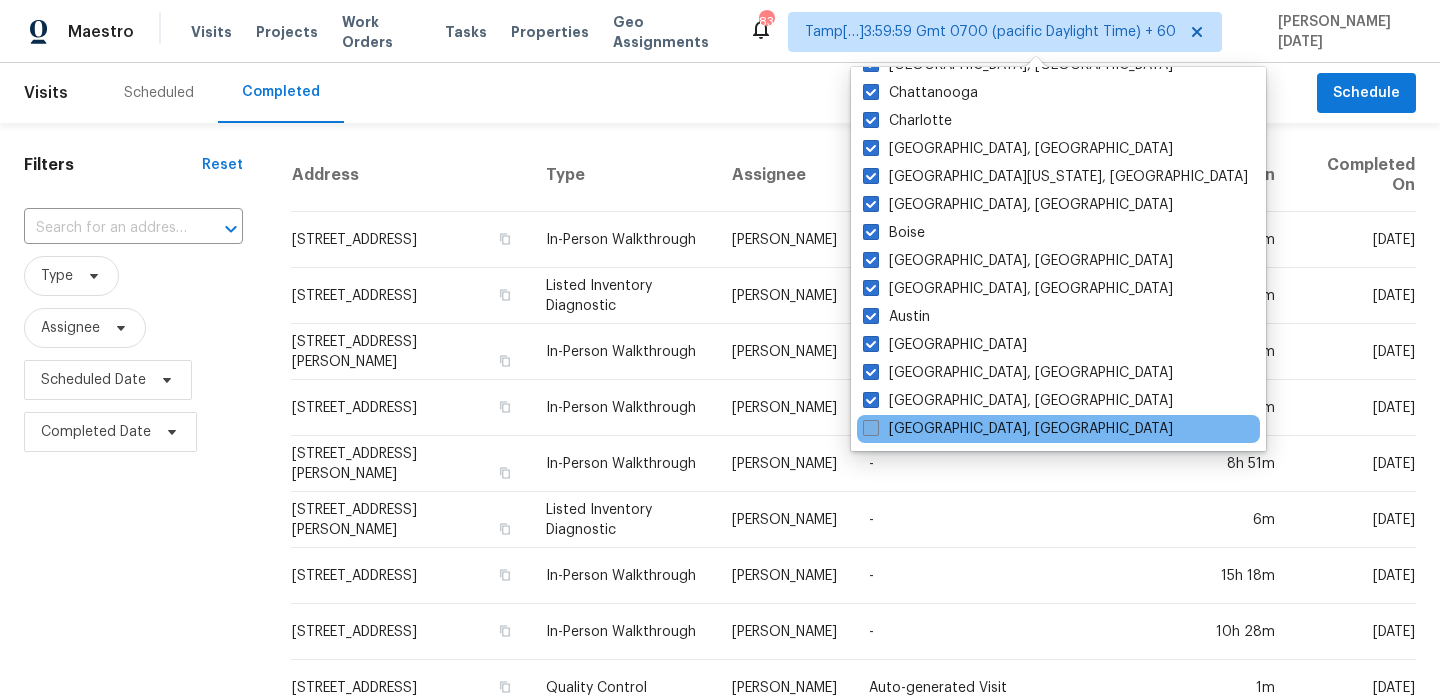 click on "Savannah, GA" at bounding box center (1018, 429) 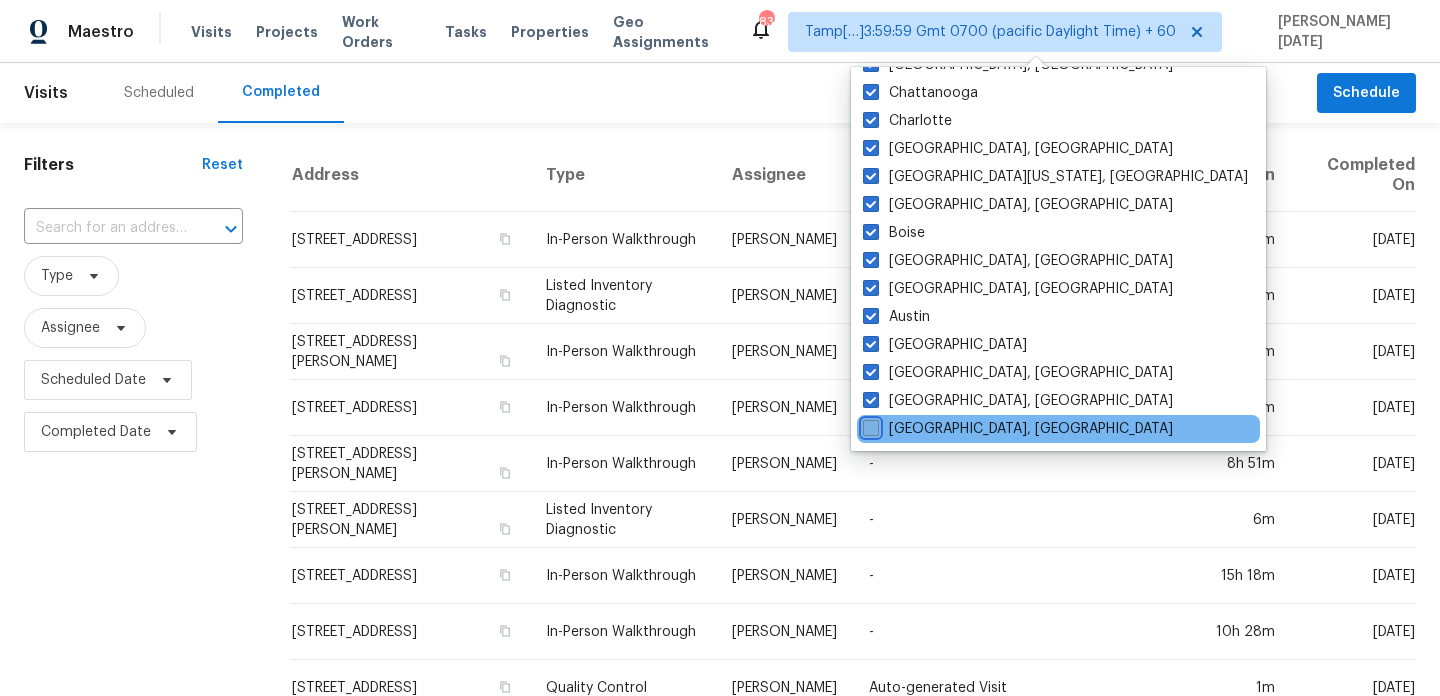 click on "Savannah, GA" at bounding box center [869, 425] 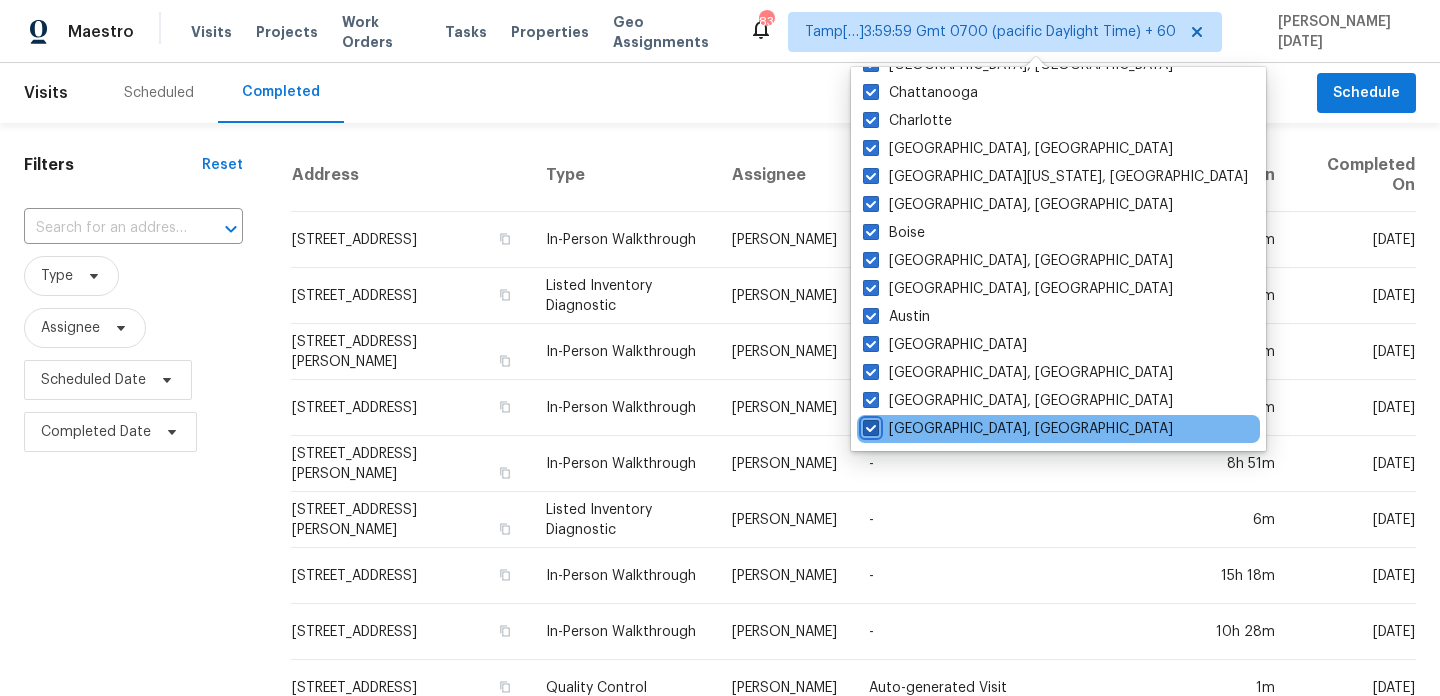checkbox on "true" 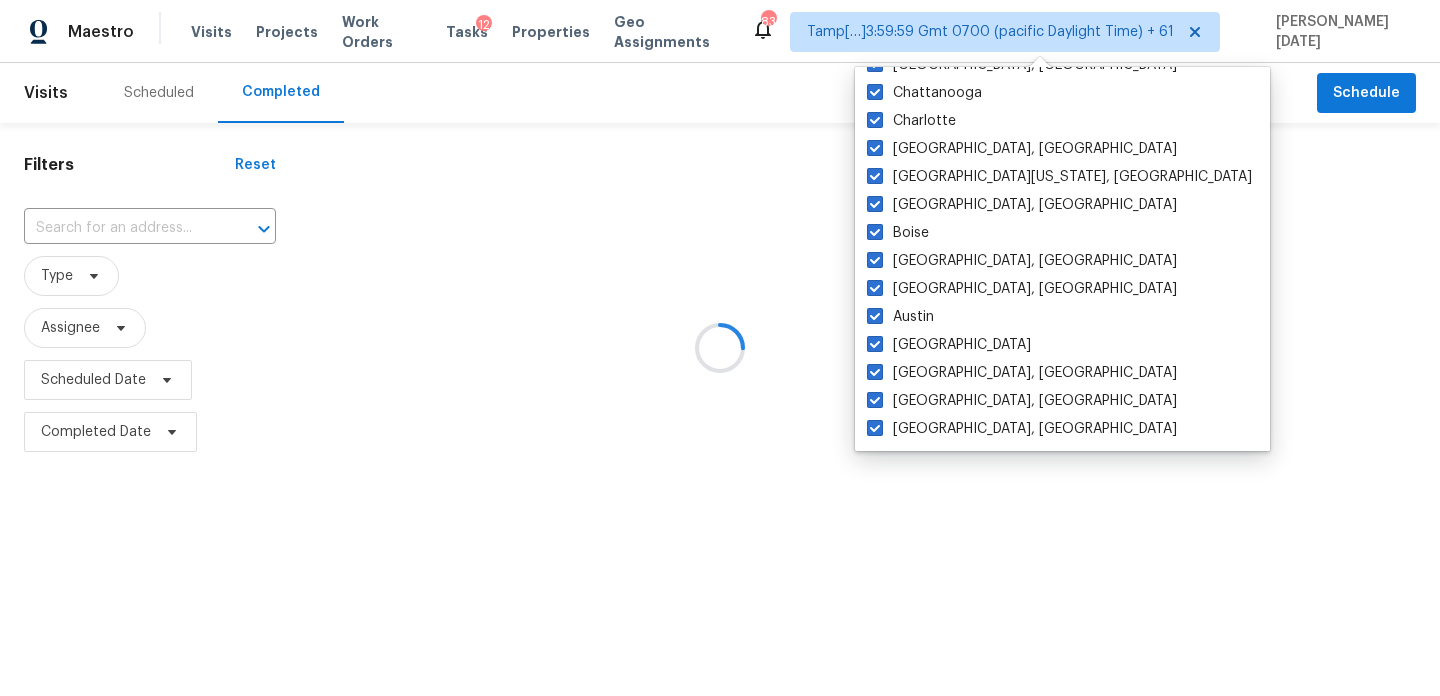 click at bounding box center (720, 348) 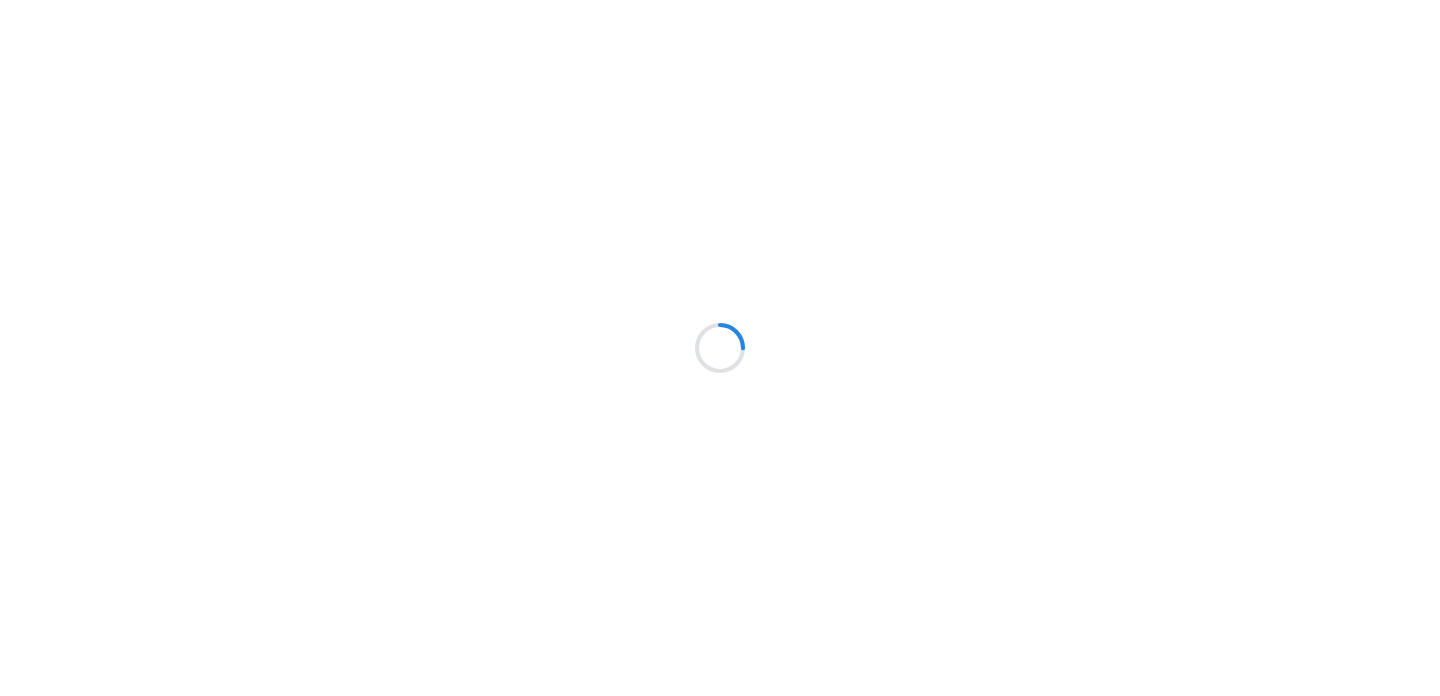 scroll, scrollTop: 0, scrollLeft: 0, axis: both 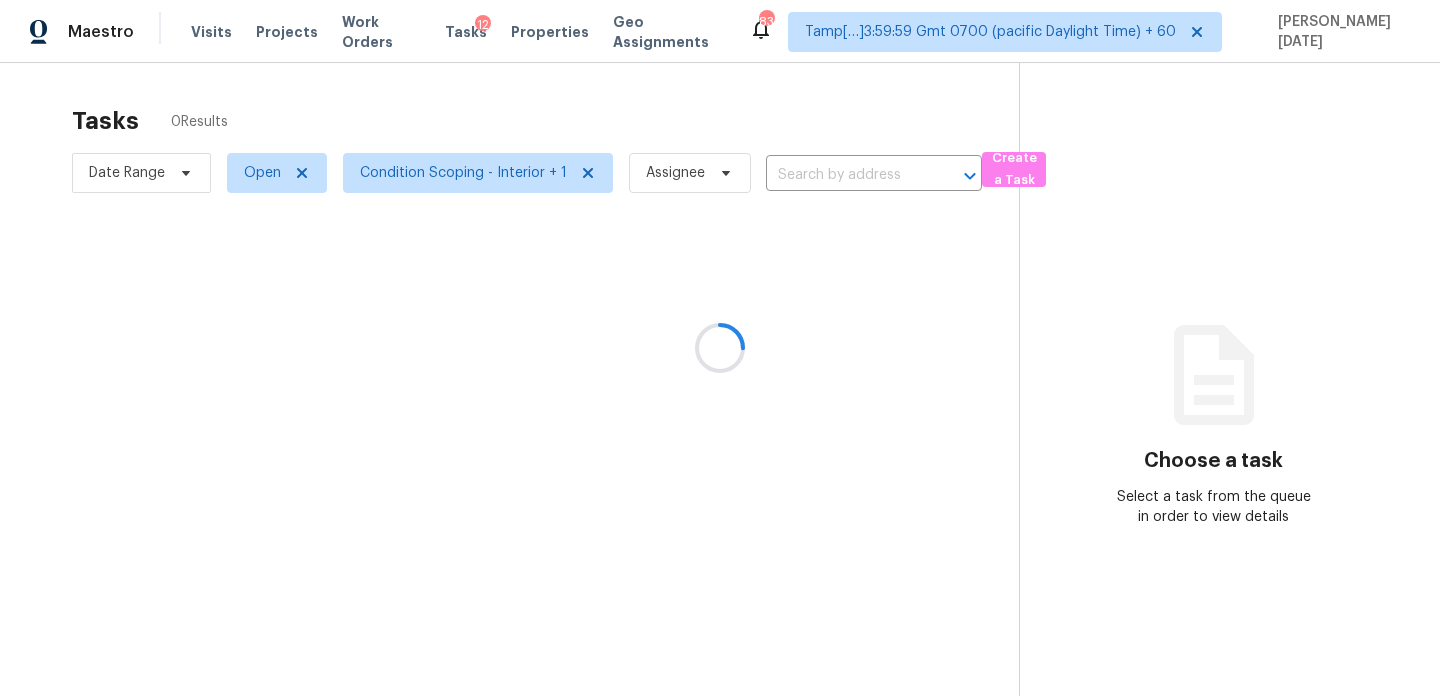 click at bounding box center (720, 348) 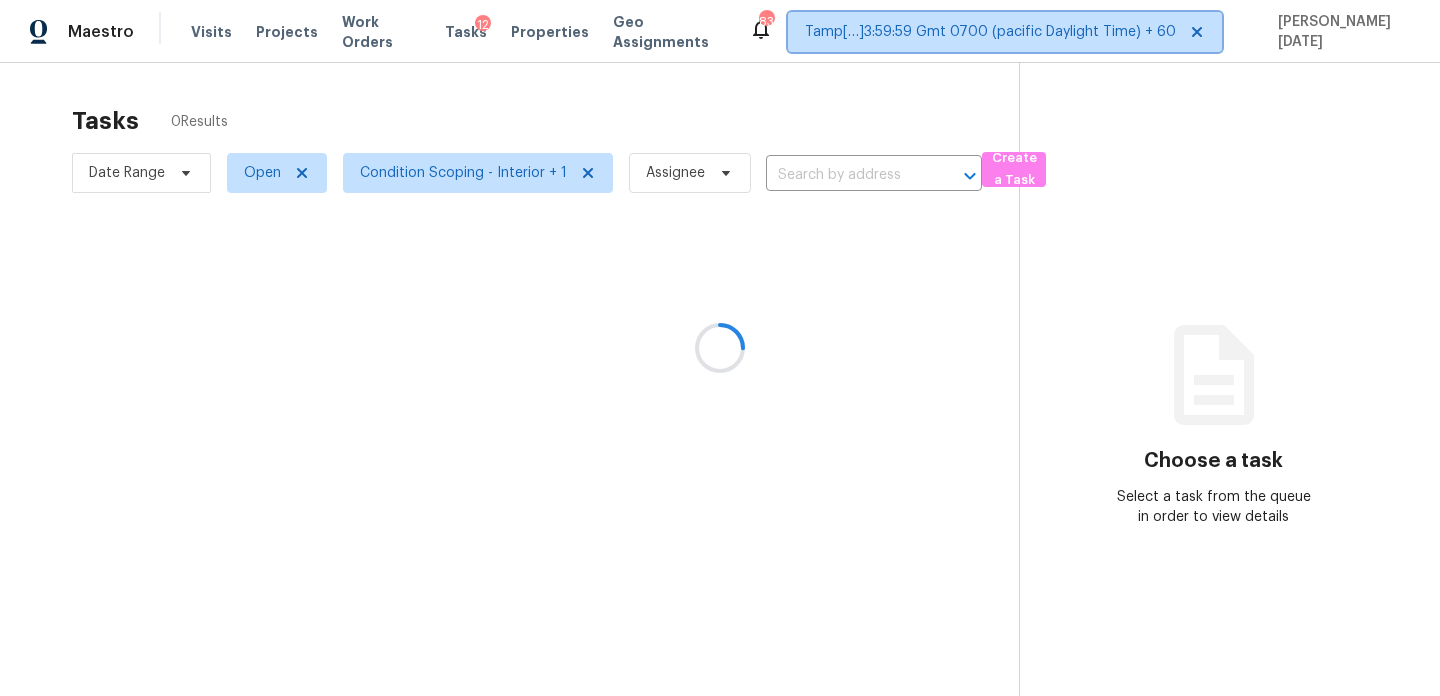 click on "Tamp[…]3:59:59 Gmt 0700 (pacific Daylight Time) + 60" at bounding box center (990, 32) 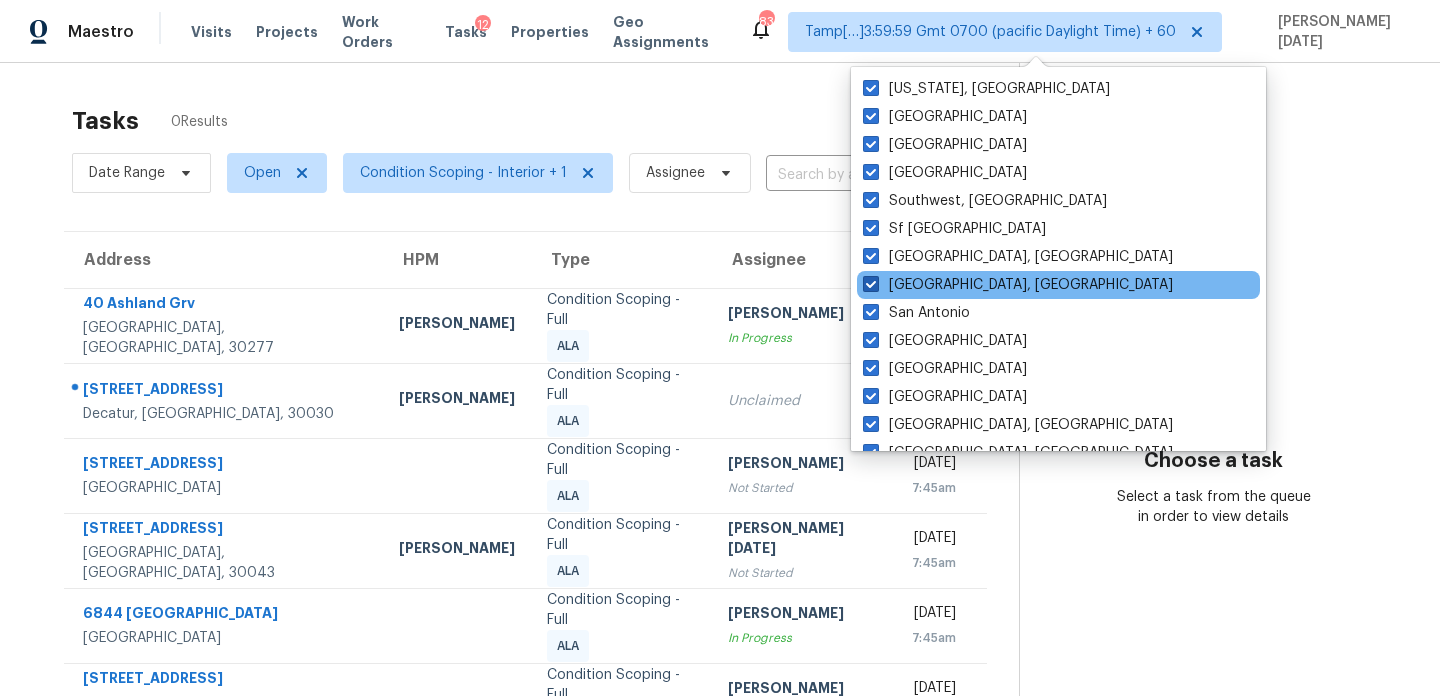 scroll, scrollTop: 1340, scrollLeft: 0, axis: vertical 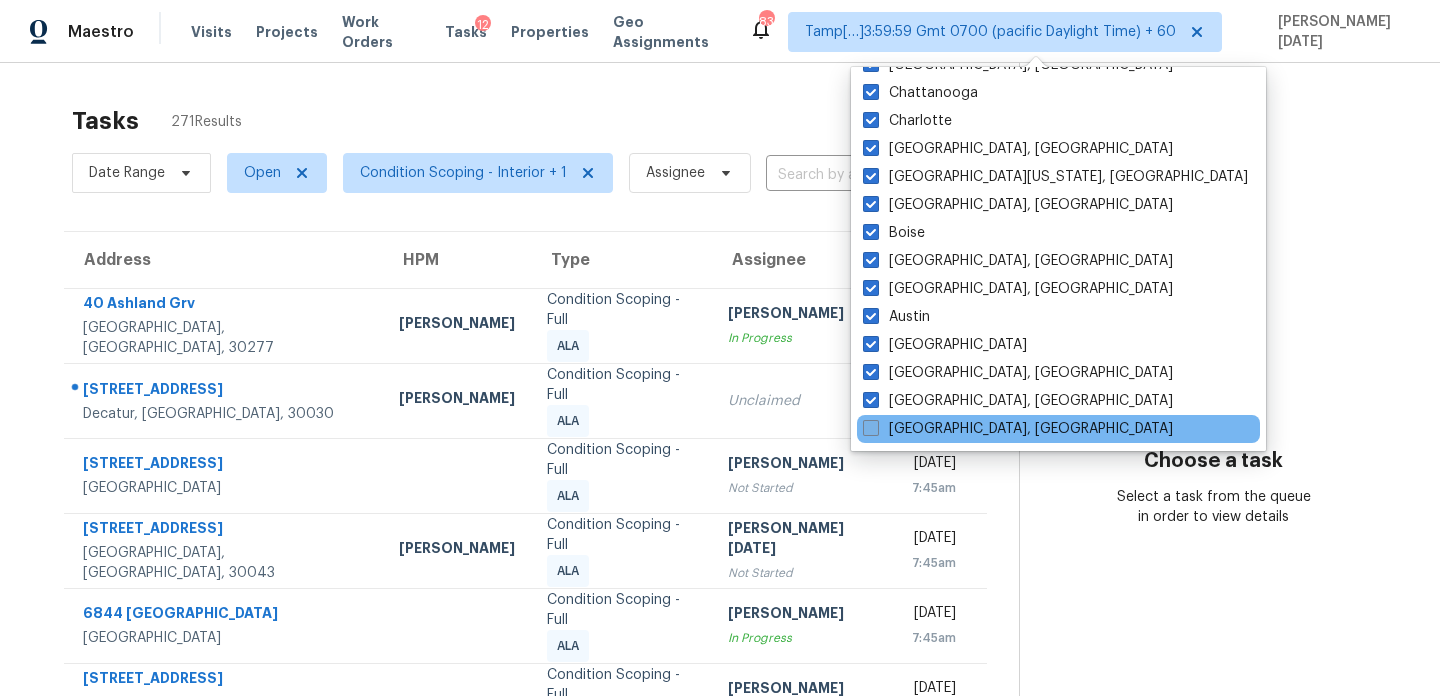 click on "Savannah, GA" at bounding box center (1018, 429) 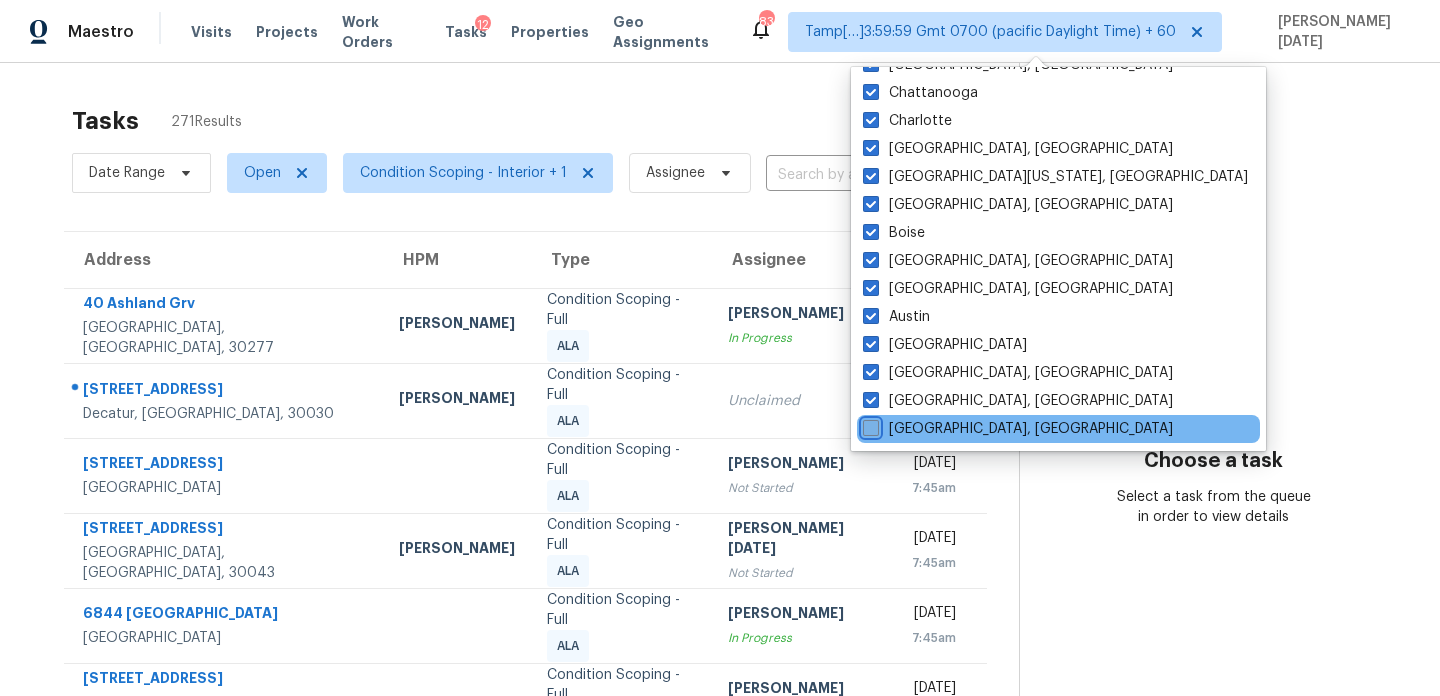 click on "Savannah, GA" at bounding box center (869, 425) 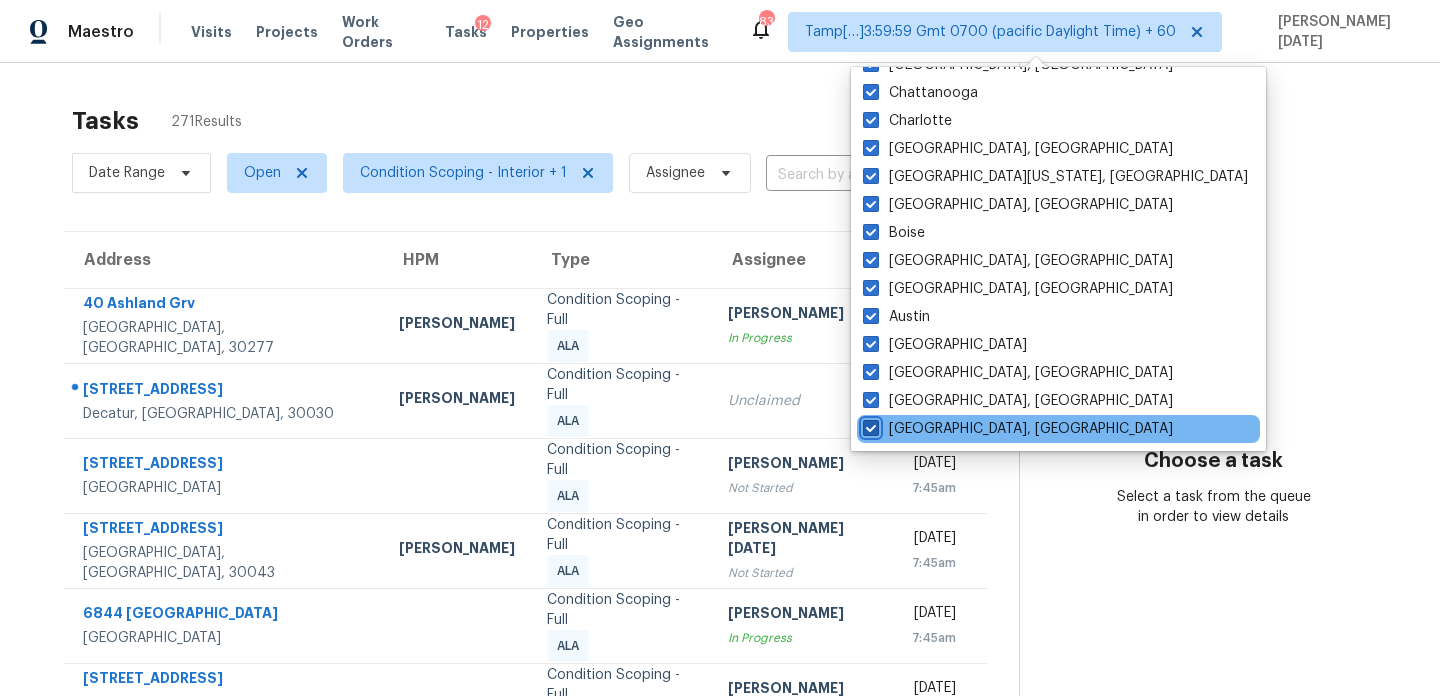checkbox on "true" 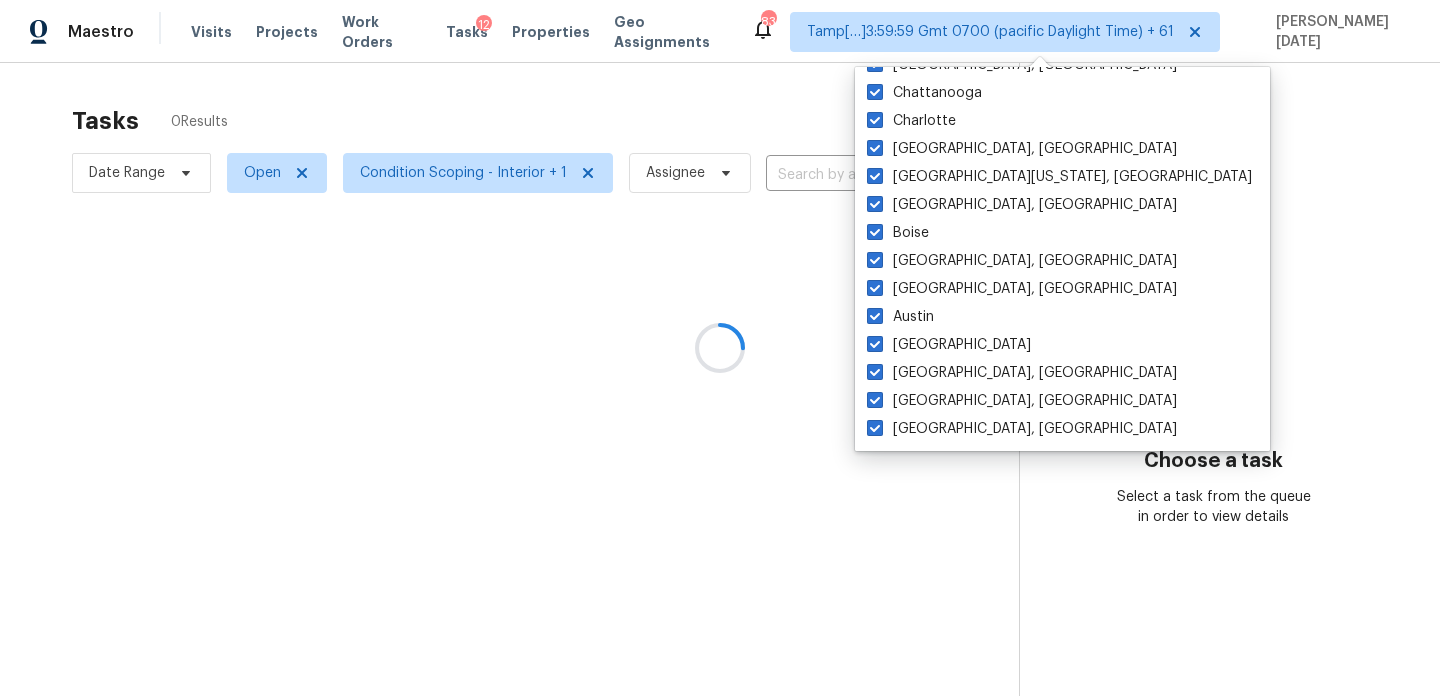 click at bounding box center (720, 348) 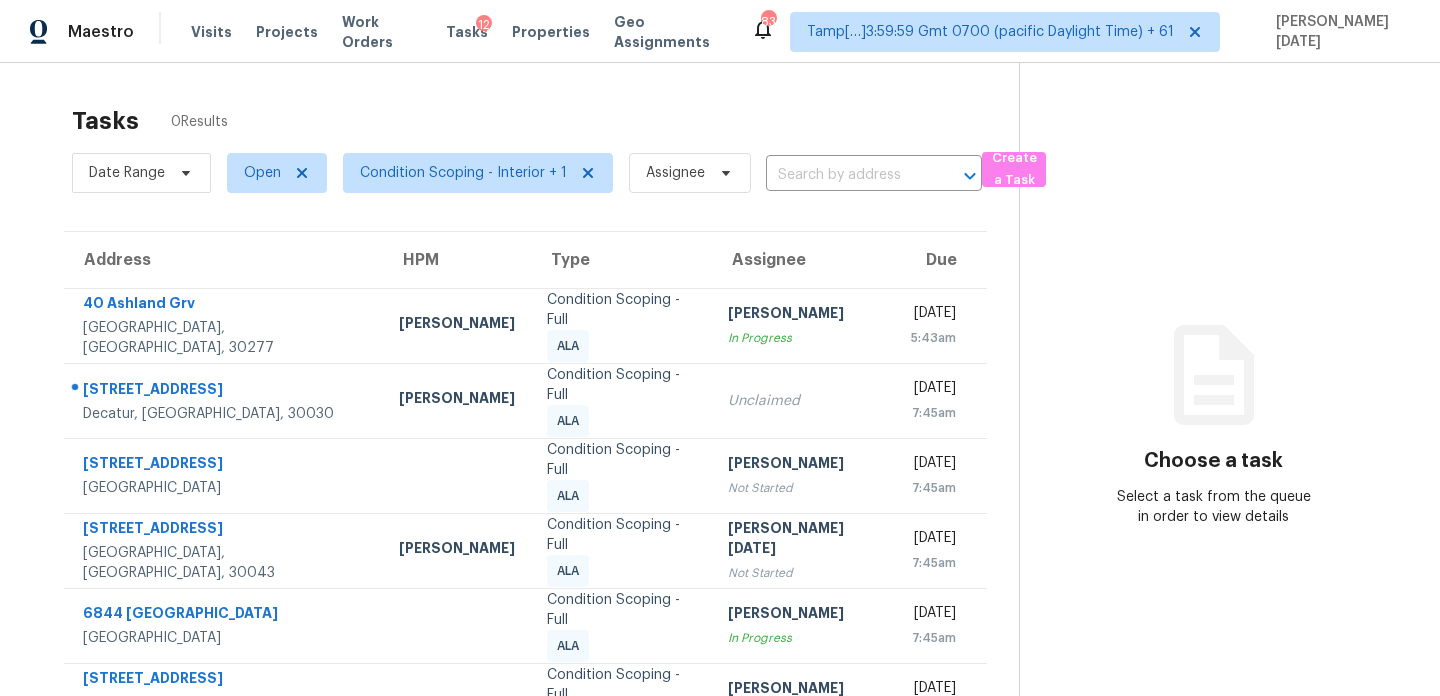 click on "Tasks 0  Results" at bounding box center (545, 121) 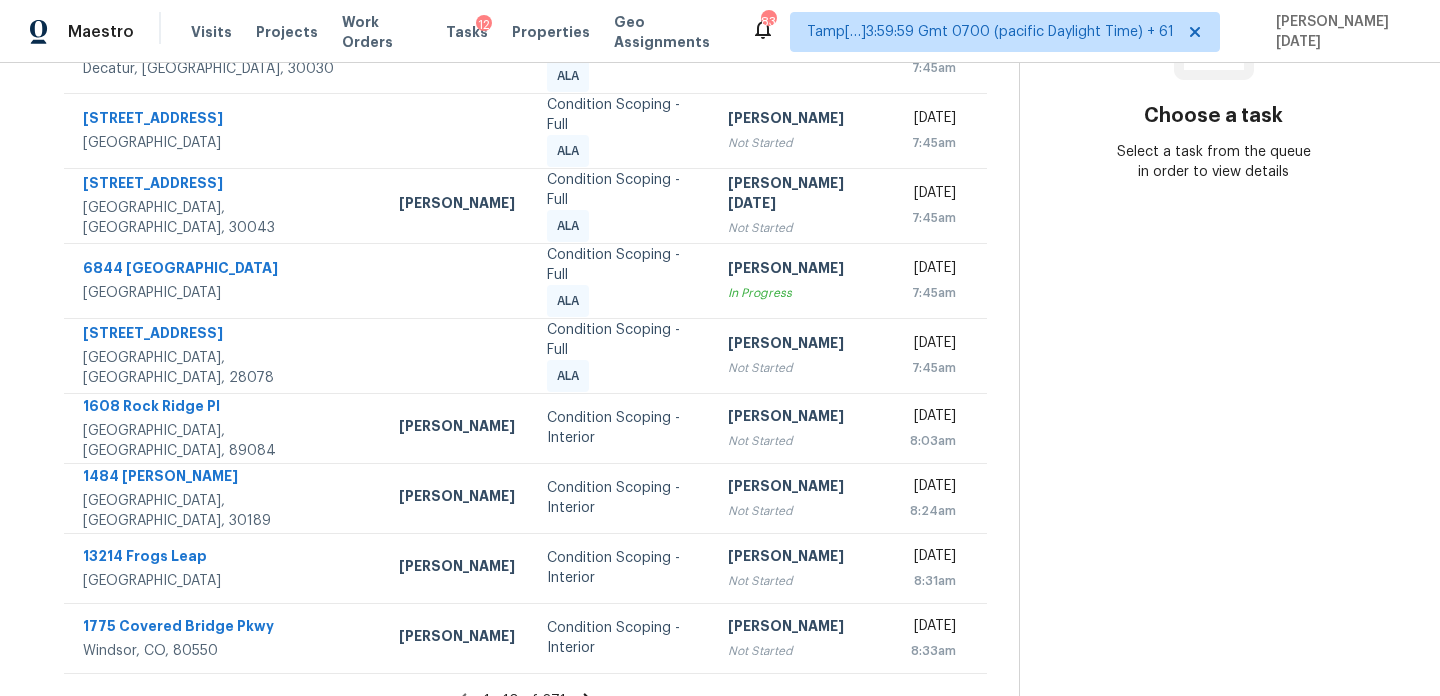 scroll, scrollTop: 0, scrollLeft: 0, axis: both 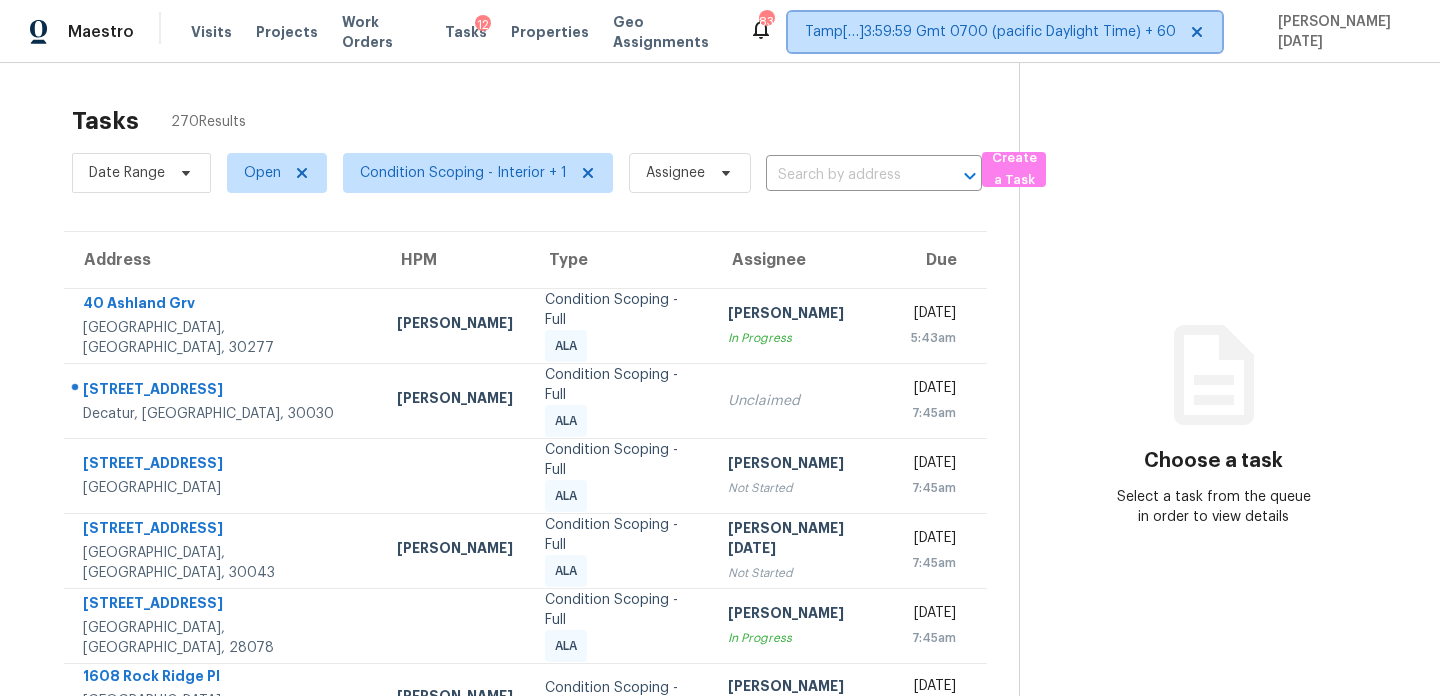 click 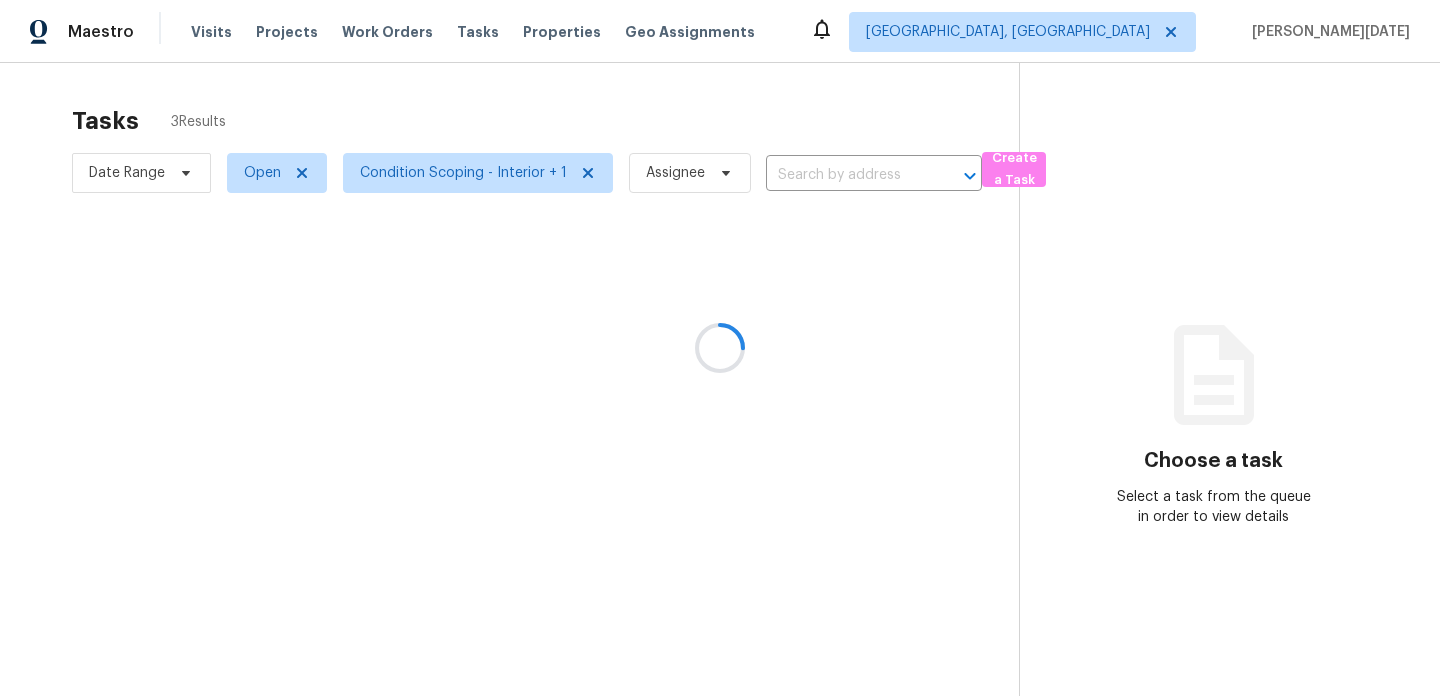 click at bounding box center (720, 348) 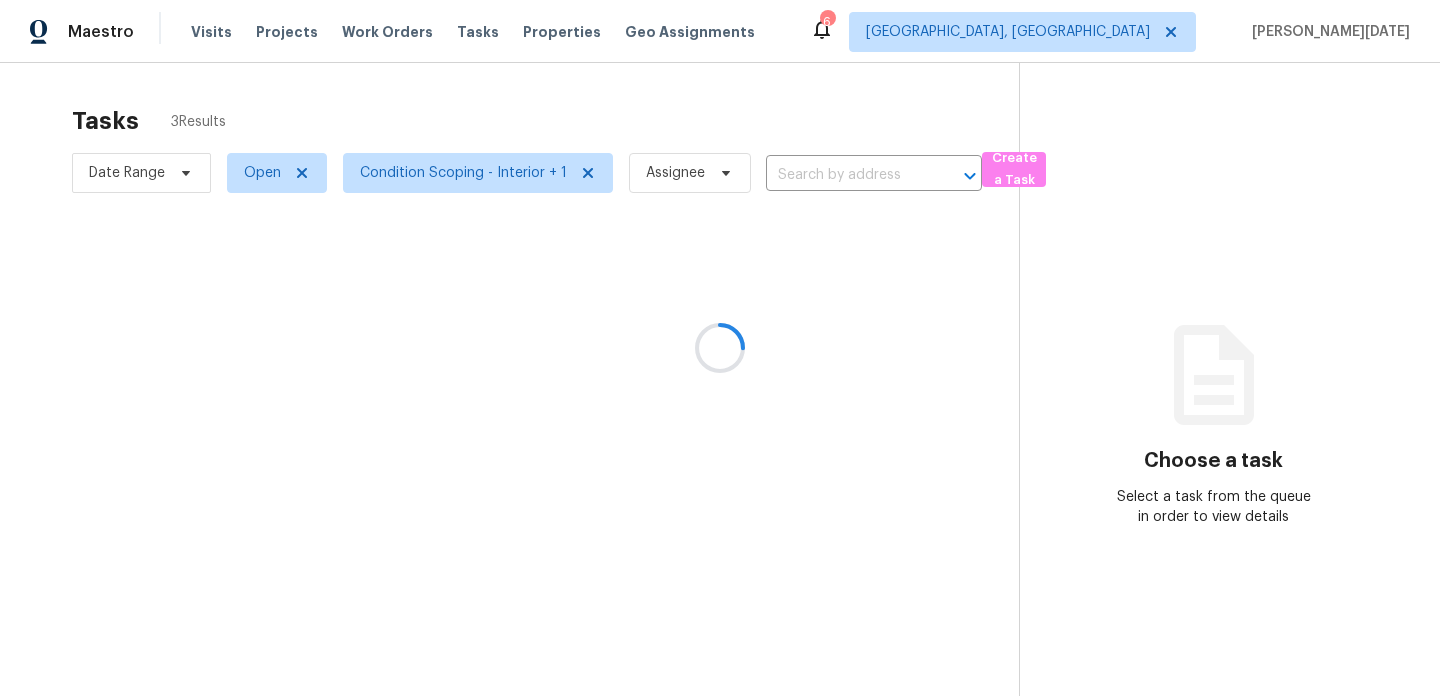 click at bounding box center [720, 348] 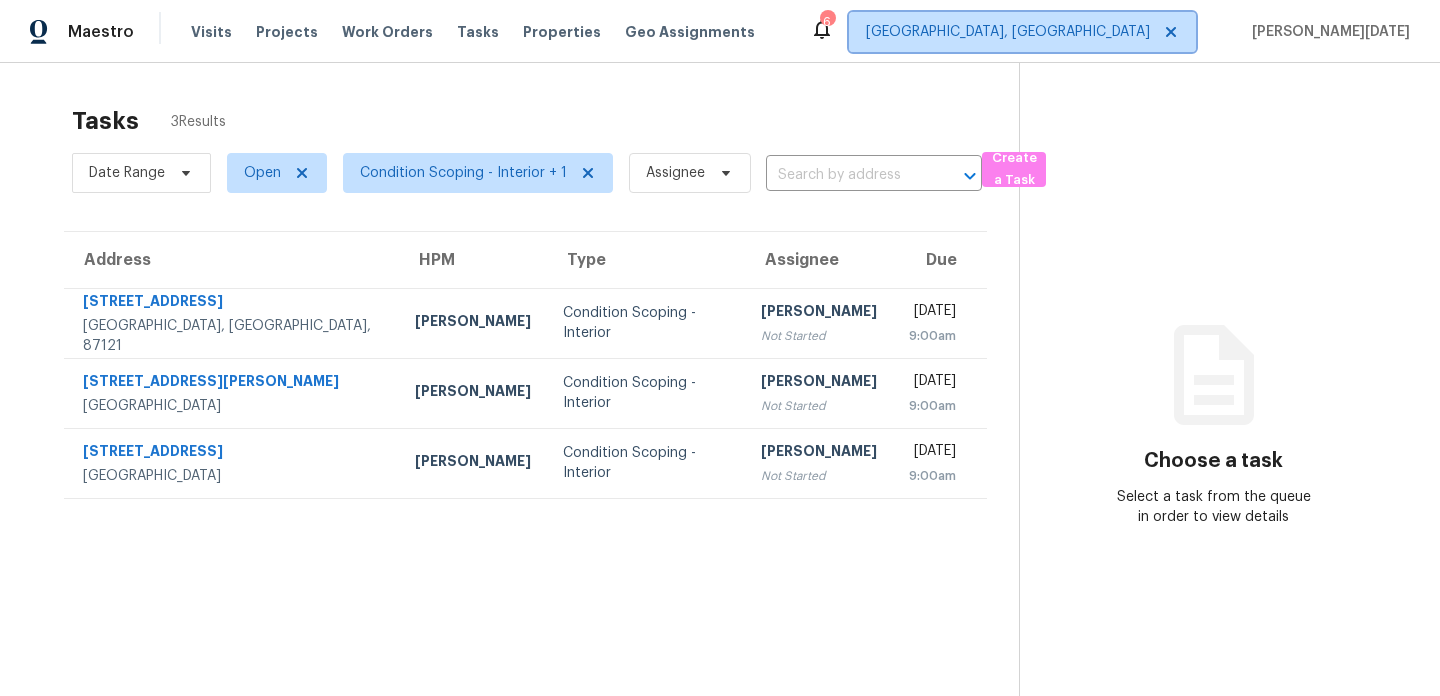 click on "Albuquerque, NM" at bounding box center (1008, 32) 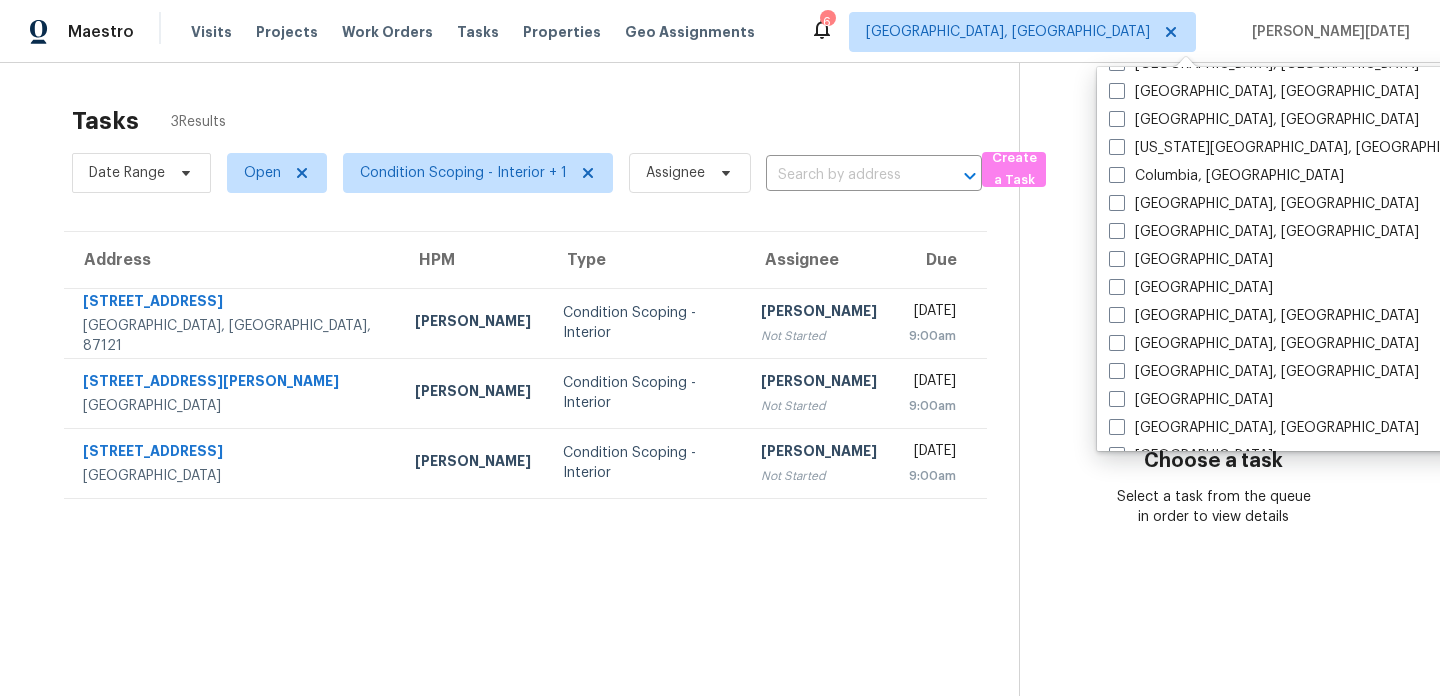 scroll, scrollTop: 375, scrollLeft: 0, axis: vertical 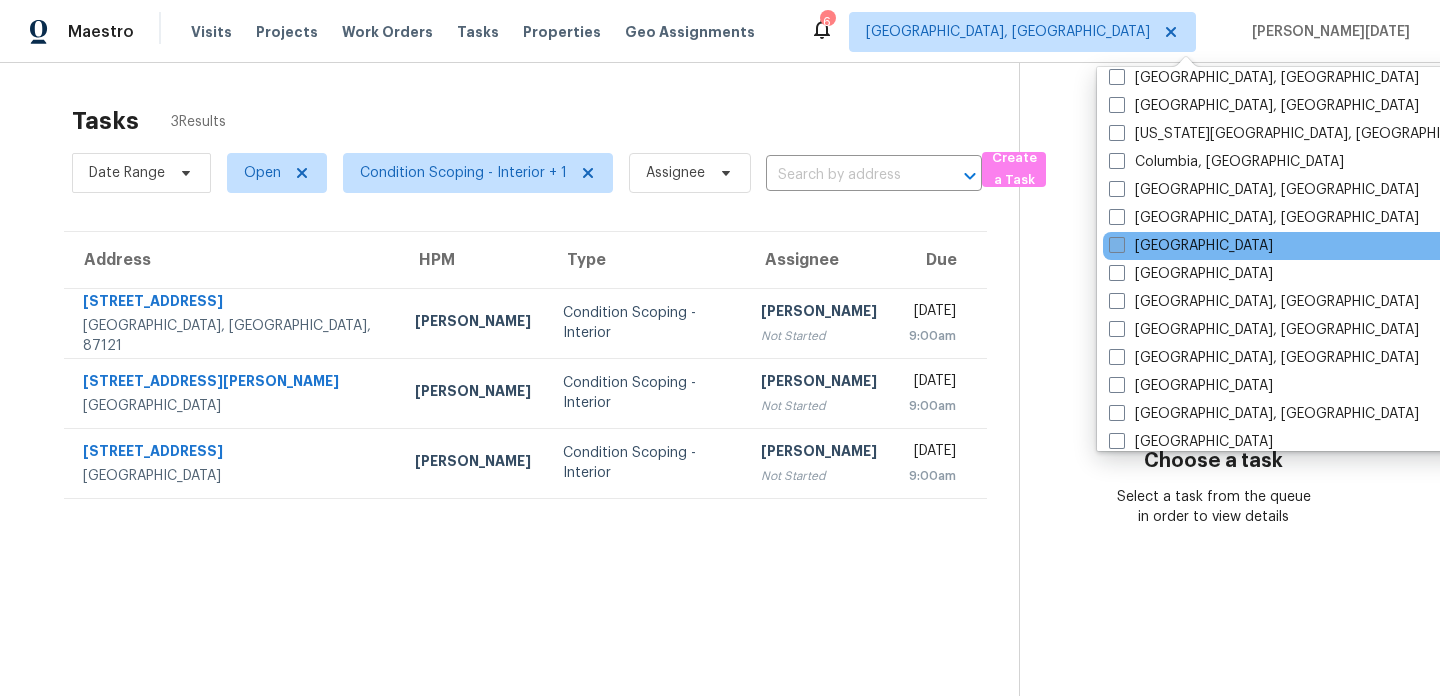 click on "Dallas" at bounding box center (1191, 246) 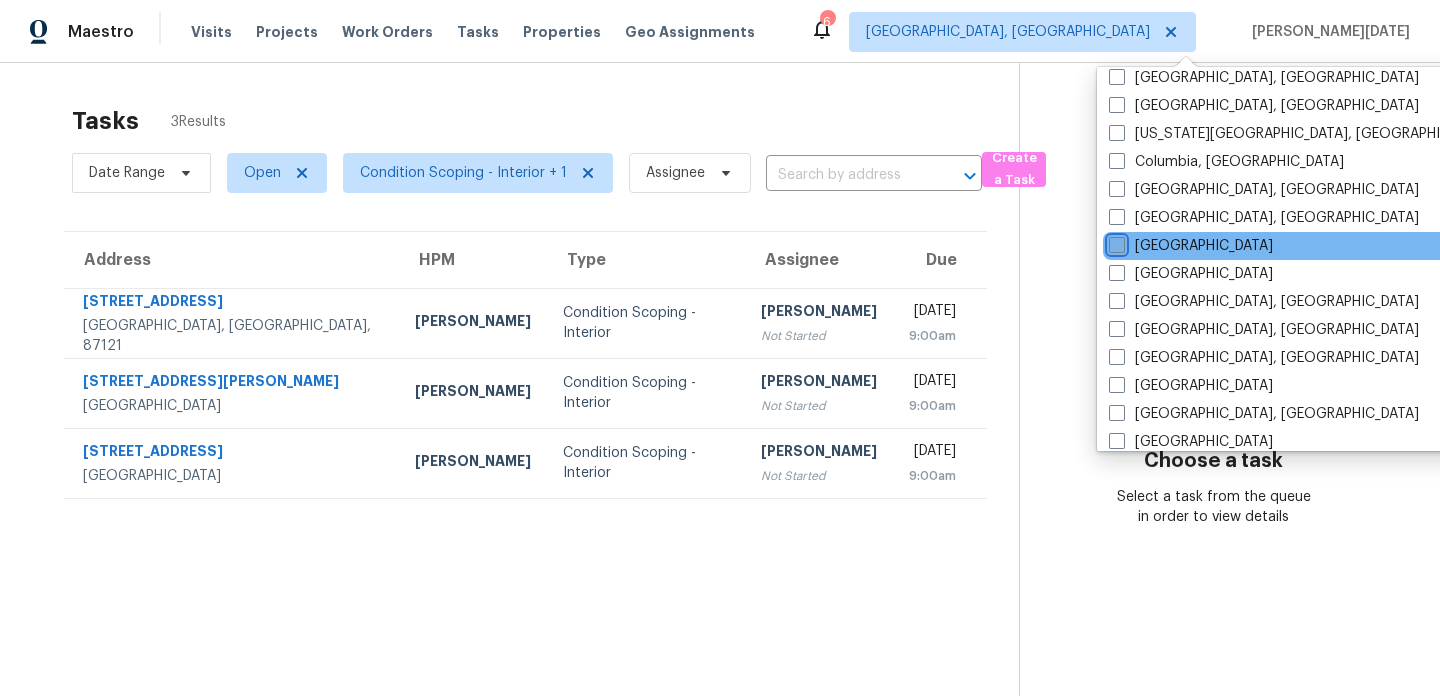 click on "Dallas" at bounding box center [1115, 242] 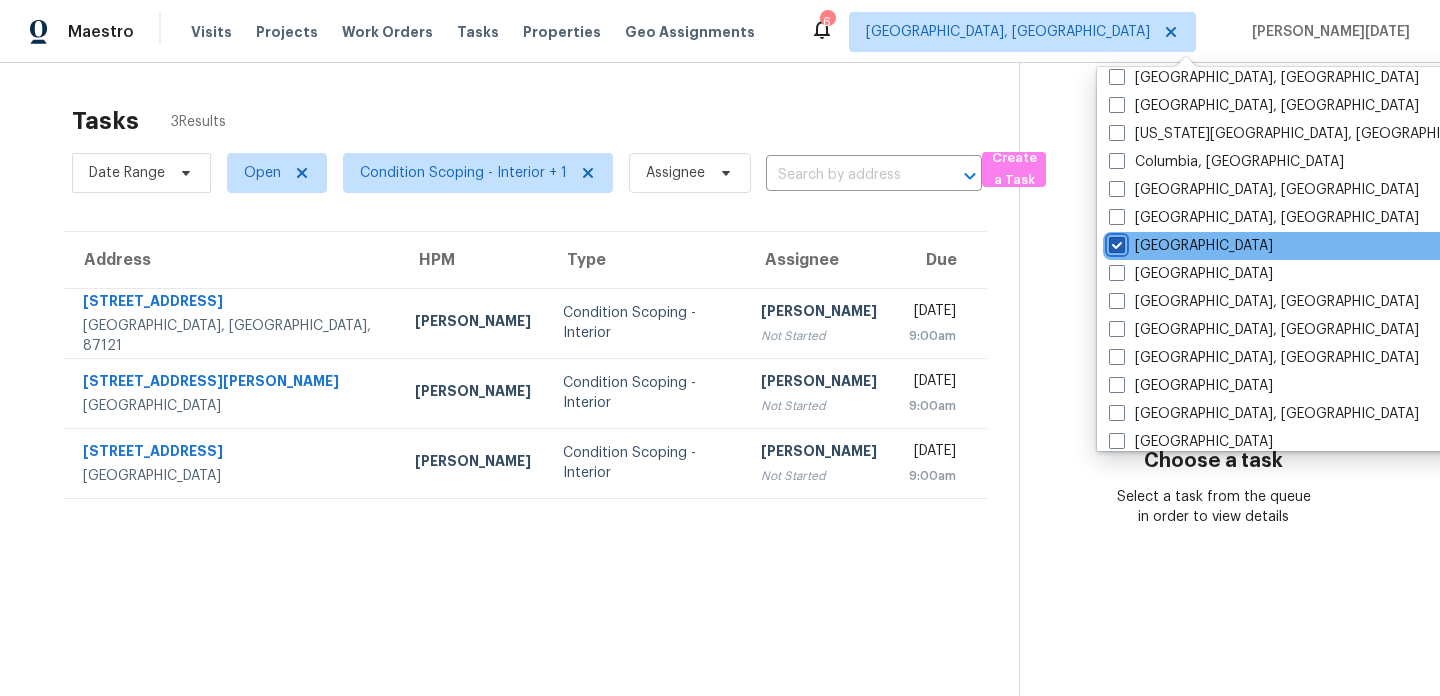 checkbox on "true" 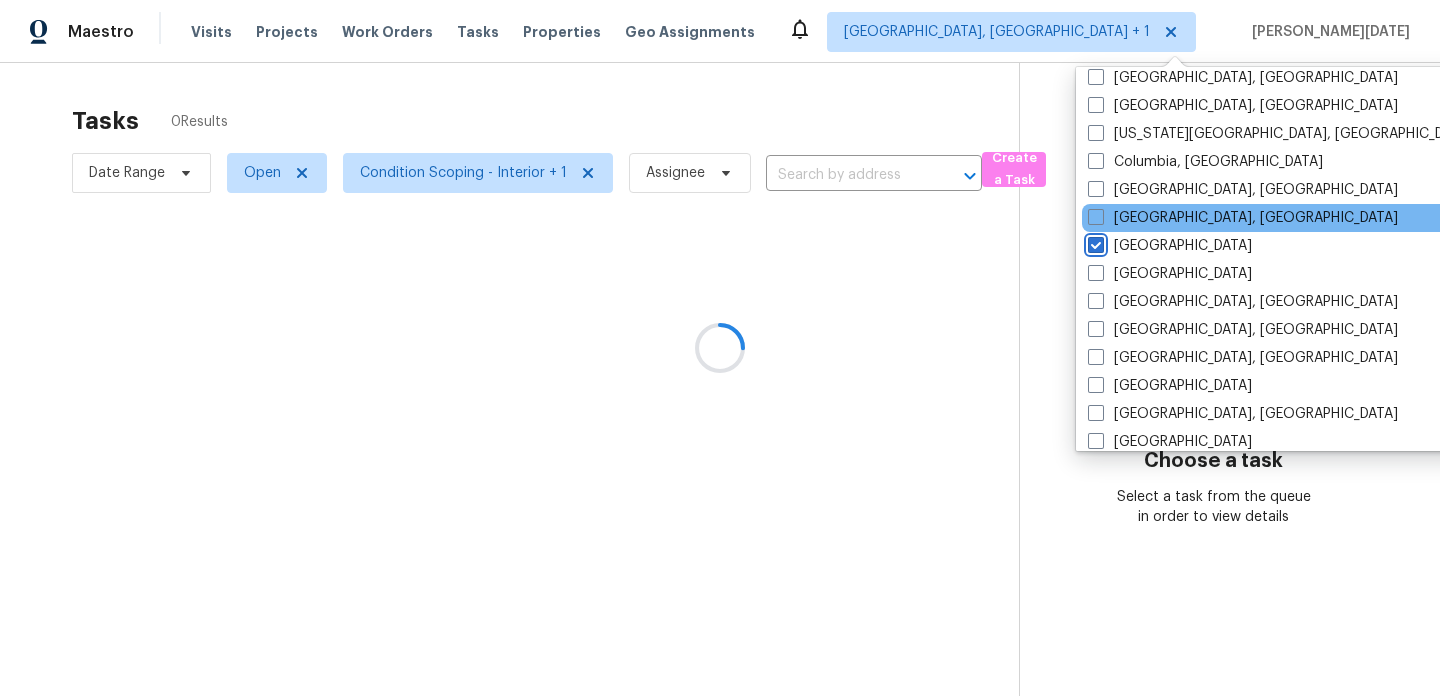 scroll, scrollTop: 0, scrollLeft: 0, axis: both 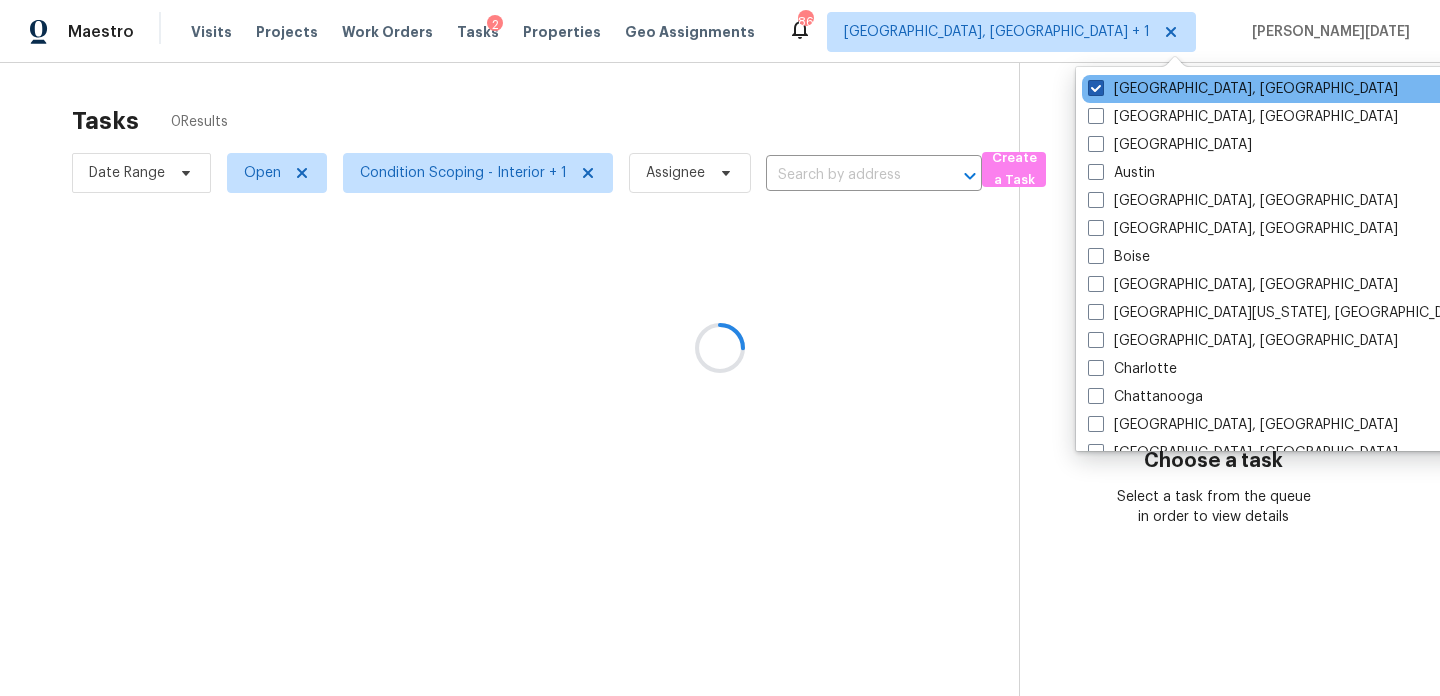 click on "Albuquerque, NM" at bounding box center [1243, 89] 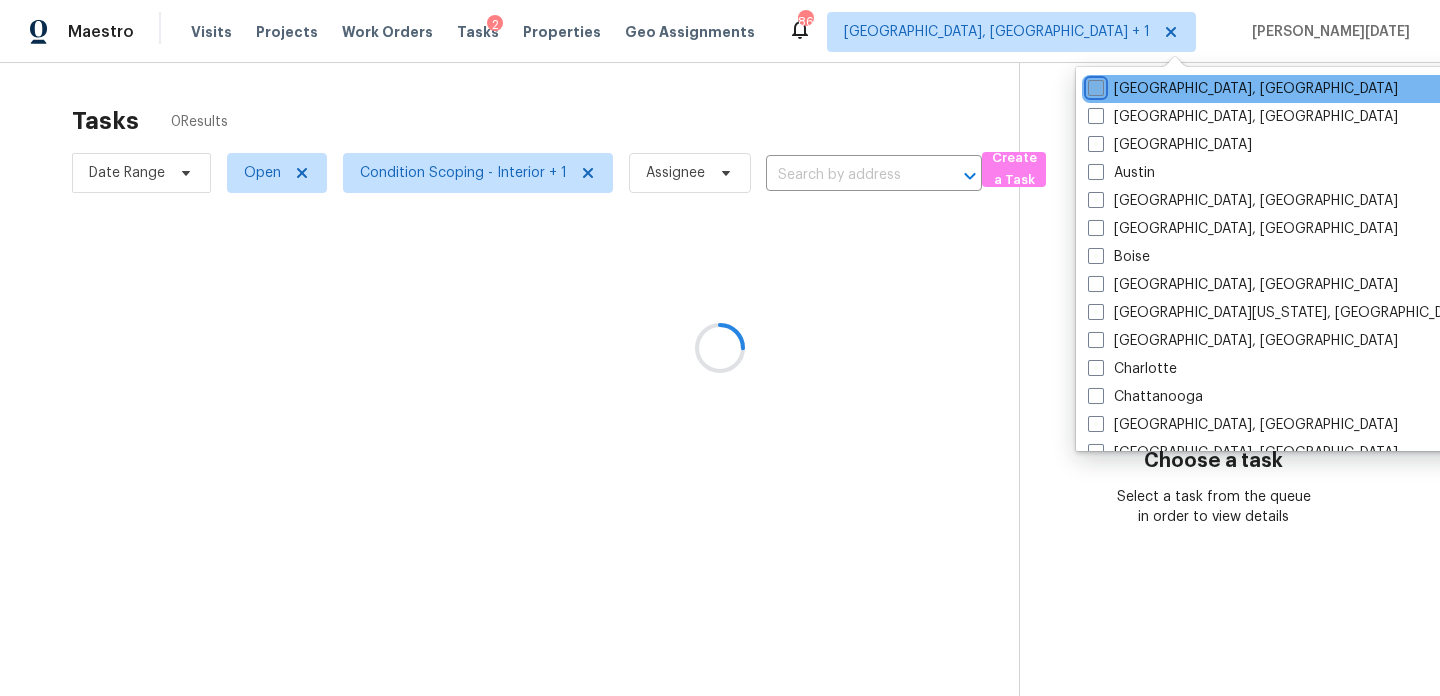checkbox on "false" 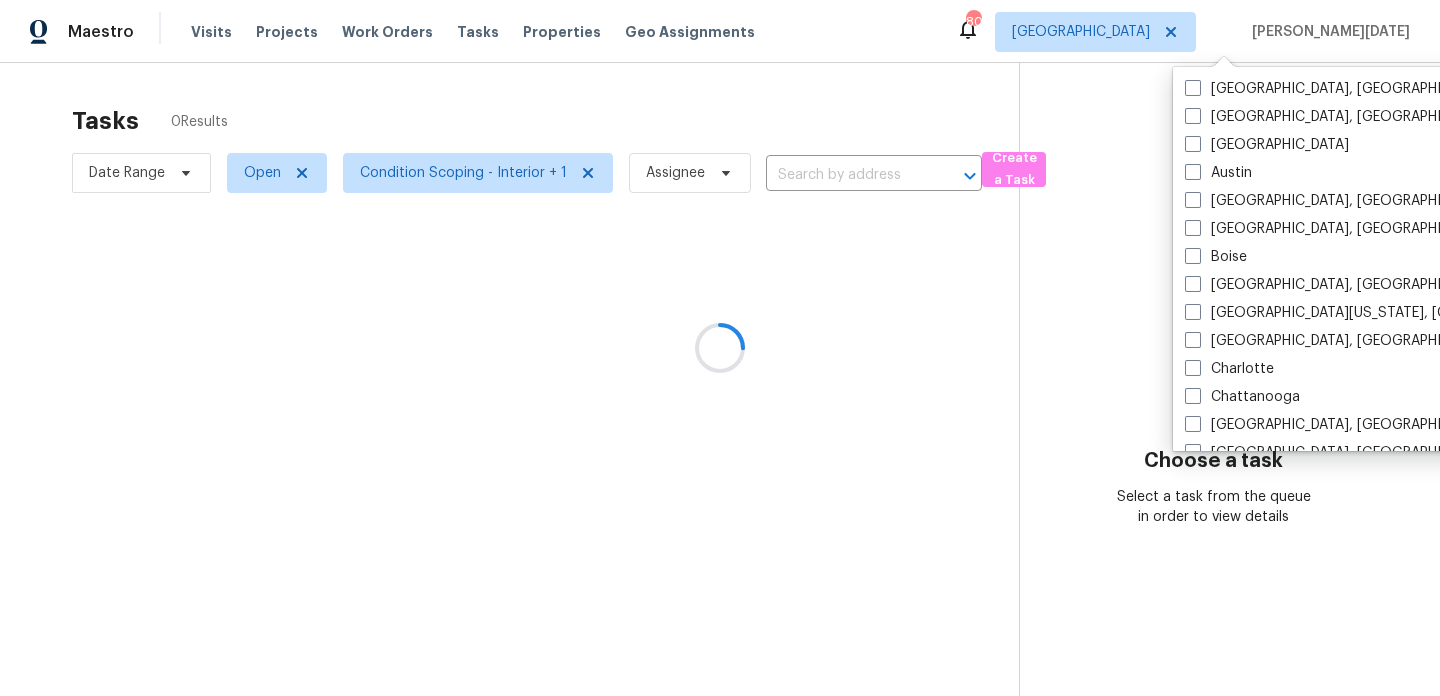 click at bounding box center [720, 348] 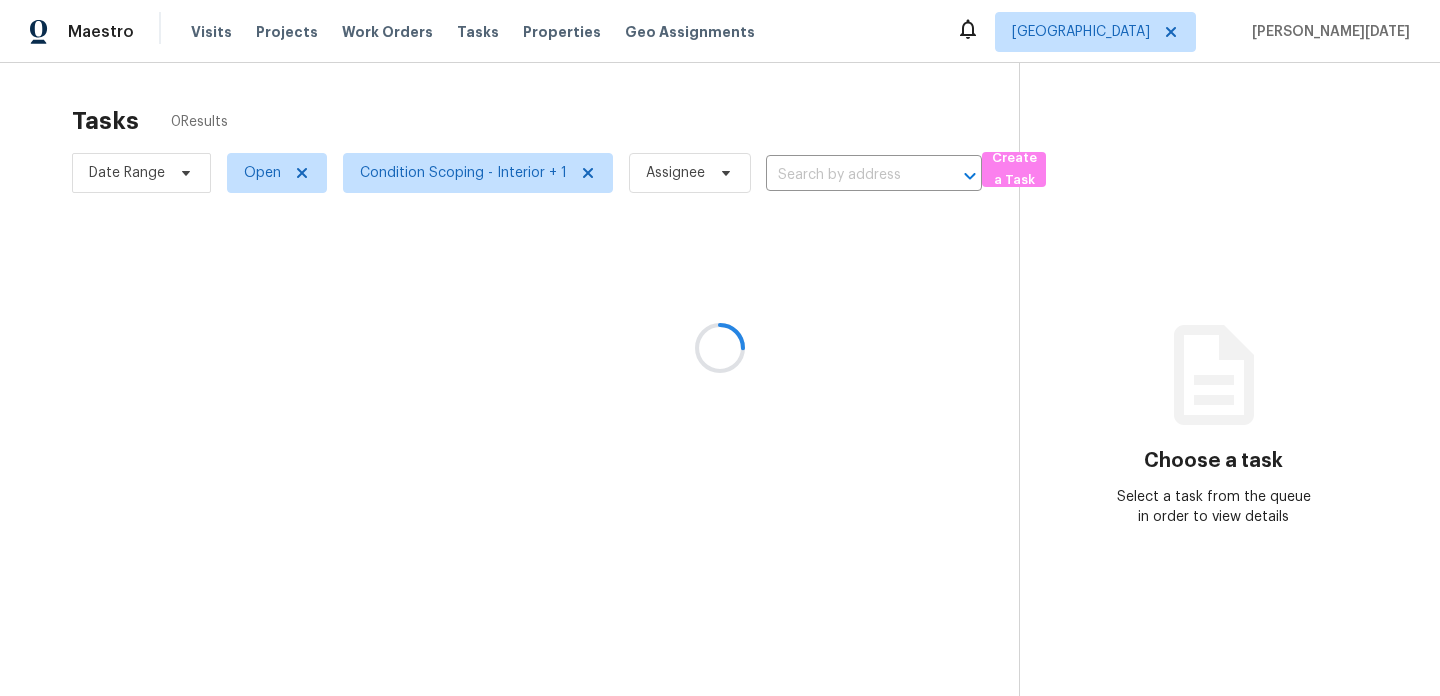 scroll, scrollTop: 0, scrollLeft: 0, axis: both 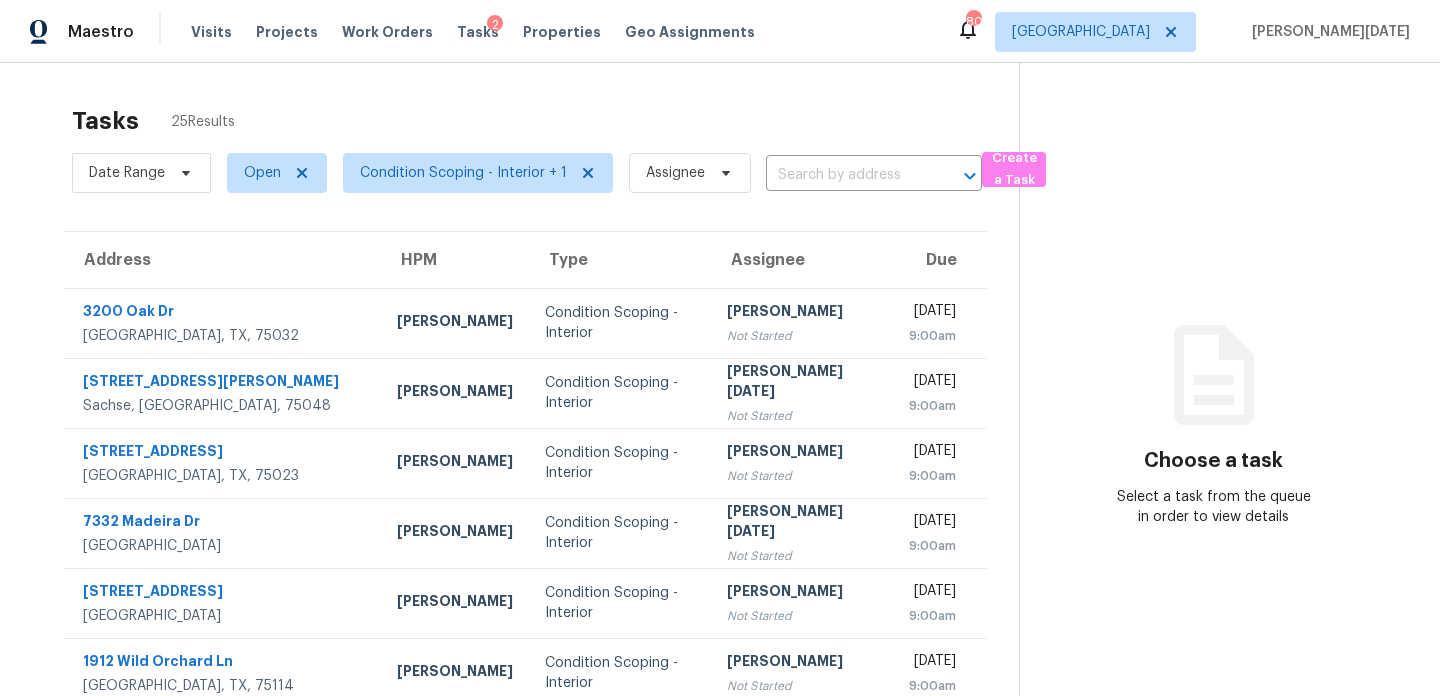 click on "Tasks 25  Results" at bounding box center (545, 121) 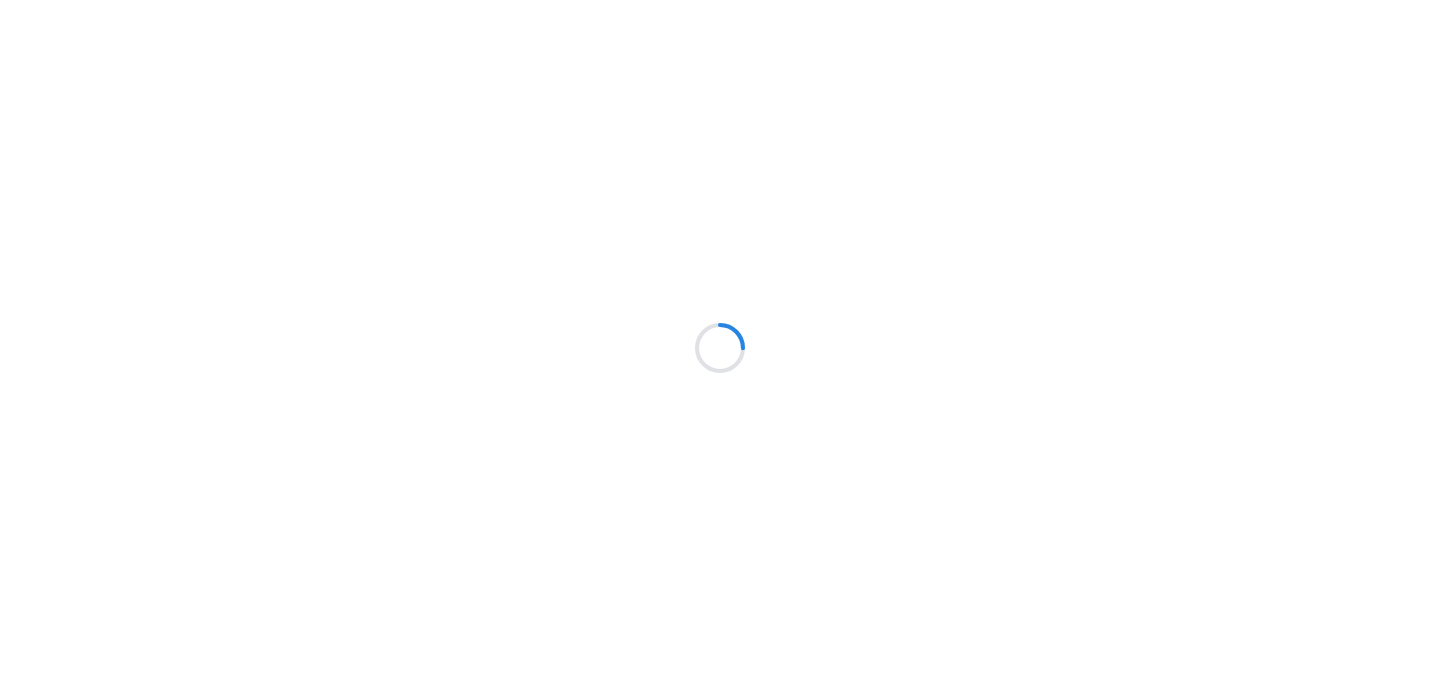 scroll, scrollTop: 0, scrollLeft: 0, axis: both 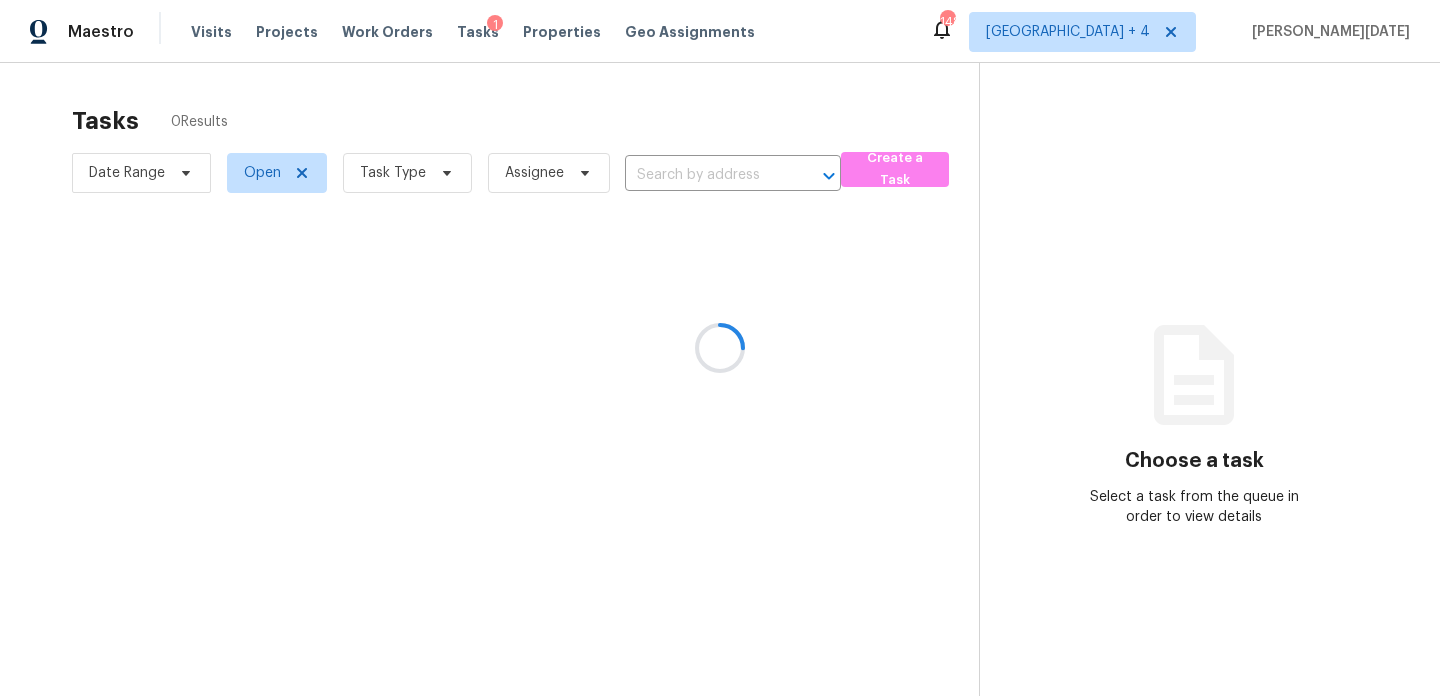 click at bounding box center [720, 348] 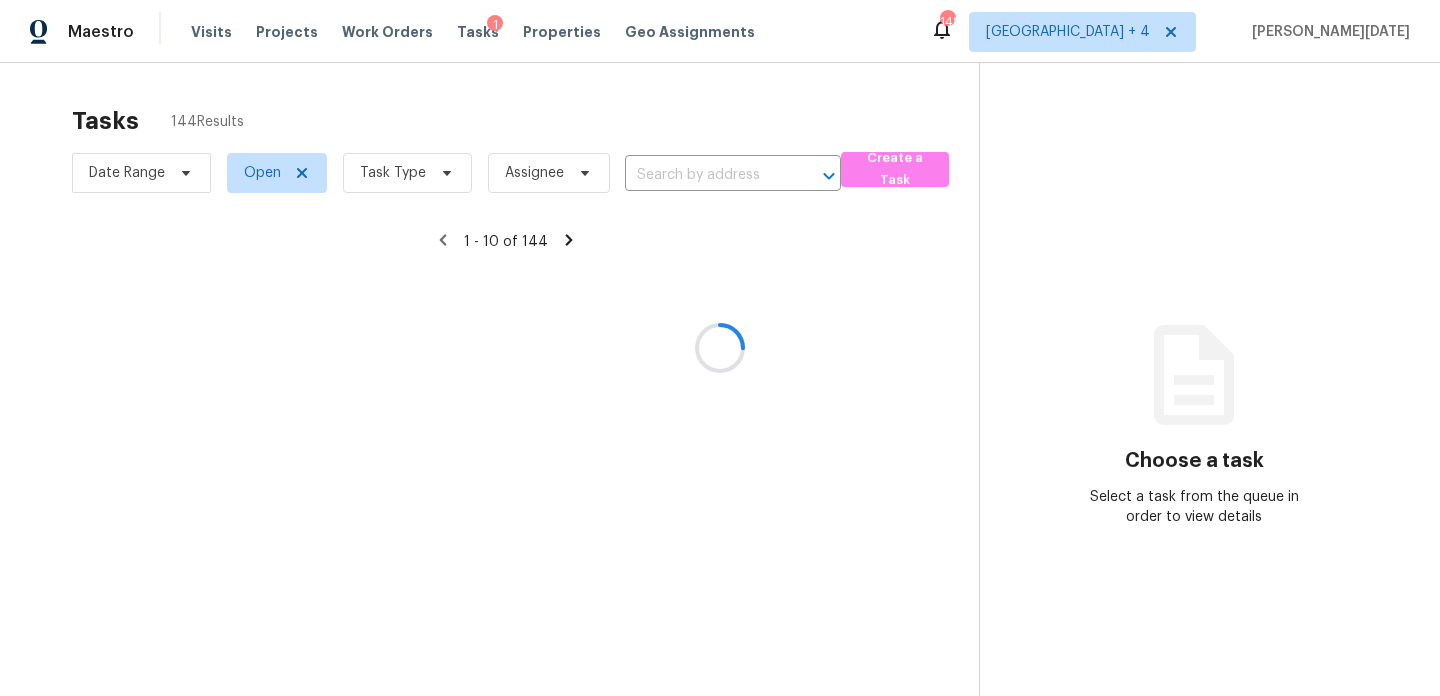 click at bounding box center (720, 348) 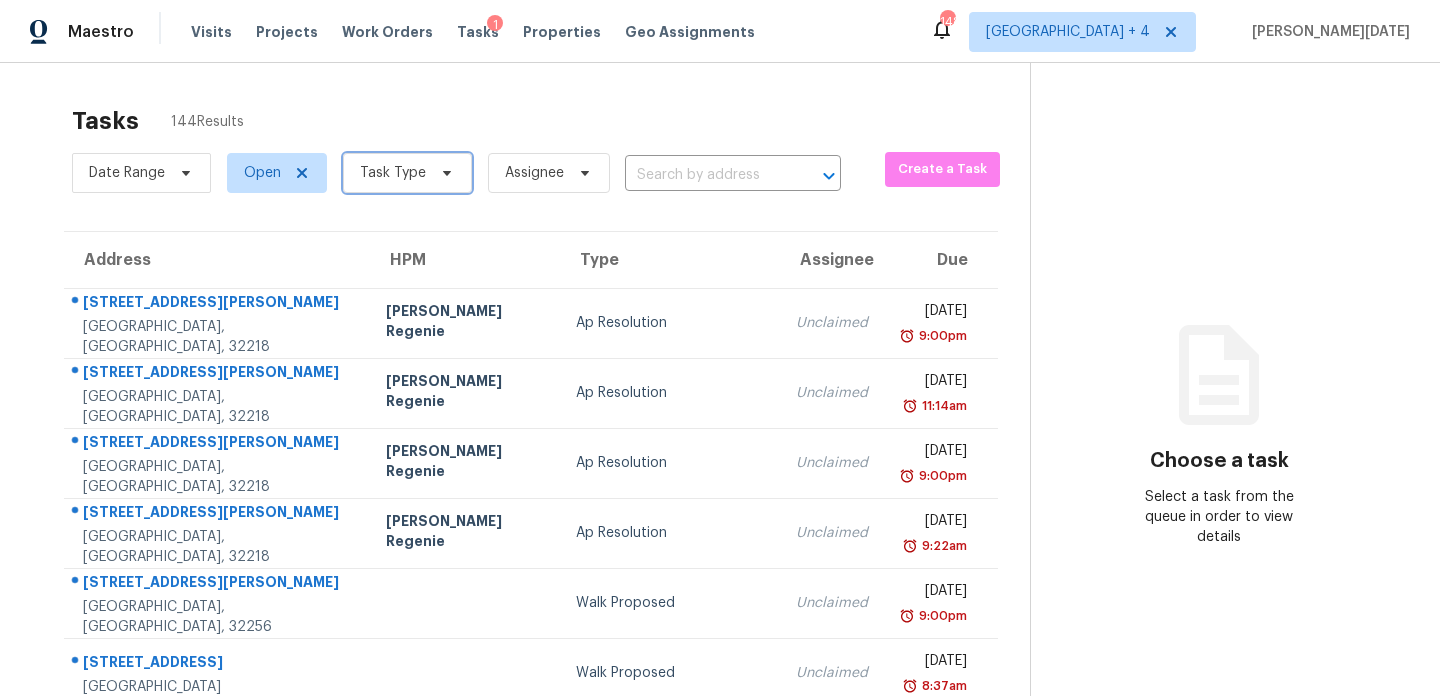 click on "Task Type" at bounding box center [407, 173] 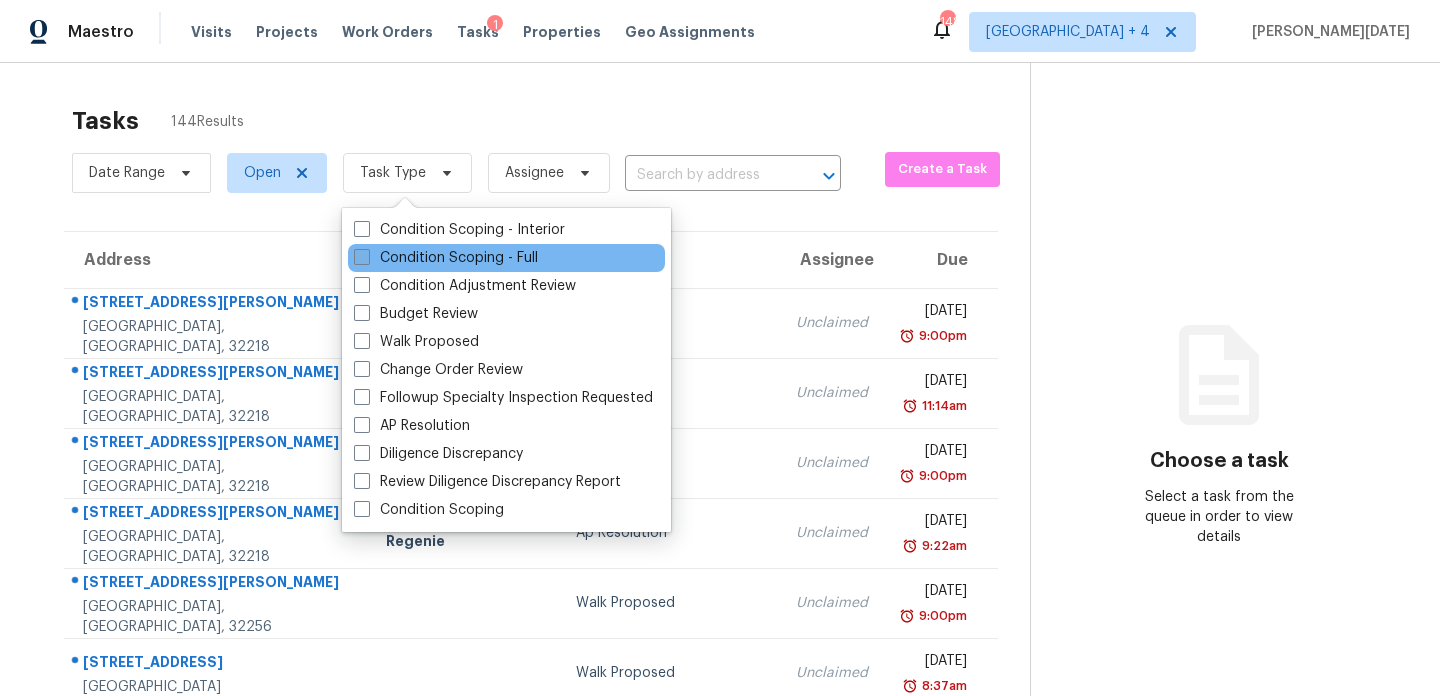 click on "Condition Scoping - Full" at bounding box center (446, 258) 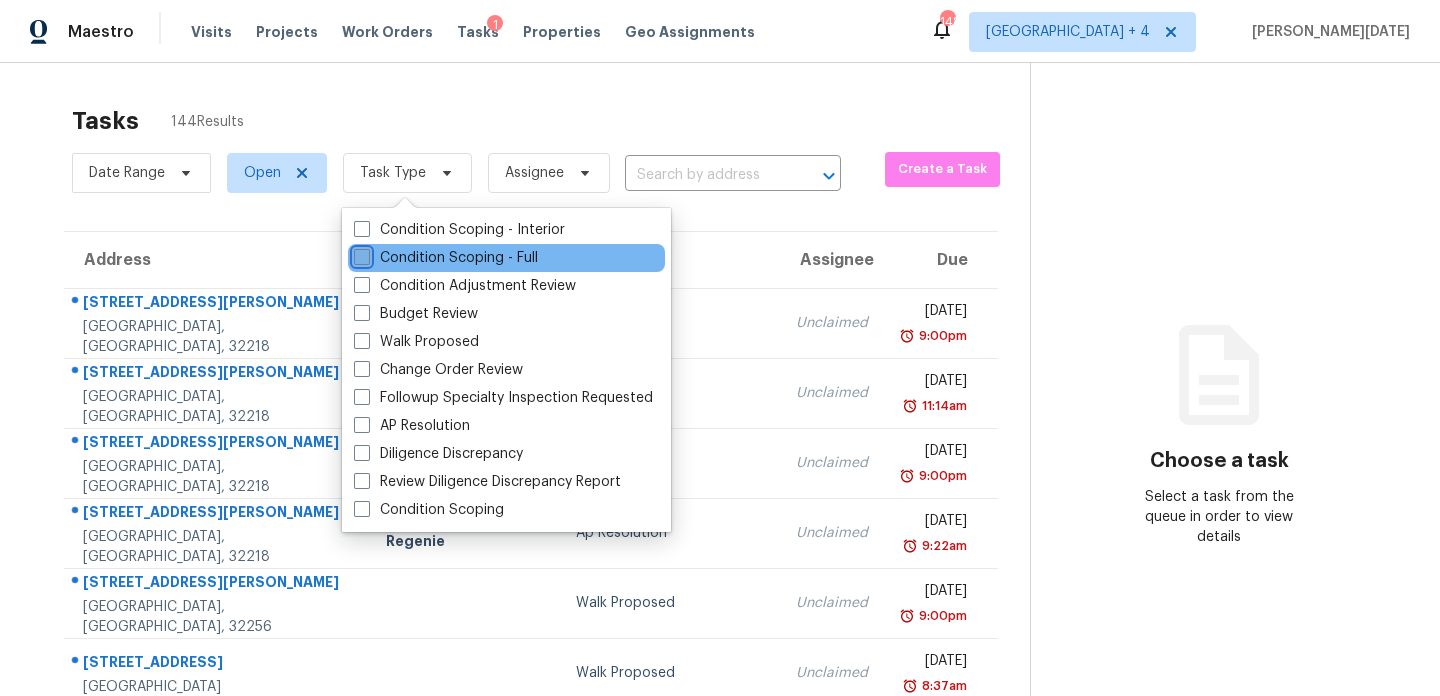 click on "Condition Scoping - Full" at bounding box center [360, 254] 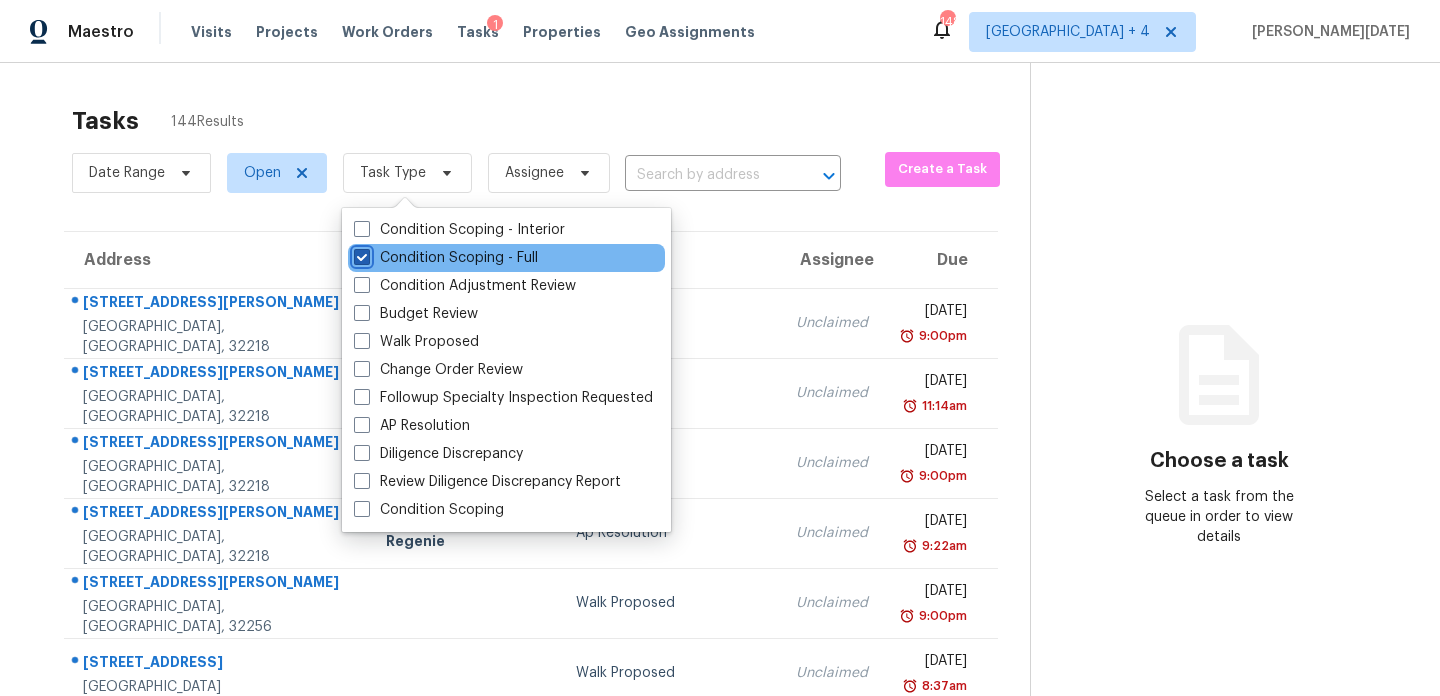 checkbox on "true" 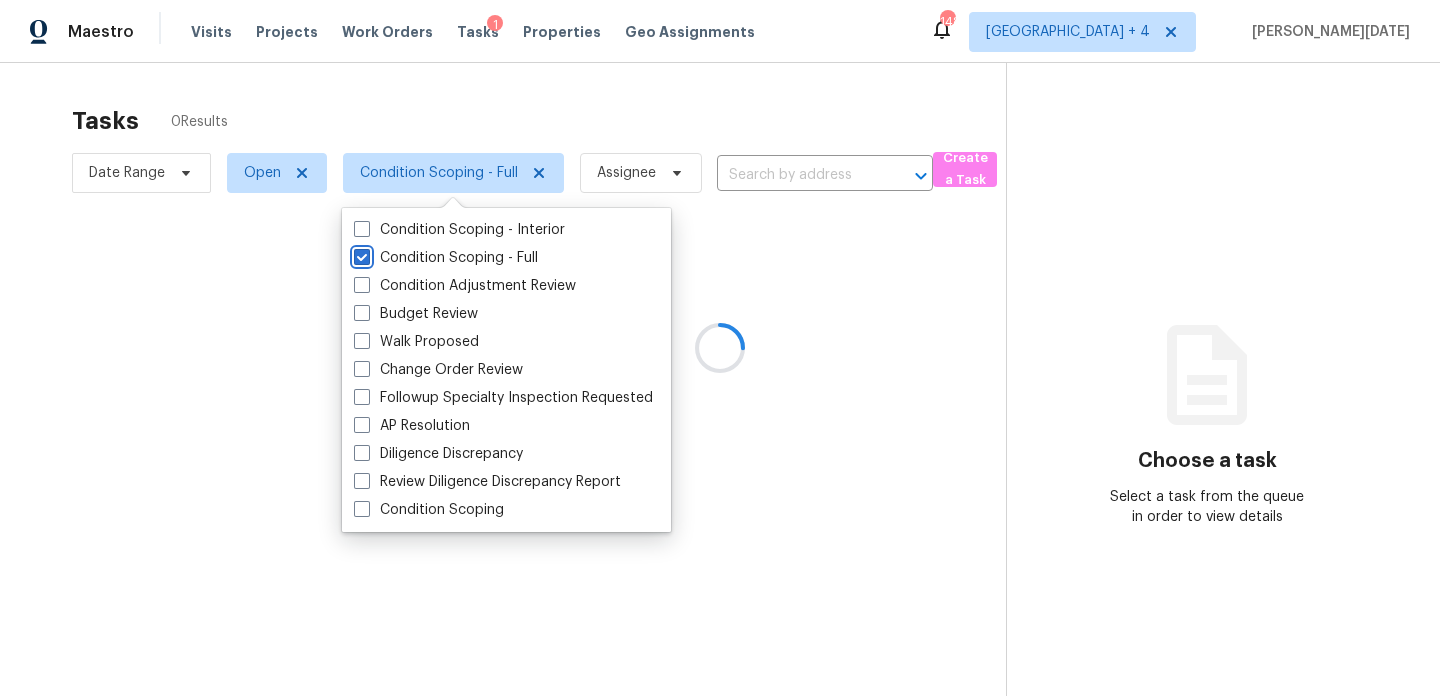 click at bounding box center (720, 348) 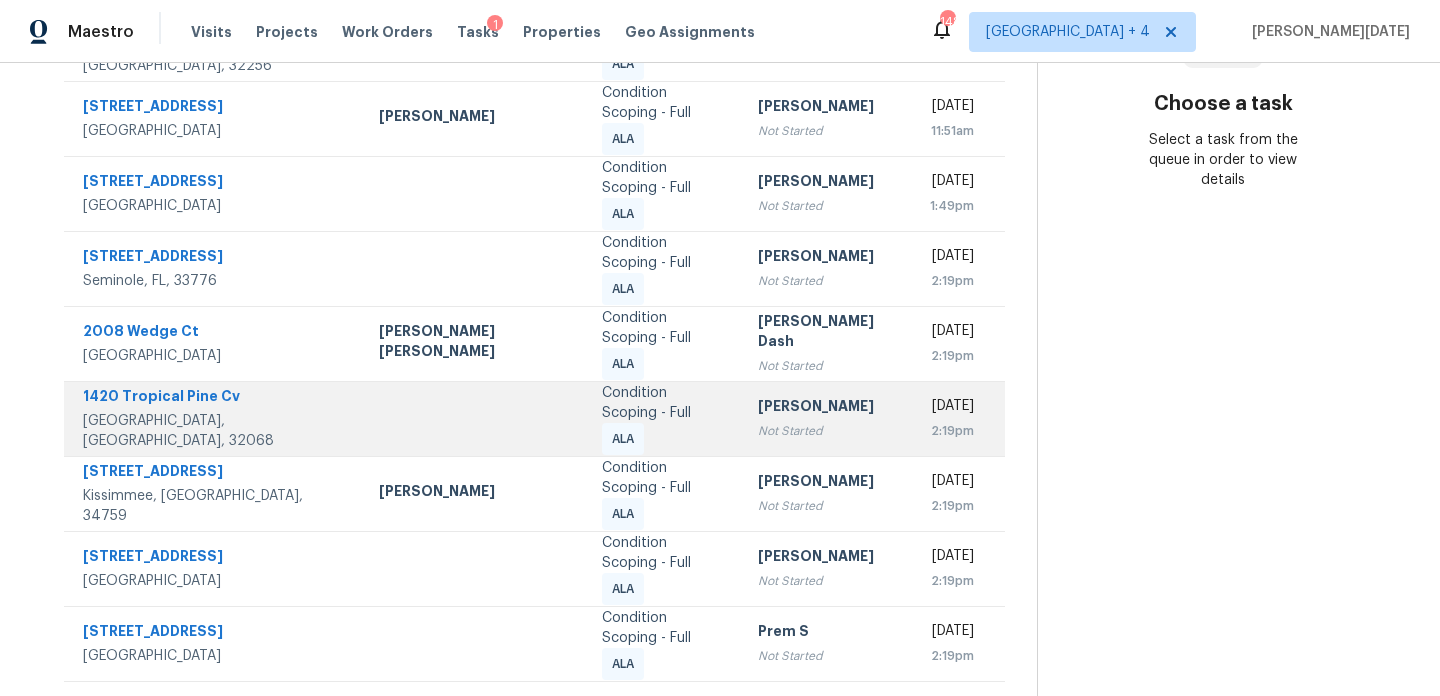 scroll, scrollTop: 358, scrollLeft: 0, axis: vertical 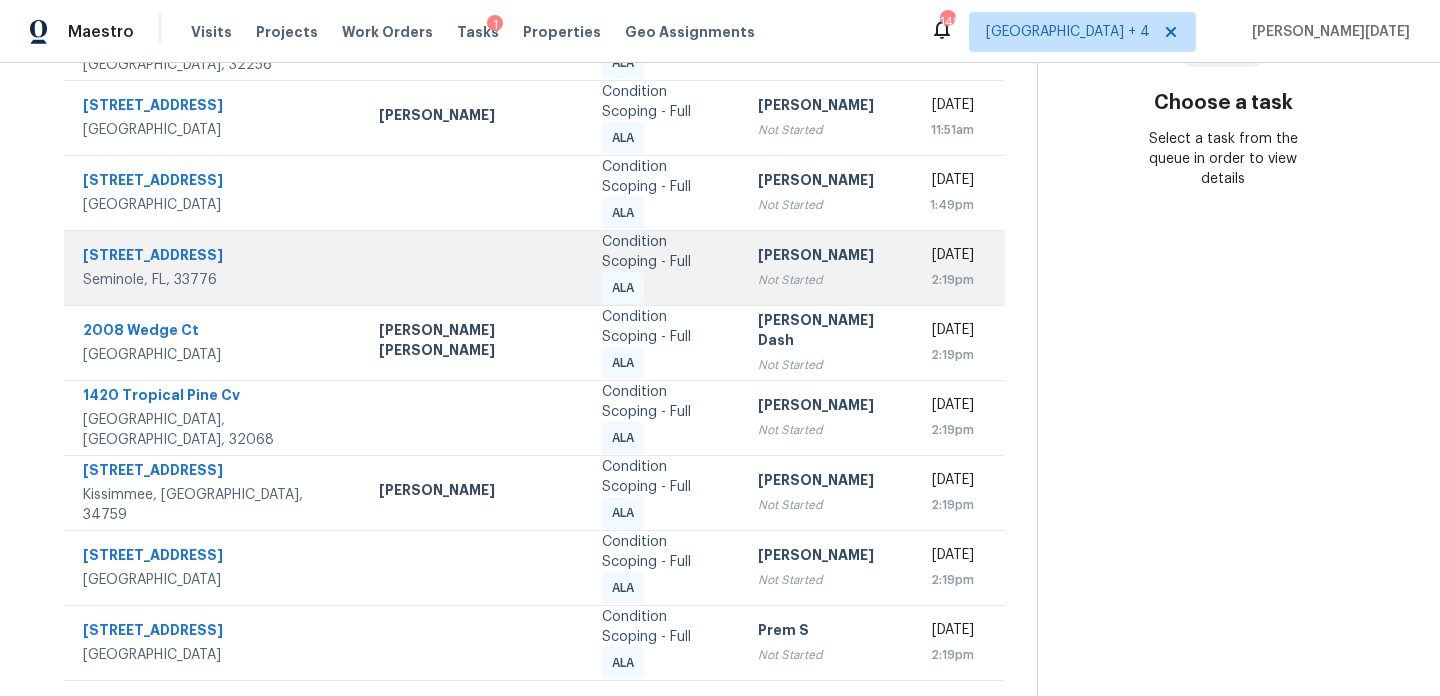 click on "Vigneshwaran B" at bounding box center [828, 257] 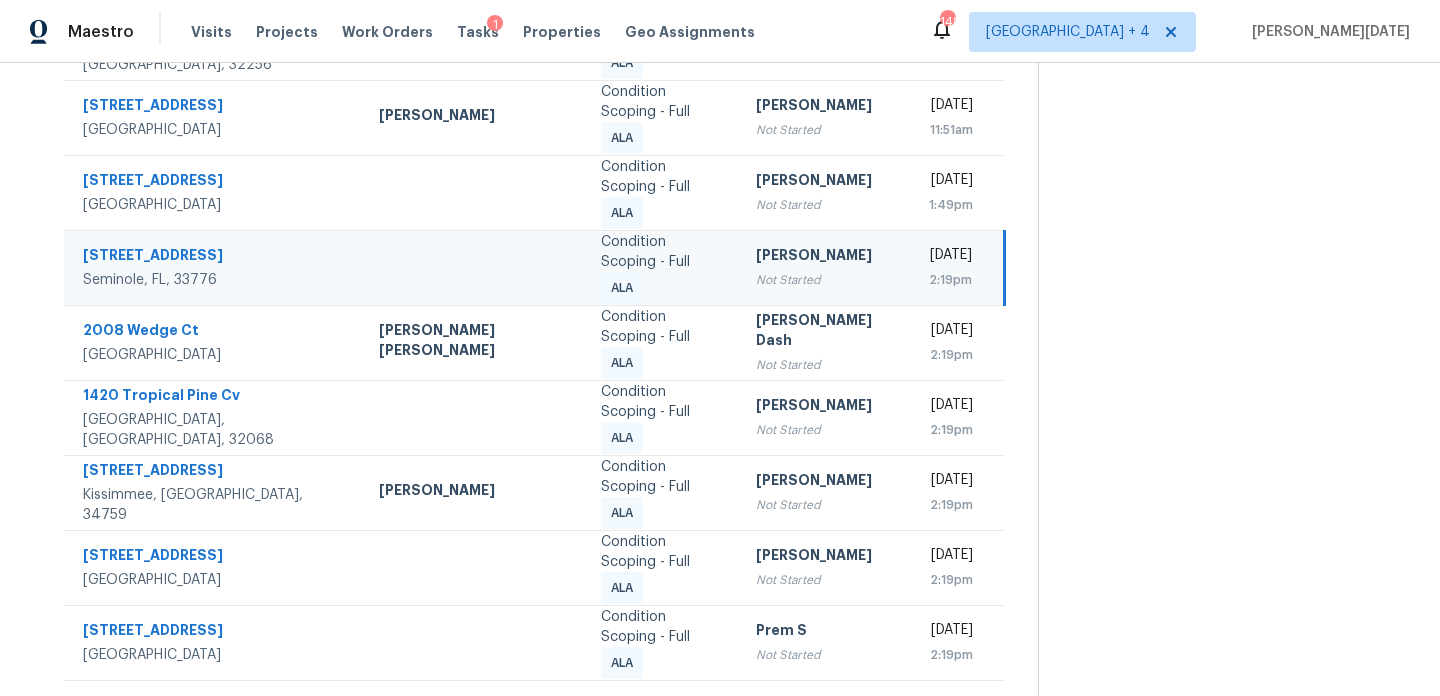 click on "Vigneshwaran B" at bounding box center [826, 257] 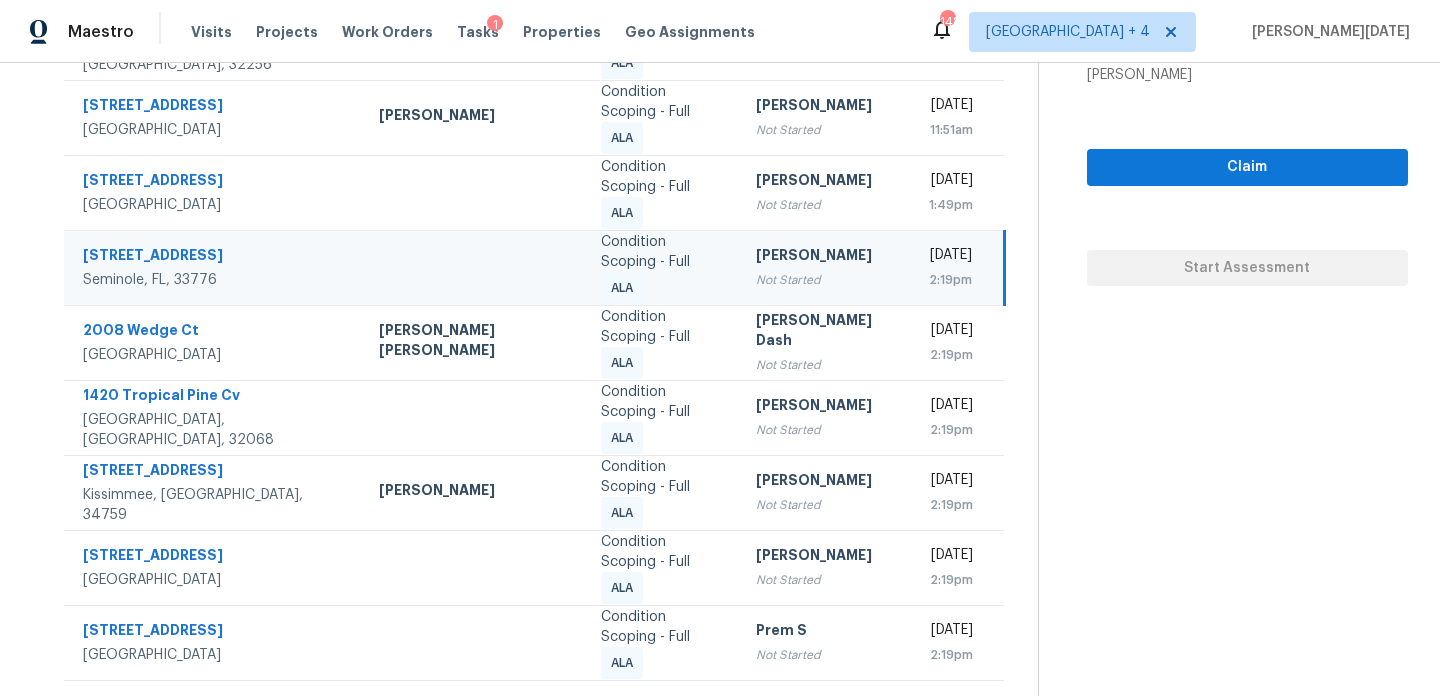 click on "[DATE]" at bounding box center [950, 257] 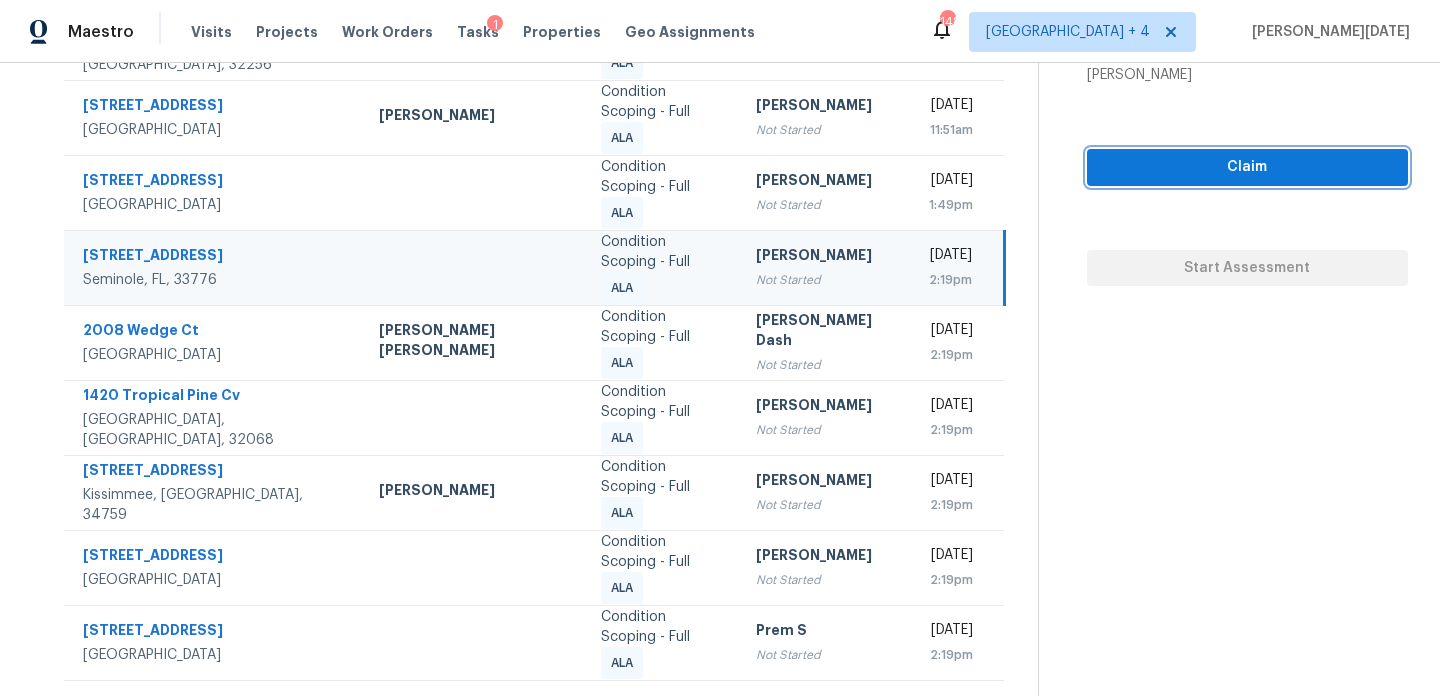 click on "Claim" at bounding box center [1247, 167] 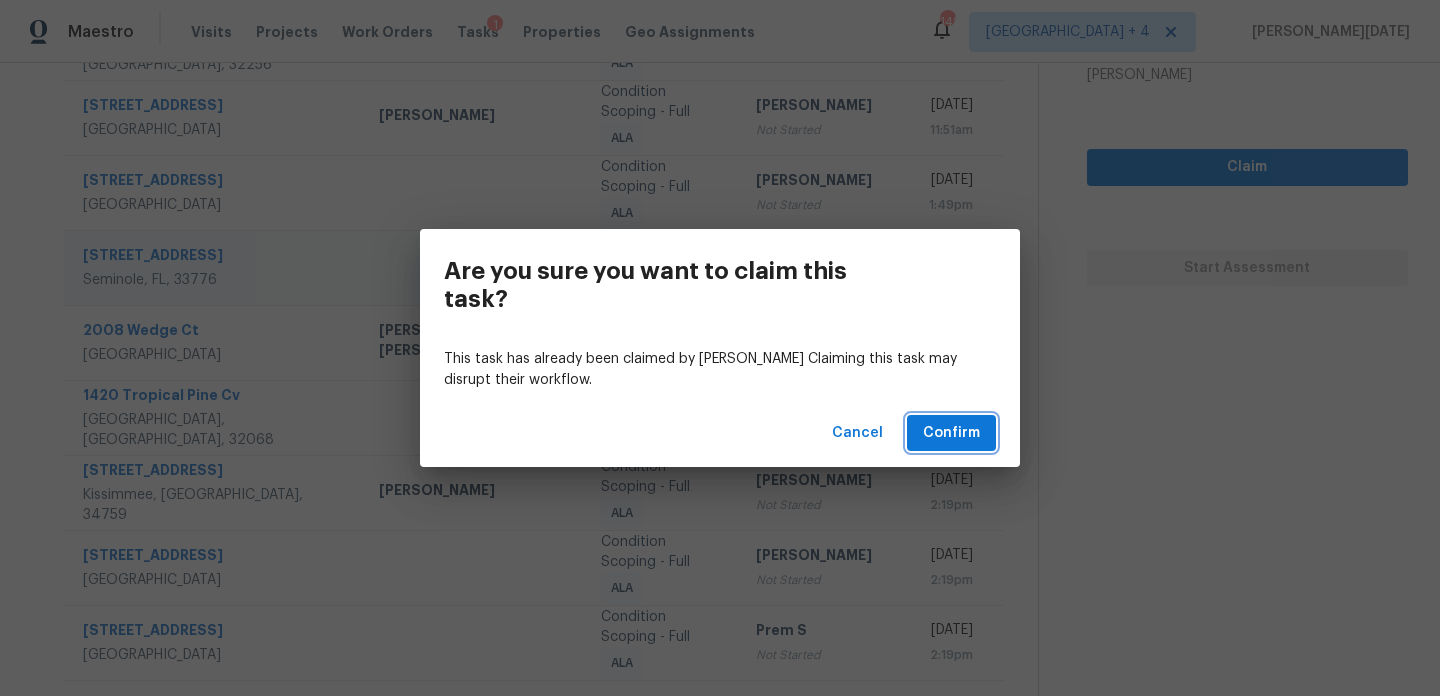 click on "Confirm" at bounding box center [951, 433] 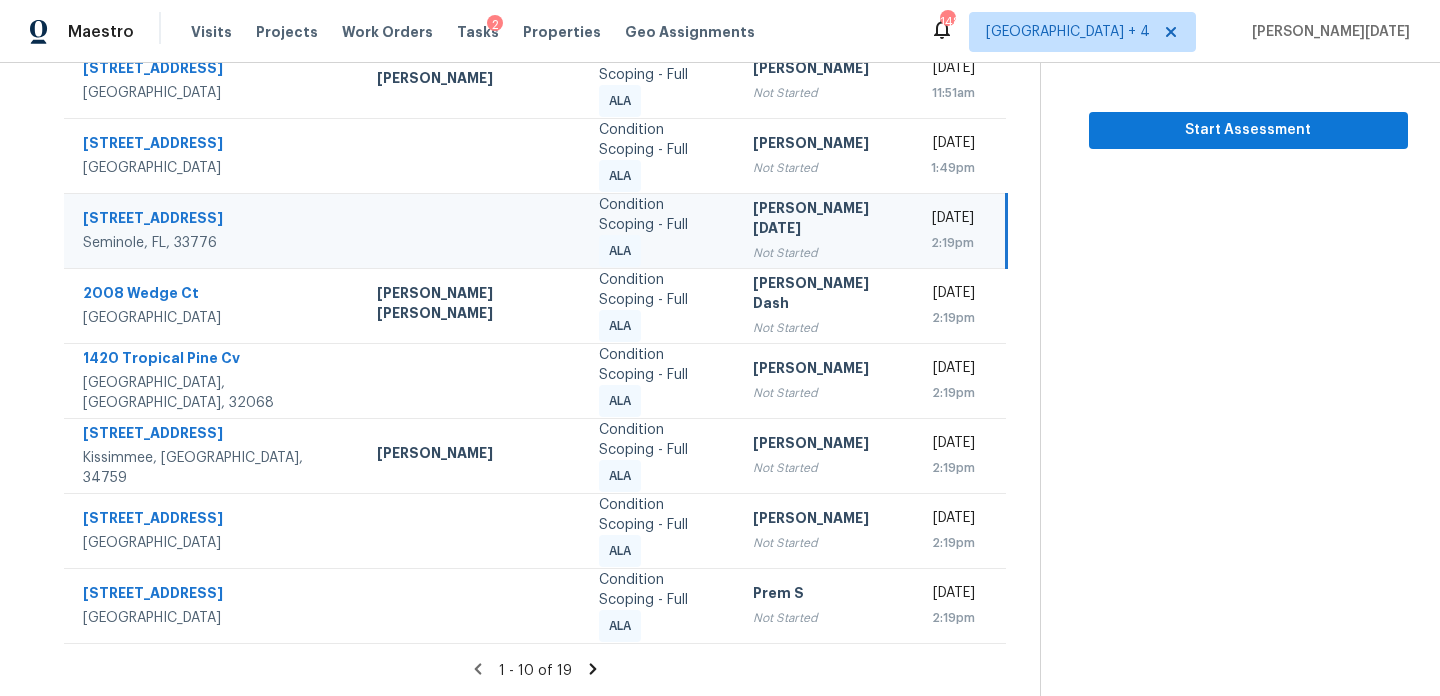 scroll, scrollTop: 387, scrollLeft: 0, axis: vertical 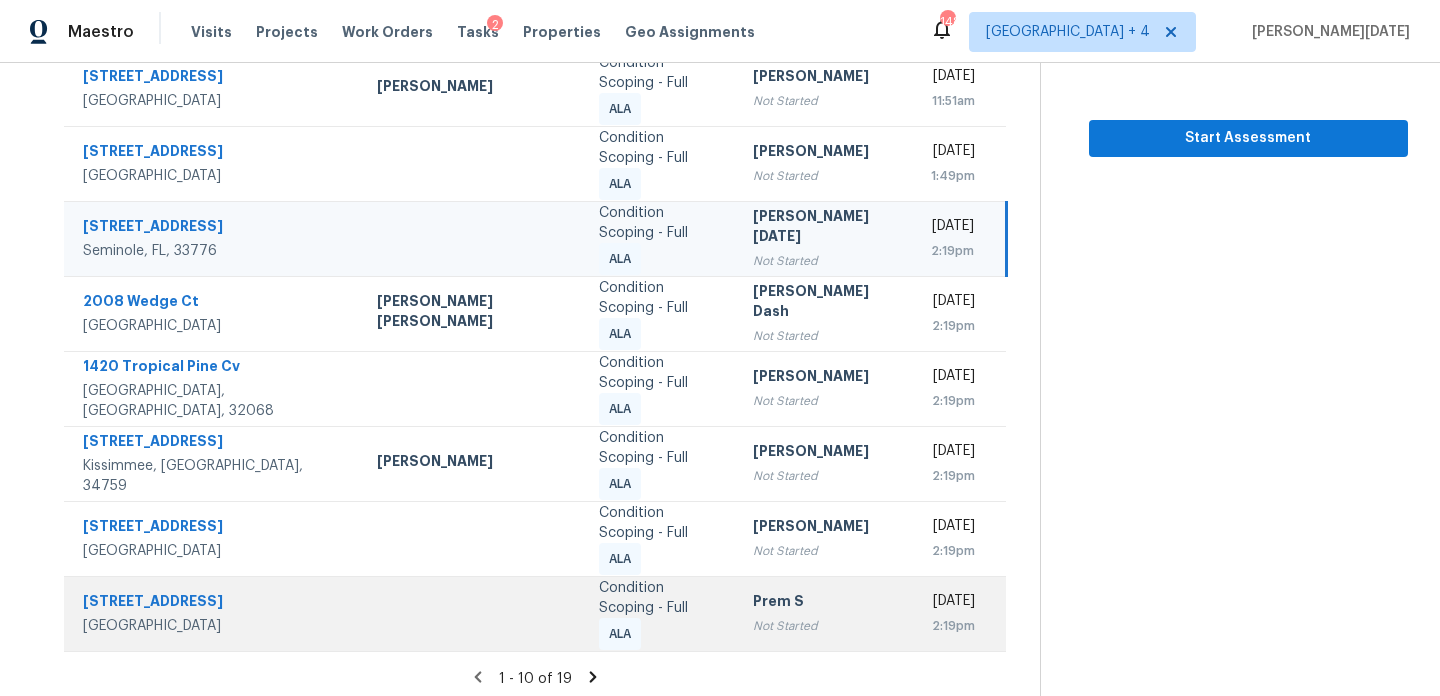 click on "Prem S" at bounding box center (826, 603) 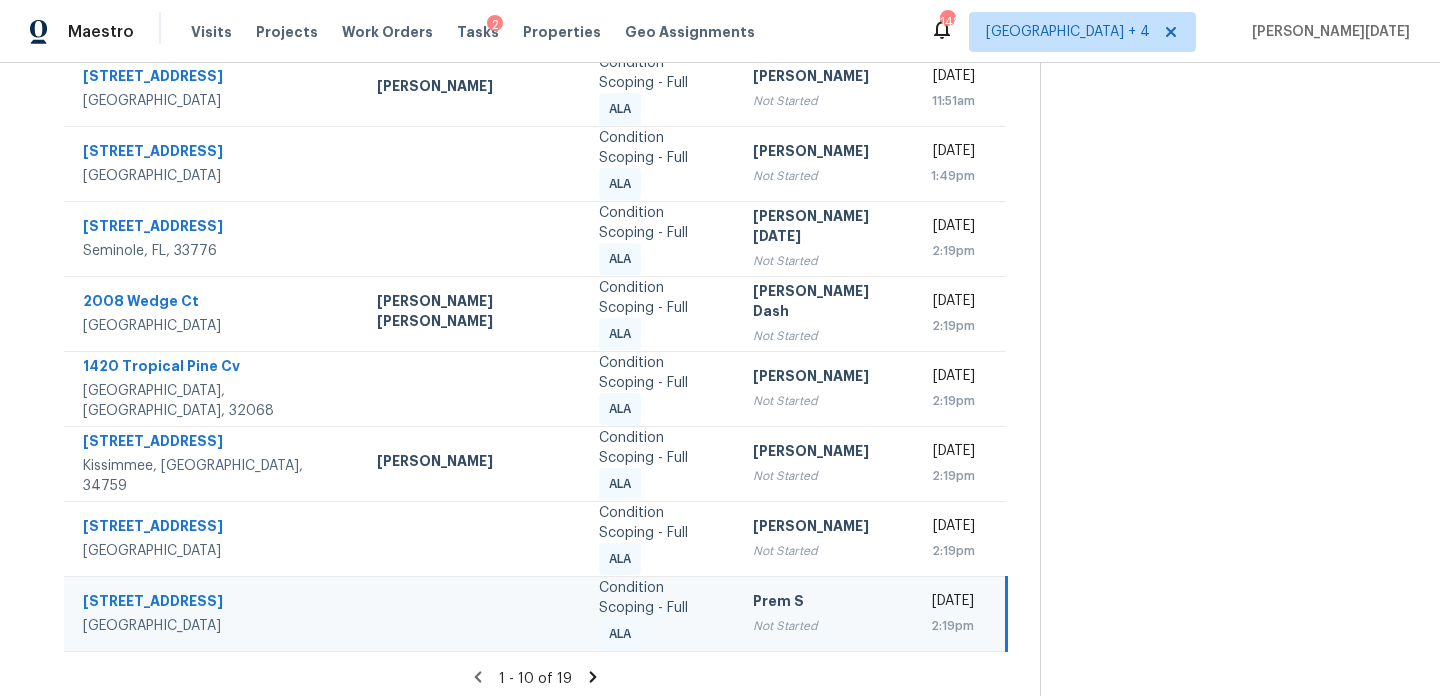 click on "Thu, Jul 10th 2025 2:19pm" at bounding box center [961, 613] 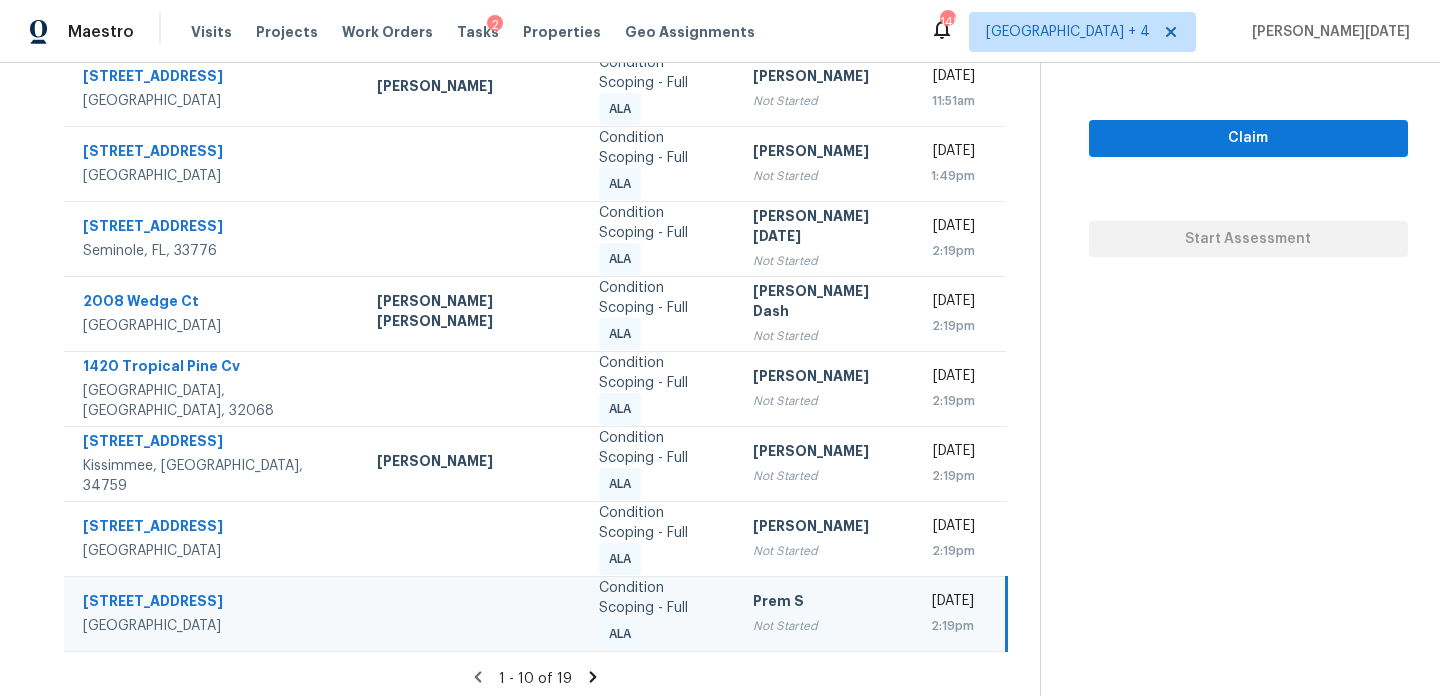 click on "Thu, Jul 10th 2025 2:19pm" at bounding box center [961, 613] 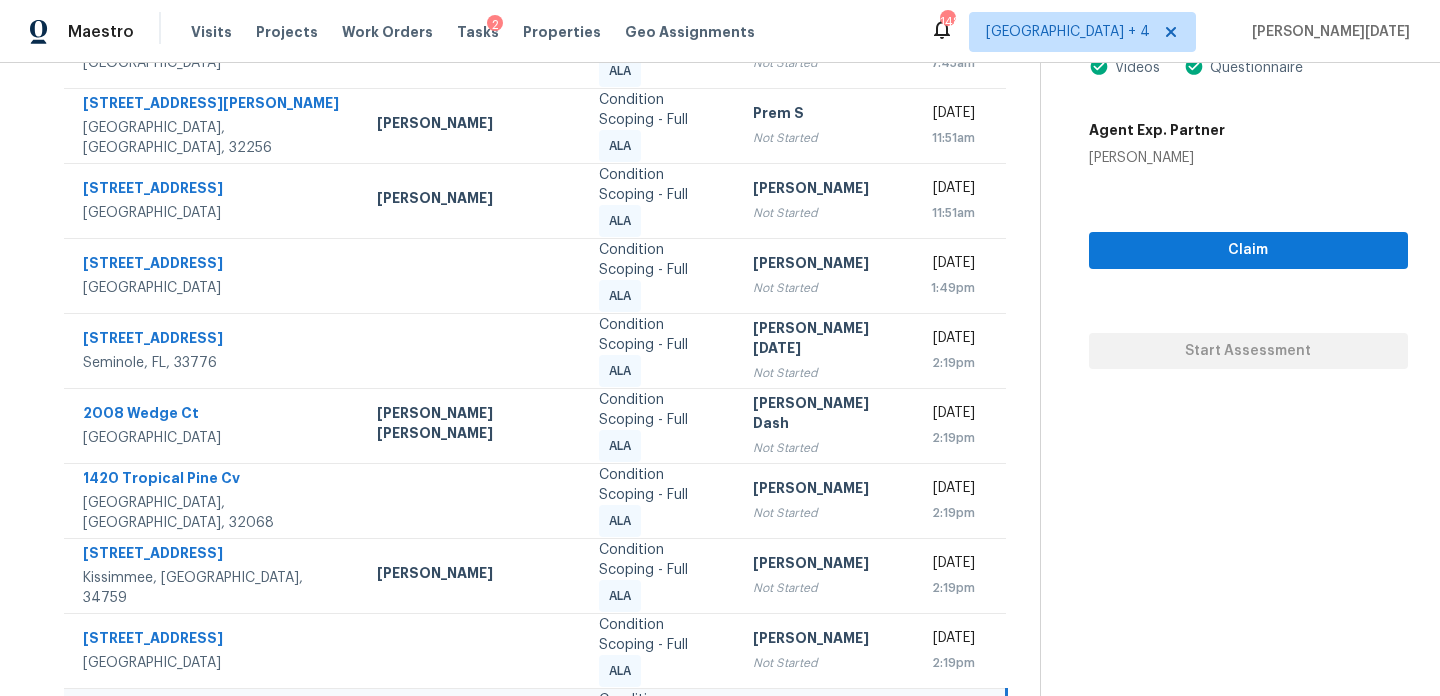 scroll, scrollTop: 259, scrollLeft: 0, axis: vertical 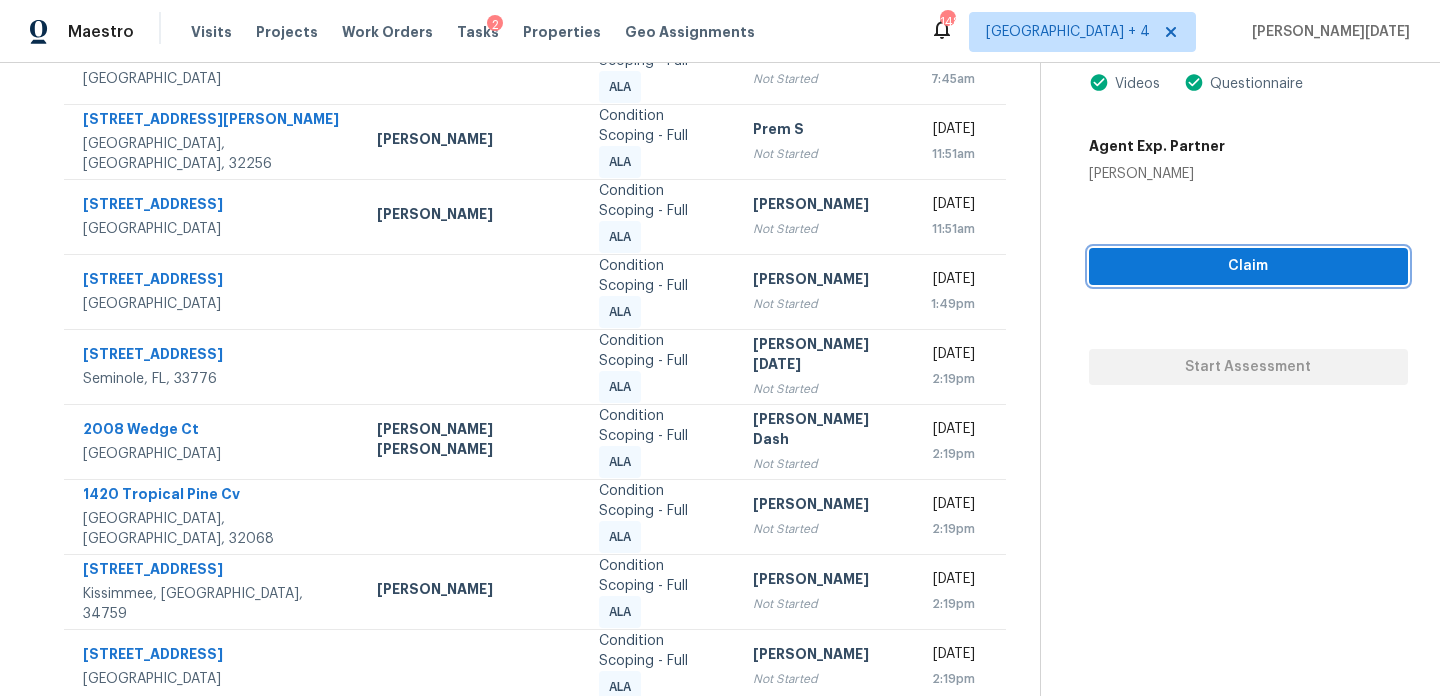 click on "Claim" at bounding box center (1248, 266) 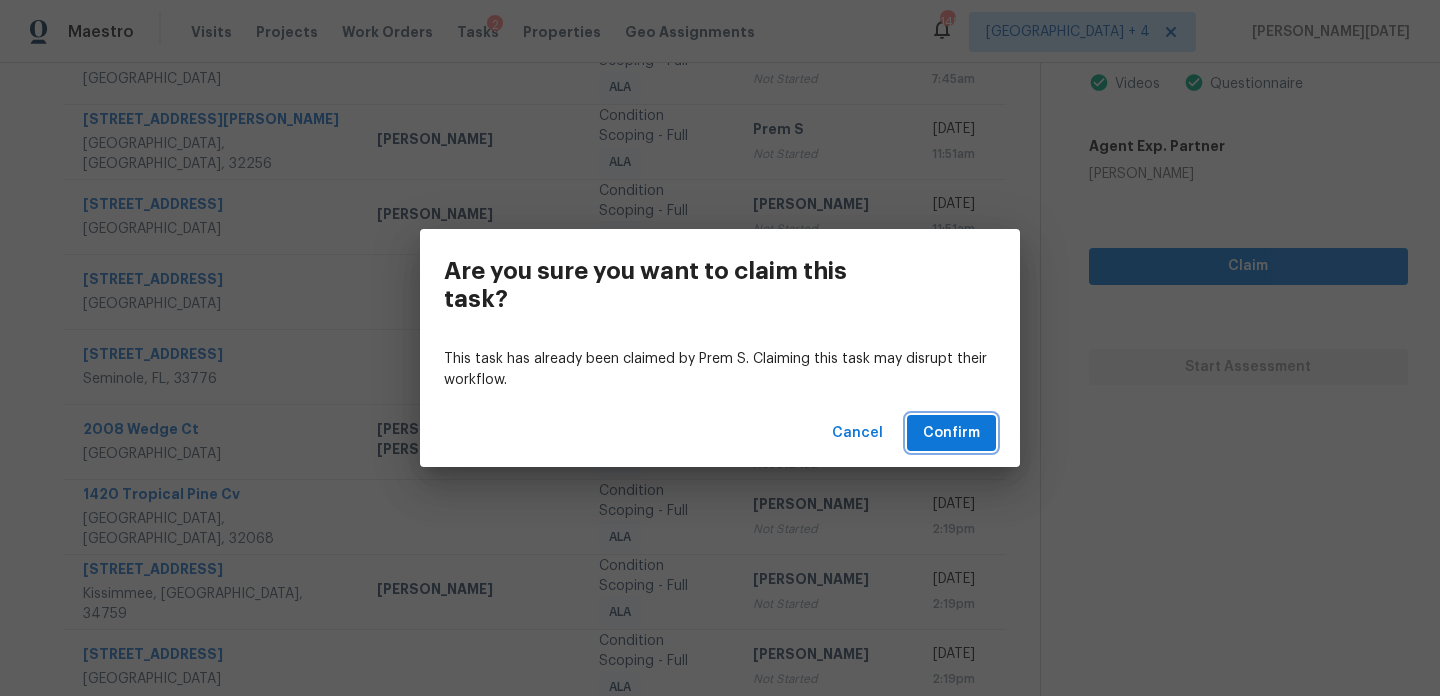 click on "Confirm" at bounding box center (951, 433) 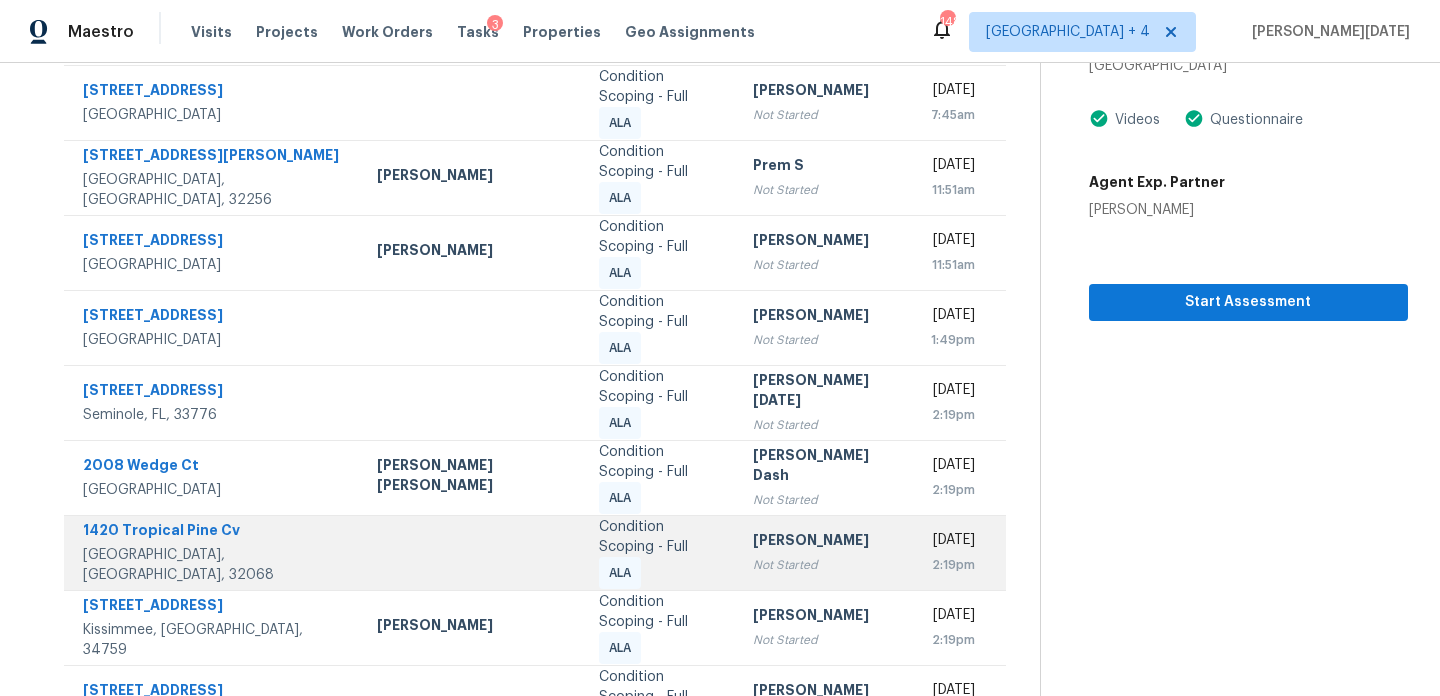 scroll, scrollTop: 395, scrollLeft: 0, axis: vertical 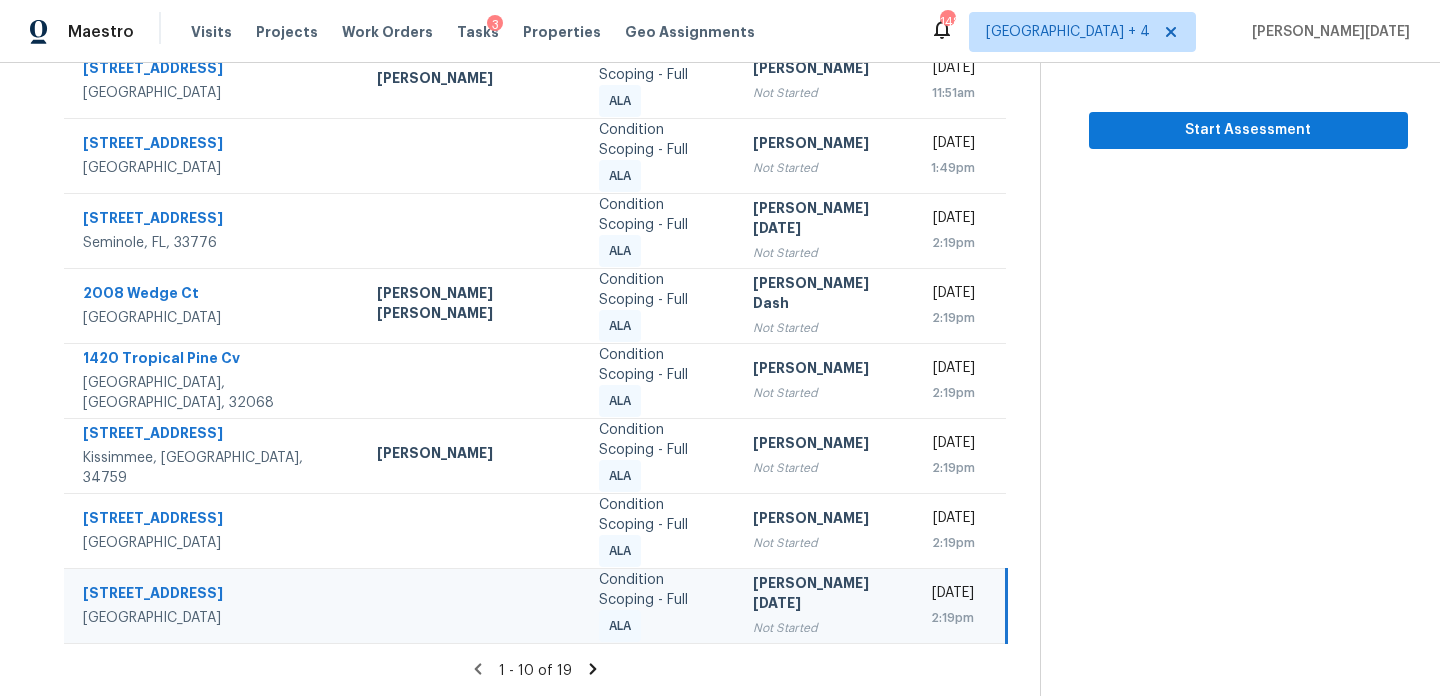 click 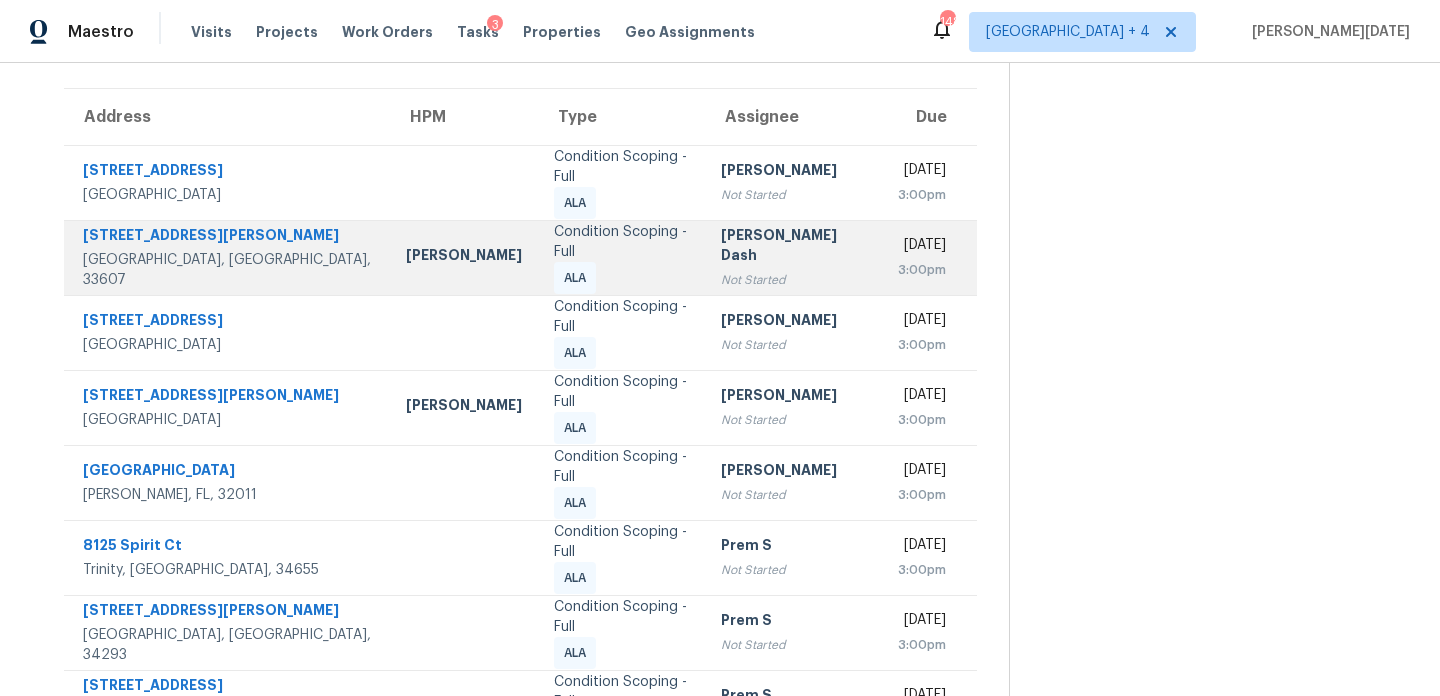 scroll, scrollTop: 0, scrollLeft: 0, axis: both 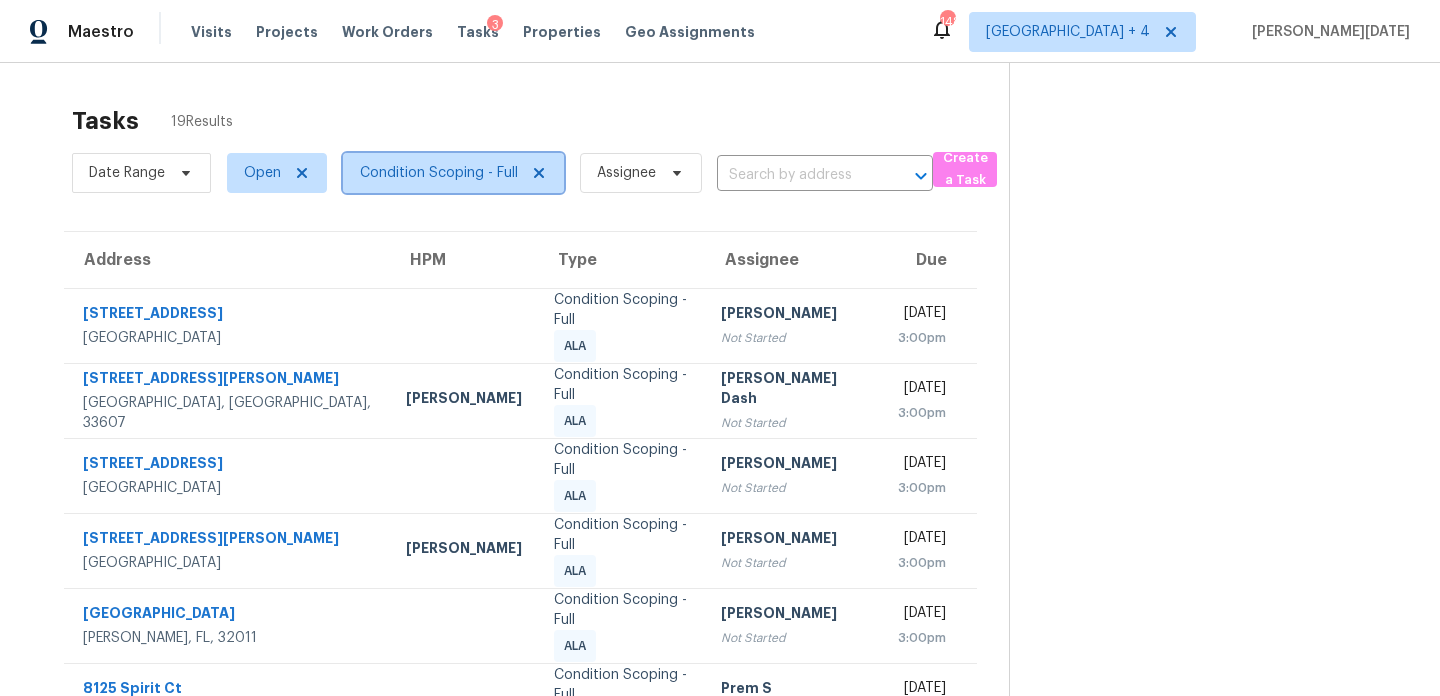 click on "Condition Scoping - Full" at bounding box center [439, 173] 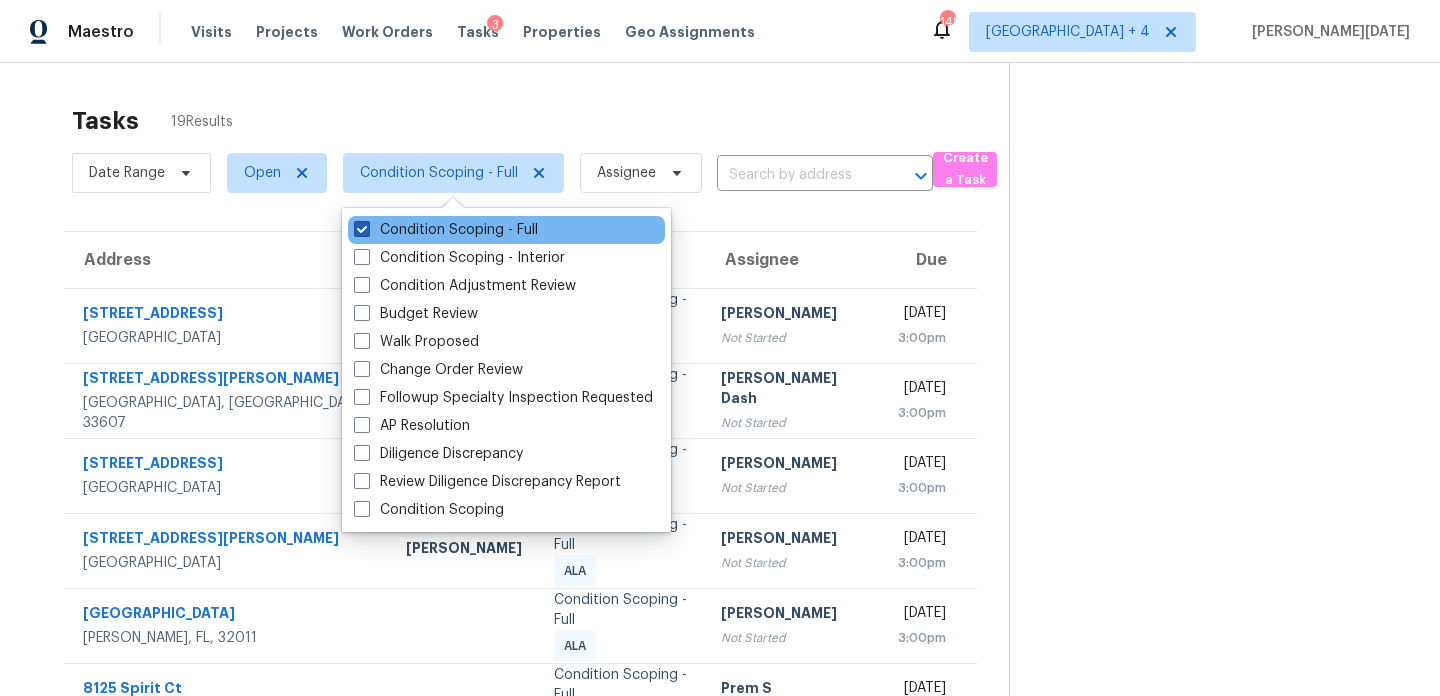 click on "Condition Scoping - Full" at bounding box center (446, 230) 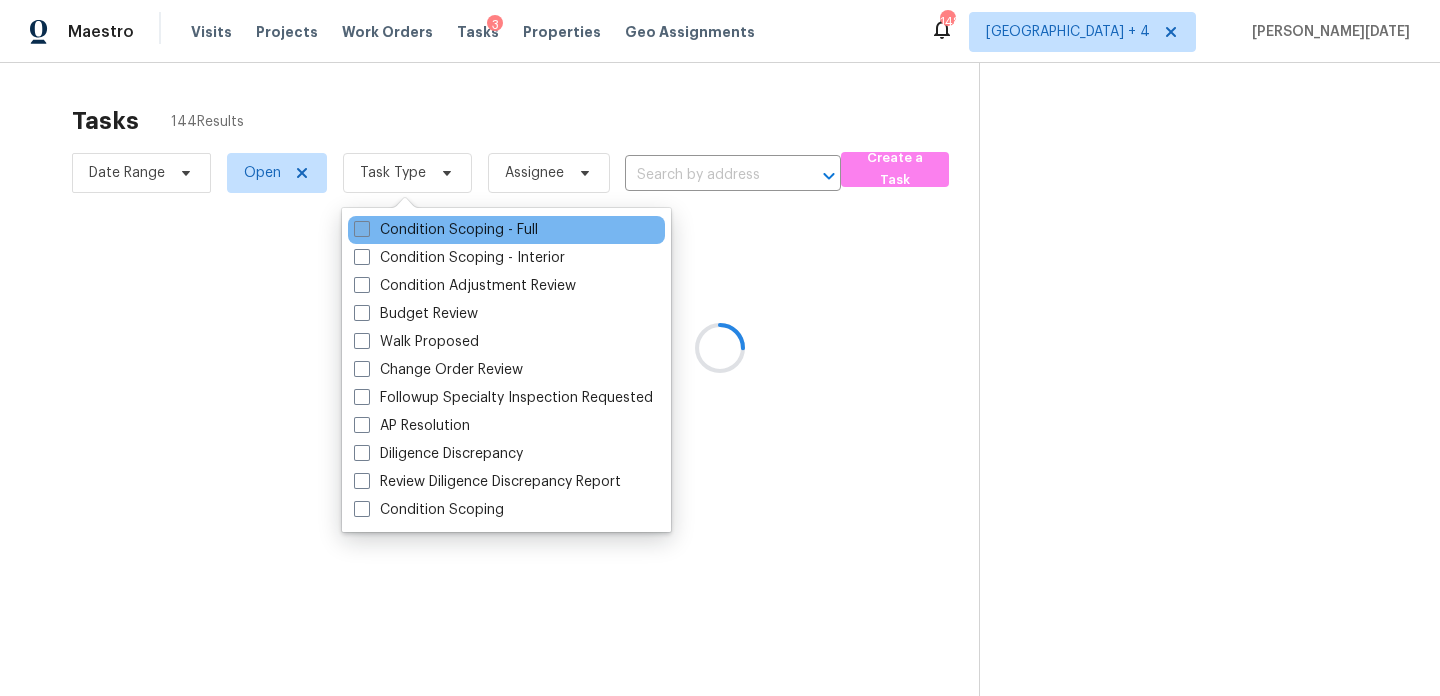 click on "Condition Scoping - Full" at bounding box center (446, 230) 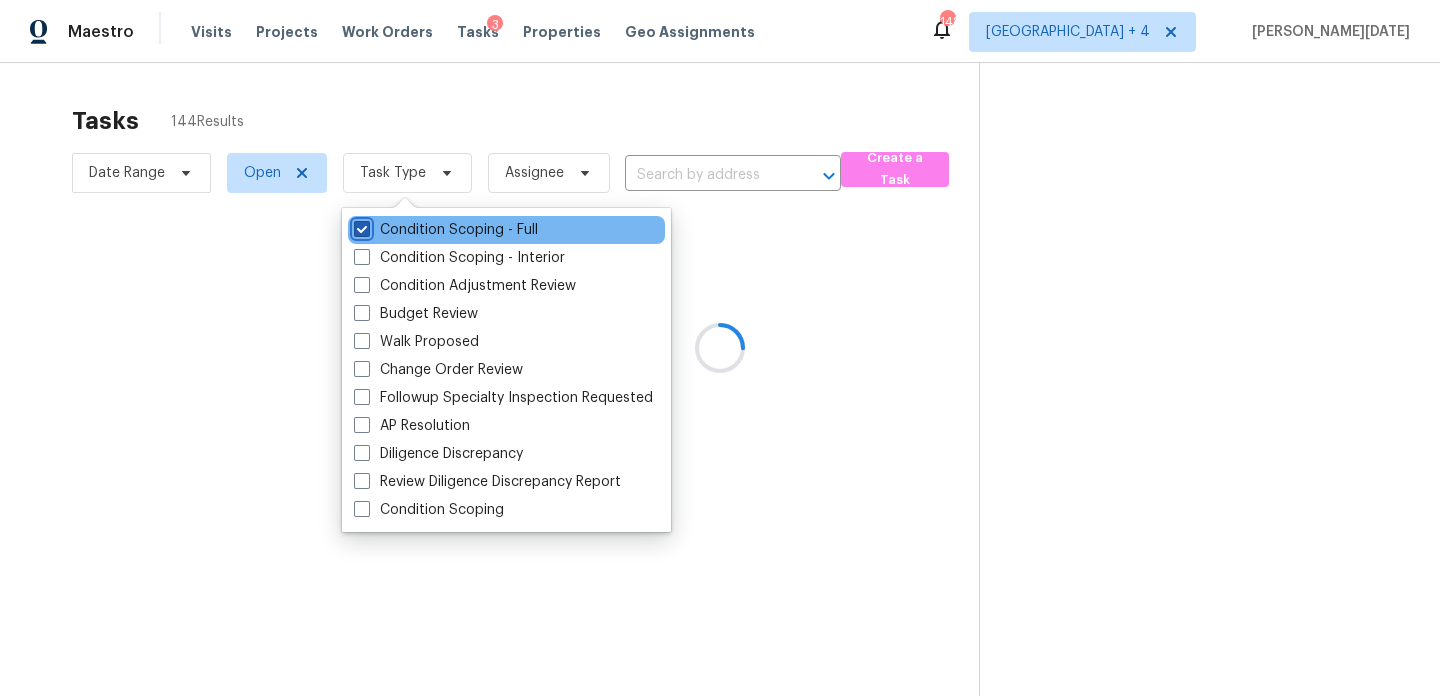 checkbox on "true" 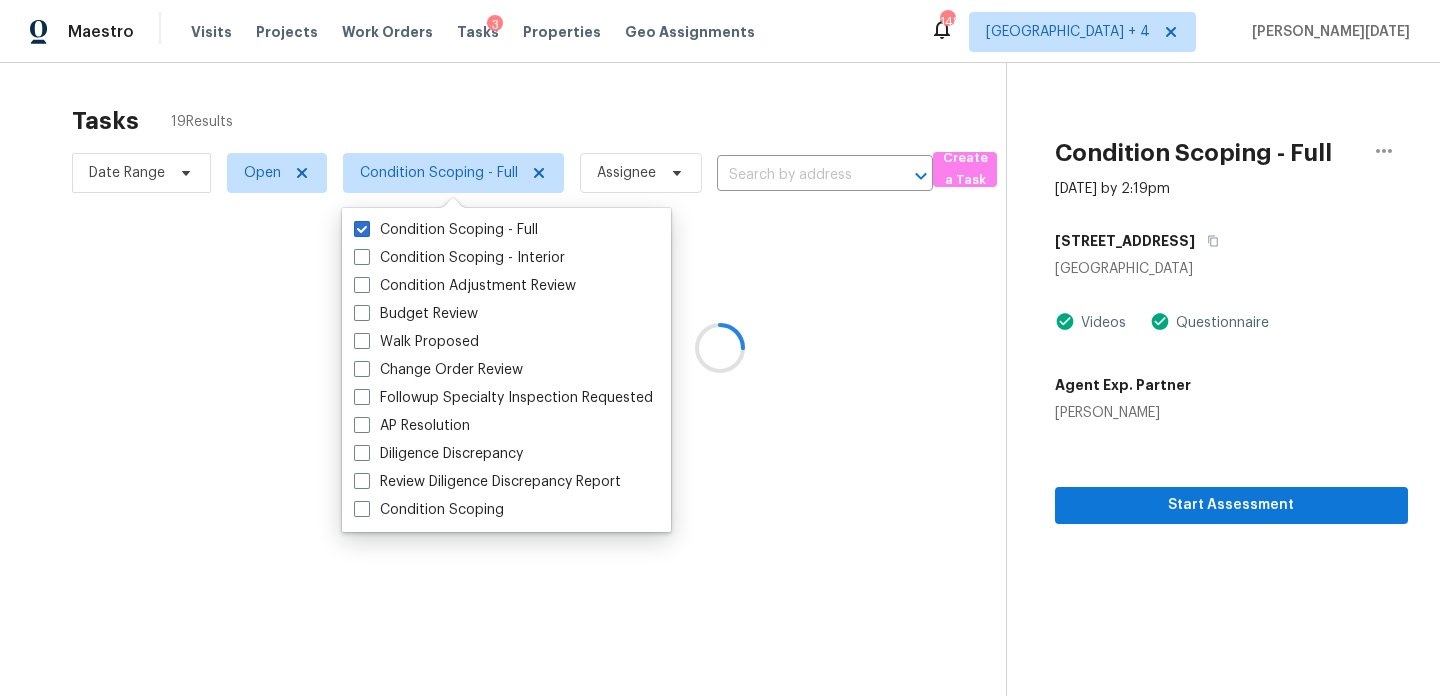 click at bounding box center (720, 348) 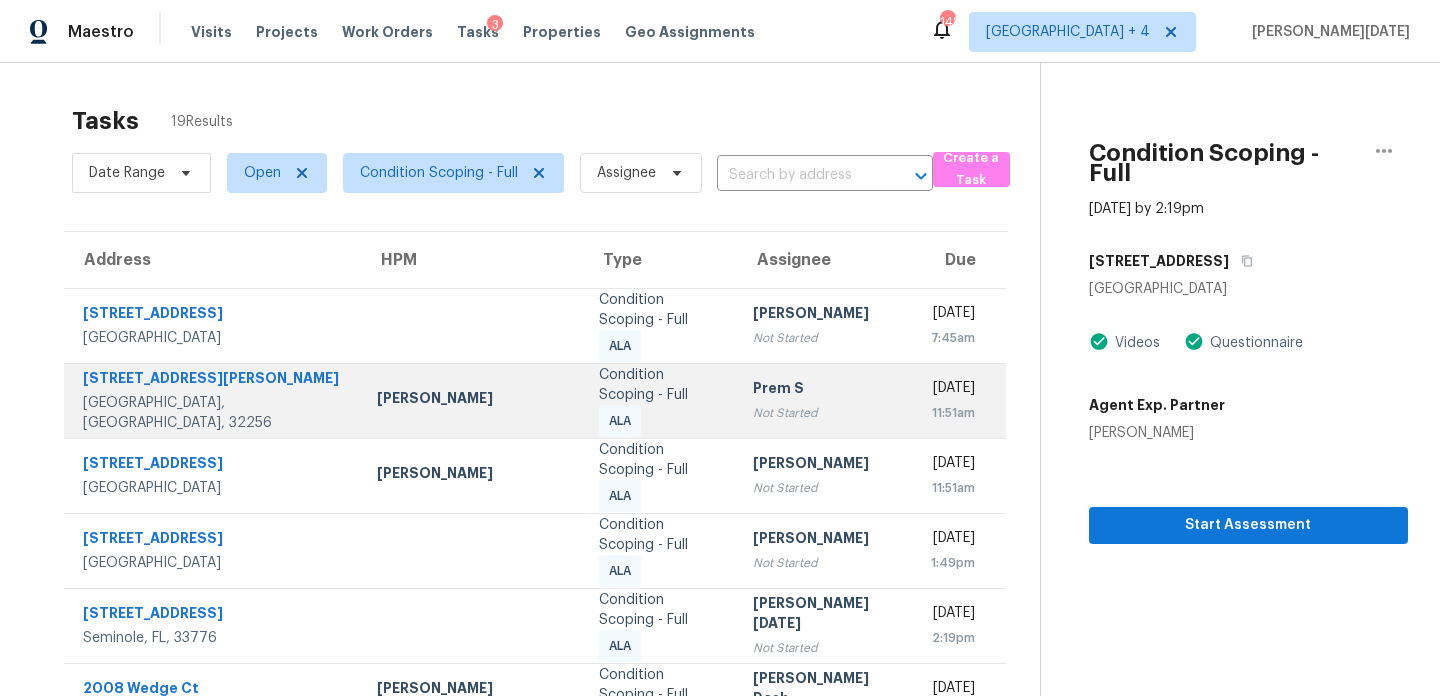 scroll, scrollTop: 395, scrollLeft: 0, axis: vertical 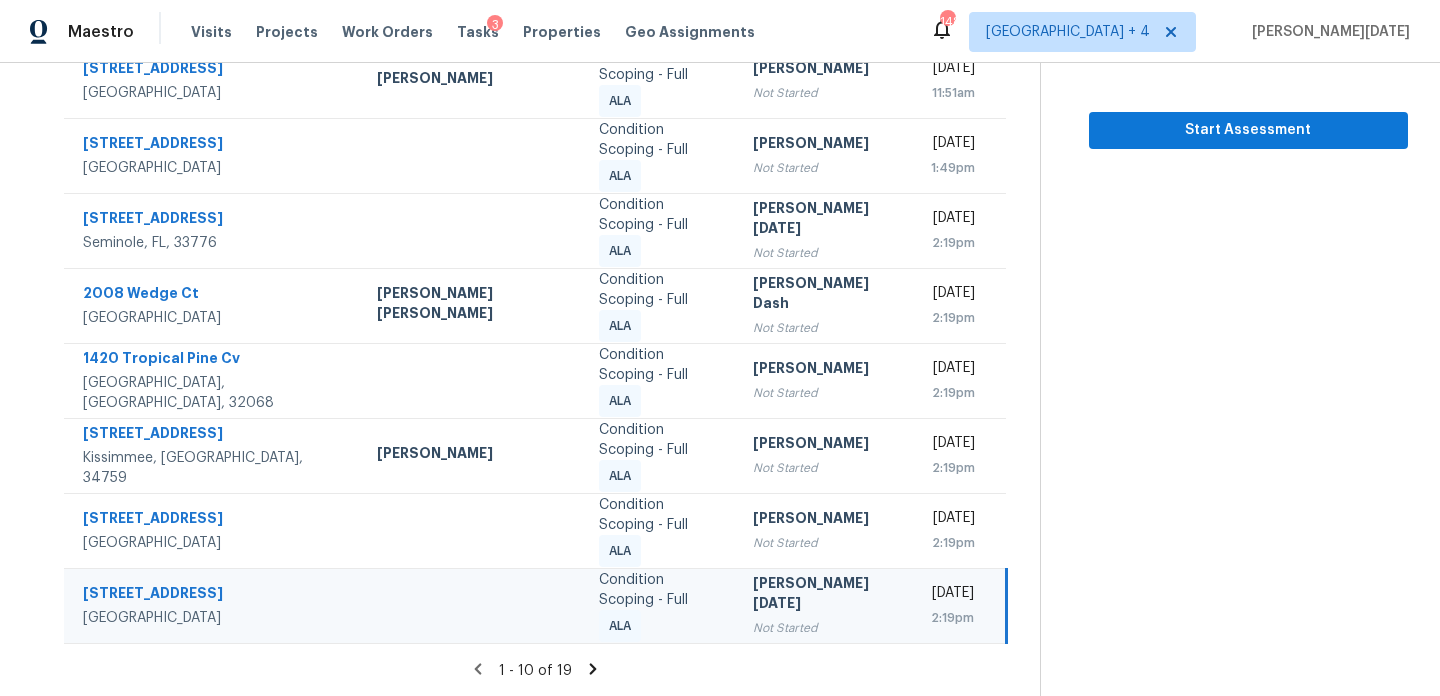 click 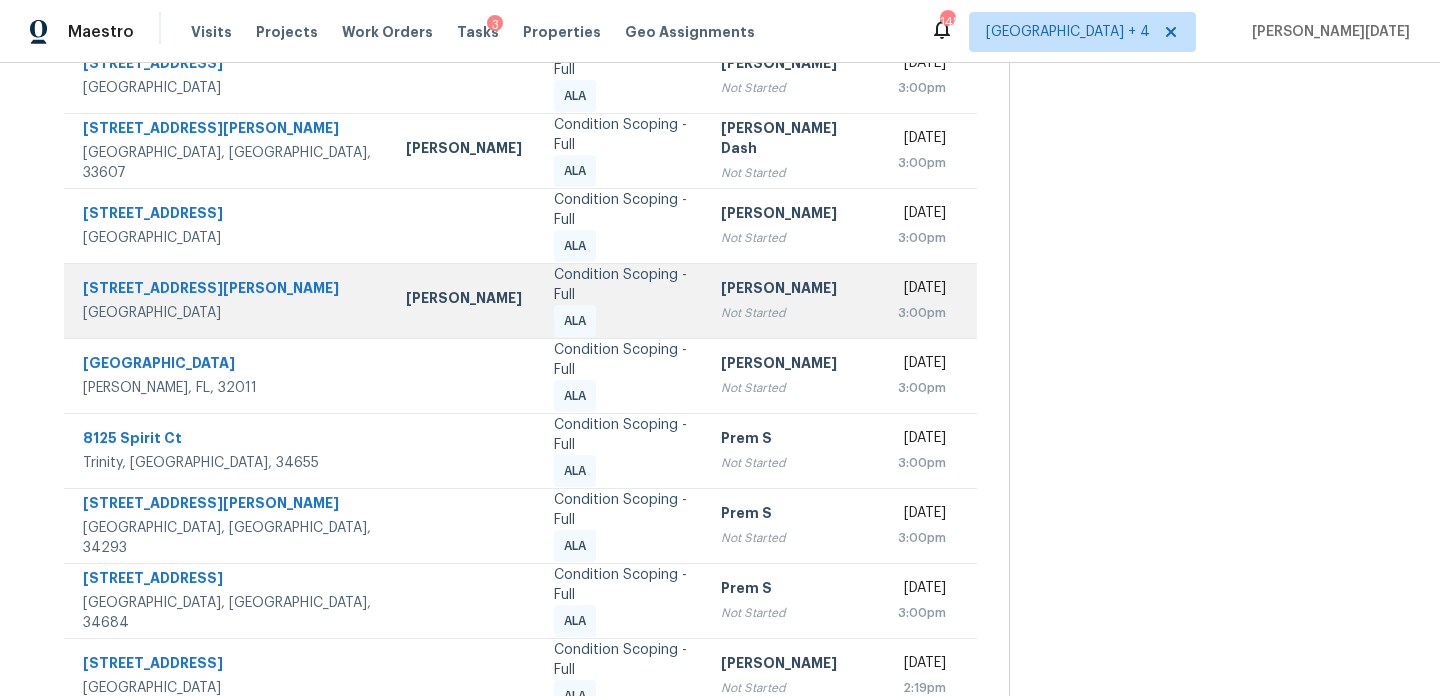 scroll, scrollTop: 275, scrollLeft: 0, axis: vertical 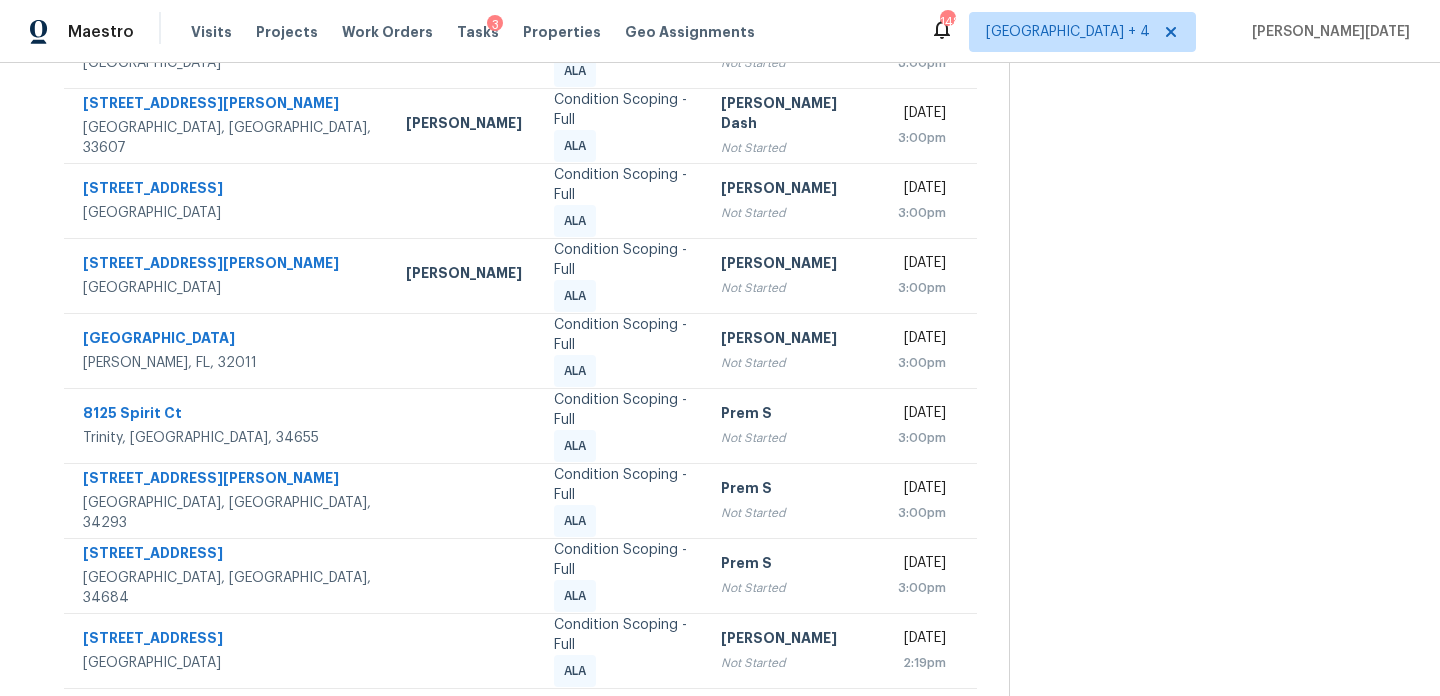 click 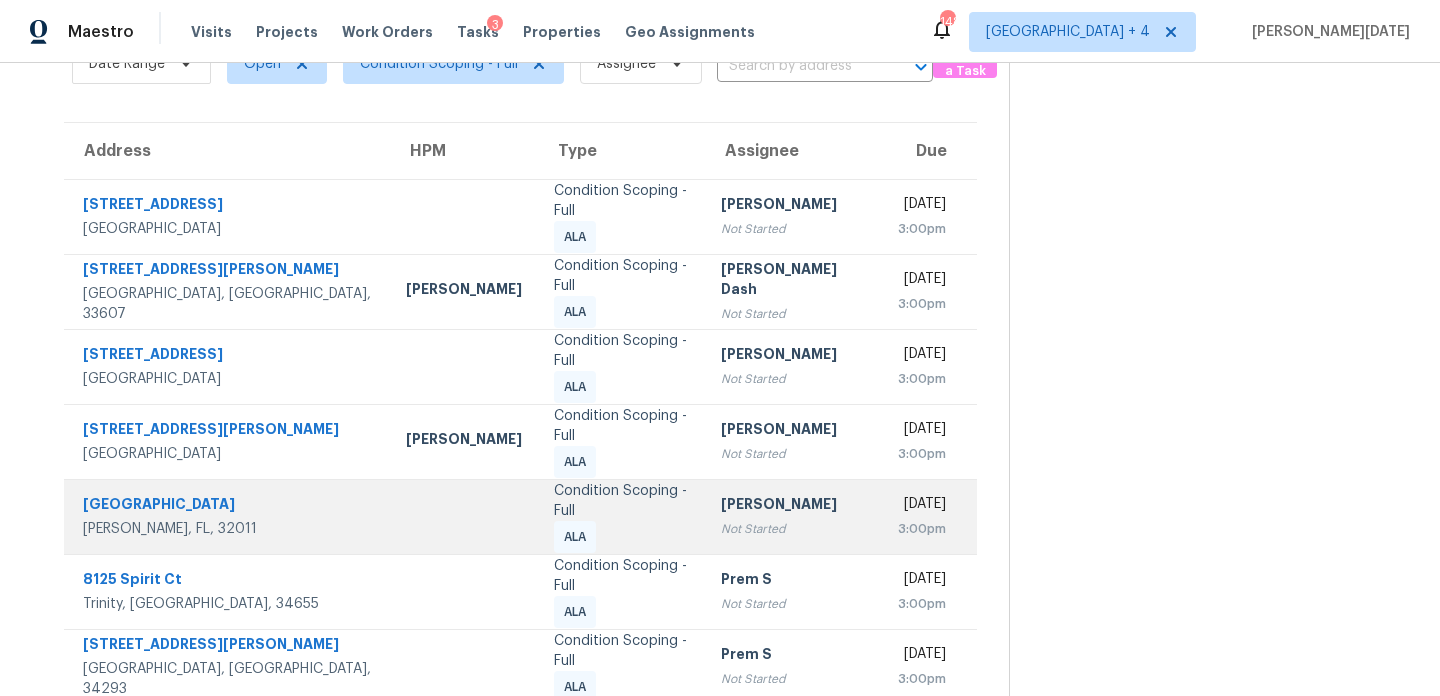 scroll, scrollTop: 275, scrollLeft: 0, axis: vertical 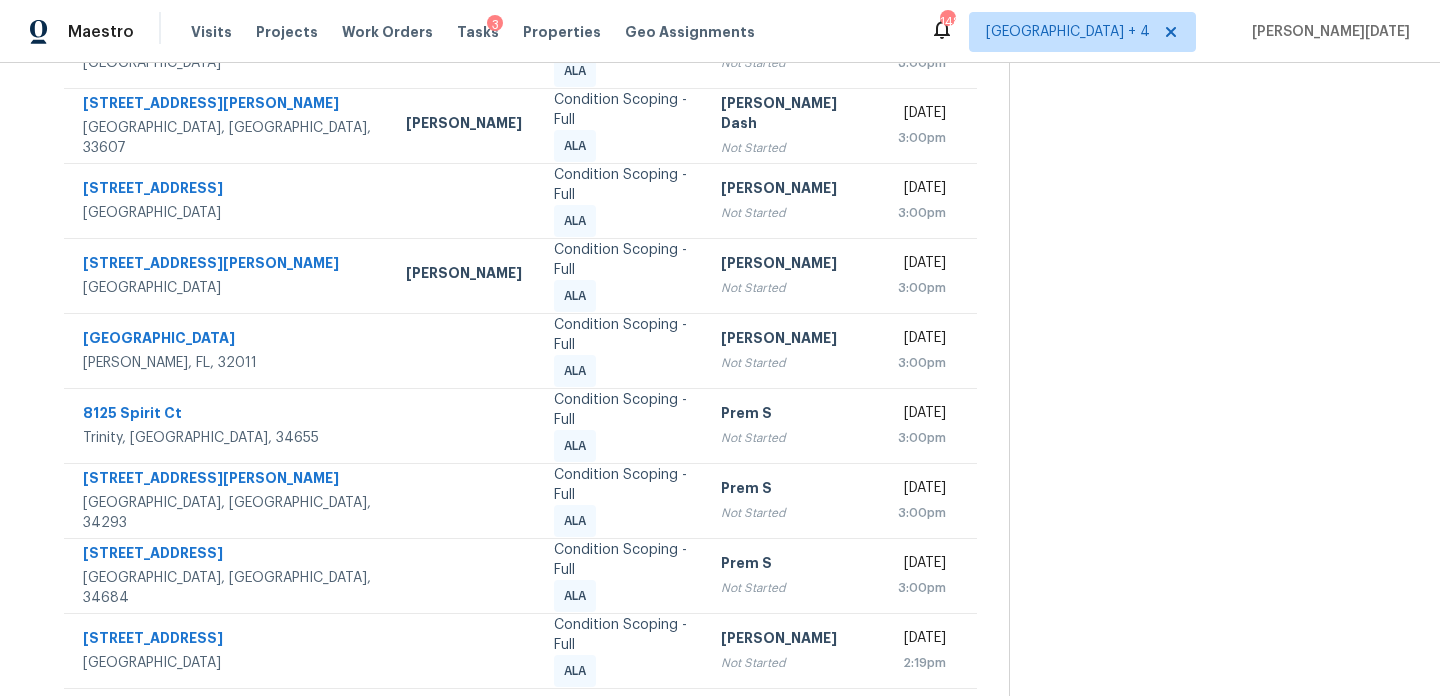 click 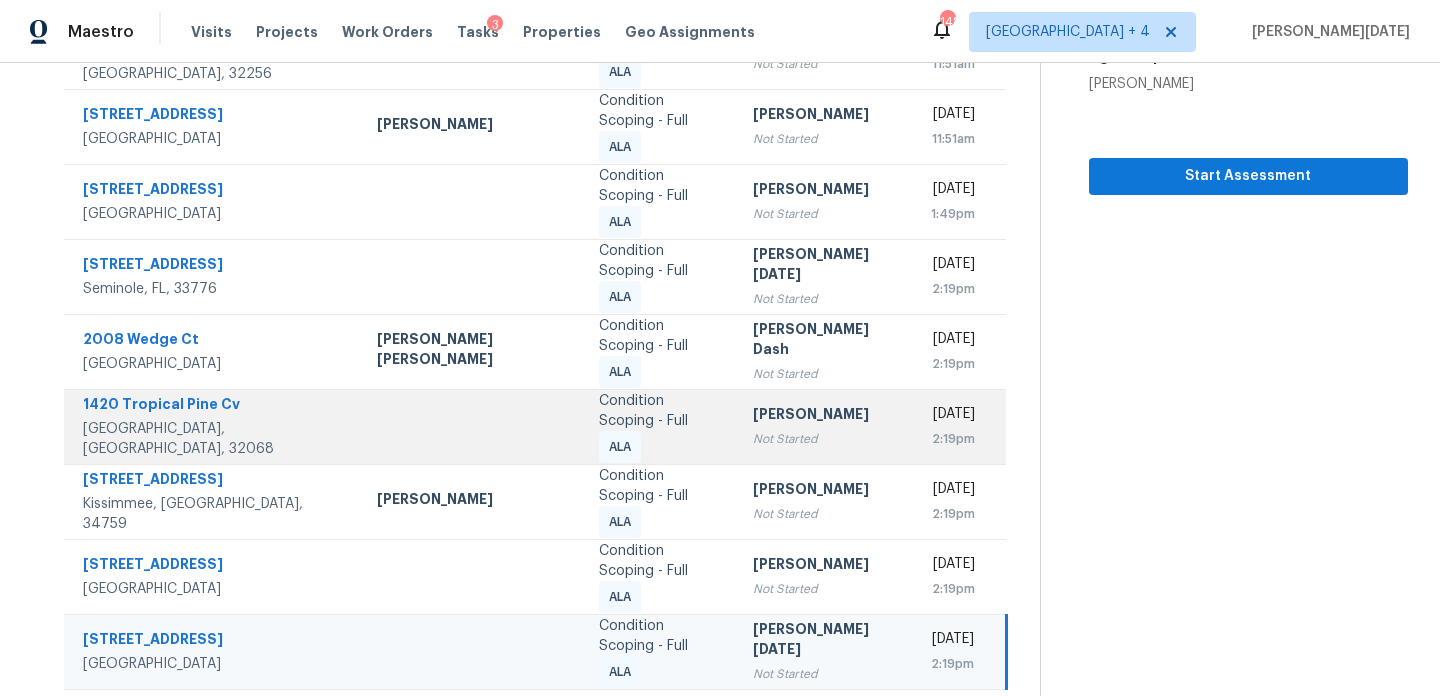 scroll, scrollTop: 395, scrollLeft: 0, axis: vertical 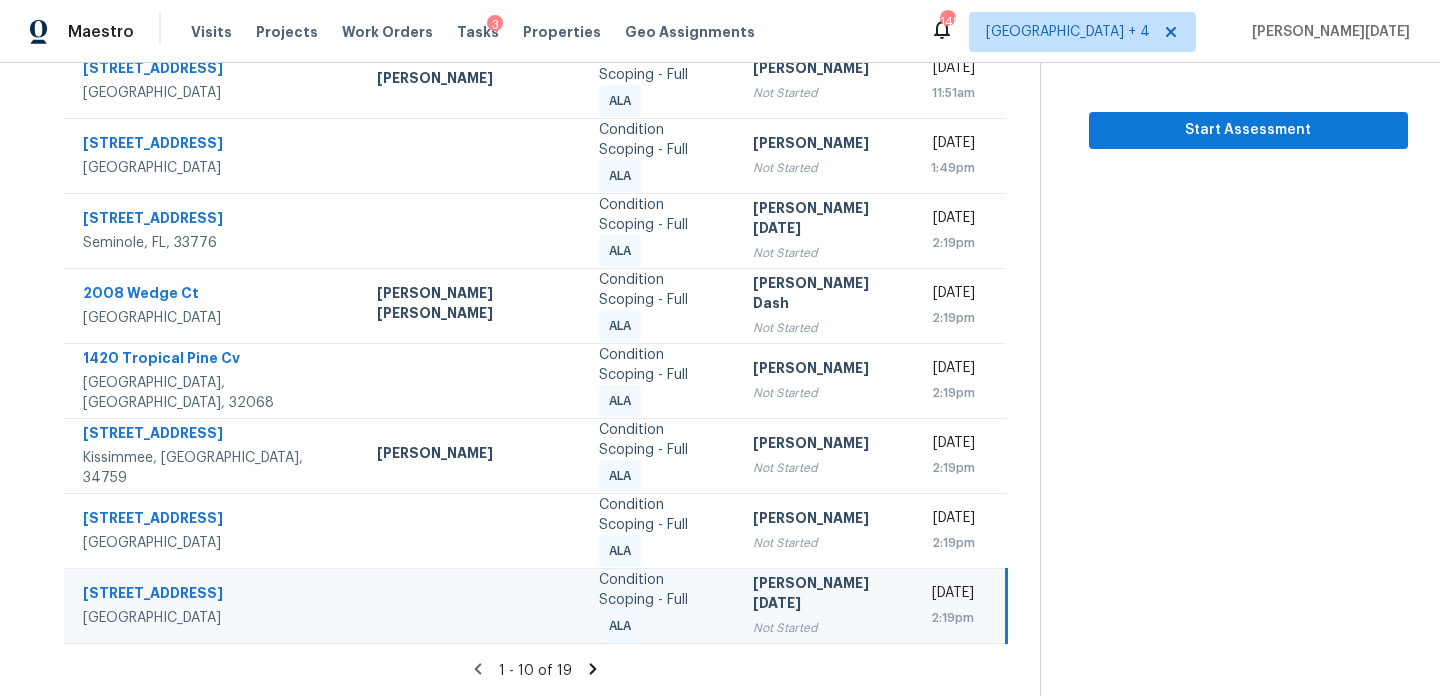 click on "Not Started" at bounding box center [826, 628] 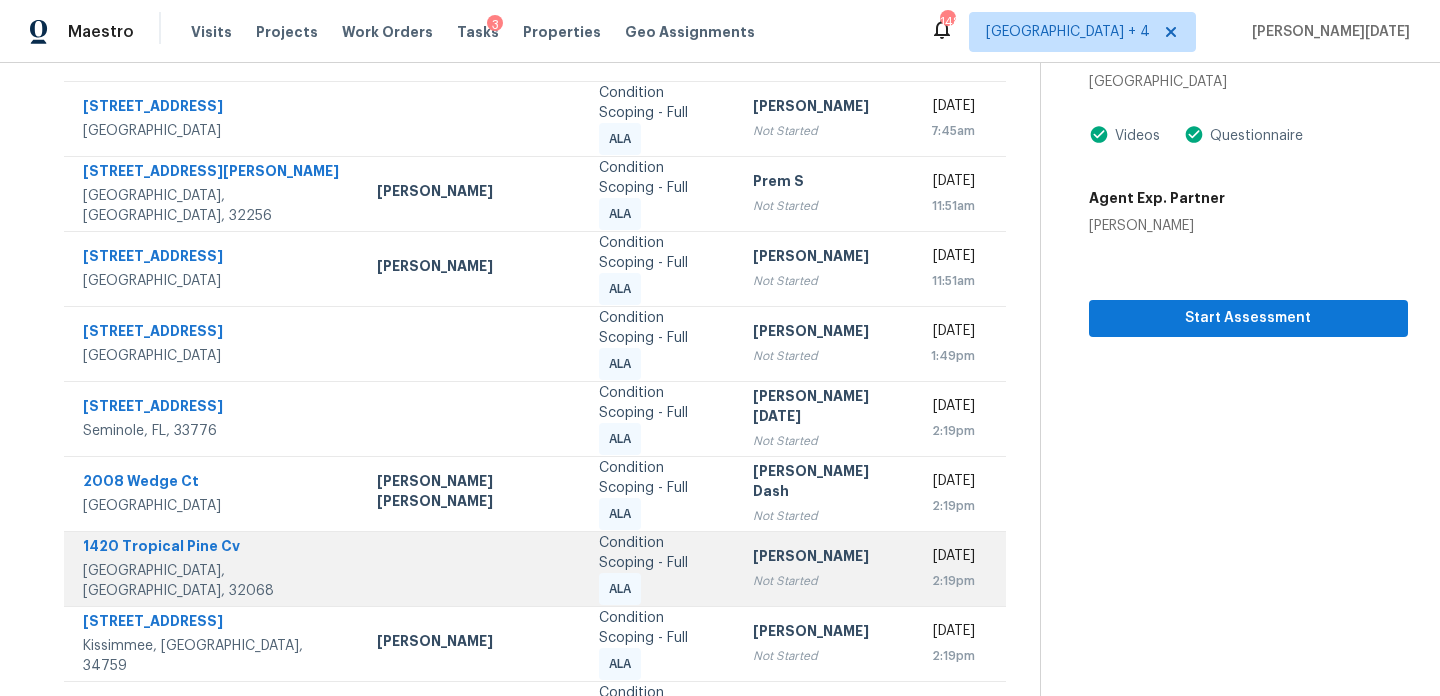 scroll, scrollTop: 395, scrollLeft: 0, axis: vertical 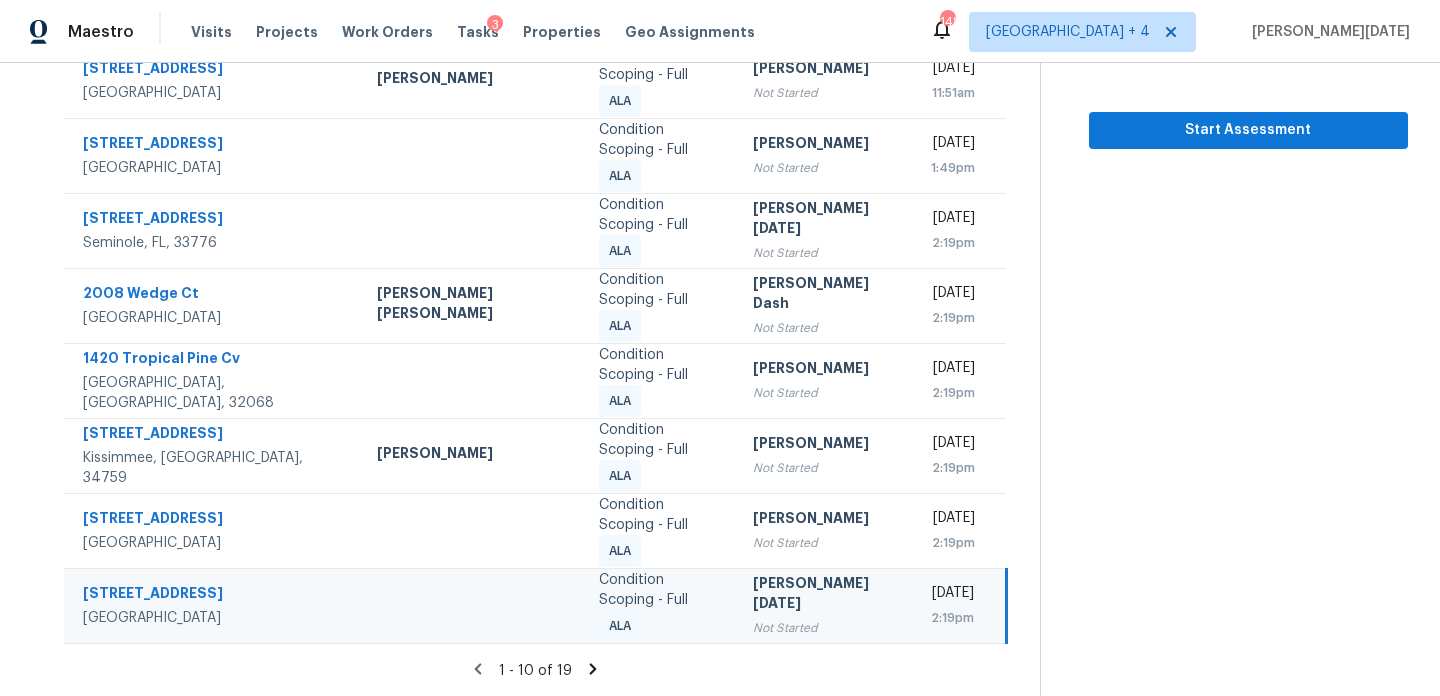 click 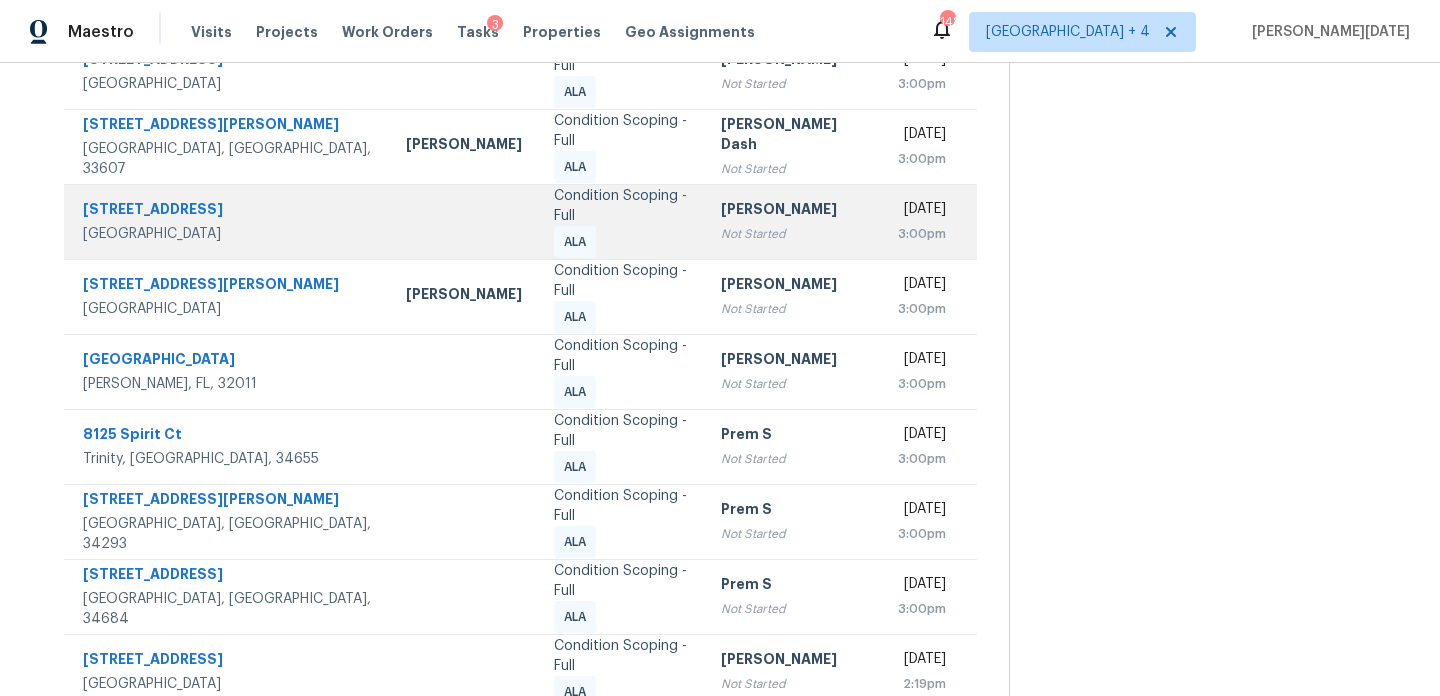 scroll, scrollTop: 275, scrollLeft: 0, axis: vertical 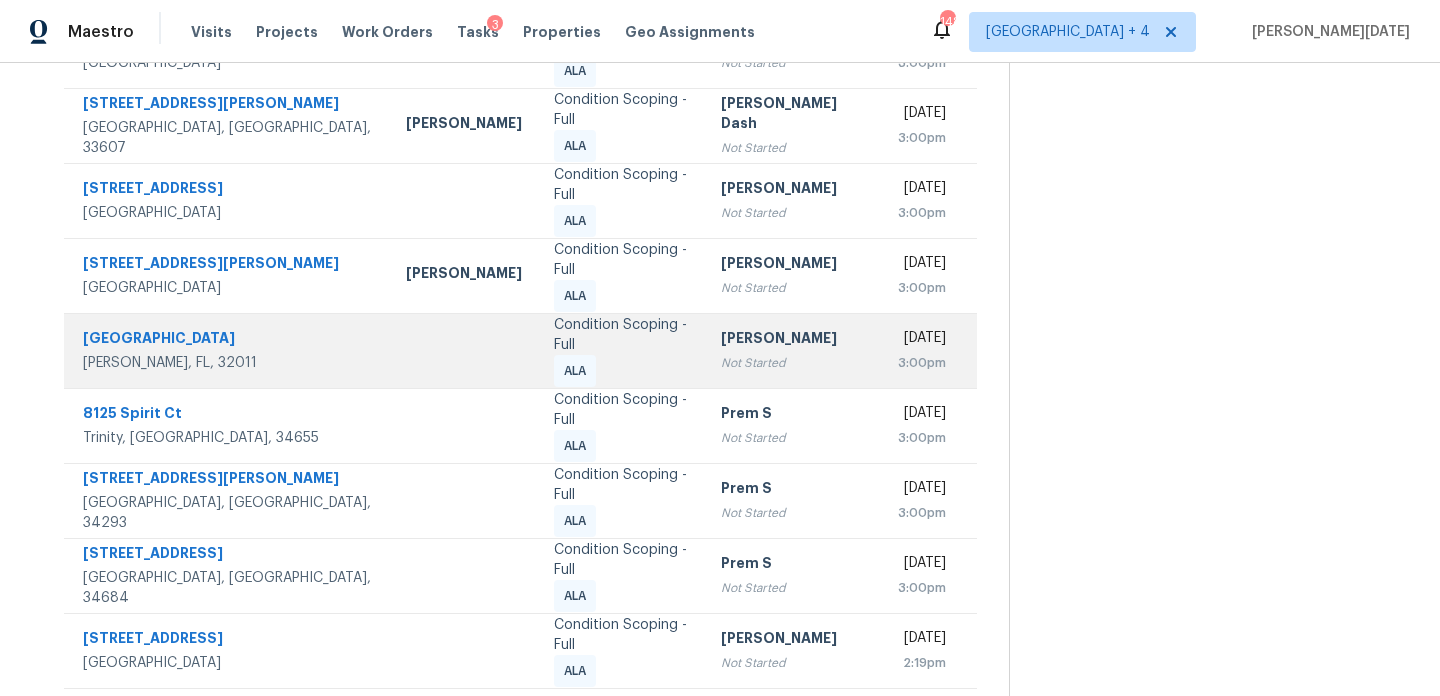 click on "Rajesh M Not Started" at bounding box center (793, 350) 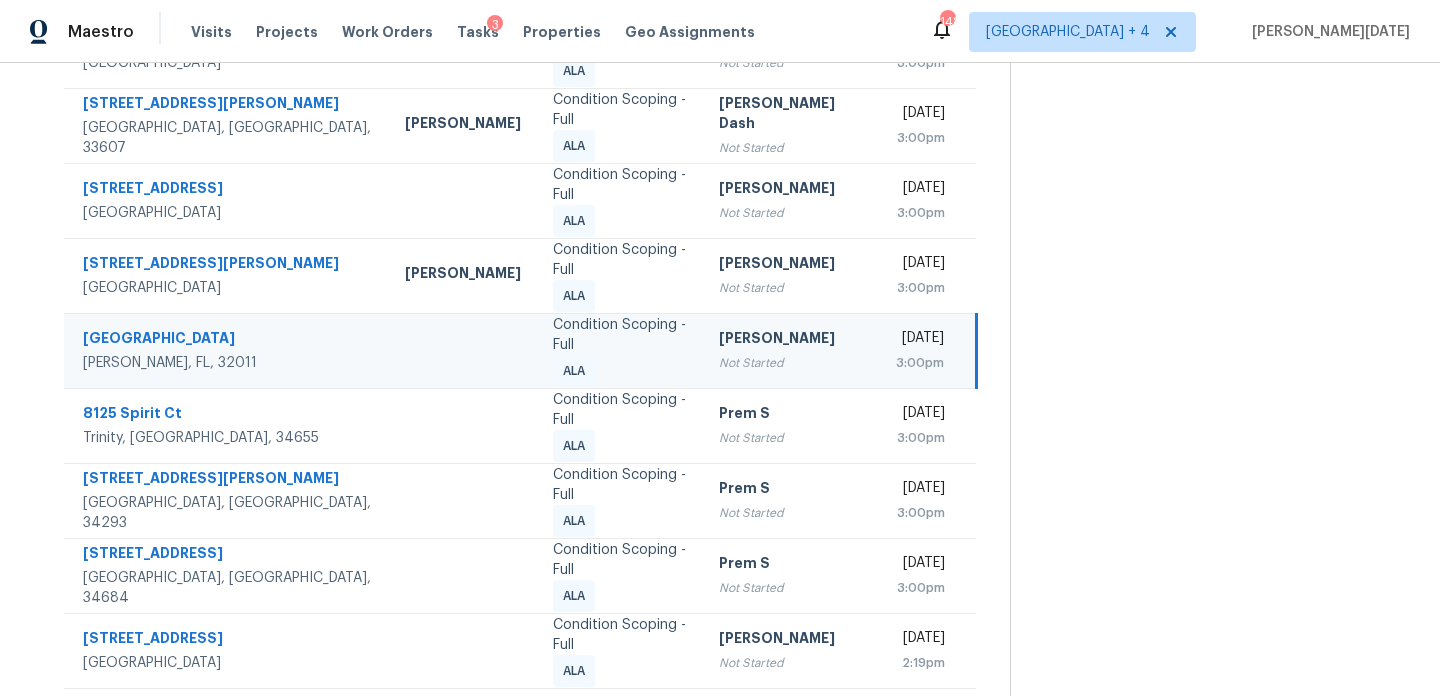 click on "[DATE]" at bounding box center (920, 340) 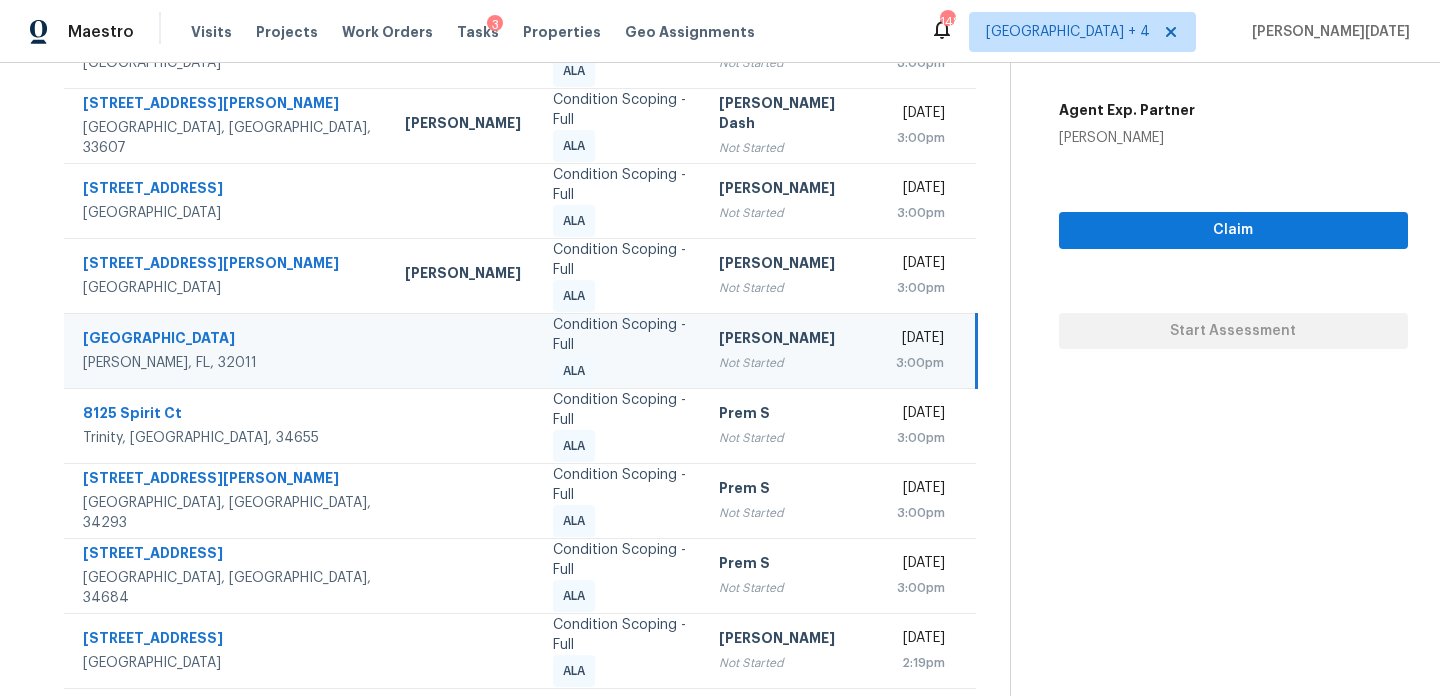 click on "[DATE]" at bounding box center [920, 340] 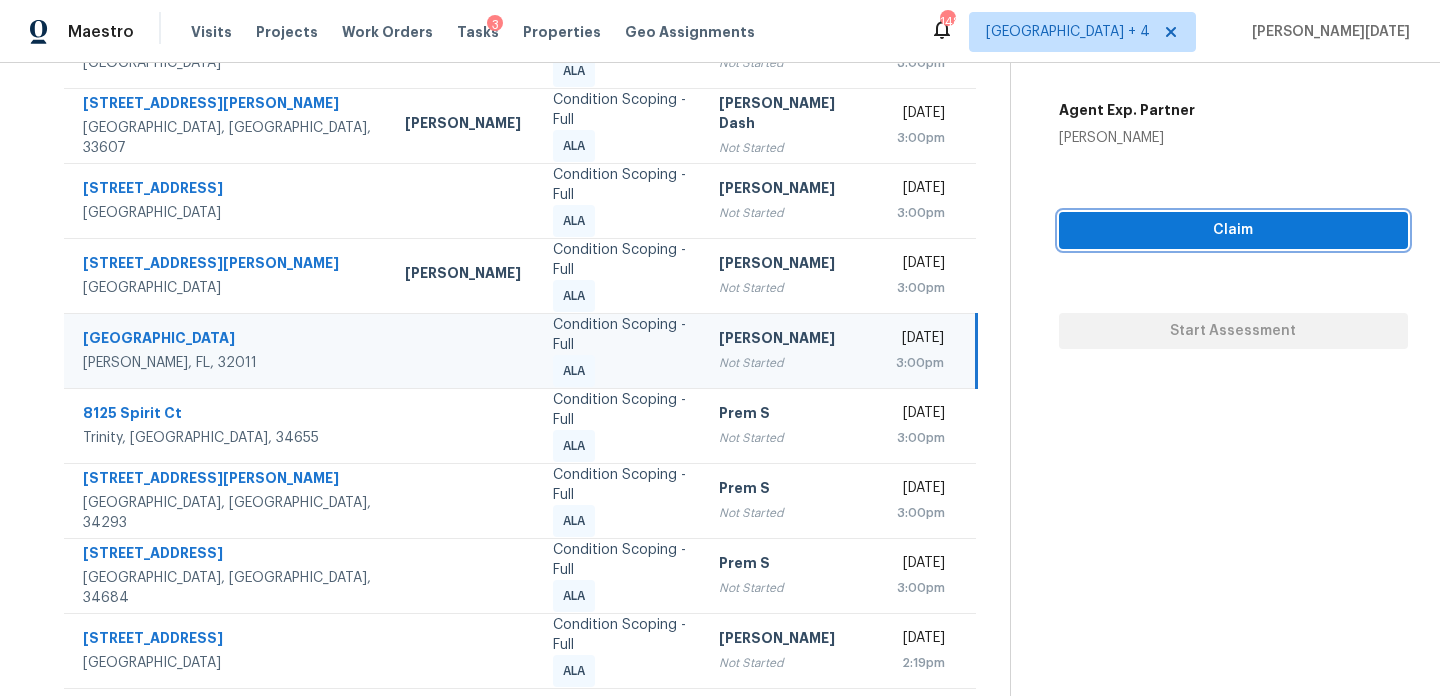 click on "Claim" at bounding box center (1233, 230) 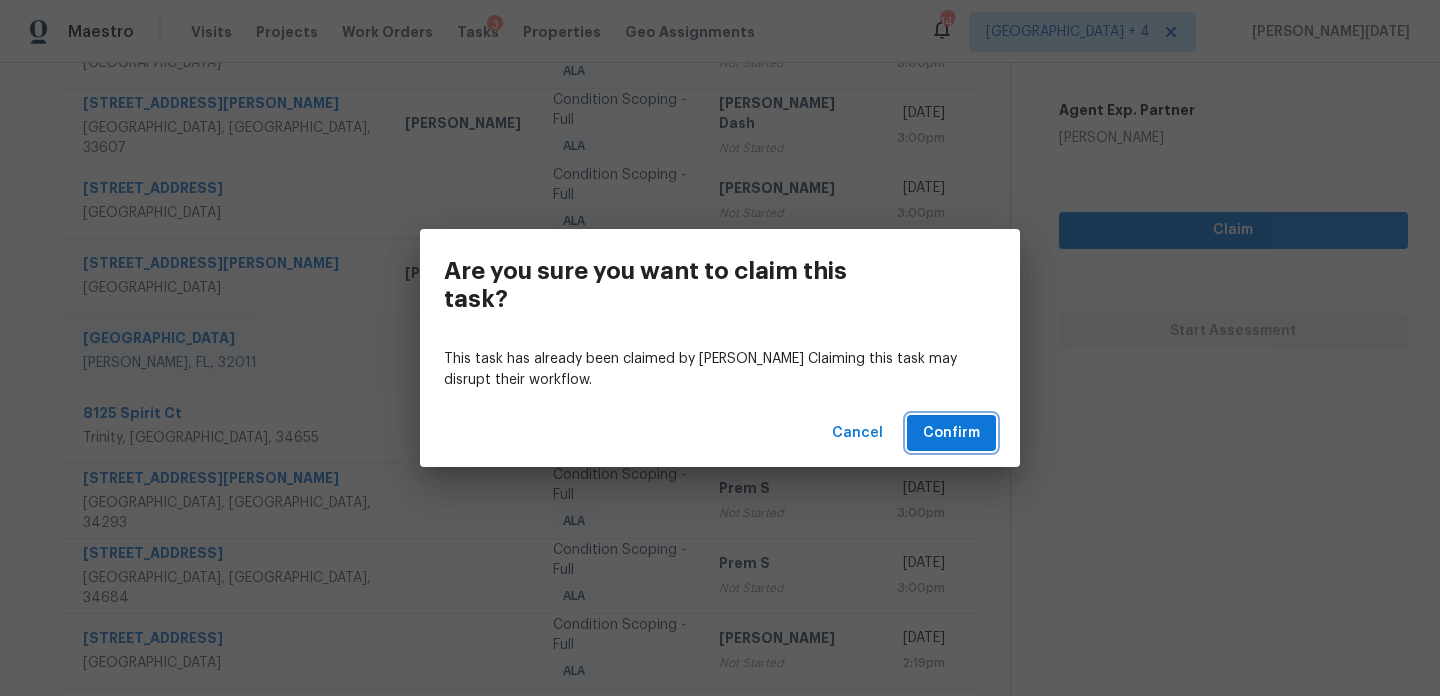 click on "Confirm" at bounding box center (951, 433) 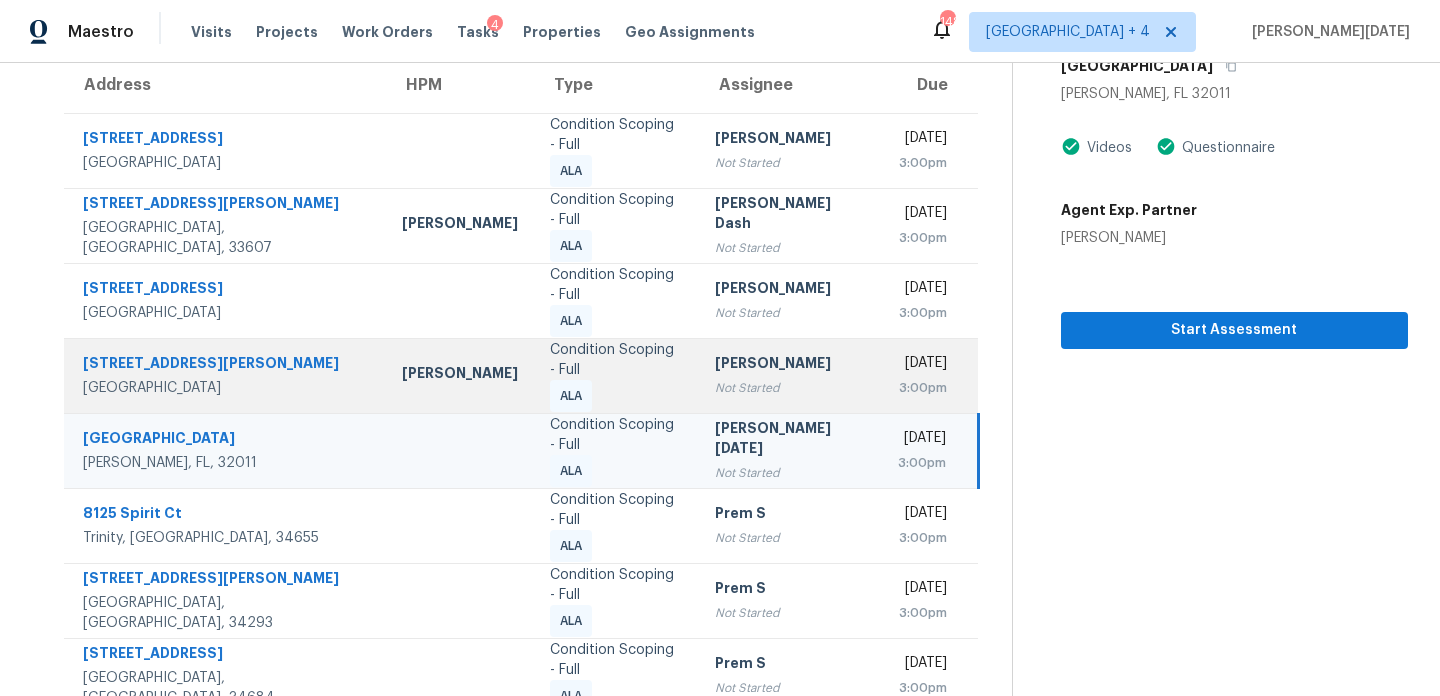 scroll, scrollTop: 165, scrollLeft: 0, axis: vertical 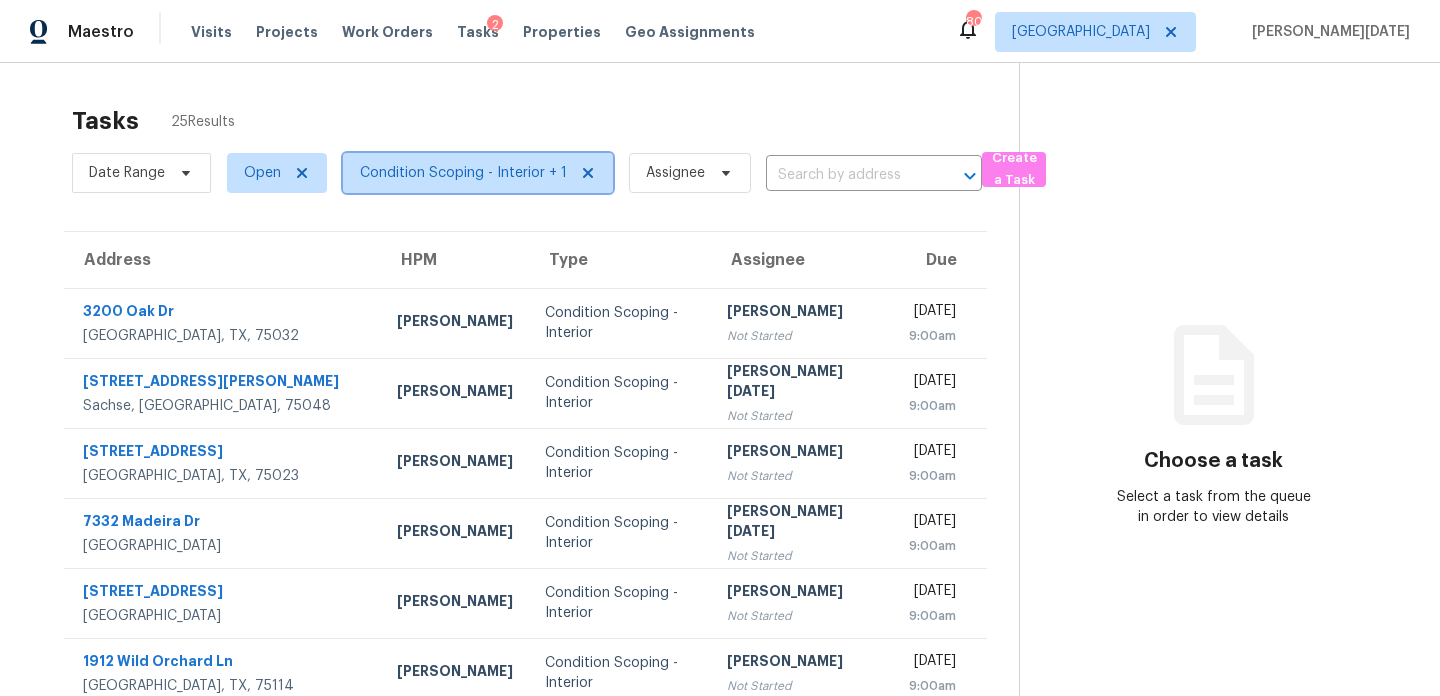 click on "Condition Scoping - Interior + 1" at bounding box center (463, 173) 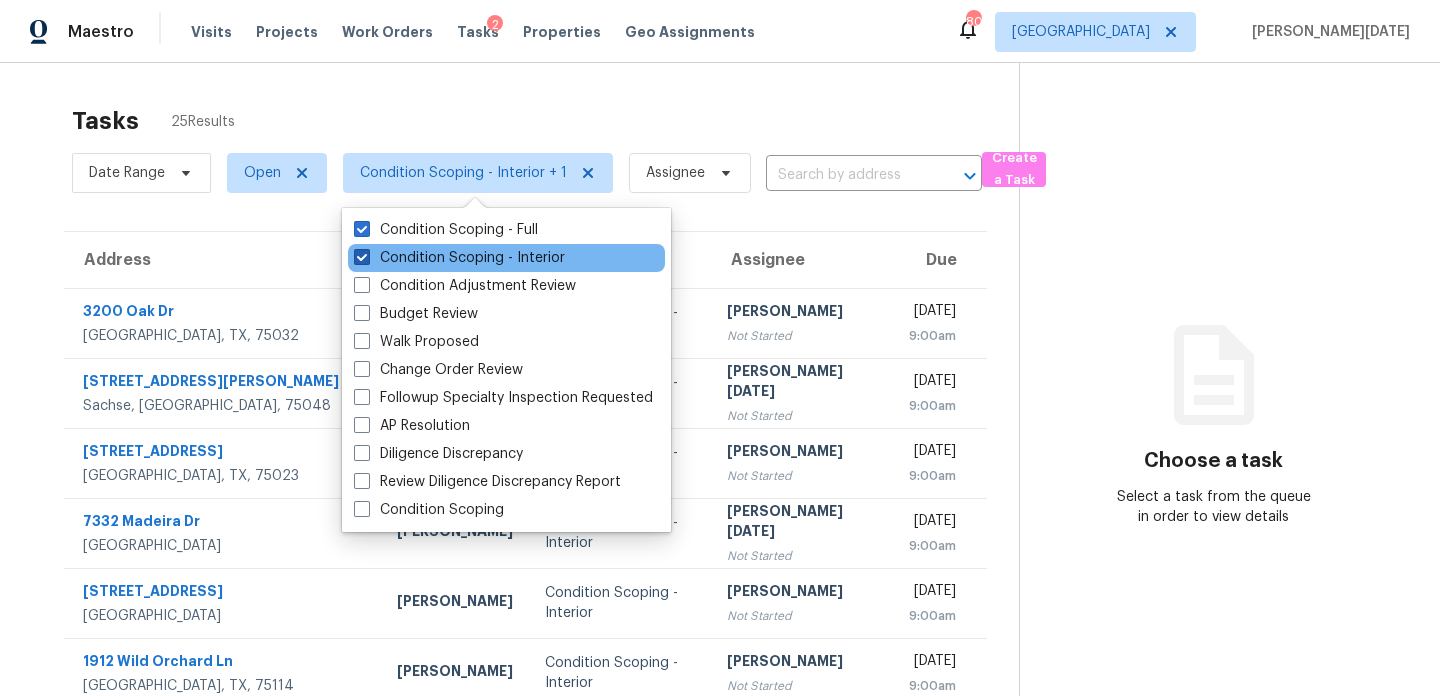 click on "Condition Scoping - Interior" at bounding box center [459, 258] 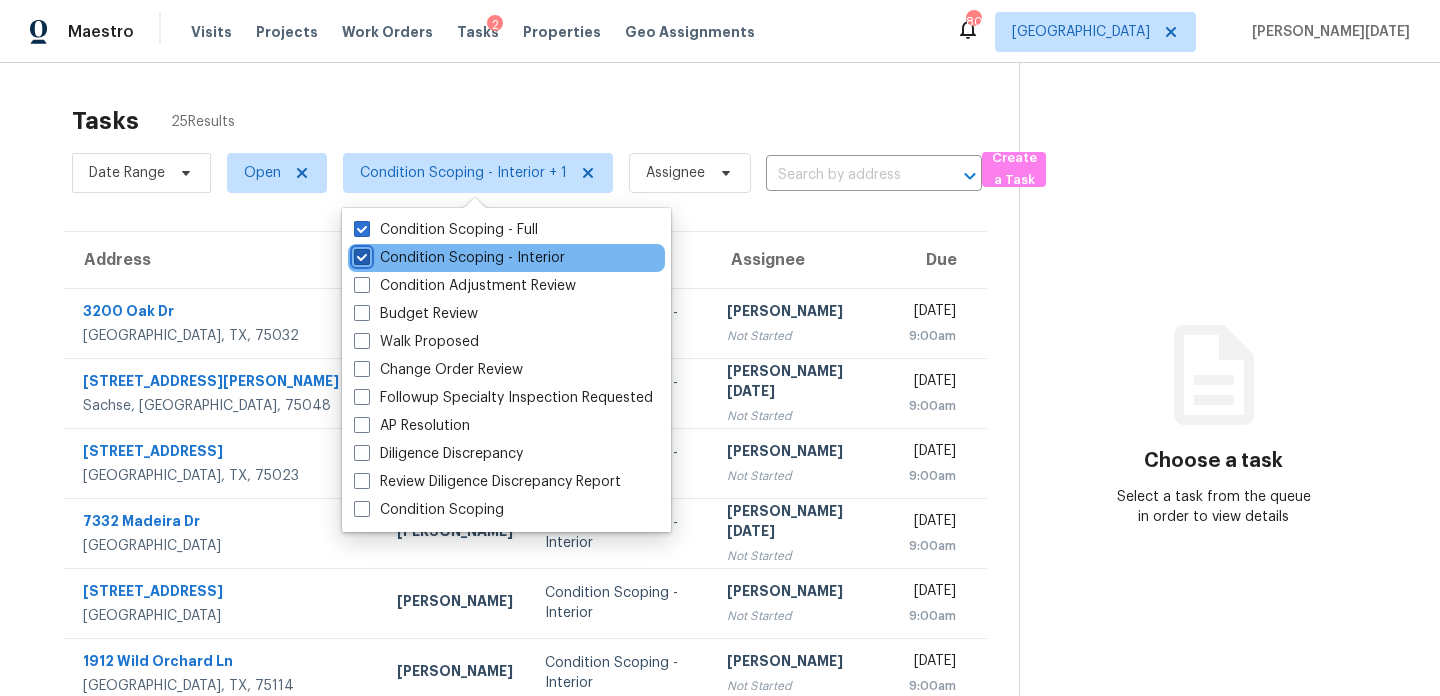 click on "Condition Scoping - Interior" at bounding box center [360, 254] 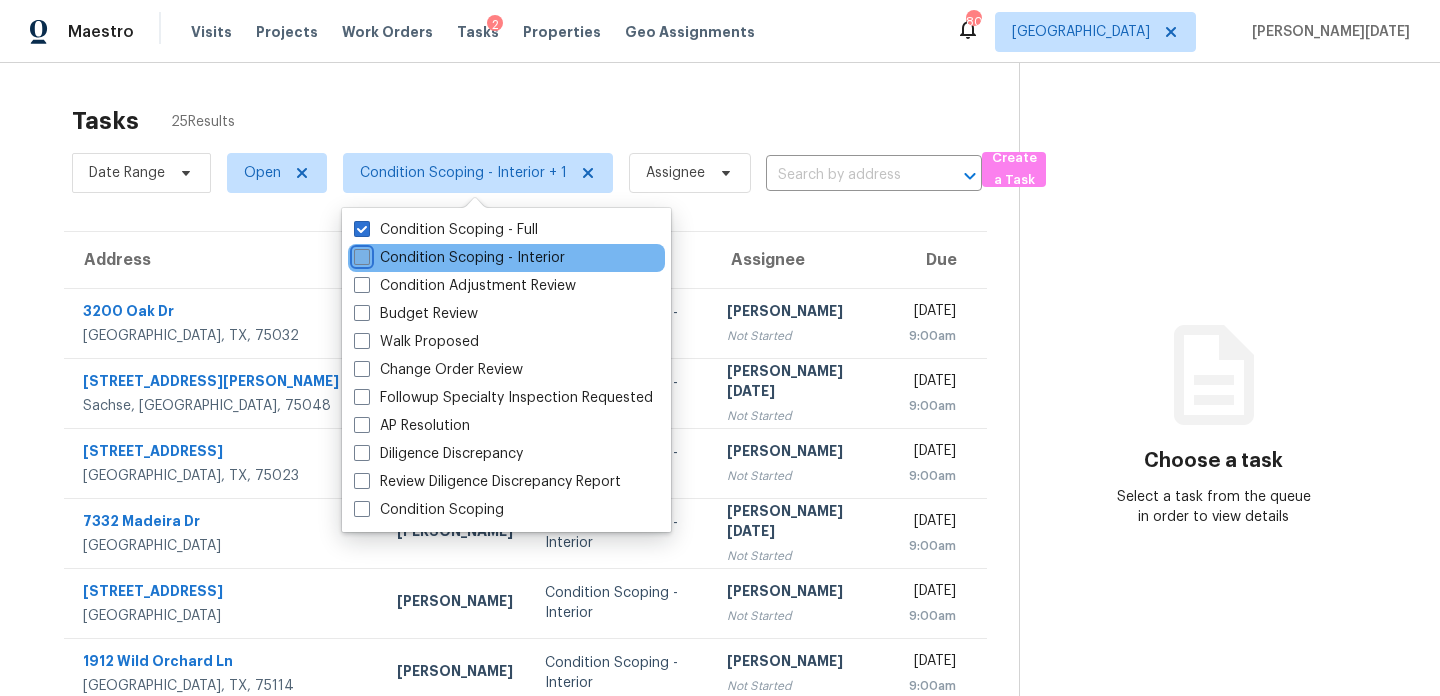 checkbox on "false" 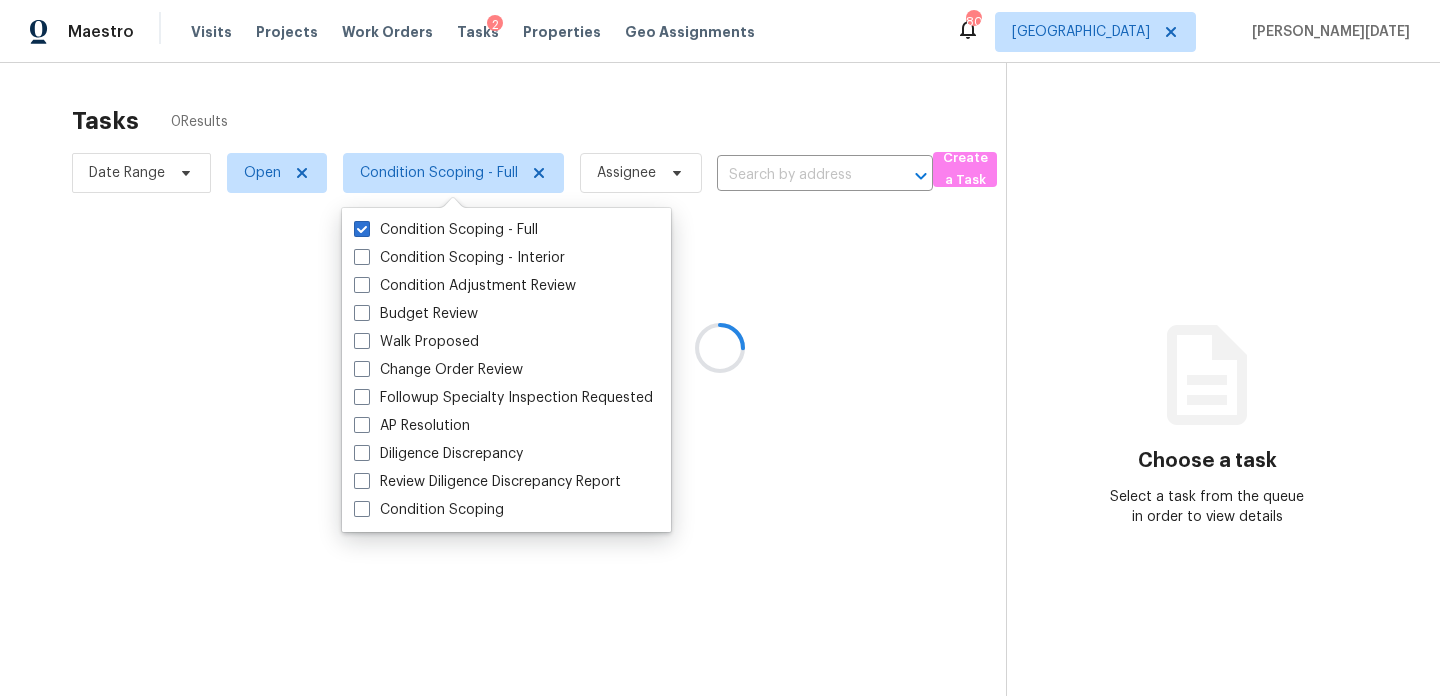 click at bounding box center (720, 348) 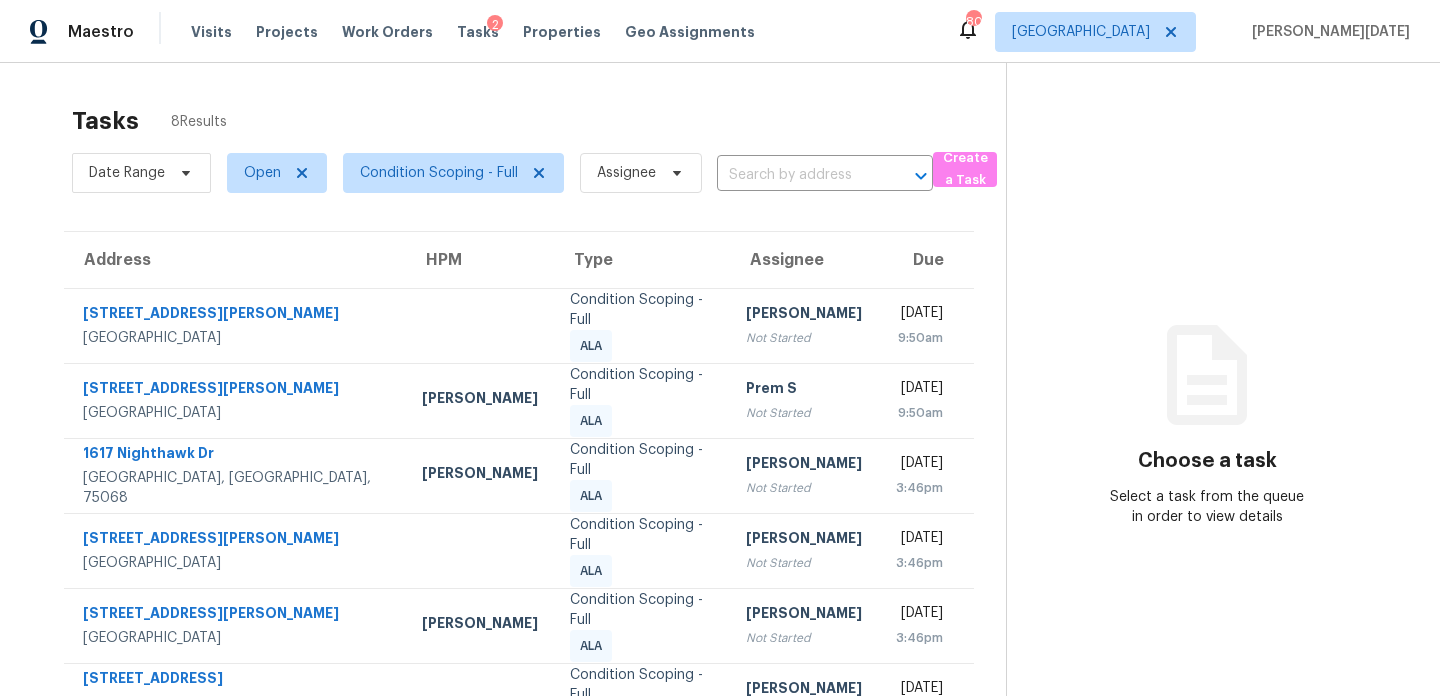 click on "Tasks 8  Results" at bounding box center [539, 121] 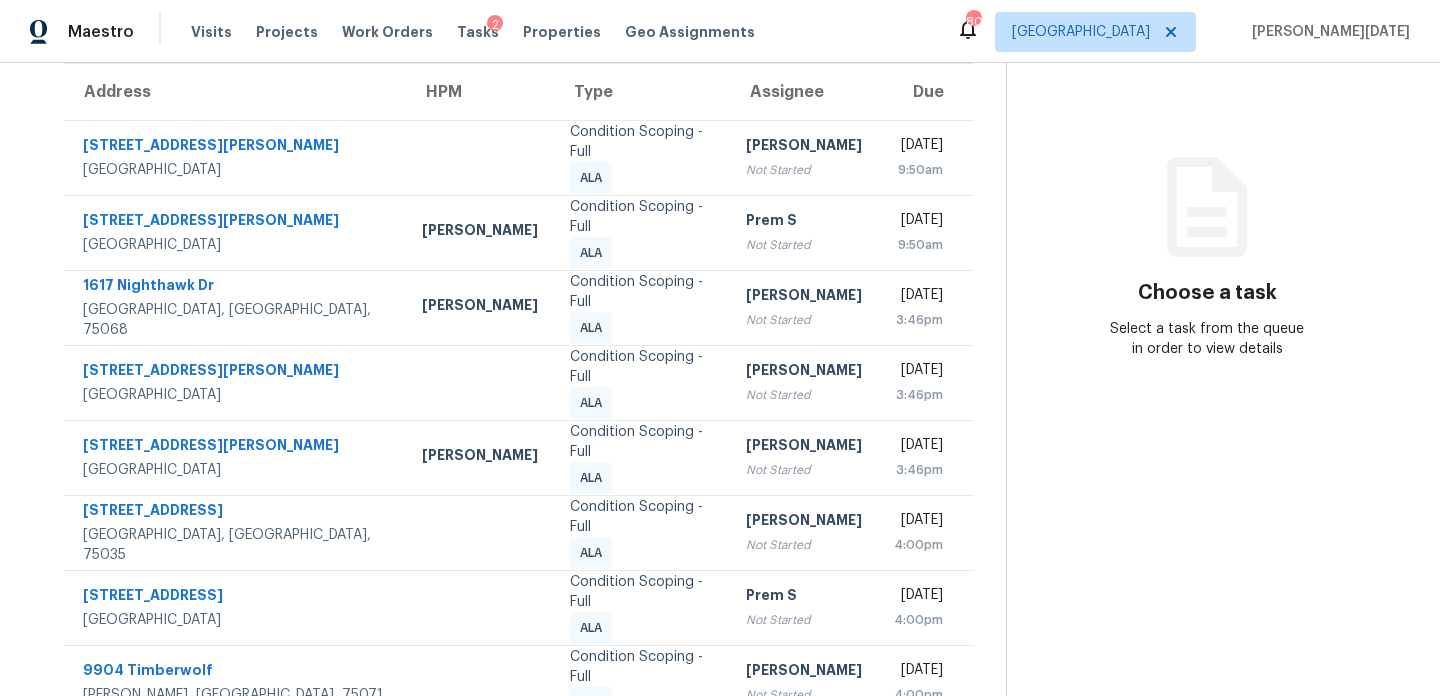 scroll, scrollTop: 168, scrollLeft: 0, axis: vertical 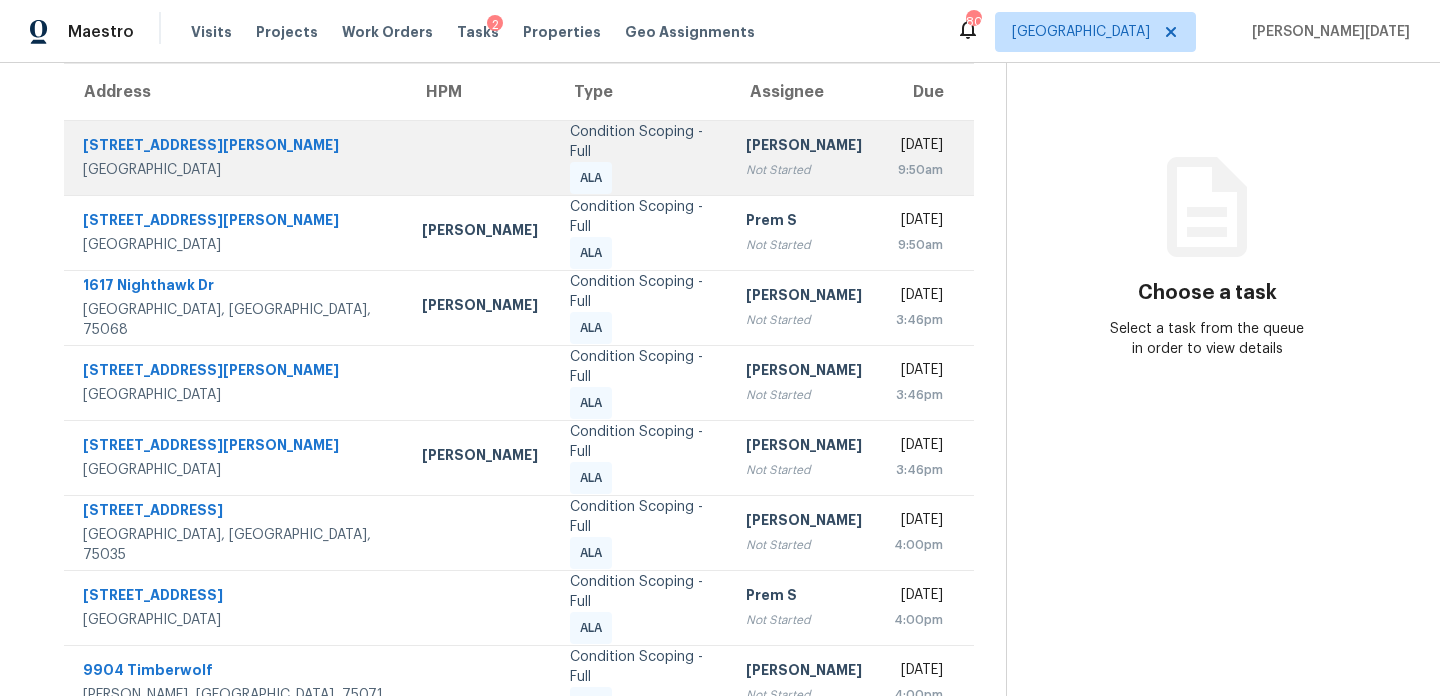 click on "Hariharan GV Not Started" at bounding box center [804, 157] 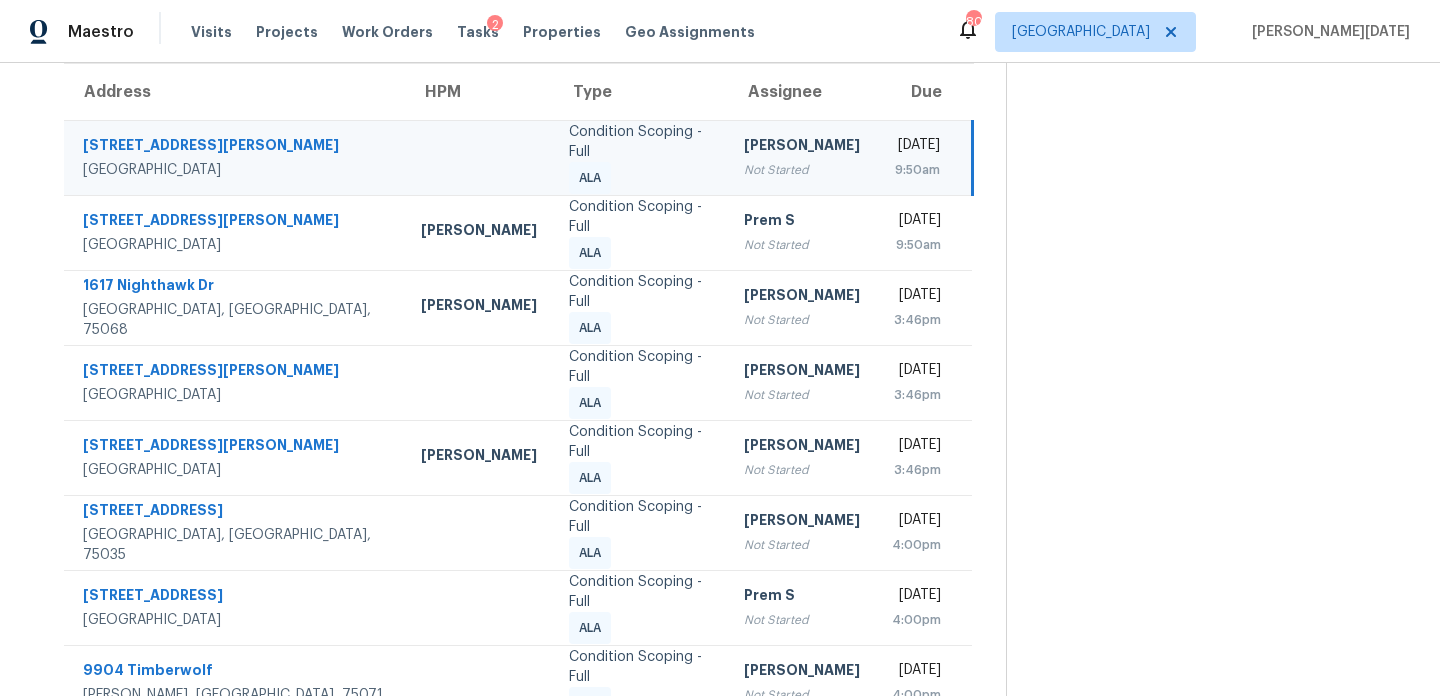 click on "9:50am" at bounding box center [916, 170] 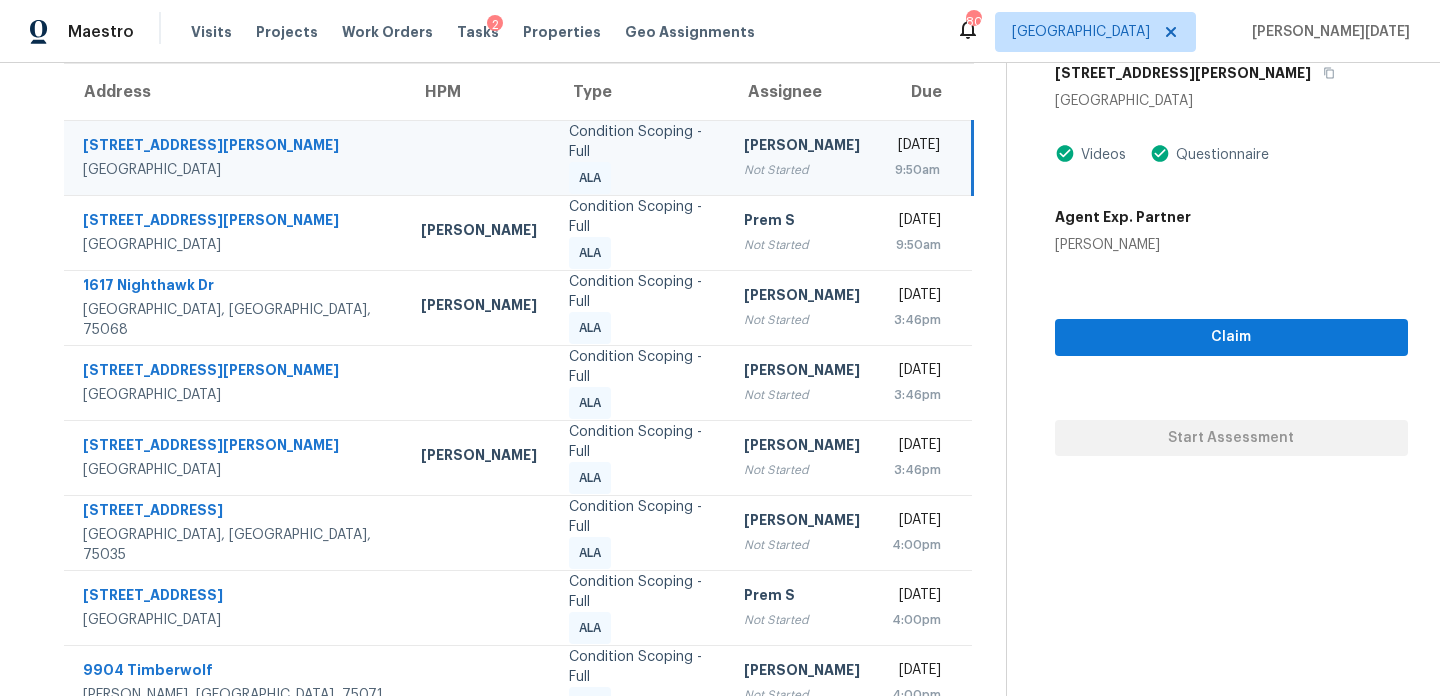click on "9:50am" at bounding box center (916, 170) 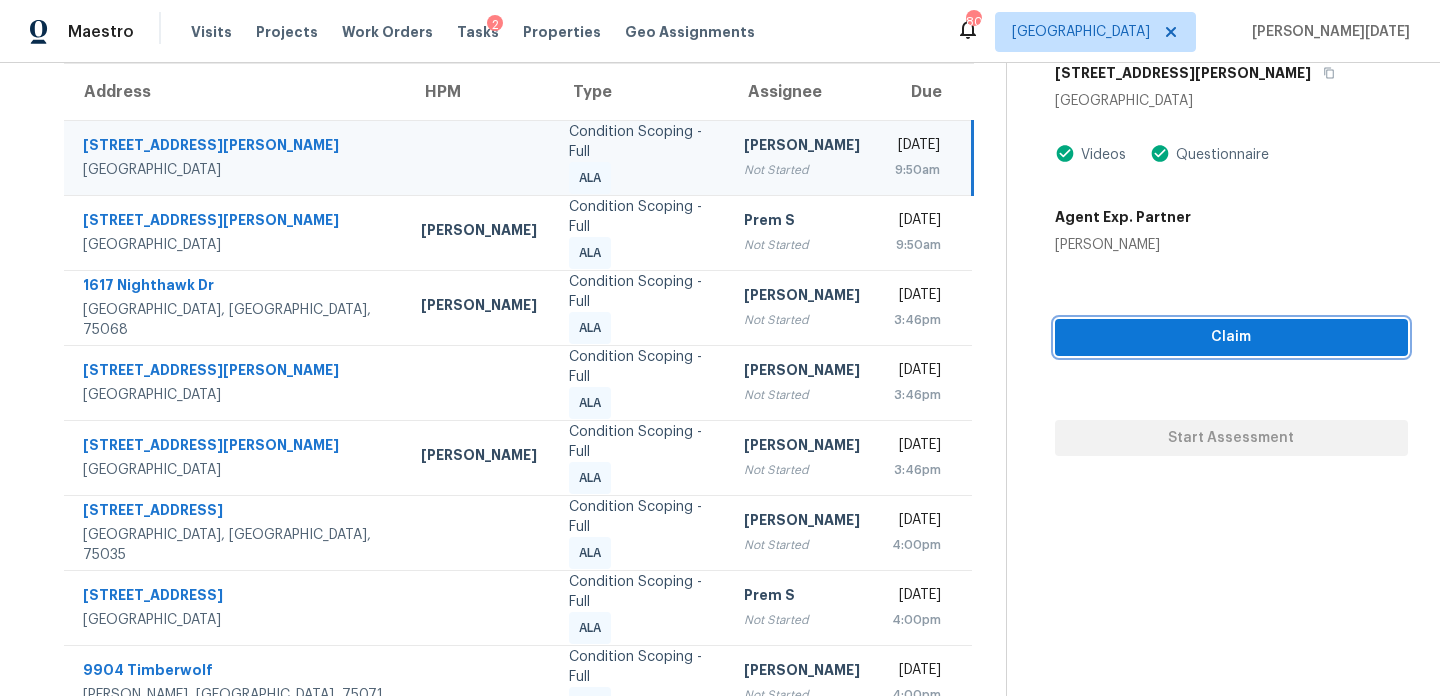 click on "Claim" at bounding box center (1231, 337) 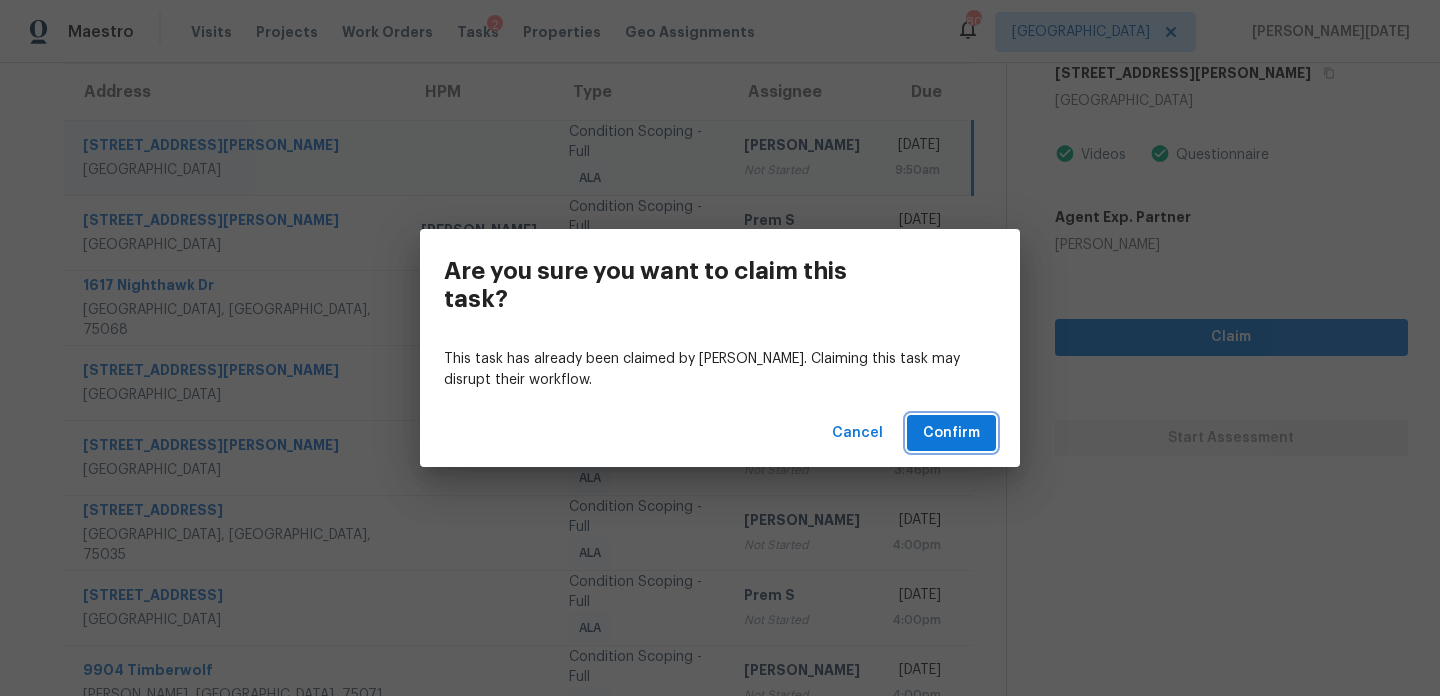 click on "Confirm" at bounding box center [951, 433] 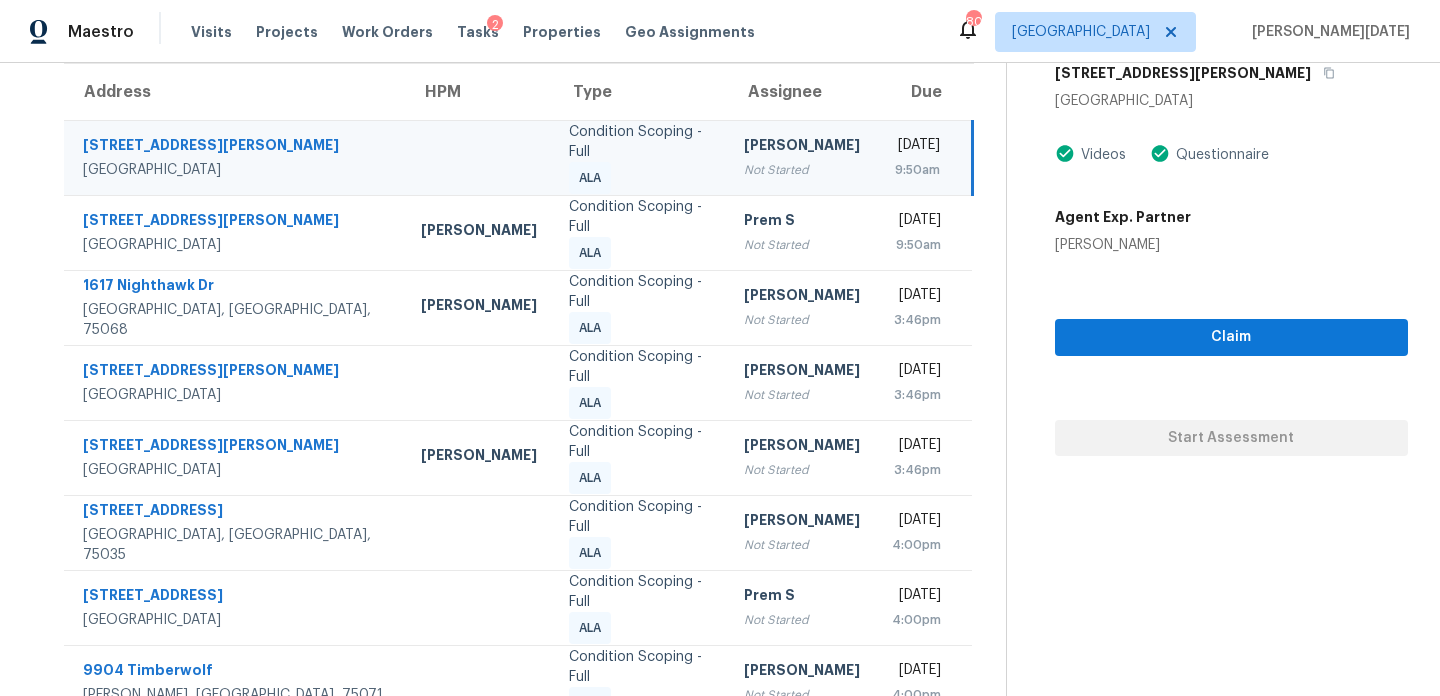 scroll, scrollTop: 0, scrollLeft: 0, axis: both 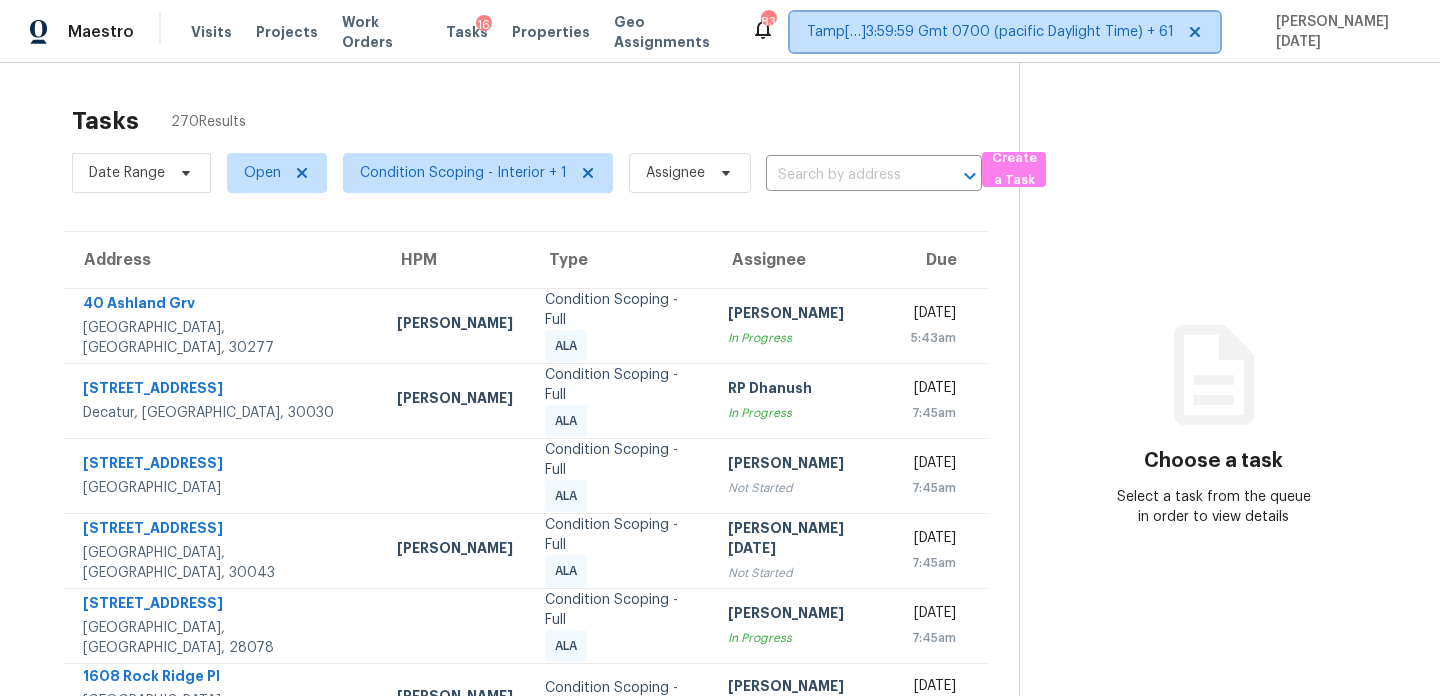 click 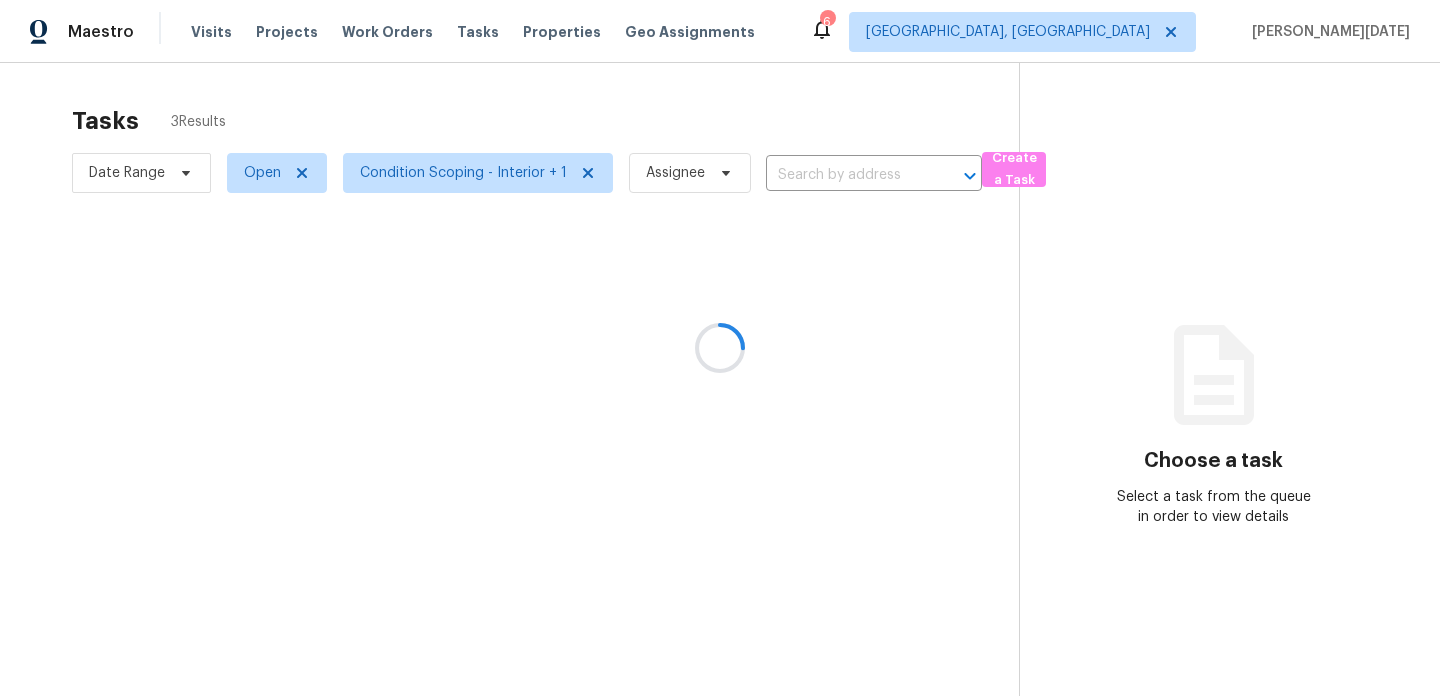 click at bounding box center (720, 348) 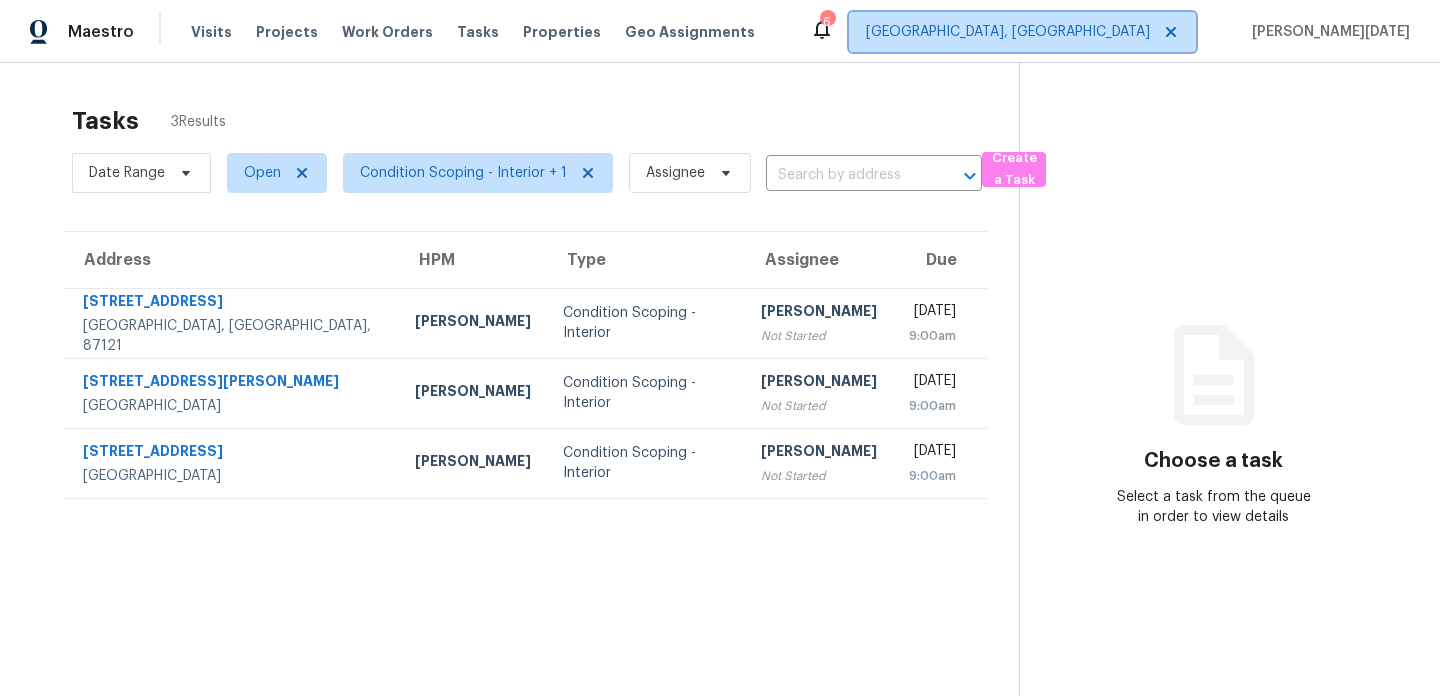 click on "Albuquerque, NM" at bounding box center [1008, 32] 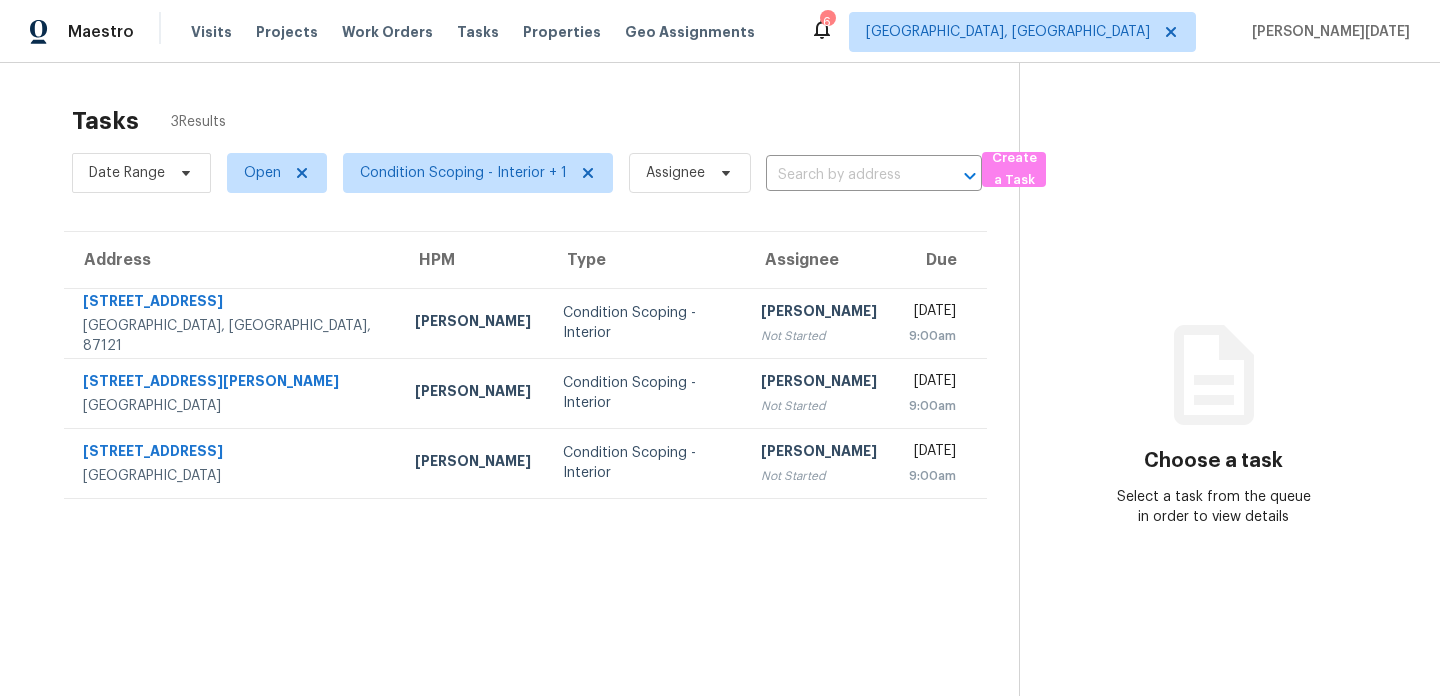 click on "Albuquerque, NM" at bounding box center (1008, 32) 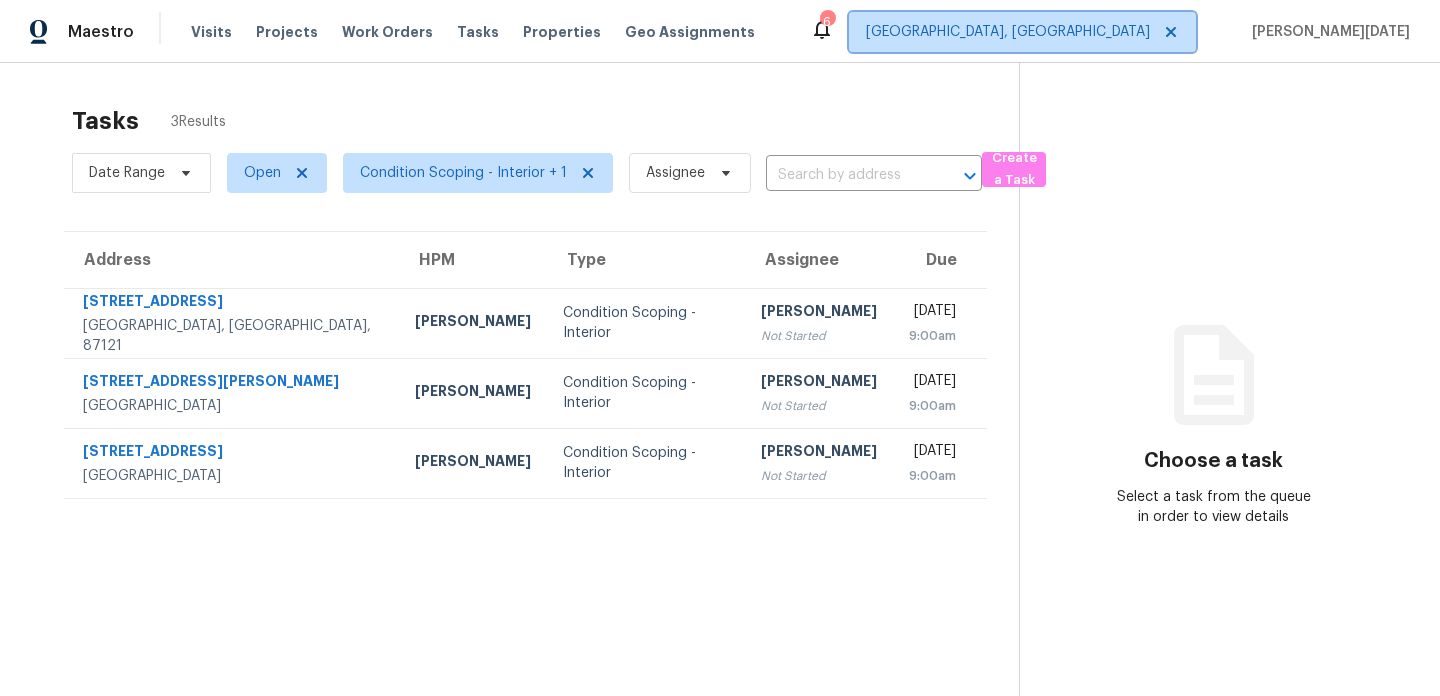 click on "Albuquerque, NM" at bounding box center (1008, 32) 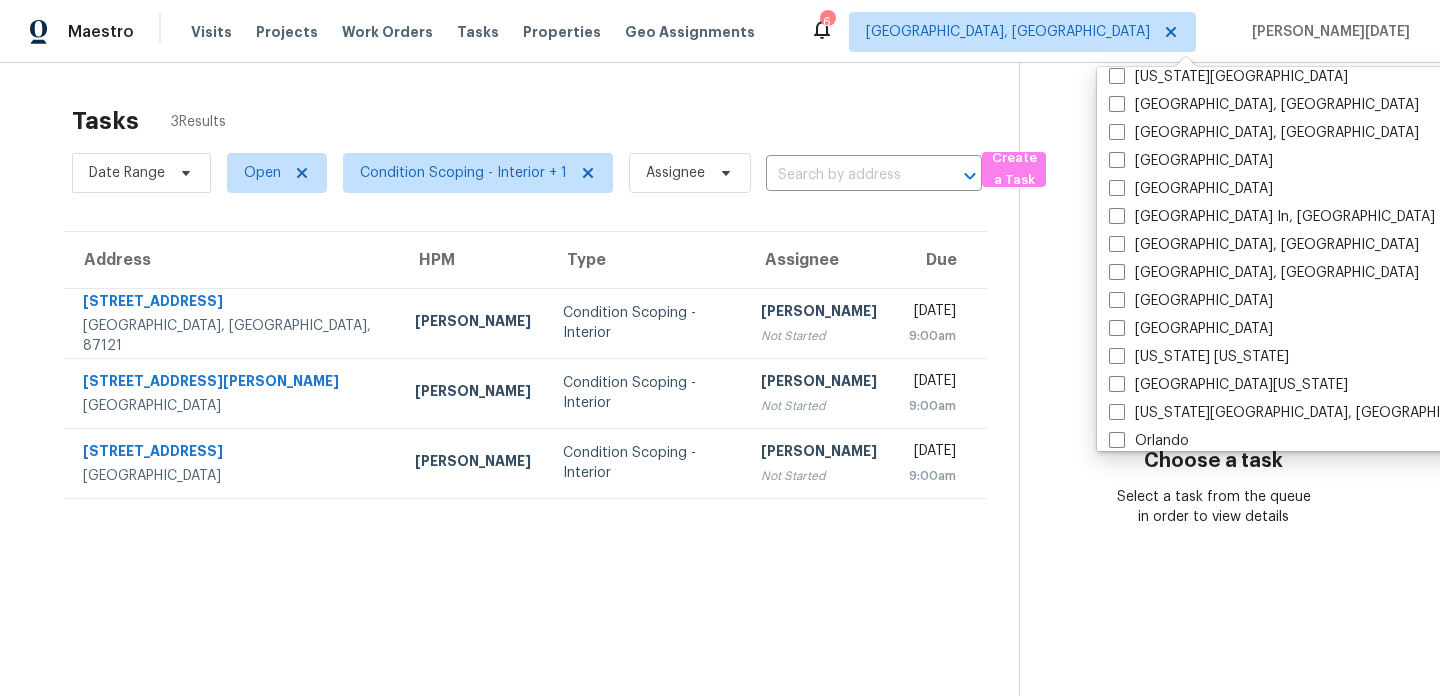 scroll, scrollTop: 737, scrollLeft: 0, axis: vertical 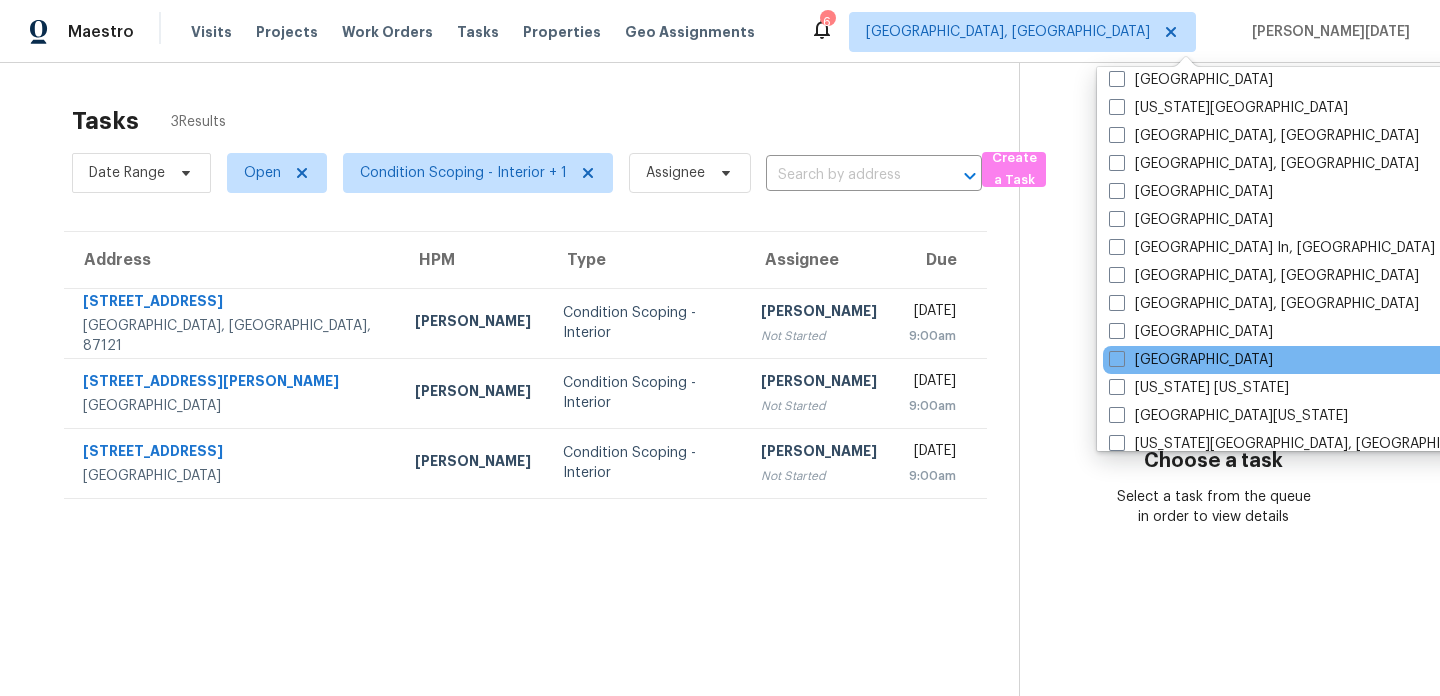 click on "Nashville" at bounding box center [1304, 360] 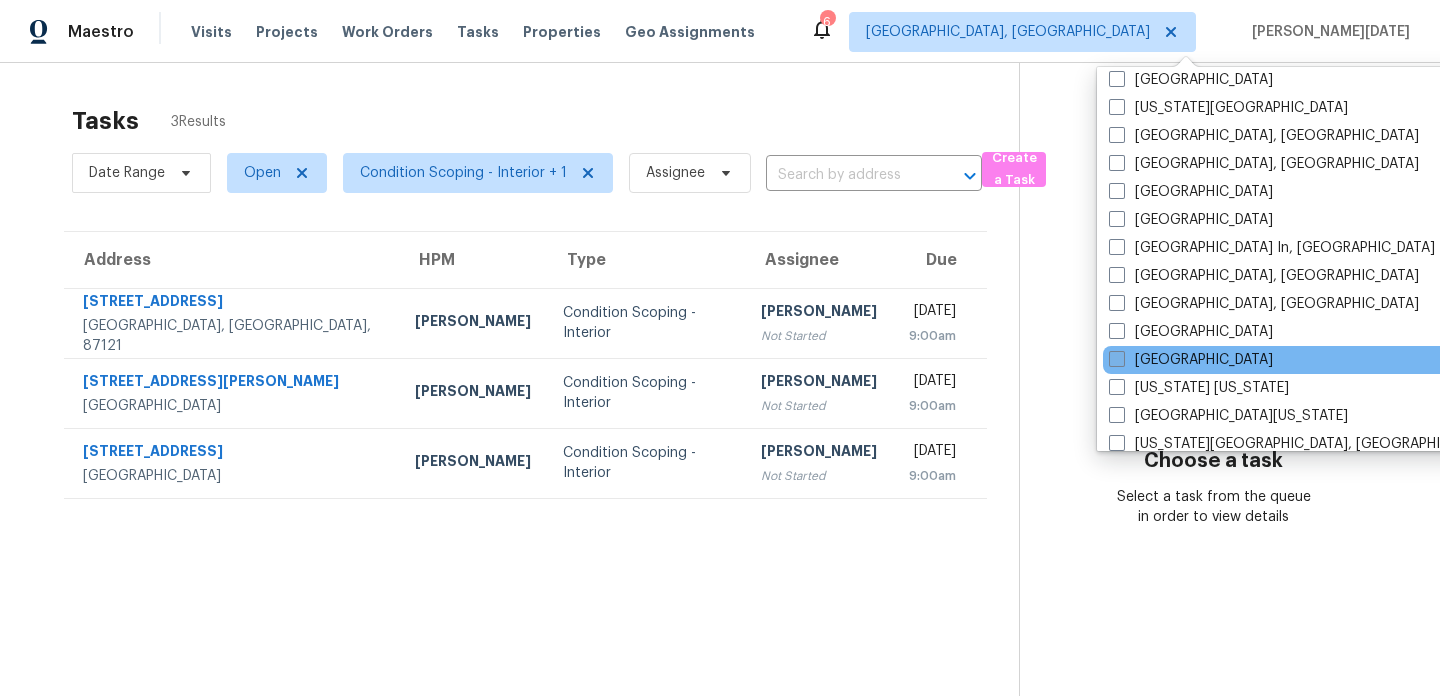 click on "Nashville" at bounding box center (1191, 360) 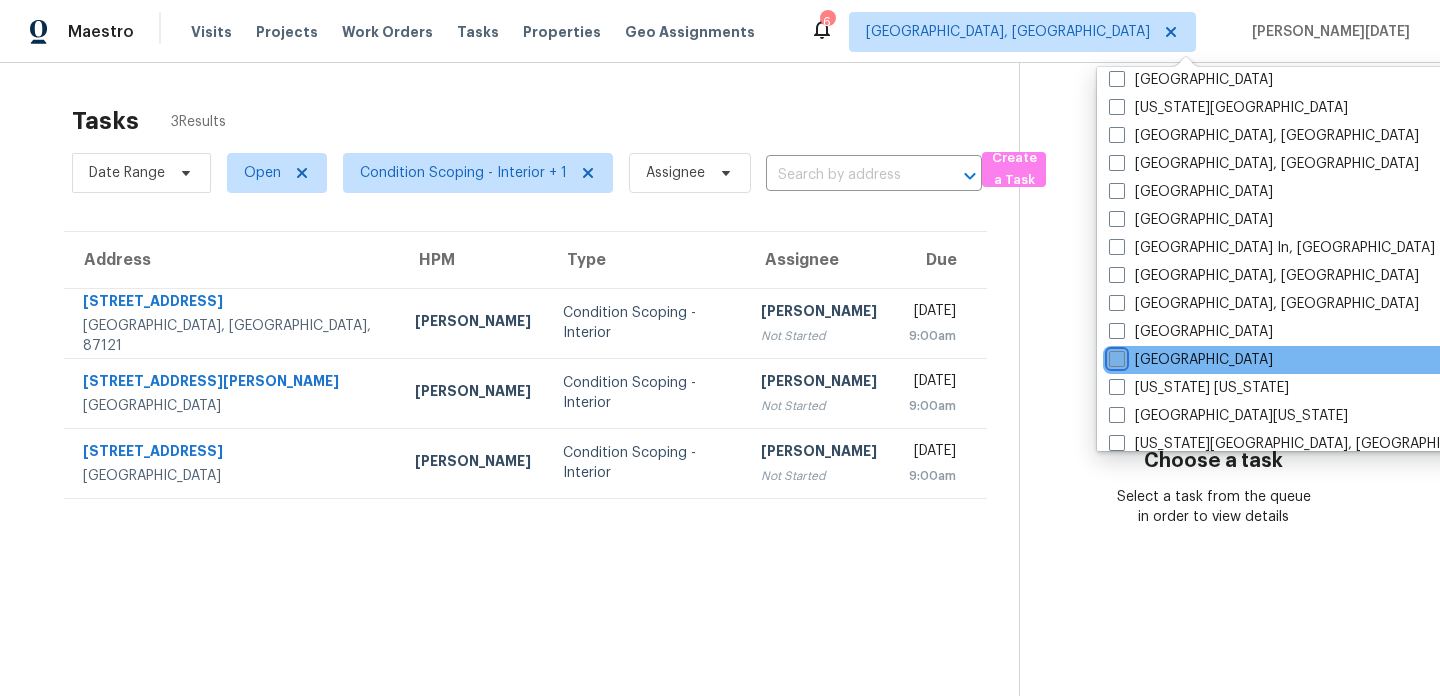 click on "Nashville" at bounding box center [1115, 356] 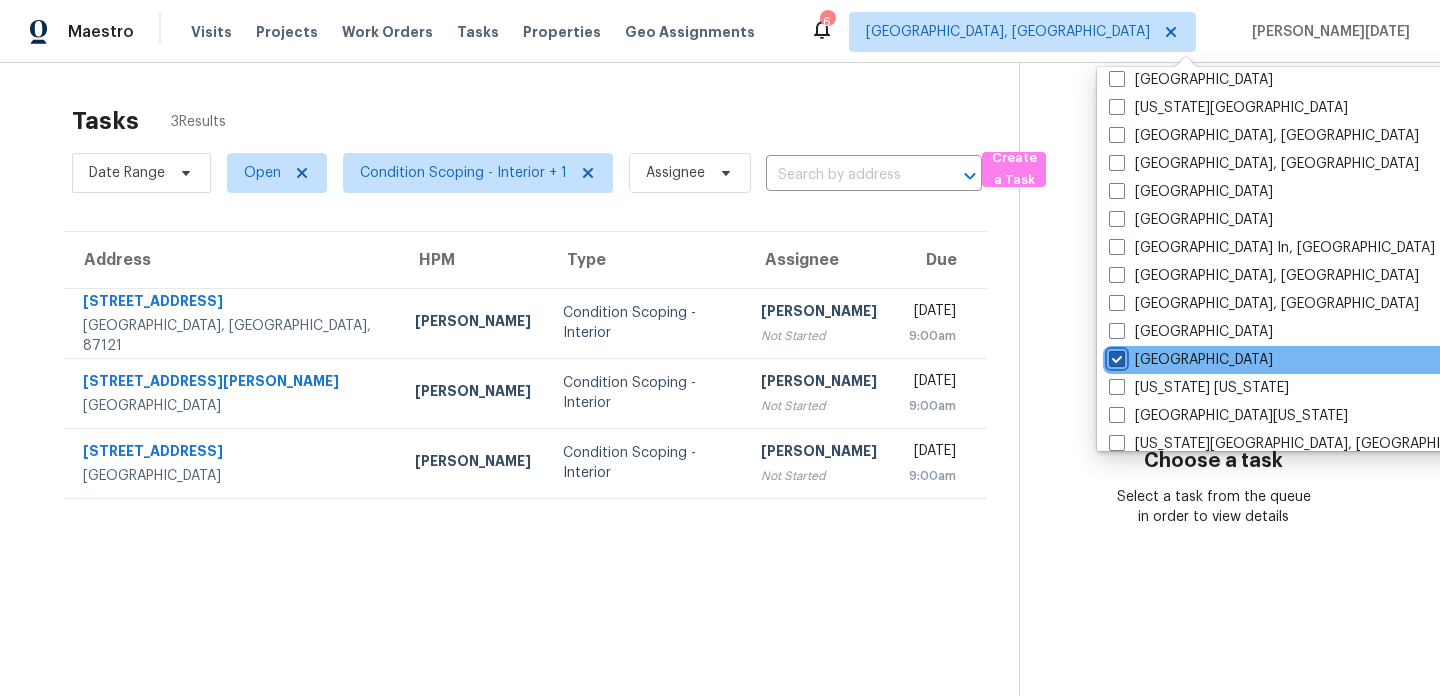 checkbox on "true" 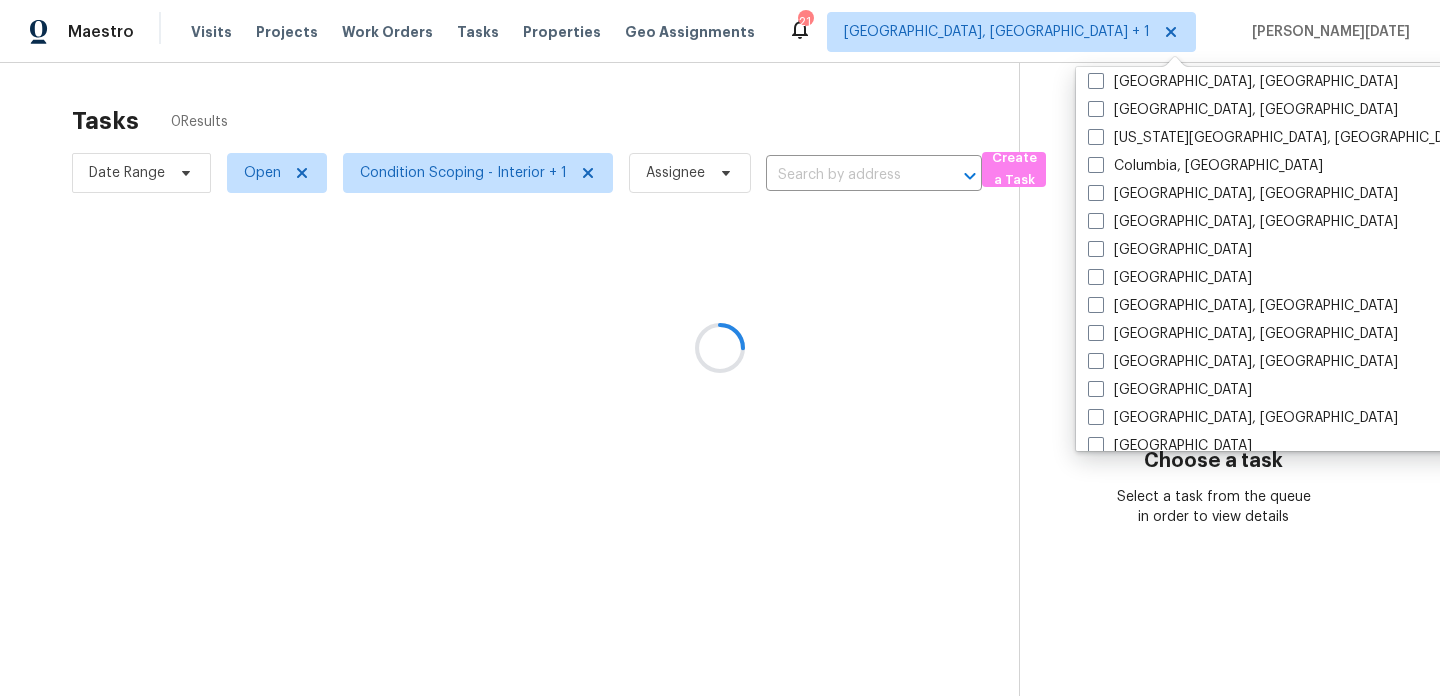 scroll, scrollTop: 0, scrollLeft: 0, axis: both 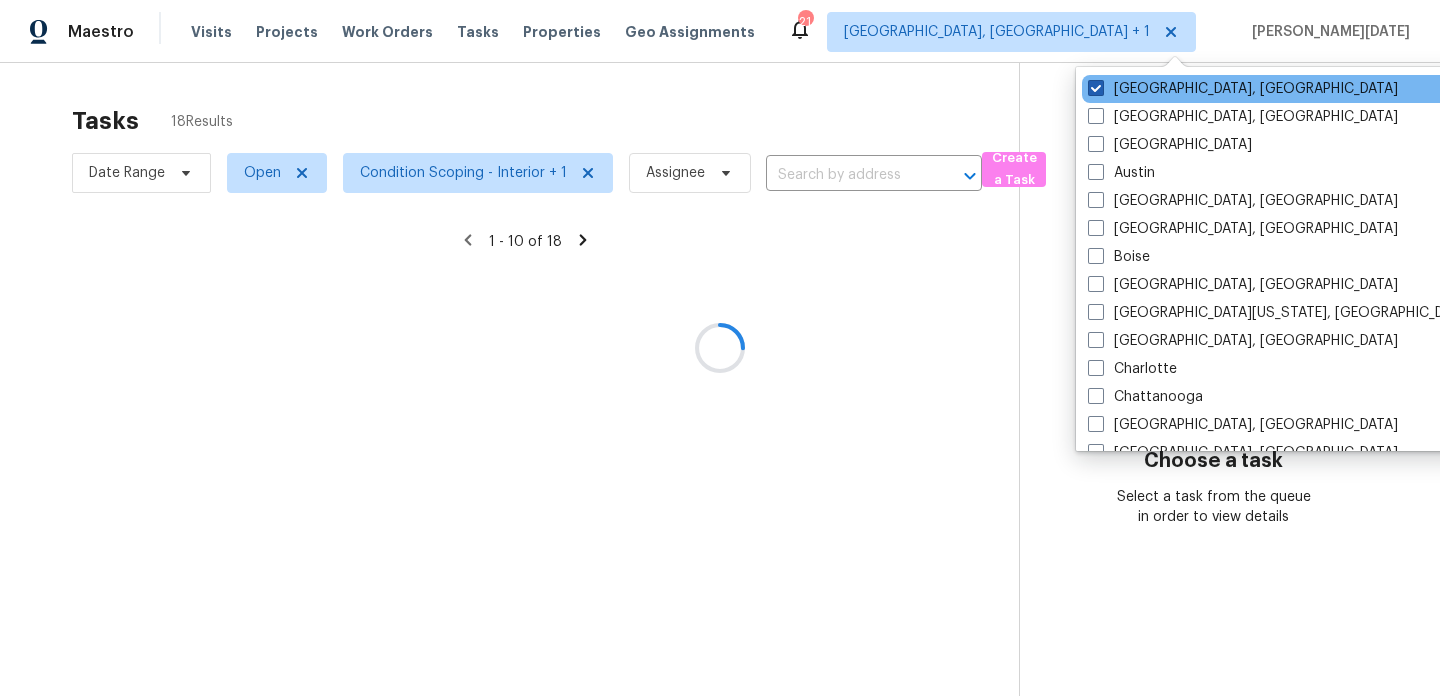 click on "Albuquerque, NM" at bounding box center (1243, 89) 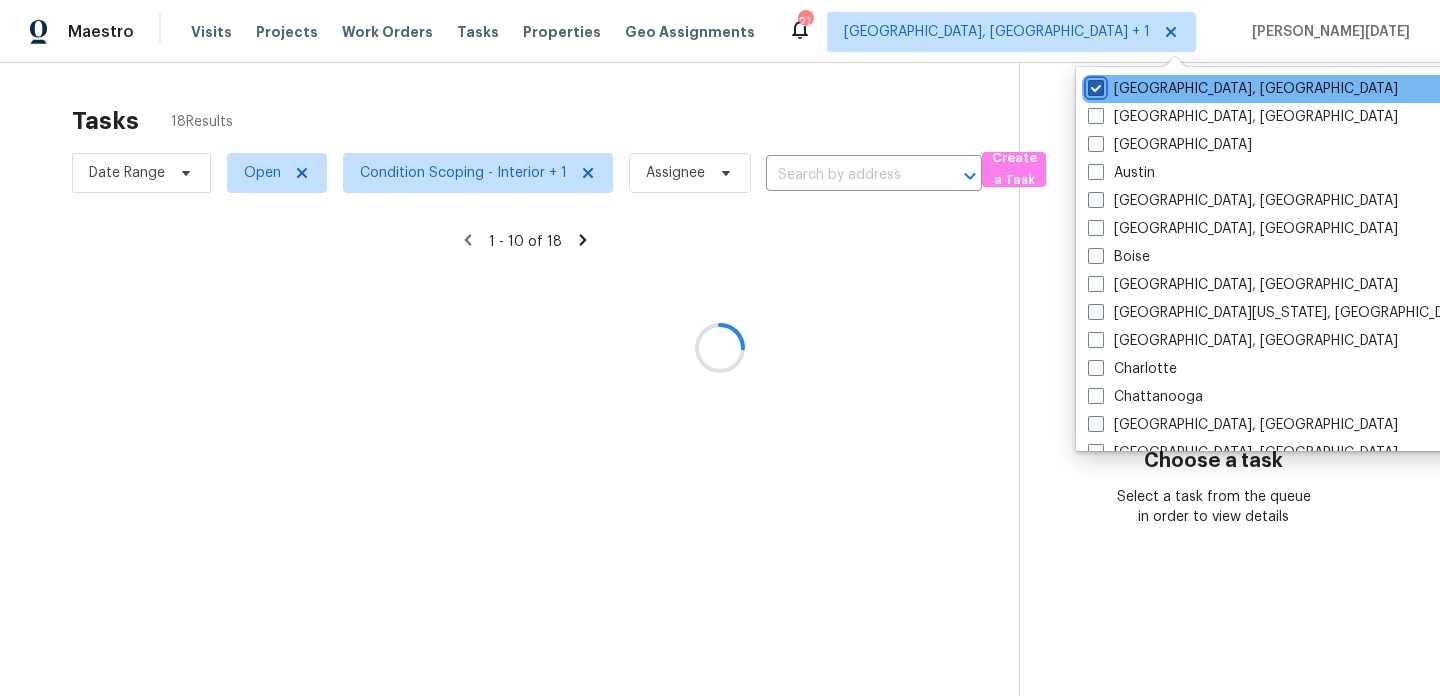 click on "Albuquerque, NM" at bounding box center [1094, 85] 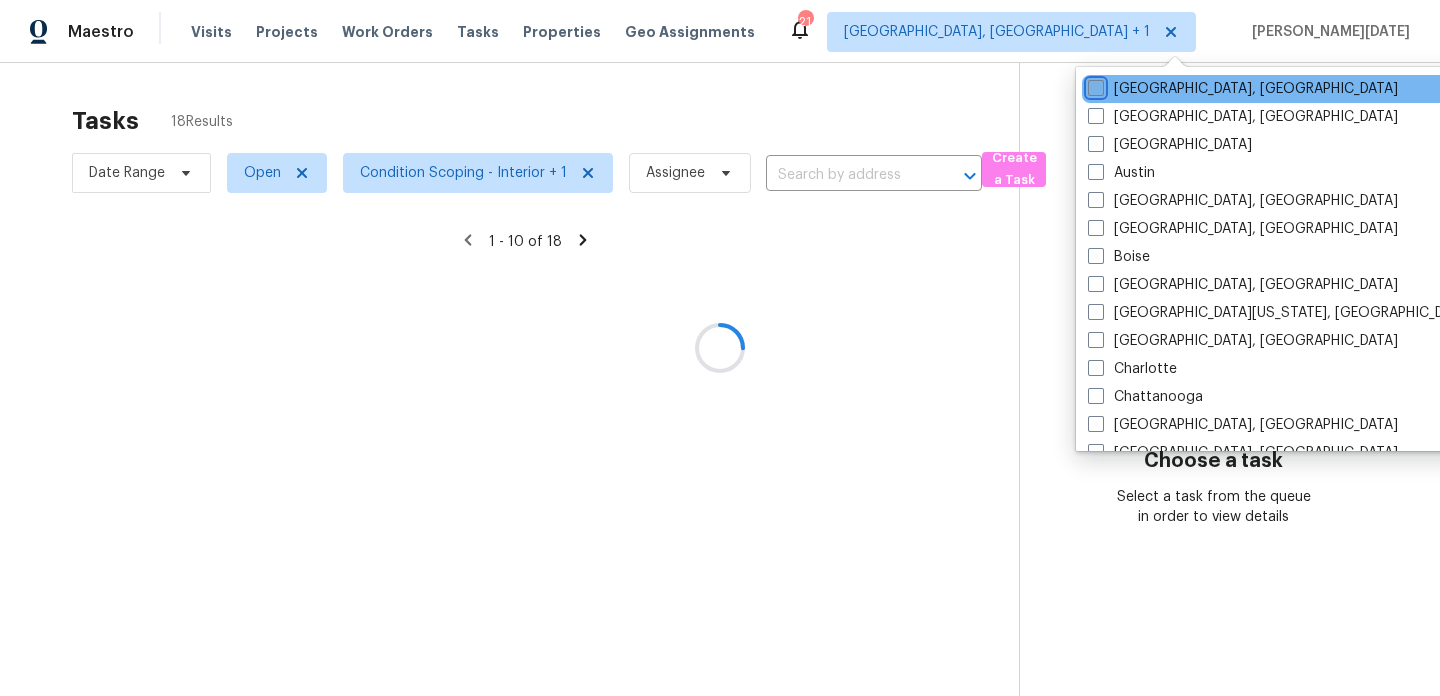 checkbox on "false" 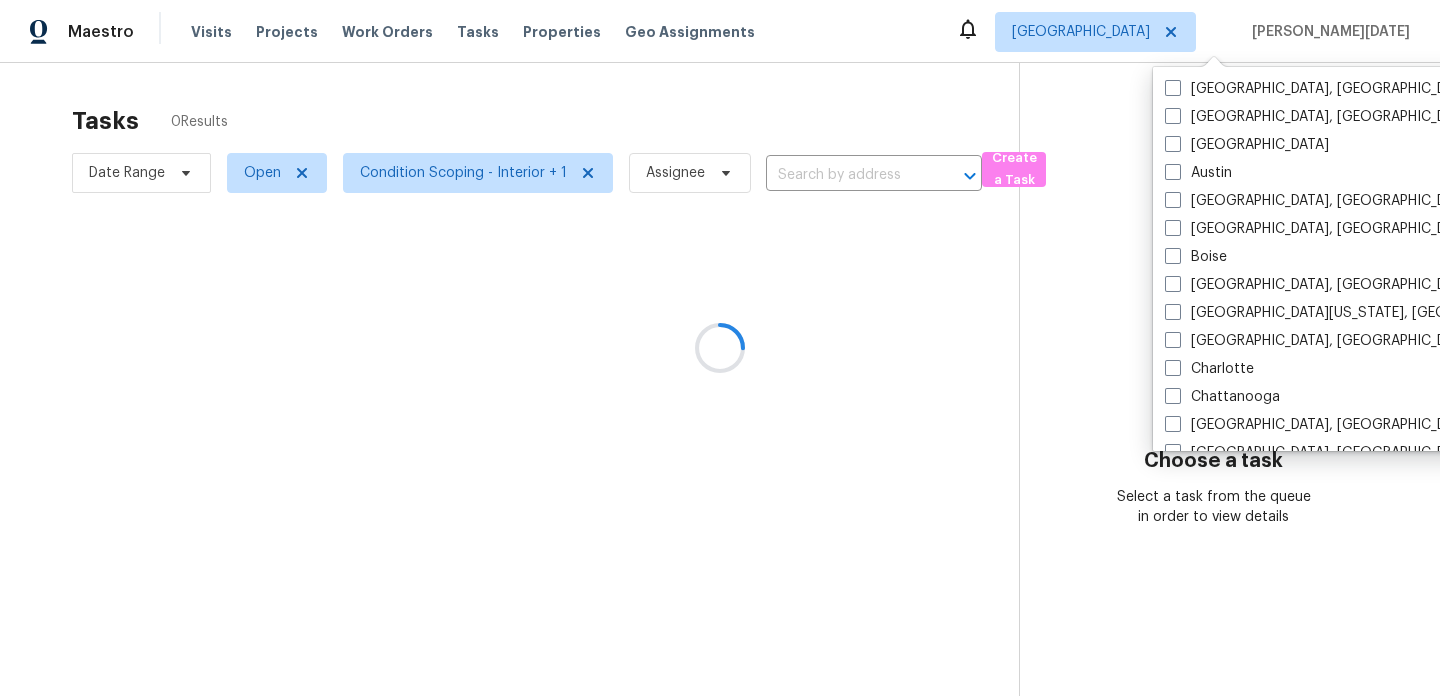 click at bounding box center [720, 348] 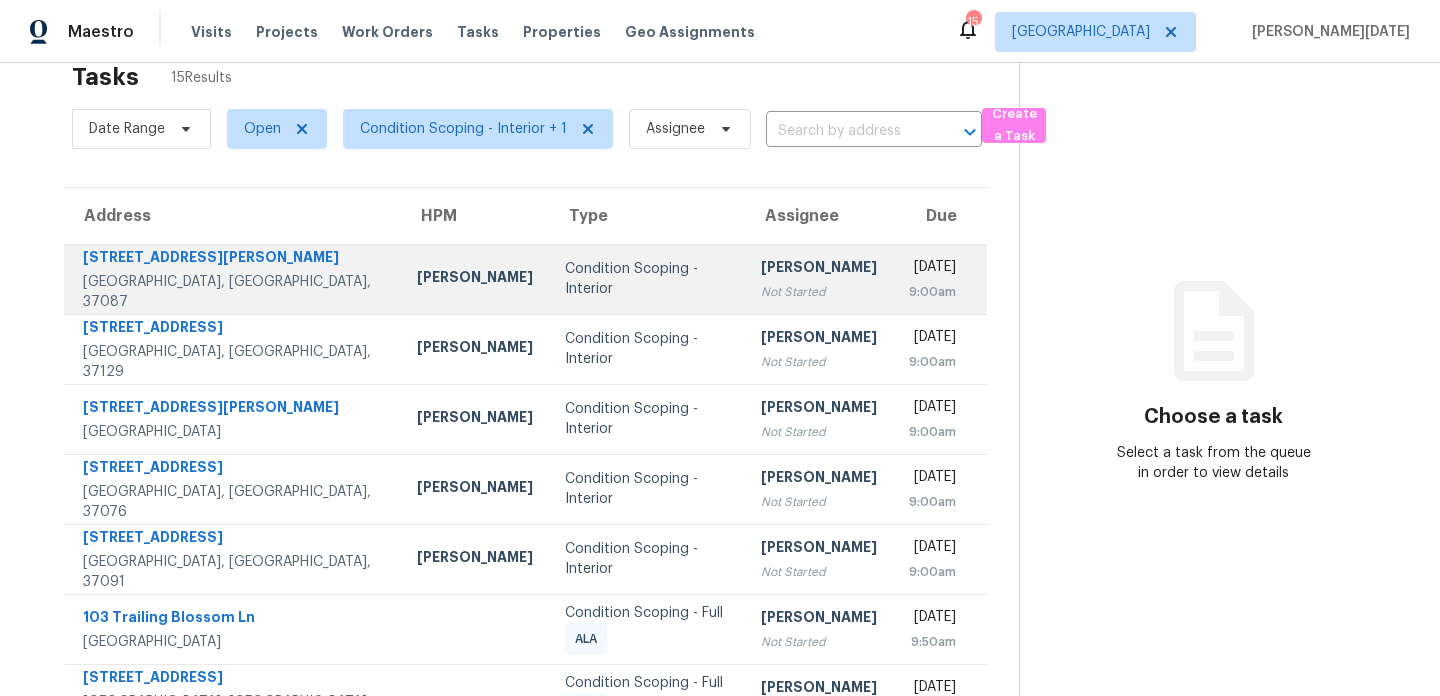 scroll, scrollTop: 0, scrollLeft: 0, axis: both 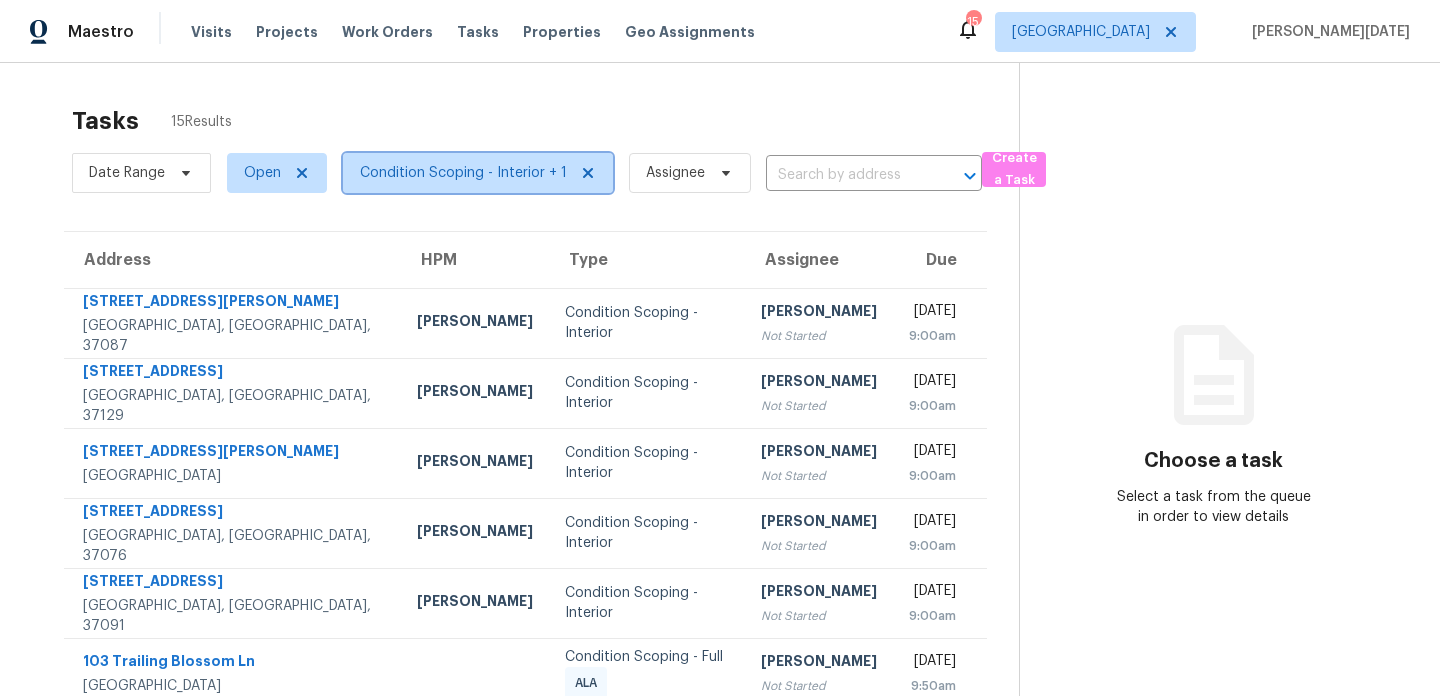 click on "Condition Scoping - Interior + 1" at bounding box center [463, 173] 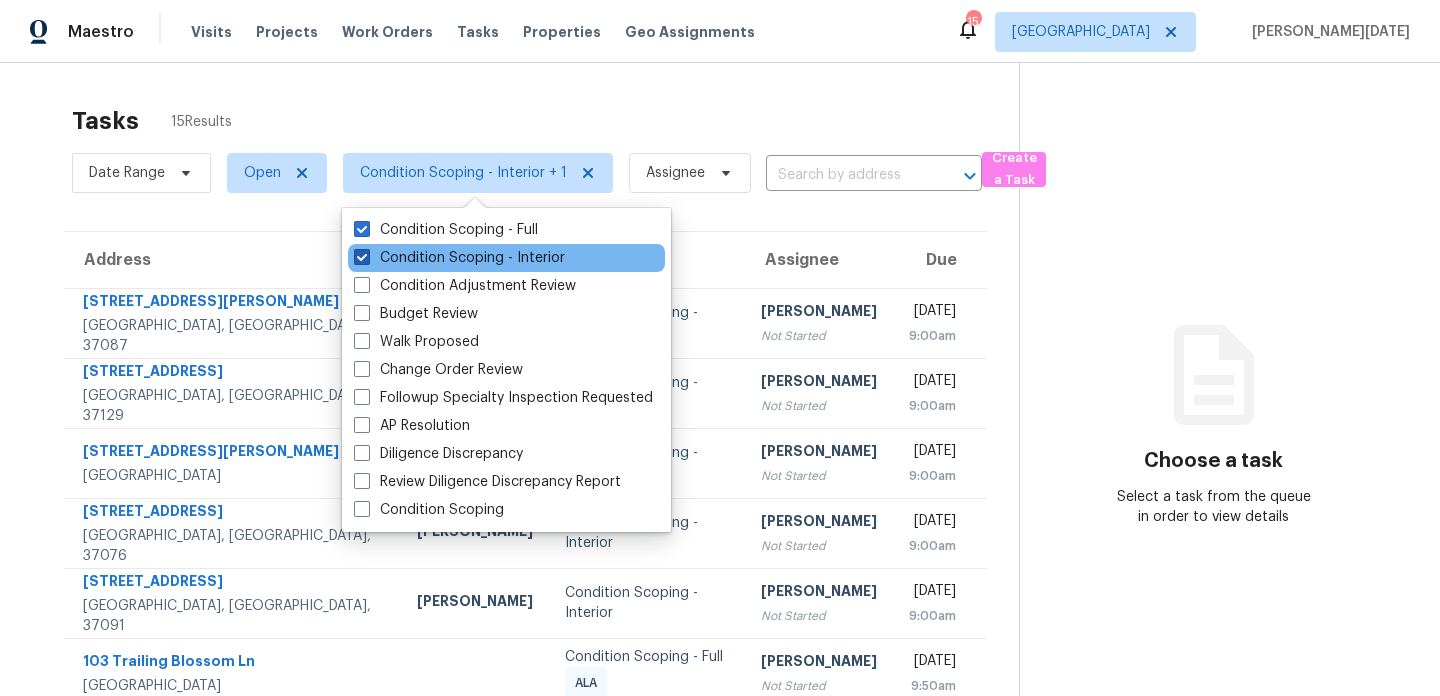 click on "Condition Scoping - Interior" at bounding box center [459, 258] 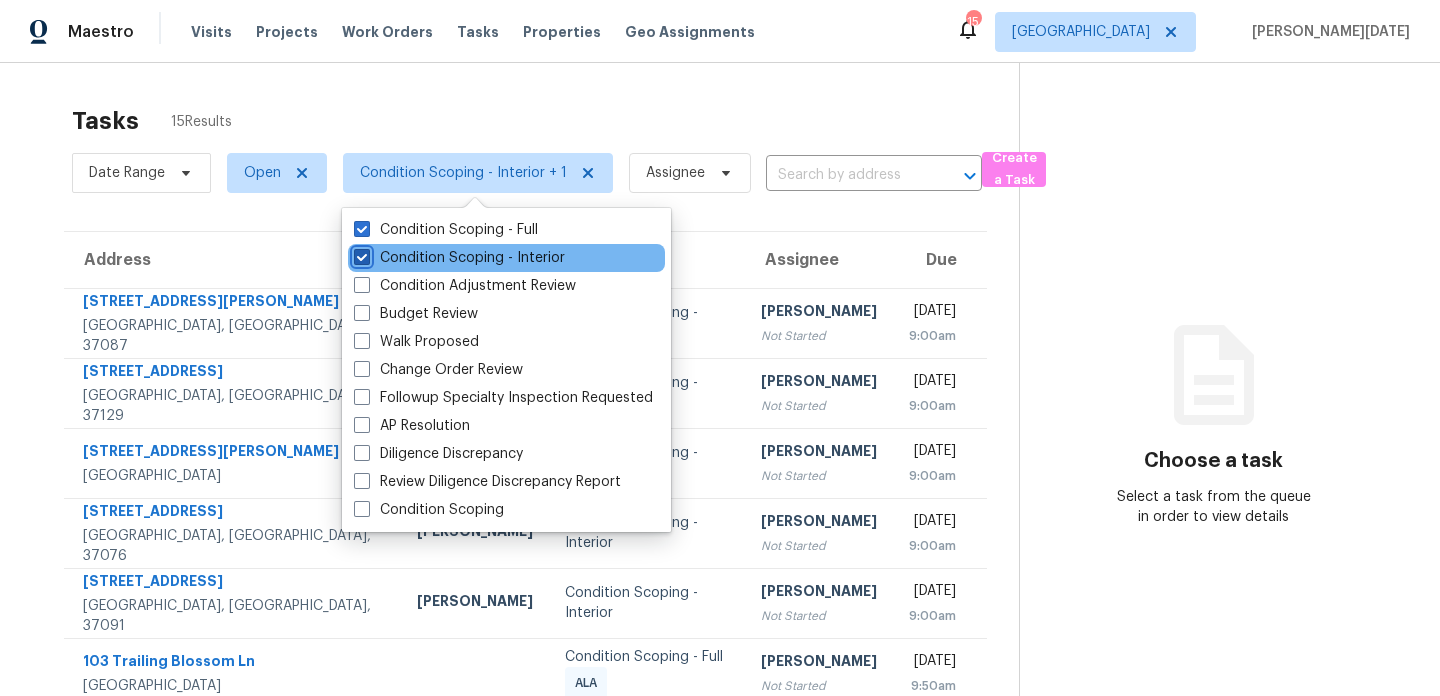click on "Condition Scoping - Interior" at bounding box center (360, 254) 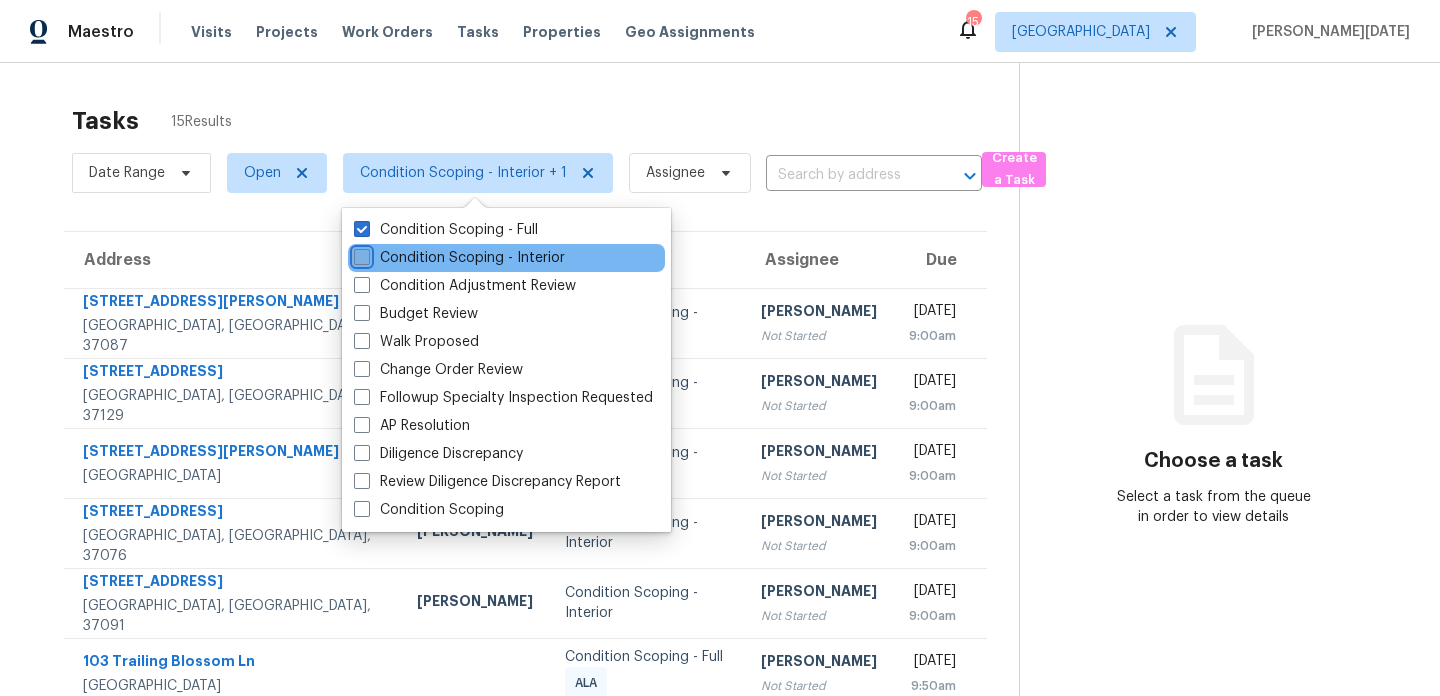 checkbox on "false" 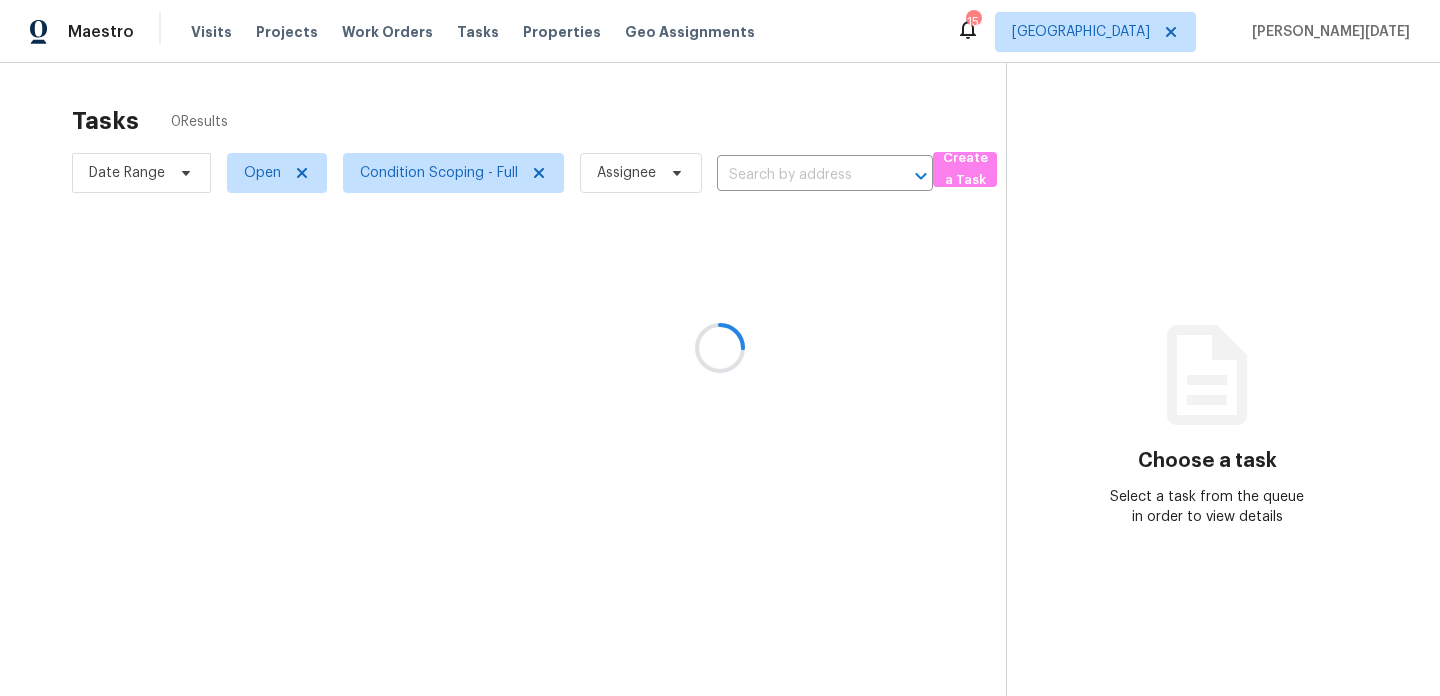 click at bounding box center (720, 348) 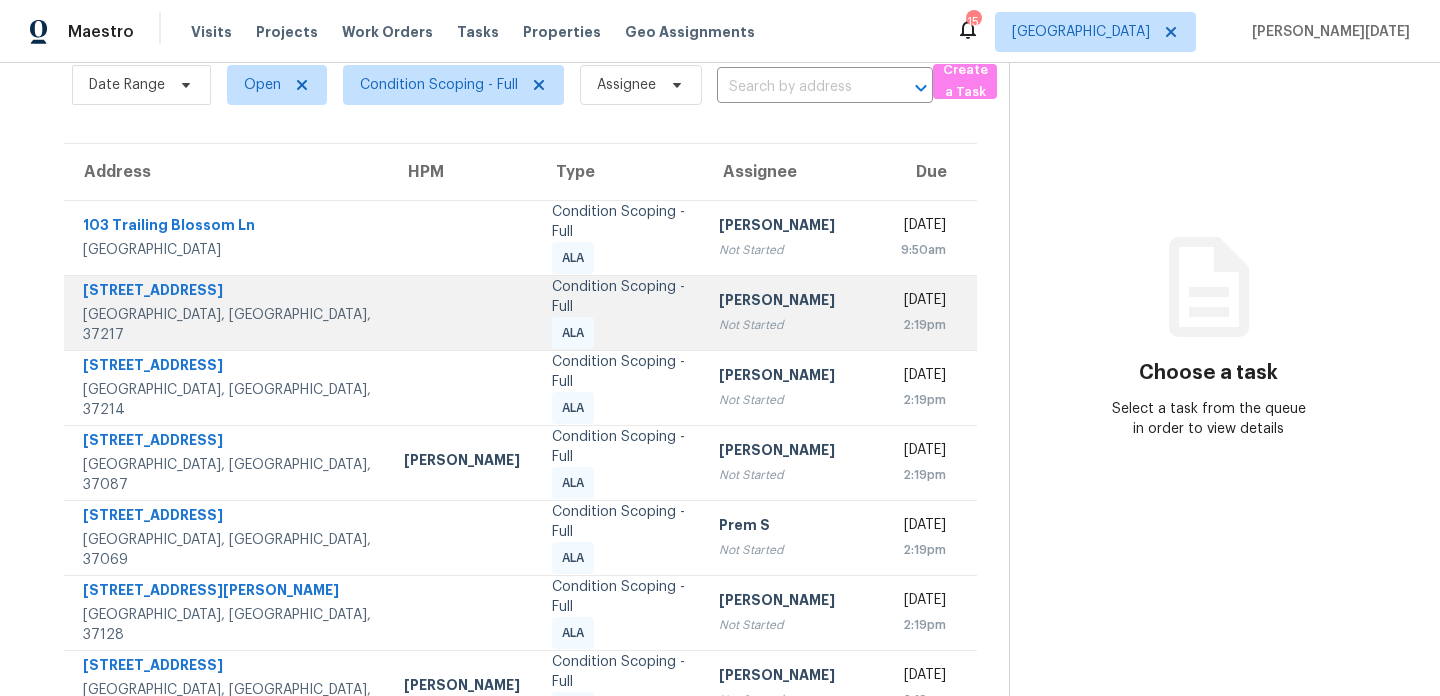 scroll, scrollTop: 85, scrollLeft: 0, axis: vertical 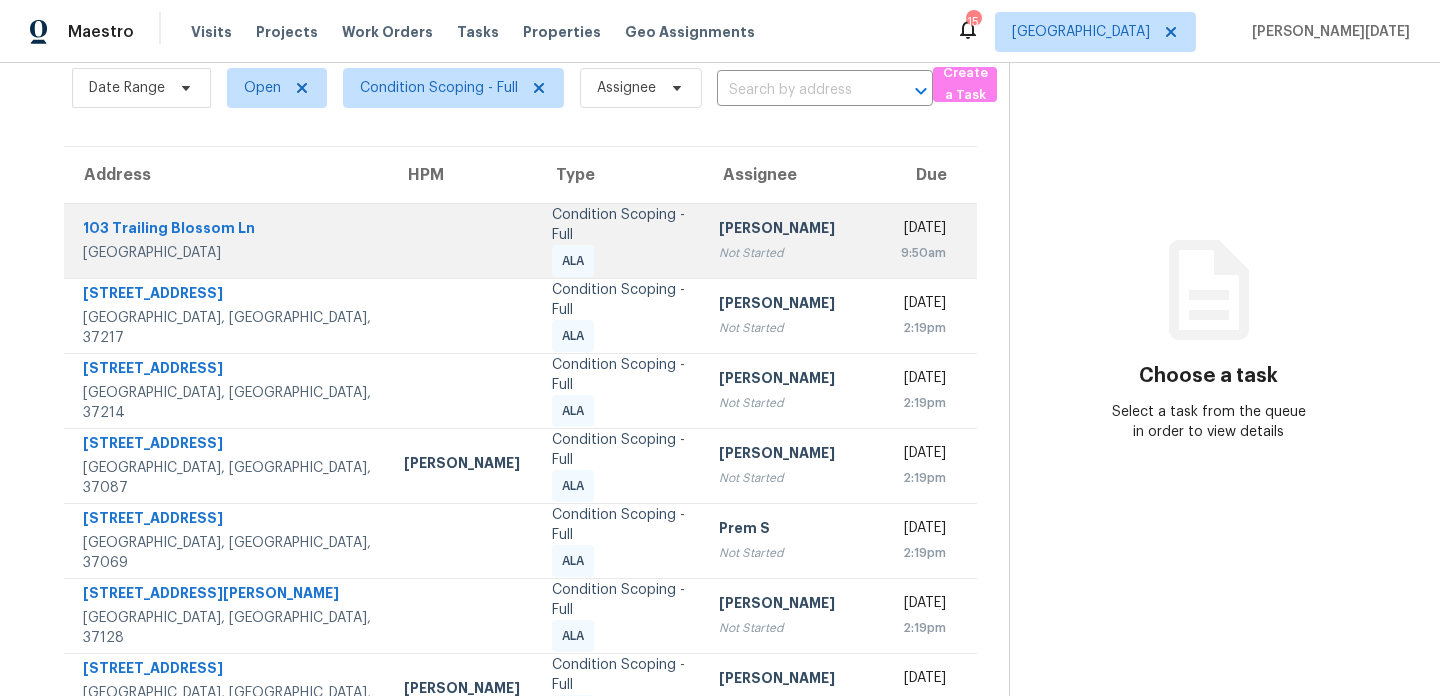 click on "Hariharan GV Not Started" at bounding box center (791, 240) 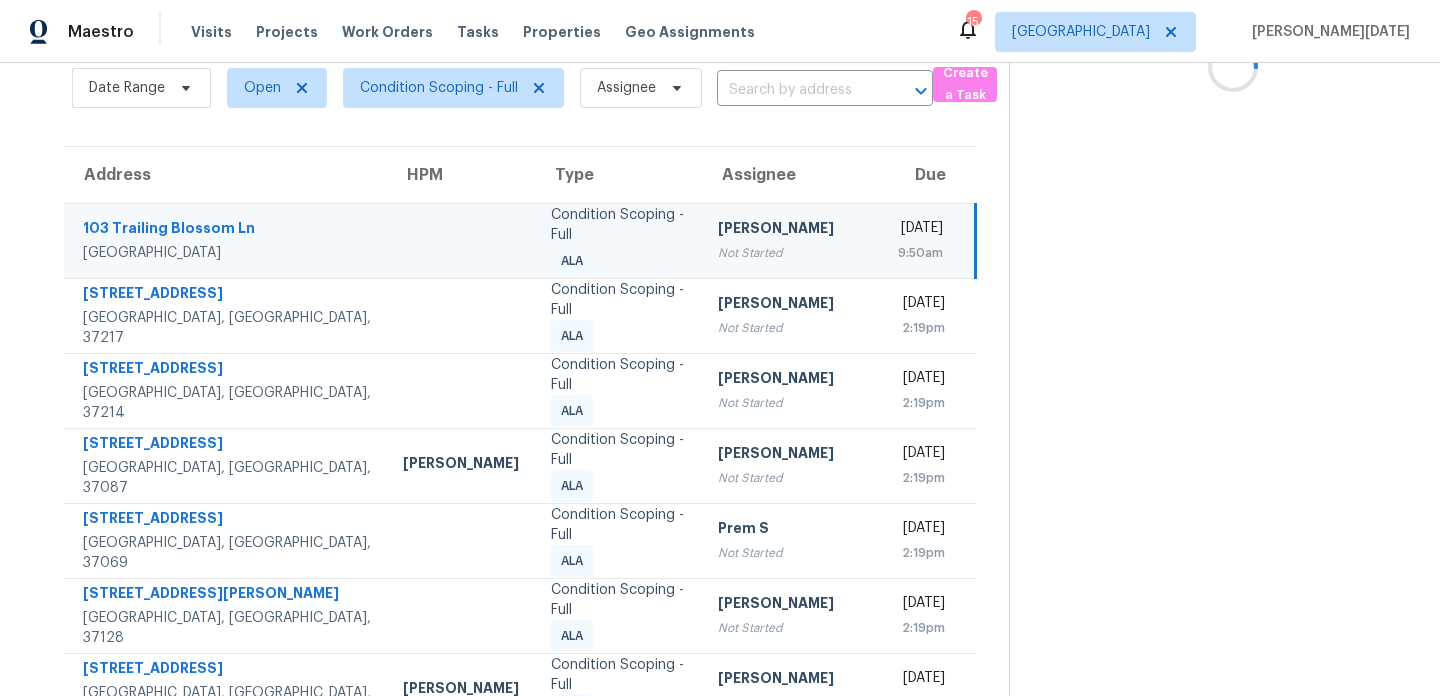 click on "9:50am" at bounding box center [920, 253] 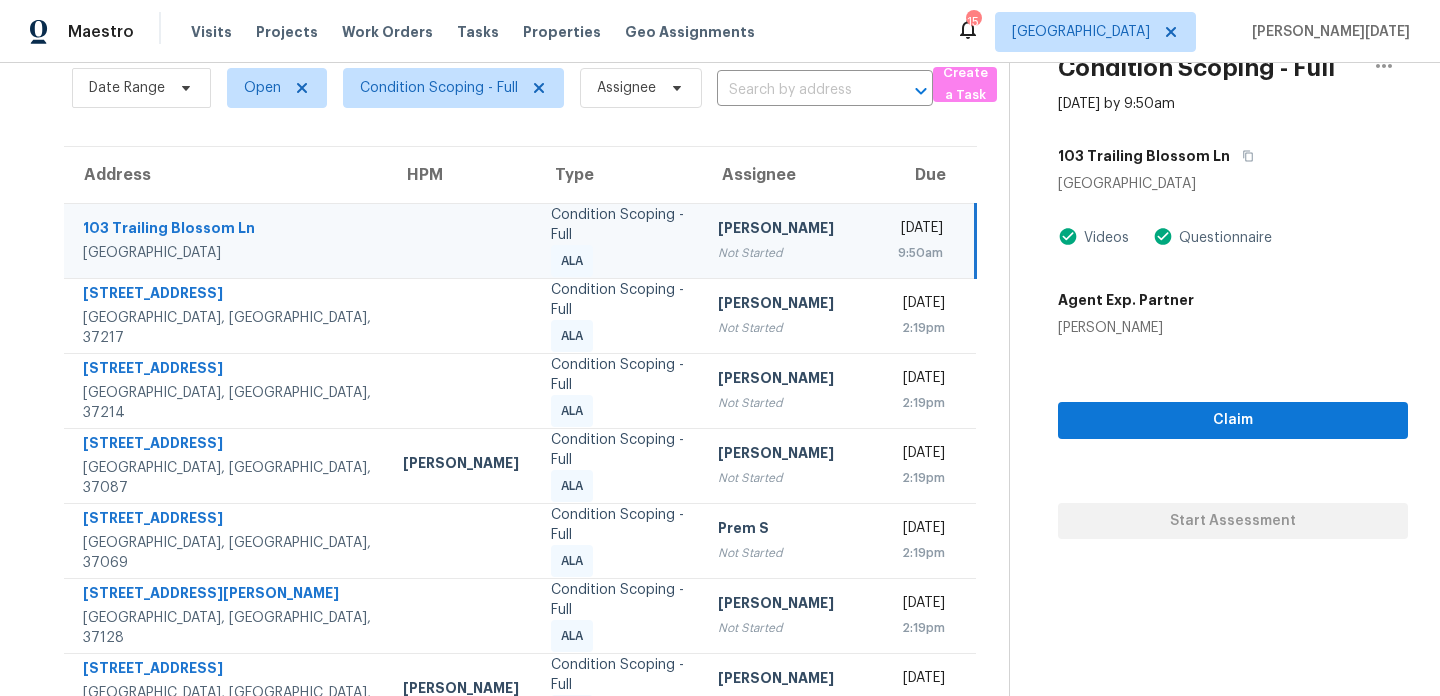 click on "9:50am" at bounding box center [920, 253] 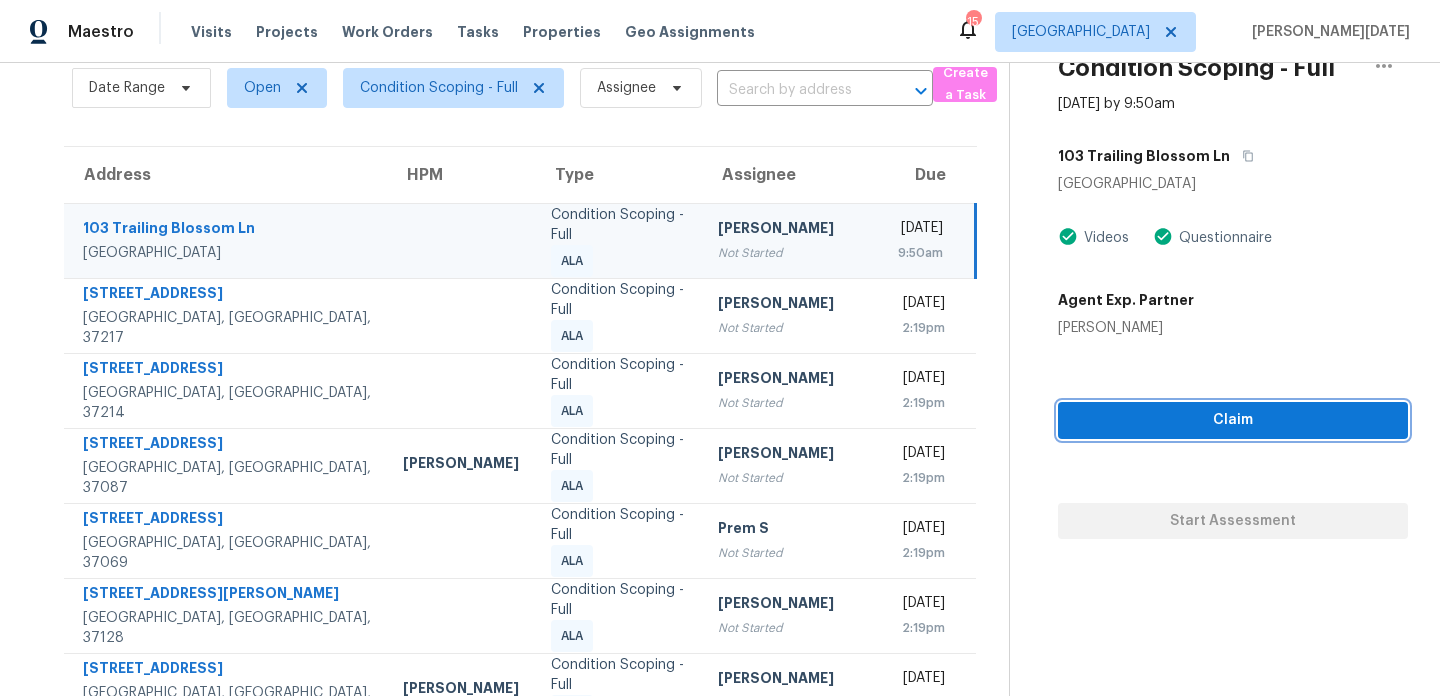 click on "Claim" at bounding box center (1233, 420) 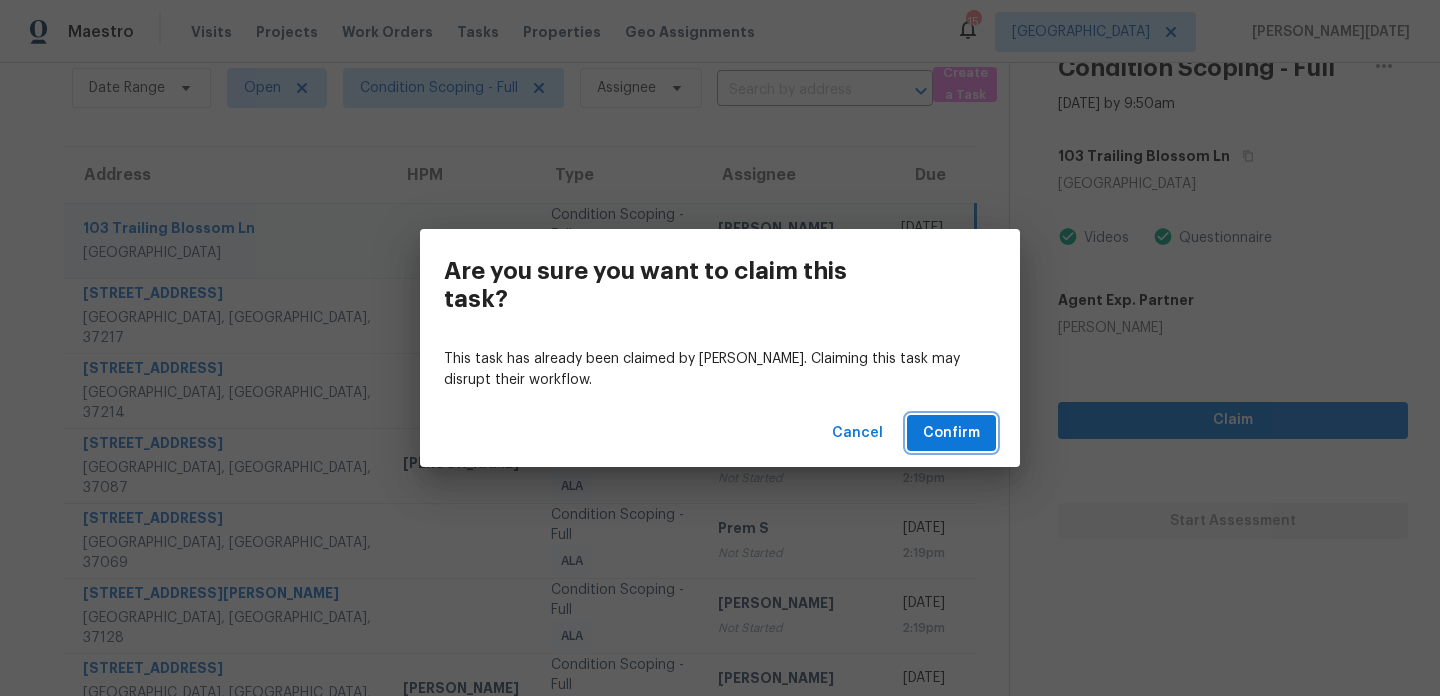 click on "Confirm" at bounding box center (951, 433) 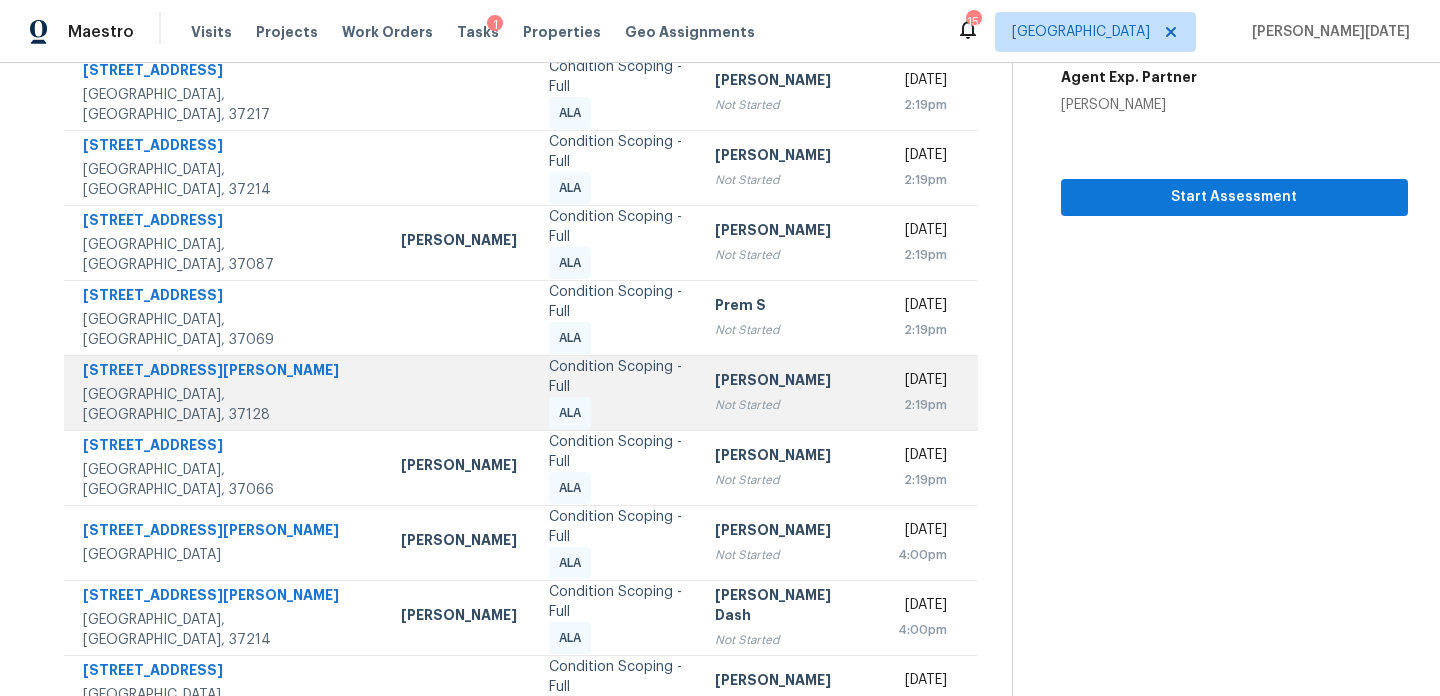 scroll, scrollTop: 239, scrollLeft: 0, axis: vertical 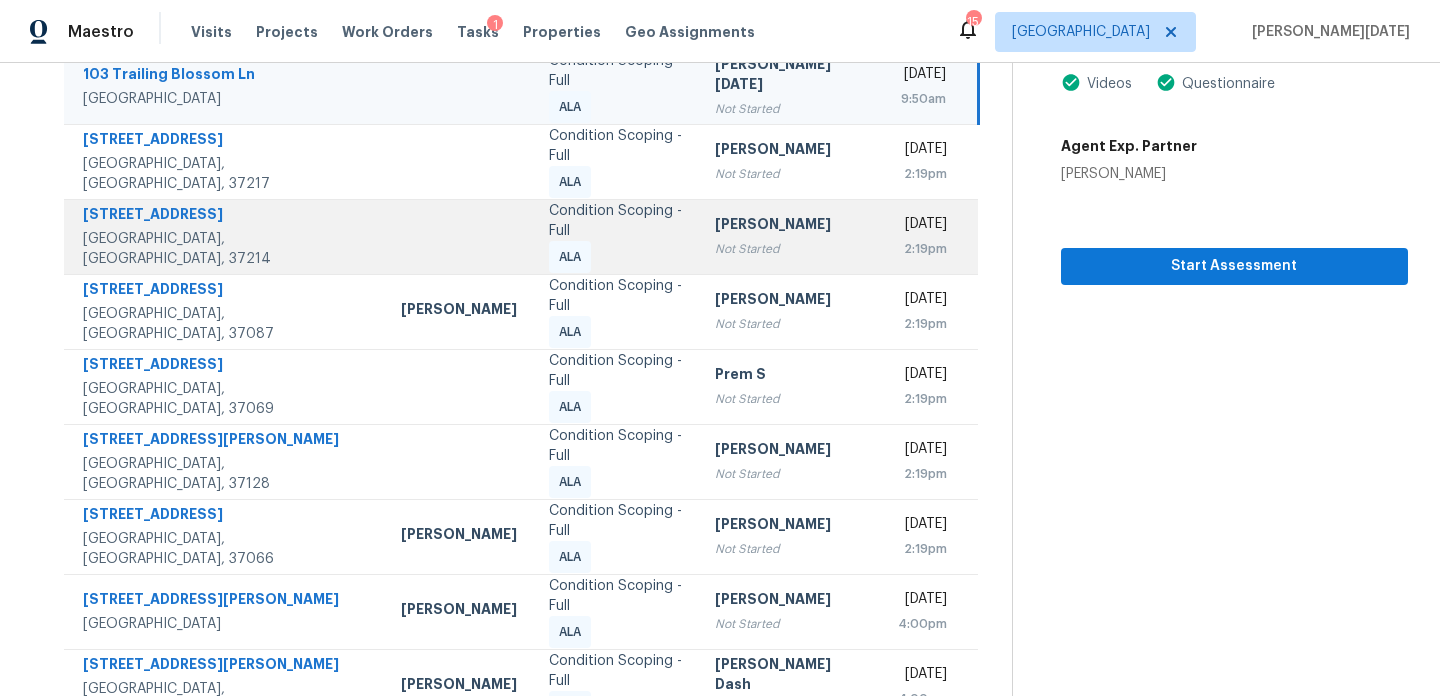 click on "Not Started" at bounding box center [790, 249] 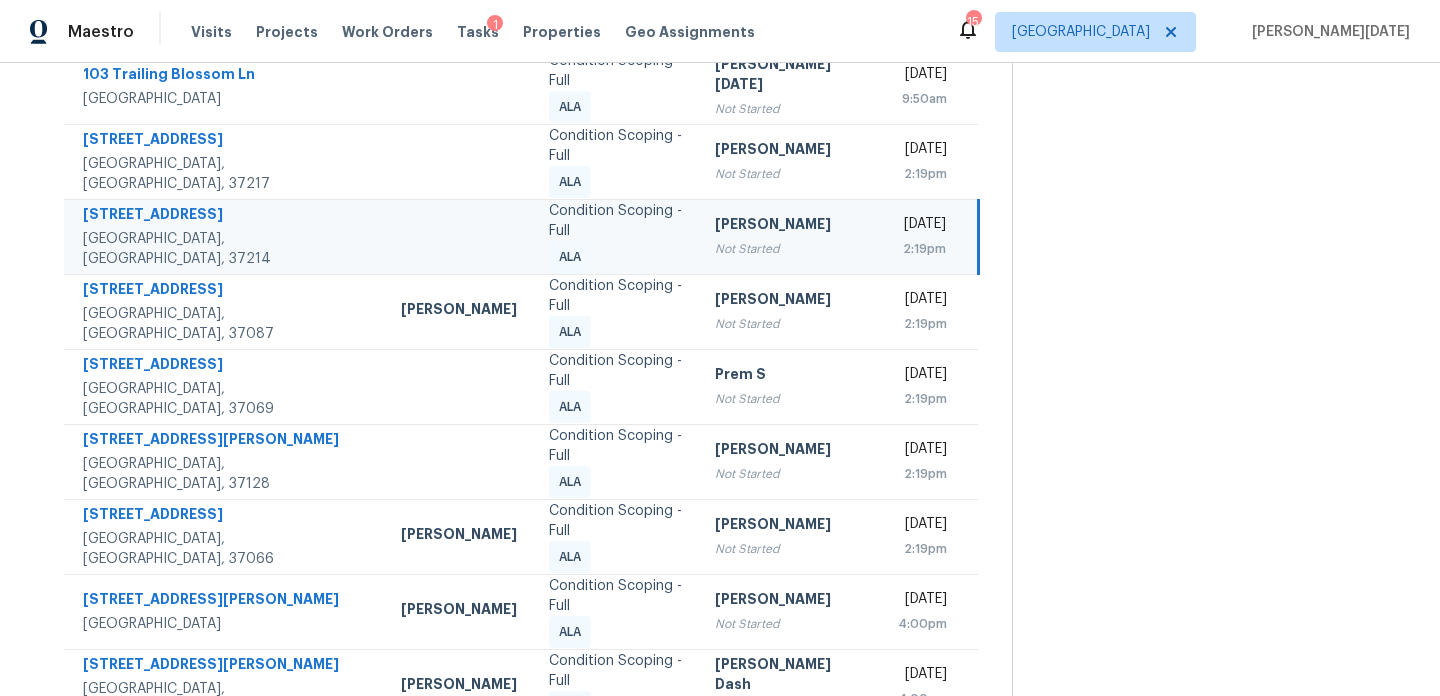 click on "2:19pm" at bounding box center [922, 249] 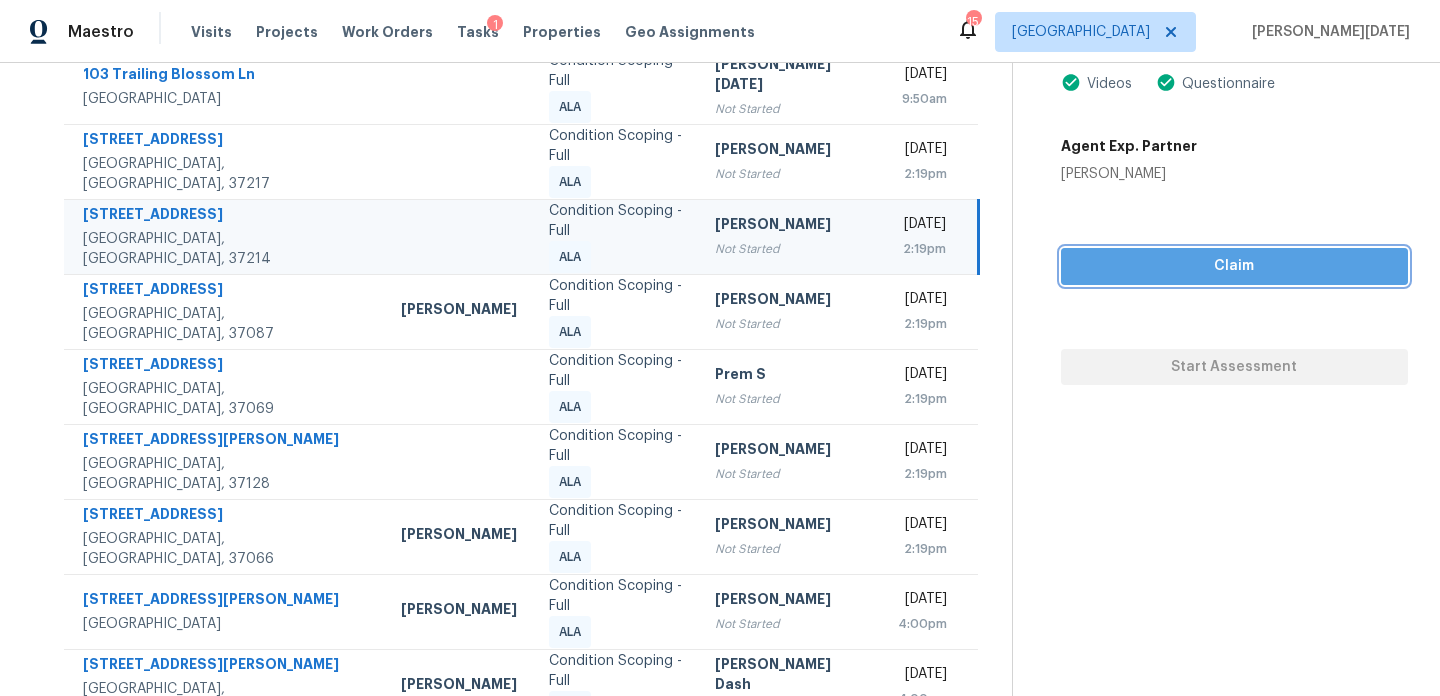 click on "Claim" at bounding box center (1234, 266) 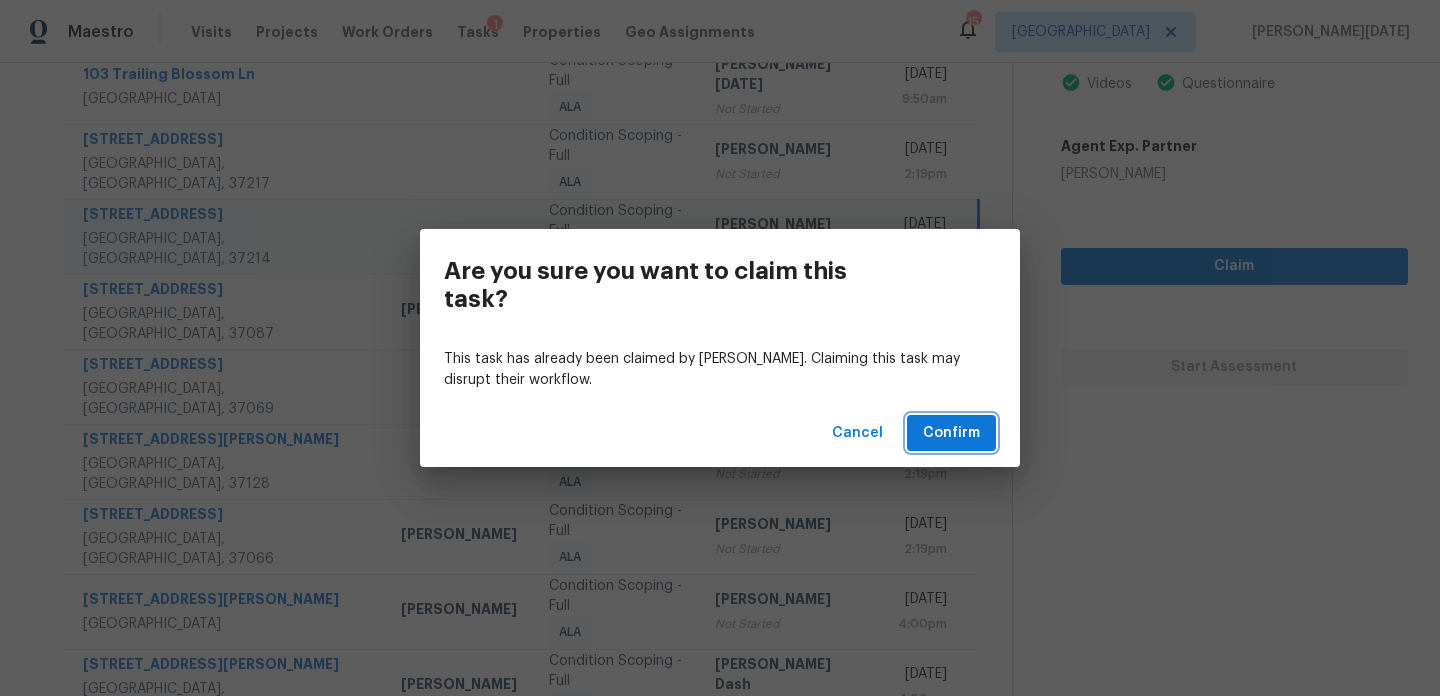click on "Confirm" at bounding box center [951, 433] 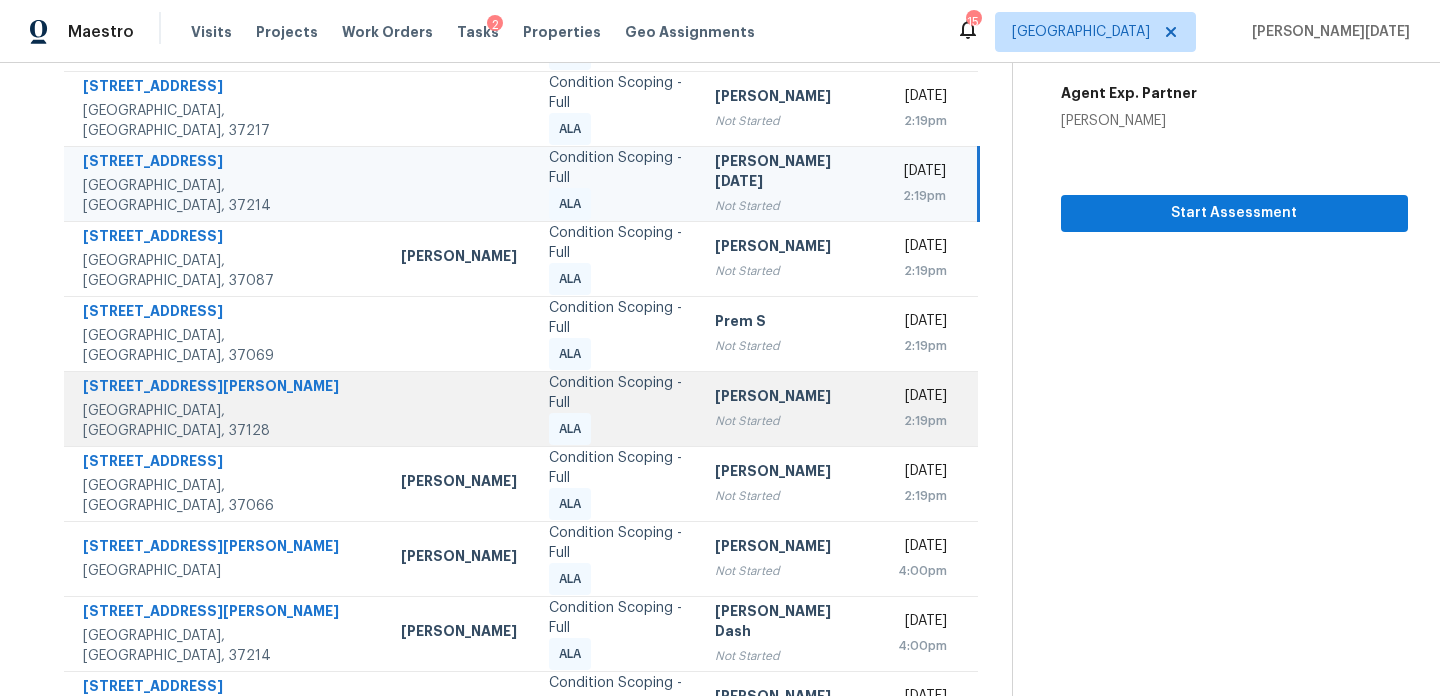 scroll, scrollTop: 305, scrollLeft: 0, axis: vertical 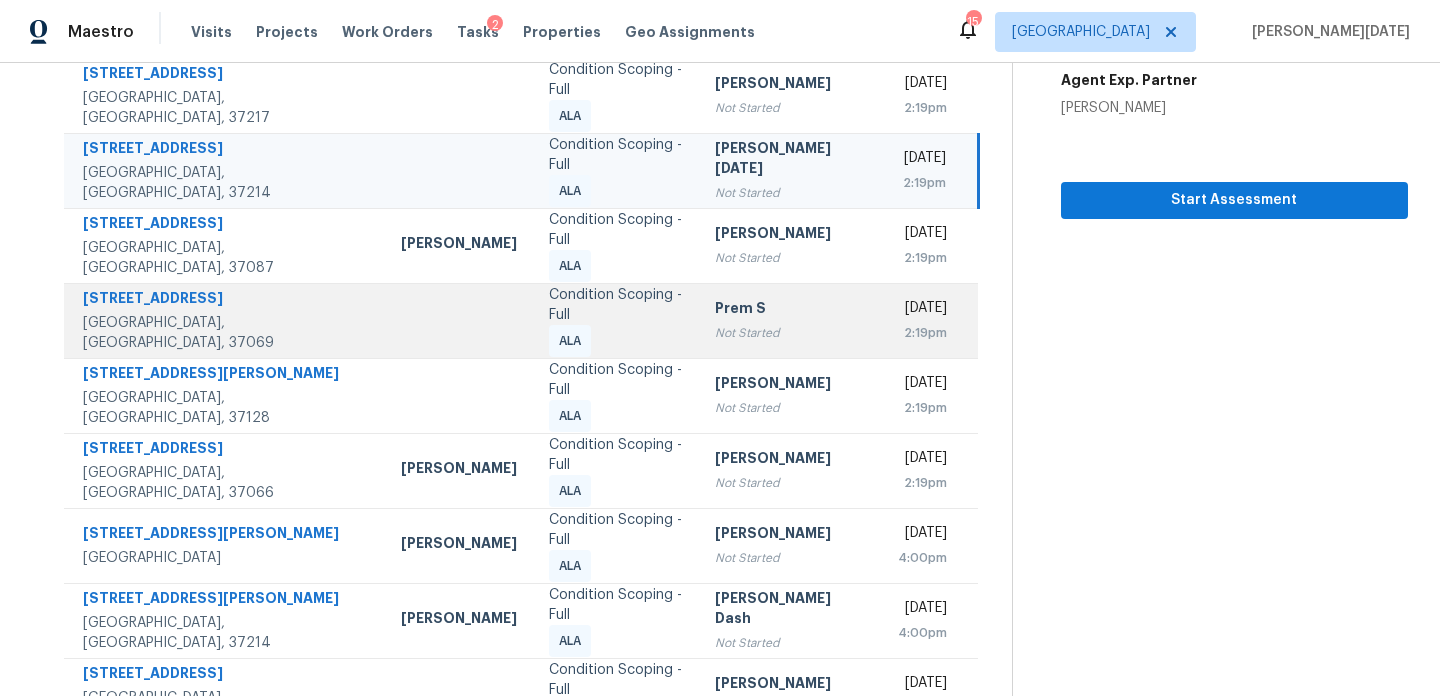 click on "Not Started" at bounding box center [790, 333] 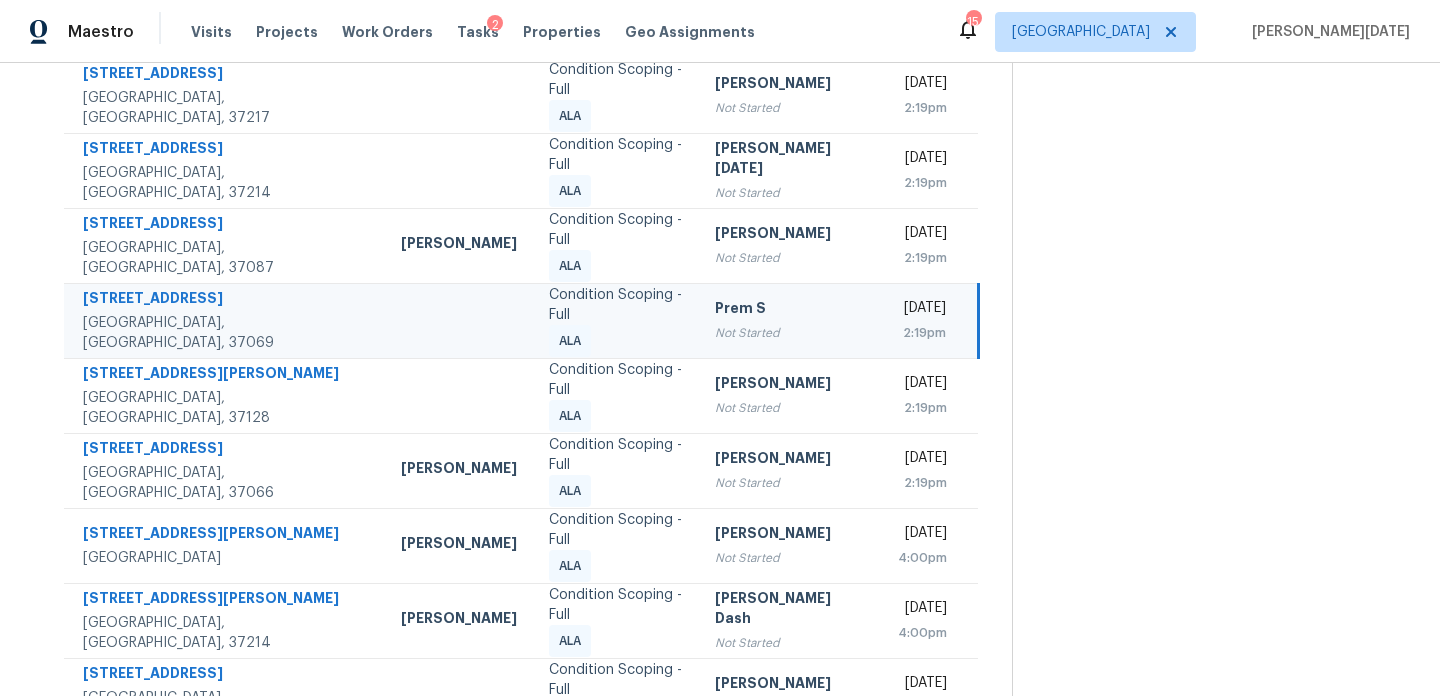 click on "Thu, Jul 10th 2025 2:19pm" at bounding box center [930, 320] 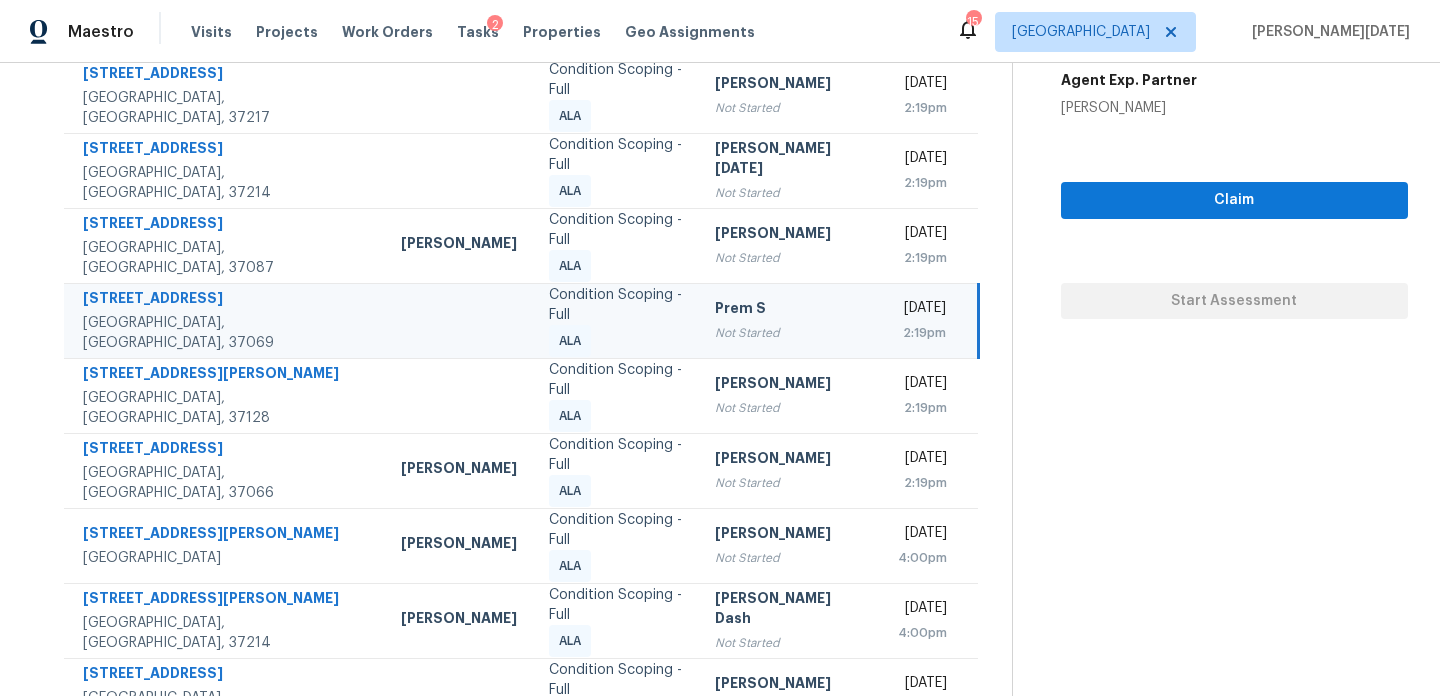 click on "2:19pm" at bounding box center [922, 333] 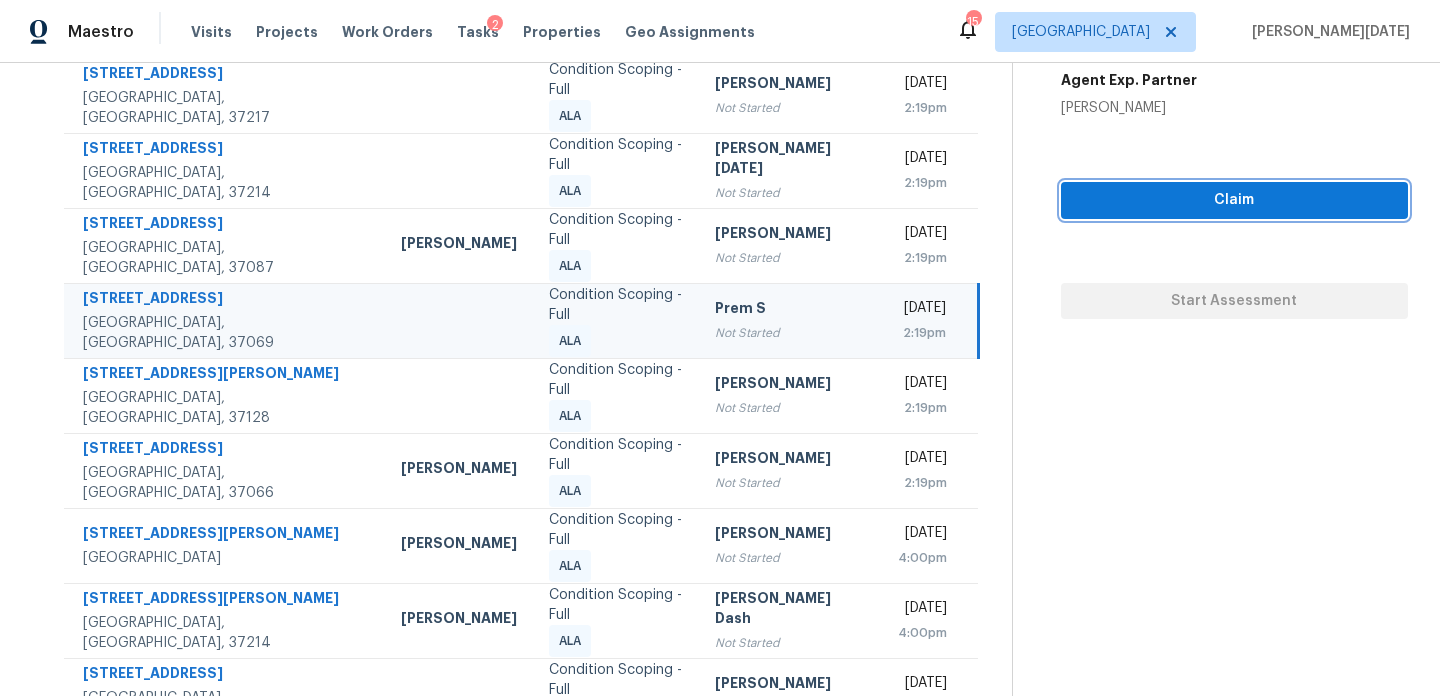click on "Claim" at bounding box center (1234, 200) 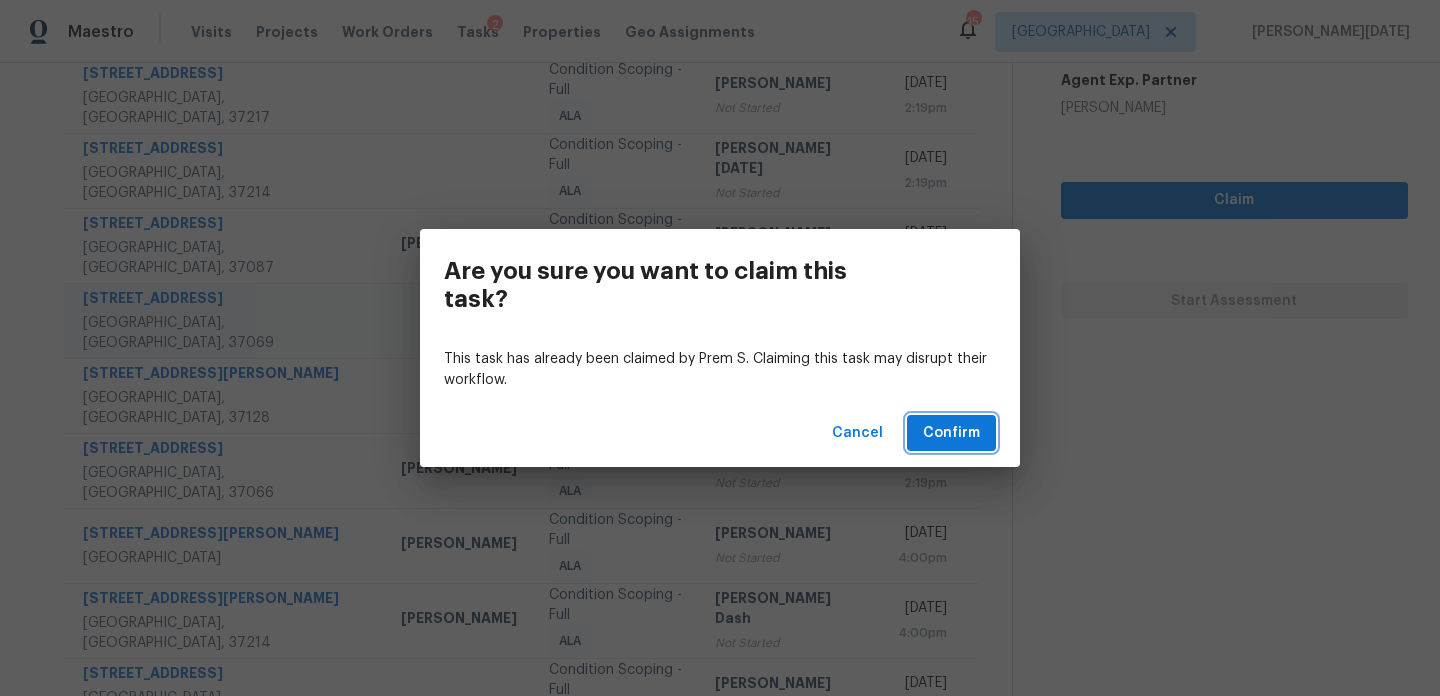 click on "Confirm" at bounding box center (951, 433) 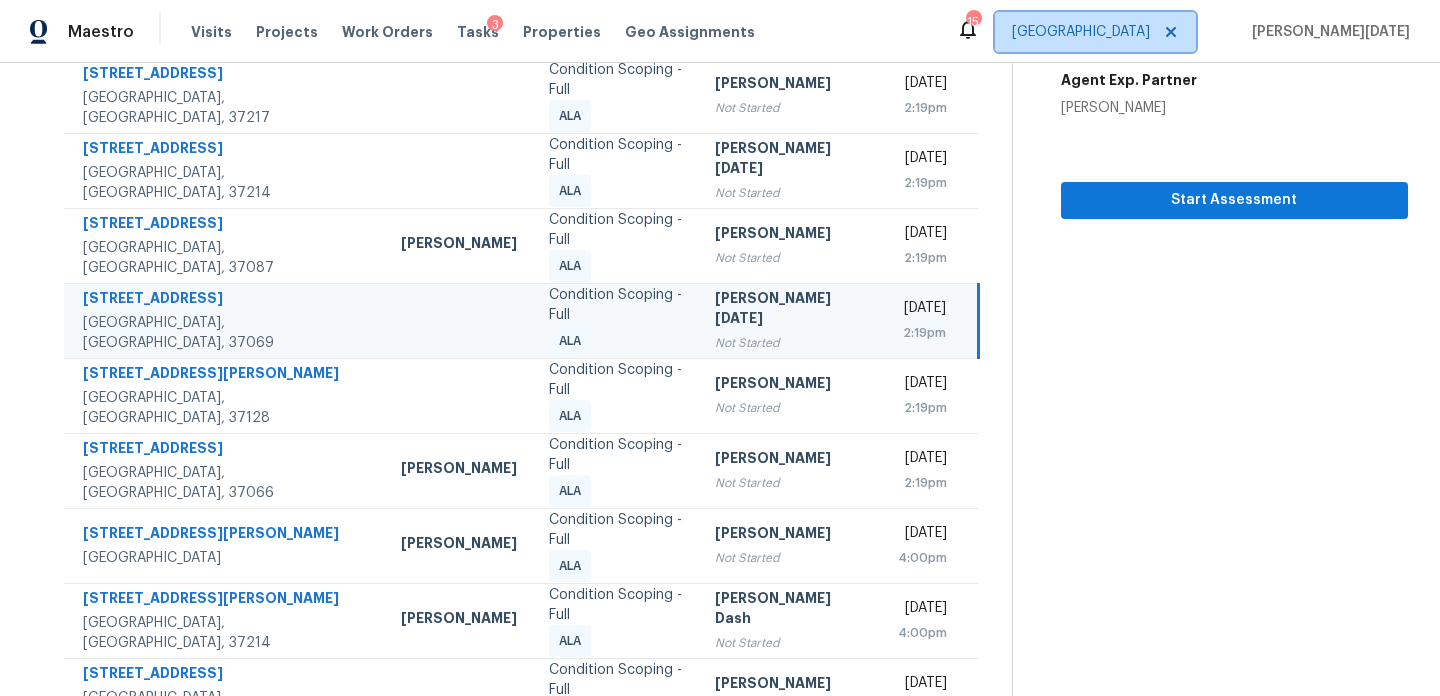 click on "Nashville" at bounding box center (1081, 32) 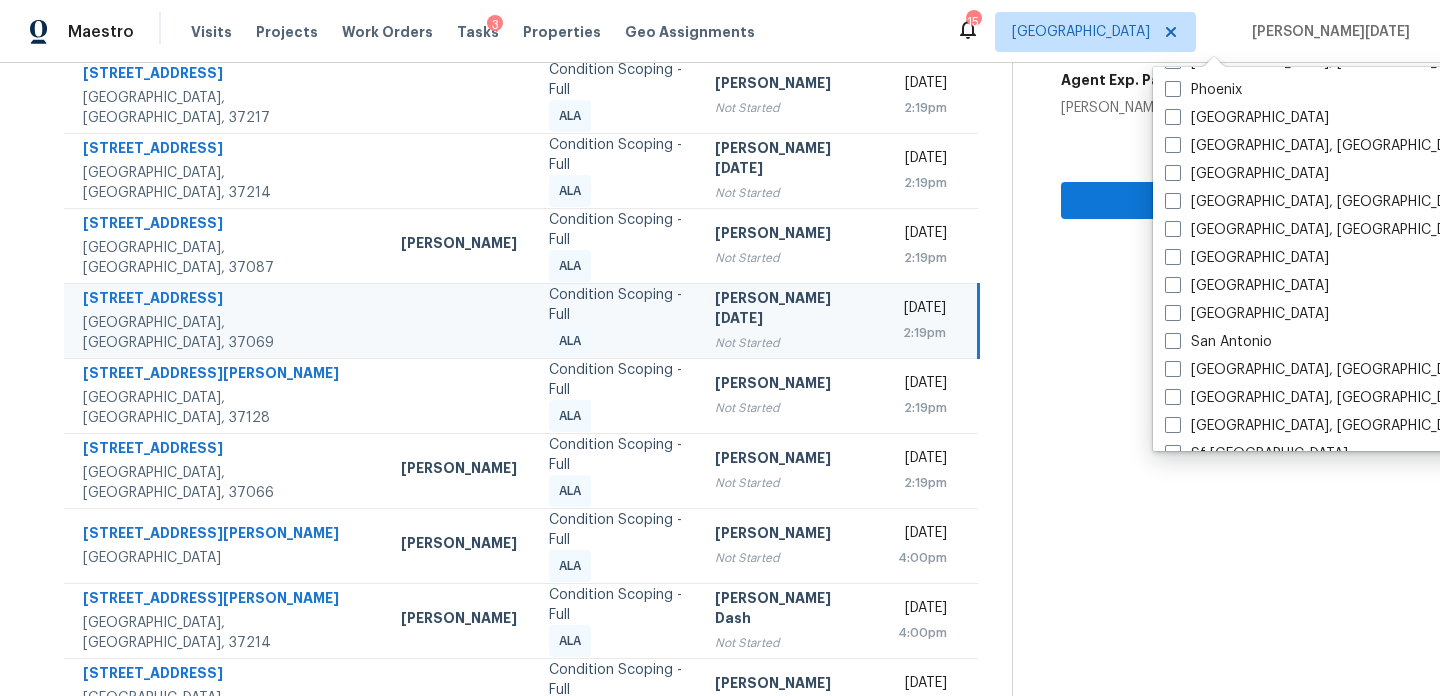 scroll, scrollTop: 1177, scrollLeft: 0, axis: vertical 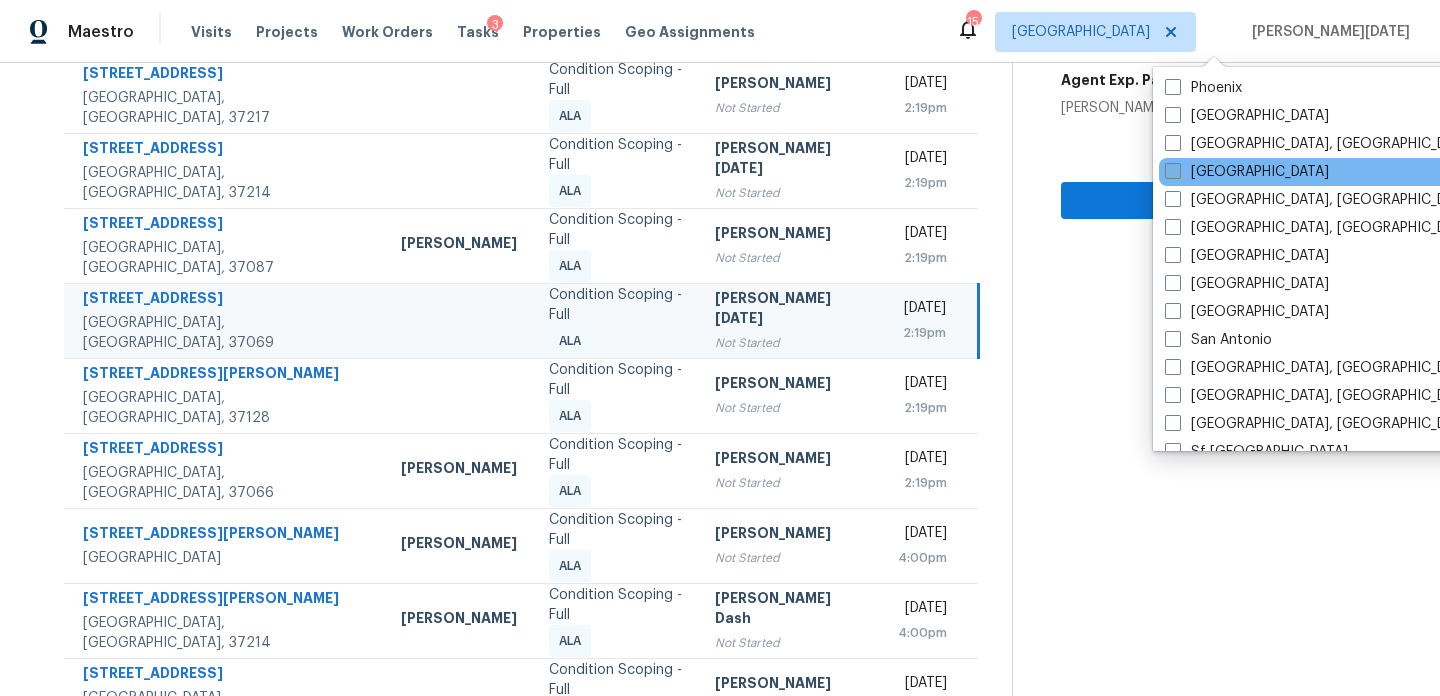 click on "Raleigh" at bounding box center [1247, 172] 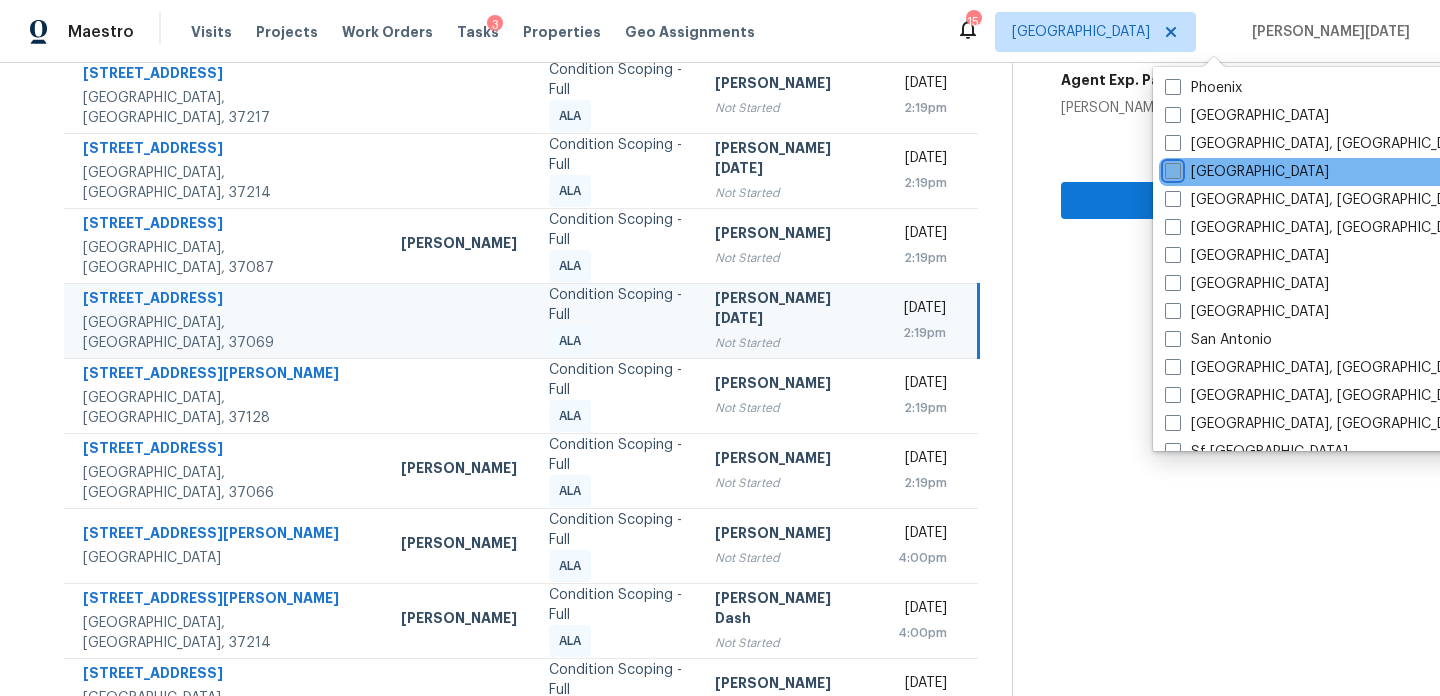 click on "Raleigh" at bounding box center (1171, 168) 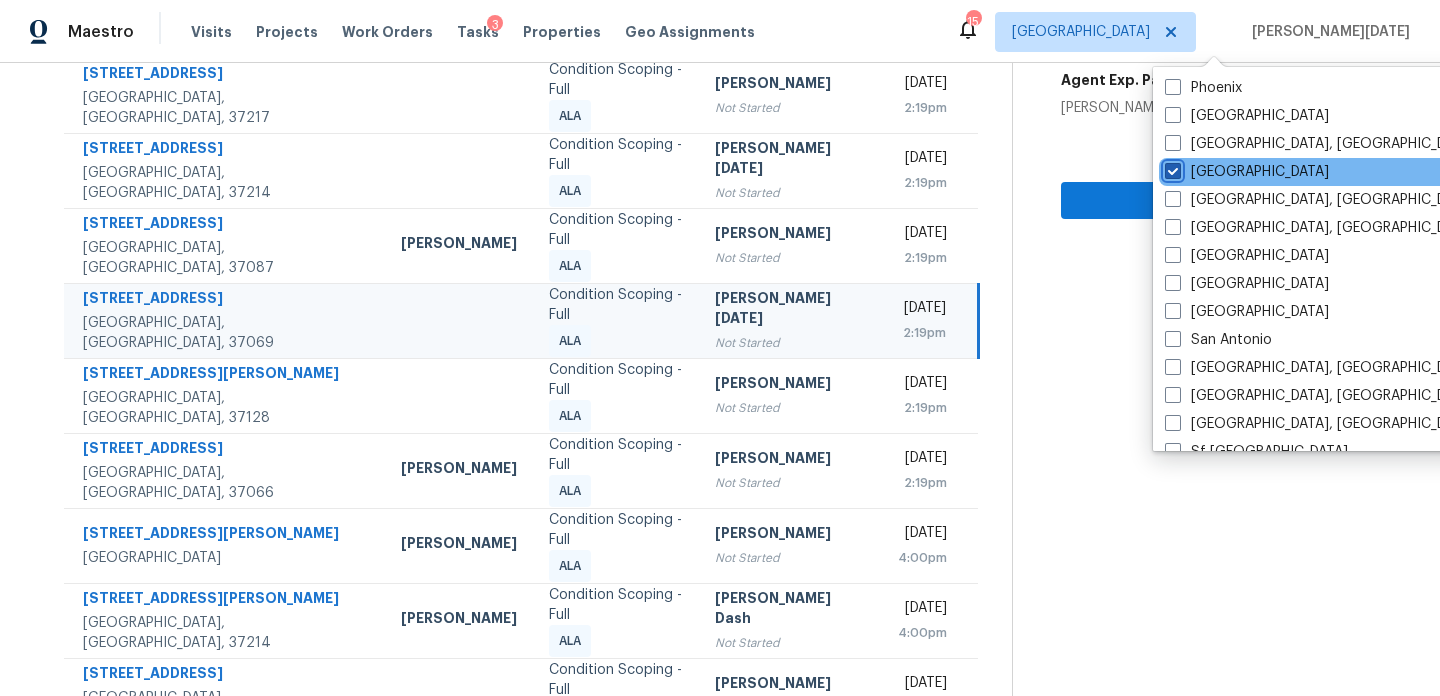 checkbox on "true" 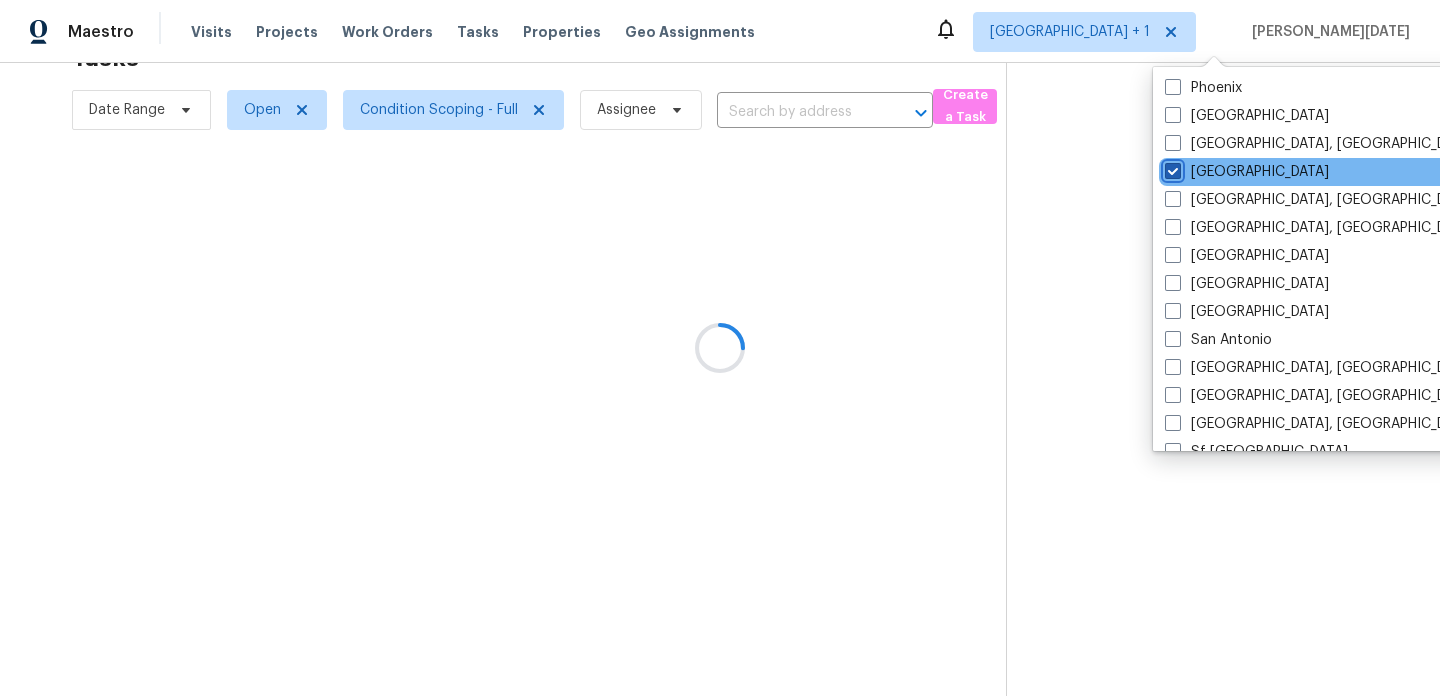 scroll, scrollTop: 63, scrollLeft: 0, axis: vertical 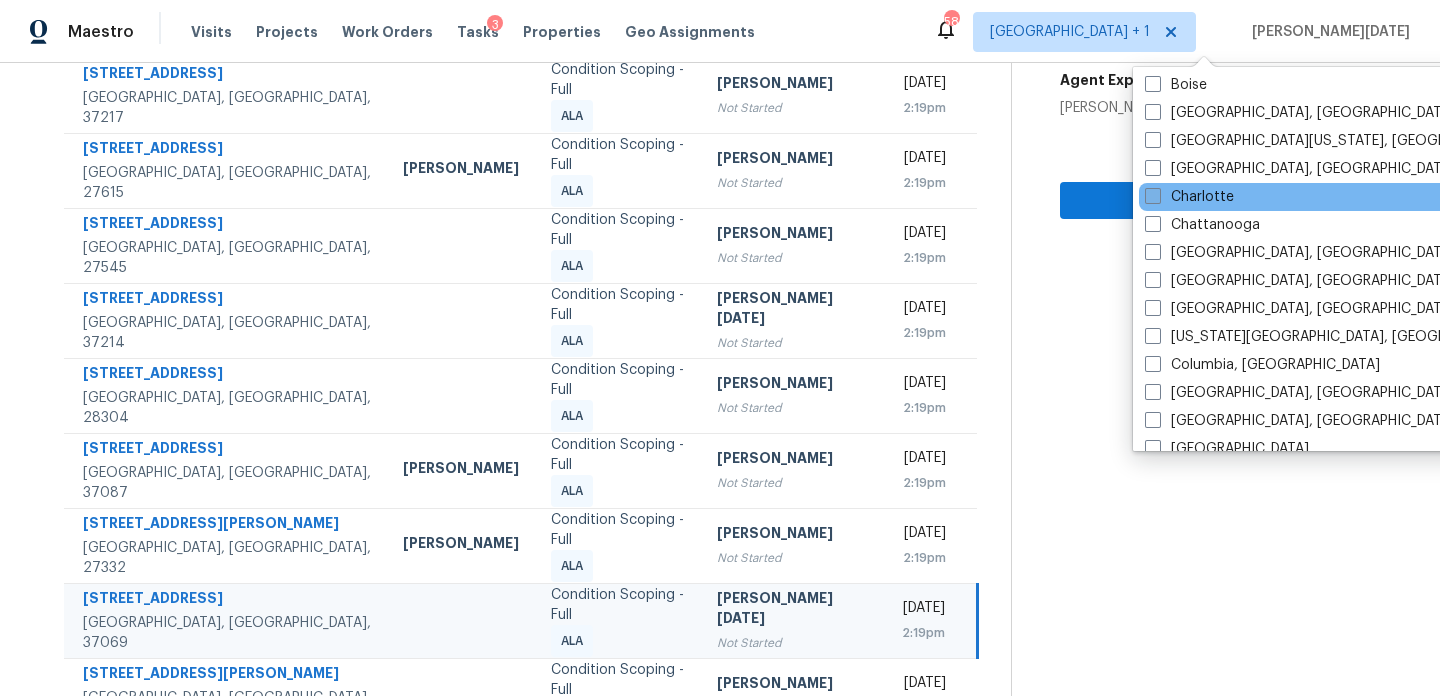 click on "Charlotte" at bounding box center (1189, 197) 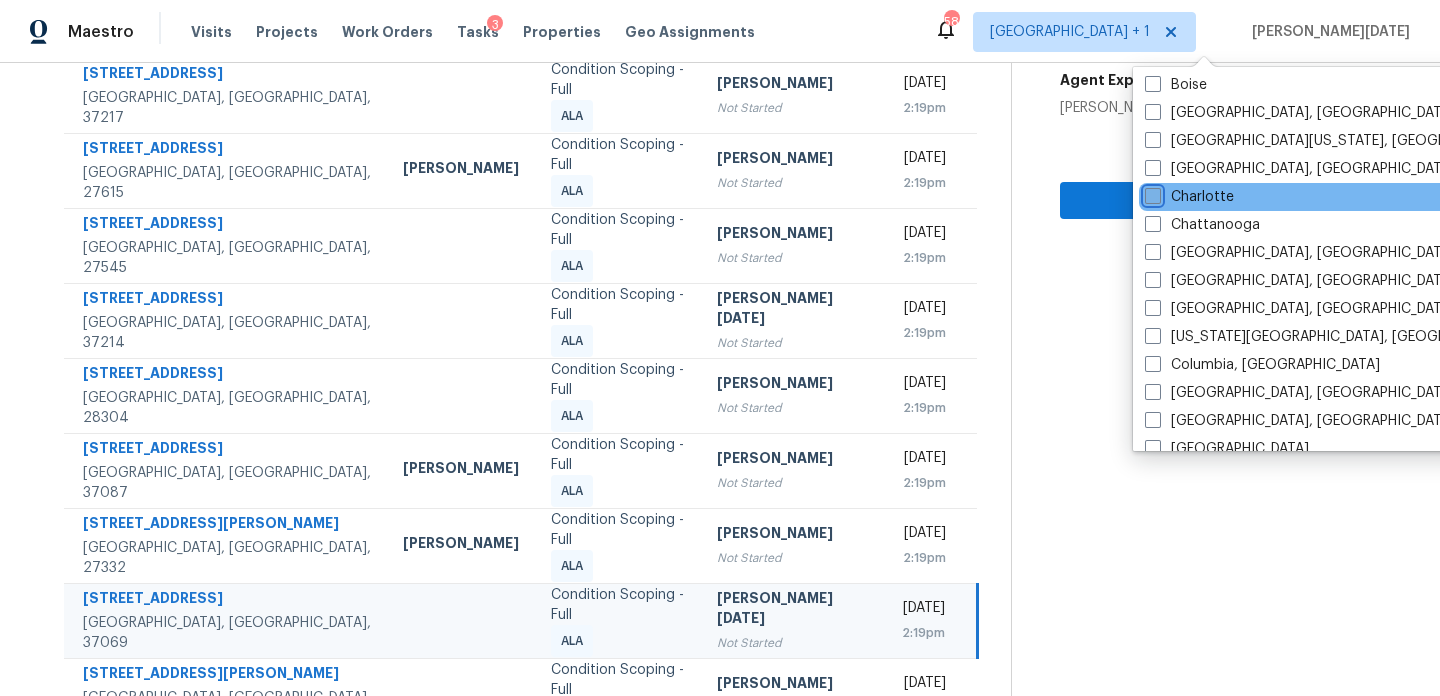 click on "Charlotte" at bounding box center (1151, 193) 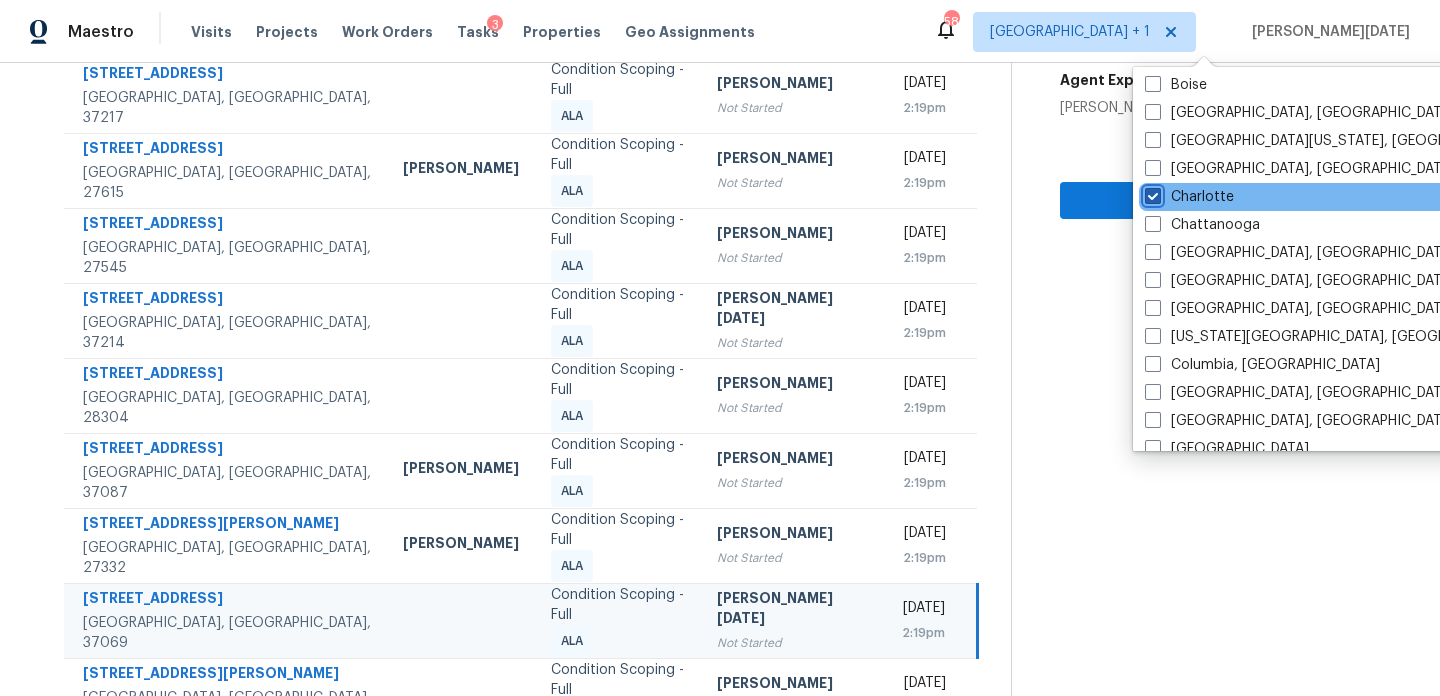 checkbox on "true" 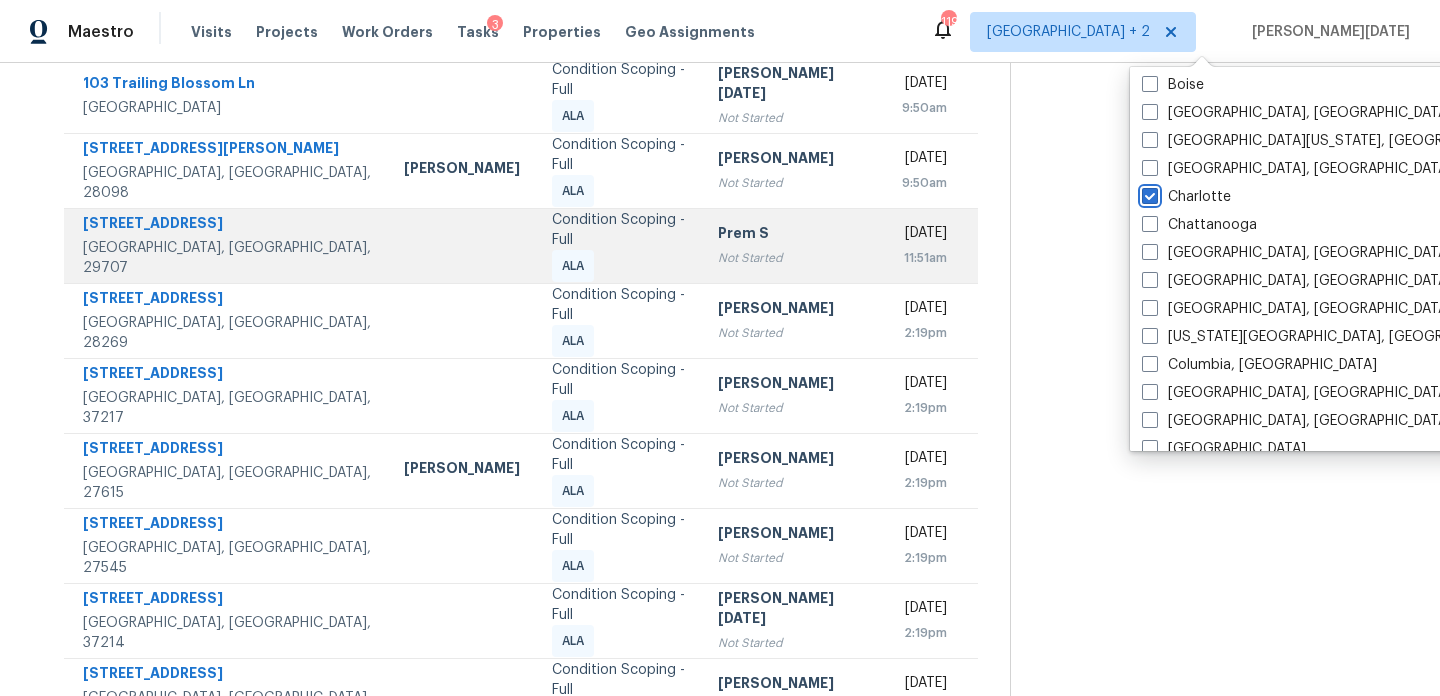 scroll, scrollTop: 0, scrollLeft: 0, axis: both 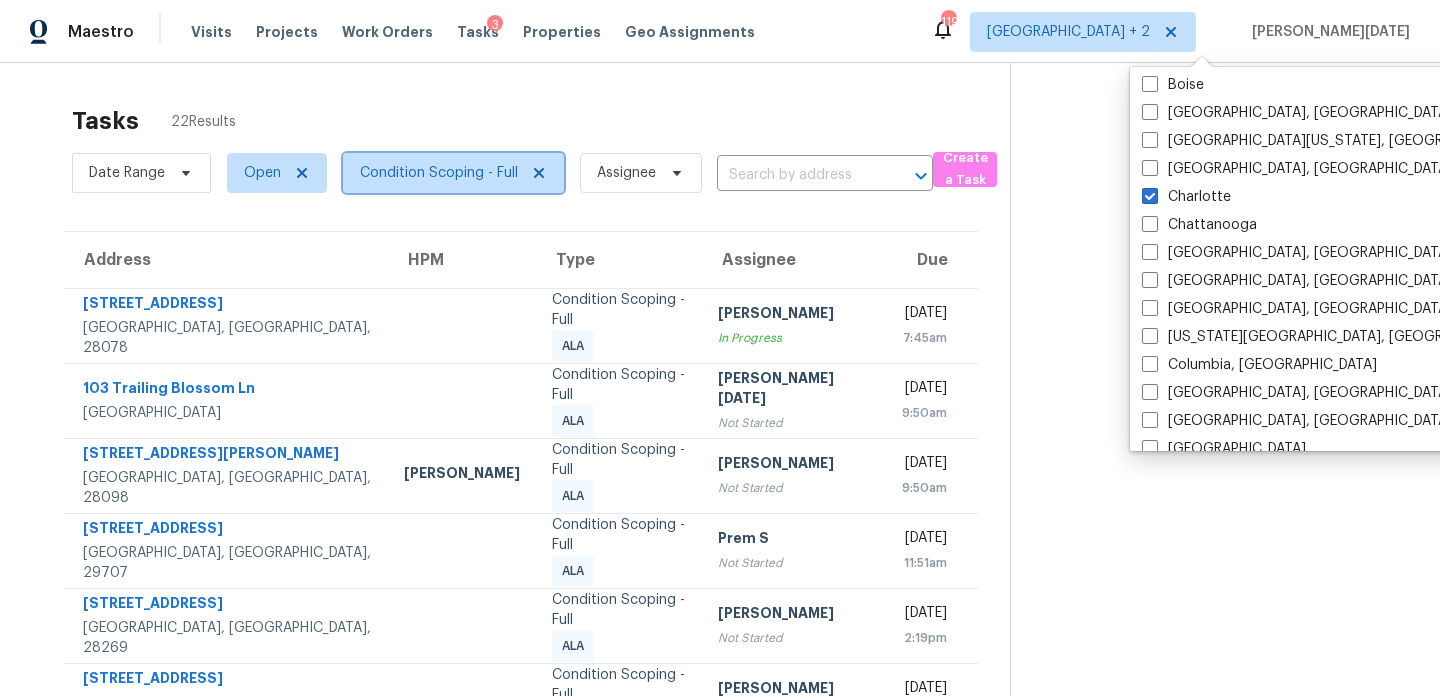 click on "Condition Scoping - Full" at bounding box center (439, 173) 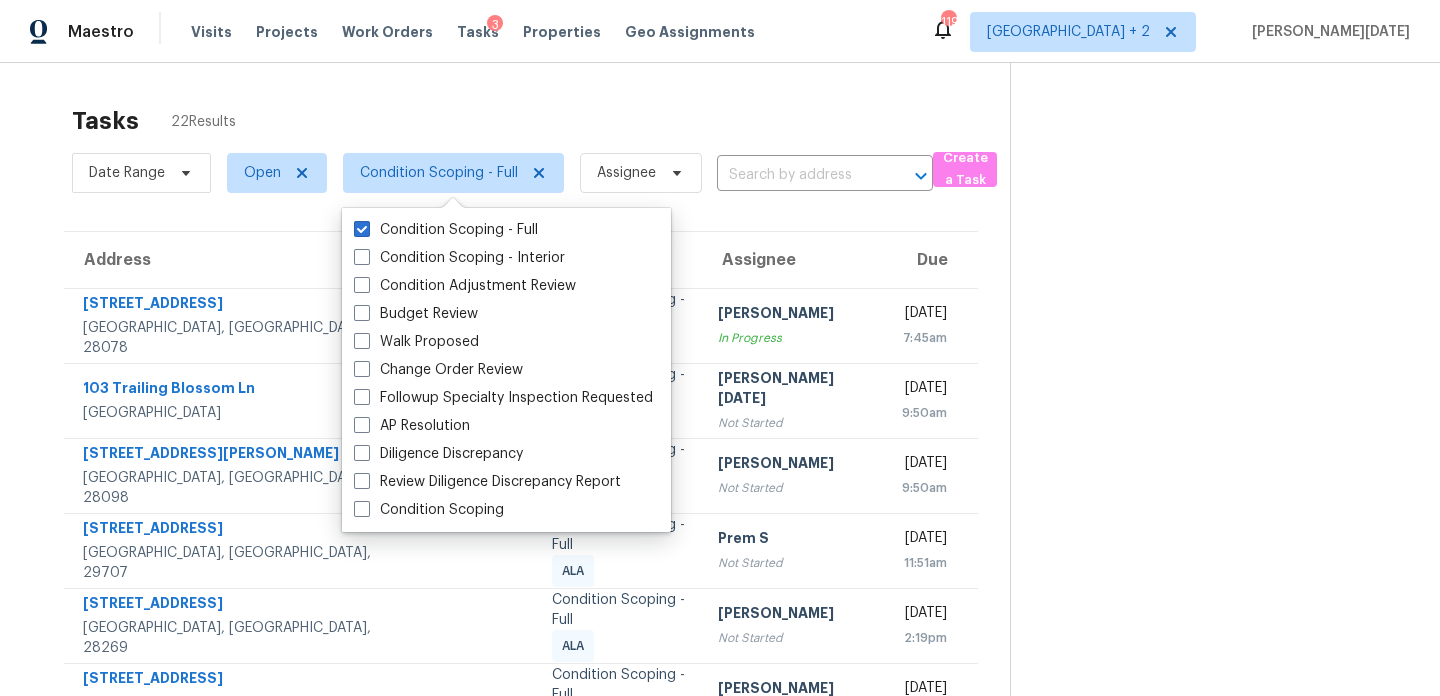 click on "Tasks 22  Results" at bounding box center [541, 121] 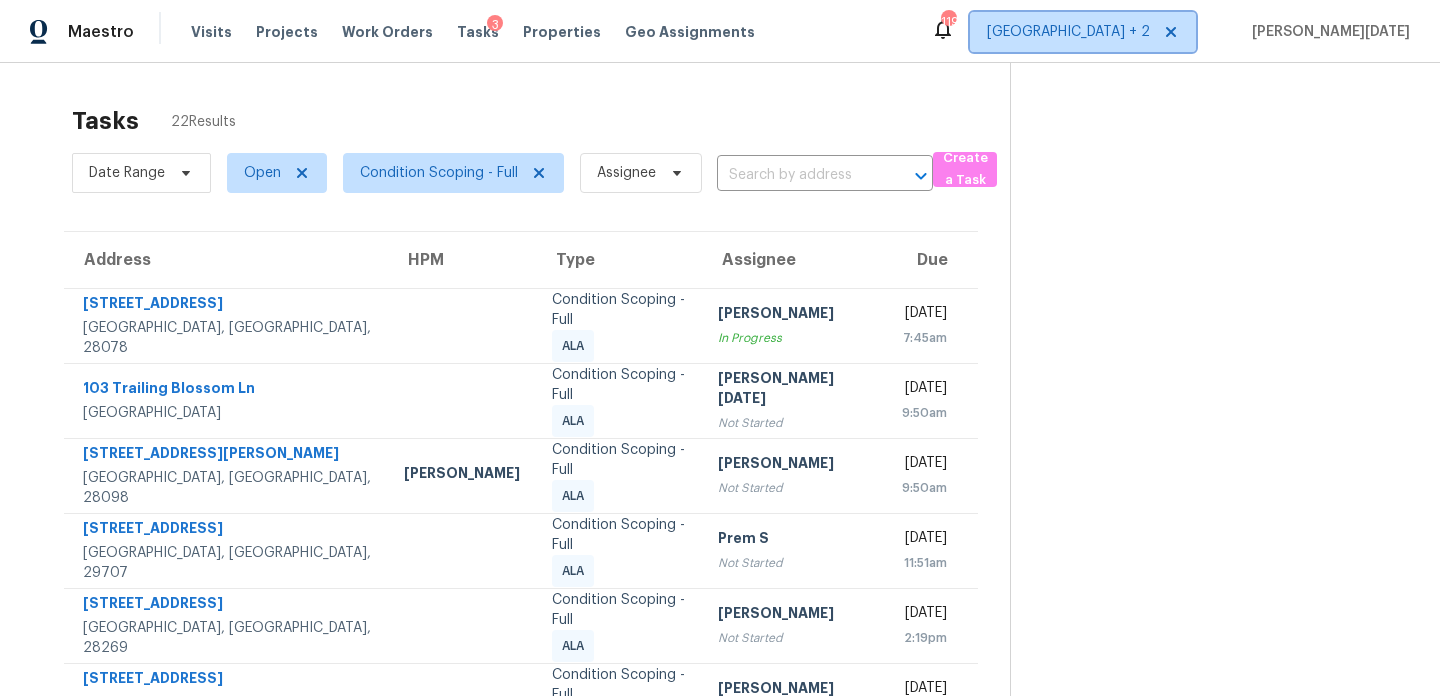 click on "Nashville + 2" at bounding box center (1083, 32) 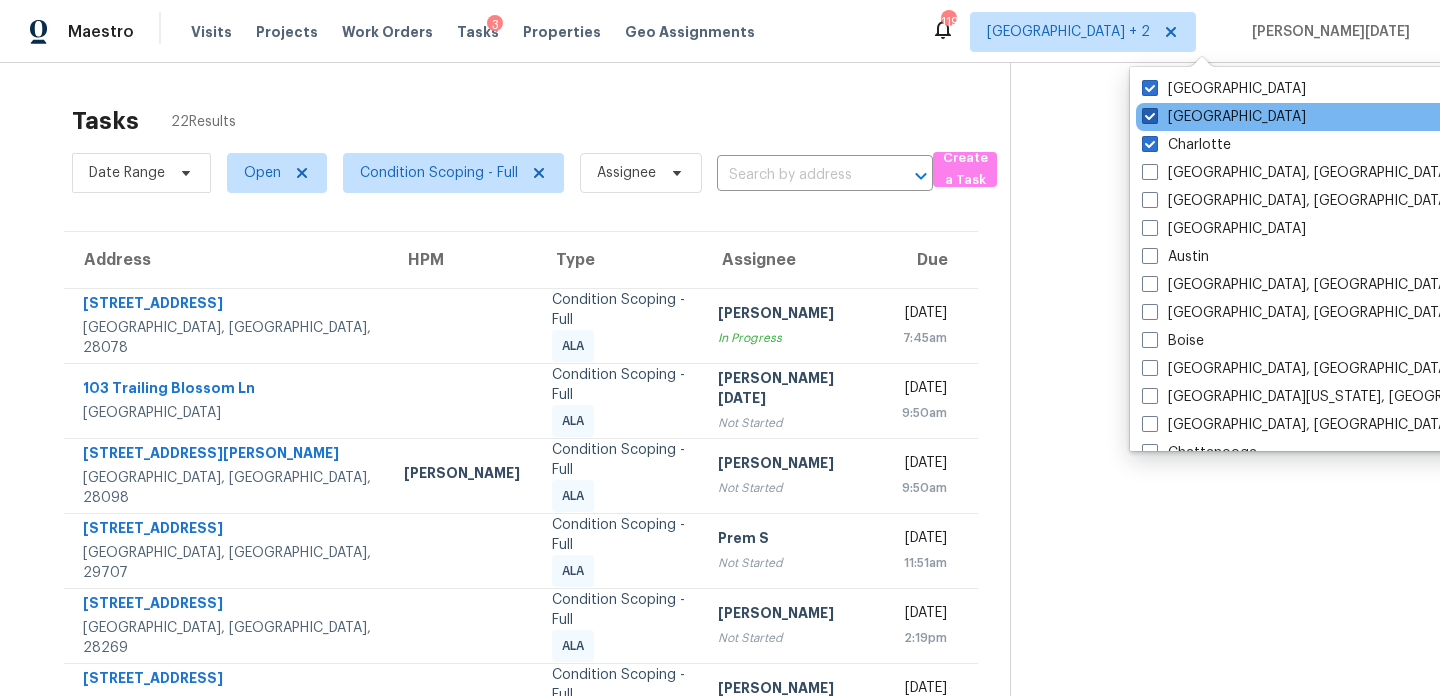 click on "Nashville" at bounding box center (1224, 117) 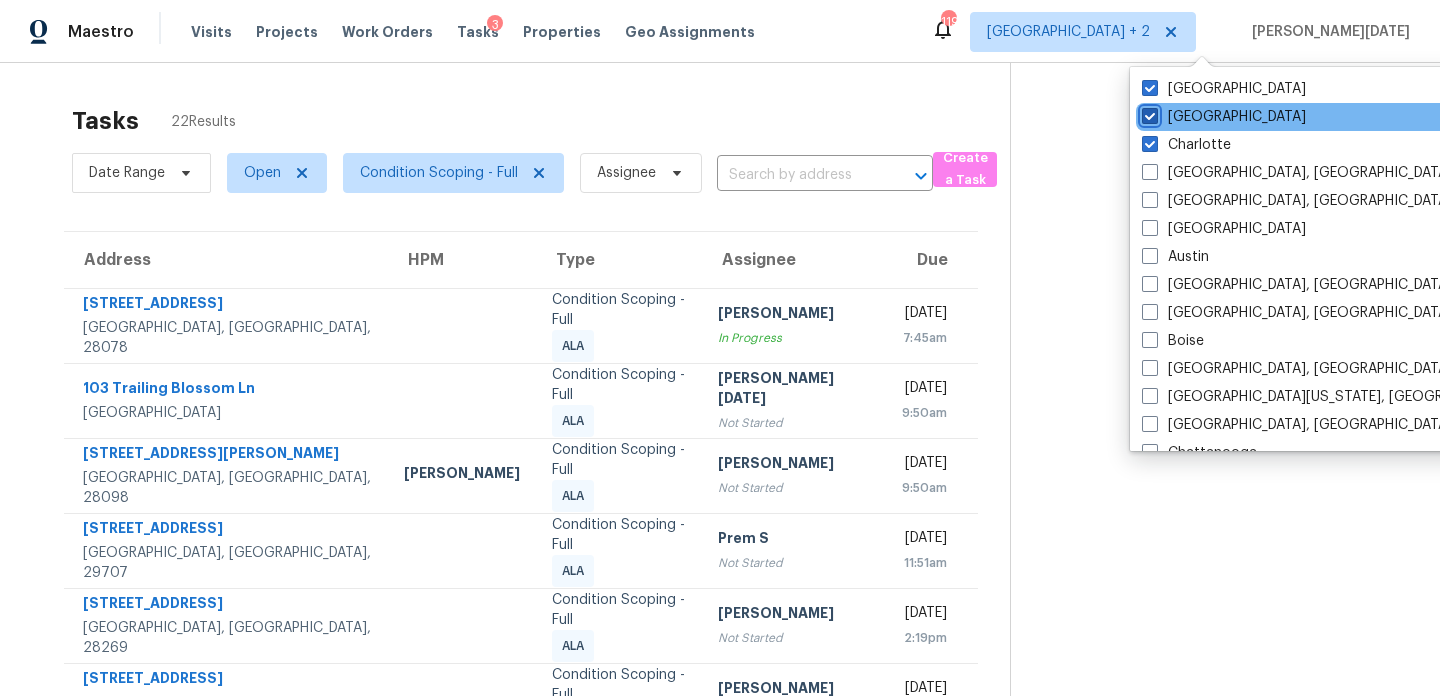 click on "Nashville" at bounding box center [1148, 113] 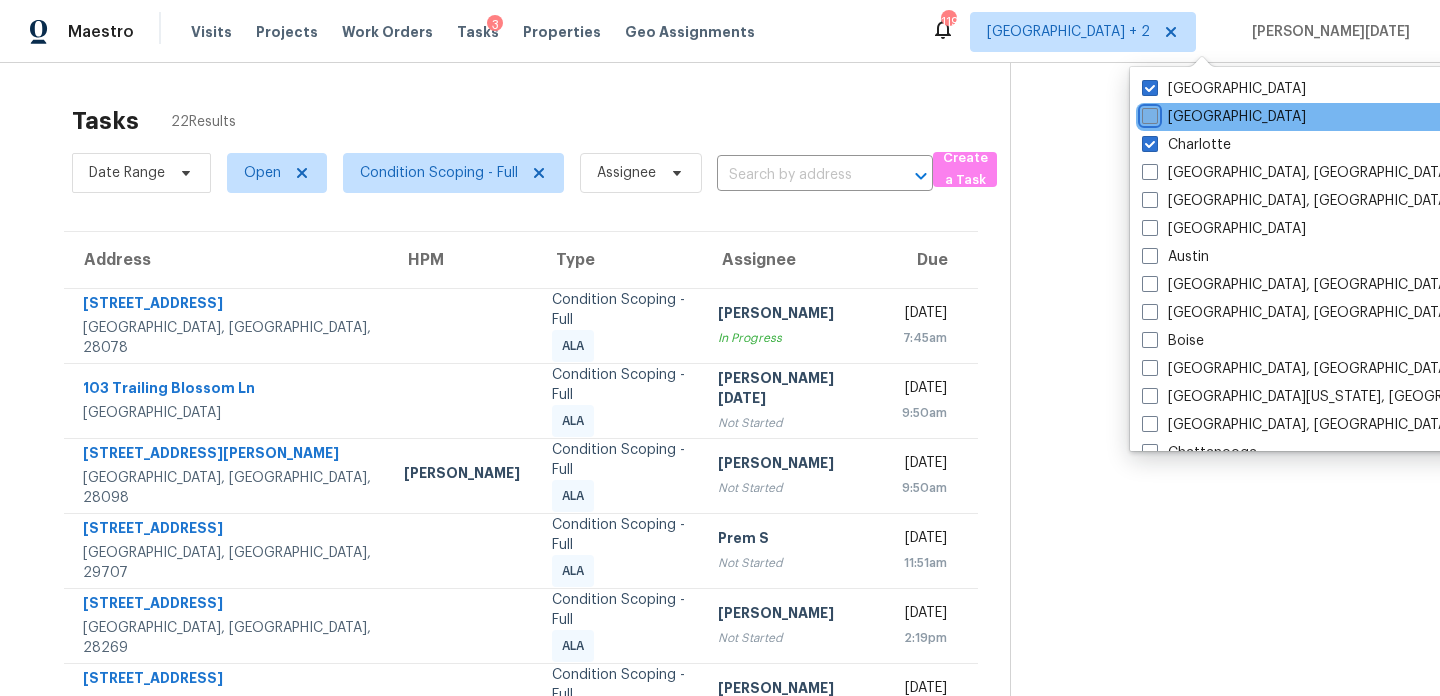 checkbox on "false" 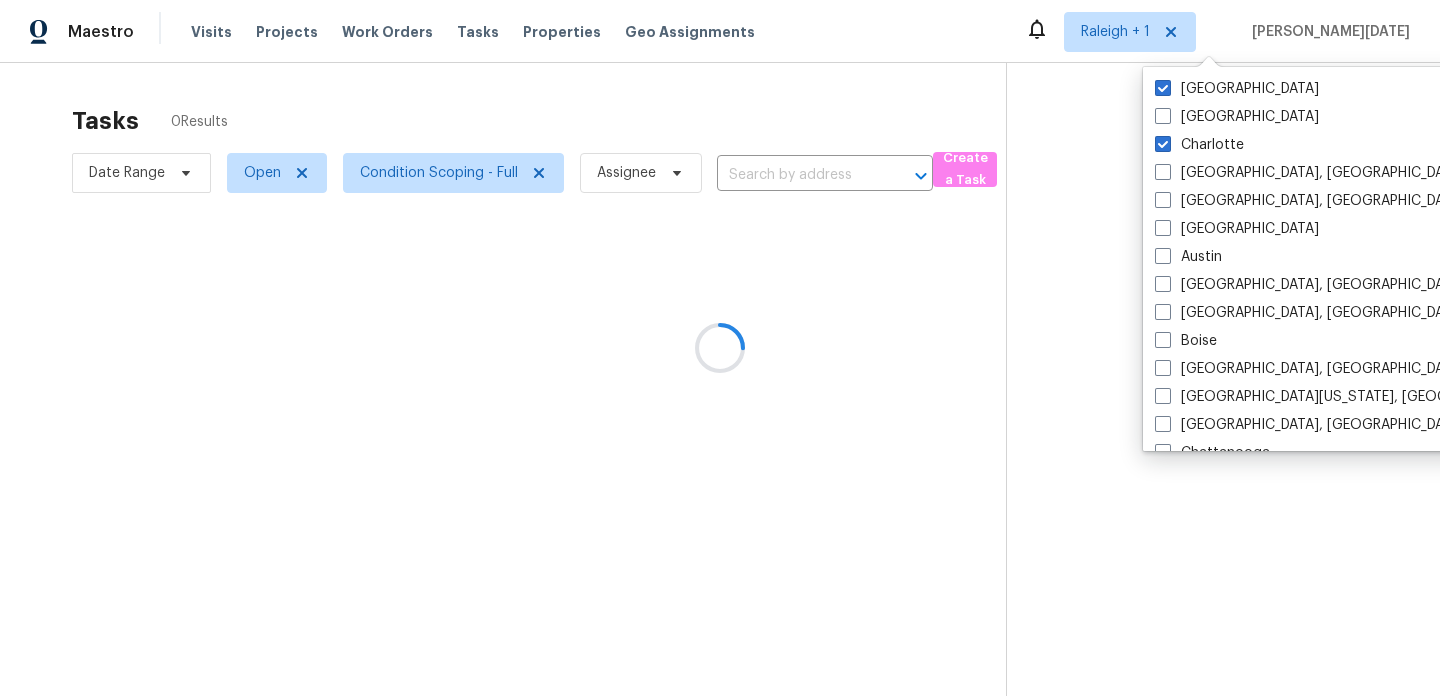 click at bounding box center [720, 348] 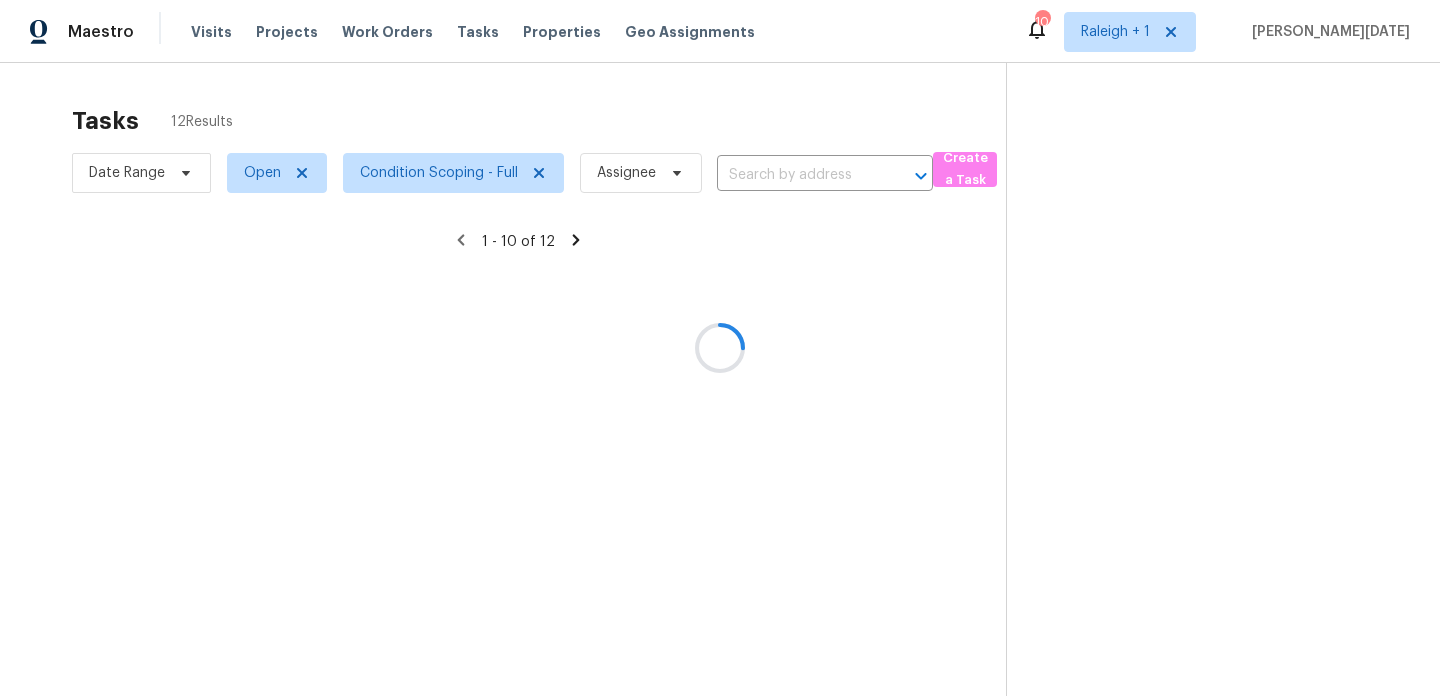 click at bounding box center (720, 348) 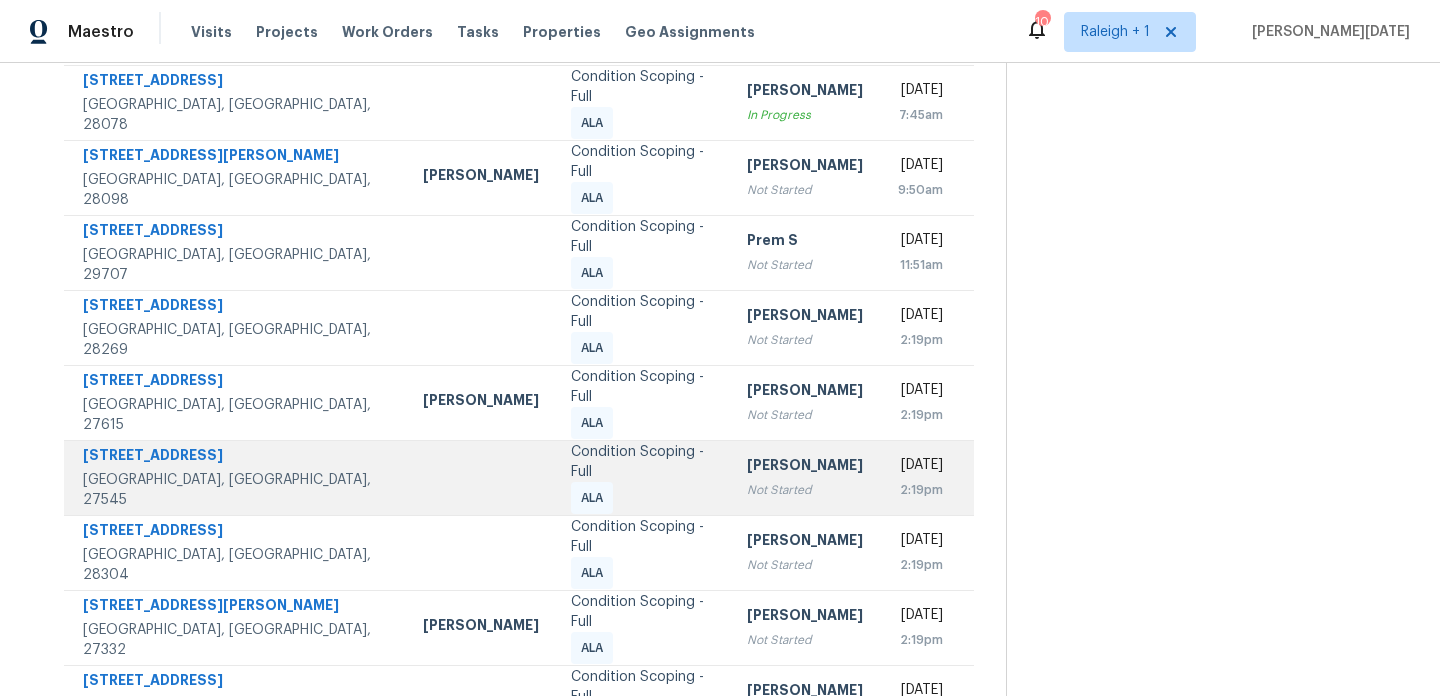 scroll, scrollTop: 345, scrollLeft: 0, axis: vertical 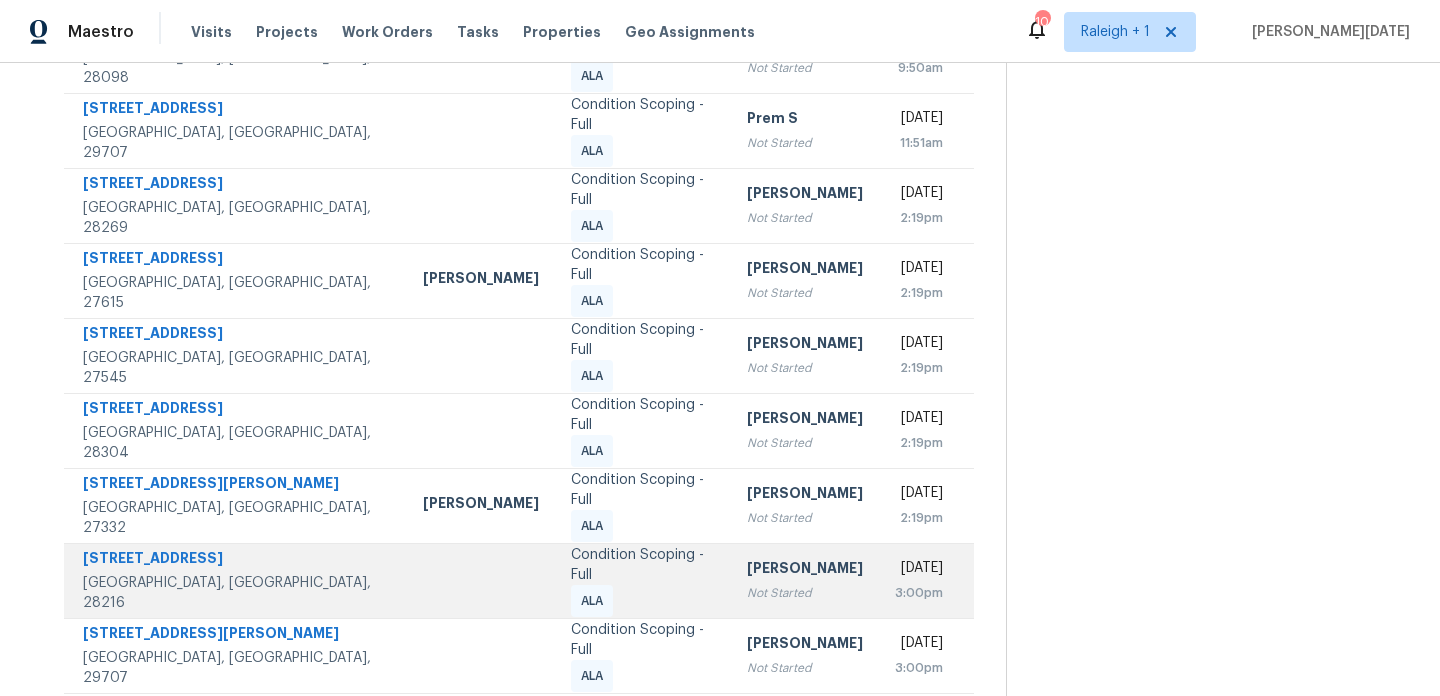 click on "Not Started" at bounding box center (805, 593) 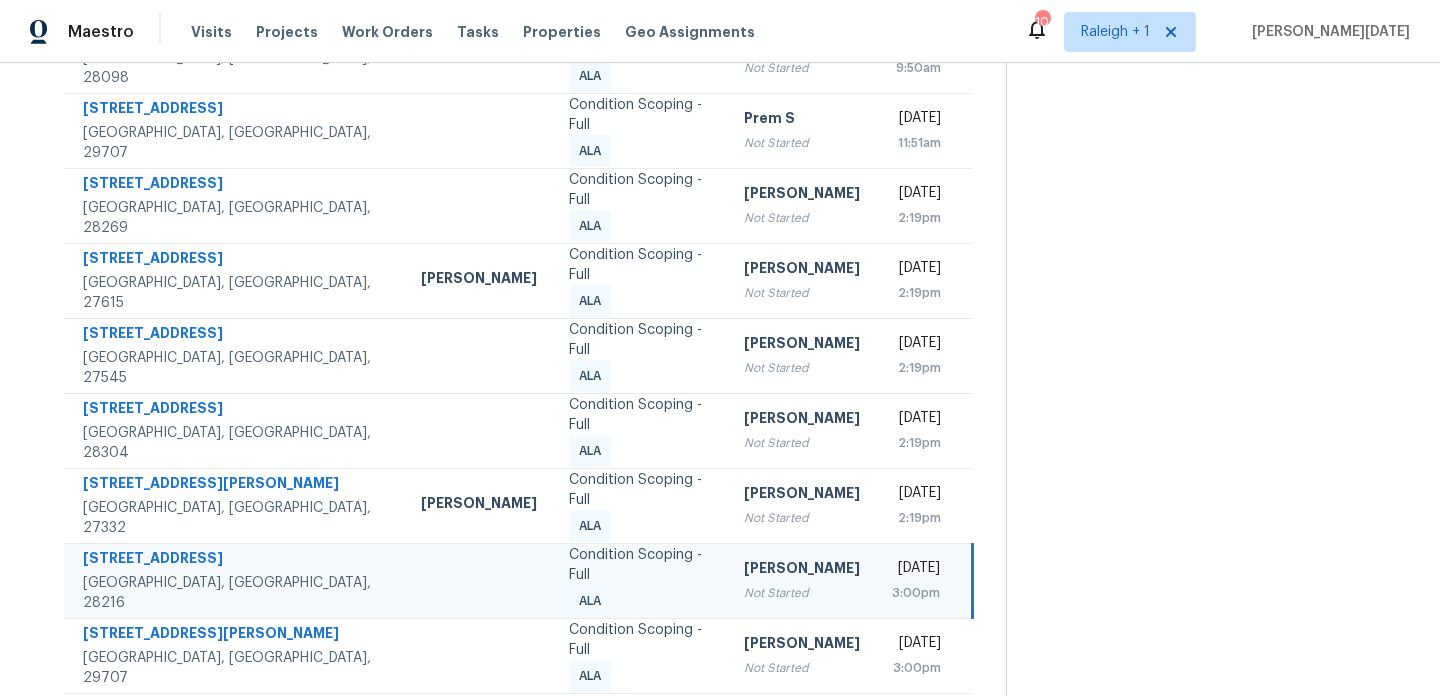 click on "[DATE]" at bounding box center (916, 570) 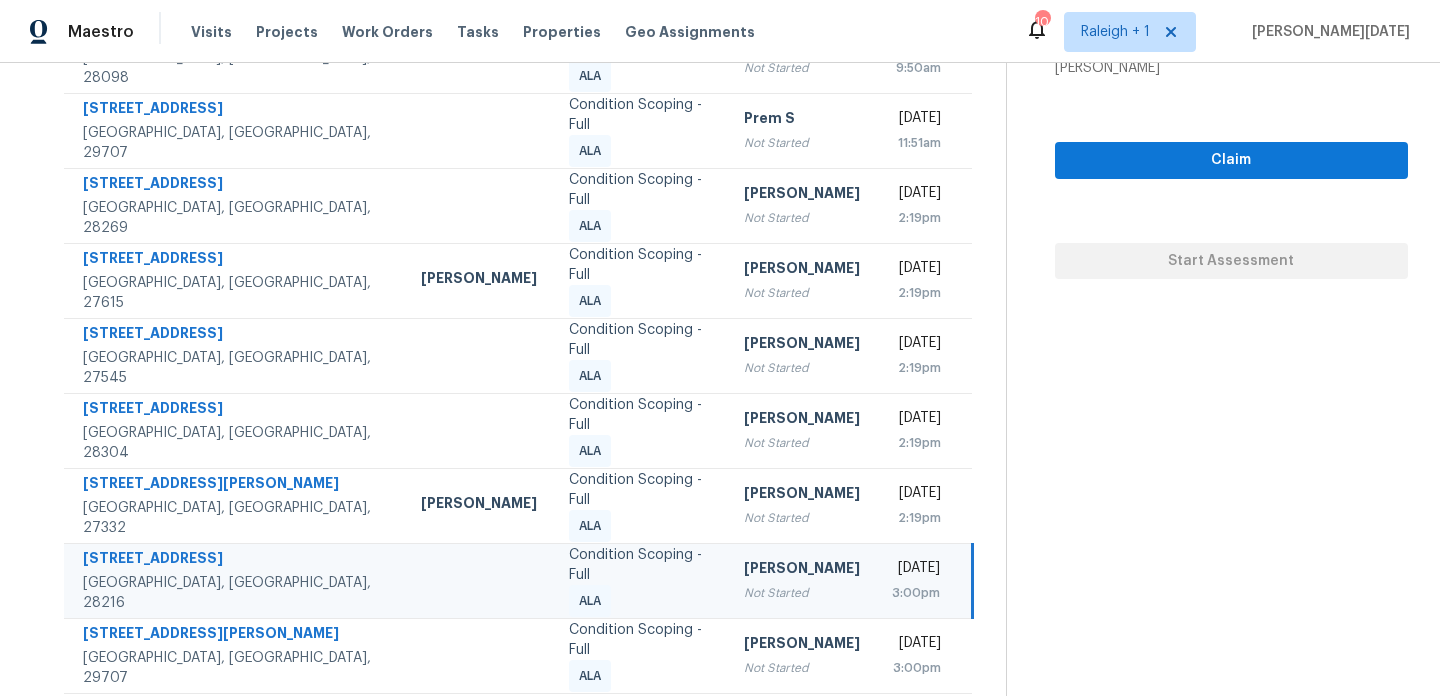 click on "[DATE]" at bounding box center (916, 570) 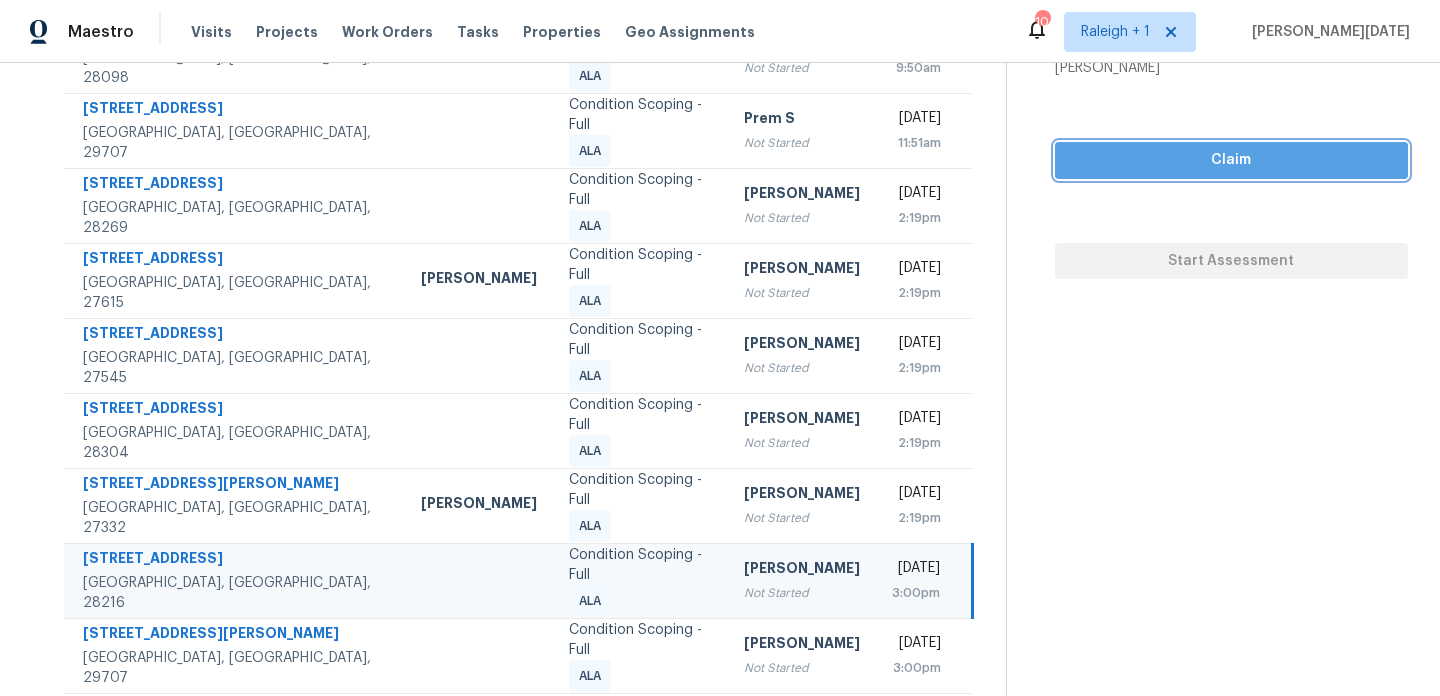 click on "Claim" at bounding box center (1231, 160) 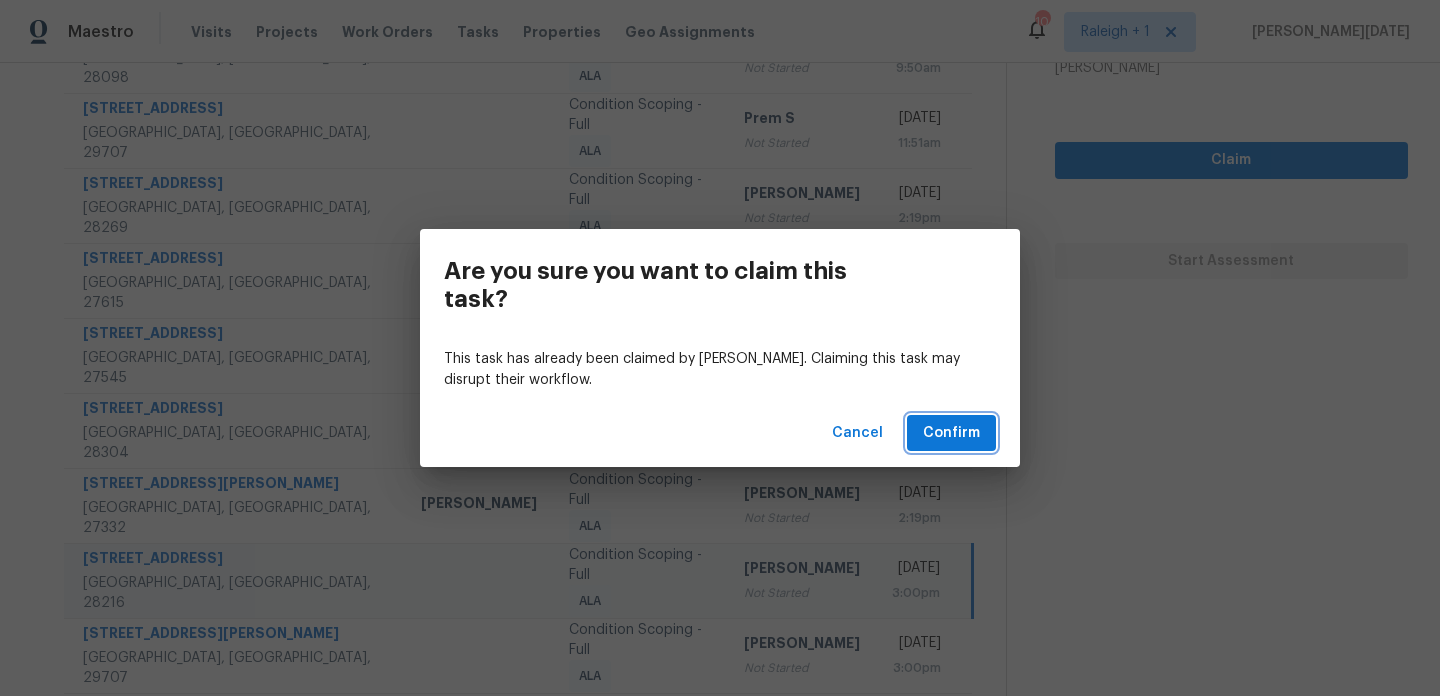 click on "Confirm" at bounding box center [951, 433] 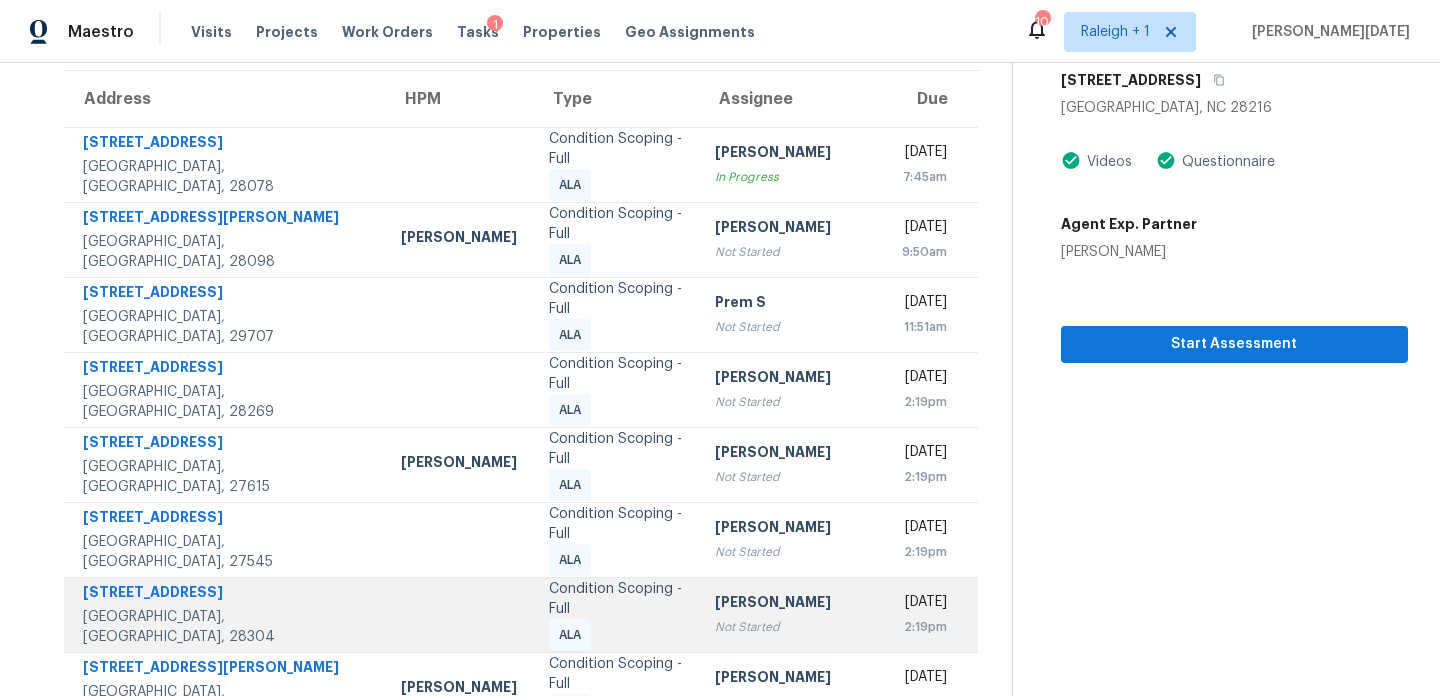 scroll, scrollTop: 345, scrollLeft: 0, axis: vertical 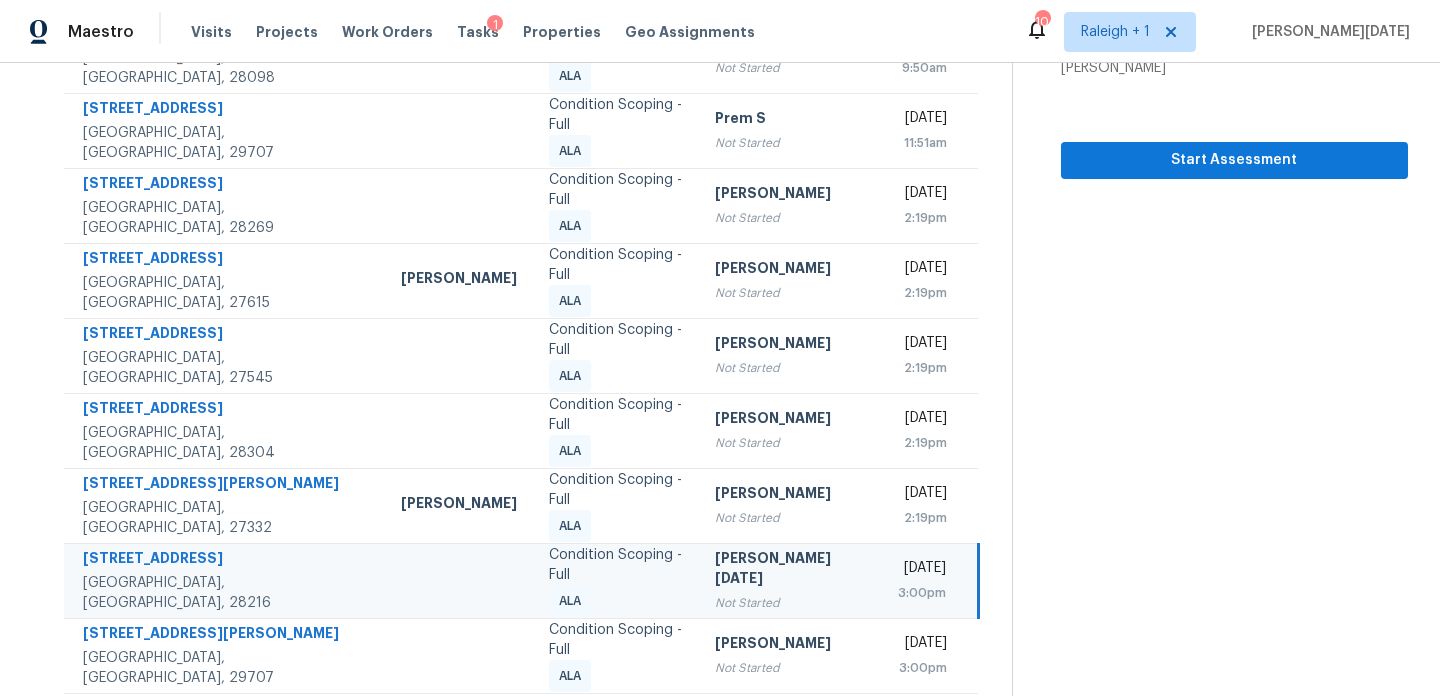 click 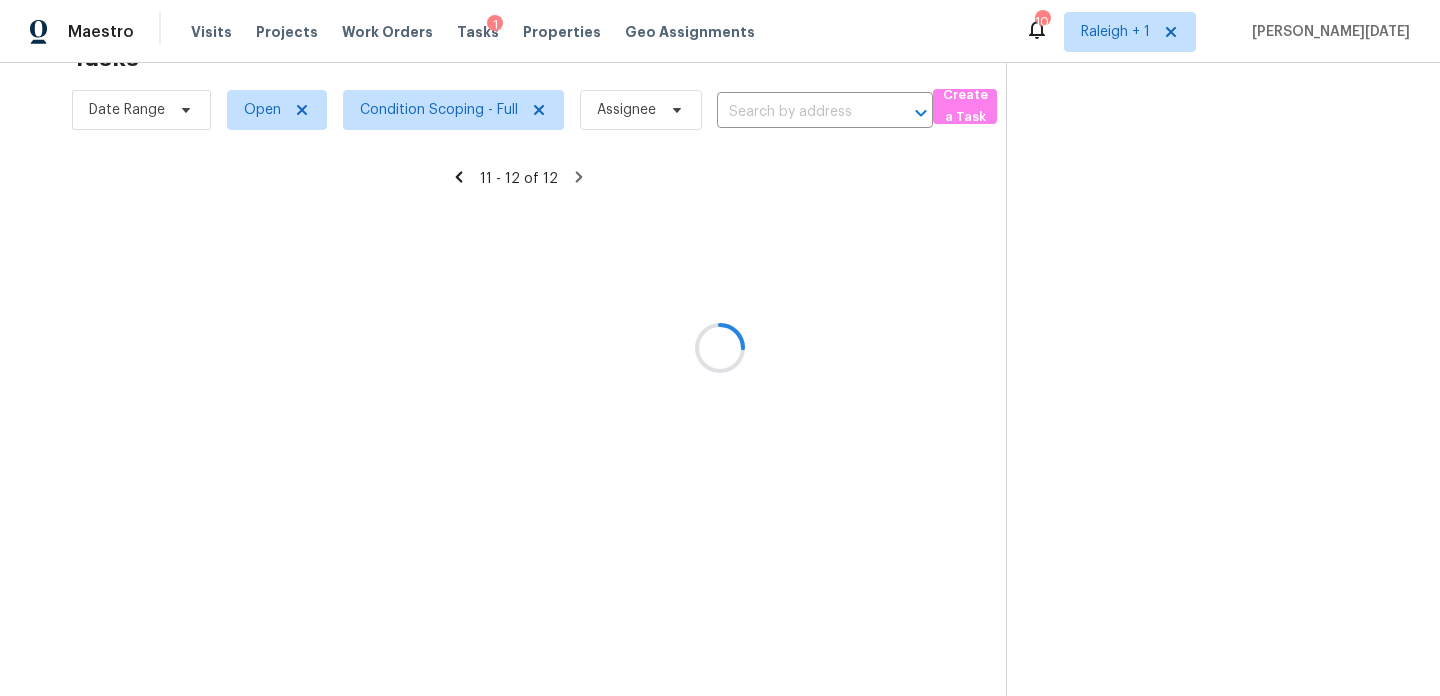 scroll, scrollTop: 63, scrollLeft: 0, axis: vertical 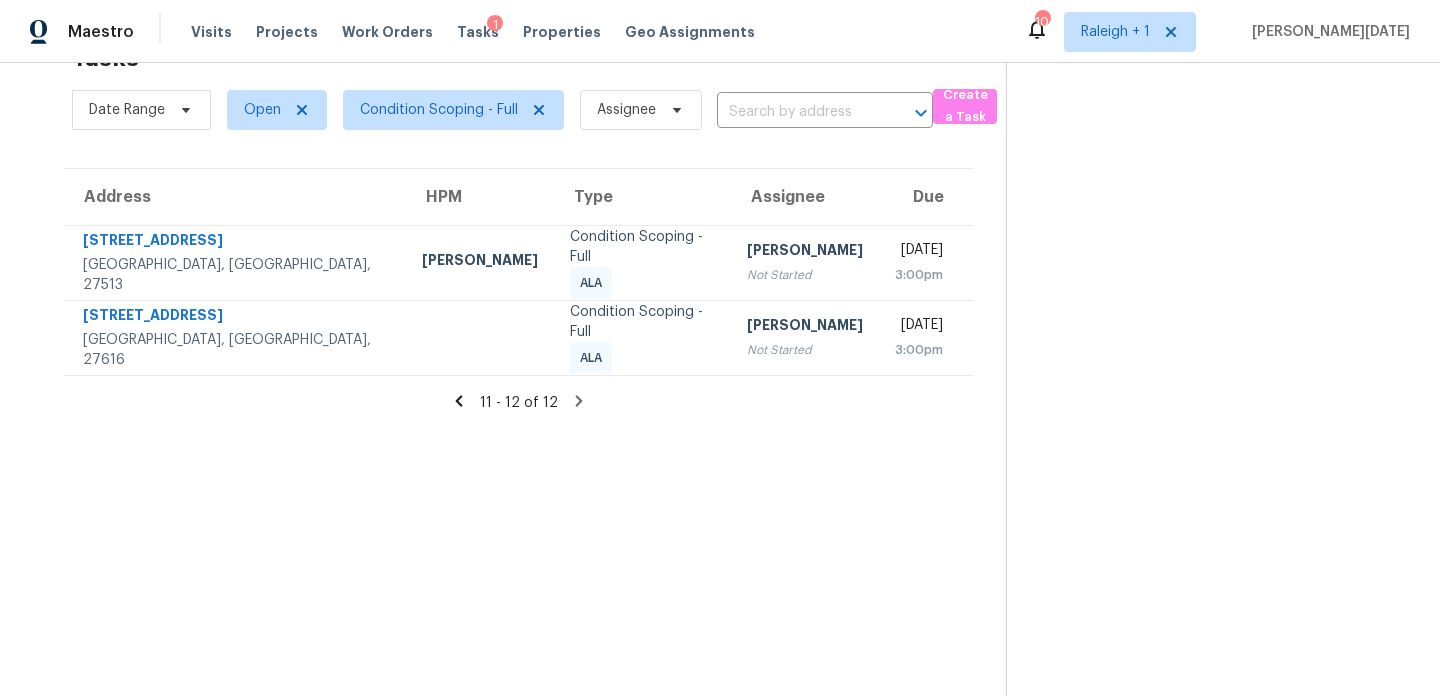 click 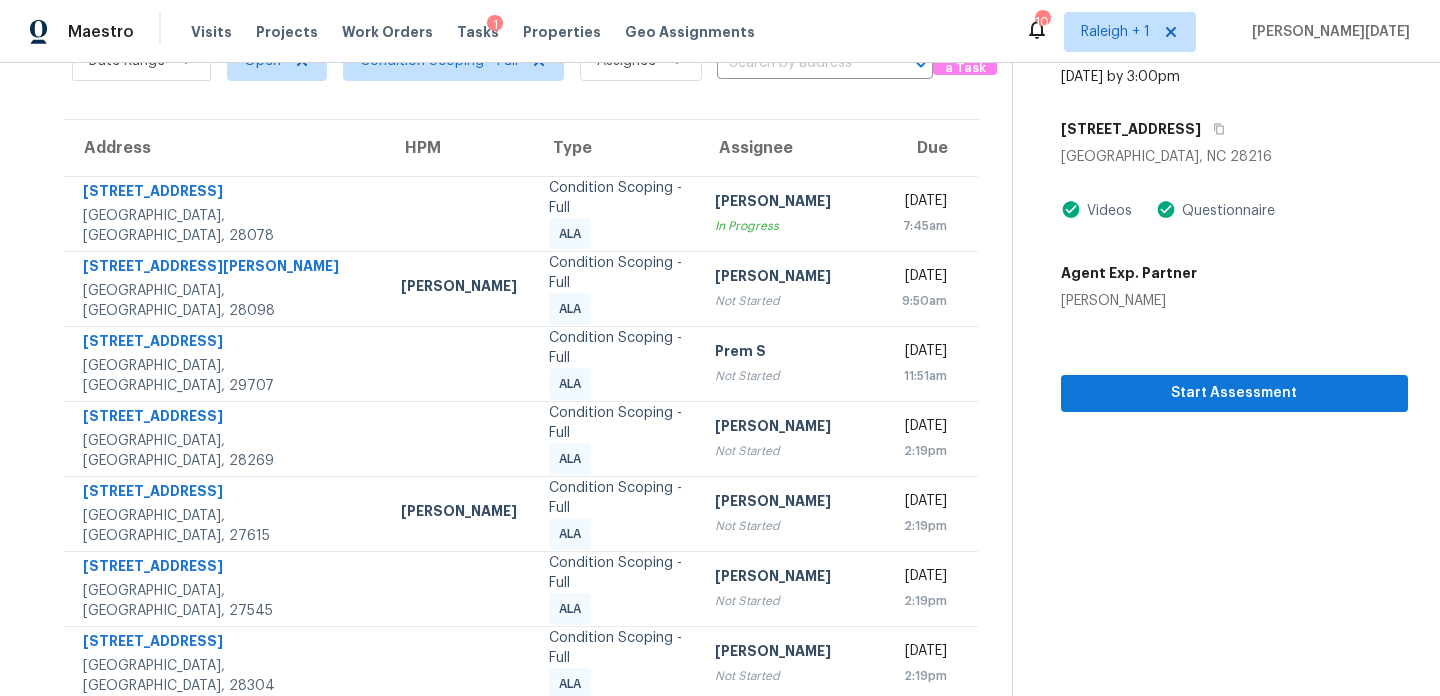 scroll, scrollTop: 0, scrollLeft: 0, axis: both 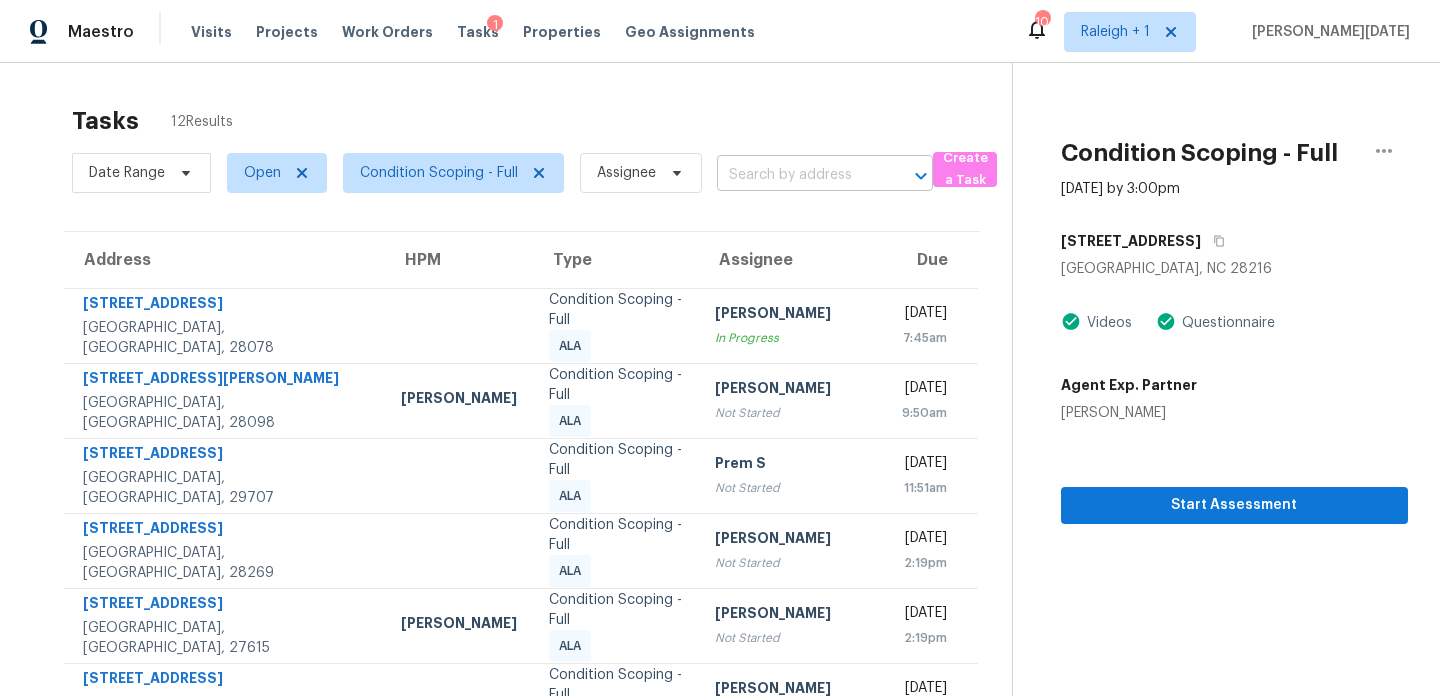 click at bounding box center (797, 175) 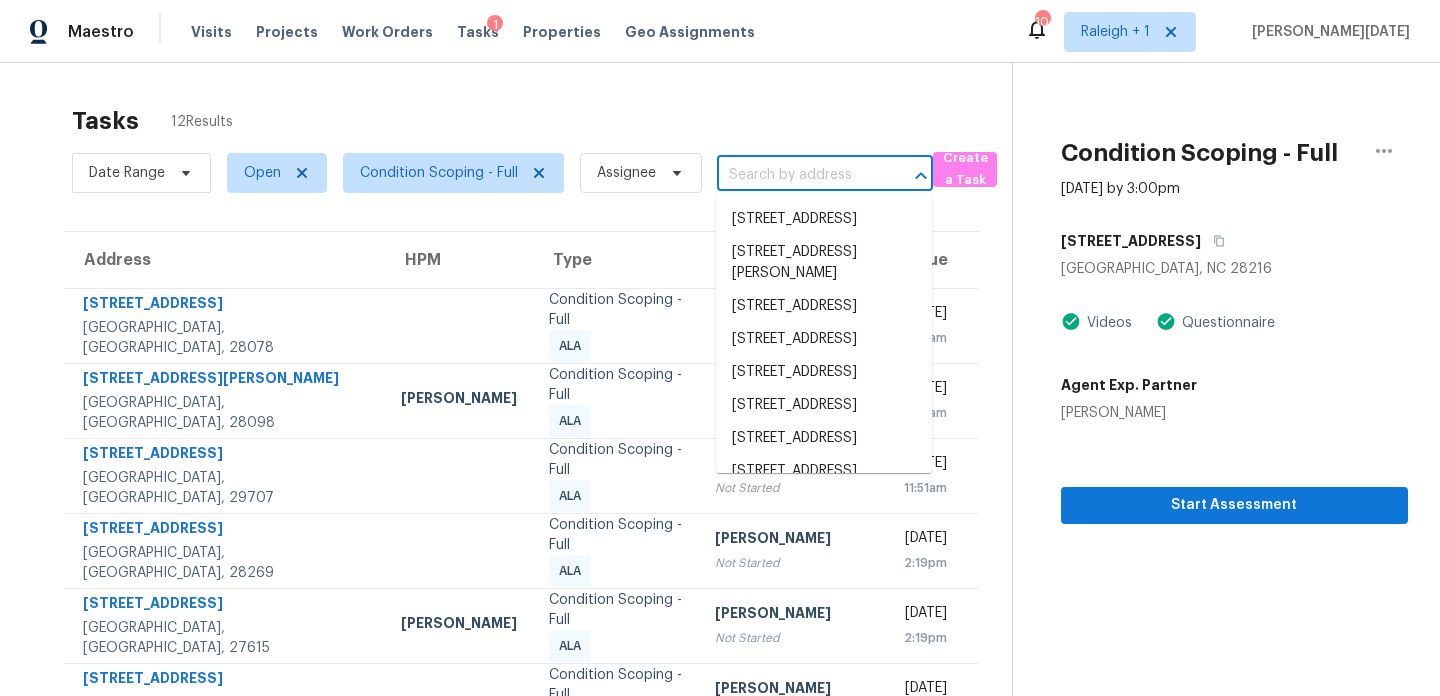 paste on "2232 Wimbsley Dr, Elon, NC, 27244" 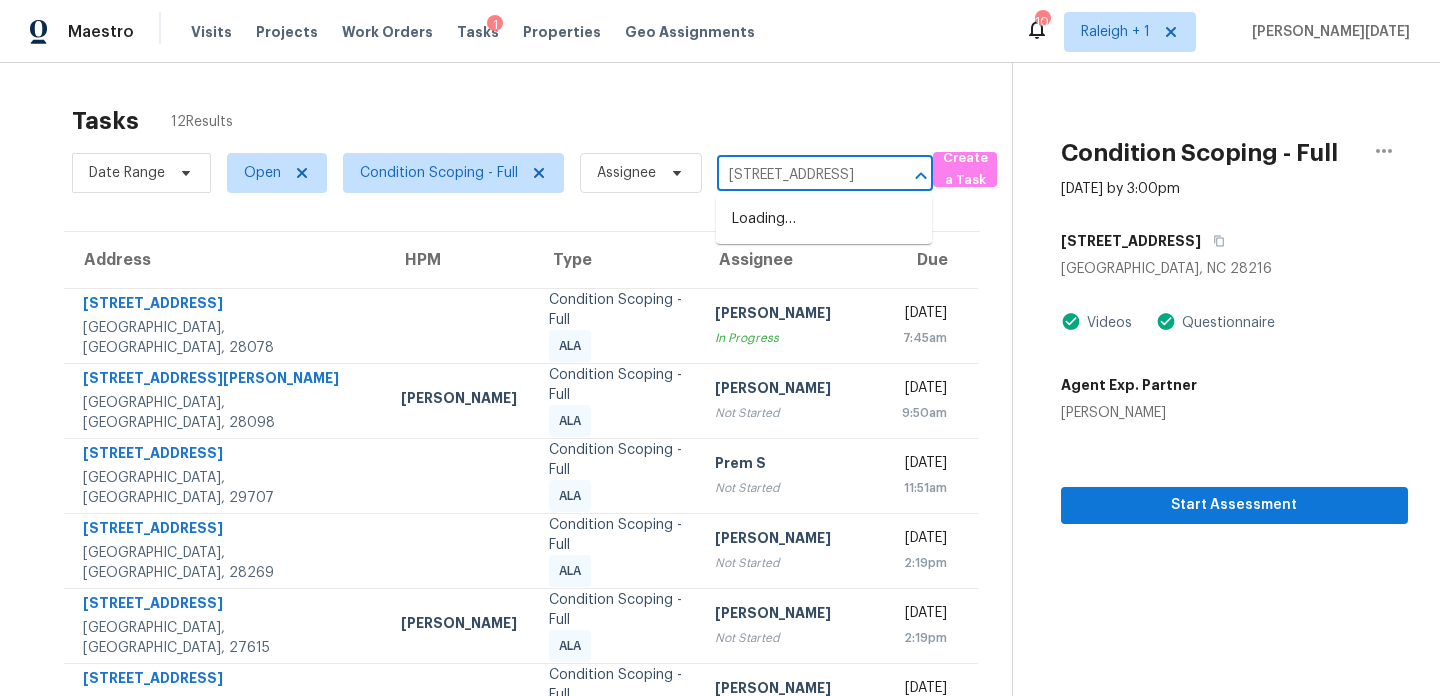 scroll, scrollTop: 0, scrollLeft: 0, axis: both 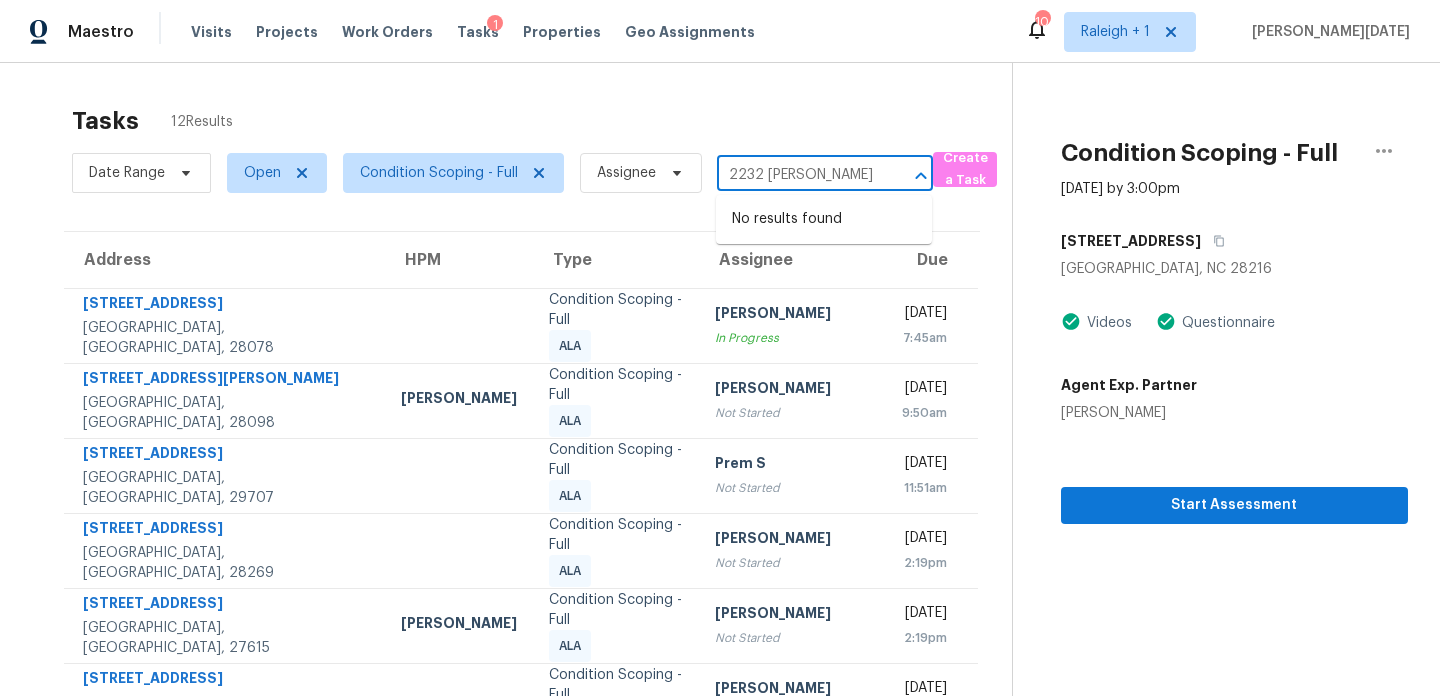 type on "2232 Wimbsley" 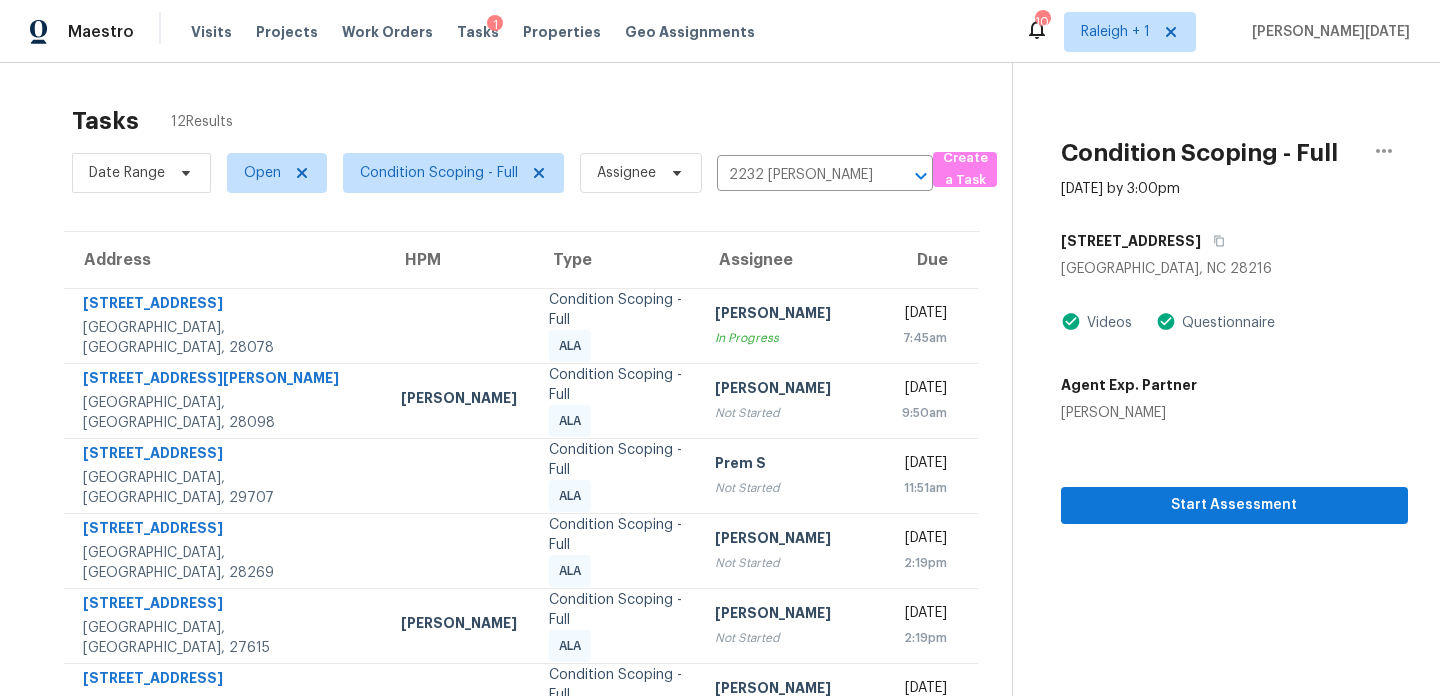 type 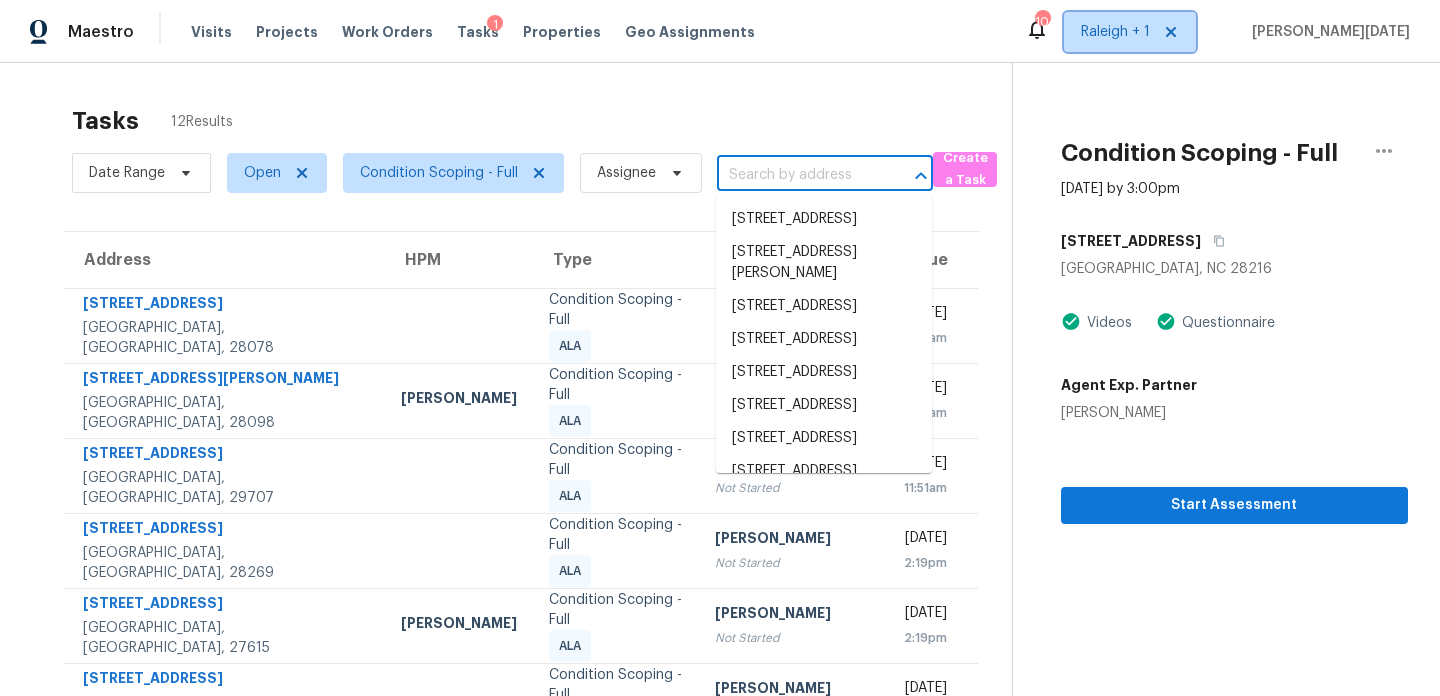click on "Raleigh + 1" at bounding box center (1115, 32) 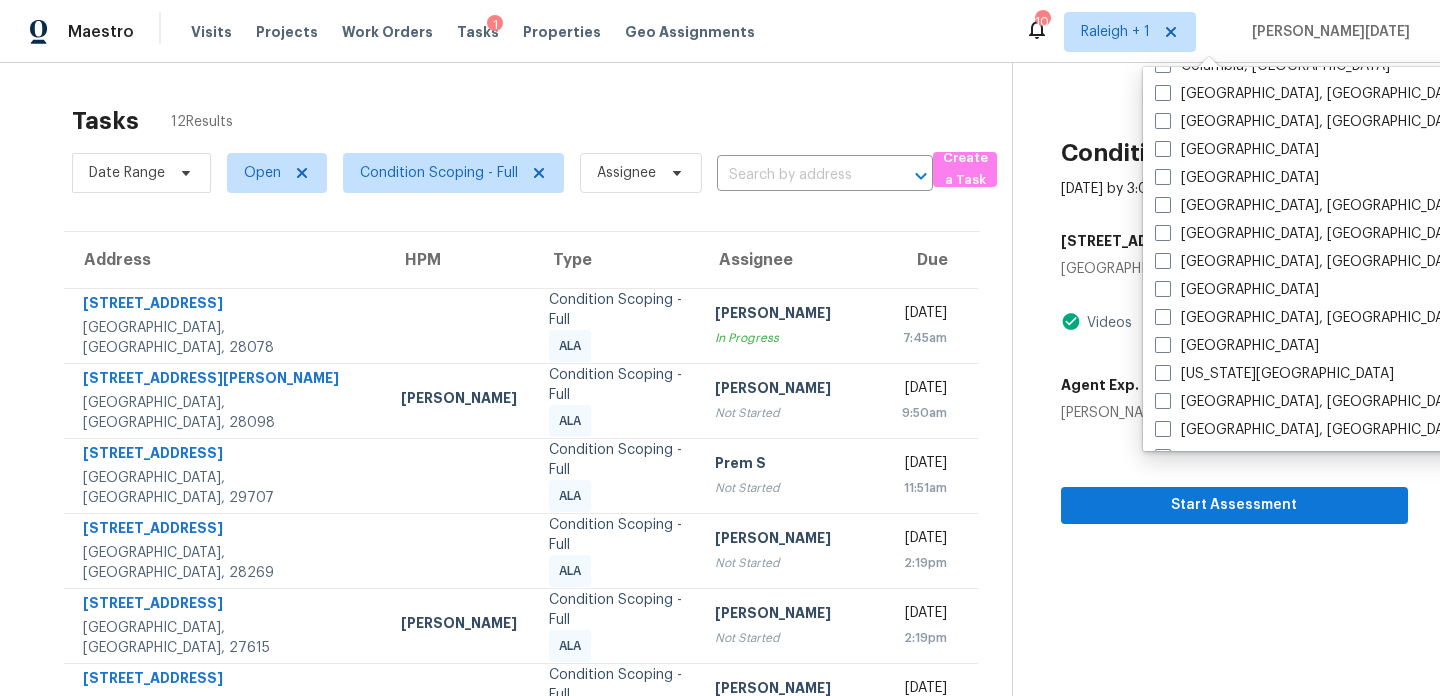 scroll, scrollTop: 515, scrollLeft: 0, axis: vertical 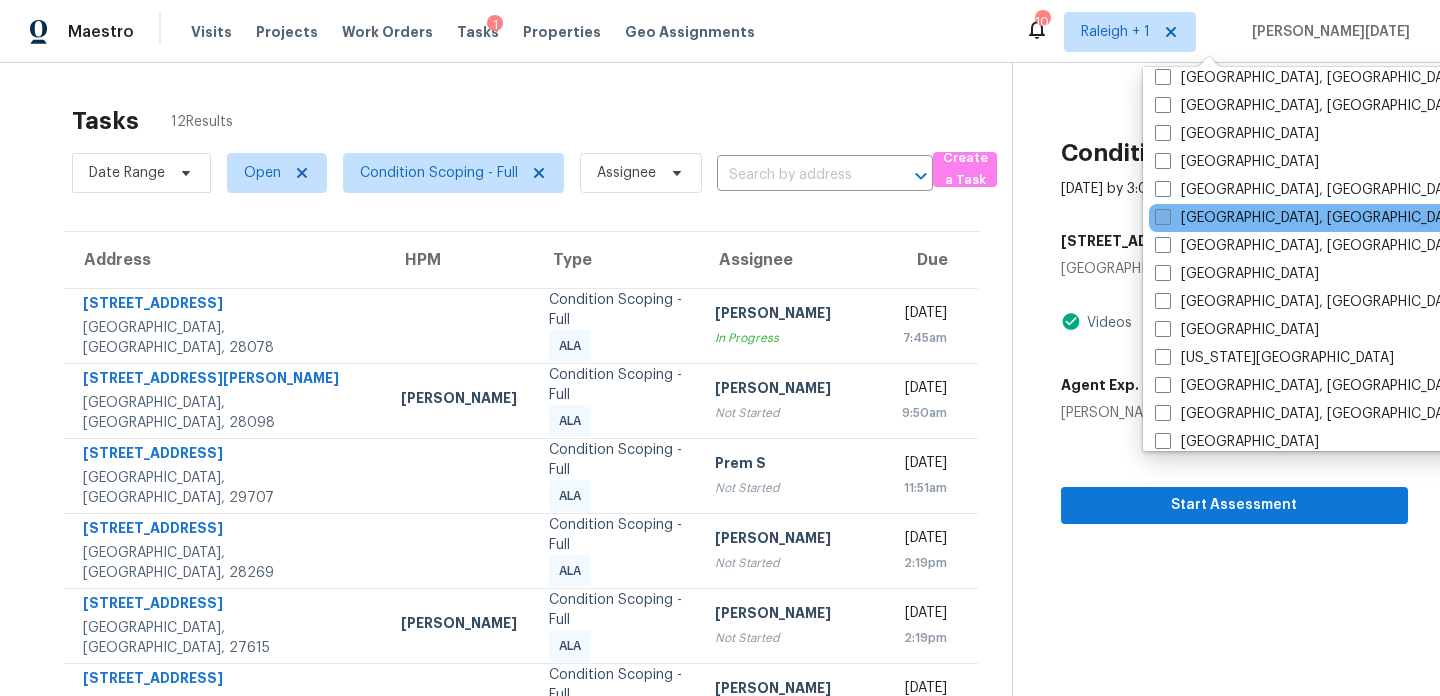 click on "Greensboro, NC" at bounding box center [1310, 218] 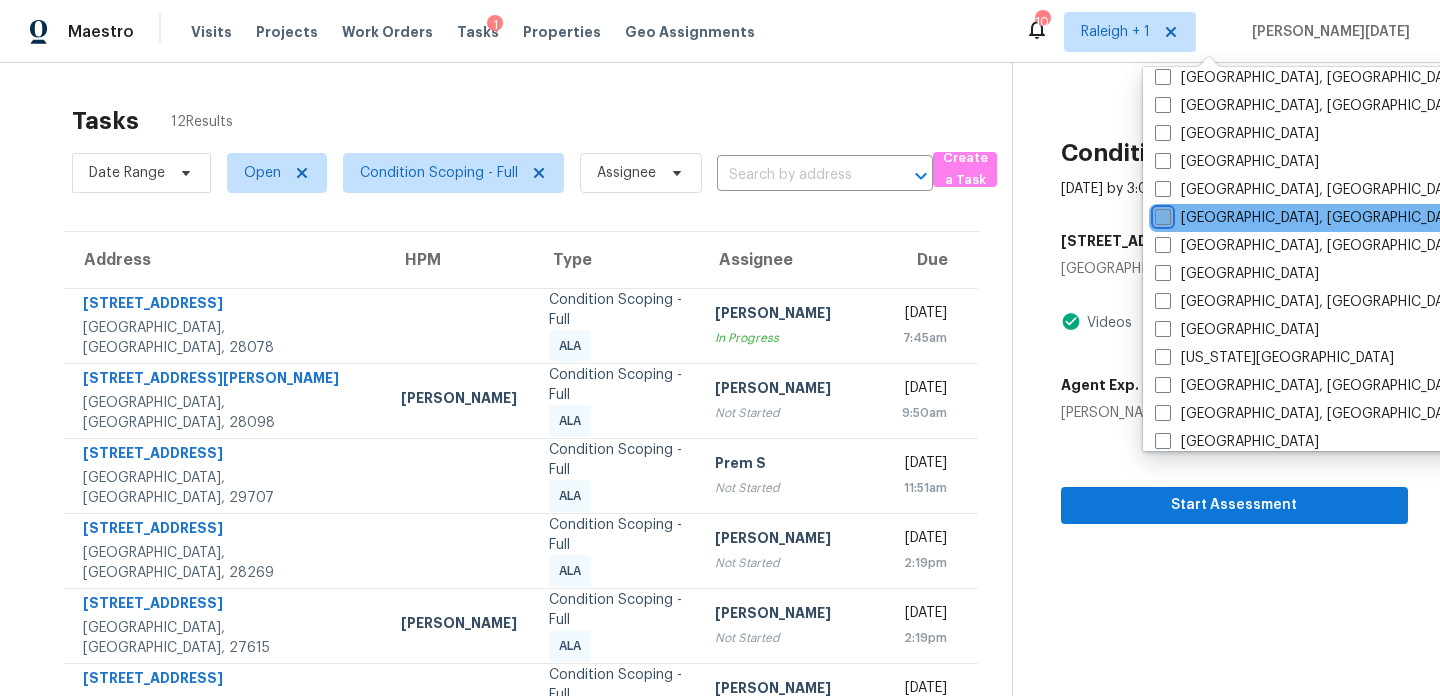 click on "Greensboro, NC" at bounding box center (1161, 214) 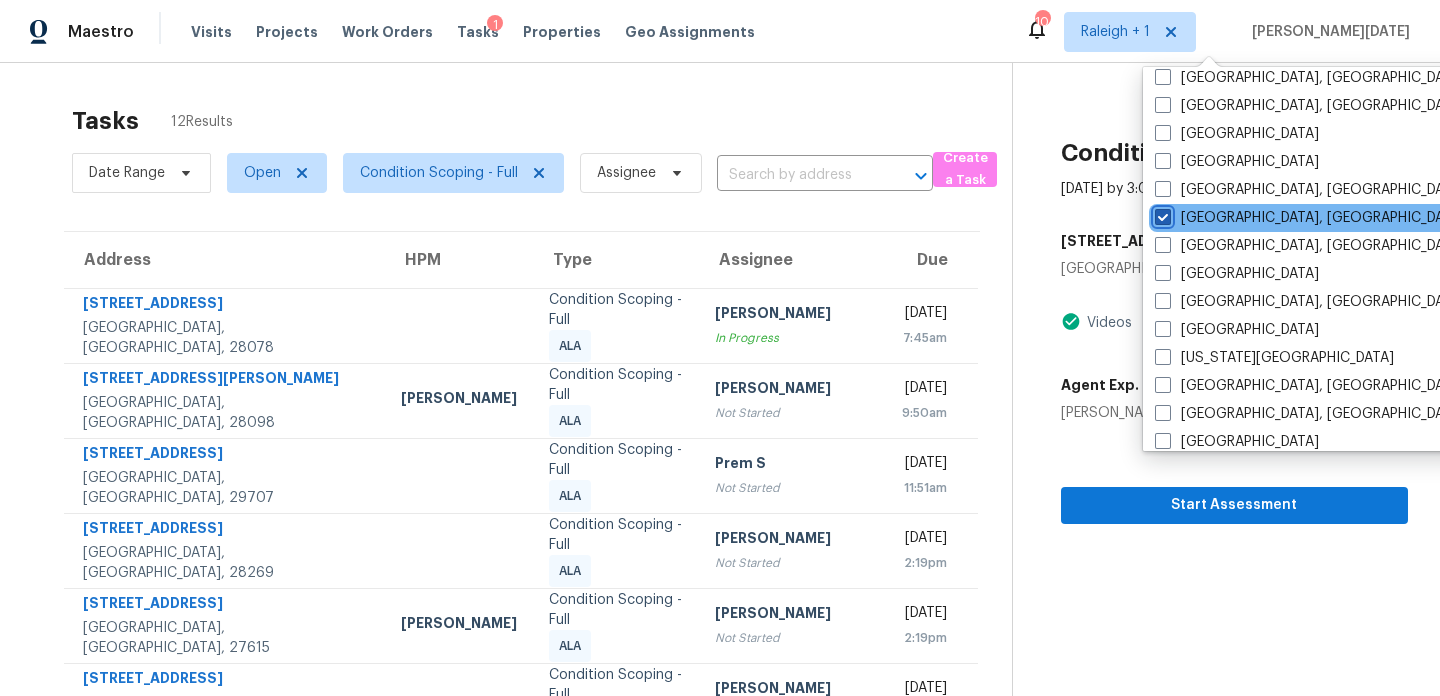 checkbox on "true" 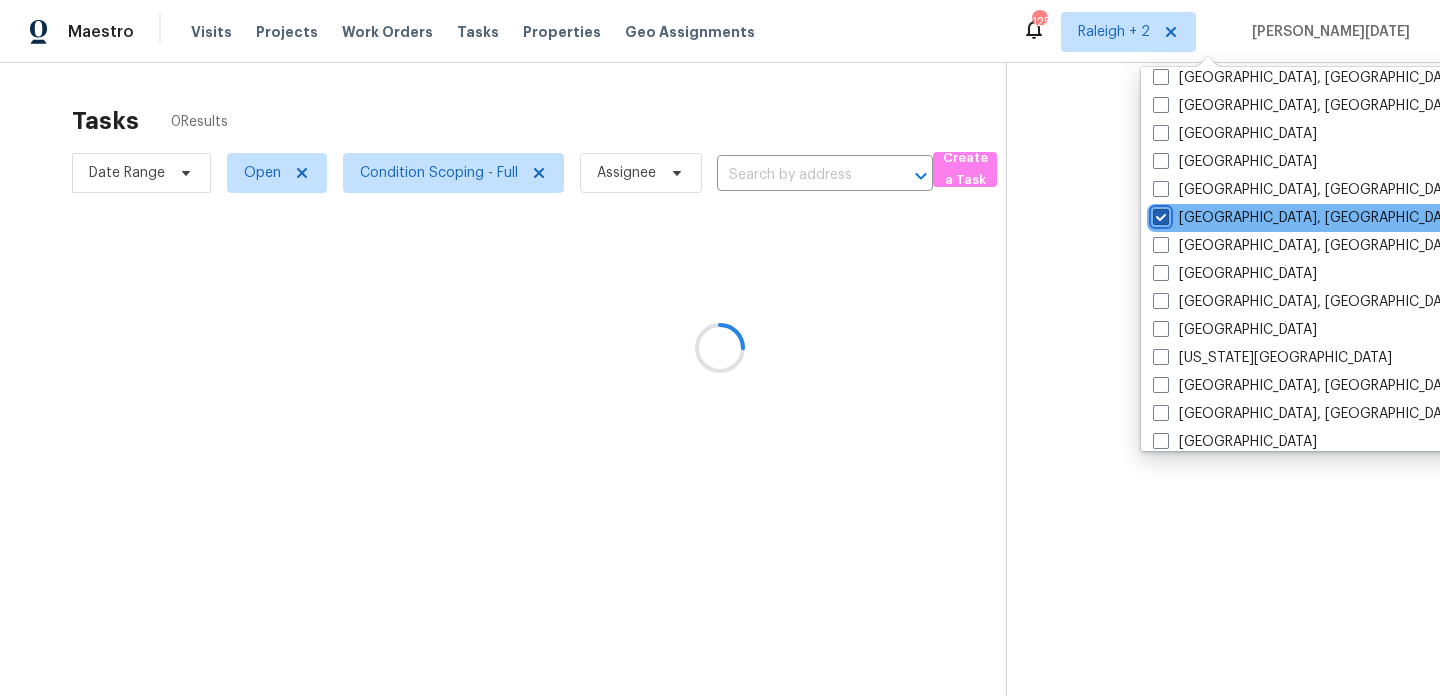 scroll, scrollTop: 0, scrollLeft: 0, axis: both 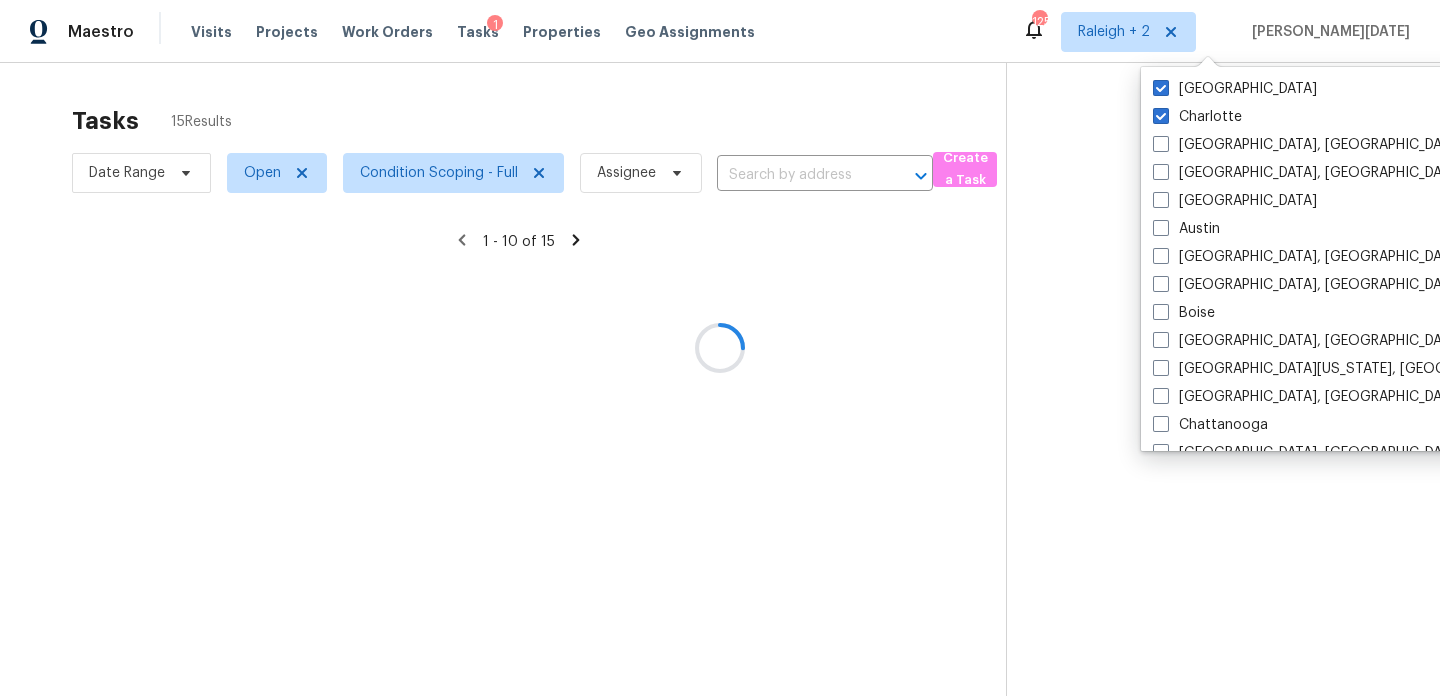 click at bounding box center (720, 348) 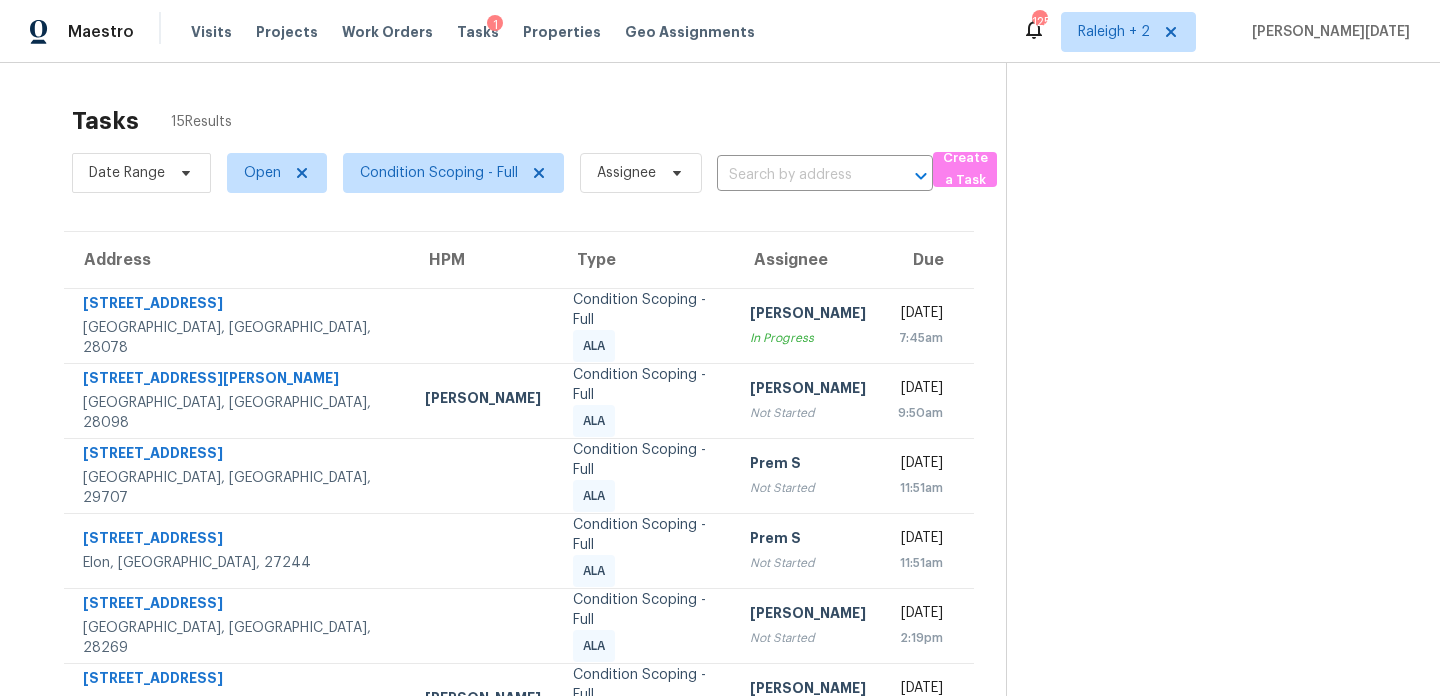 click on "Tasks 15  Results" at bounding box center [539, 121] 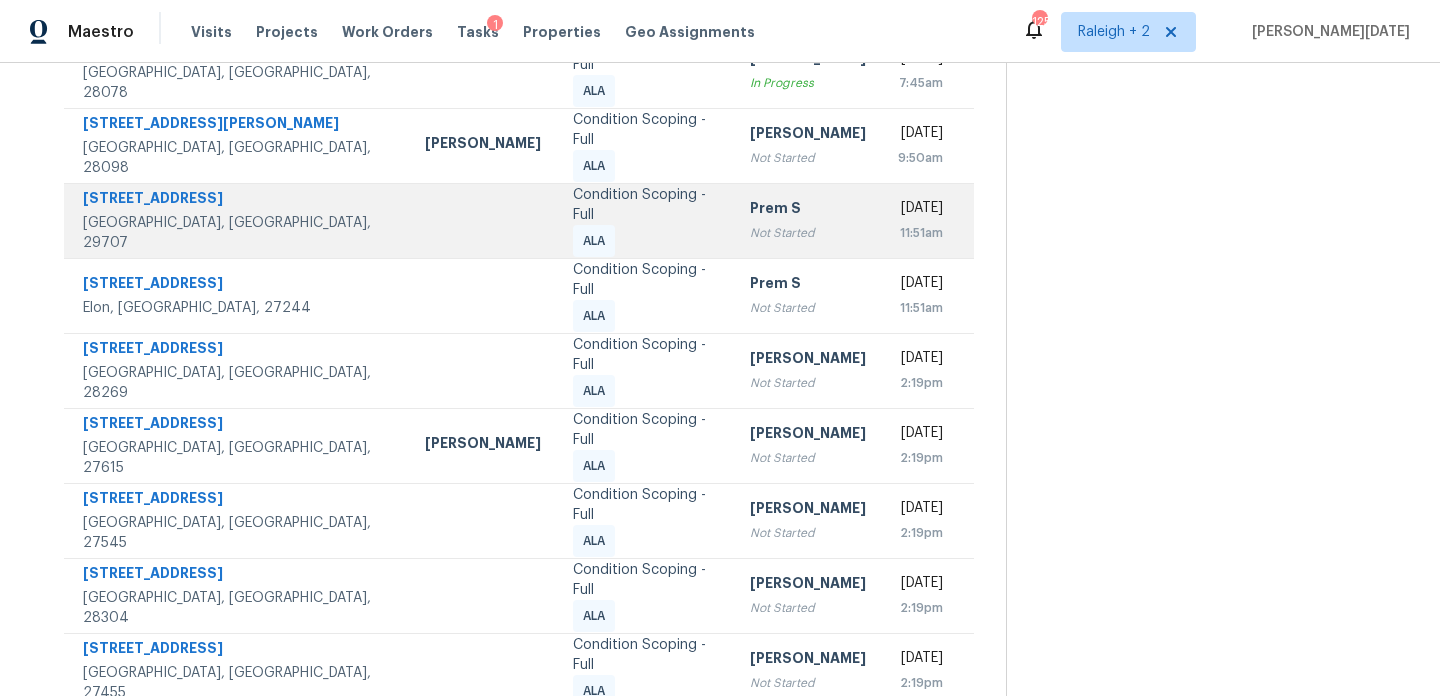 scroll, scrollTop: 257, scrollLeft: 0, axis: vertical 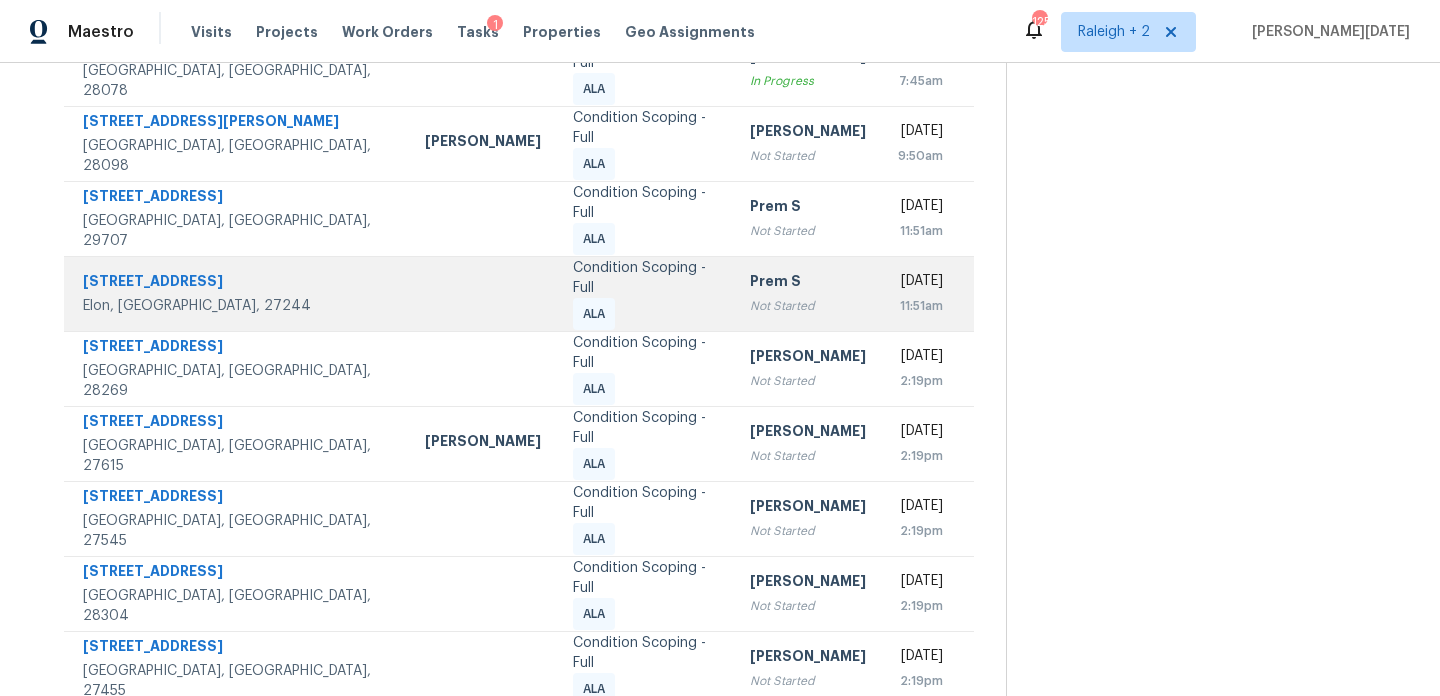click on "Not Started" at bounding box center [808, 306] 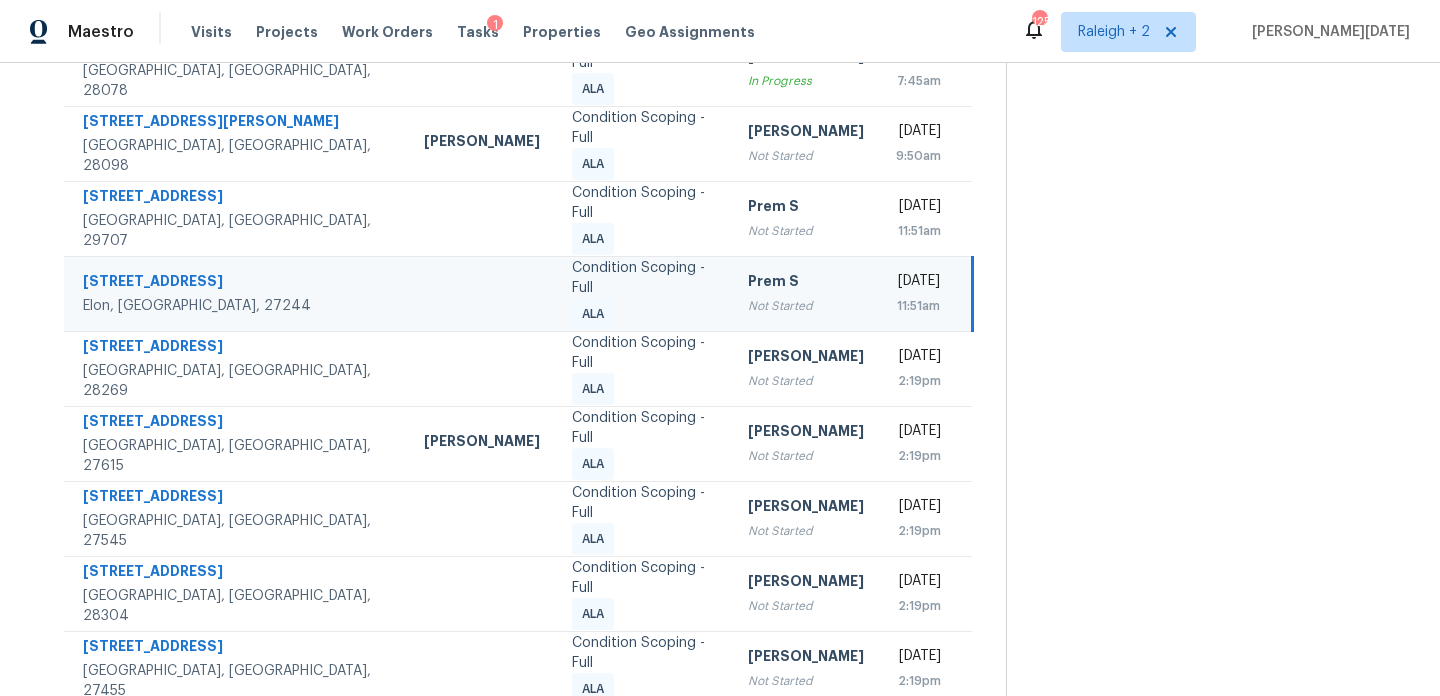 click on "Thu, Jul 10th 2025 11:51am" at bounding box center [926, 293] 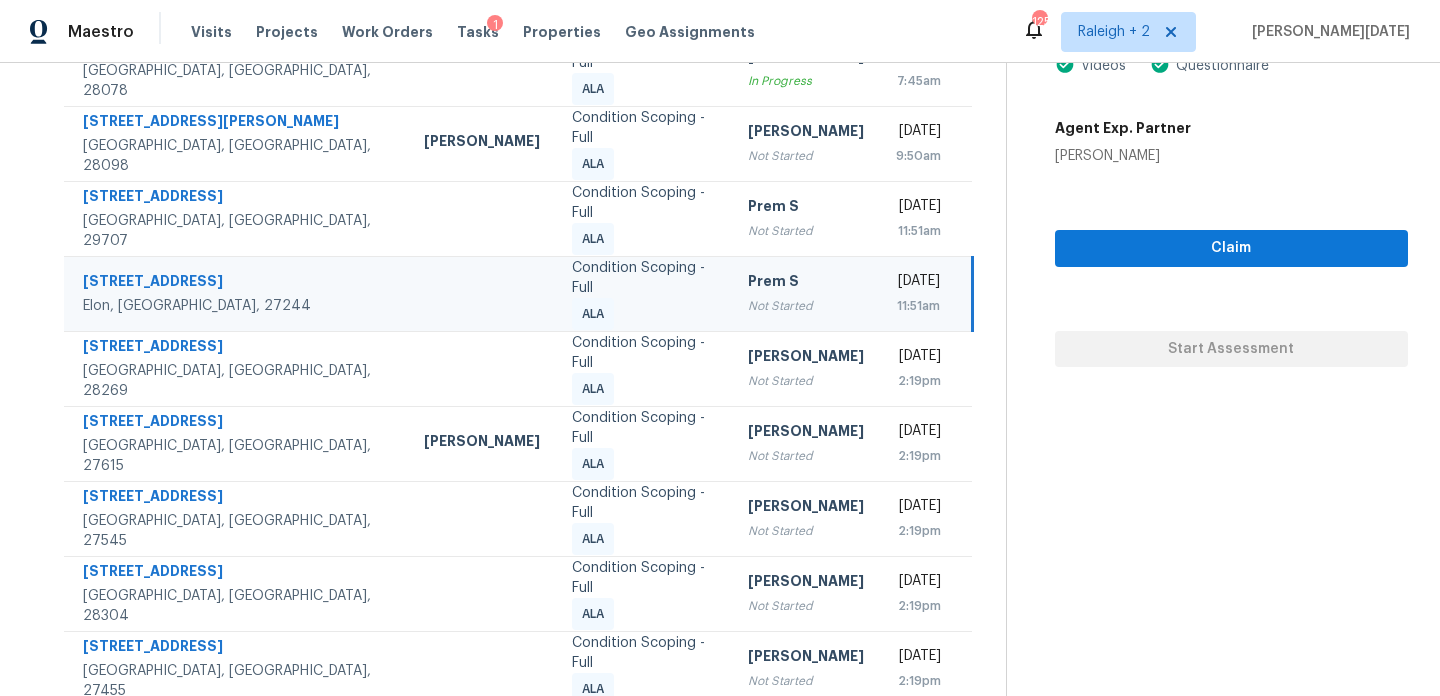 click on "11:51am" at bounding box center [918, 306] 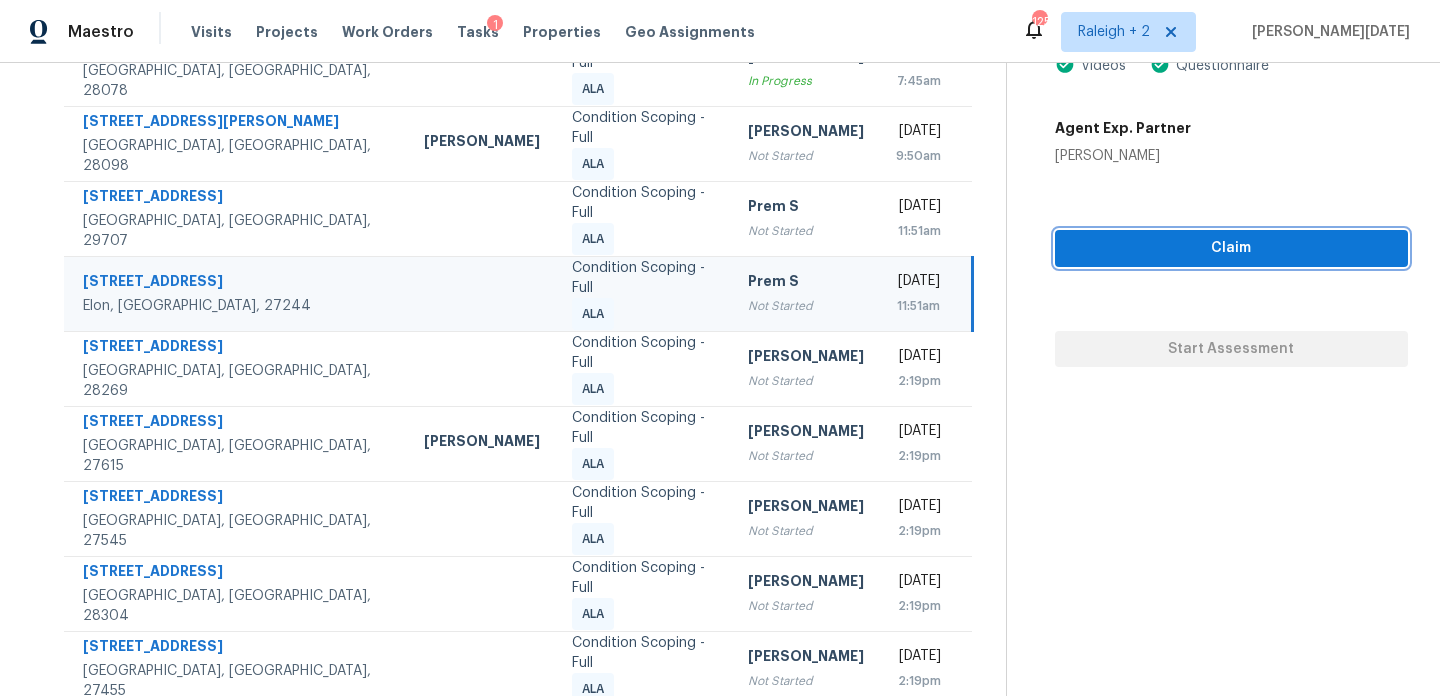 click on "Claim" at bounding box center [1231, 248] 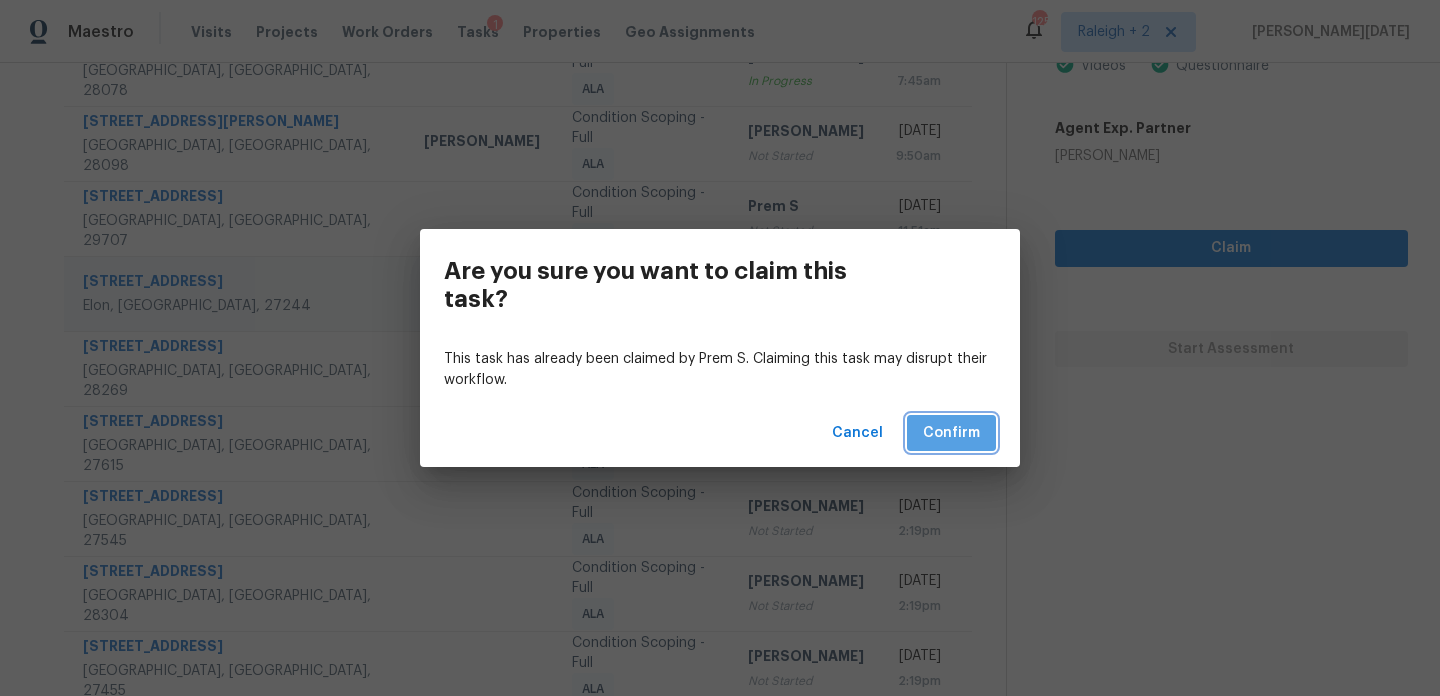 click on "Confirm" at bounding box center [951, 433] 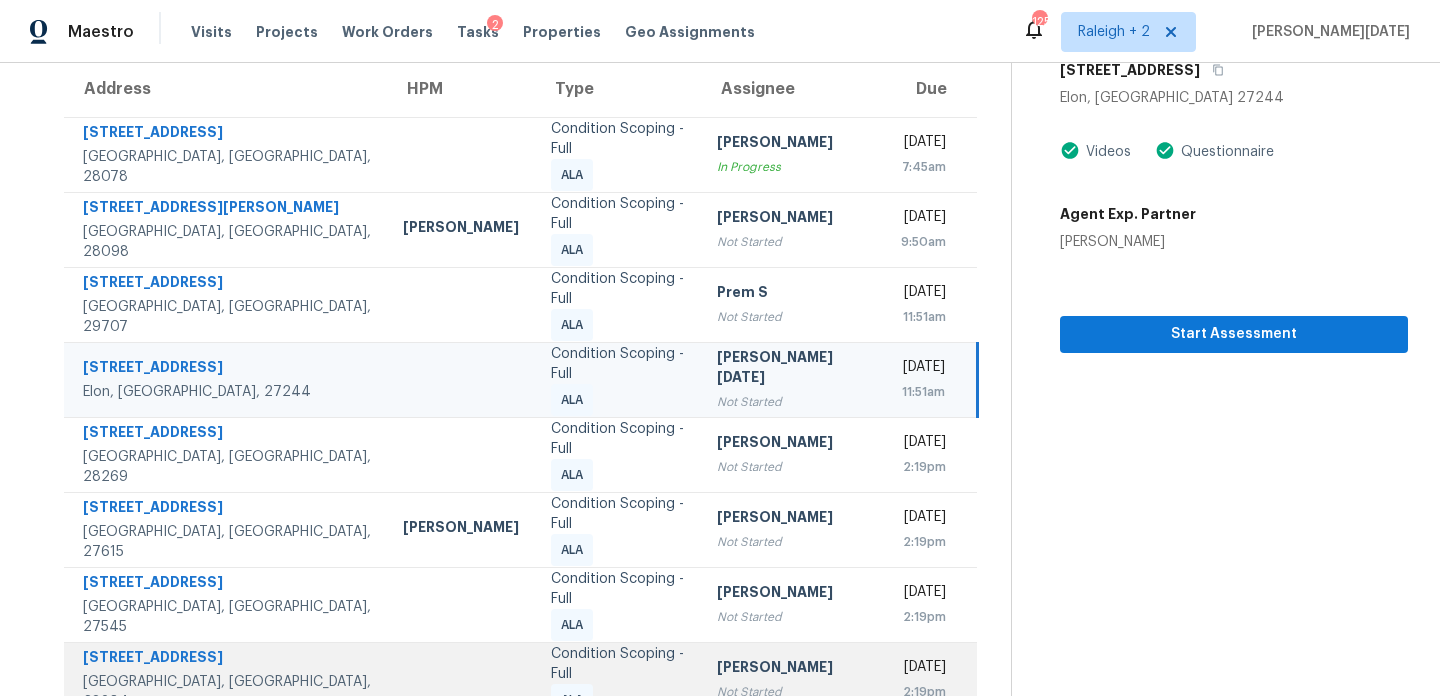 scroll, scrollTop: 345, scrollLeft: 0, axis: vertical 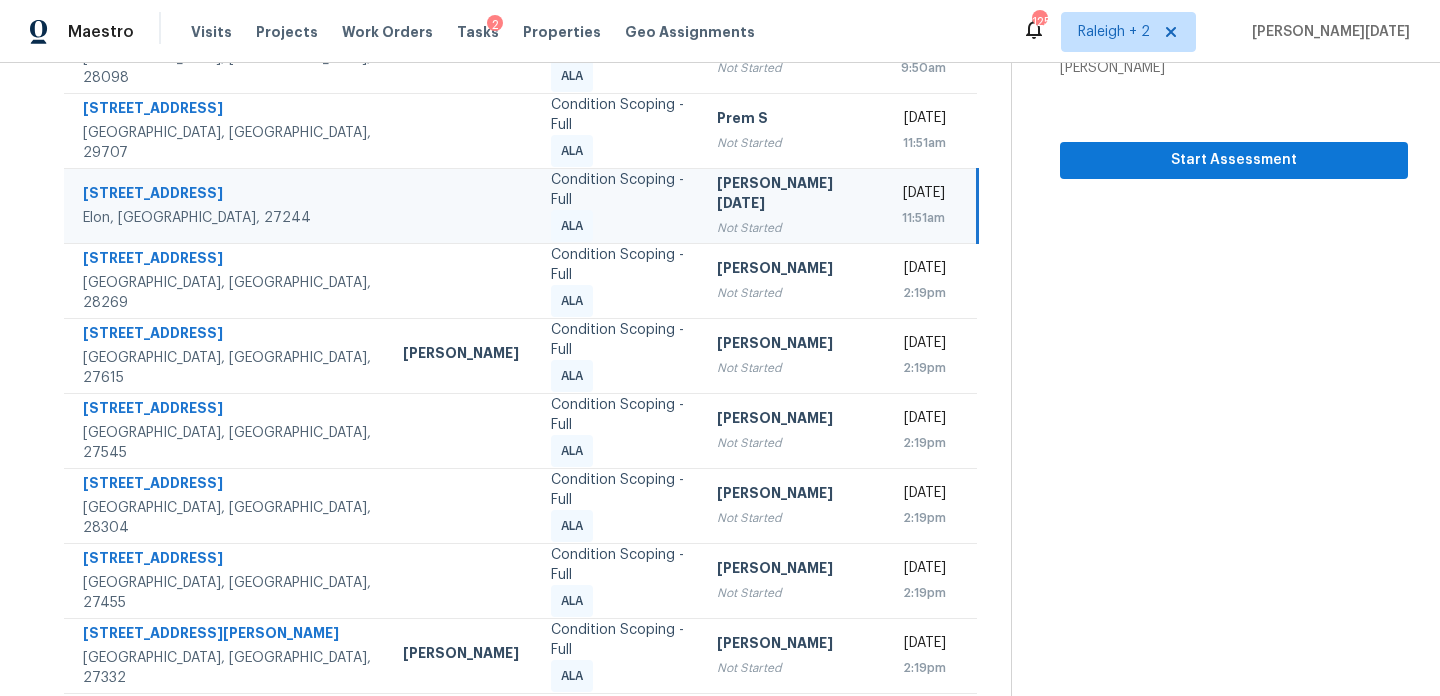 click 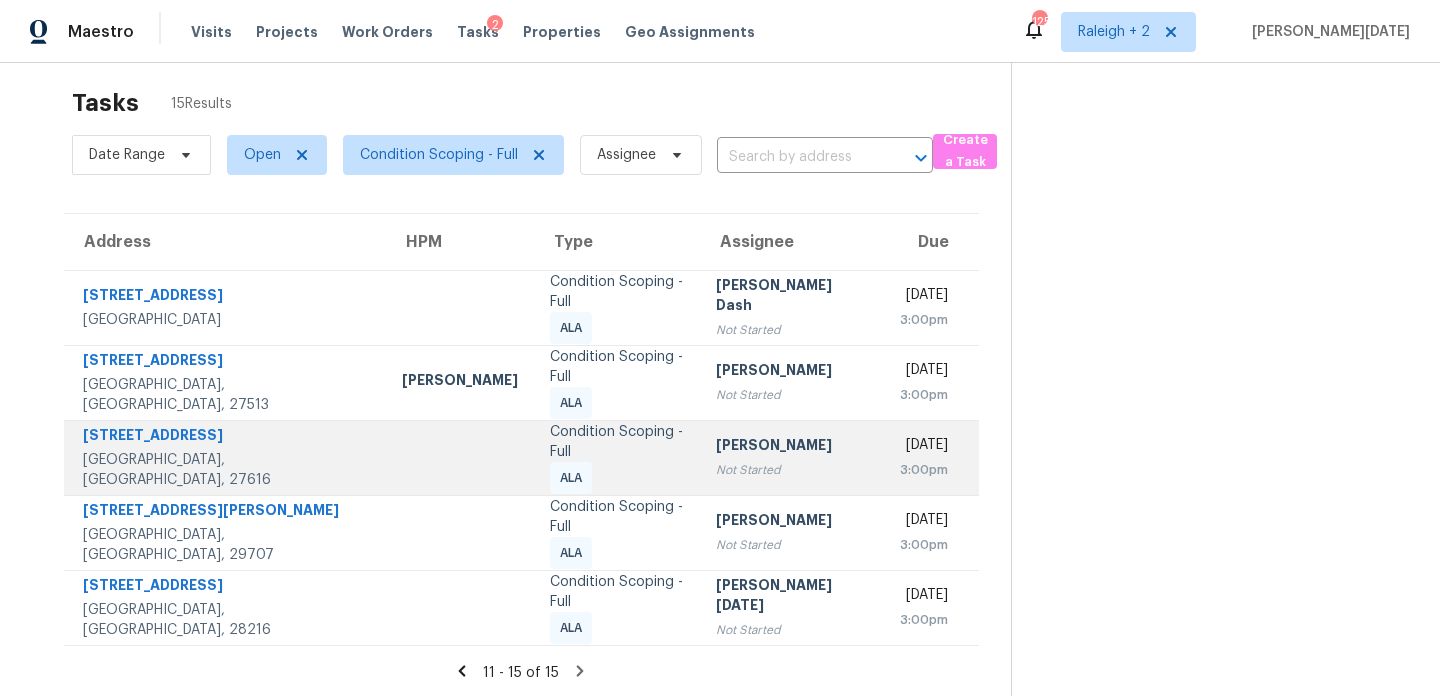 scroll, scrollTop: 11, scrollLeft: 0, axis: vertical 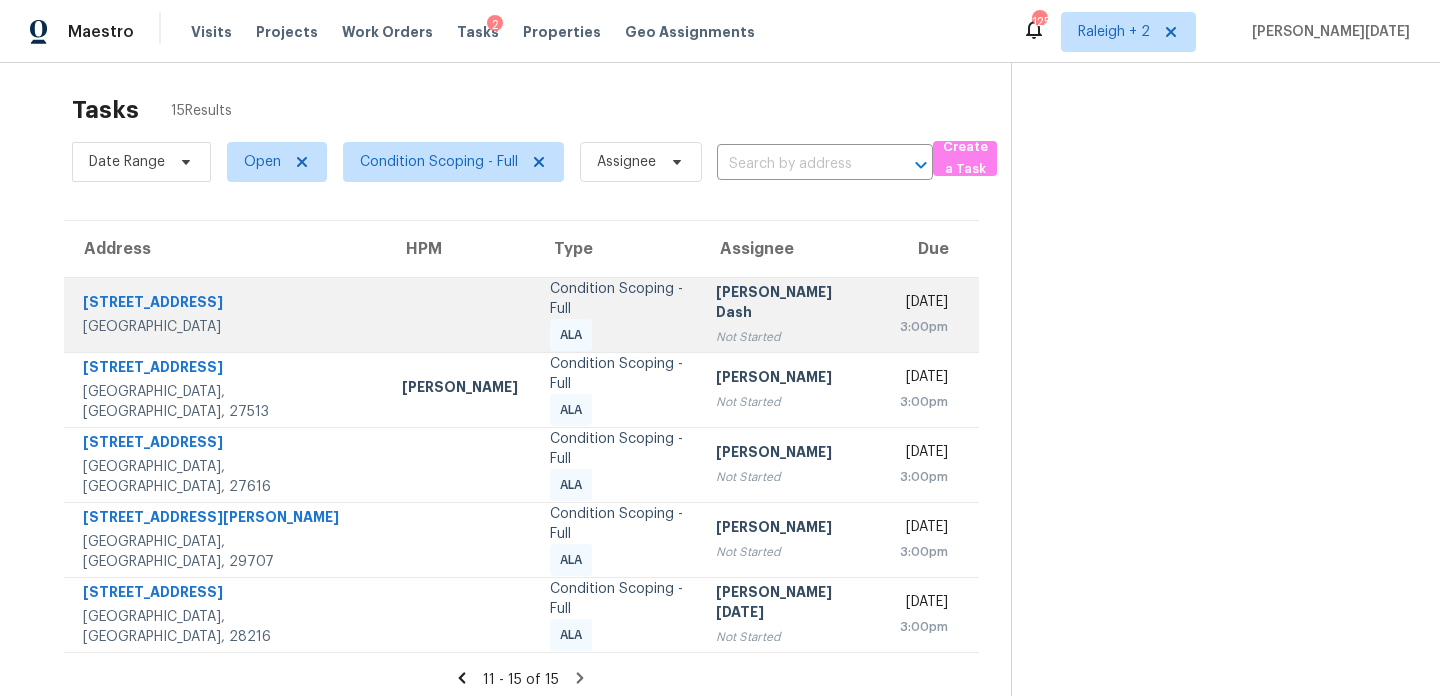 click on "Soumya Ranjan Dash" at bounding box center [792, 304] 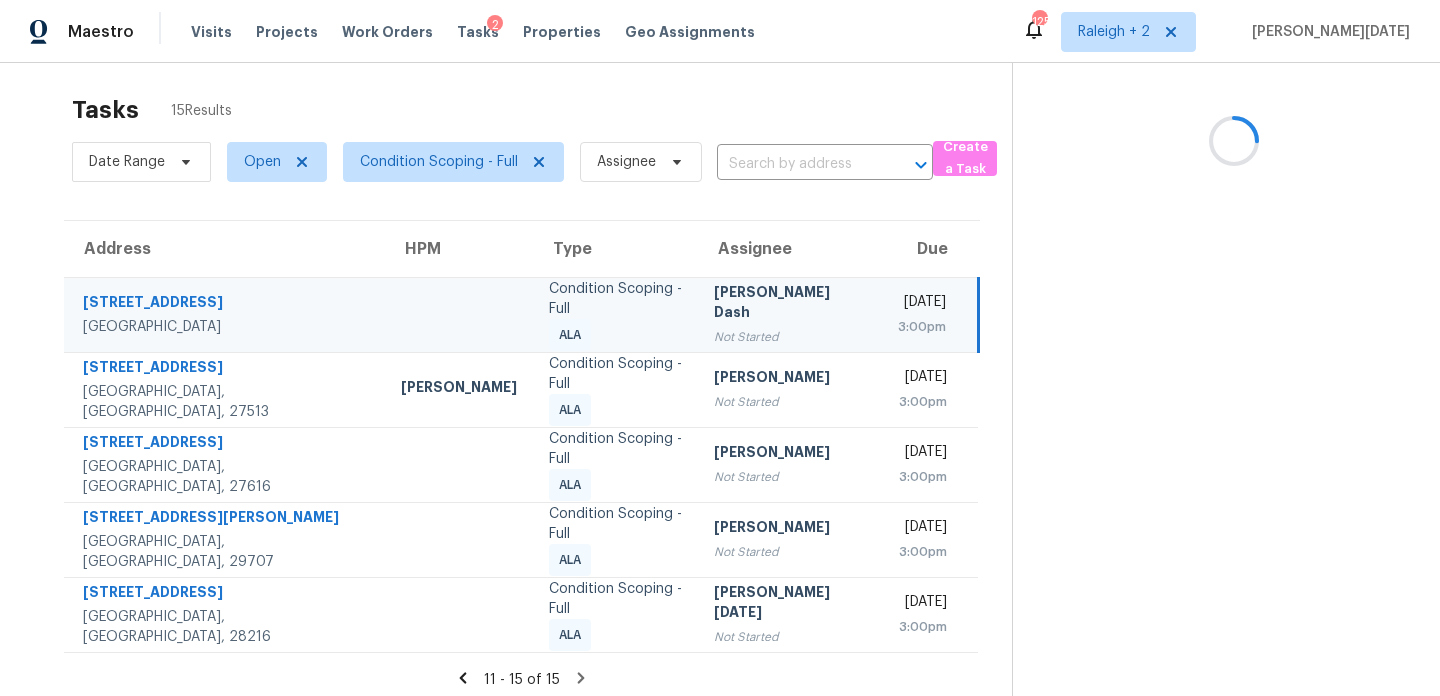 click on "Thu, Jul 10th 2025" at bounding box center (922, 304) 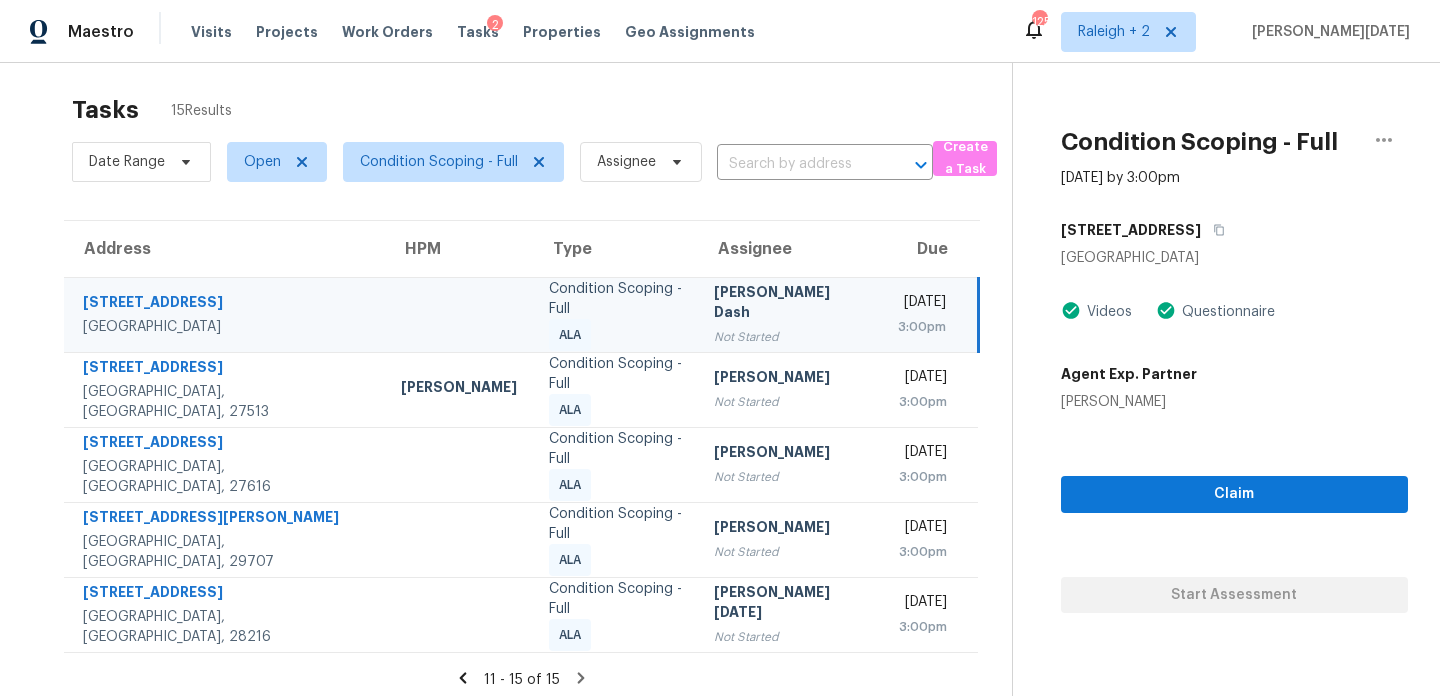 click on "Thu, Jul 10th 2025" at bounding box center (922, 304) 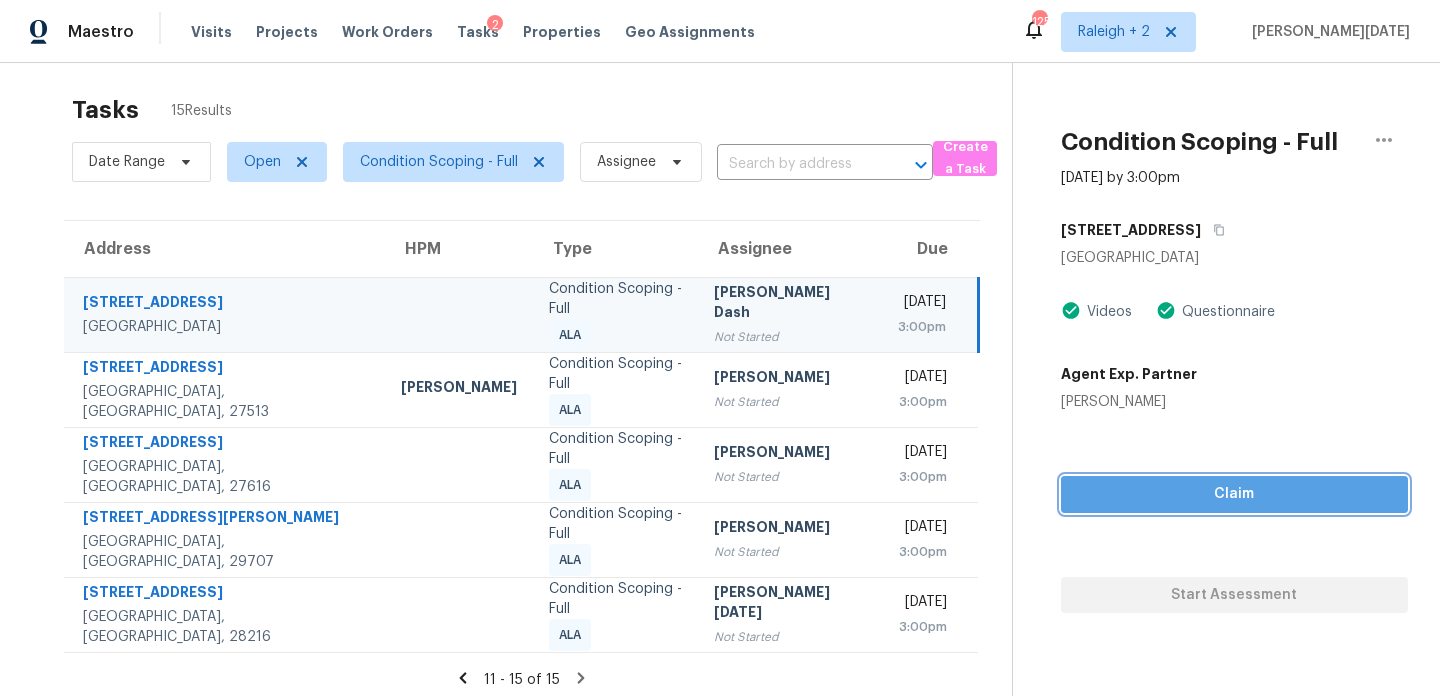 click on "Claim" at bounding box center (1234, 494) 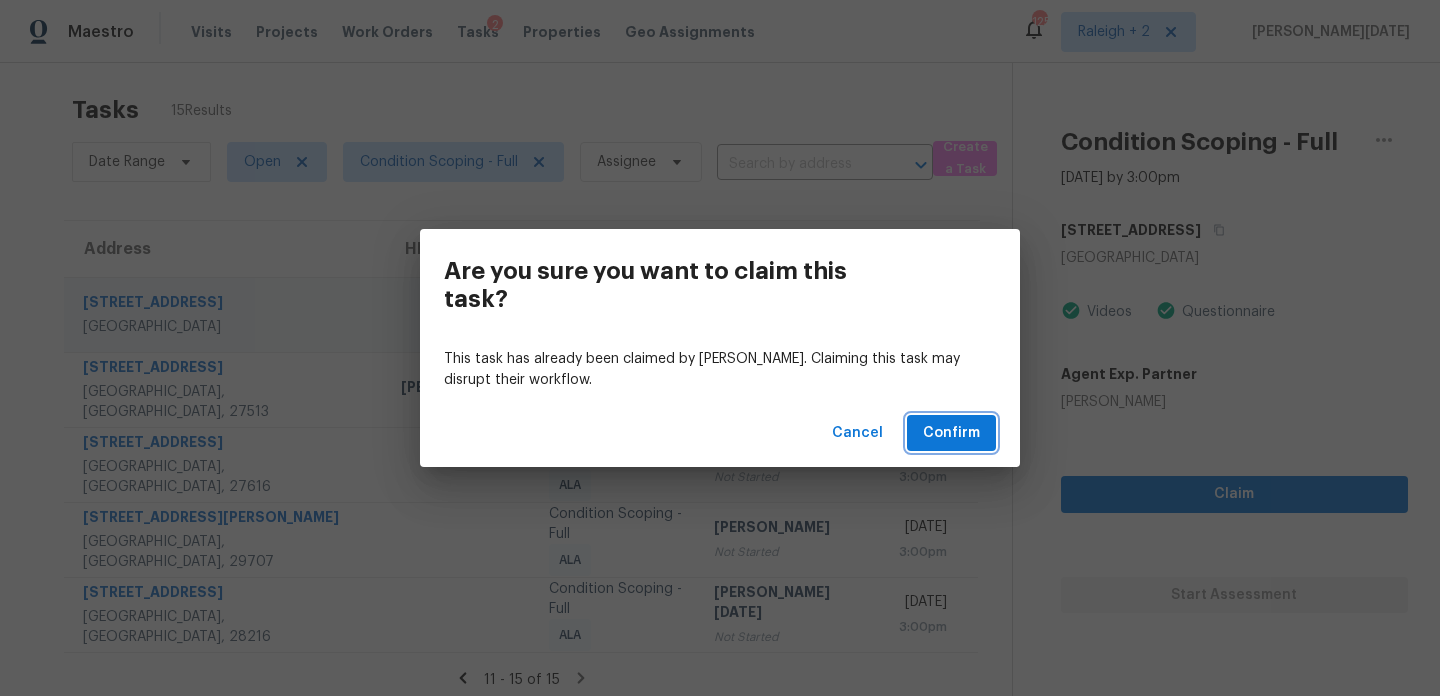 click on "Confirm" at bounding box center [951, 433] 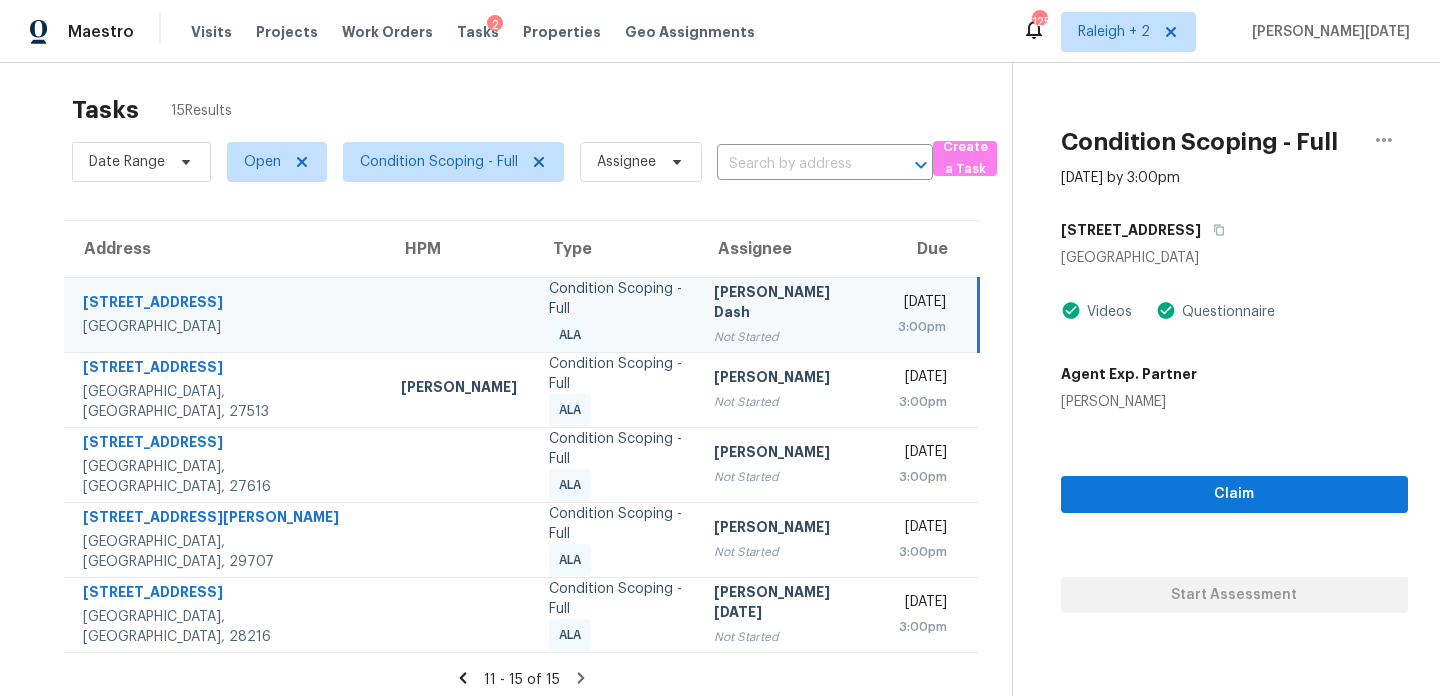 click on "Tasks 15  Results" at bounding box center (542, 110) 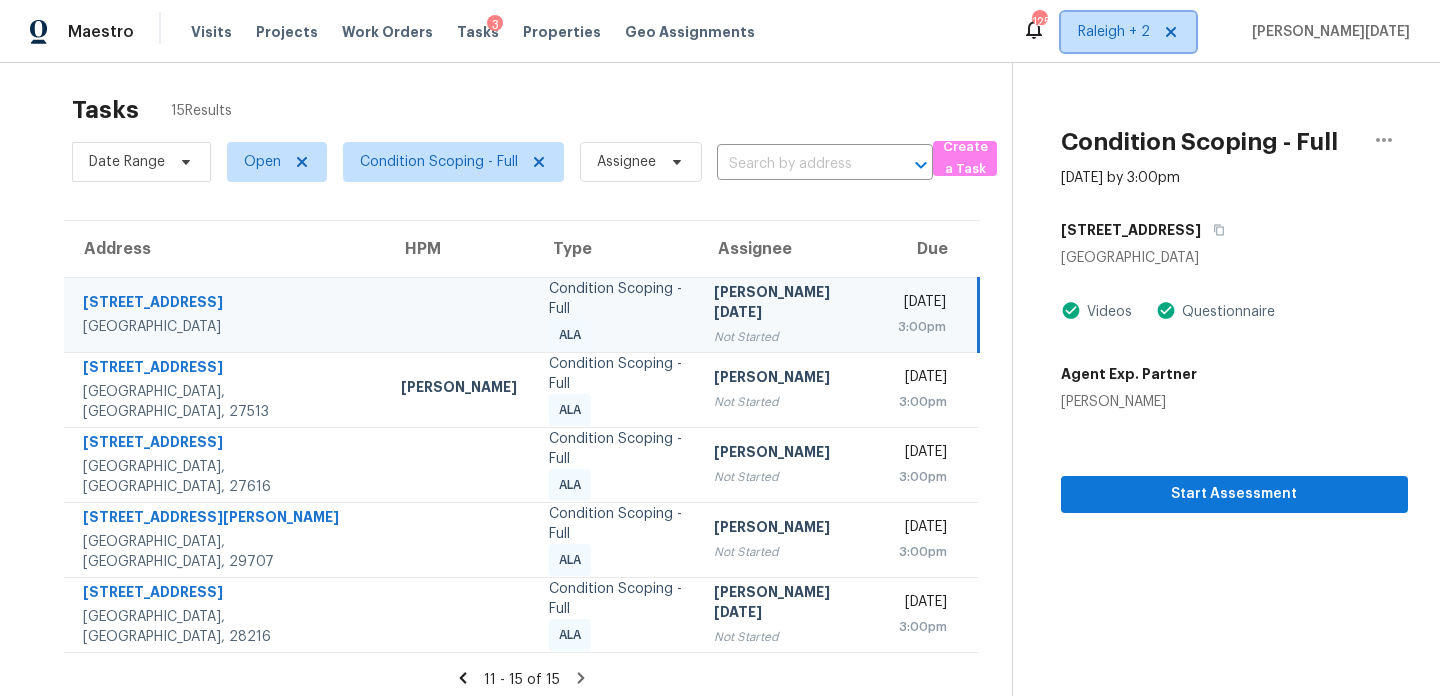 click on "Raleigh + 2" at bounding box center (1114, 32) 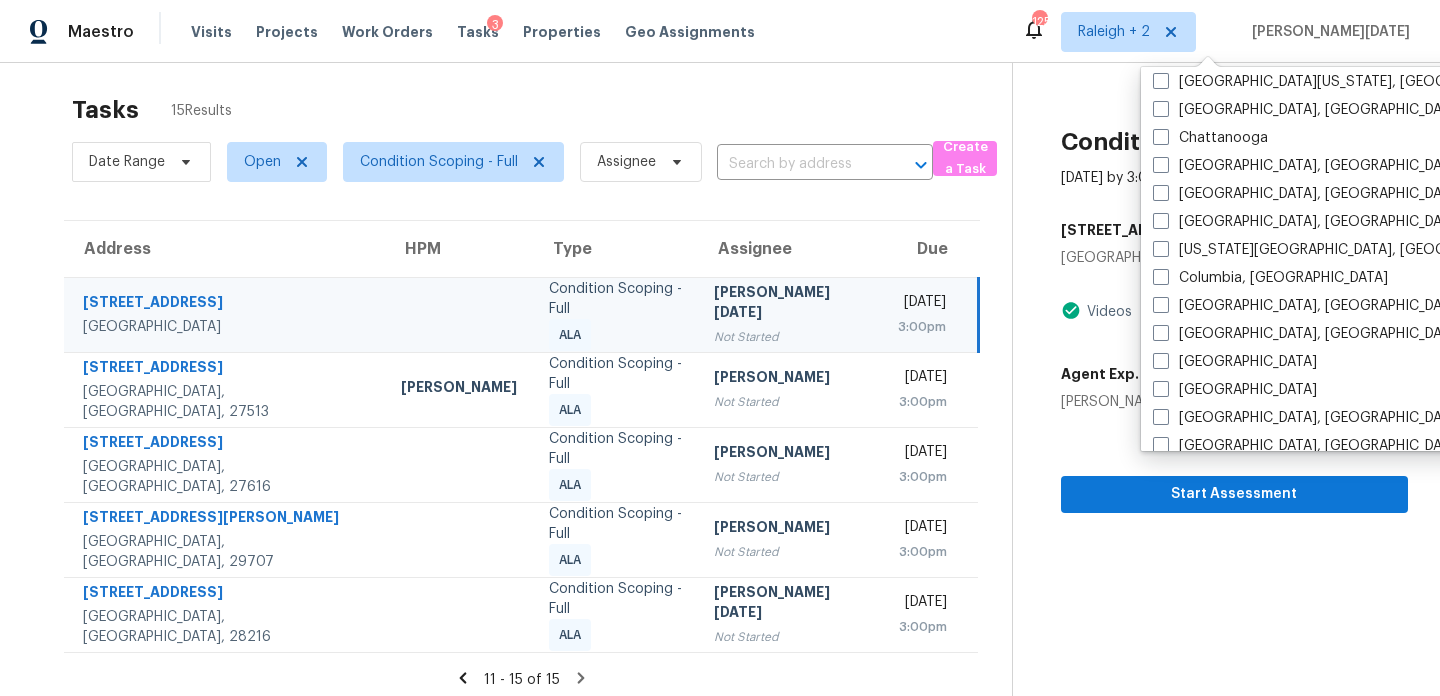 scroll, scrollTop: 323, scrollLeft: 0, axis: vertical 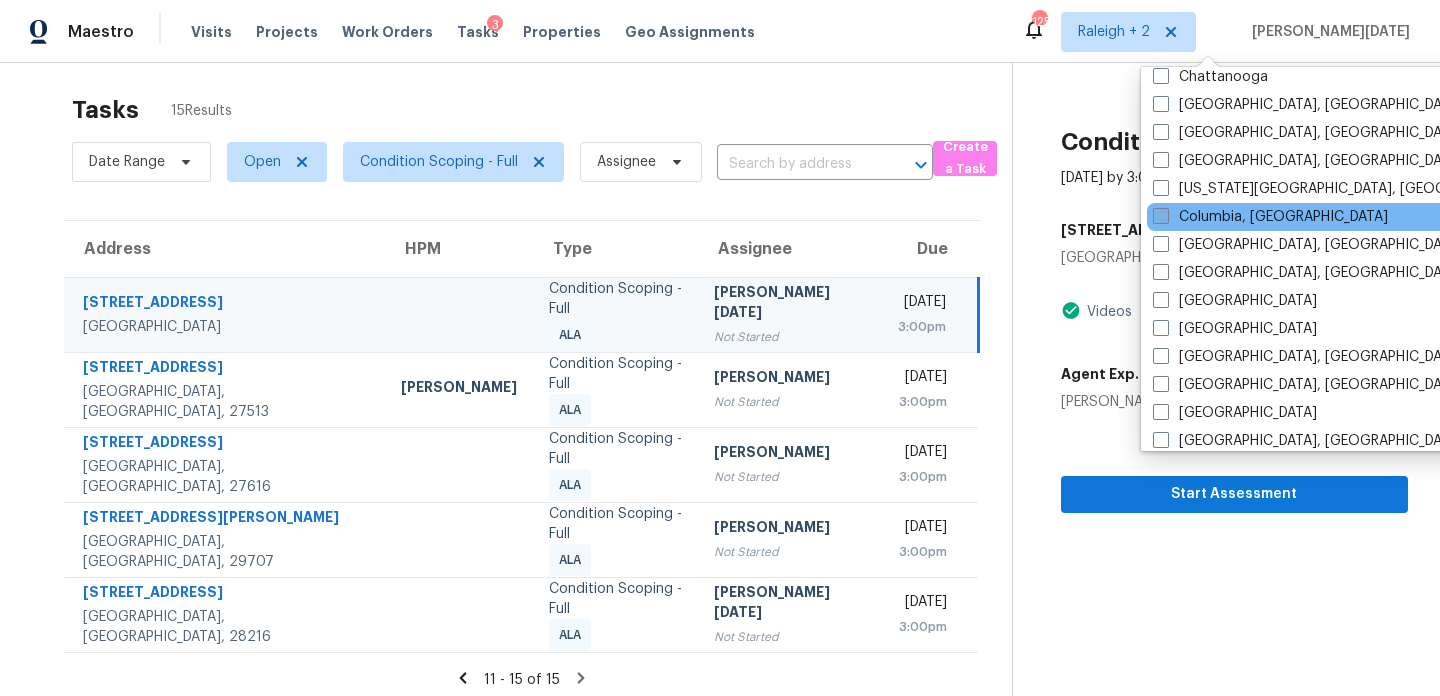 click on "Columbia, SC" at bounding box center [1270, 217] 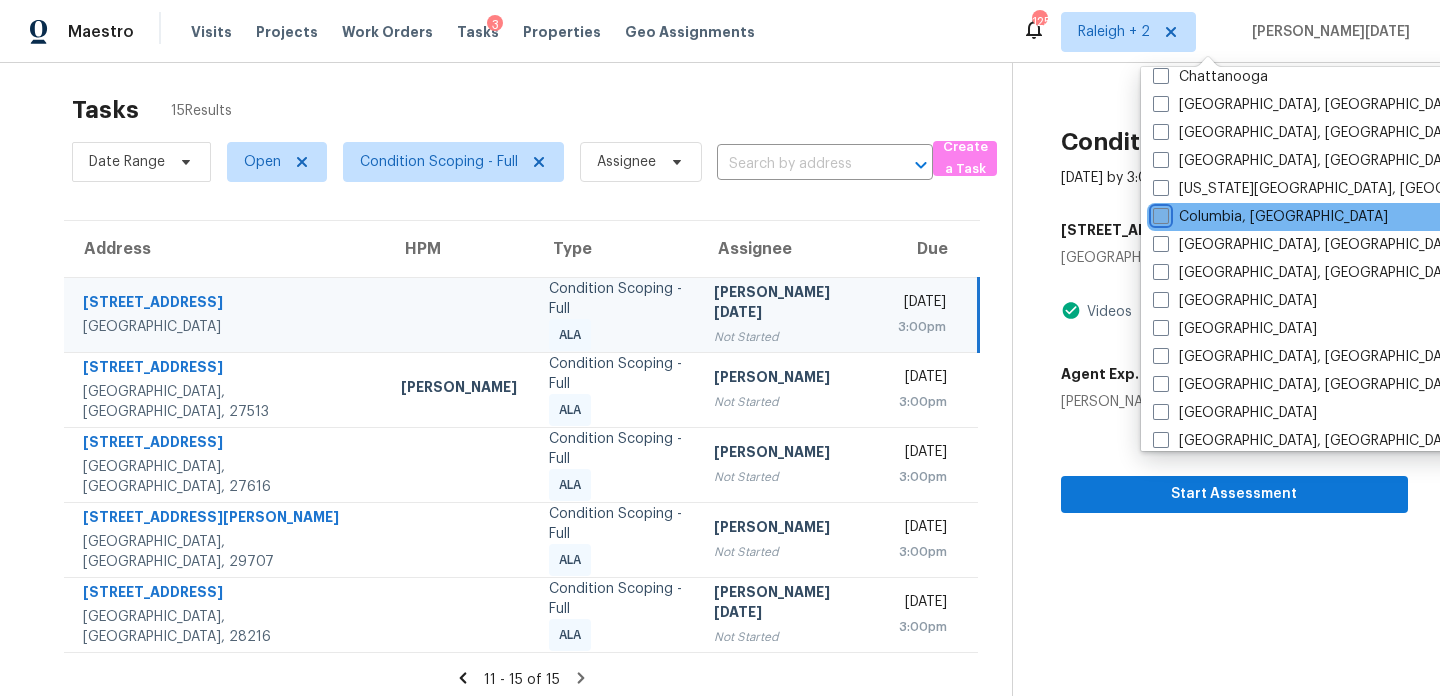 click on "Columbia, SC" at bounding box center (1159, 213) 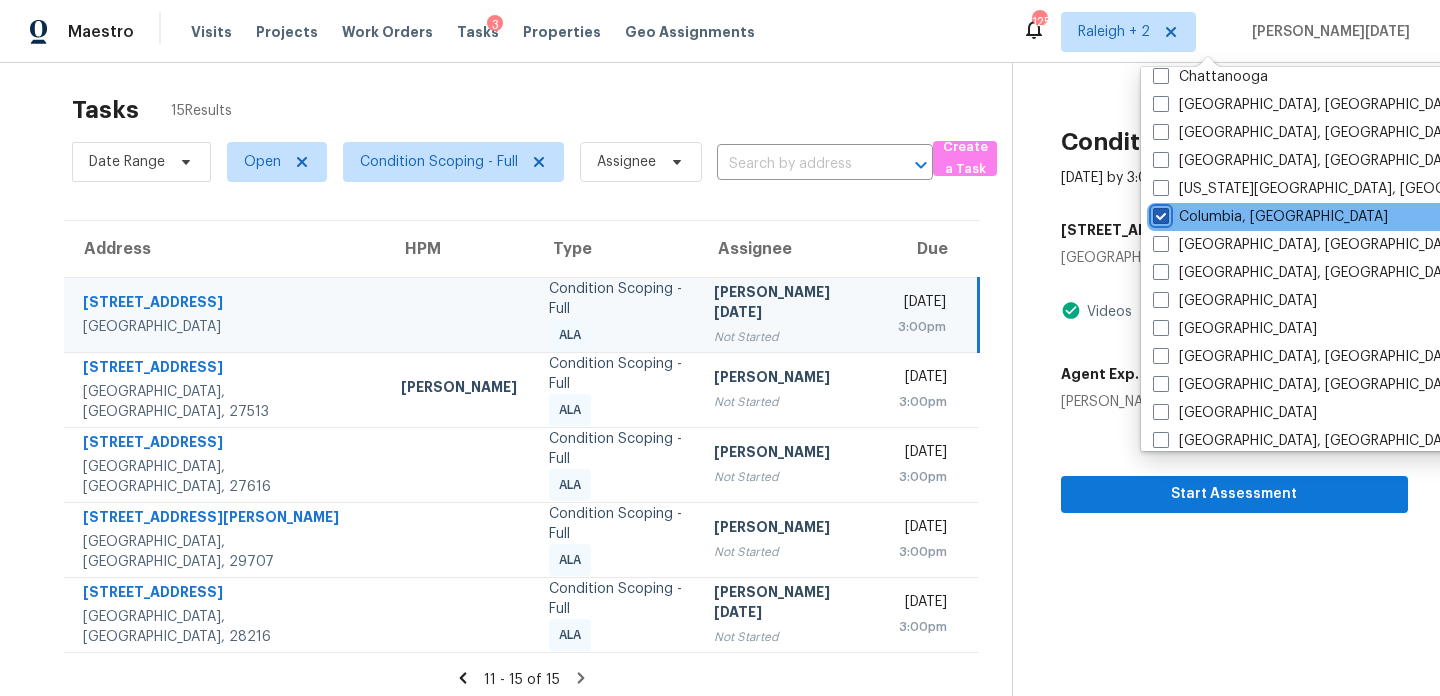 checkbox on "true" 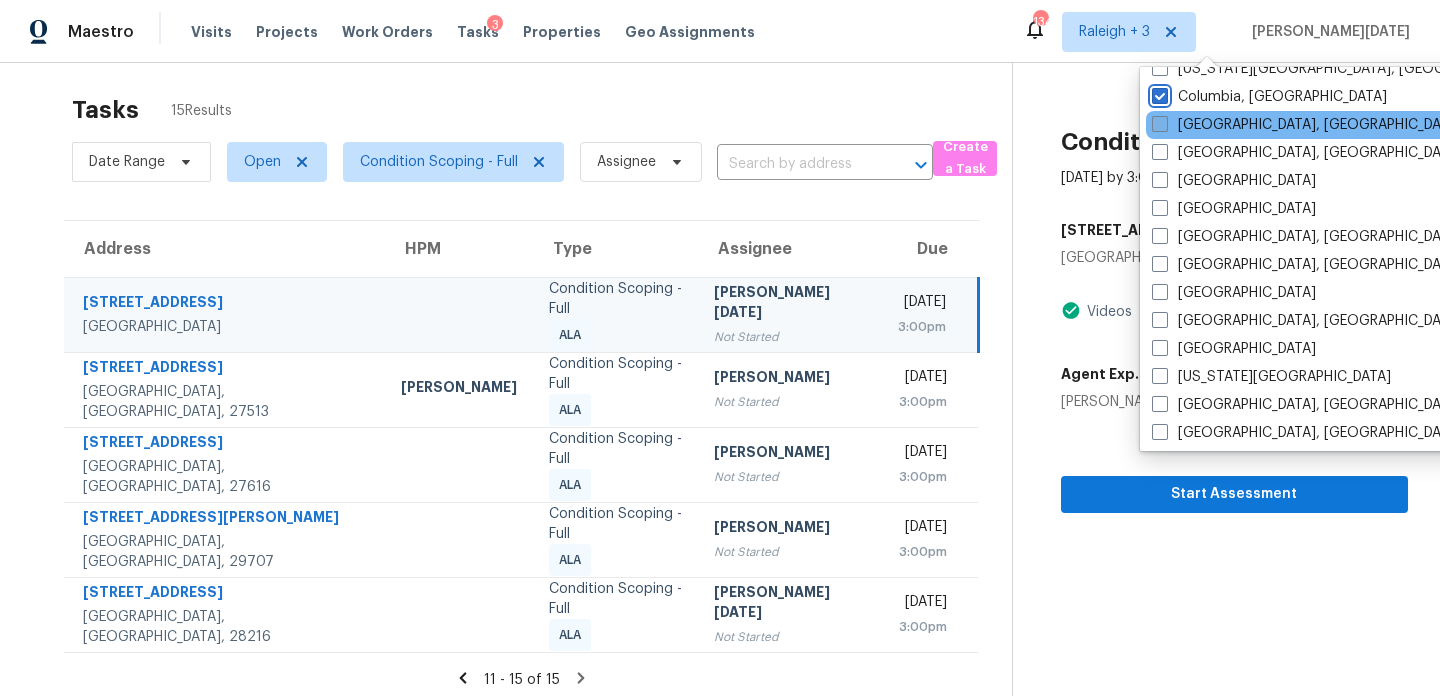 scroll, scrollTop: 509, scrollLeft: 0, axis: vertical 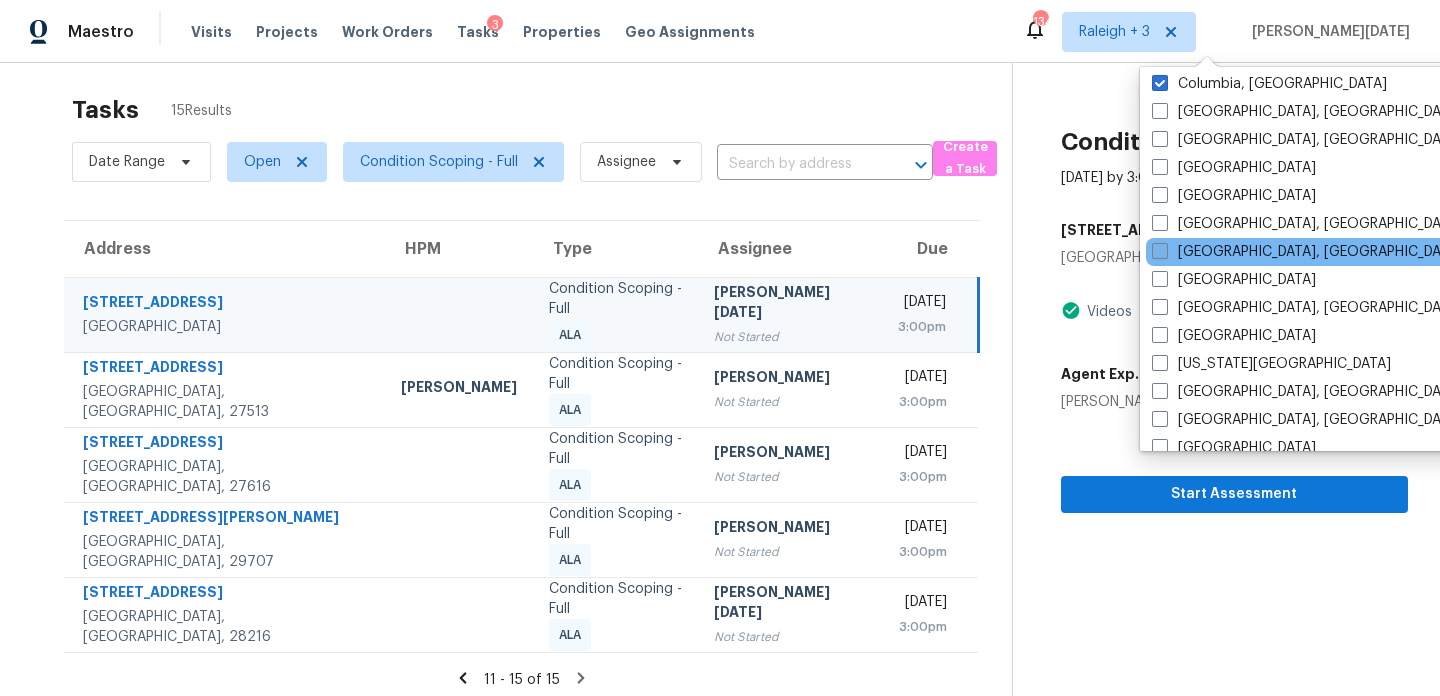 click on "Greenville, SC" at bounding box center (1307, 252) 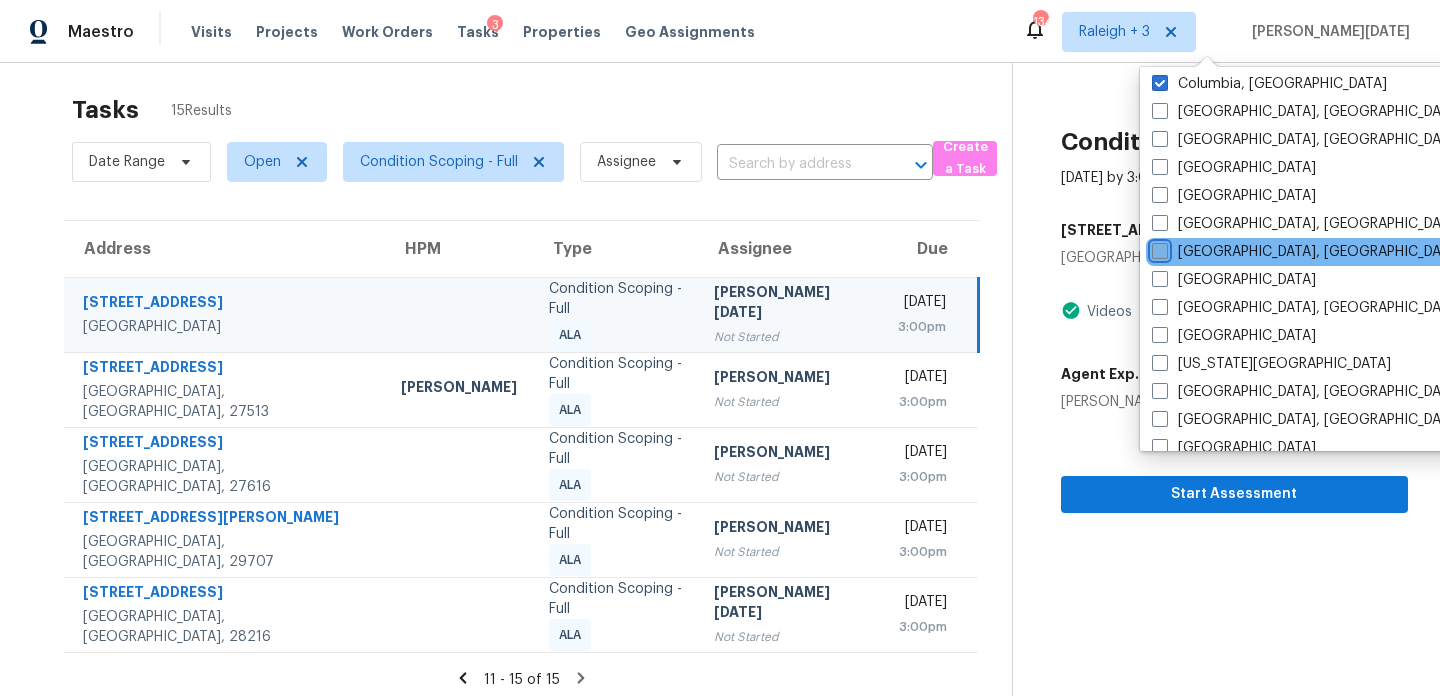 click on "Greenville, SC" at bounding box center [1158, 248] 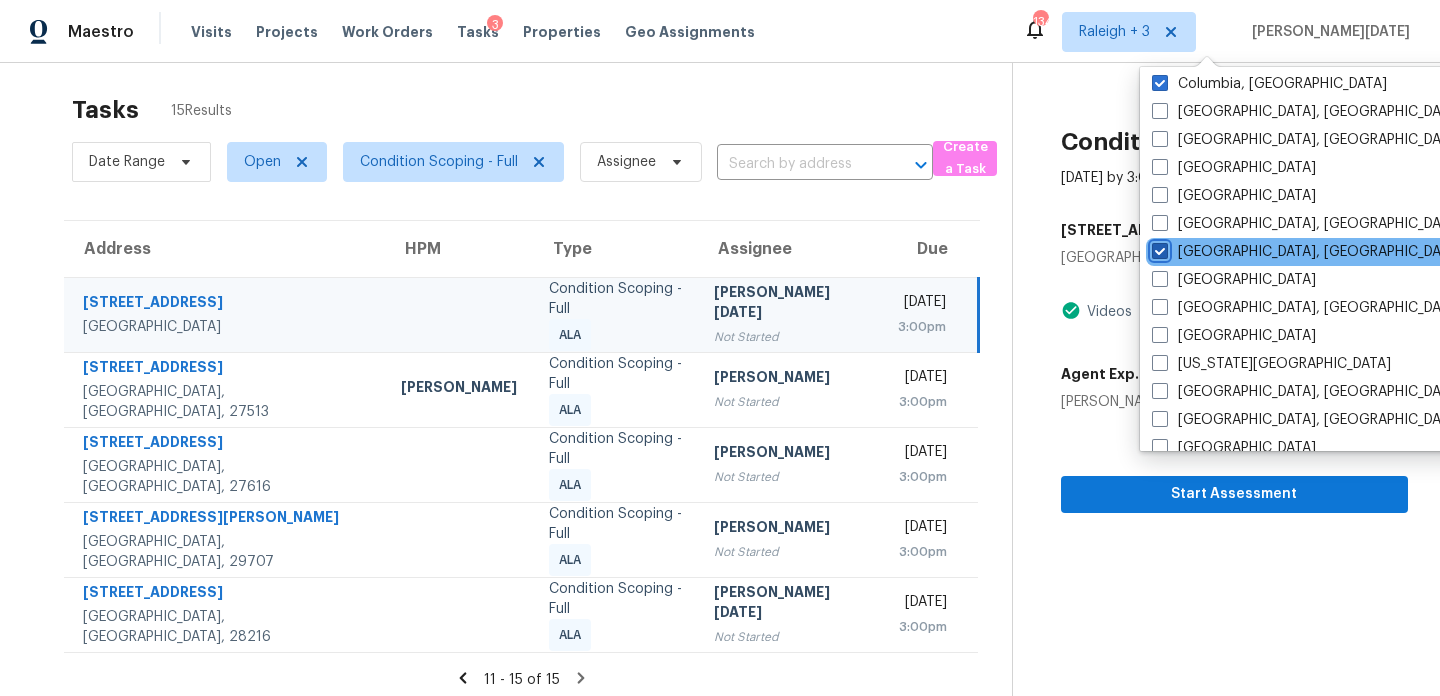 checkbox on "true" 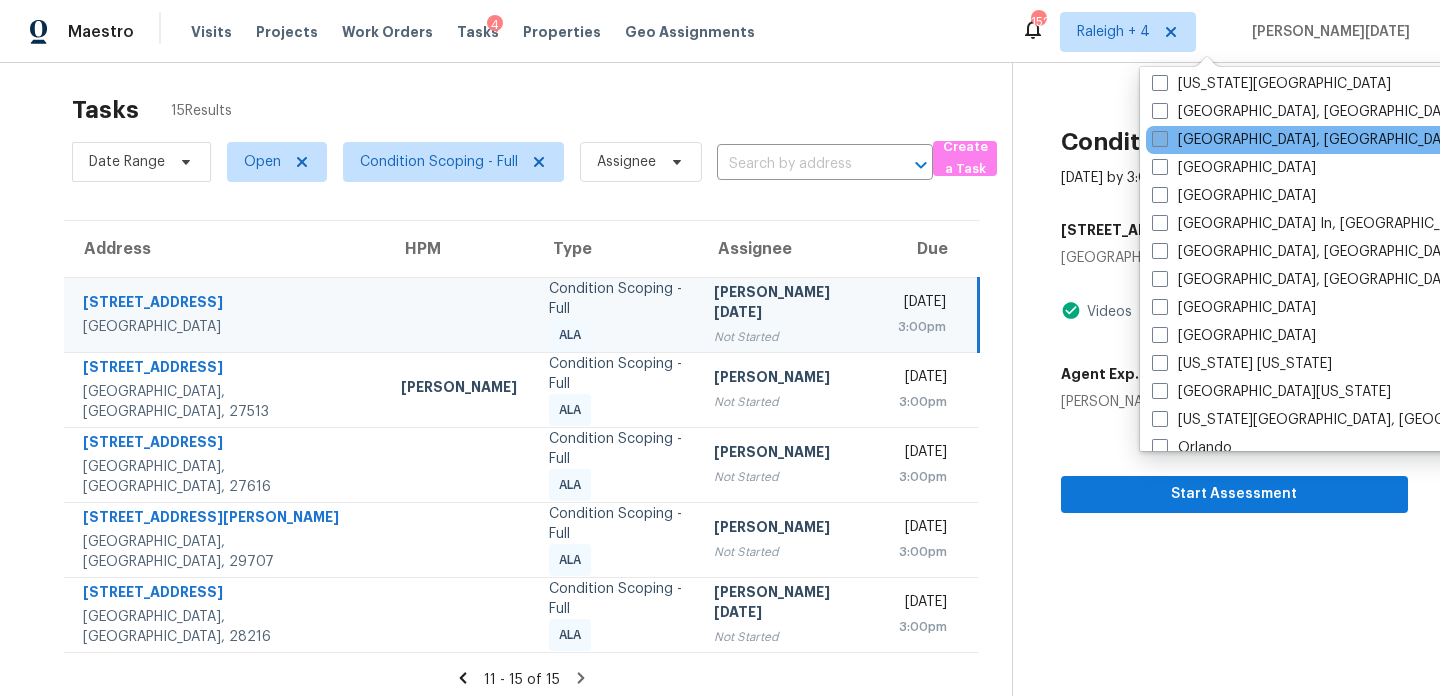 scroll, scrollTop: 791, scrollLeft: 0, axis: vertical 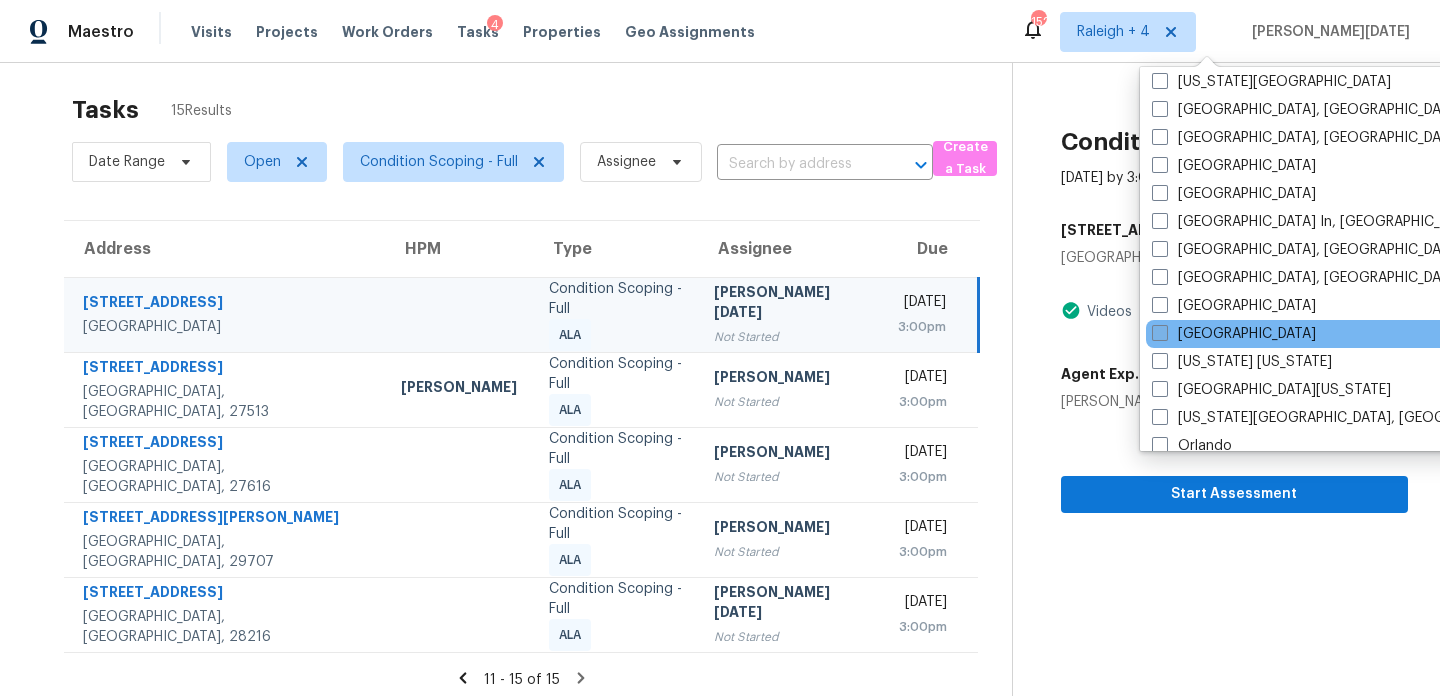 click on "Nashville" at bounding box center (1234, 334) 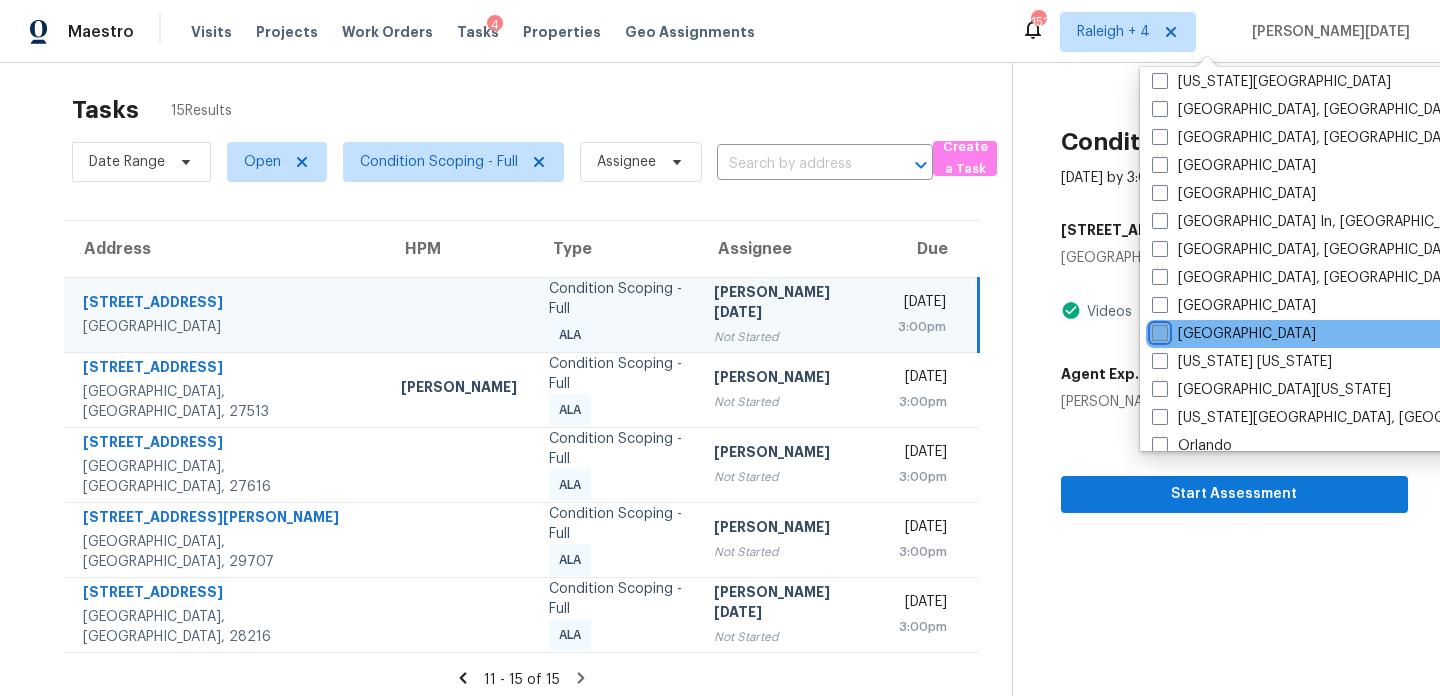 click on "Nashville" at bounding box center [1158, 330] 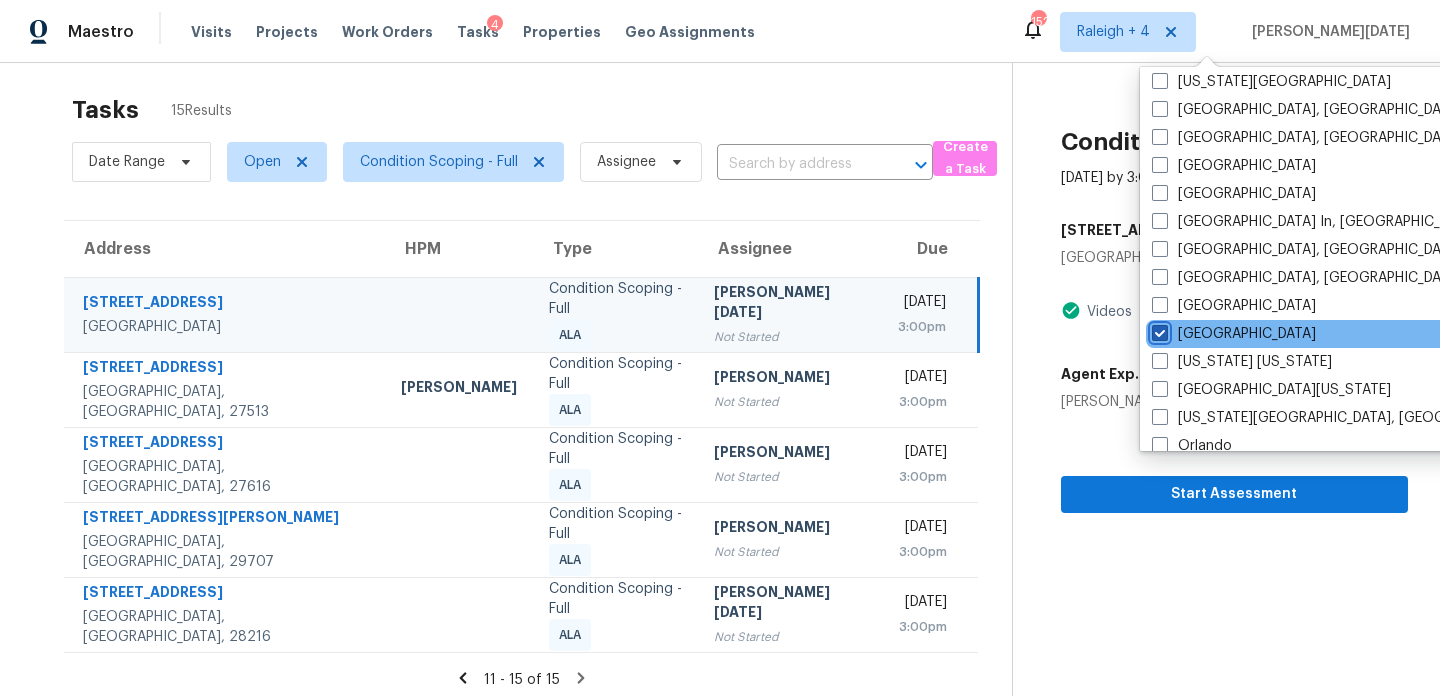 checkbox on "true" 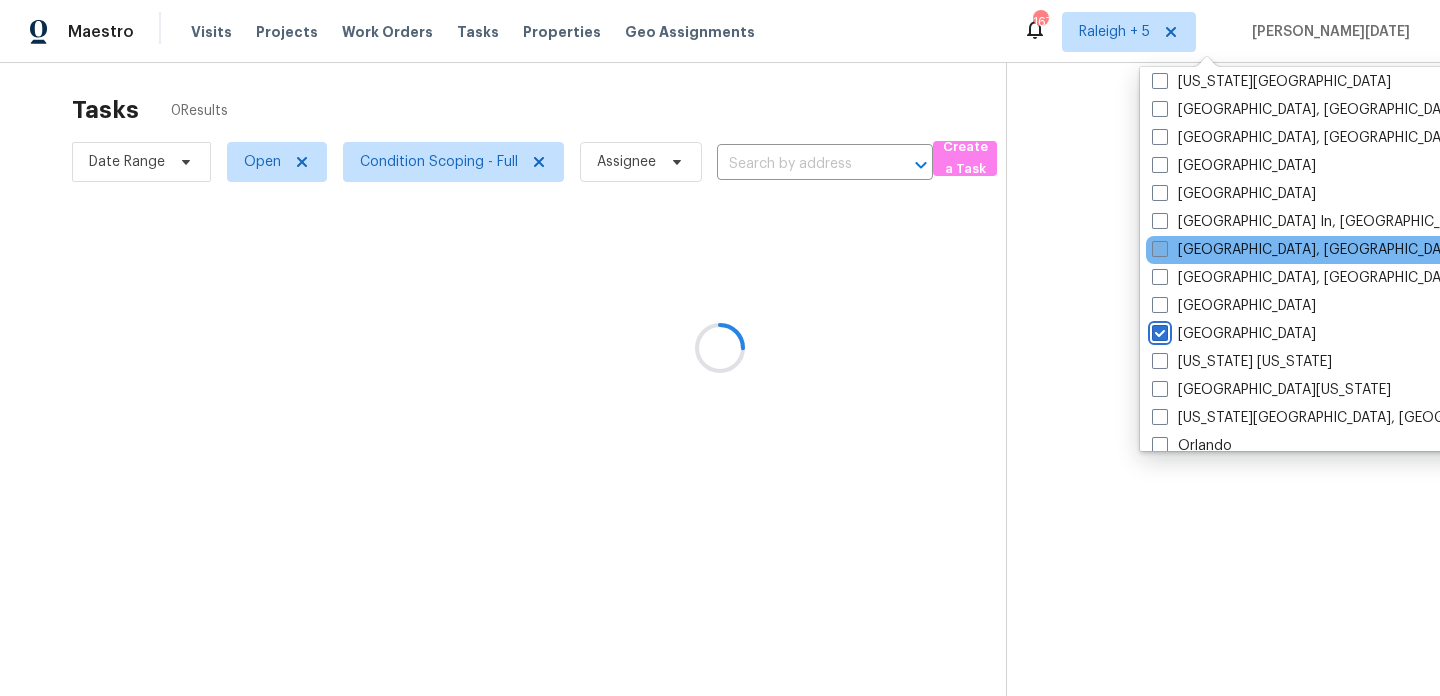 scroll, scrollTop: 731, scrollLeft: 0, axis: vertical 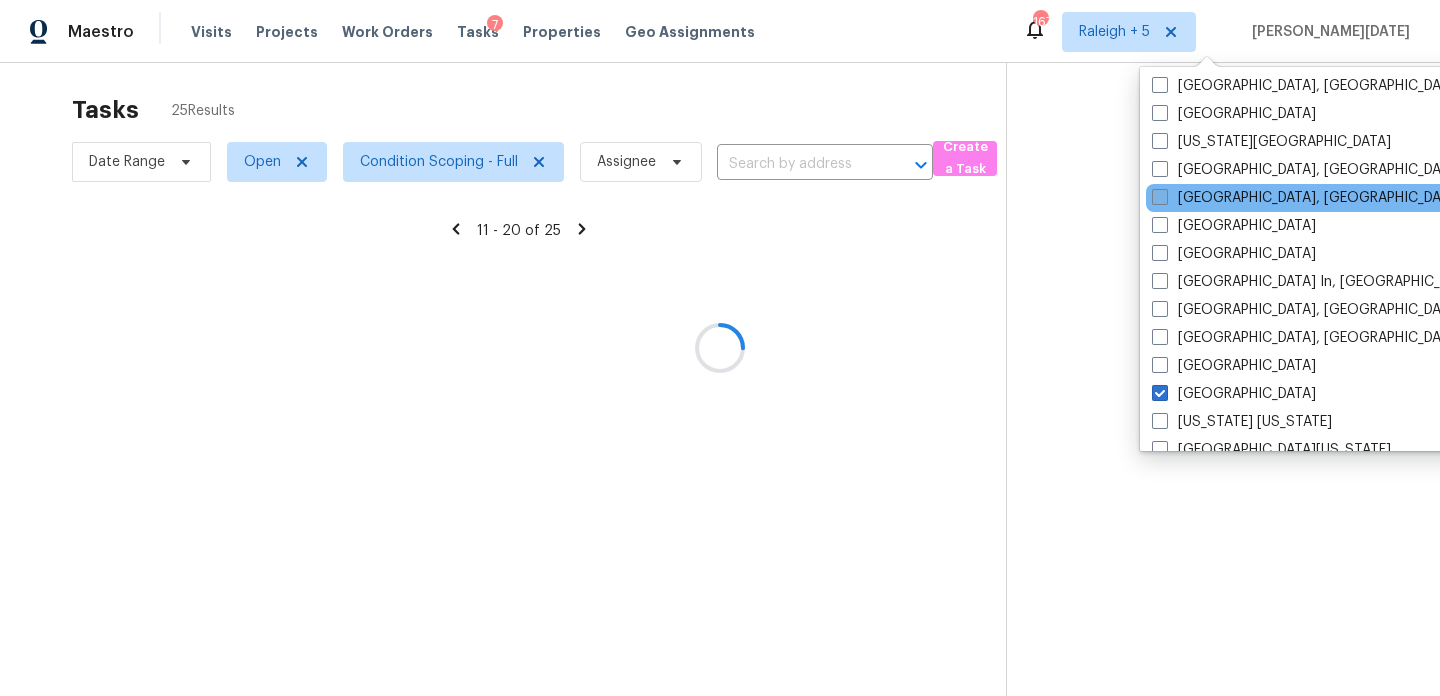 click on "Knoxville, TN" at bounding box center (1307, 198) 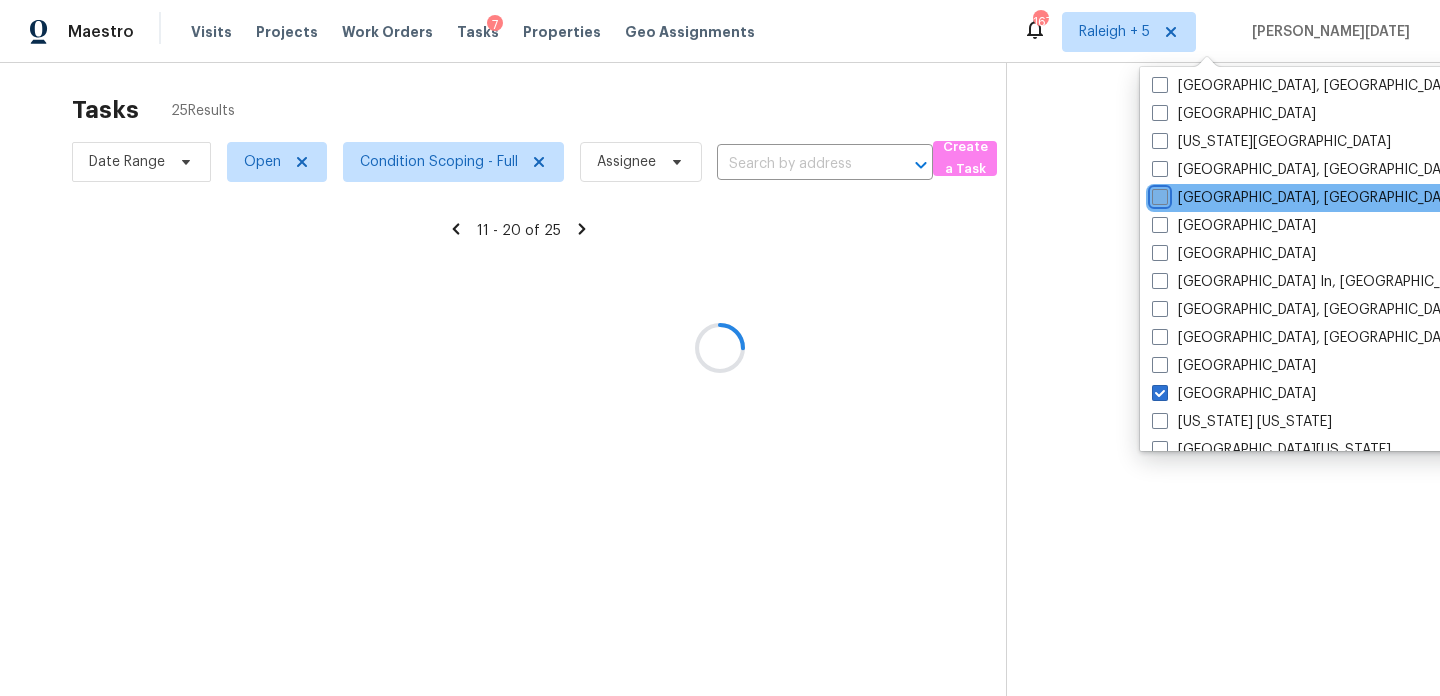click on "Knoxville, TN" at bounding box center (1158, 194) 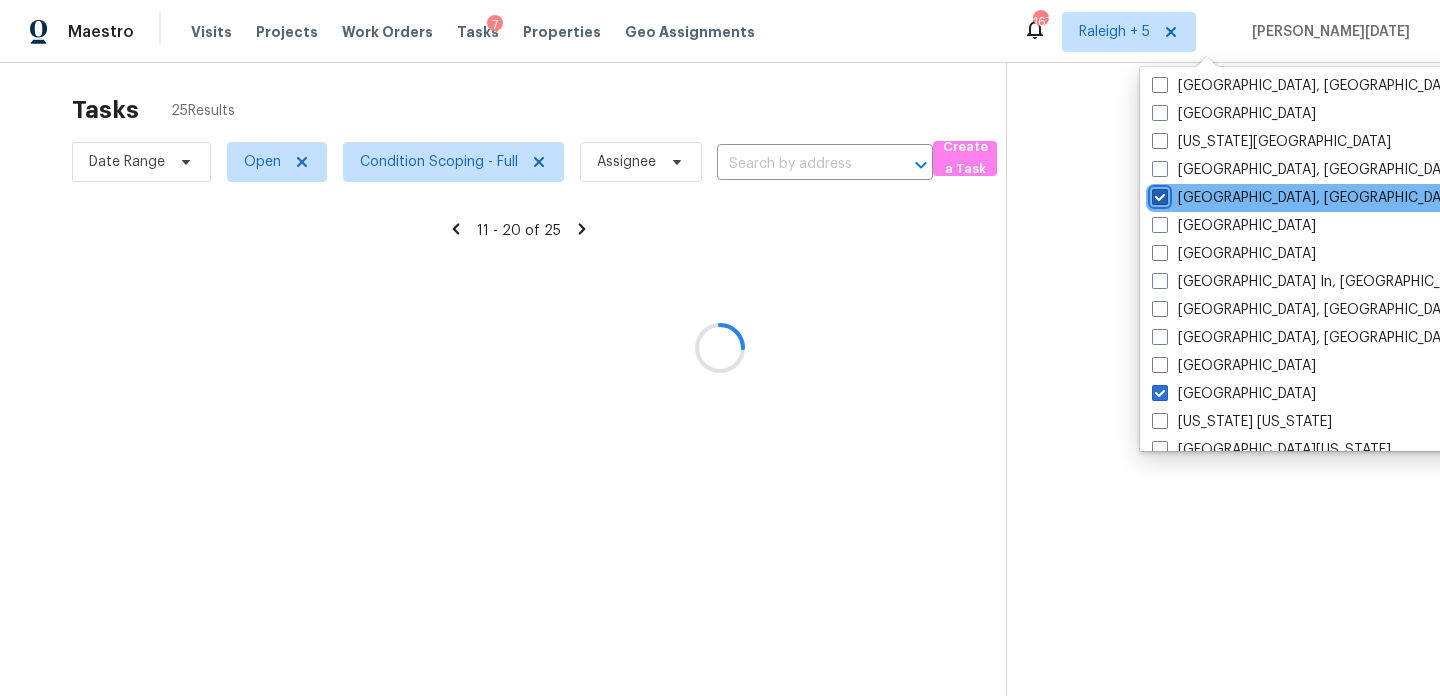 checkbox on "true" 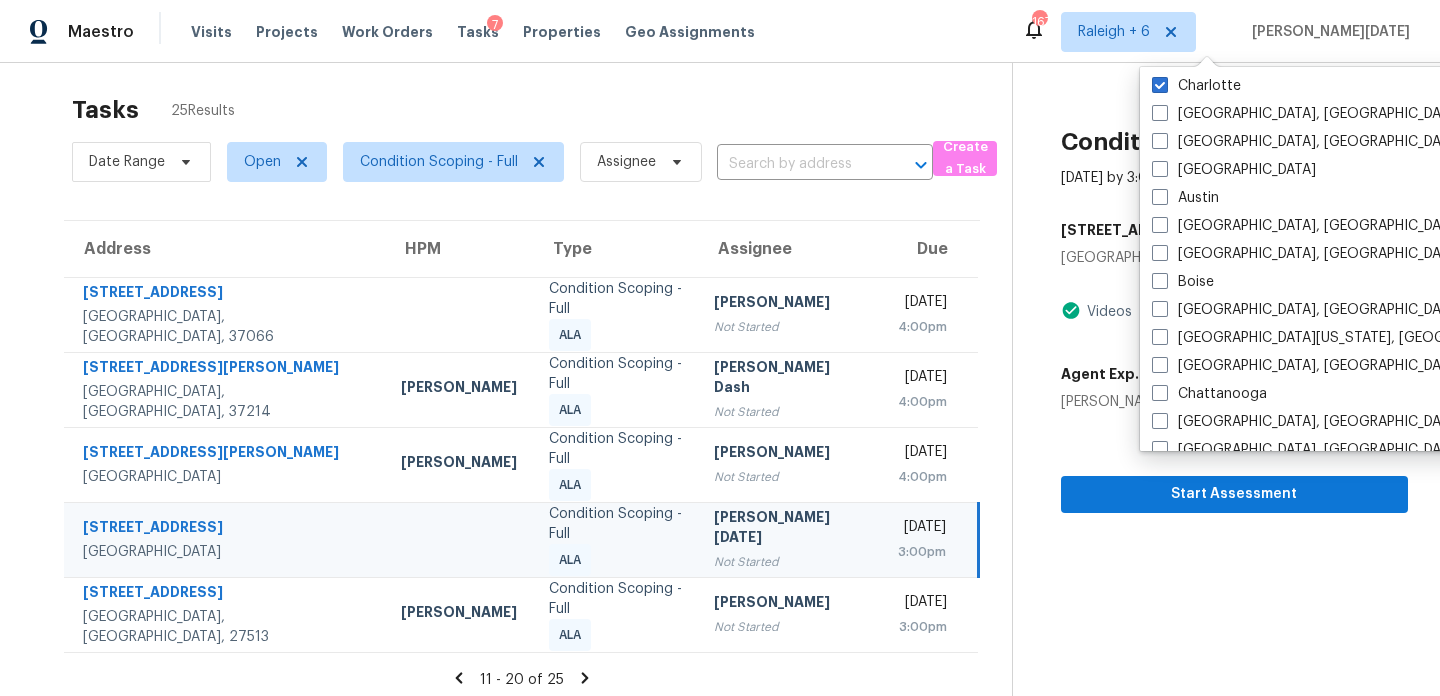 scroll, scrollTop: 0, scrollLeft: 0, axis: both 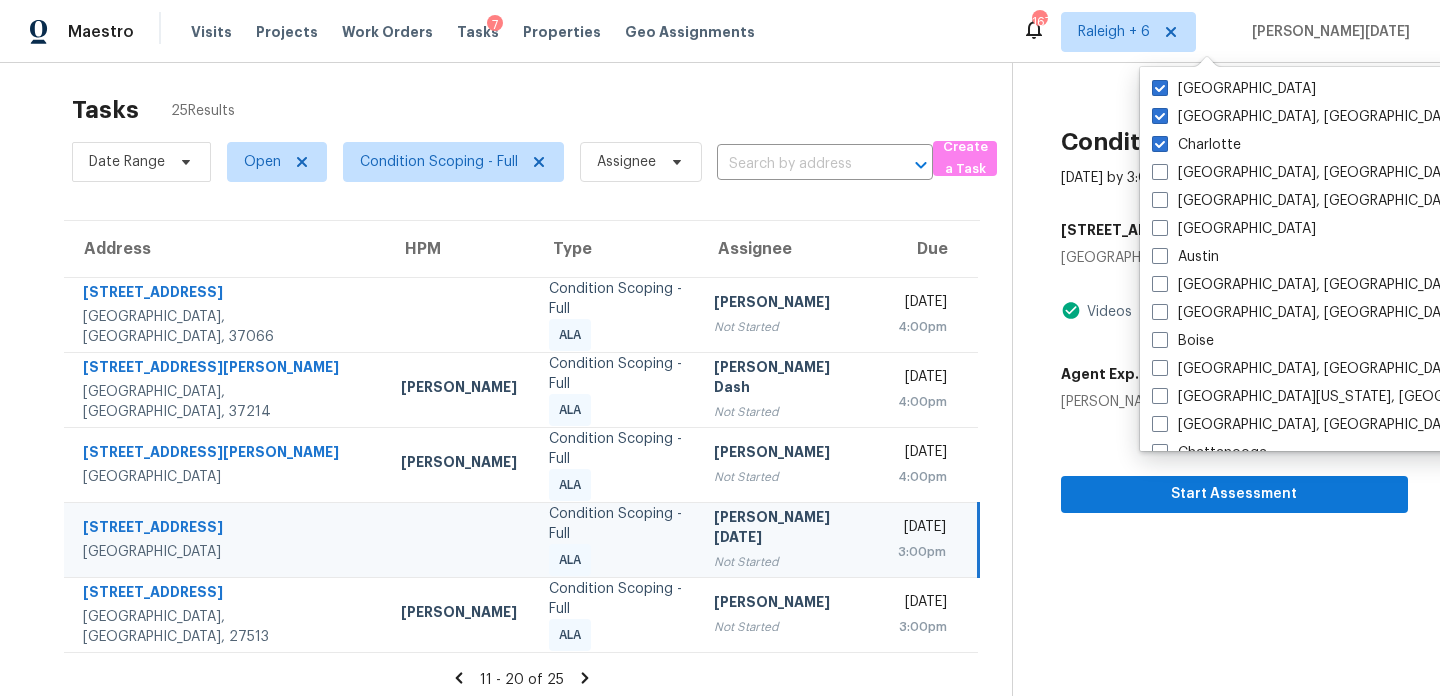 click on "Tasks 25  Results" at bounding box center (542, 110) 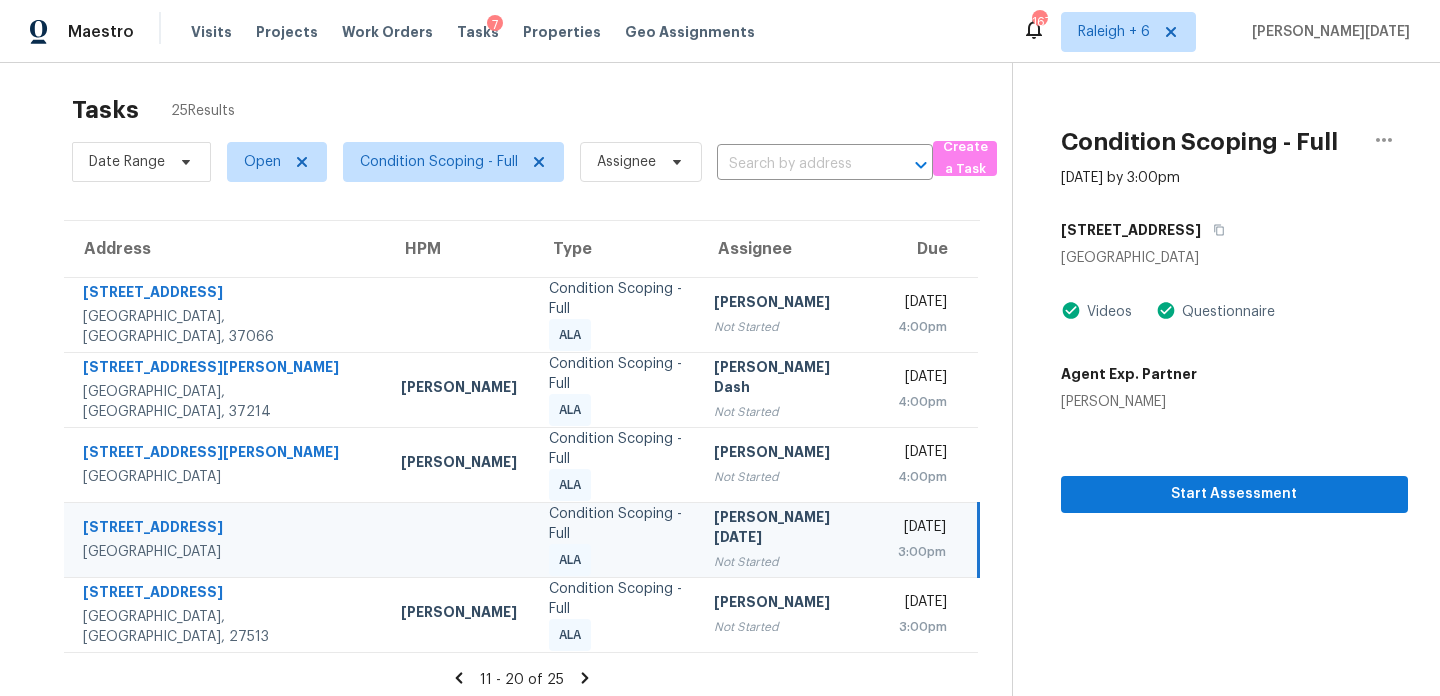 scroll, scrollTop: 0, scrollLeft: 0, axis: both 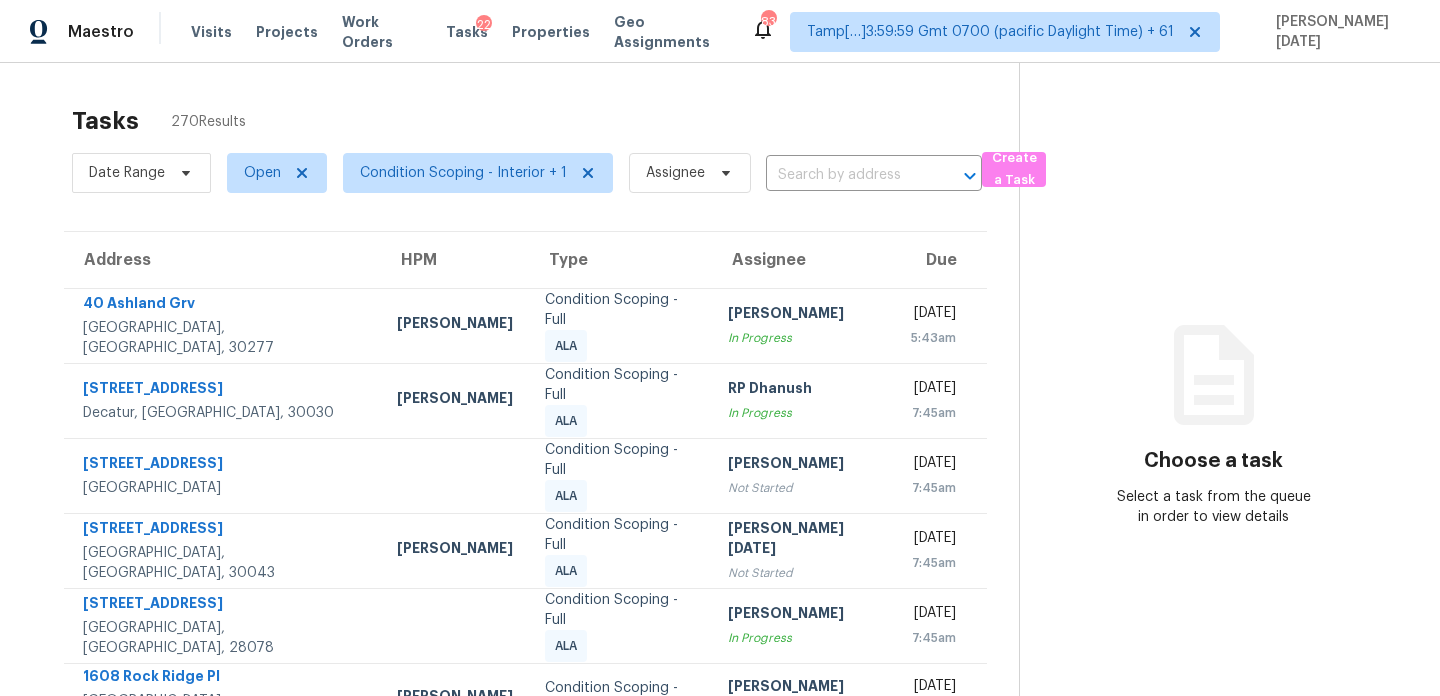 click on "Tasks 270  Results" at bounding box center (545, 121) 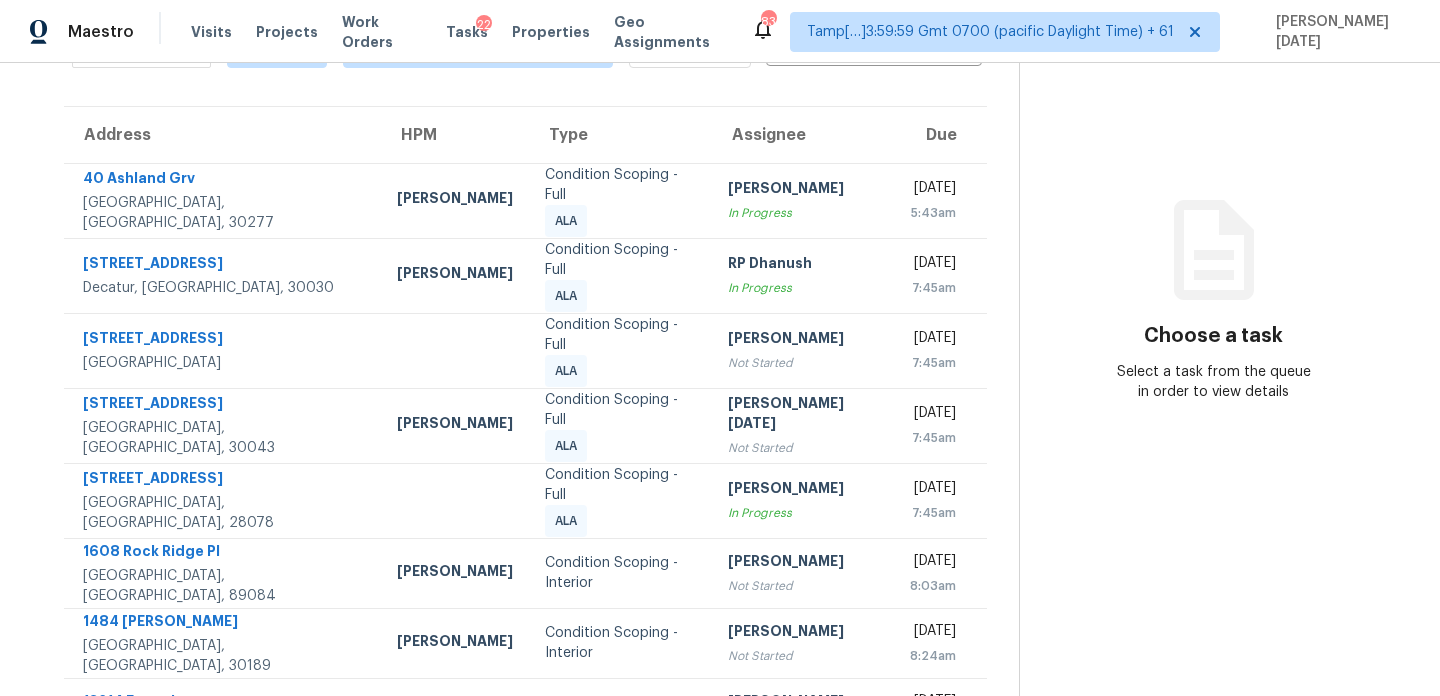 scroll, scrollTop: 0, scrollLeft: 0, axis: both 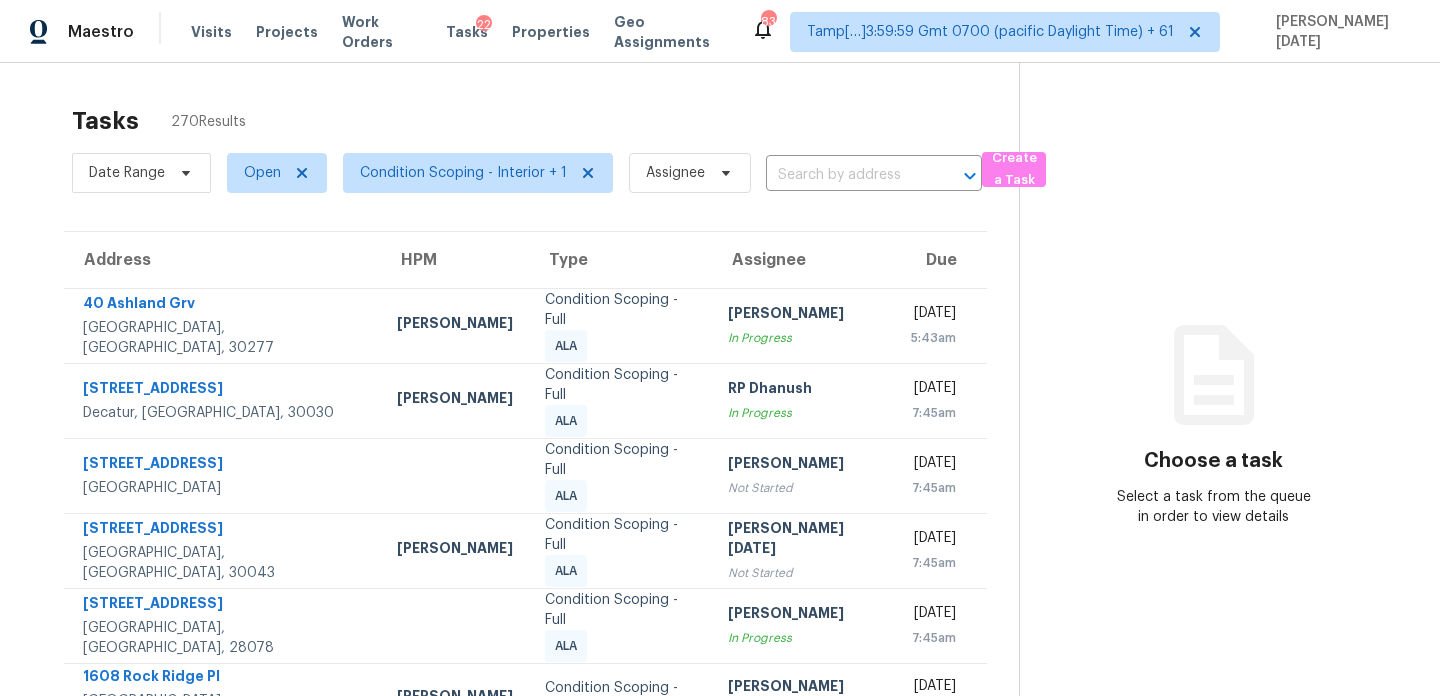 click on "Tasks 270  Results" at bounding box center (545, 121) 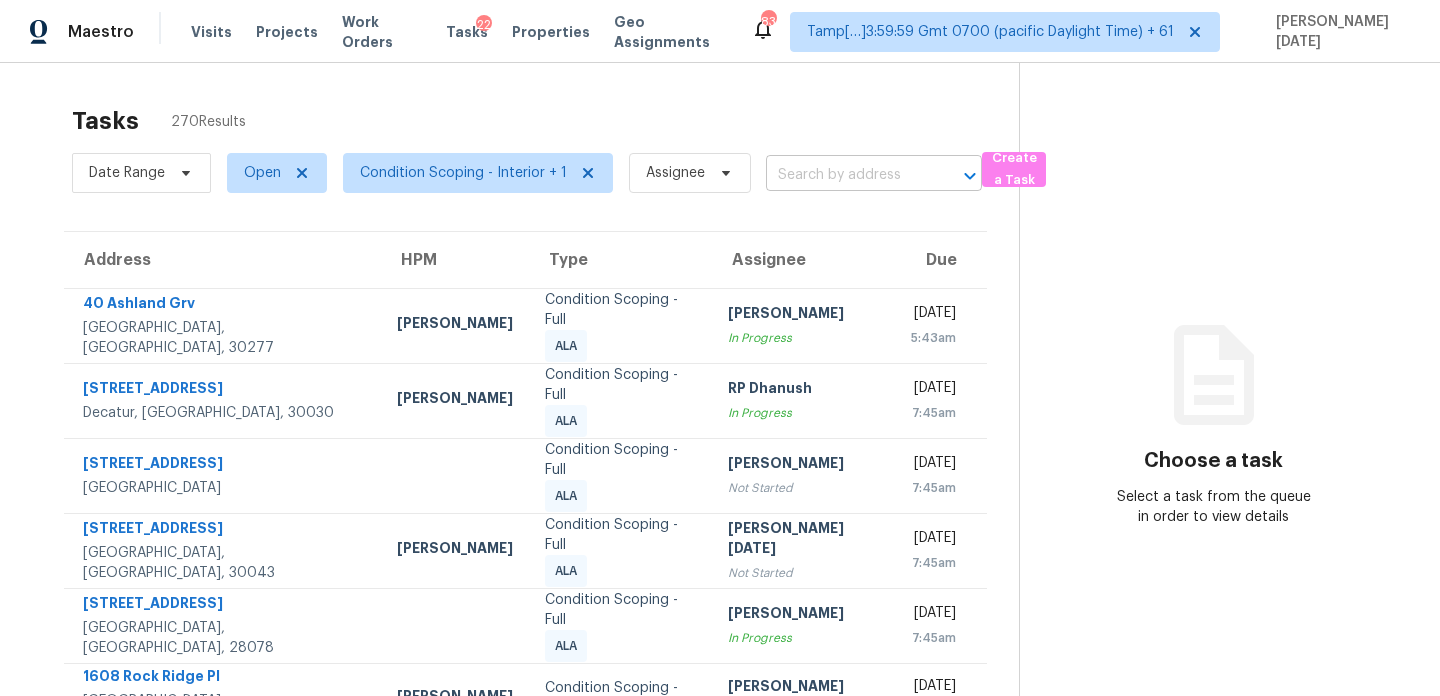 click at bounding box center (846, 175) 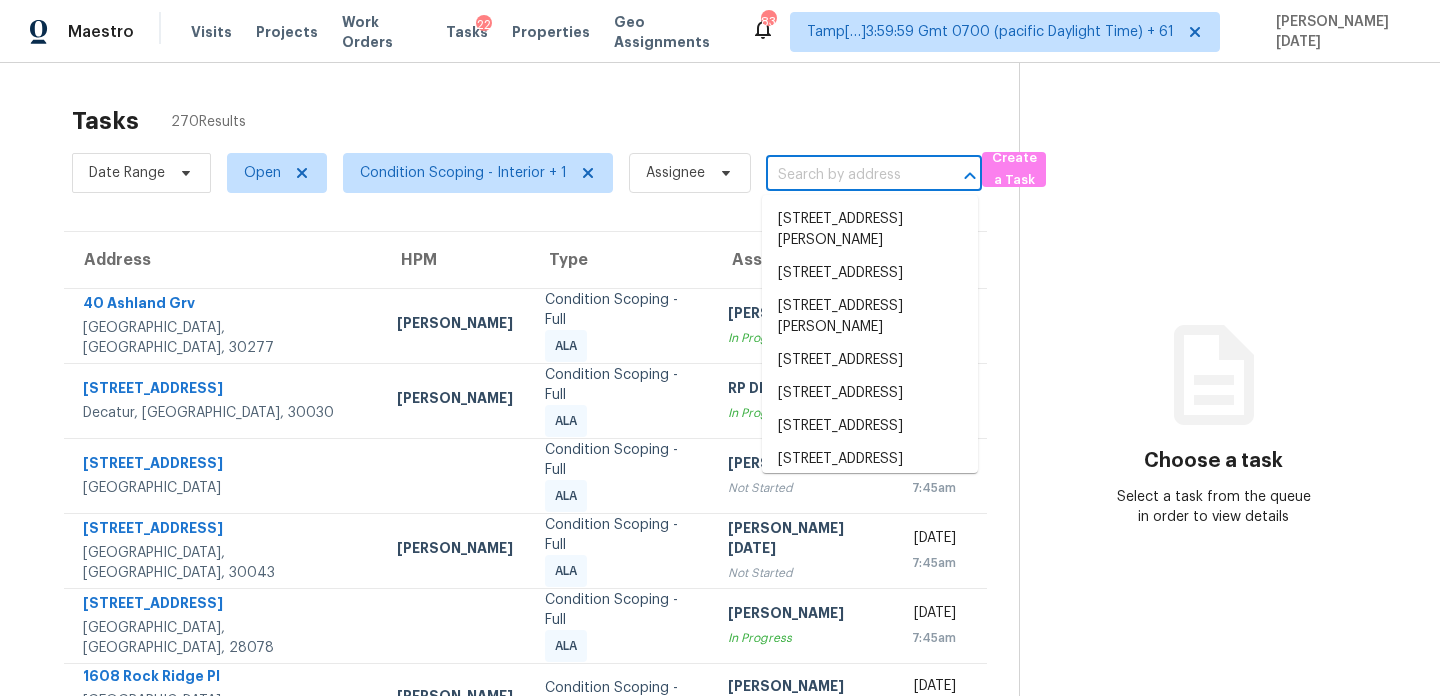 paste on "[STREET_ADDRESS]" 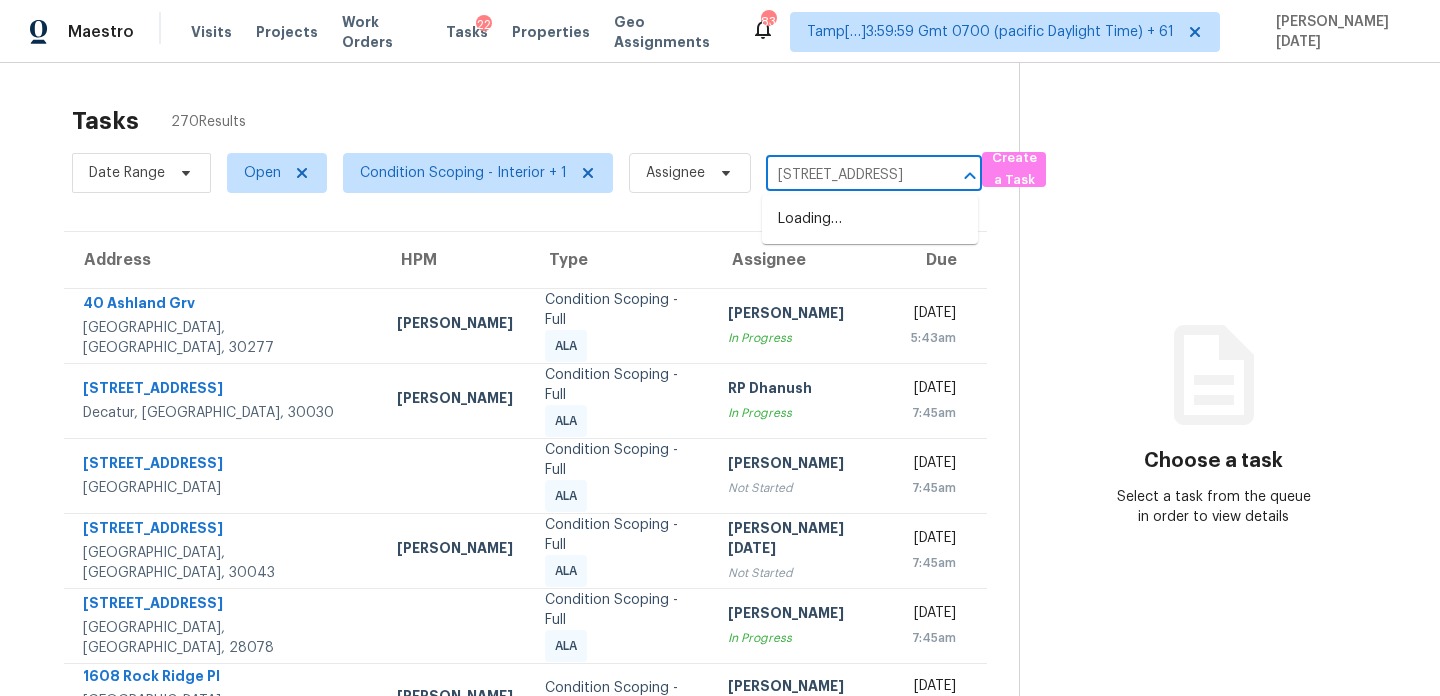 scroll, scrollTop: 0, scrollLeft: 158, axis: horizontal 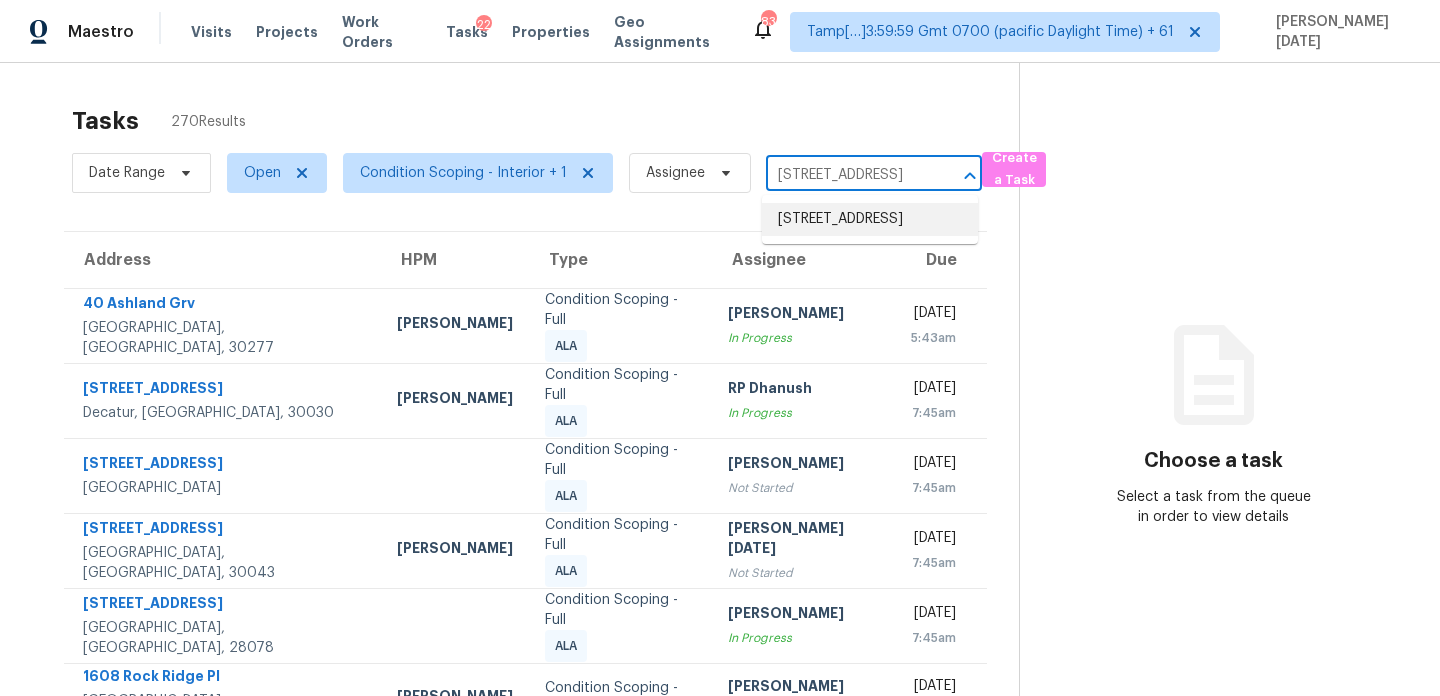 click on "[STREET_ADDRESS]" at bounding box center (870, 219) 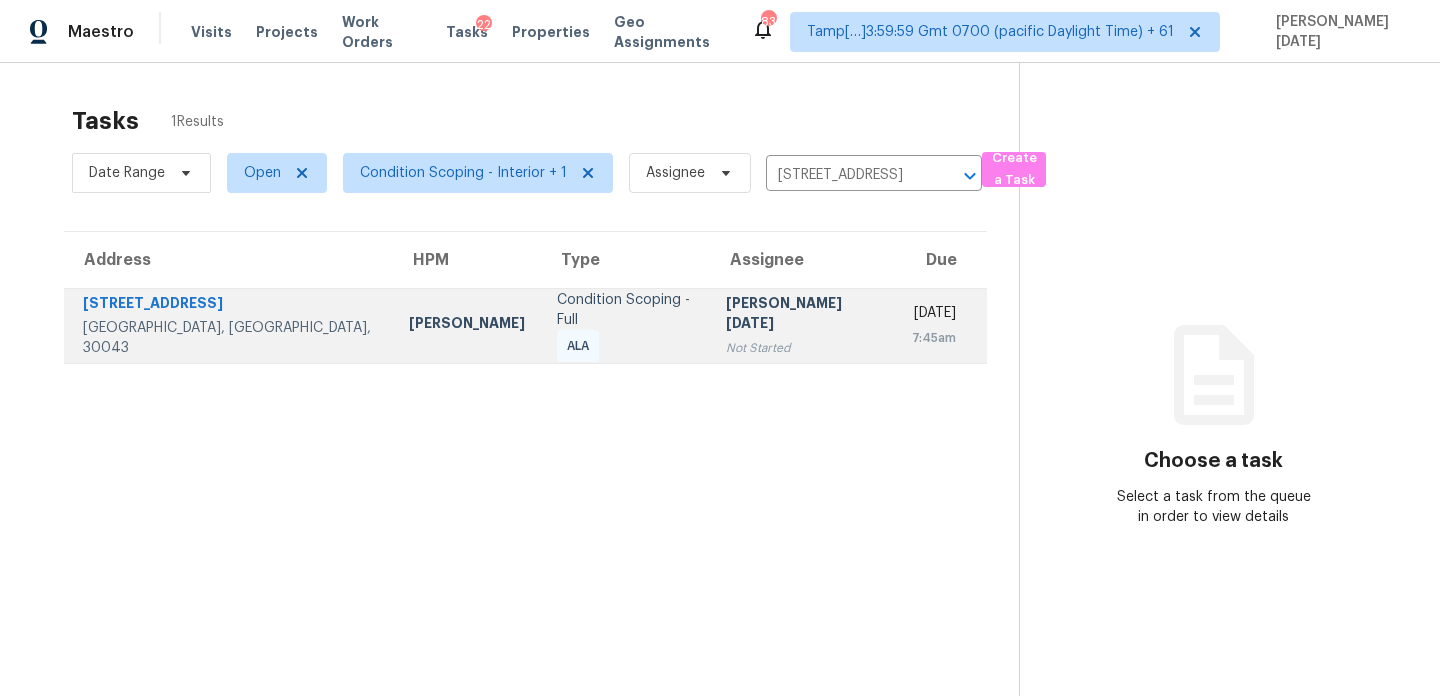 click on "[DATE]" at bounding box center [934, 315] 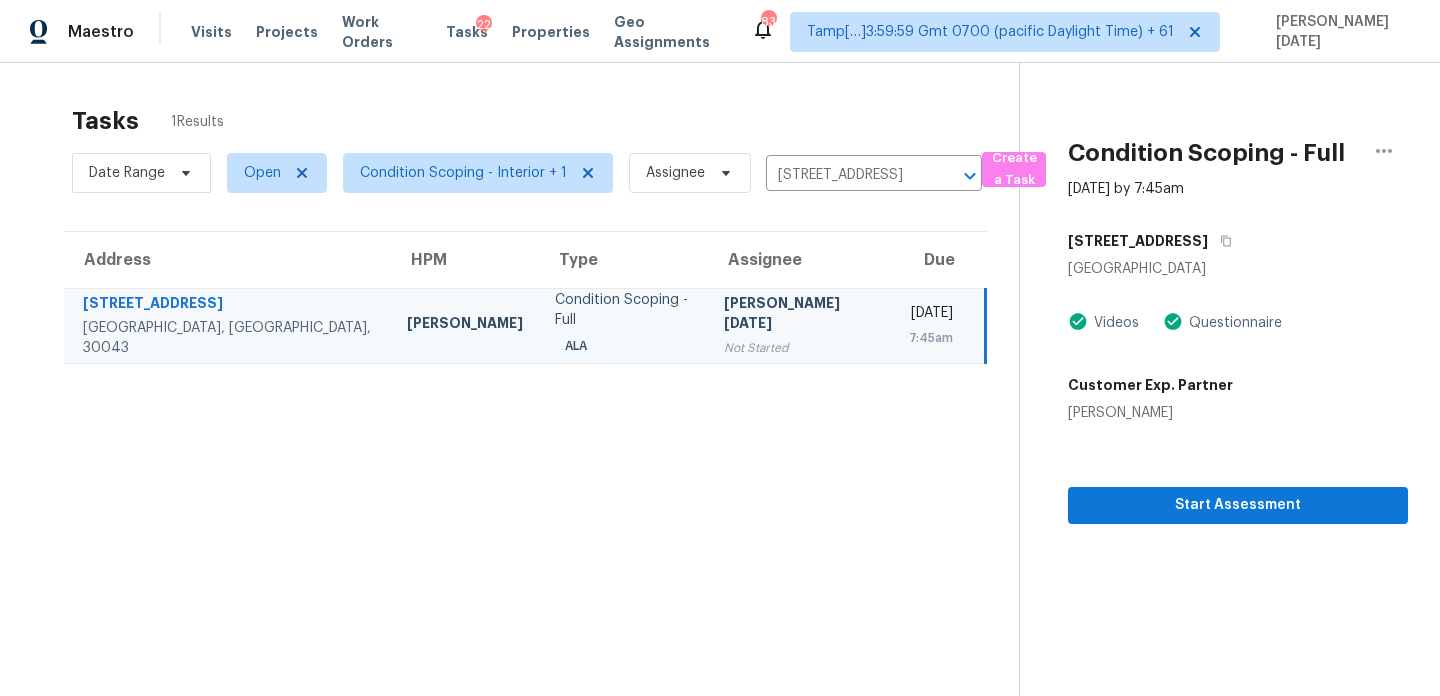click on "[DATE] 7:45am" at bounding box center (939, 325) 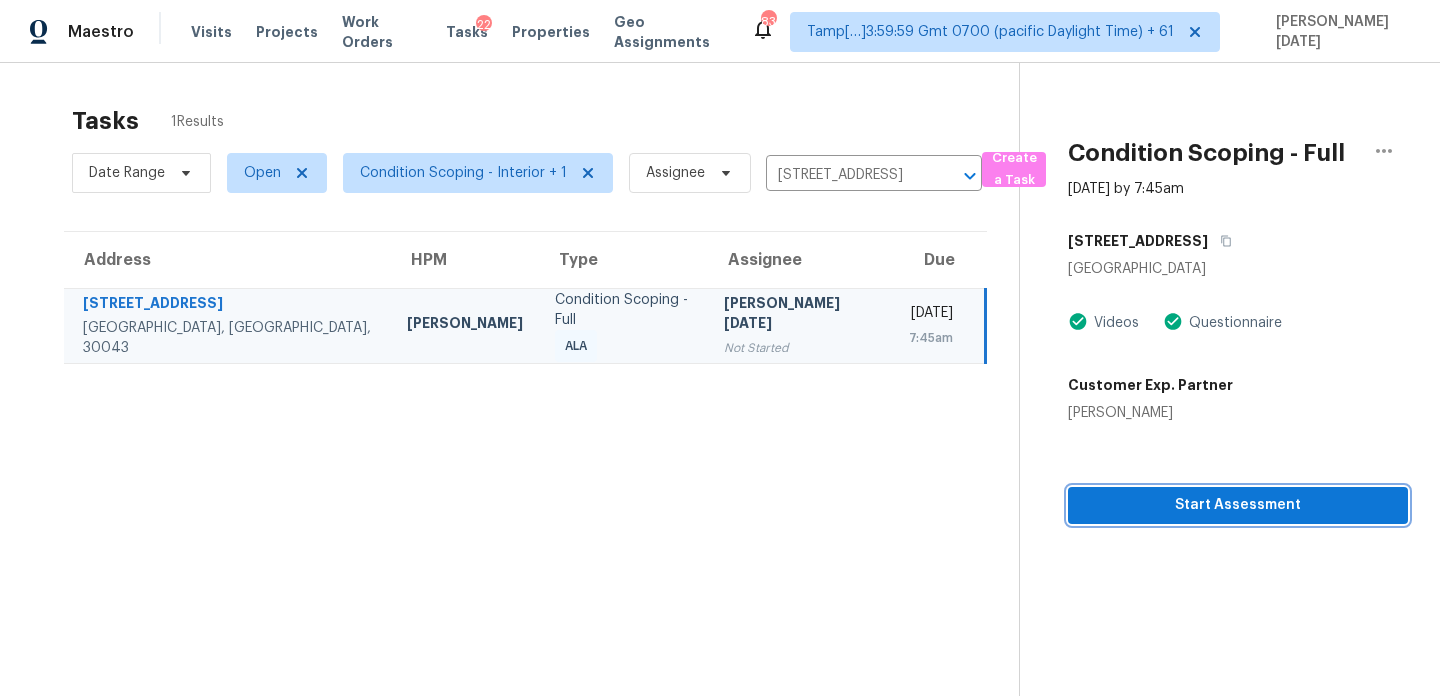 click on "Start Assessment" at bounding box center [1238, 505] 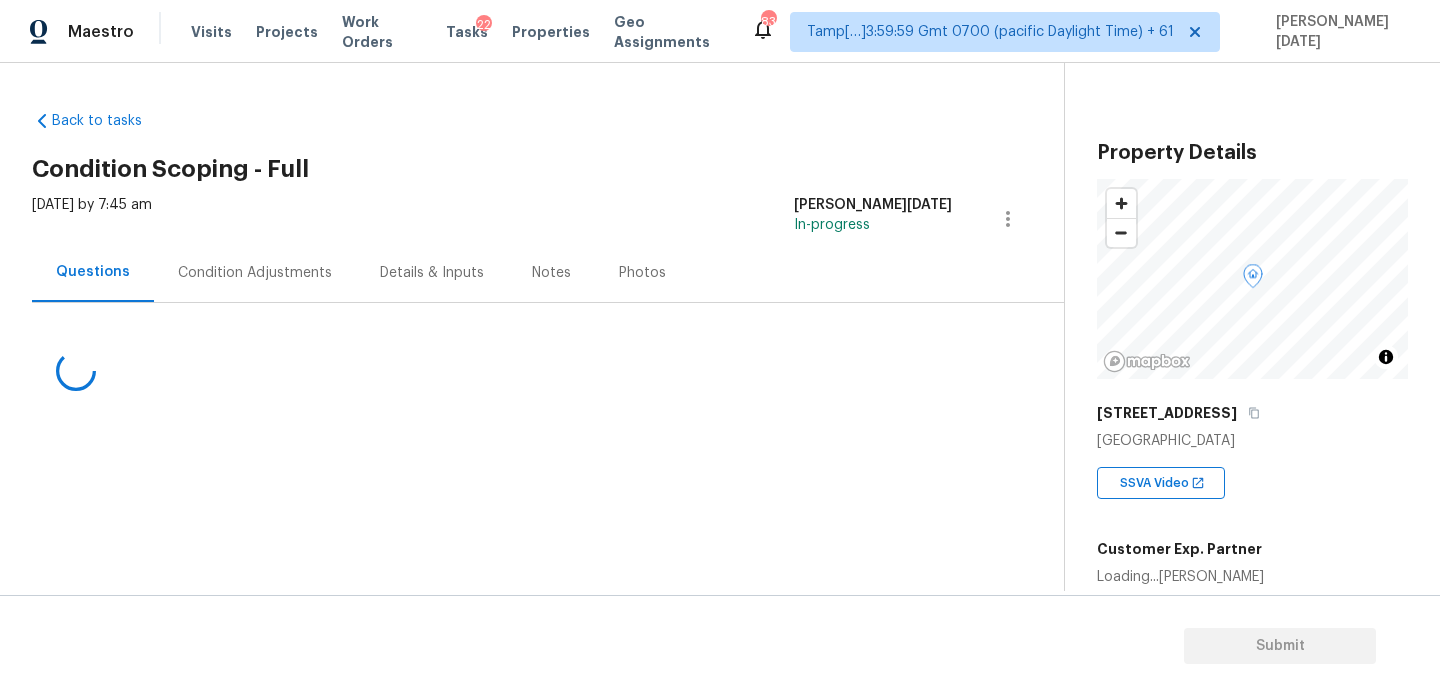 click on "Condition Adjustments" at bounding box center [255, 273] 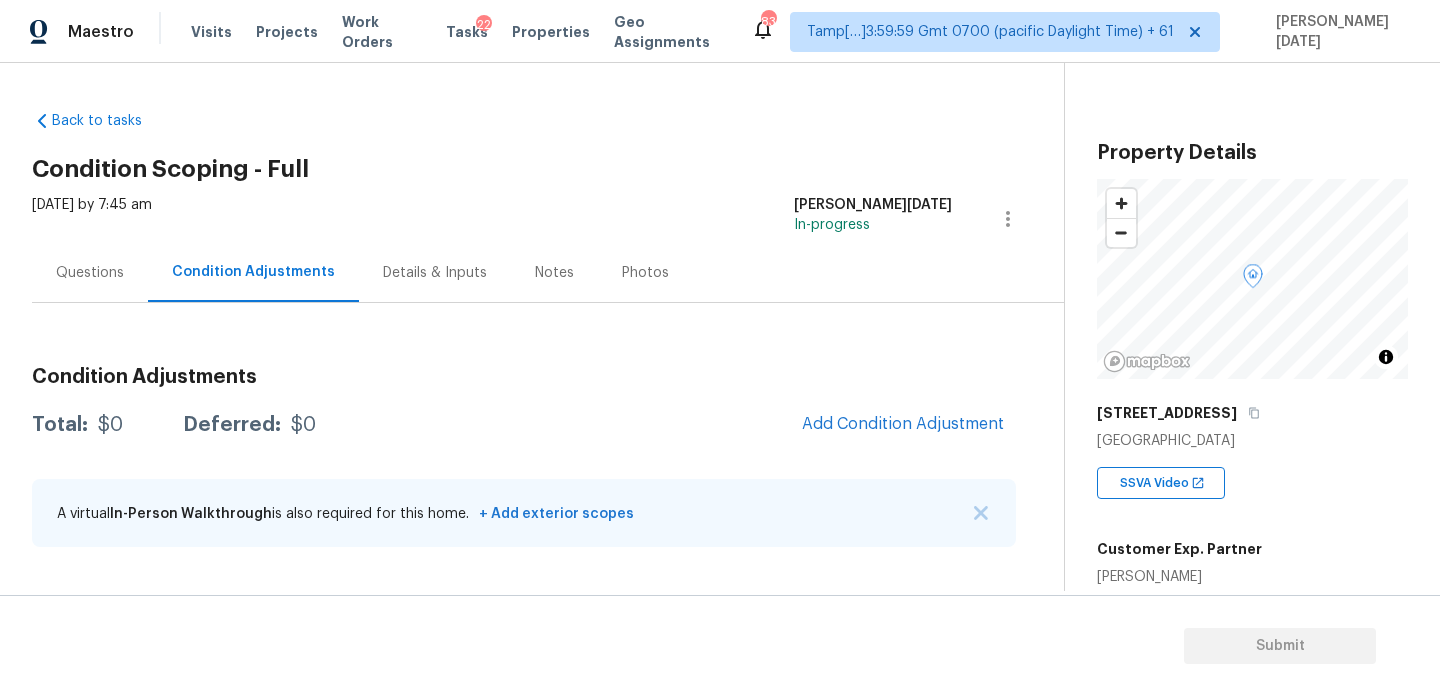click on "Condition Adjustments Total:  $0 Deferred:  $0 Add Condition Adjustment A virtual  In-Person Walkthrough  is also required for this home.   + Add exterior scopes" at bounding box center [524, 434] 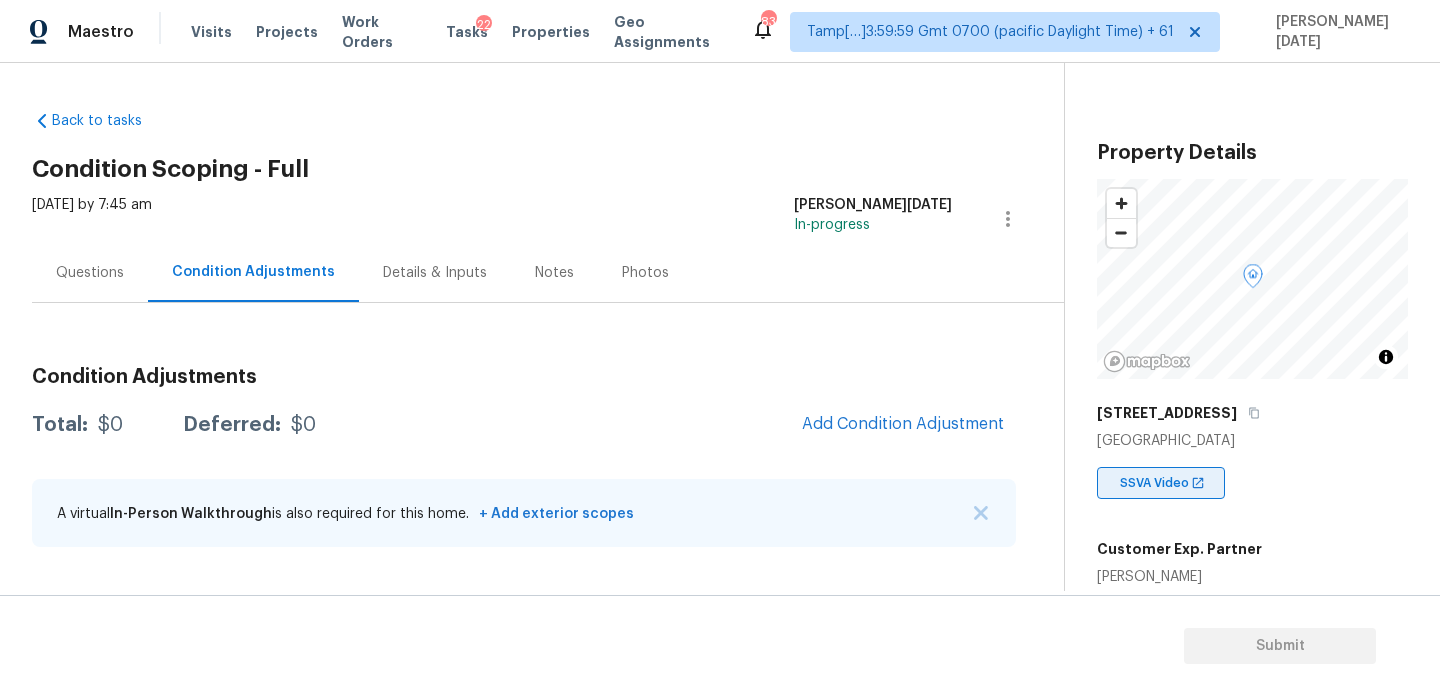 scroll, scrollTop: 458, scrollLeft: 0, axis: vertical 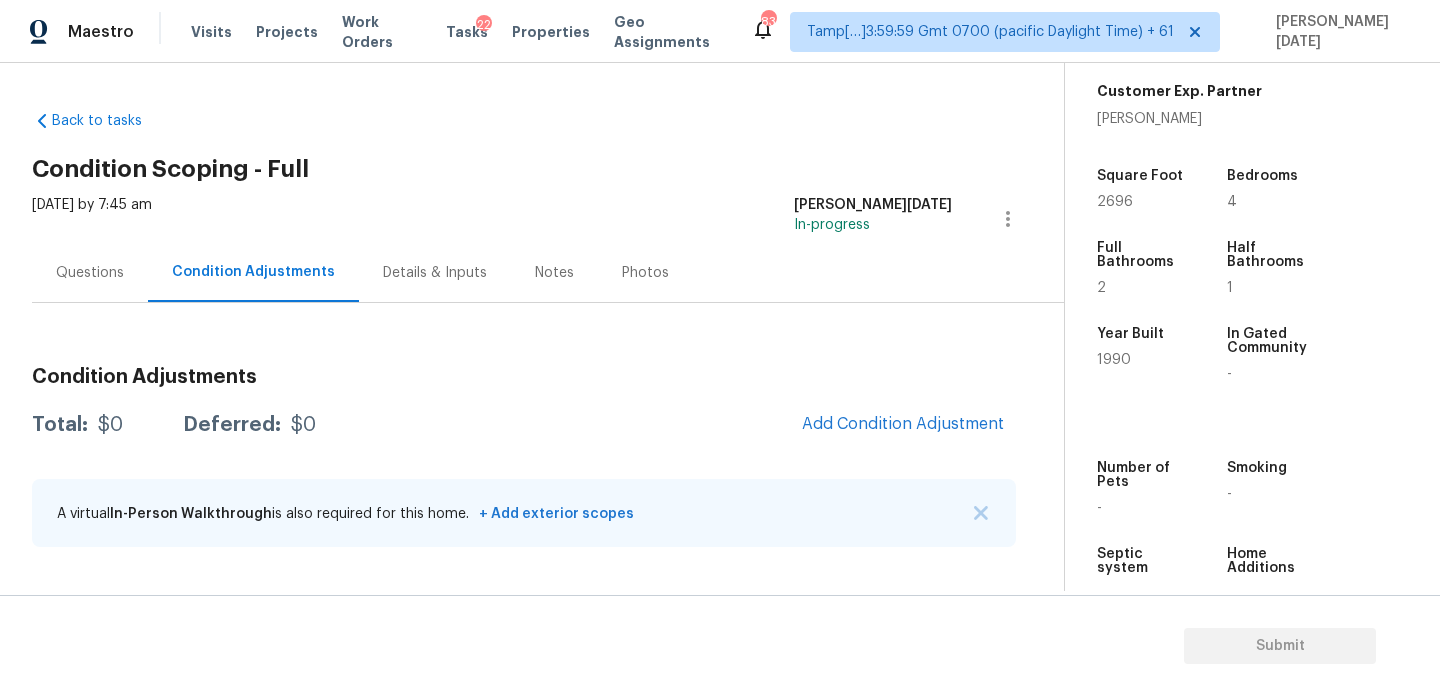 click on "Questions" at bounding box center (90, 272) 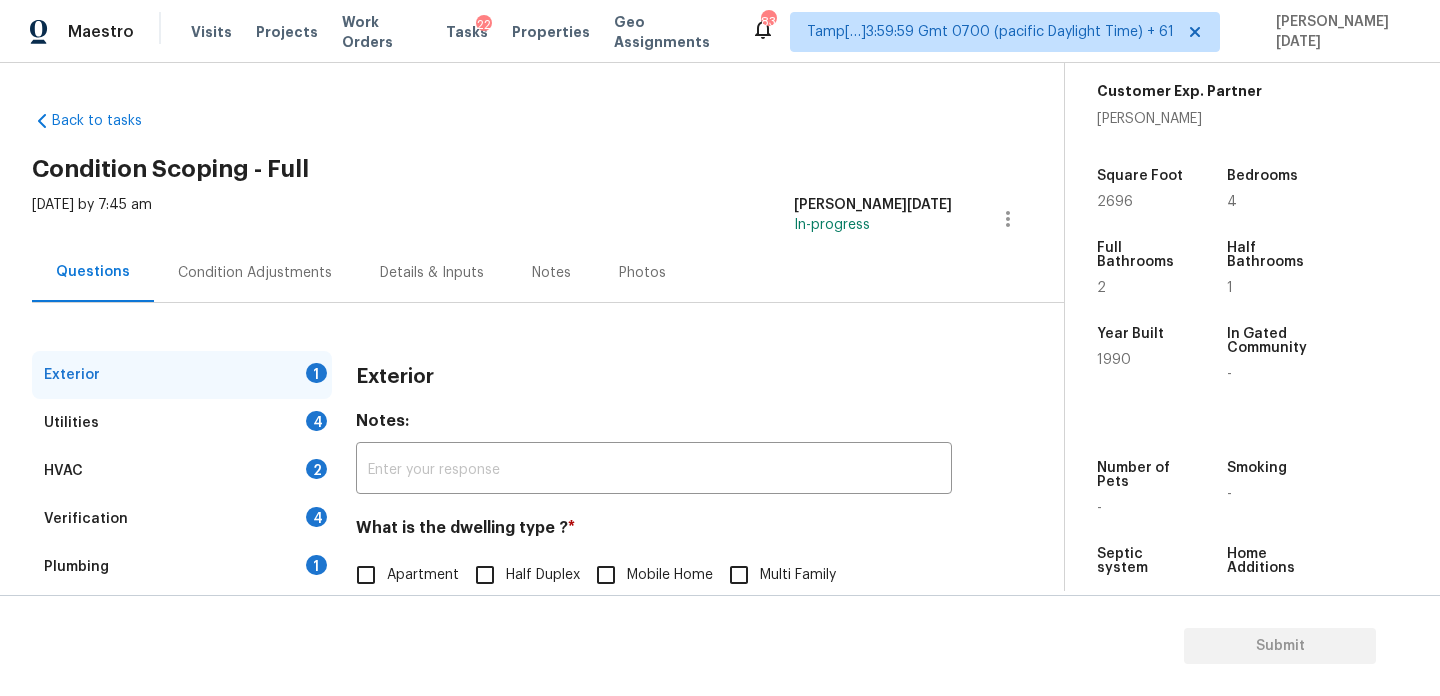 scroll, scrollTop: 267, scrollLeft: 0, axis: vertical 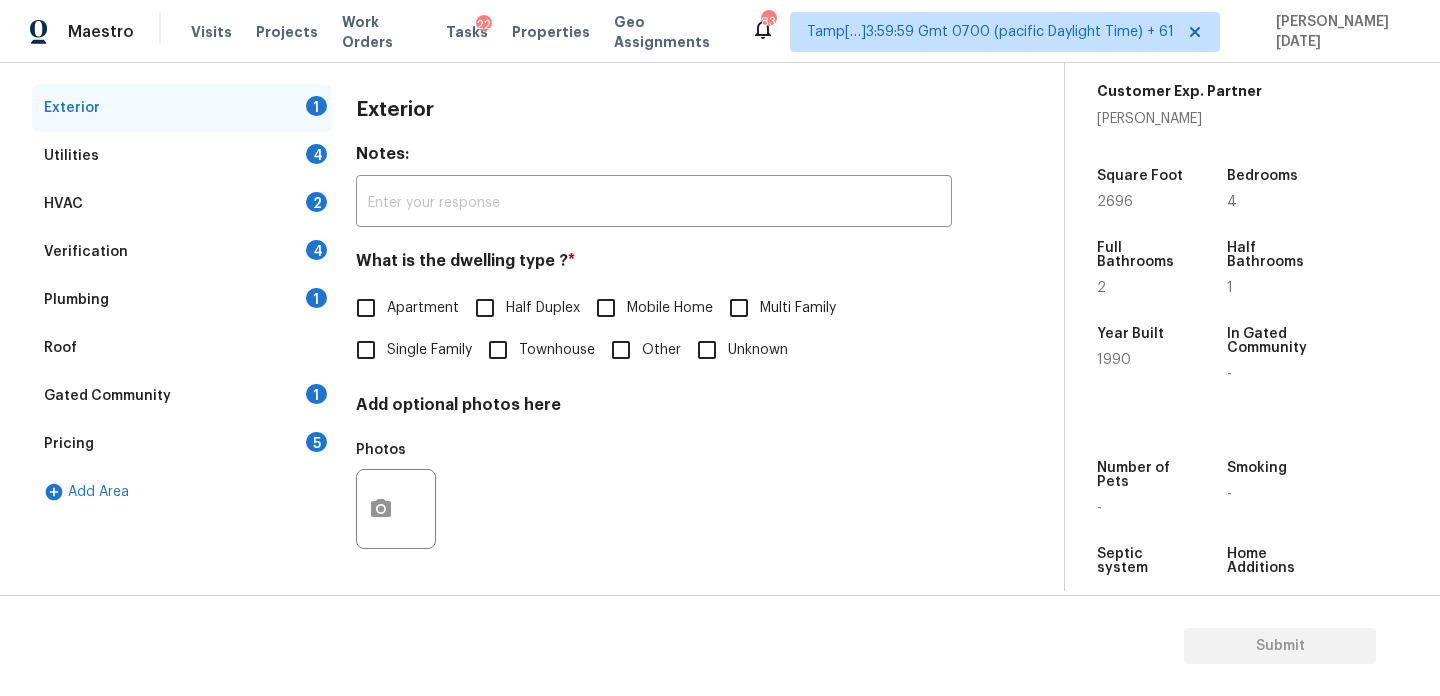 click on "Pricing 5" at bounding box center (182, 444) 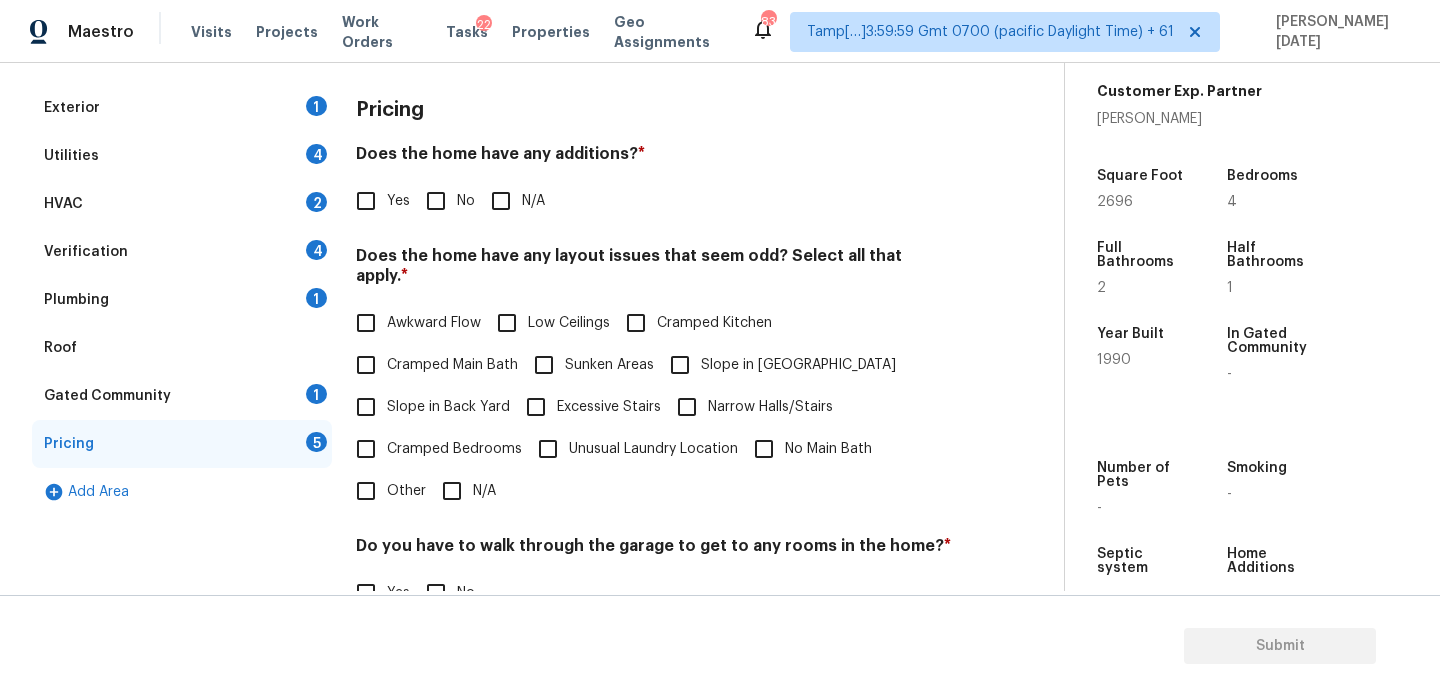 click on "Slope in Back Yard" at bounding box center (427, 407) 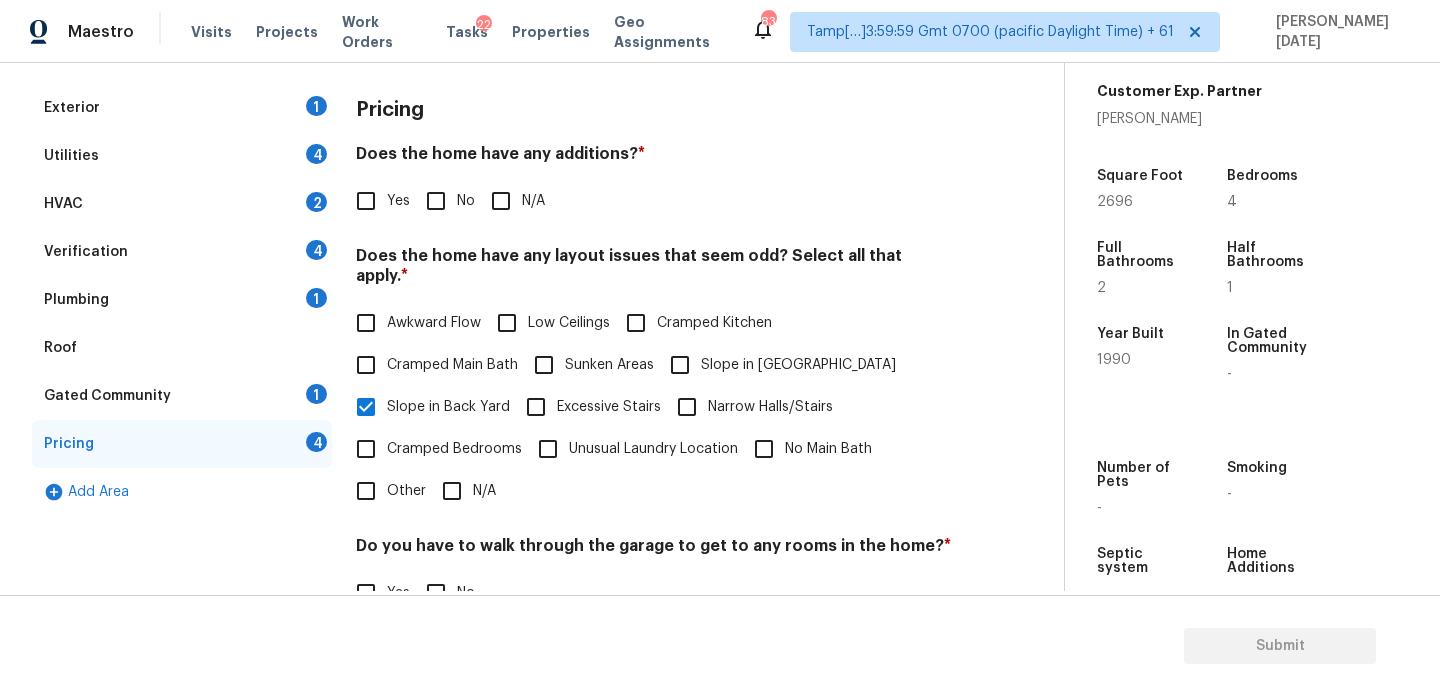 click on "Slope in [GEOGRAPHIC_DATA]" at bounding box center (680, 365) 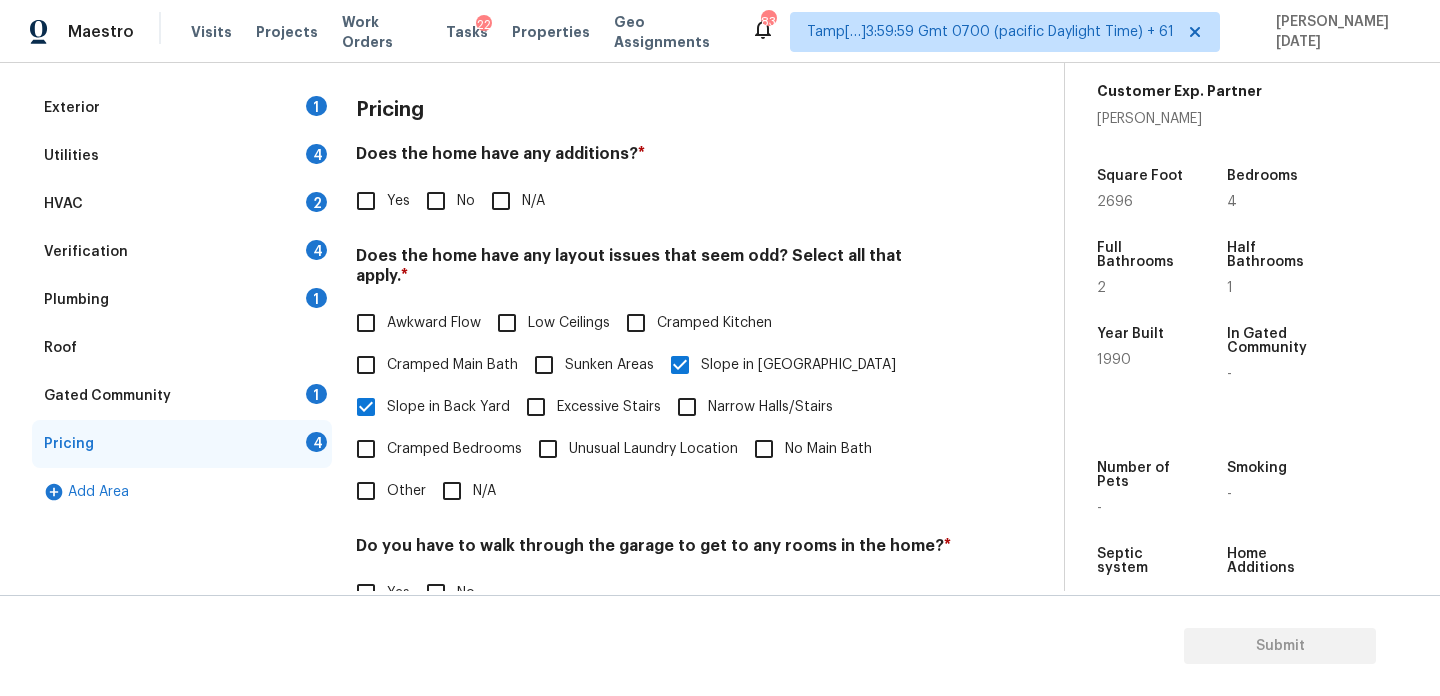click on "No" at bounding box center [436, 201] 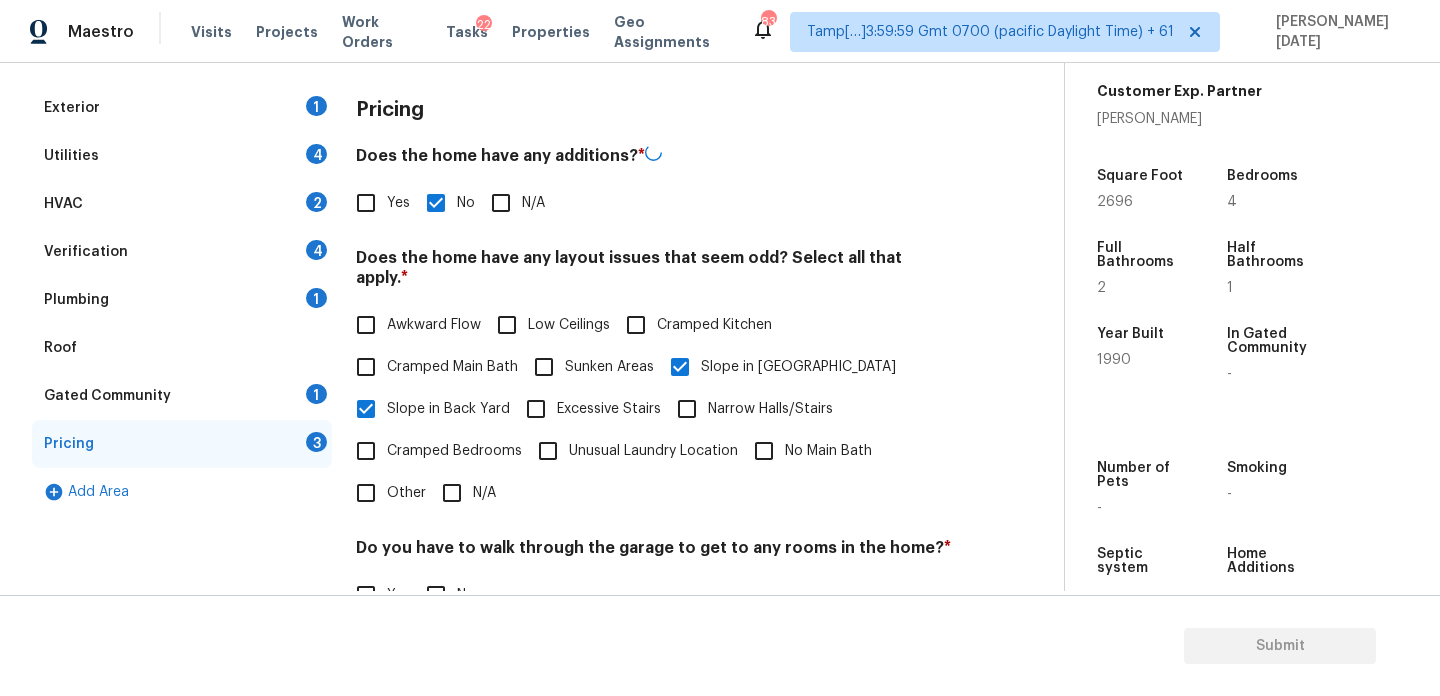 scroll, scrollTop: 504, scrollLeft: 0, axis: vertical 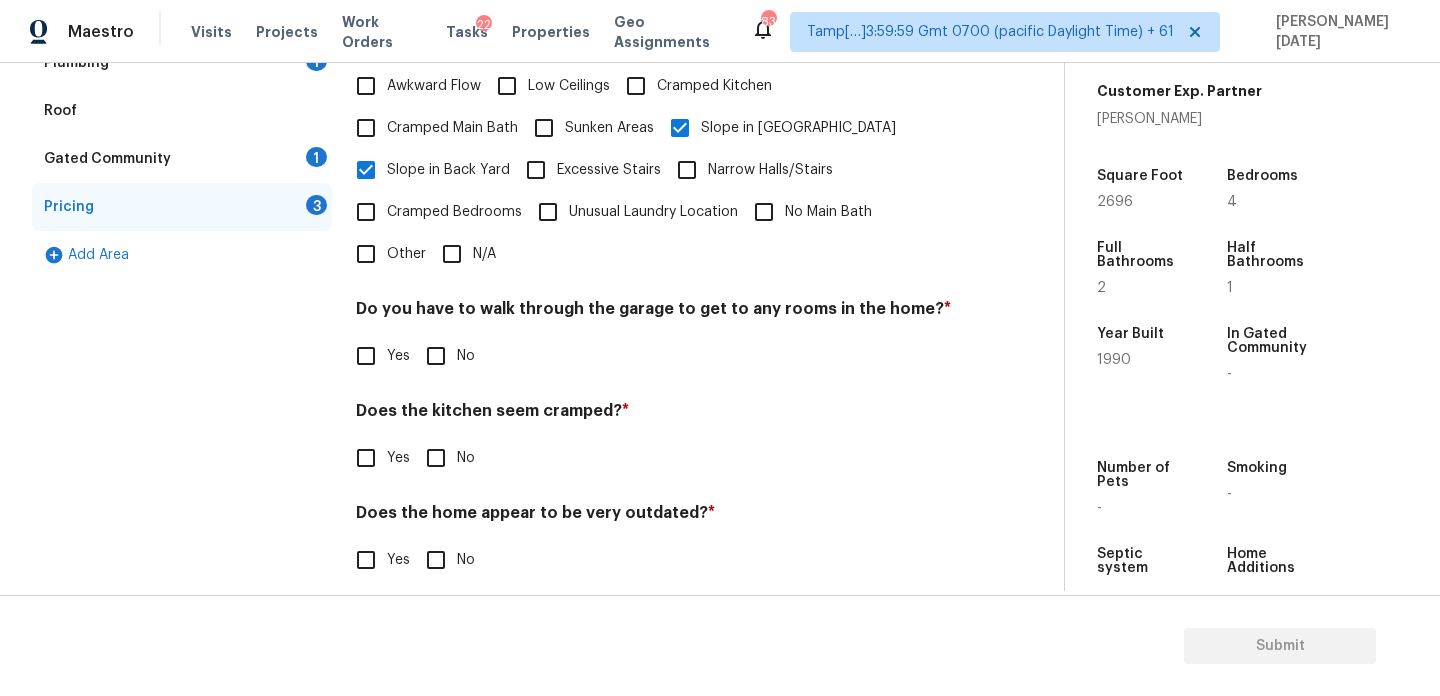 click on "Pricing Does the home have any additions?  * Yes No N/A Does the home have any layout issues that seem odd? Select all that apply.  * Awkward Flow Low Ceilings Cramped Kitchen Cramped Main Bath Sunken Areas Slope in Front Yard Slope in Back Yard Excessive Stairs Narrow Halls/Stairs Cramped Bedrooms Unusual Laundry Location No Main Bath Other N/A Do you have to walk through the garage to get to any rooms in the home?  * Yes No Does the kitchen seem cramped?  * Yes No Does the home appear to be very outdated?  * Yes No" at bounding box center [654, 226] 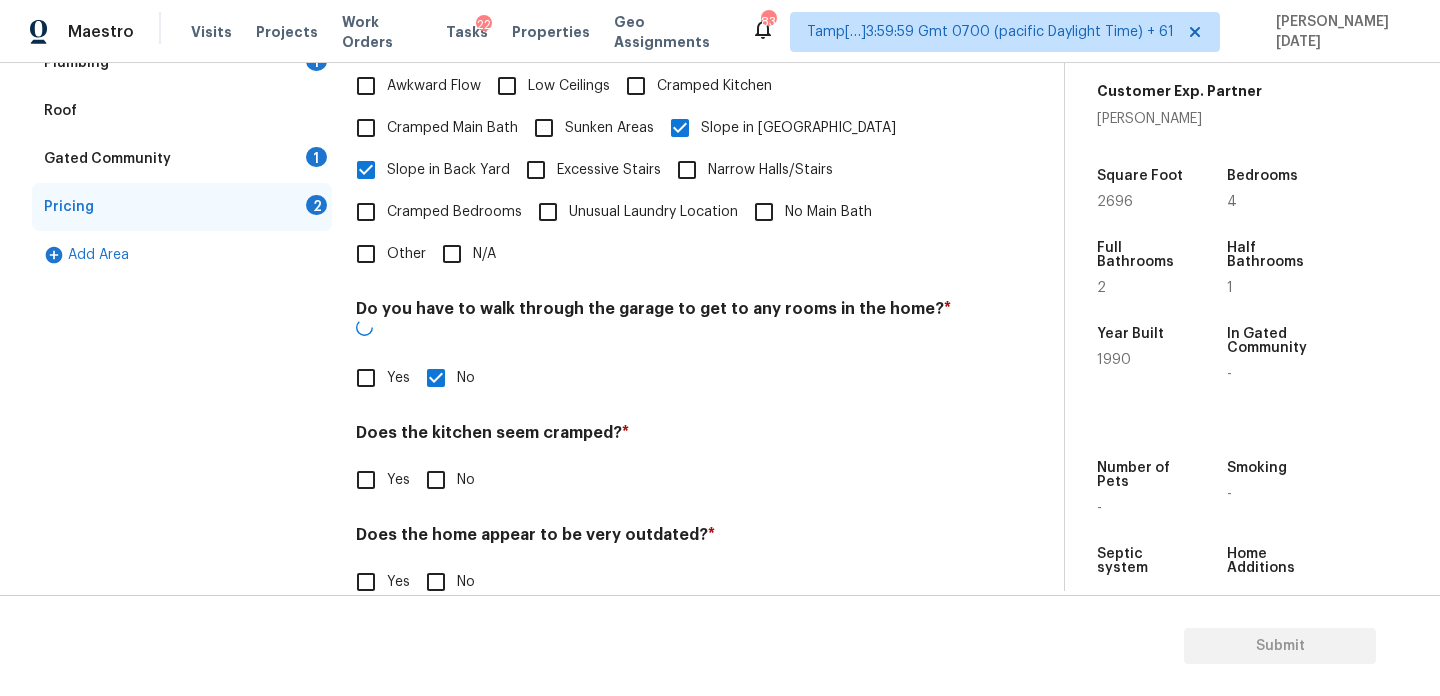 click on "No" at bounding box center (436, 480) 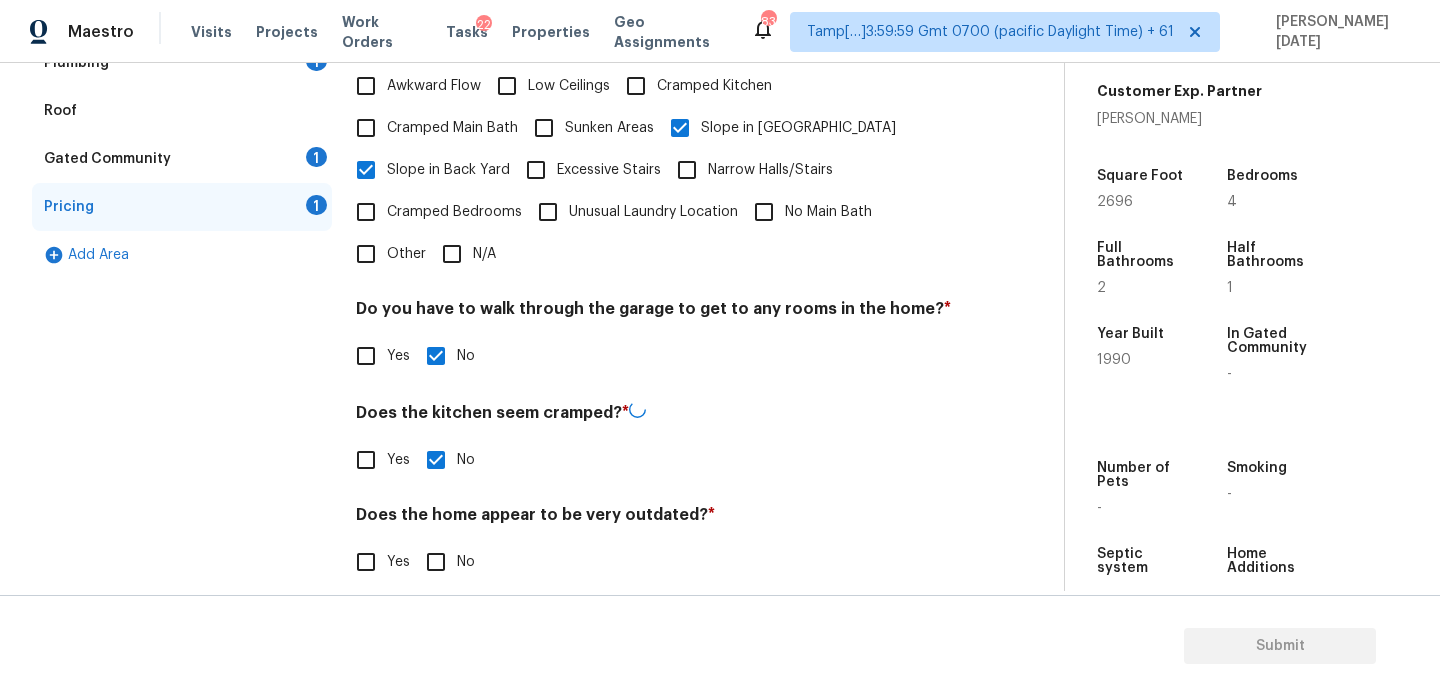 click on "No" at bounding box center [436, 562] 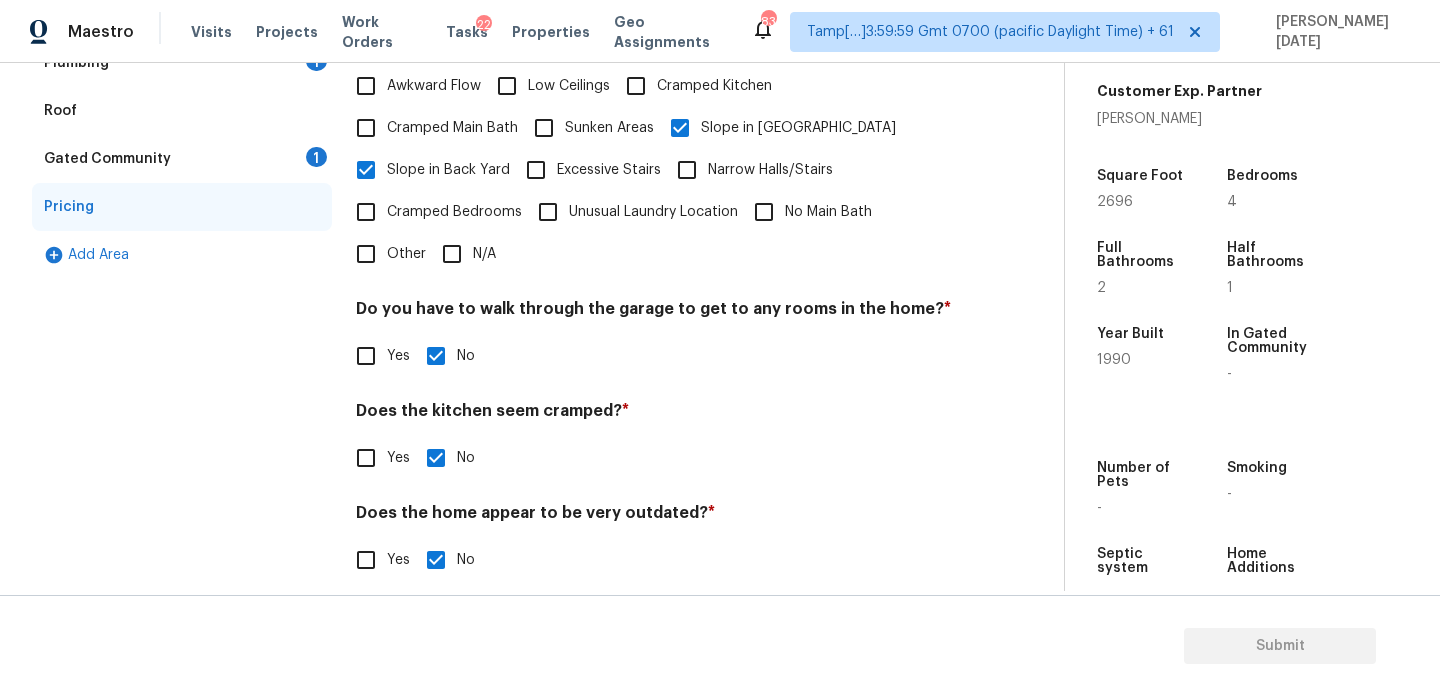 scroll, scrollTop: 0, scrollLeft: 0, axis: both 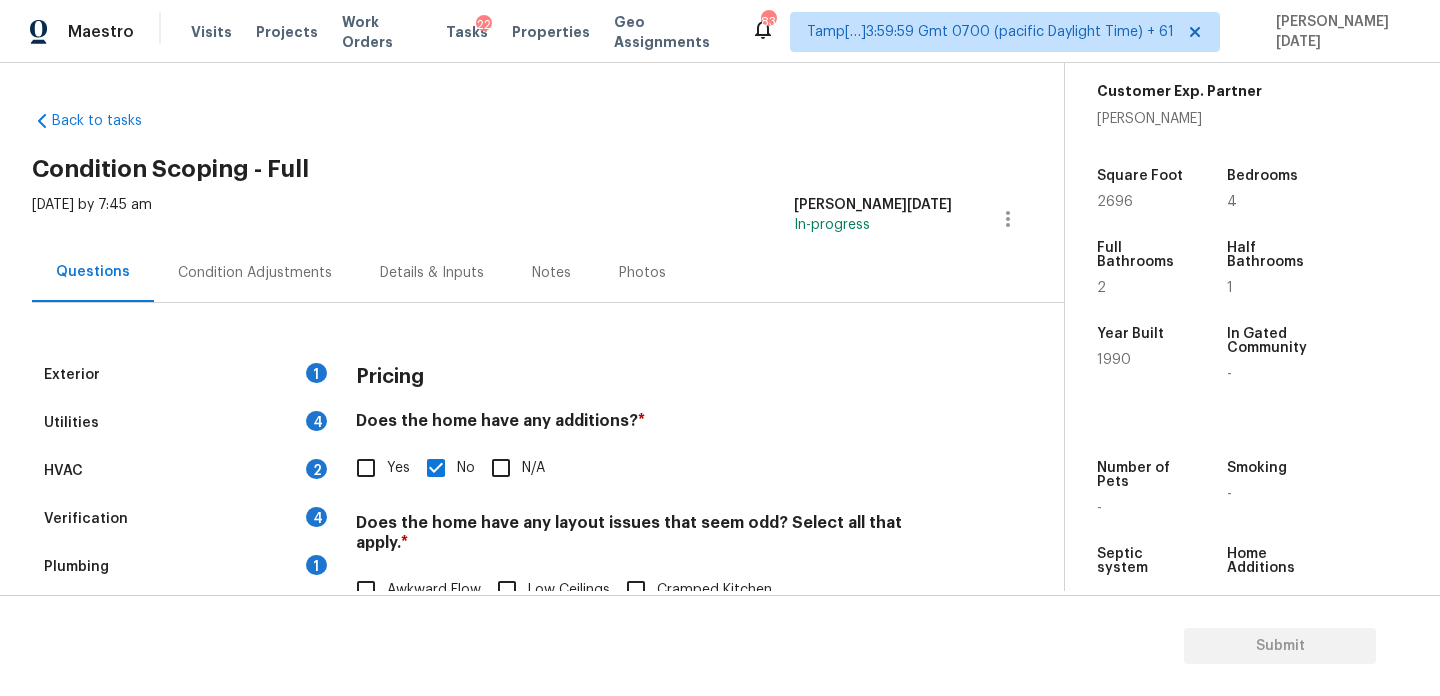 click on "Condition Adjustments" at bounding box center [255, 272] 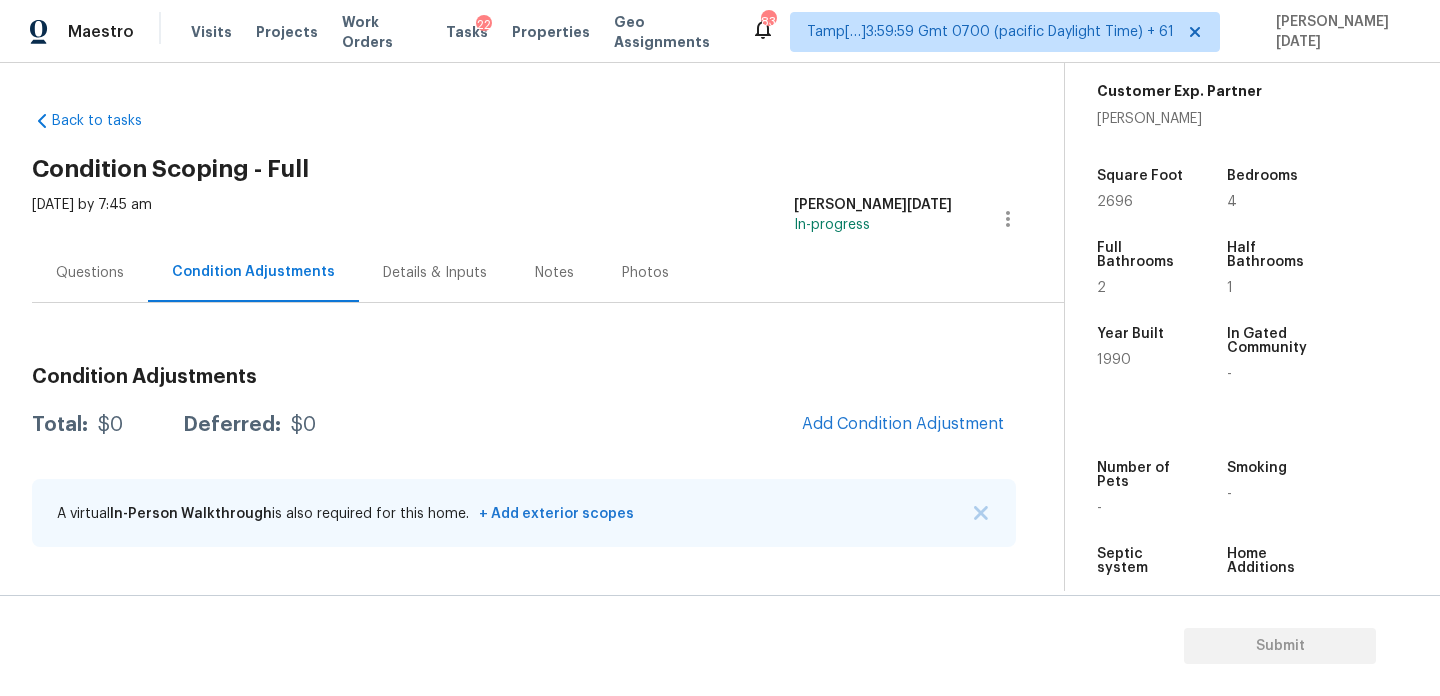 click on "Condition Adjustments" at bounding box center [253, 272] 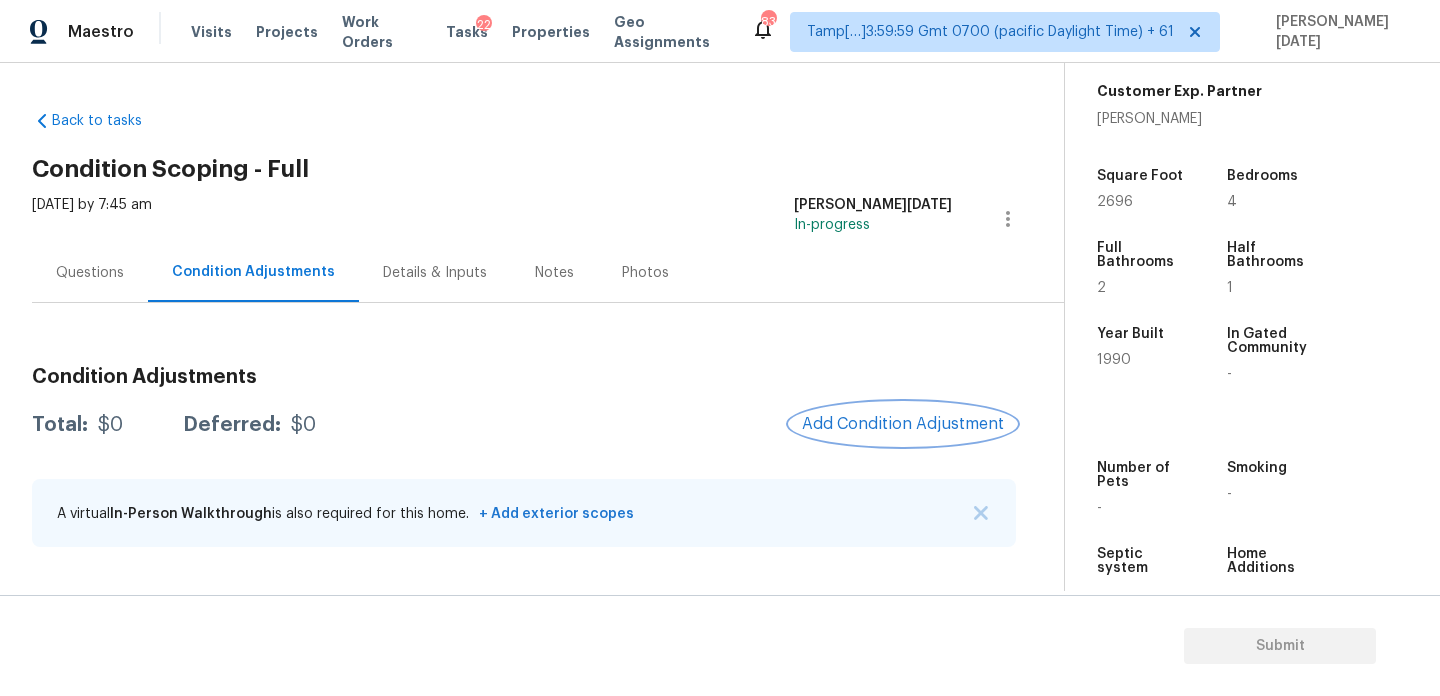 click on "Add Condition Adjustment" at bounding box center [903, 424] 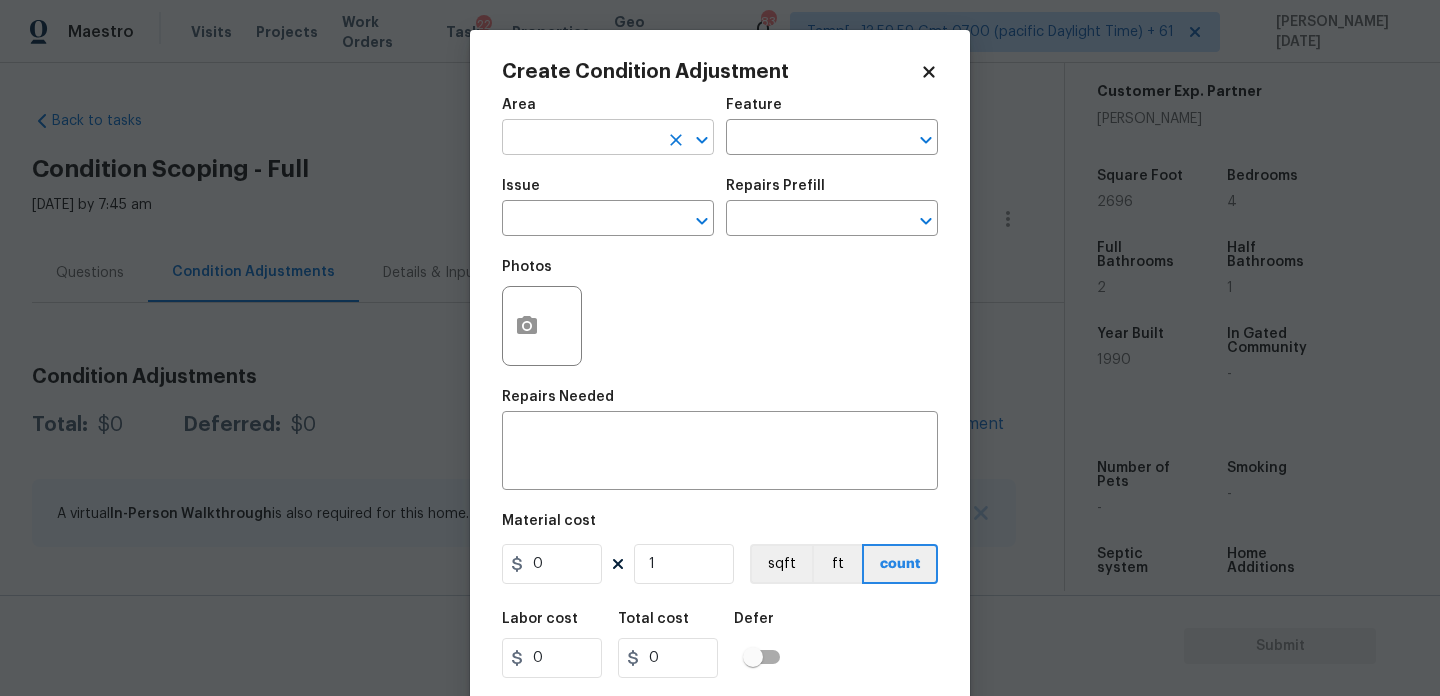 click at bounding box center [580, 139] 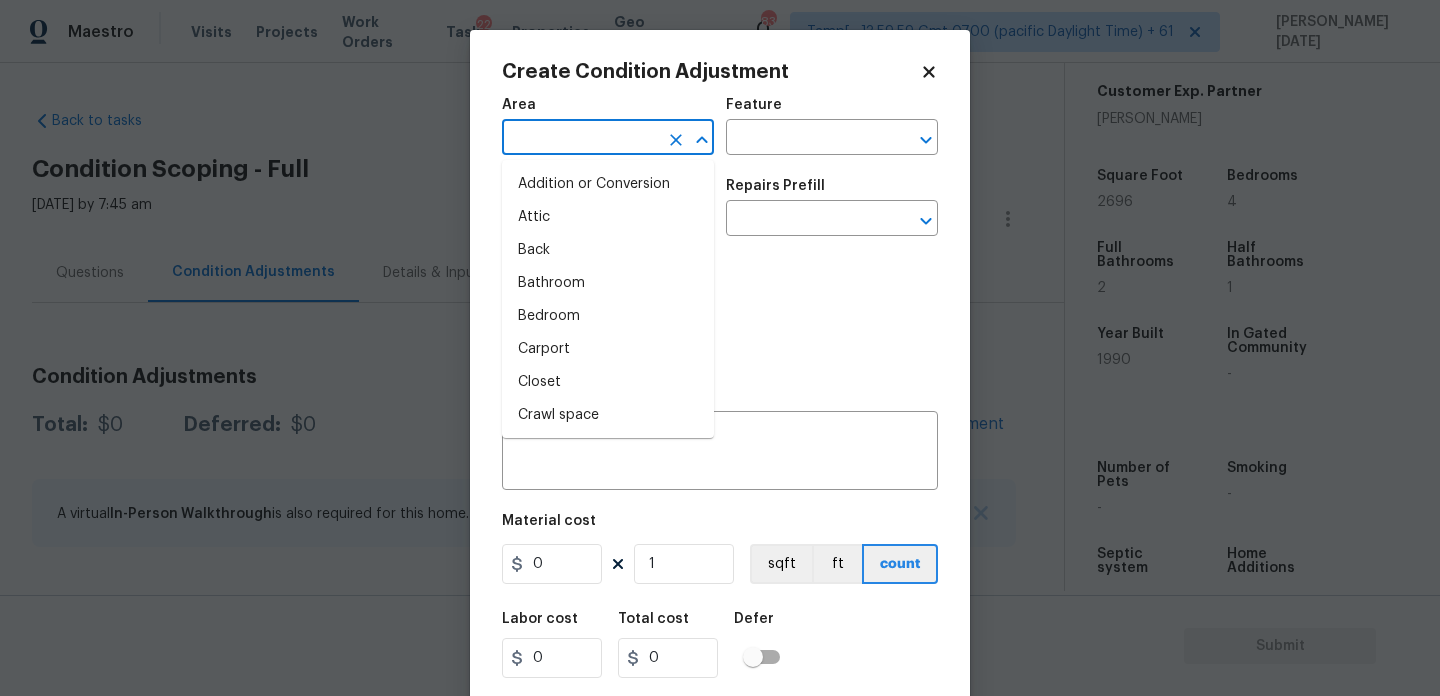 type on "R" 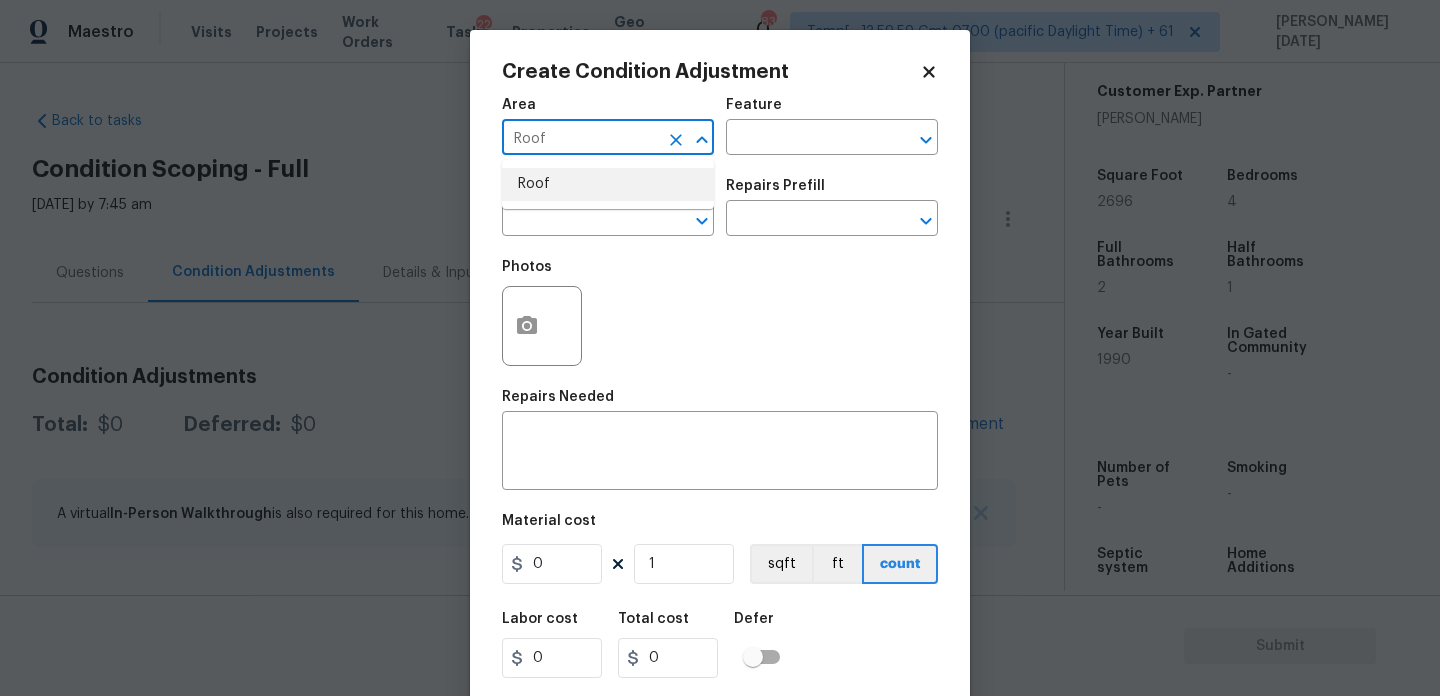 click on "Roof" at bounding box center (608, 184) 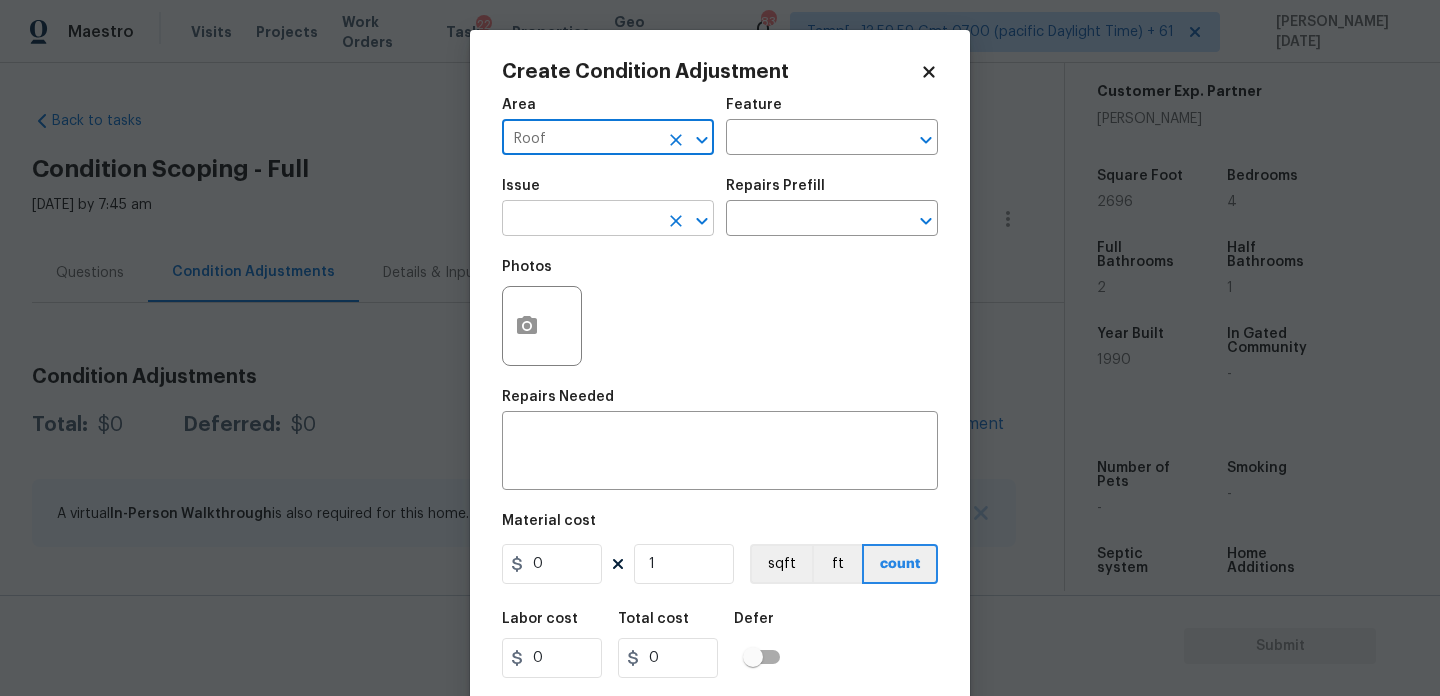 type on "Roof" 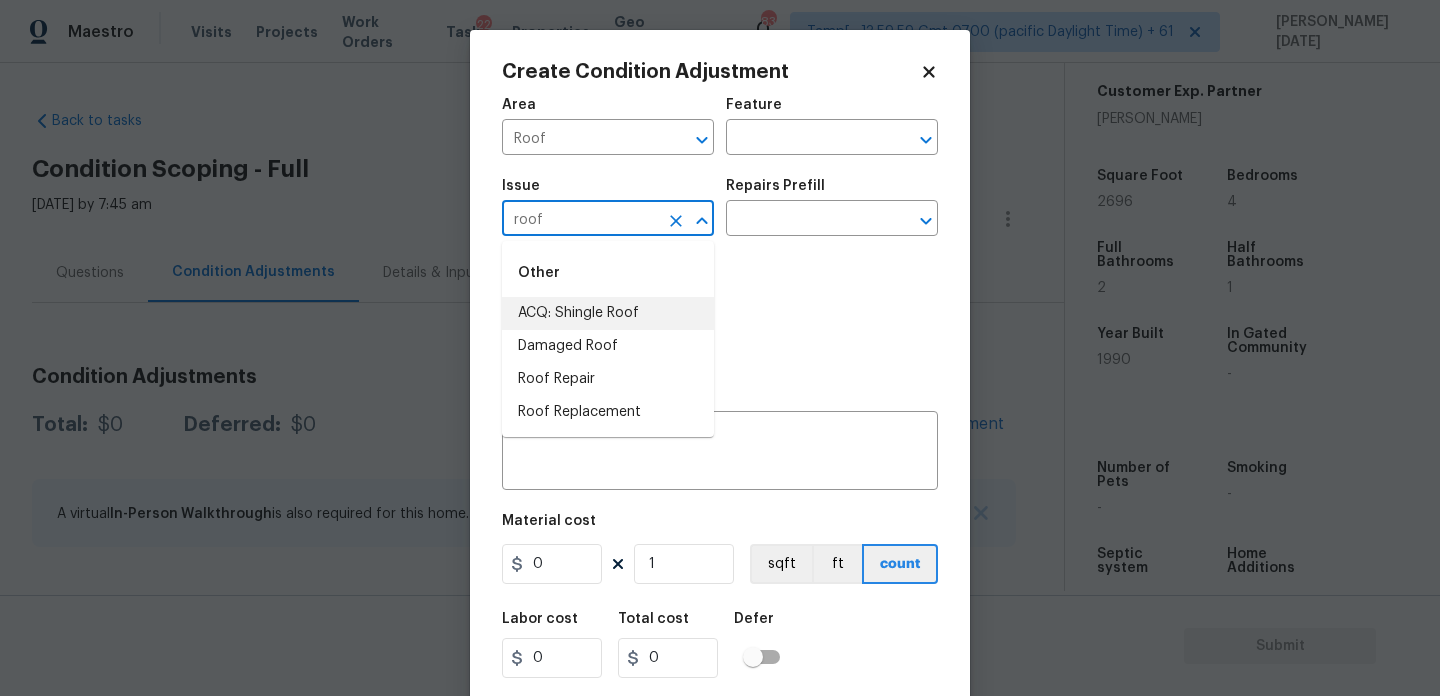 click on "ACQ: Shingle Roof" at bounding box center [608, 313] 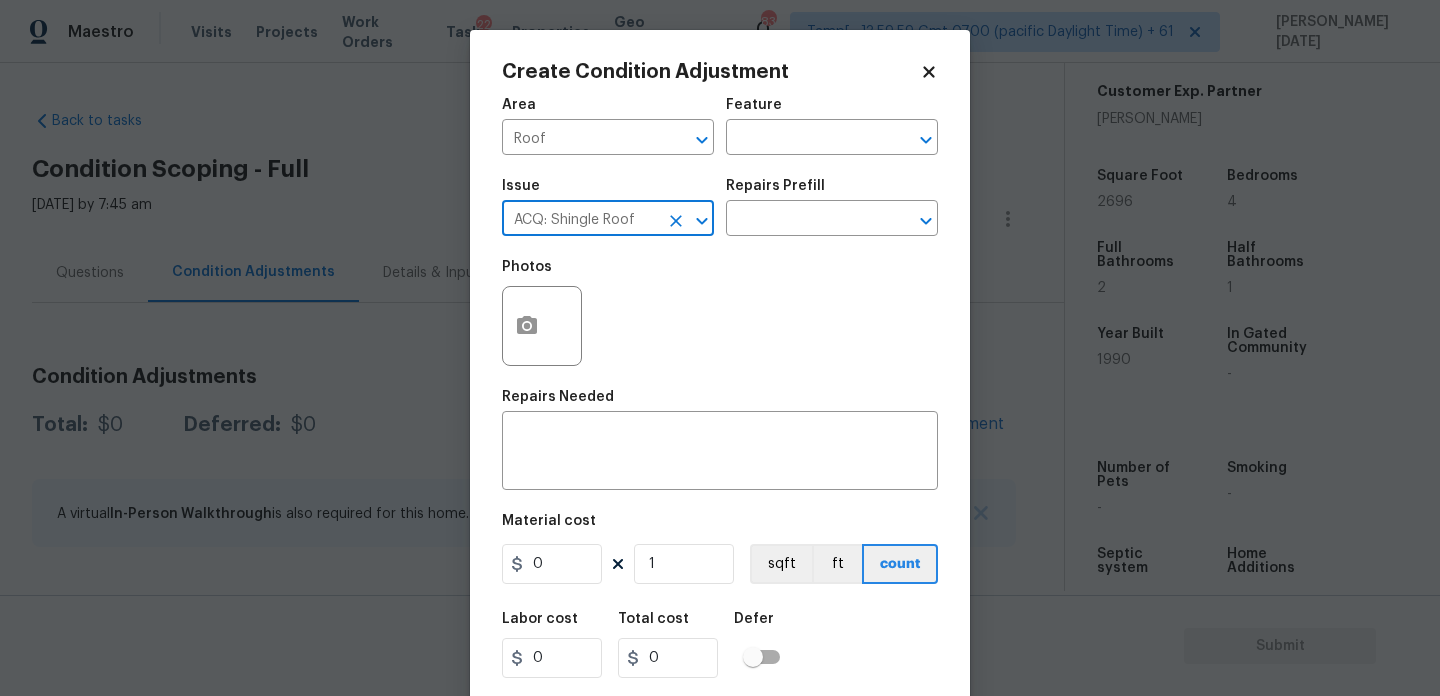 type on "ACQ: Shingle Roof" 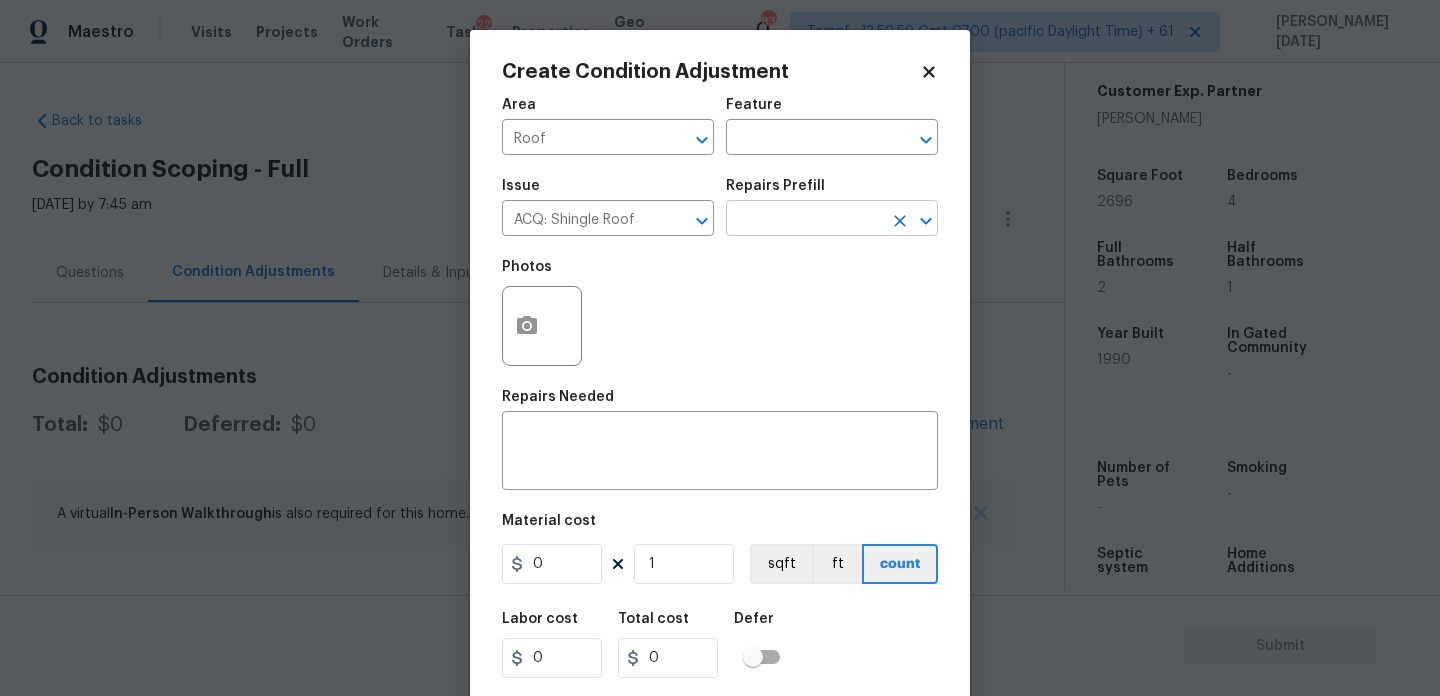 click at bounding box center [804, 220] 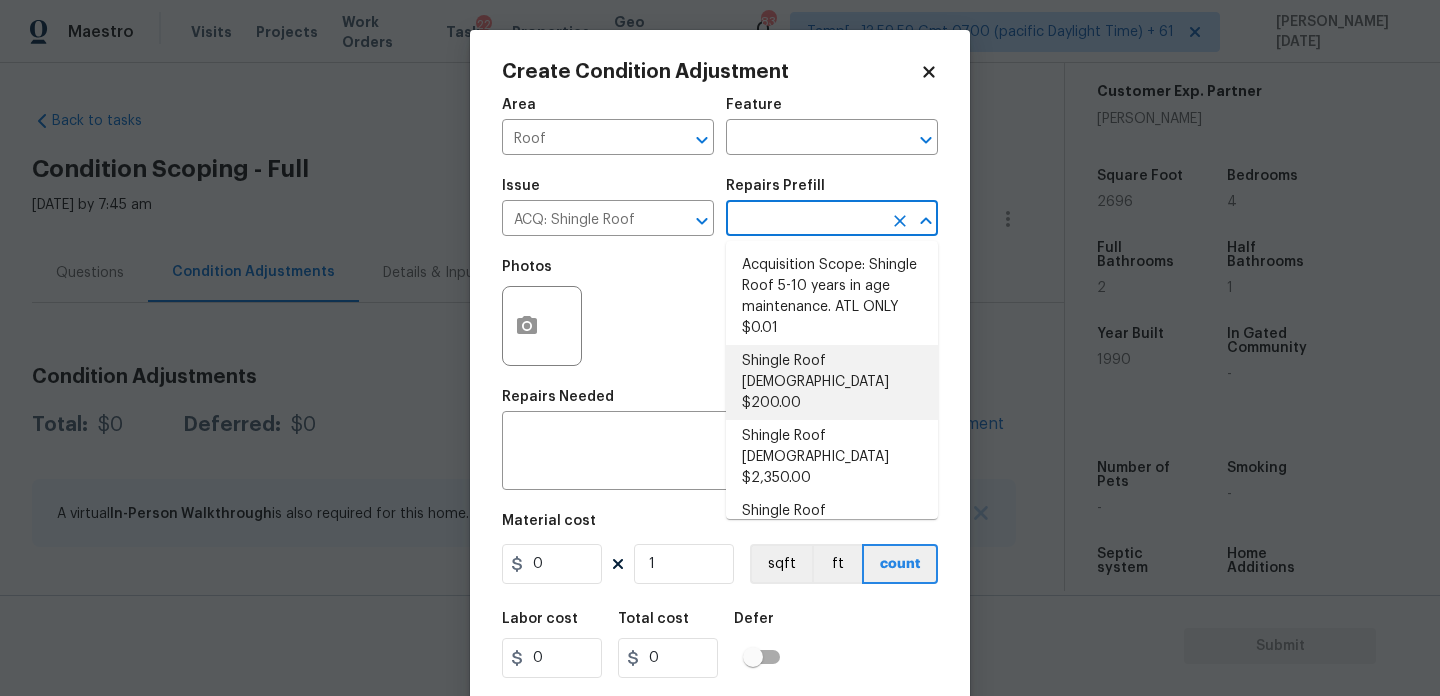 click on "Shingle Roof [DEMOGRAPHIC_DATA] $200.00" at bounding box center [832, 382] 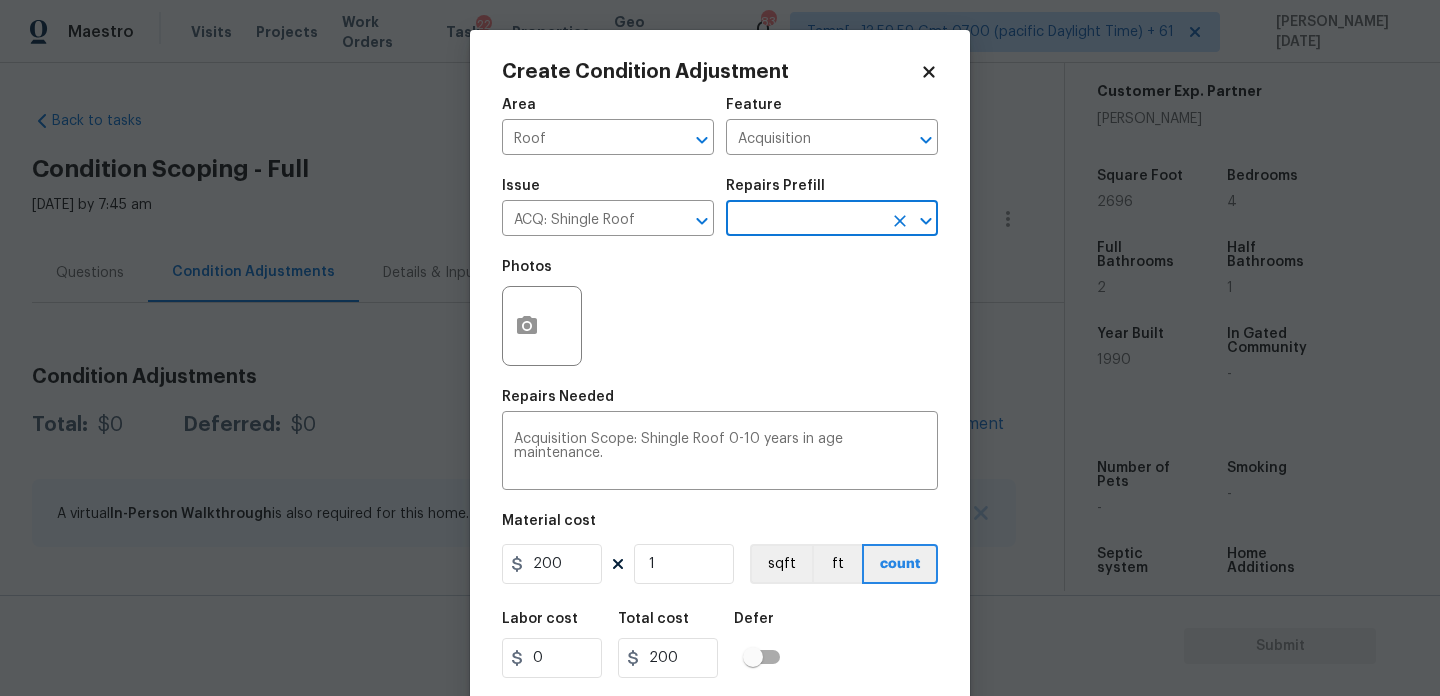 click at bounding box center (804, 220) 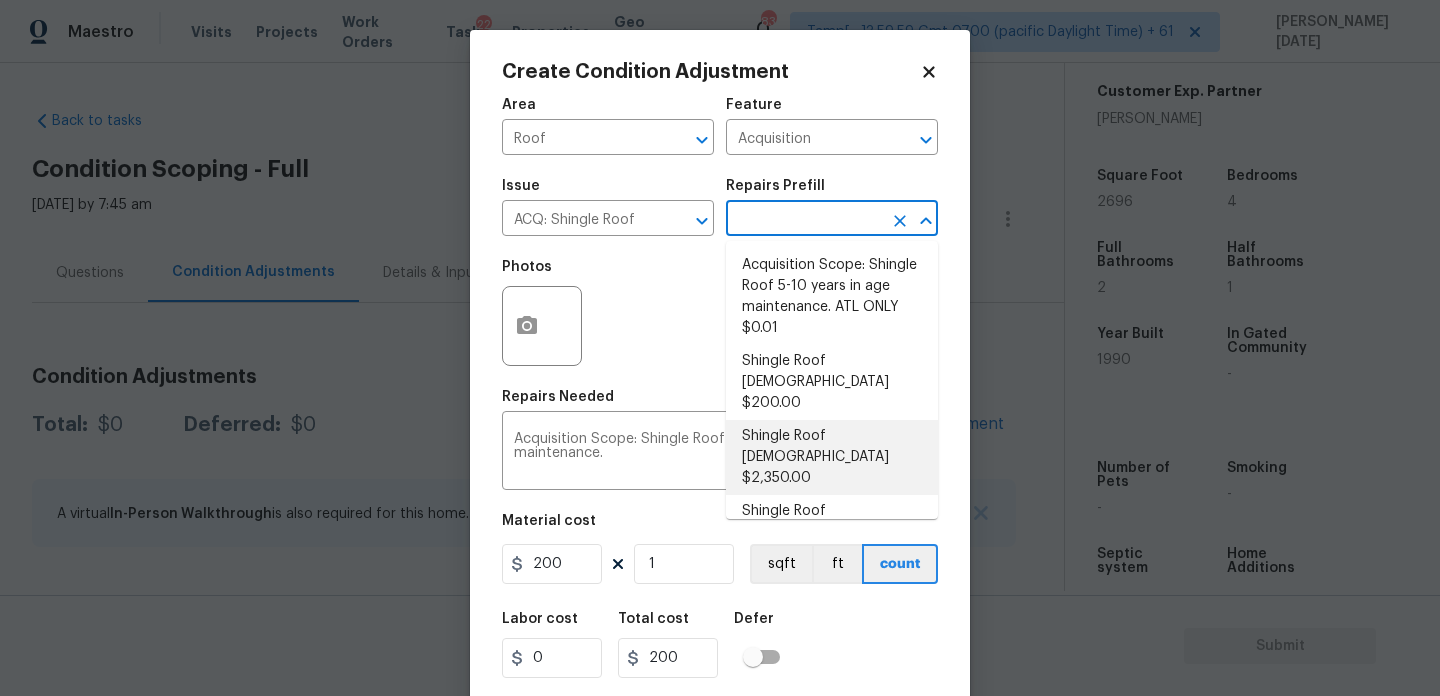 click on "Shingle Roof [DEMOGRAPHIC_DATA] $2,350.00" at bounding box center (832, 457) 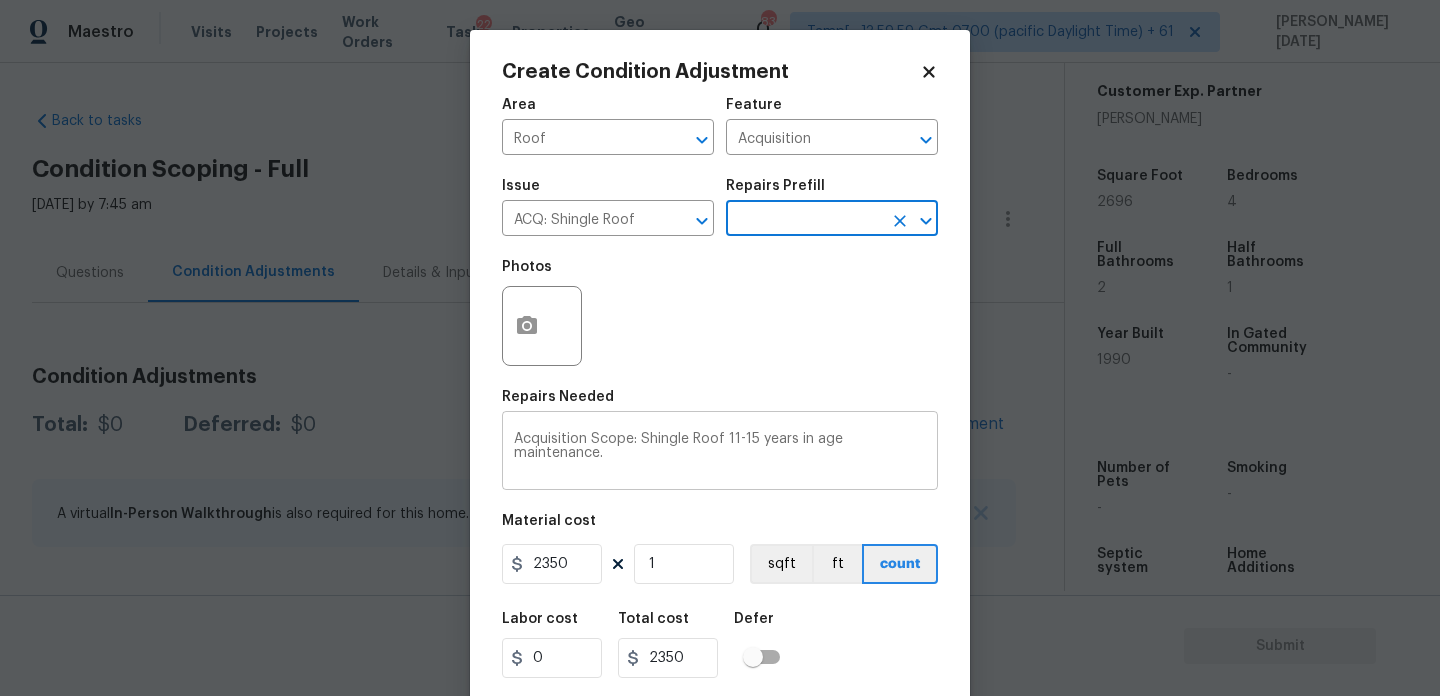 scroll, scrollTop: 51, scrollLeft: 0, axis: vertical 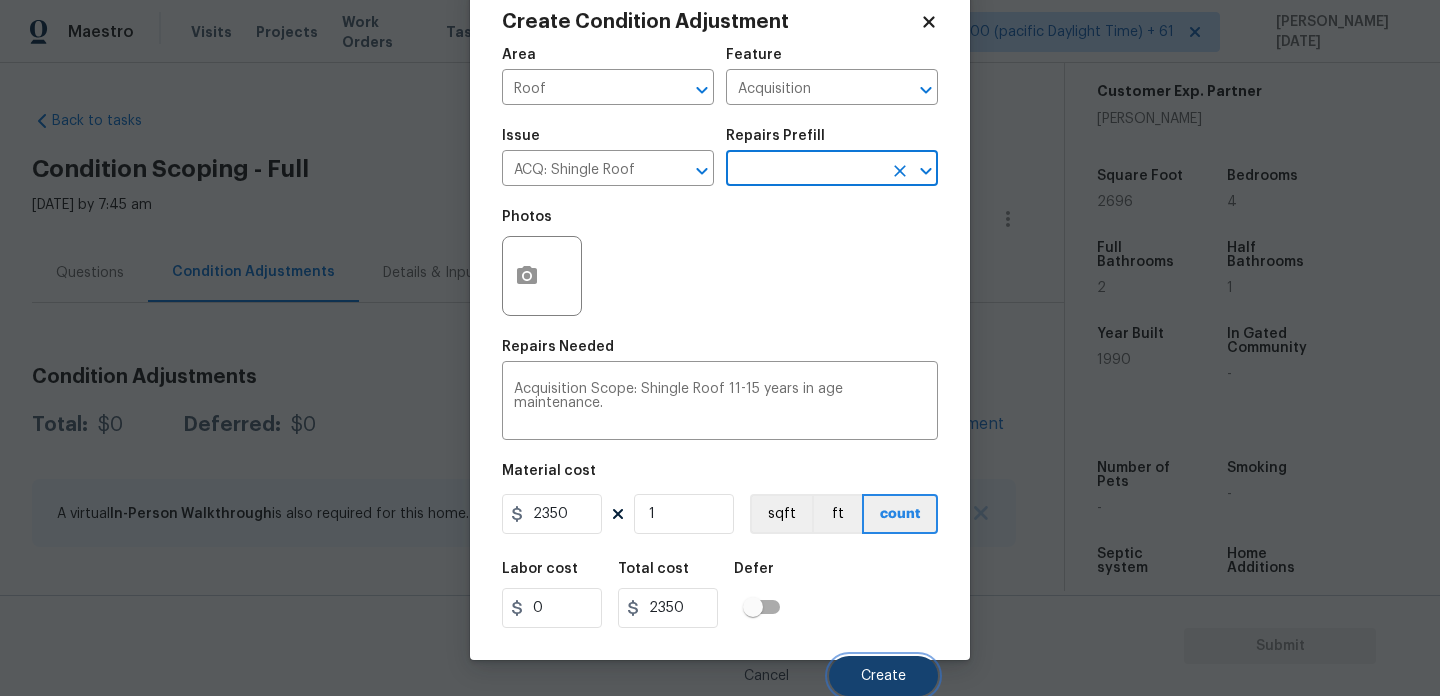click on "Create" at bounding box center (883, 676) 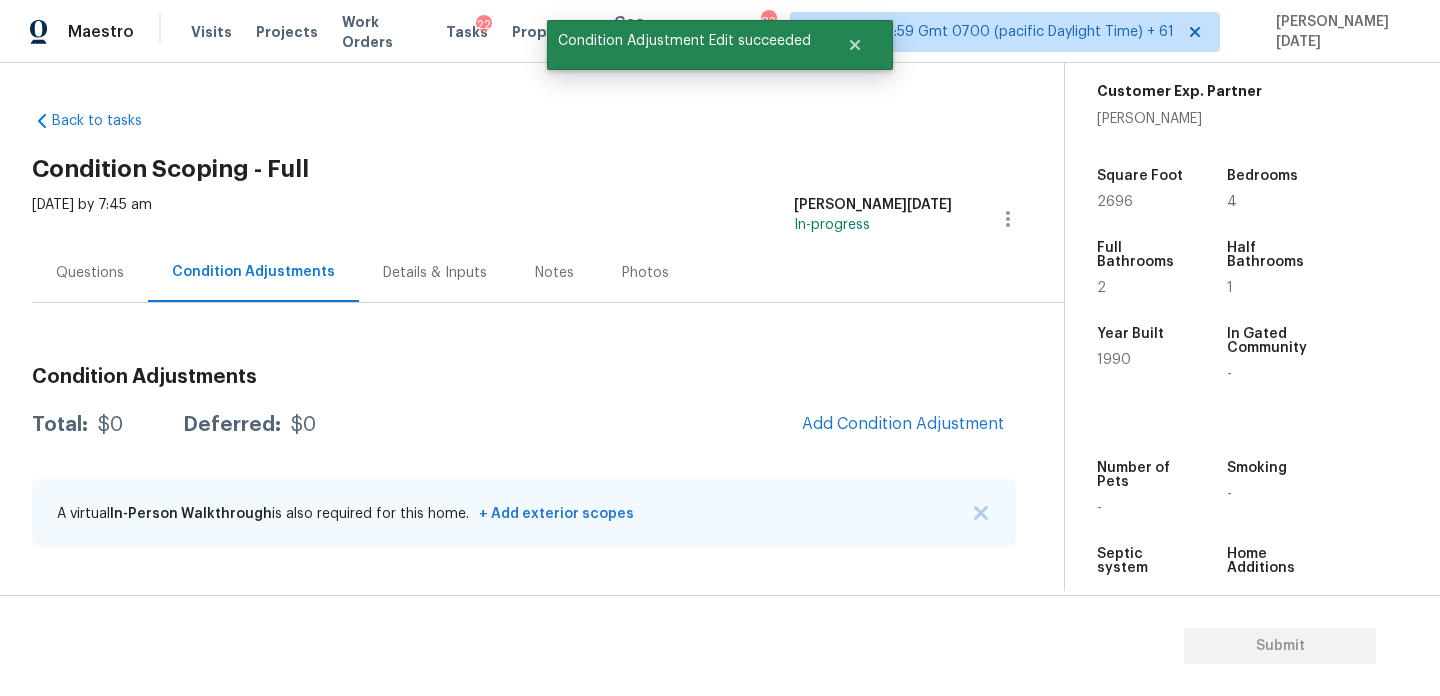 scroll, scrollTop: 44, scrollLeft: 0, axis: vertical 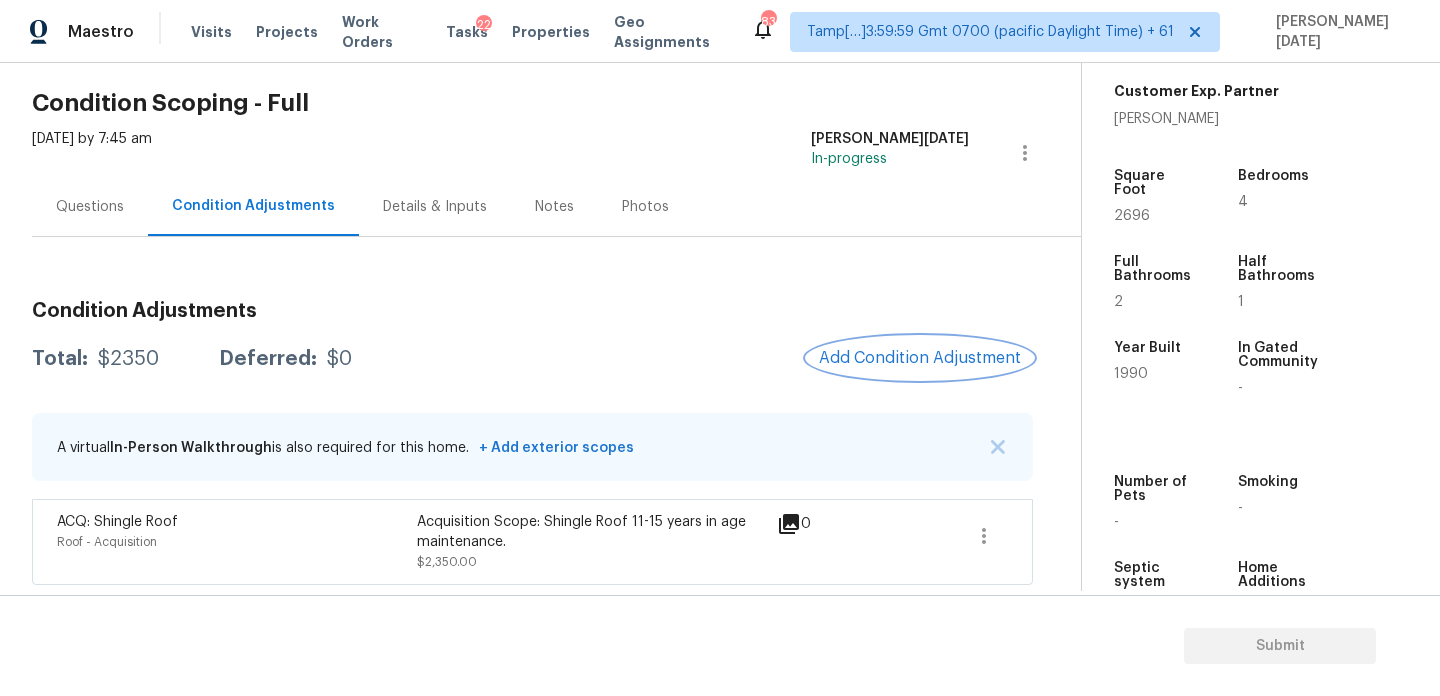 click on "Add Condition Adjustment" at bounding box center [920, 358] 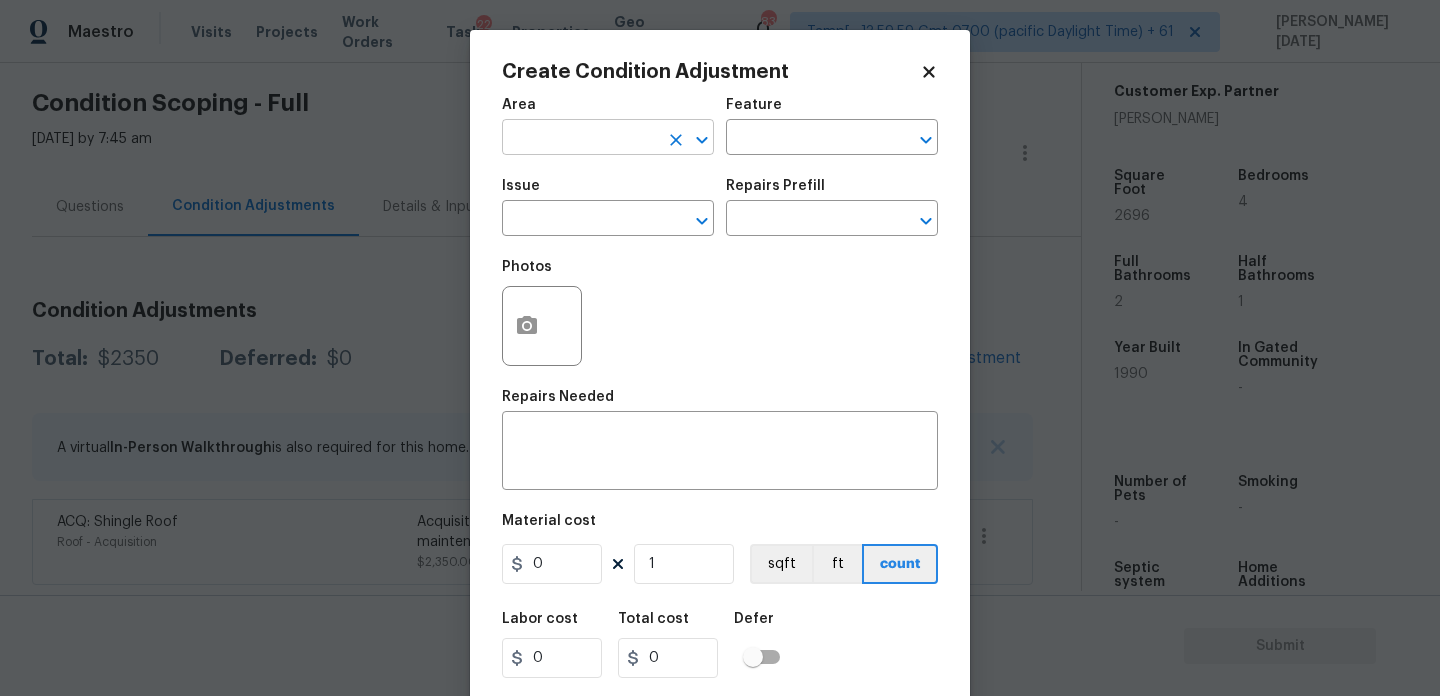 click at bounding box center (580, 139) 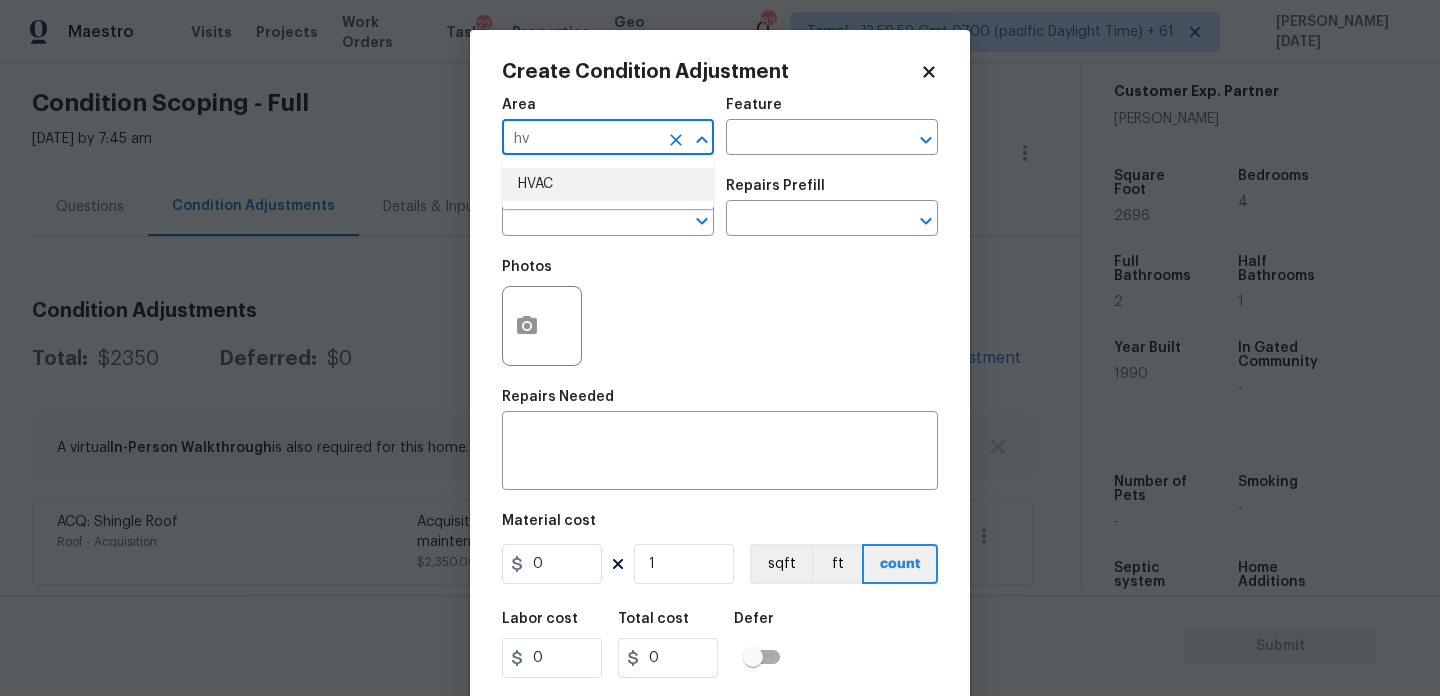 click on "HVAC" at bounding box center [608, 184] 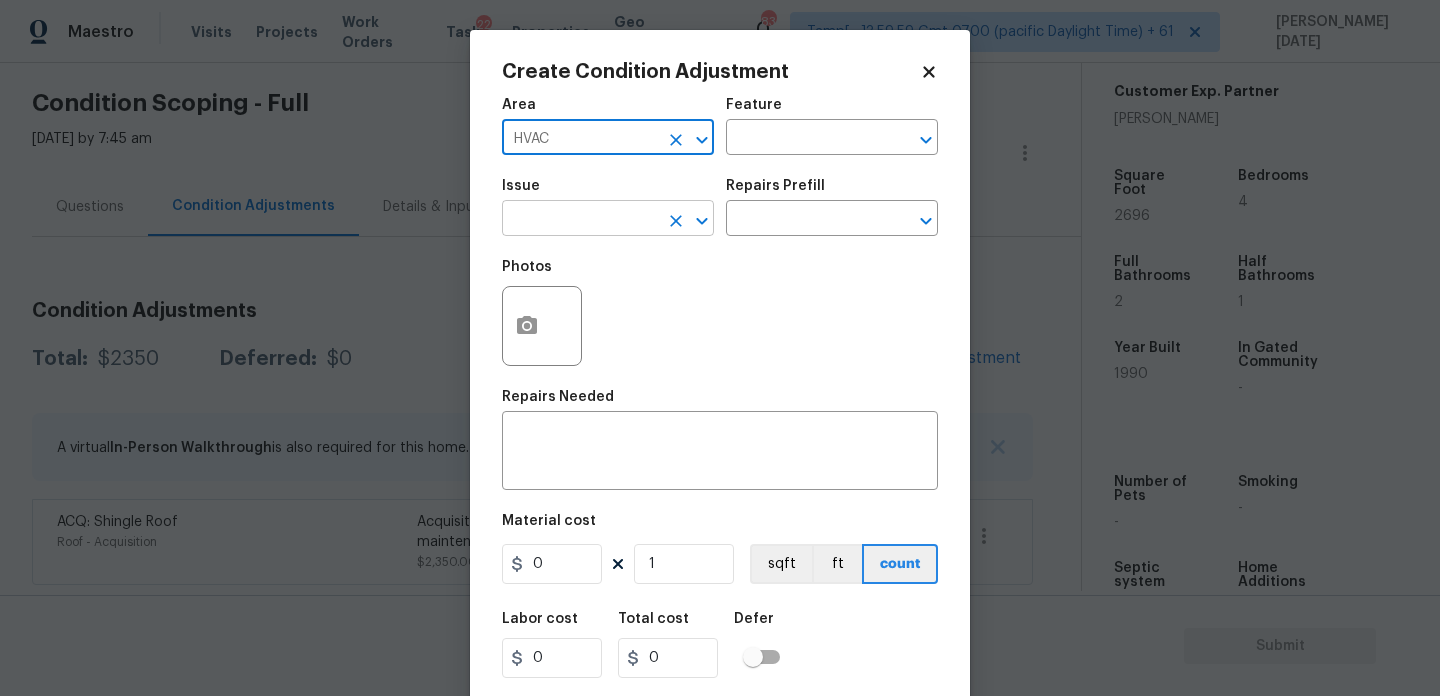 type on "HVAC" 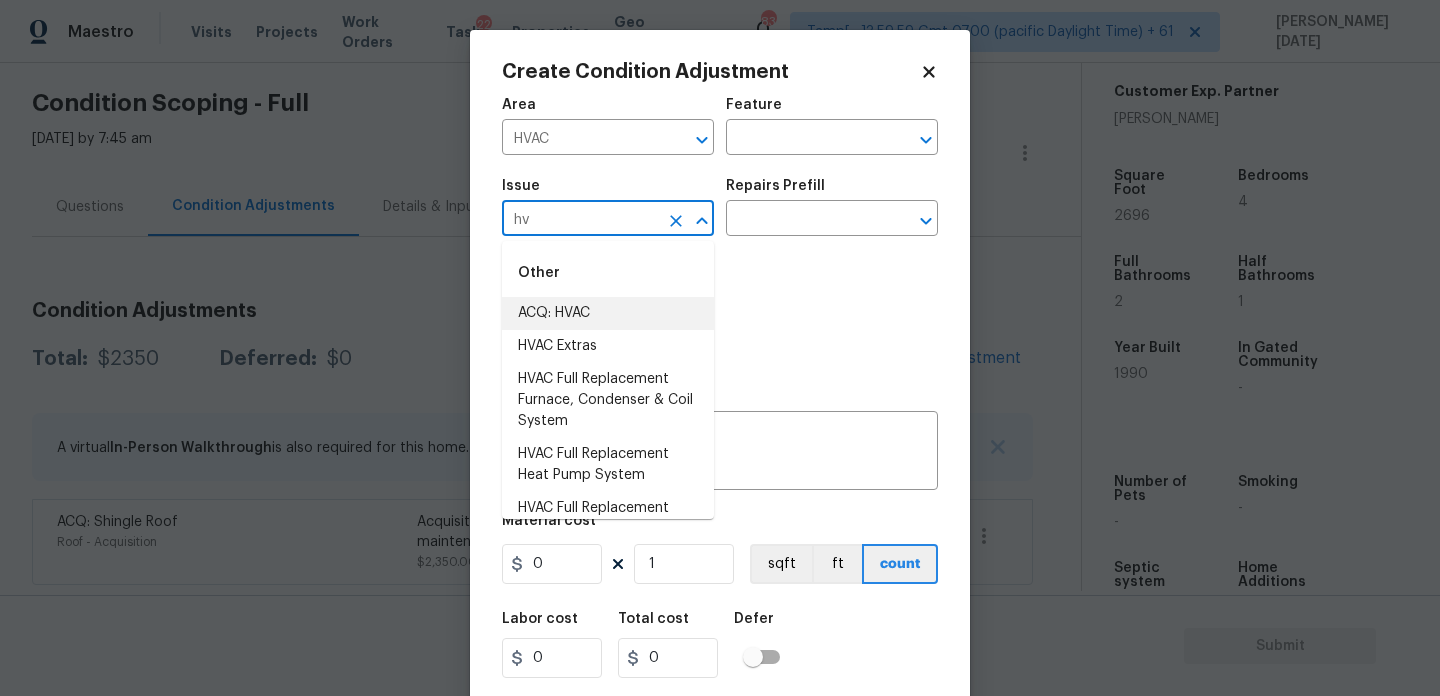 click on "ACQ: HVAC" at bounding box center (608, 313) 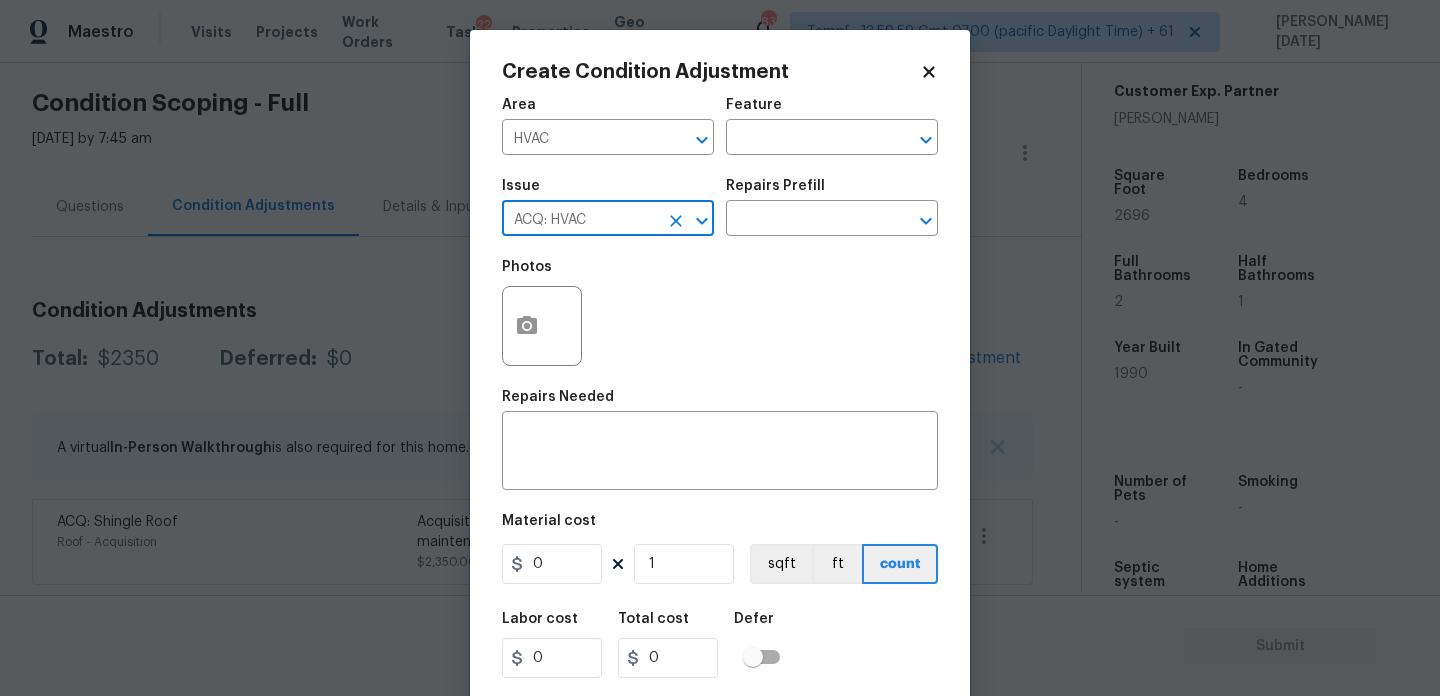 type on "ACQ: HVAC" 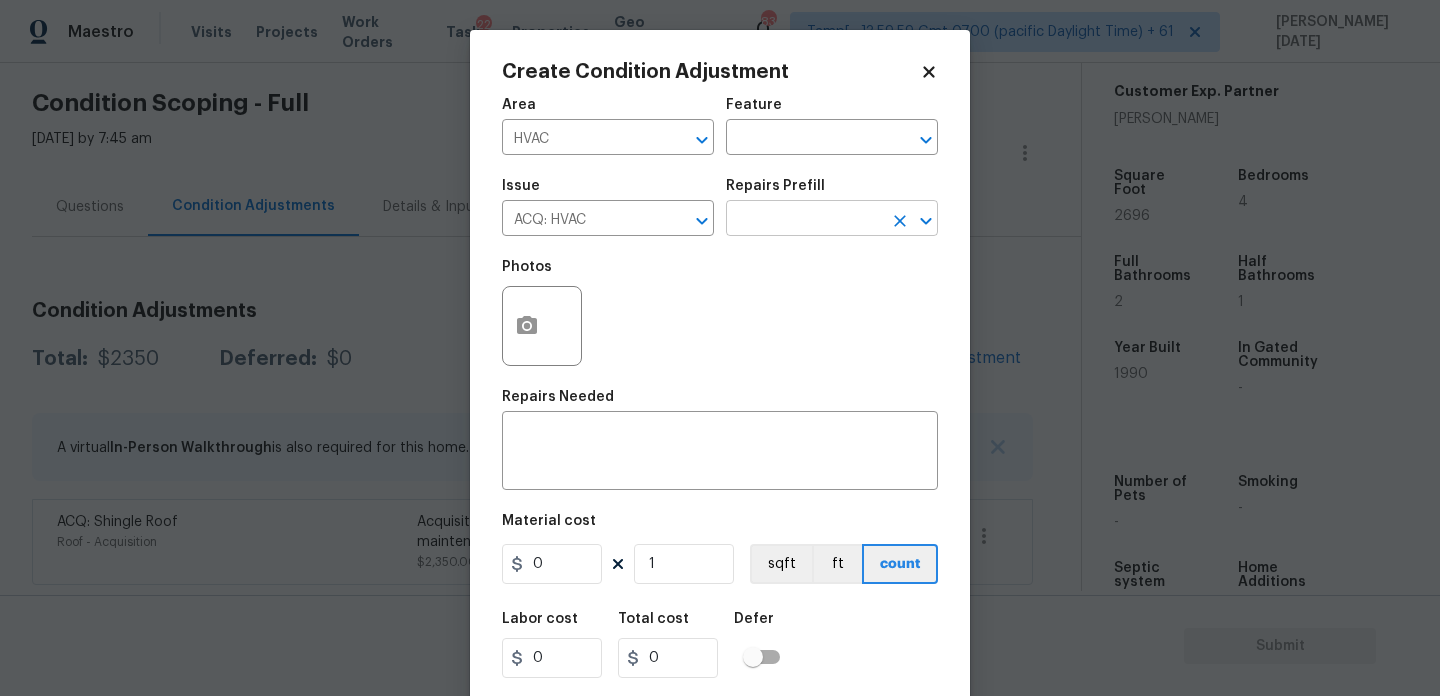click at bounding box center [804, 220] 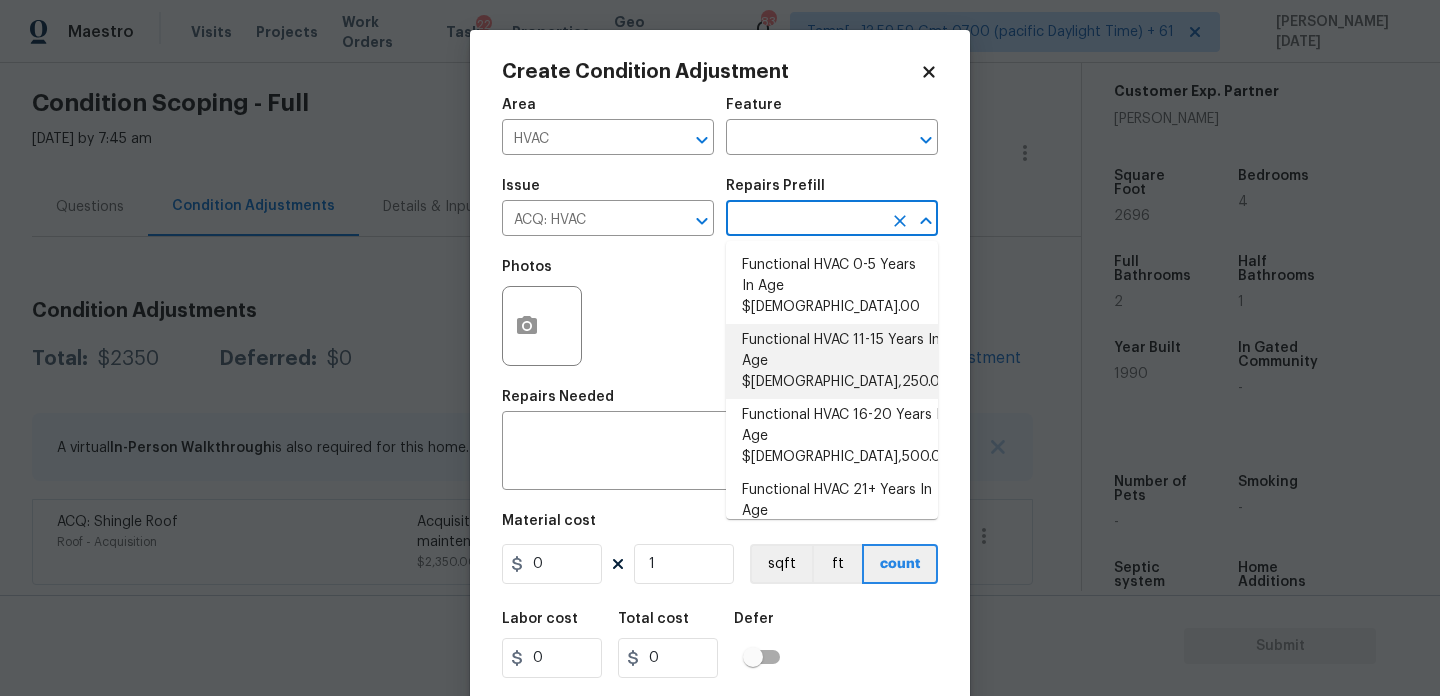 click on "Functional HVAC 11-15 Years In Age $3,250.00" at bounding box center (832, 361) 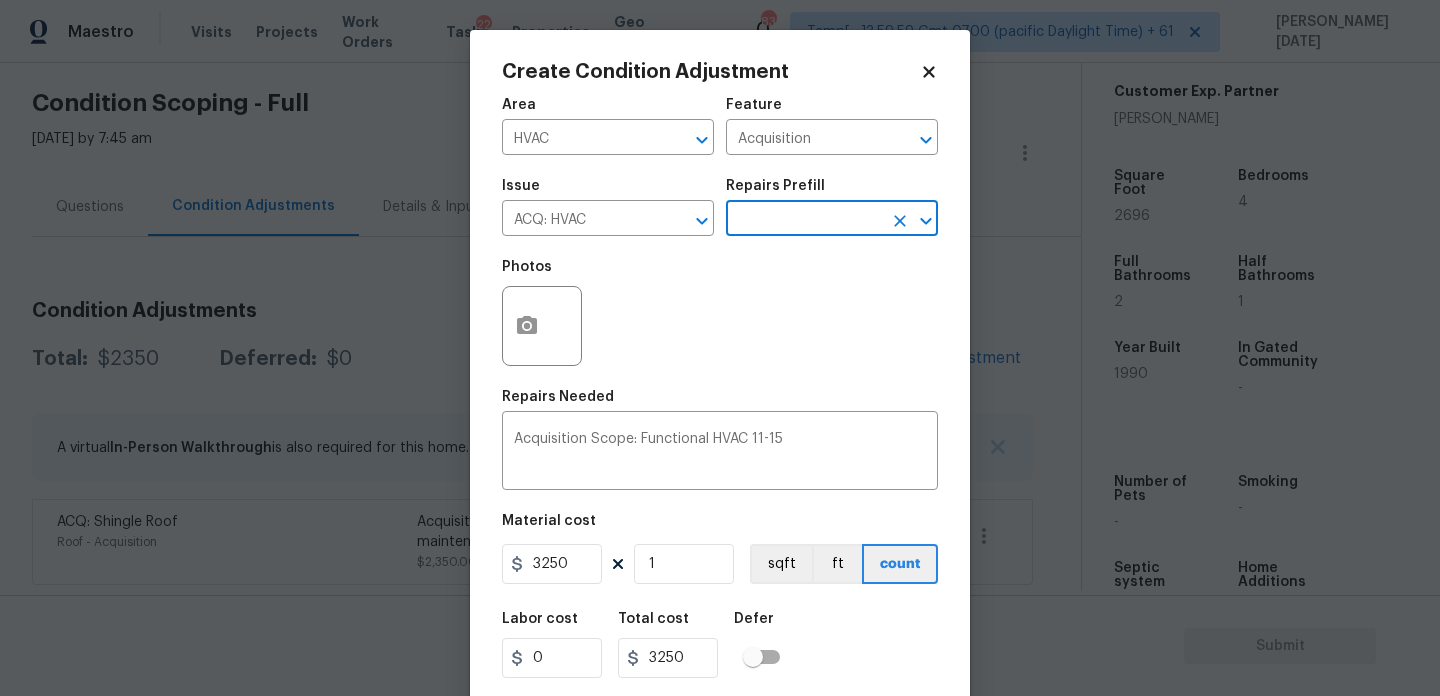 scroll, scrollTop: 51, scrollLeft: 0, axis: vertical 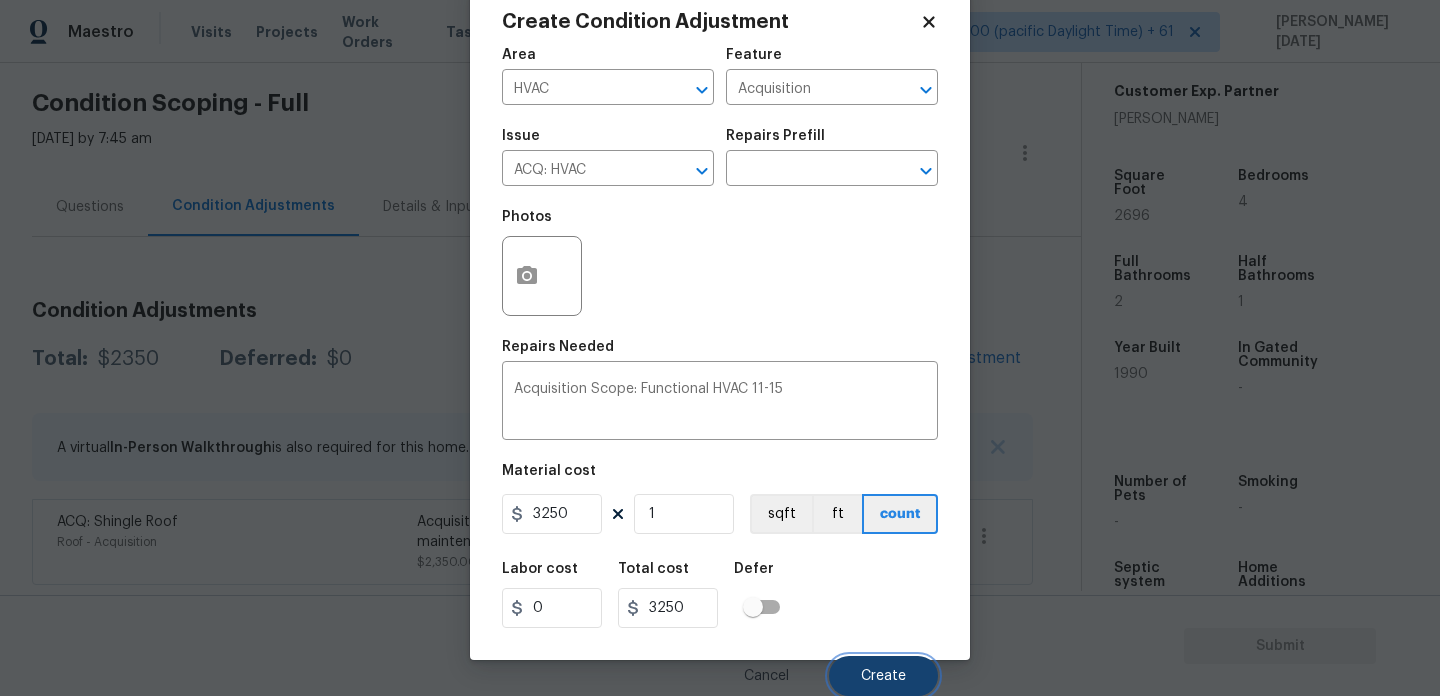 click on "Create" at bounding box center (883, 676) 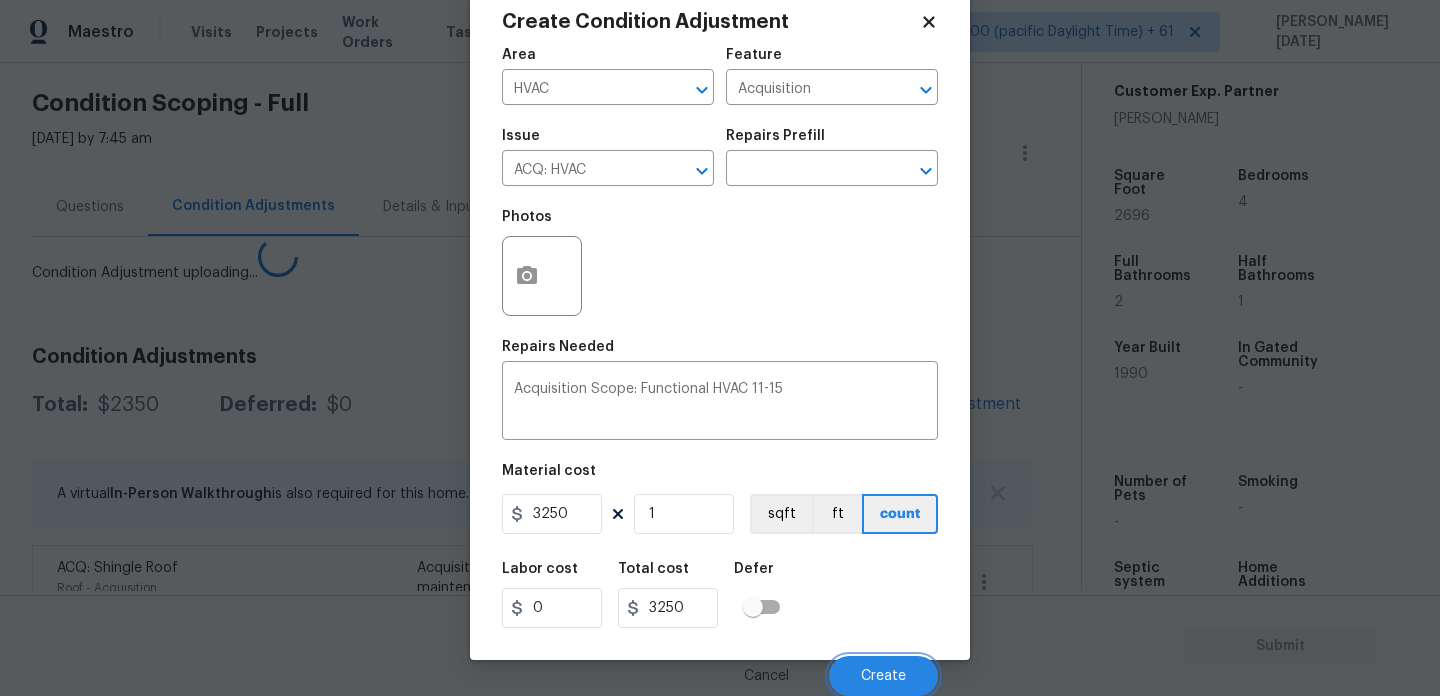 scroll, scrollTop: 44, scrollLeft: 0, axis: vertical 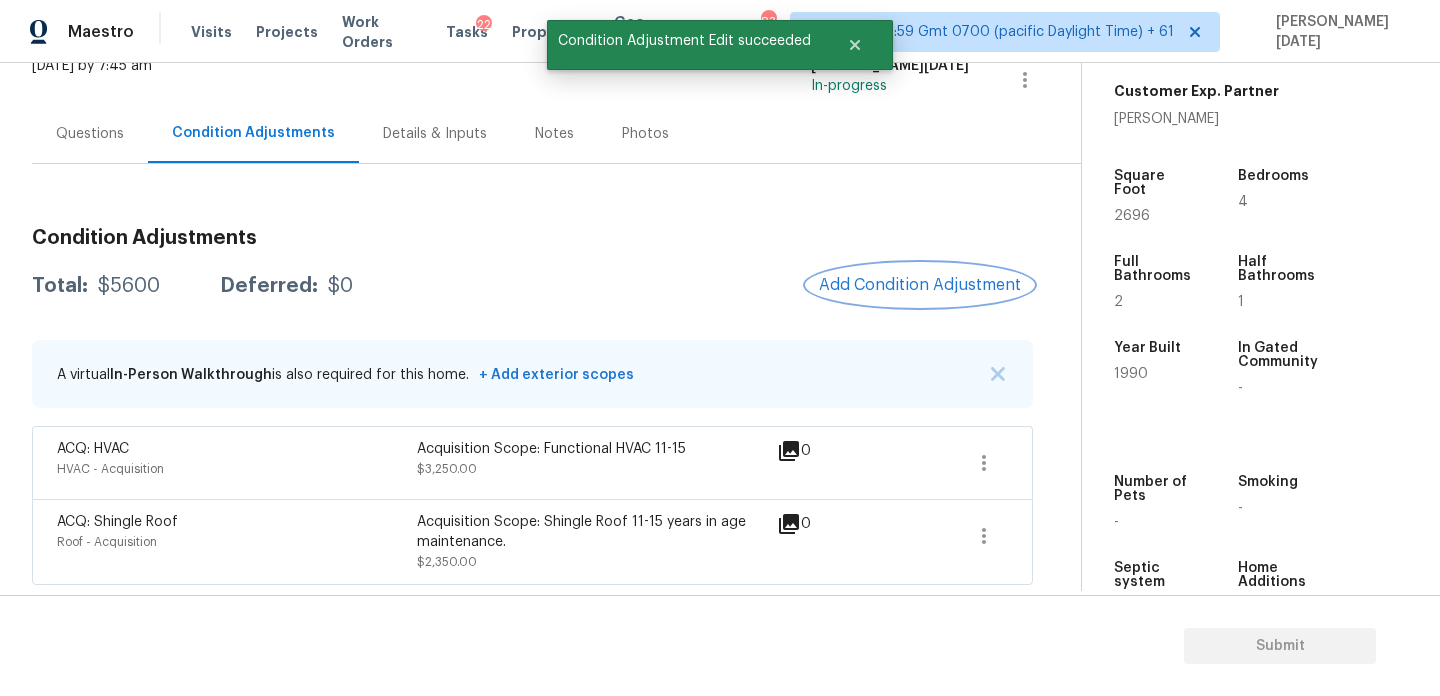 click on "Add Condition Adjustment" at bounding box center [920, 285] 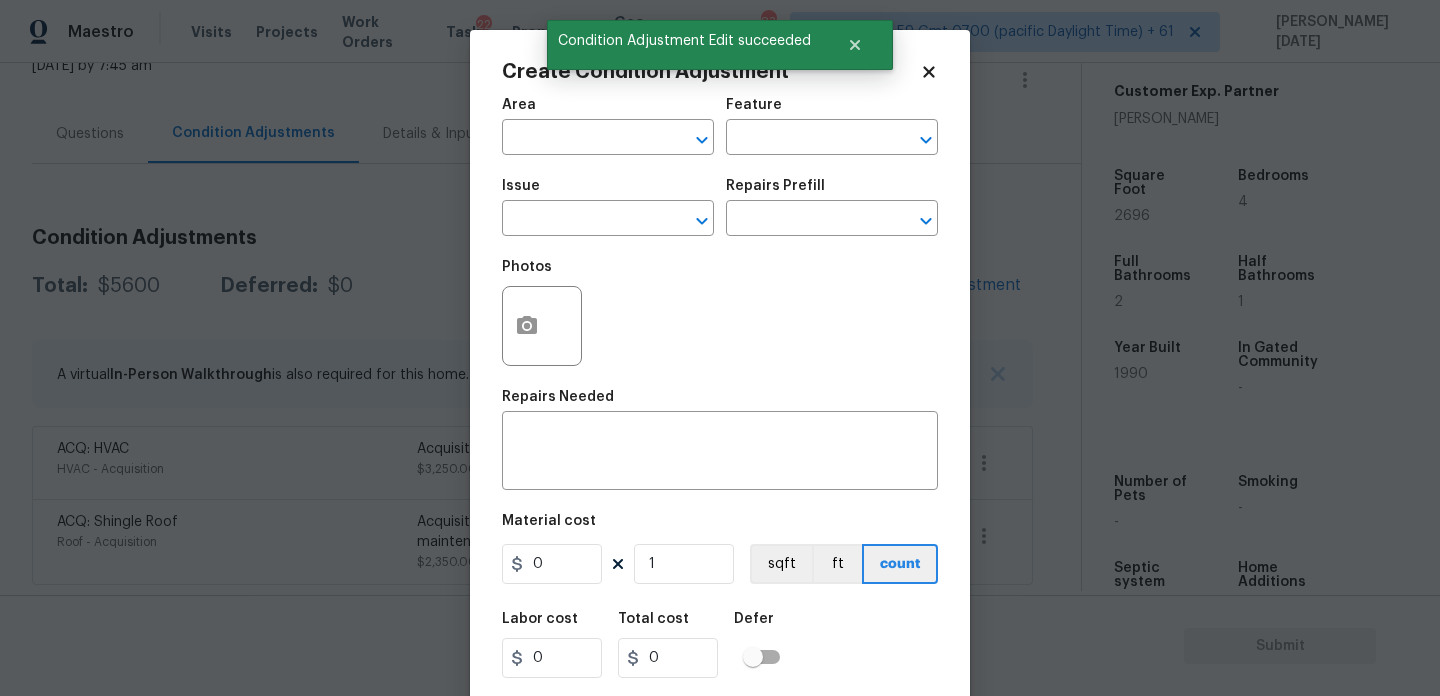 click on "Area ​" at bounding box center [608, 126] 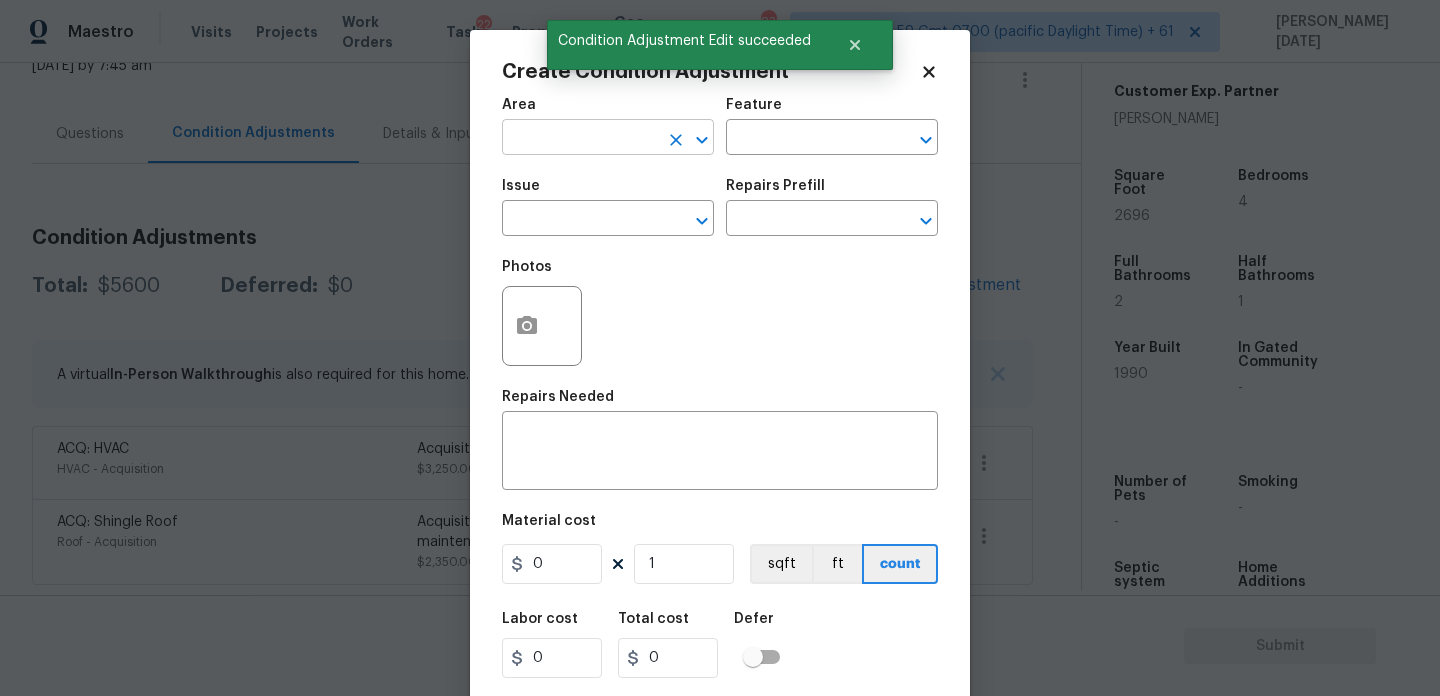 click at bounding box center [580, 139] 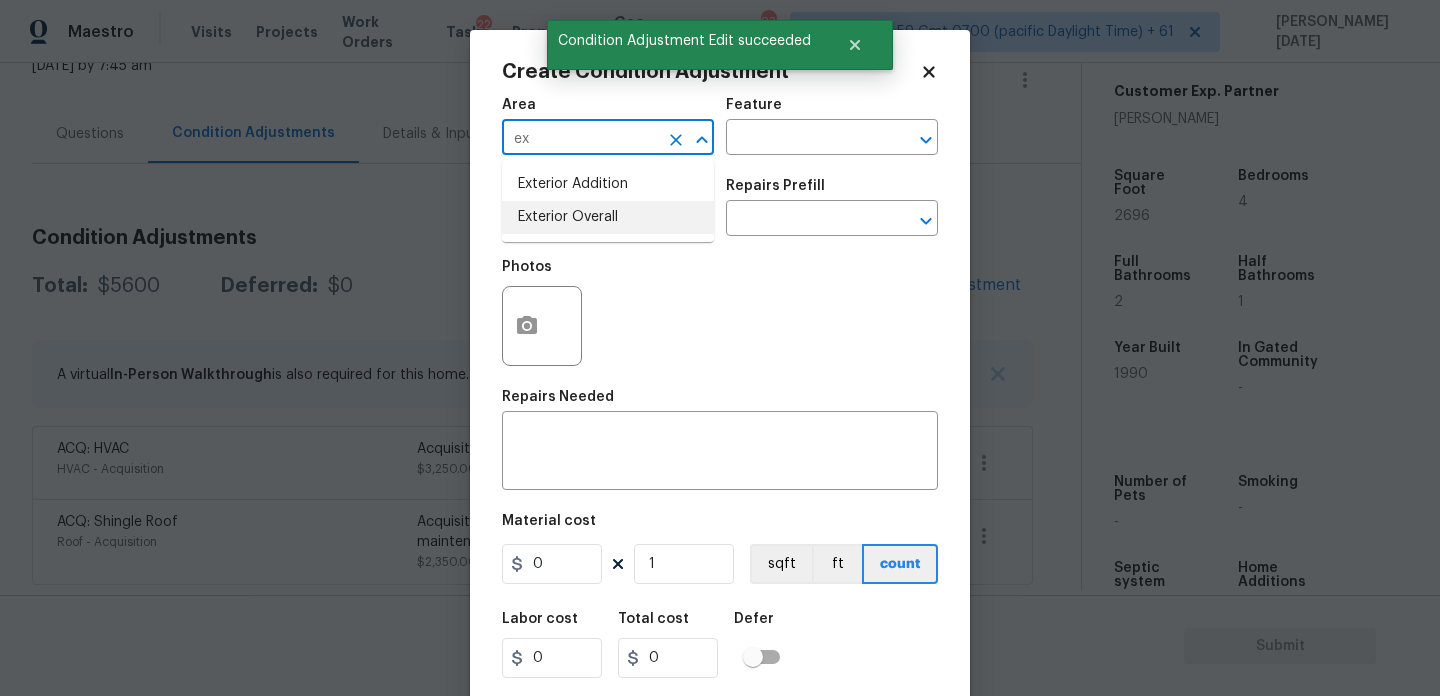 click on "Exterior Overall" at bounding box center [608, 217] 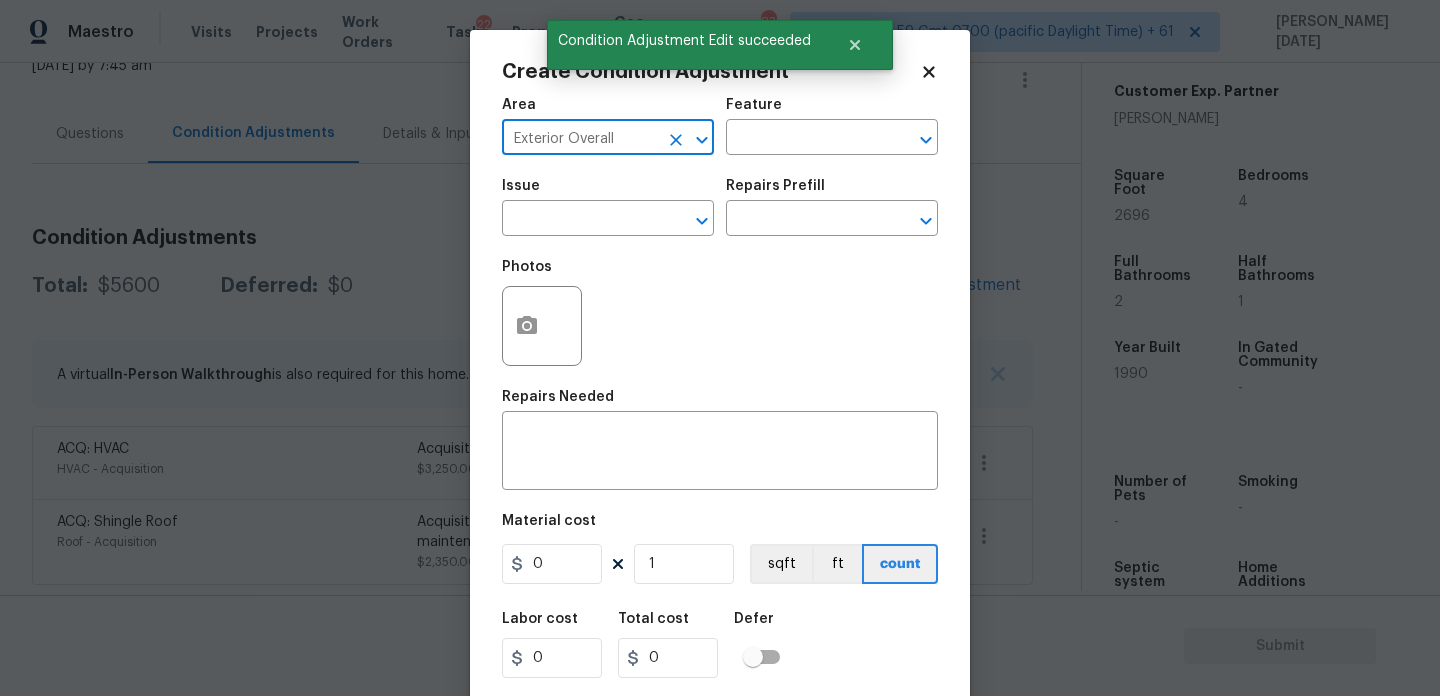 type on "Exterior Overall" 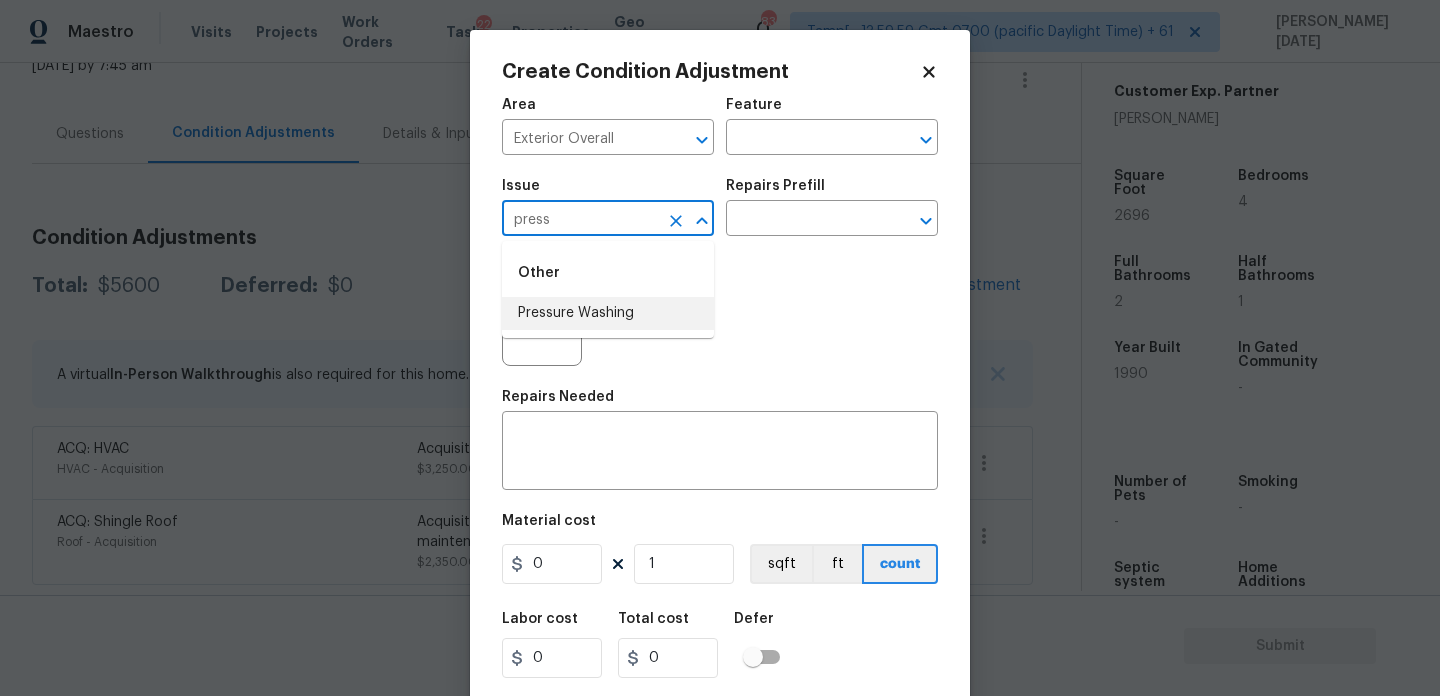 click on "Pressure Washing" at bounding box center (608, 313) 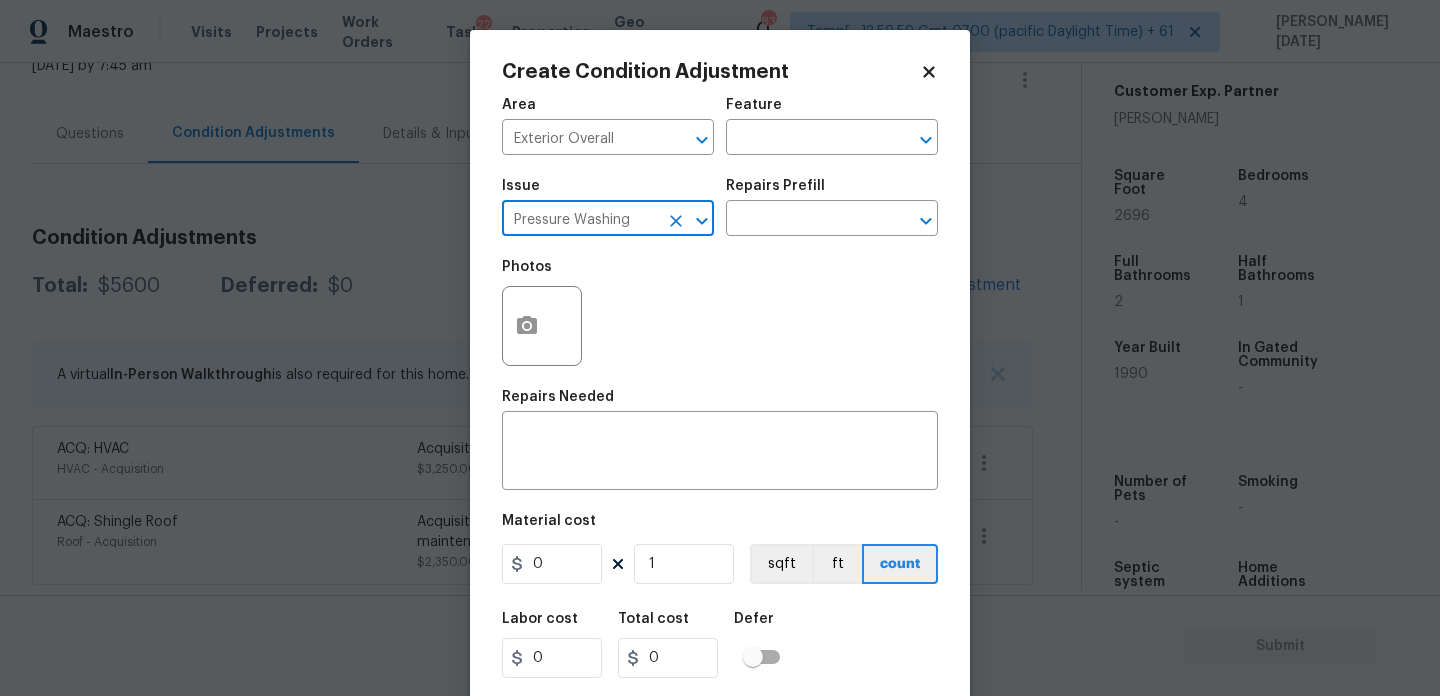 type on "Pressure Washing" 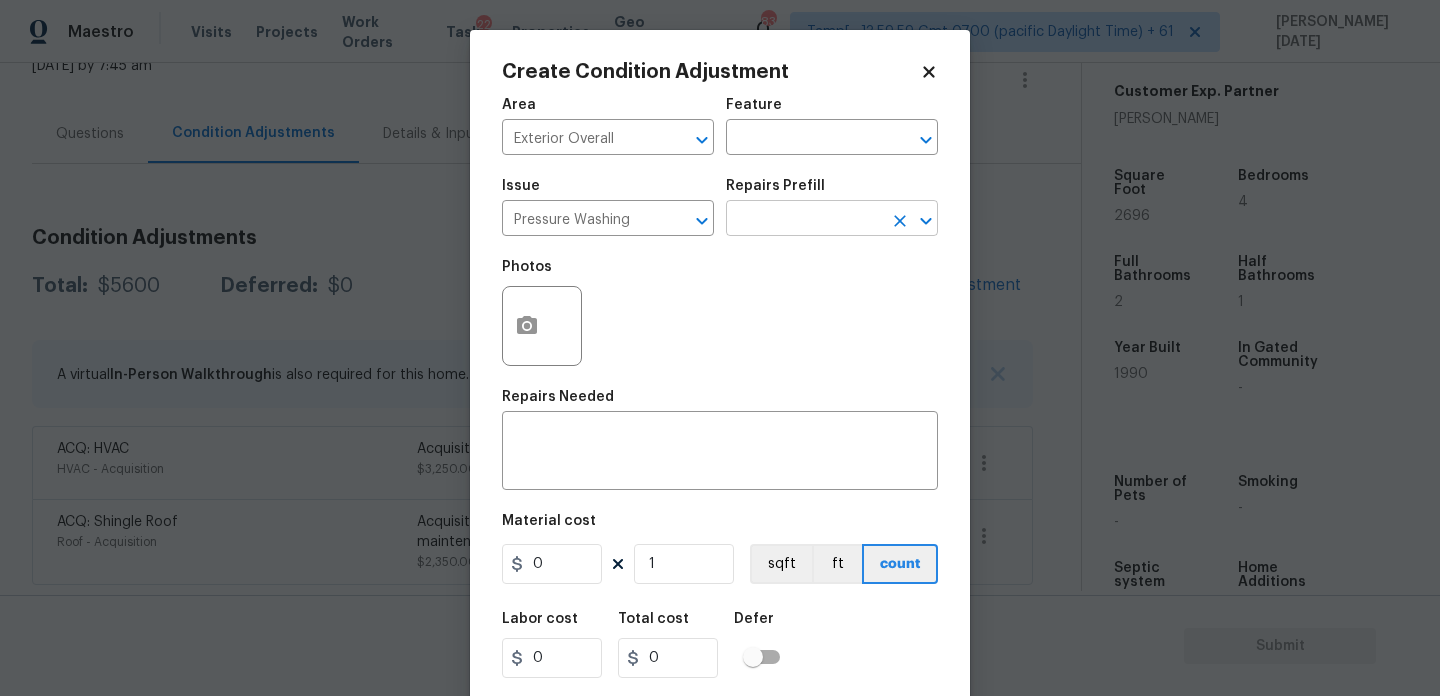 click at bounding box center (804, 220) 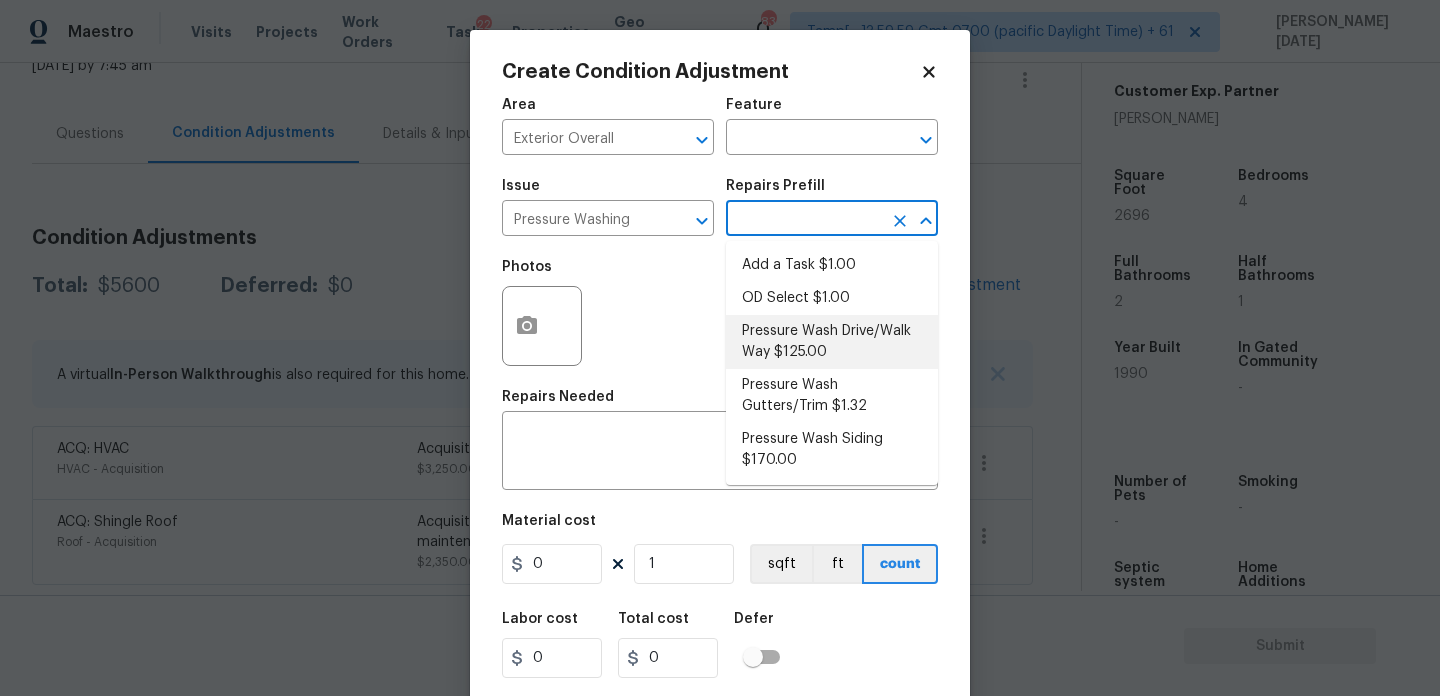 click on "Pressure Wash Drive/Walk Way $125.00" at bounding box center [832, 342] 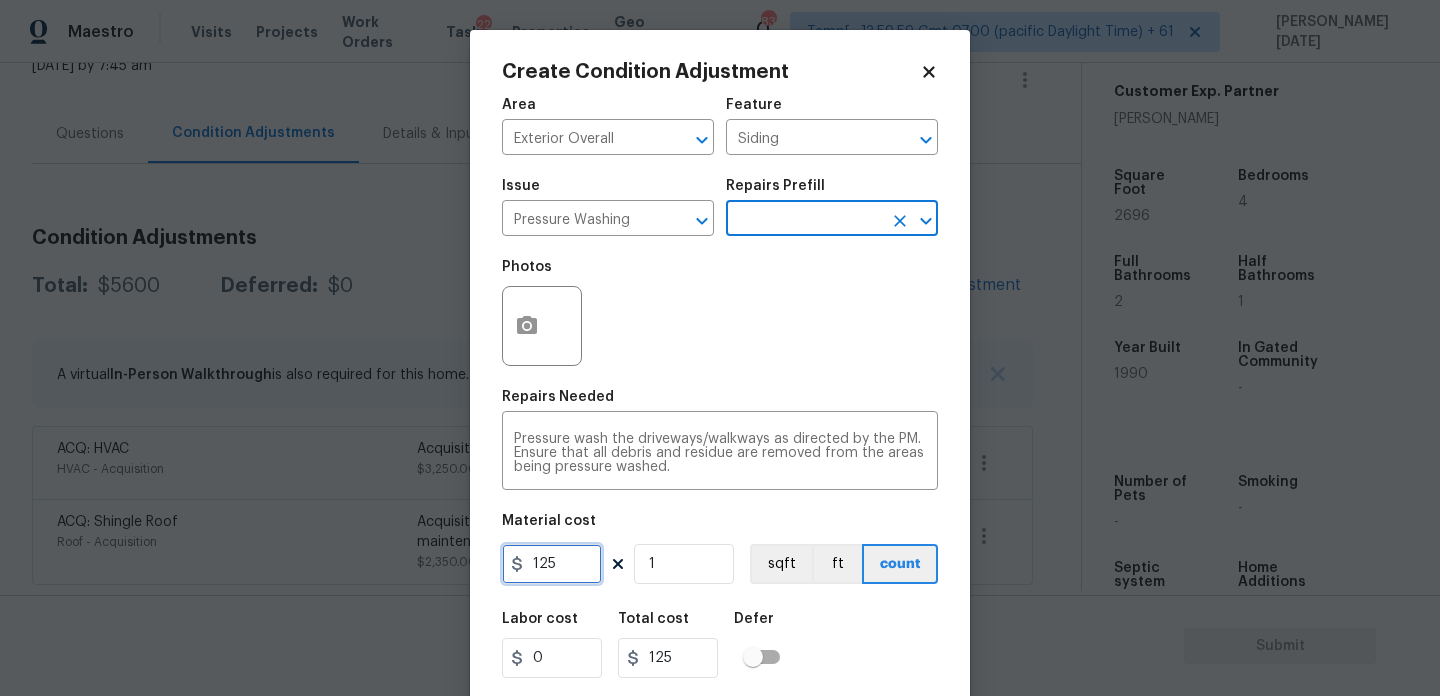 drag, startPoint x: 579, startPoint y: 567, endPoint x: 475, endPoint y: 565, distance: 104.019226 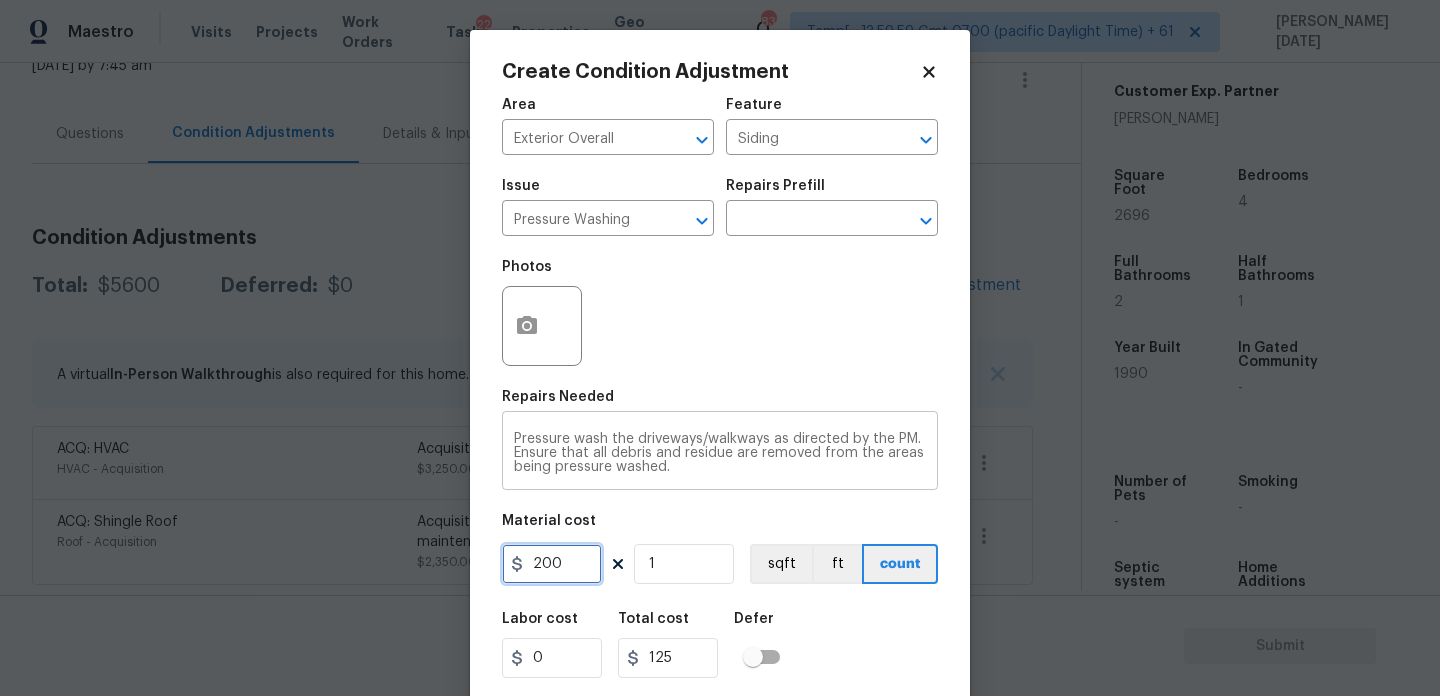 type on "200" 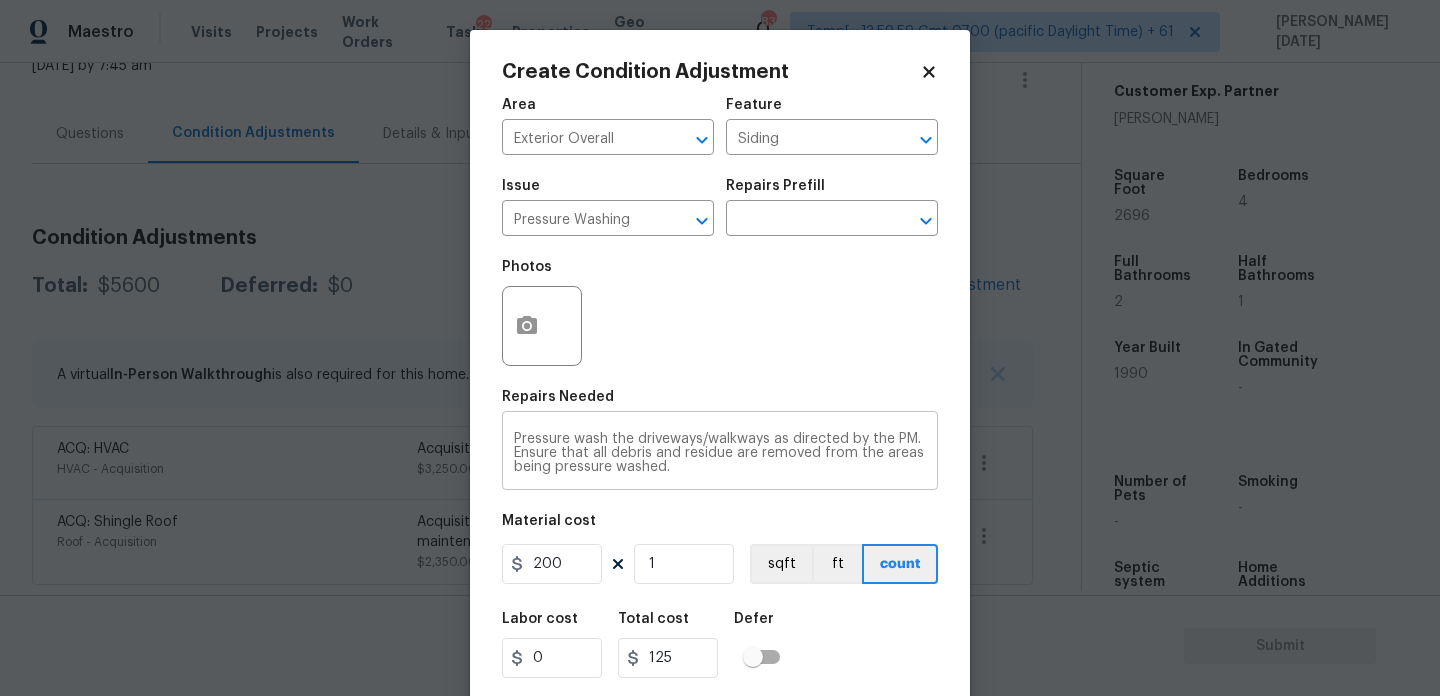 click on "Pressure wash the driveways/walkways as directed by the PM. Ensure that all debris and residue are removed from the areas being pressure washed." at bounding box center [720, 453] 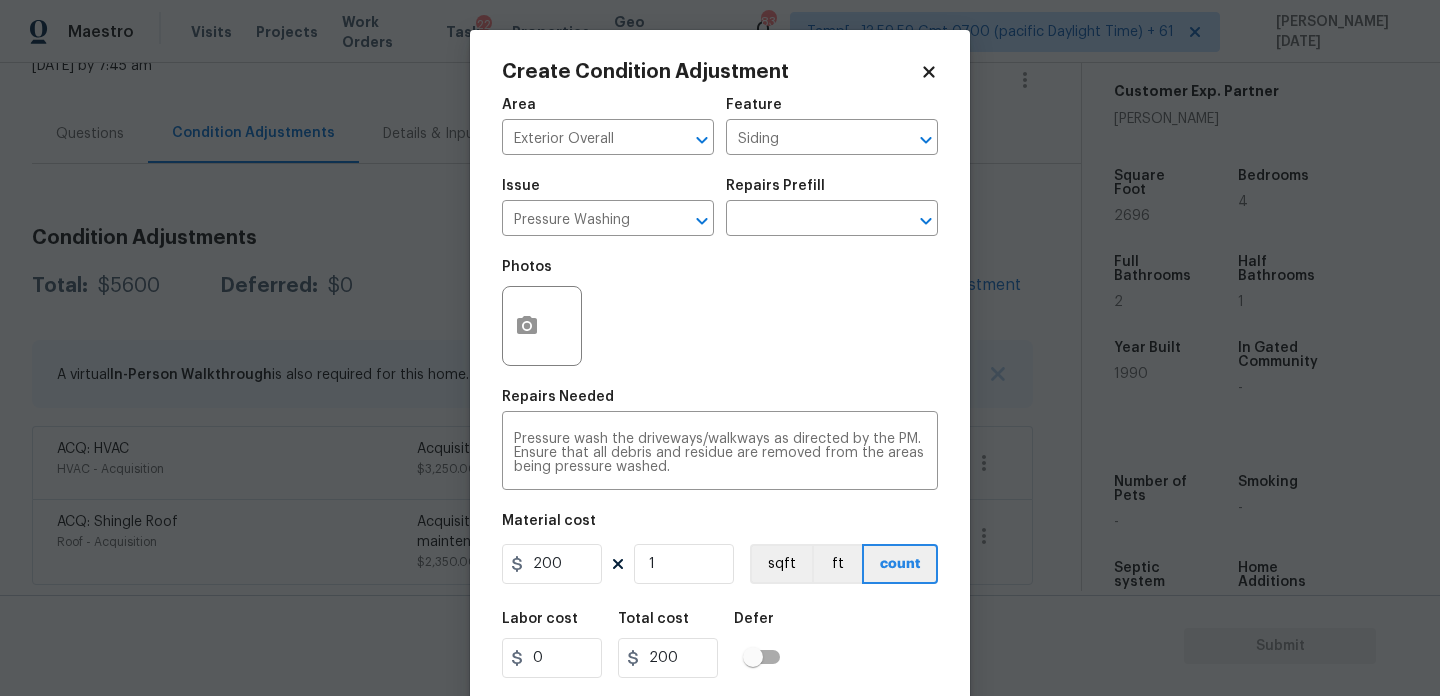 click on "Area Exterior Overall ​ Feature Siding ​ Issue Pressure Washing ​ Repairs Prefill ​ Photos Repairs Needed Pressure wash the driveways/walkways as directed by the PM. Ensure that all debris and residue are removed from the areas being pressure washed. x ​ Material cost 200 1 sqft ft count Labor cost 0 Total cost 200 Defer Cancel Create" at bounding box center [720, 416] 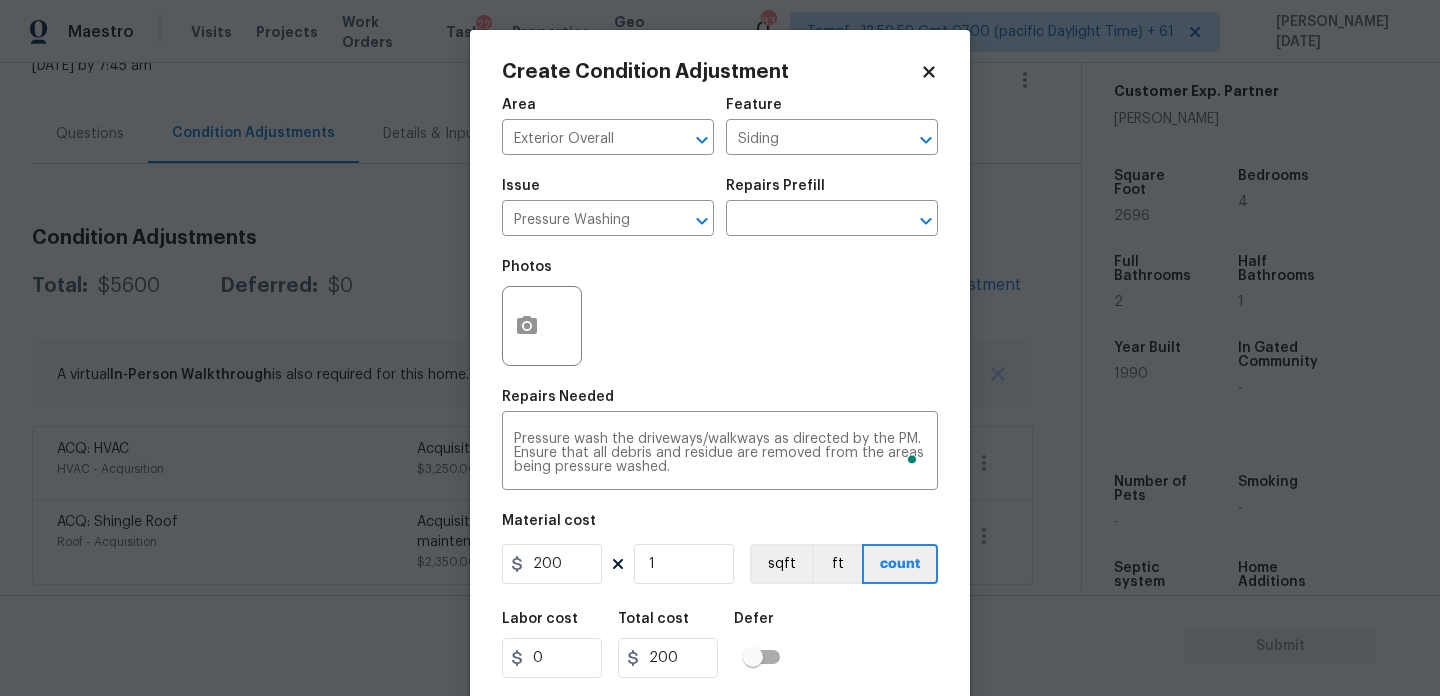 scroll, scrollTop: 51, scrollLeft: 0, axis: vertical 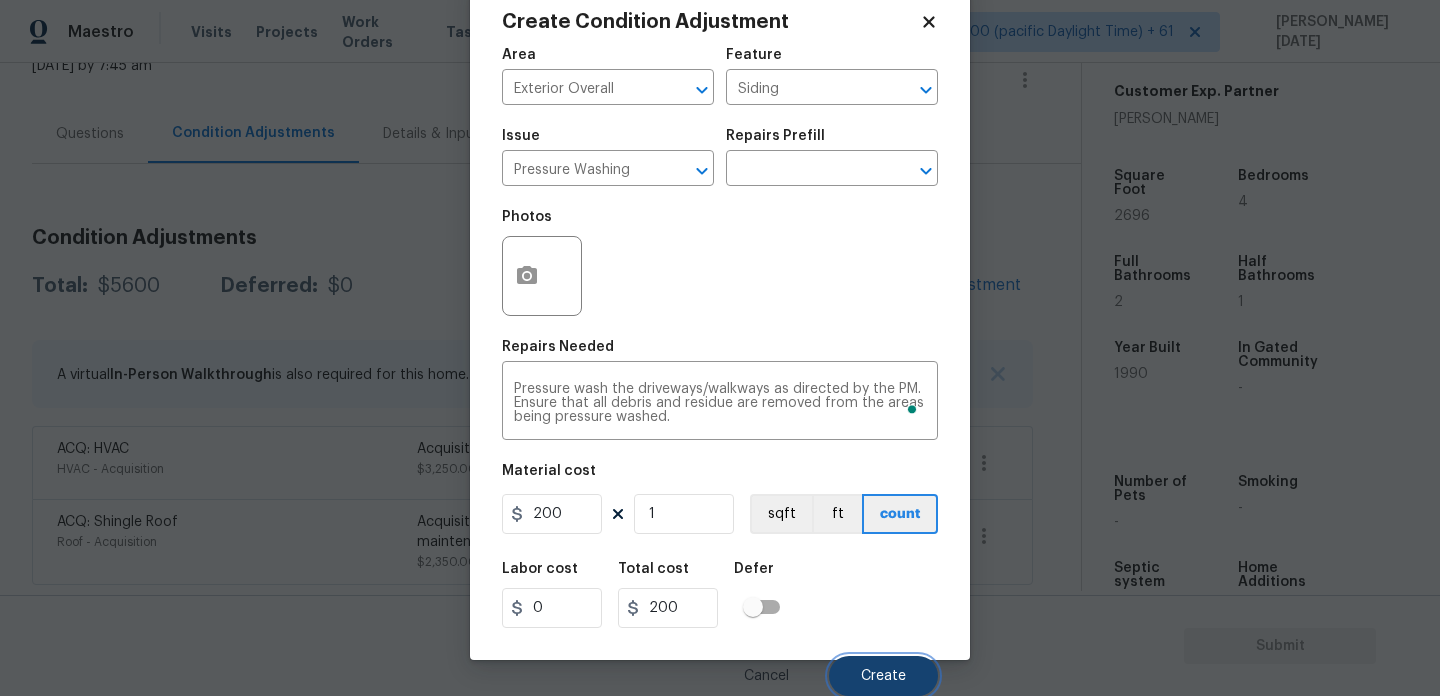 click on "Create" at bounding box center (883, 676) 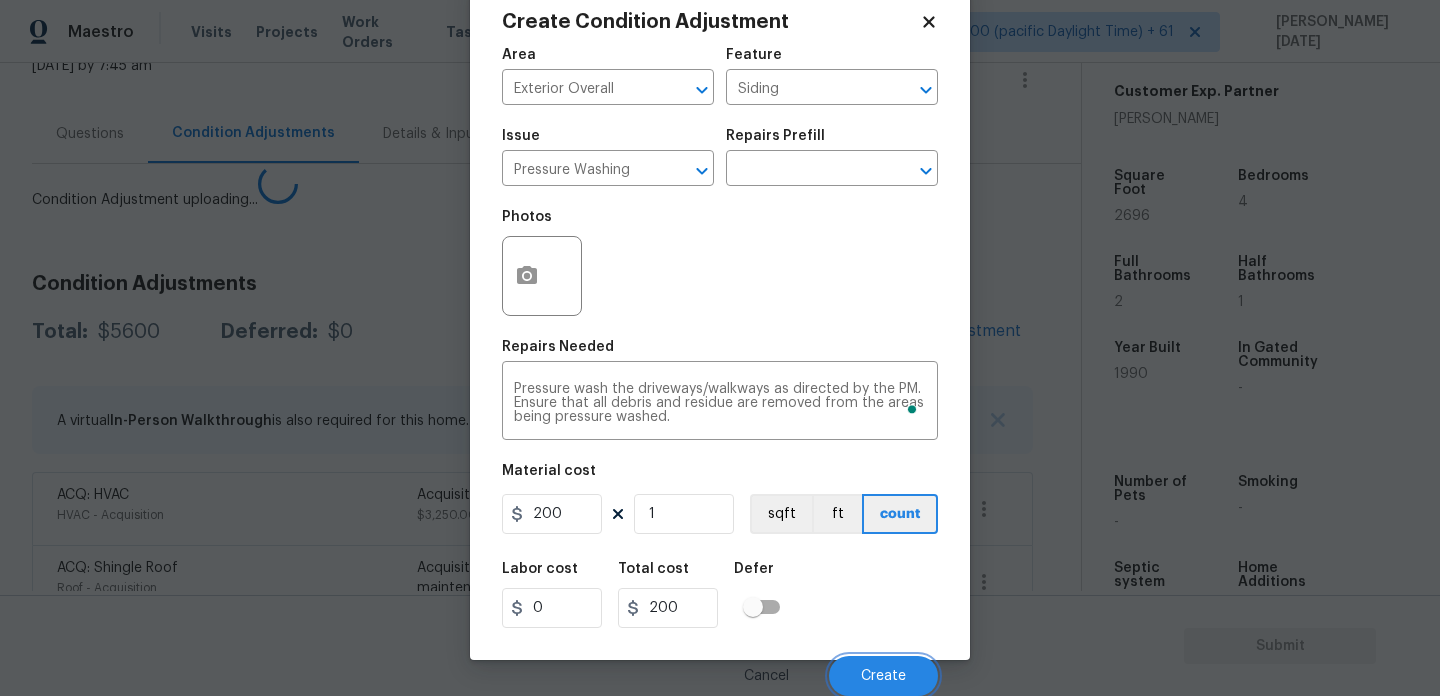 scroll, scrollTop: 44, scrollLeft: 0, axis: vertical 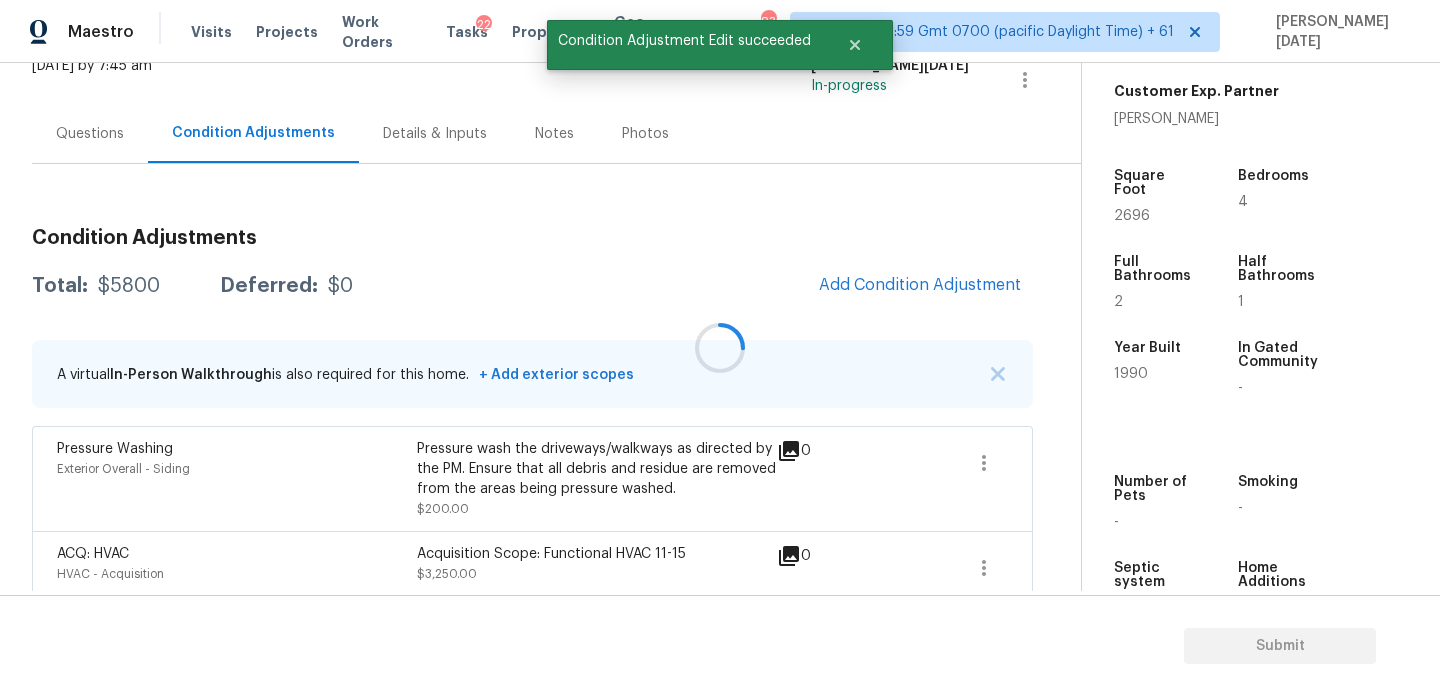click on "2696" at bounding box center (1132, 216) 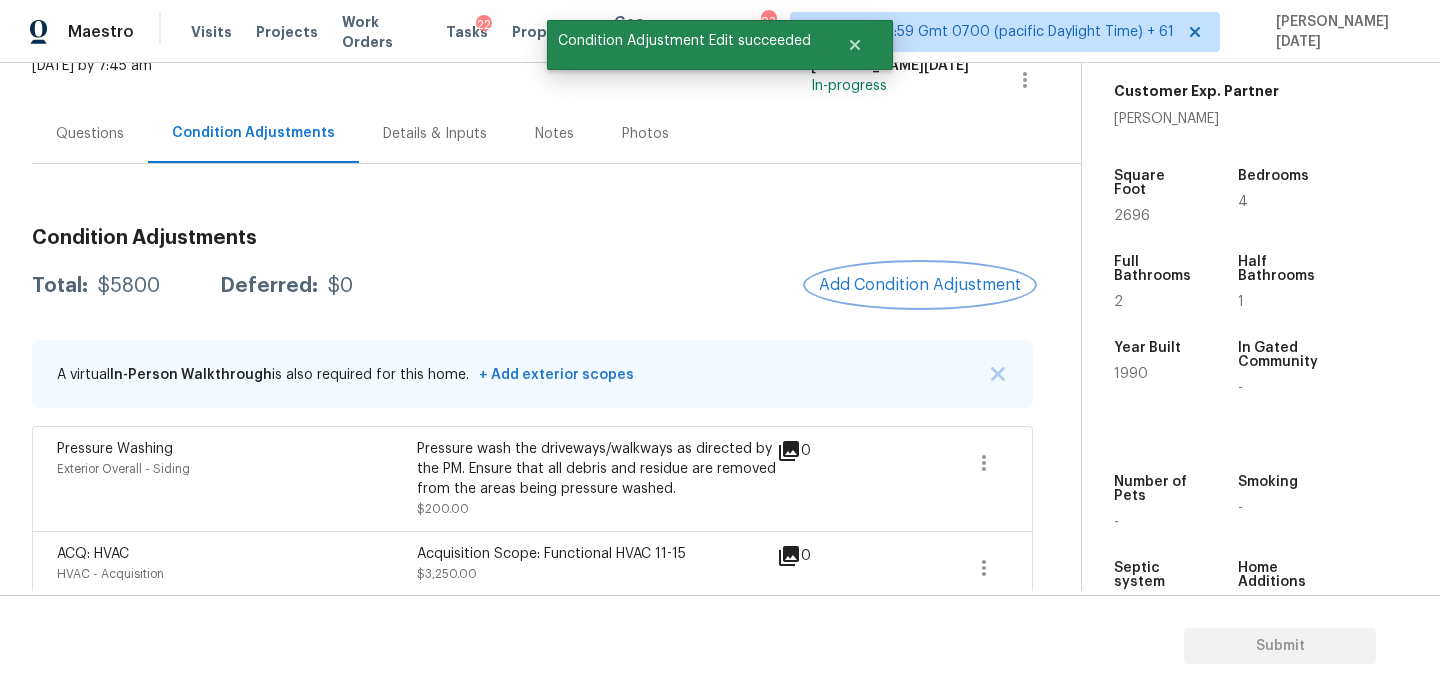 click on "Add Condition Adjustment" at bounding box center [920, 285] 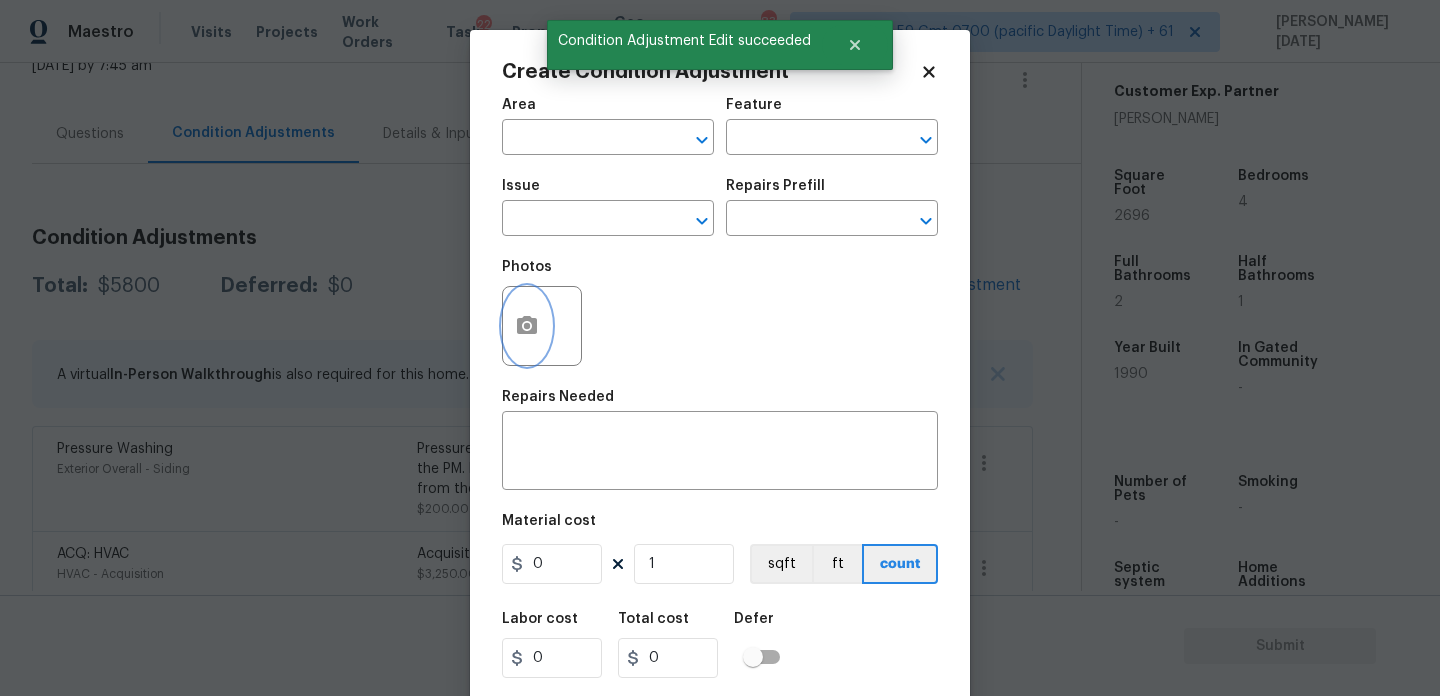 click 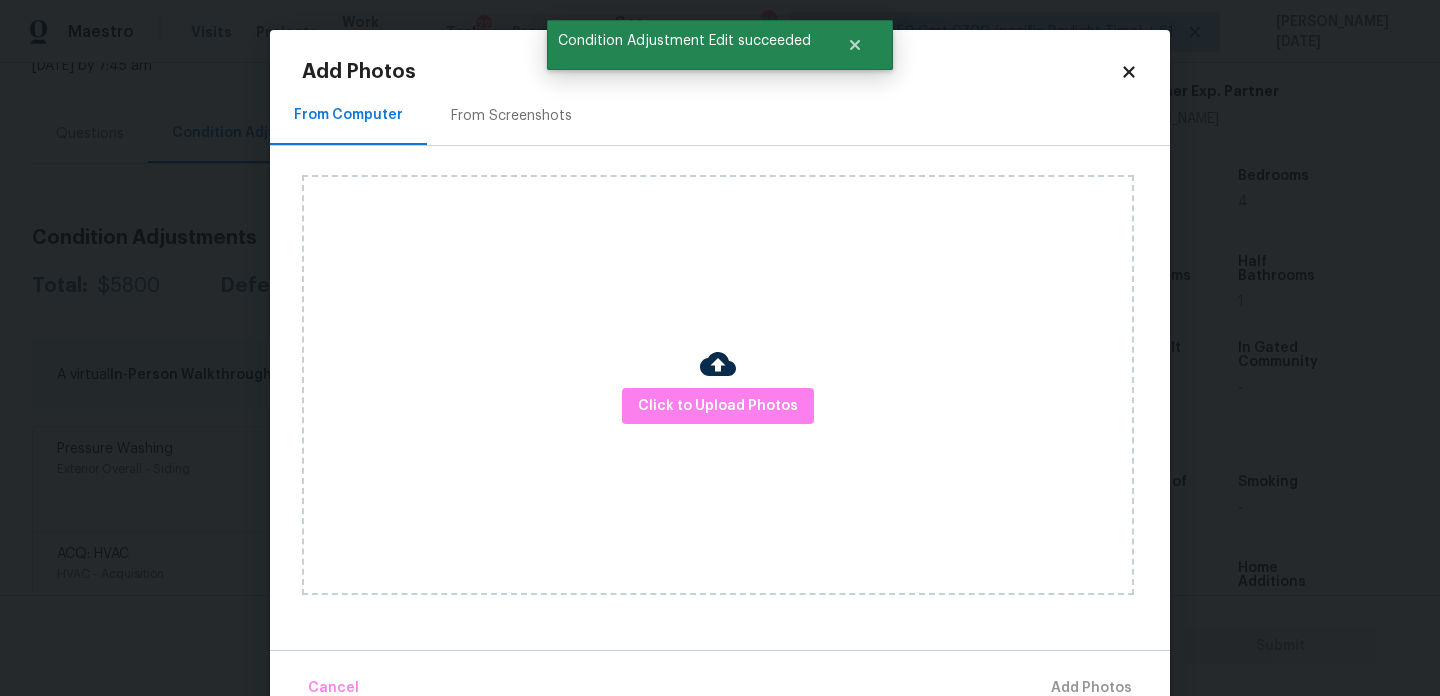 click on "From Screenshots" at bounding box center [511, 115] 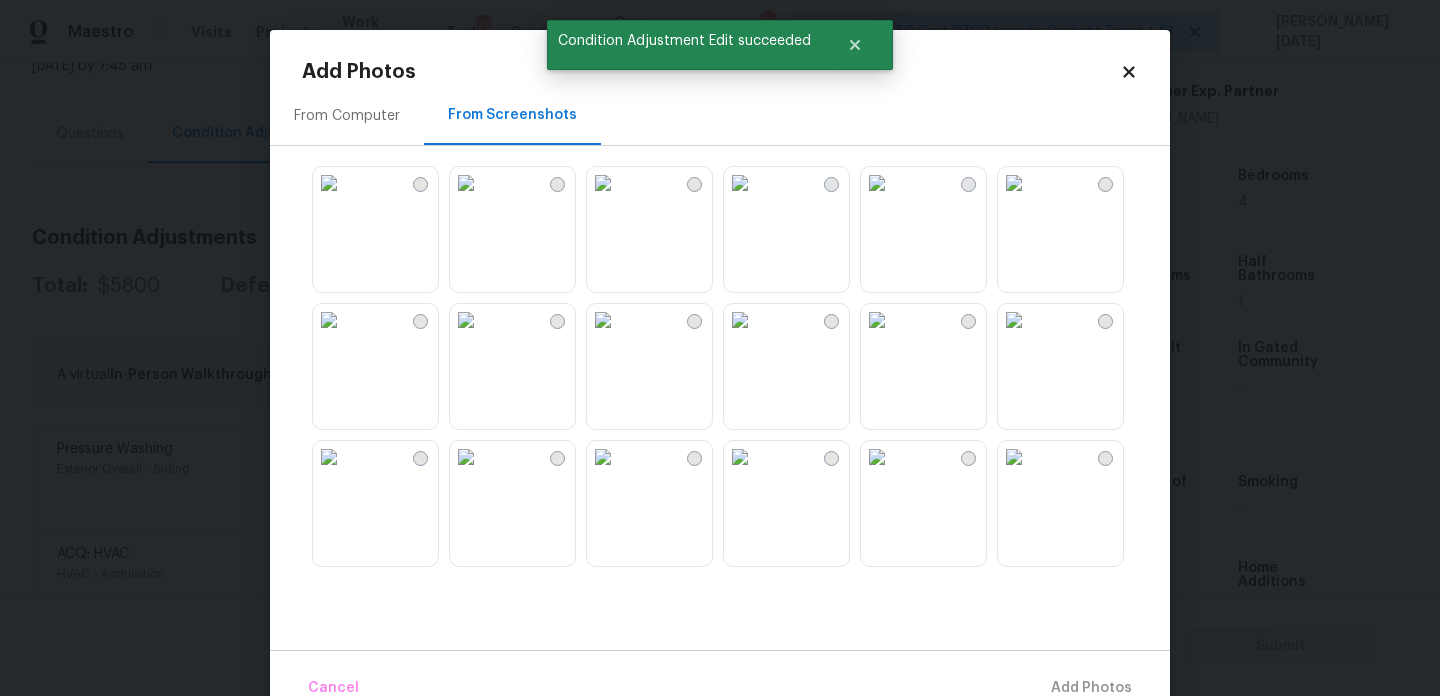click at bounding box center [603, 183] 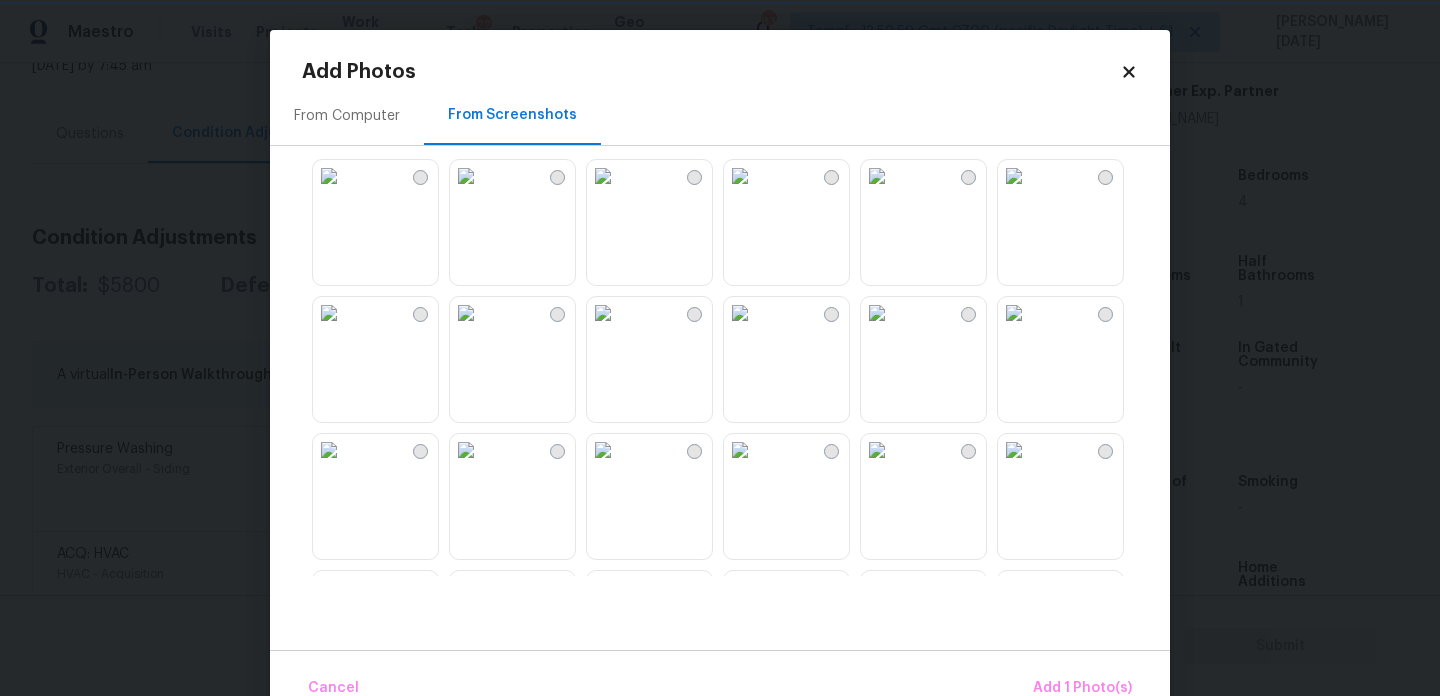 scroll, scrollTop: 146, scrollLeft: 0, axis: vertical 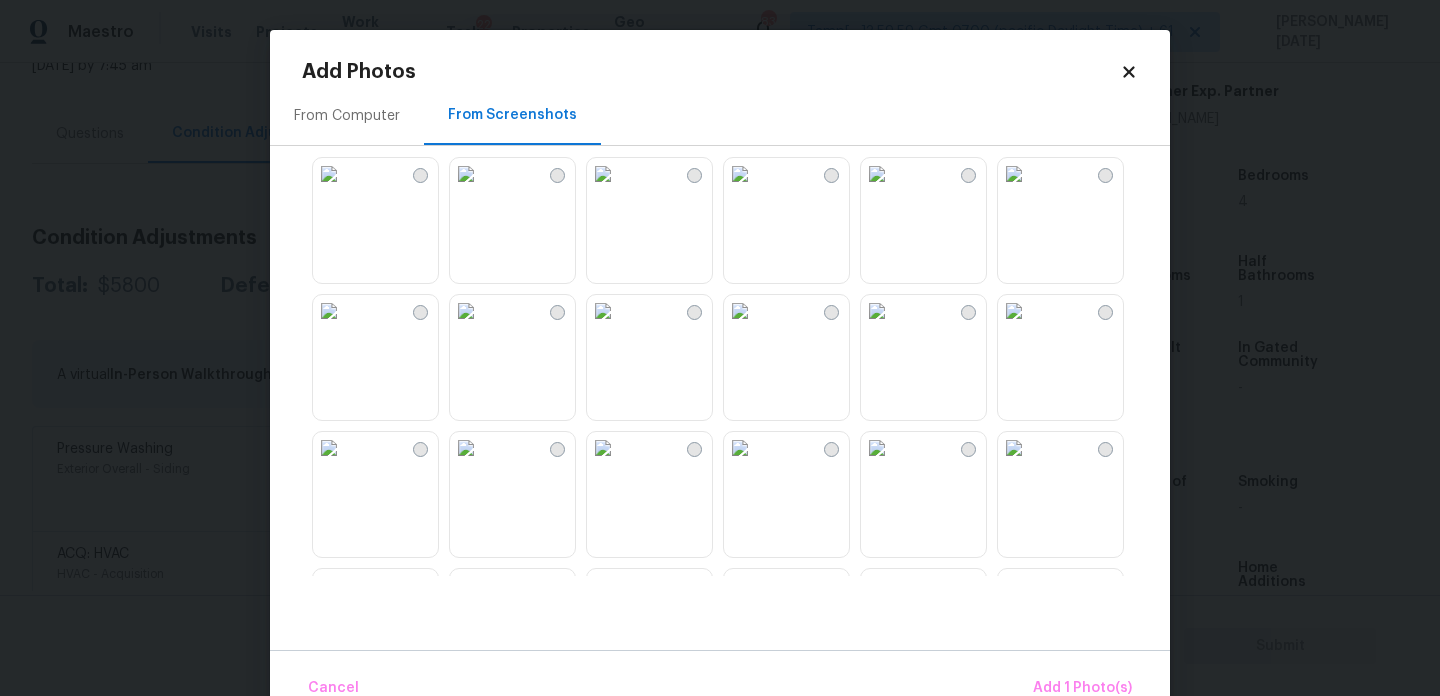 click at bounding box center (466, 311) 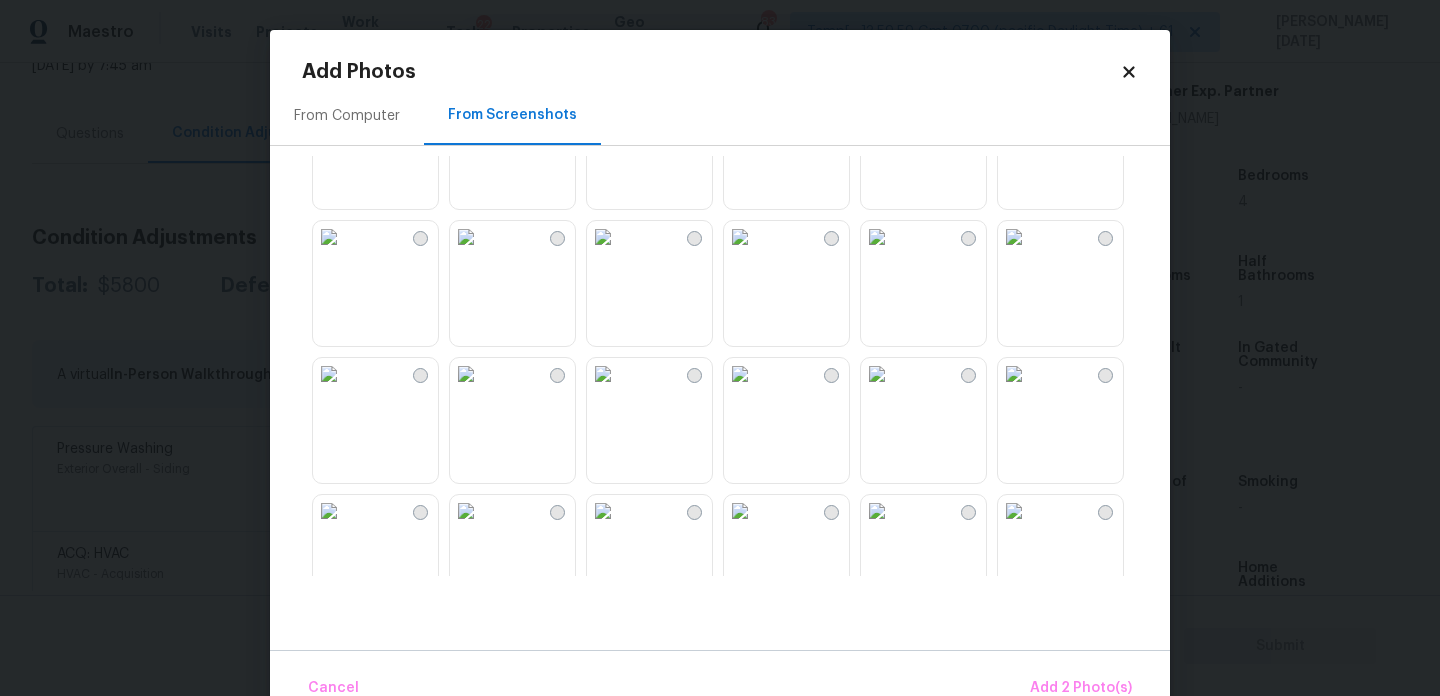 scroll, scrollTop: 762, scrollLeft: 0, axis: vertical 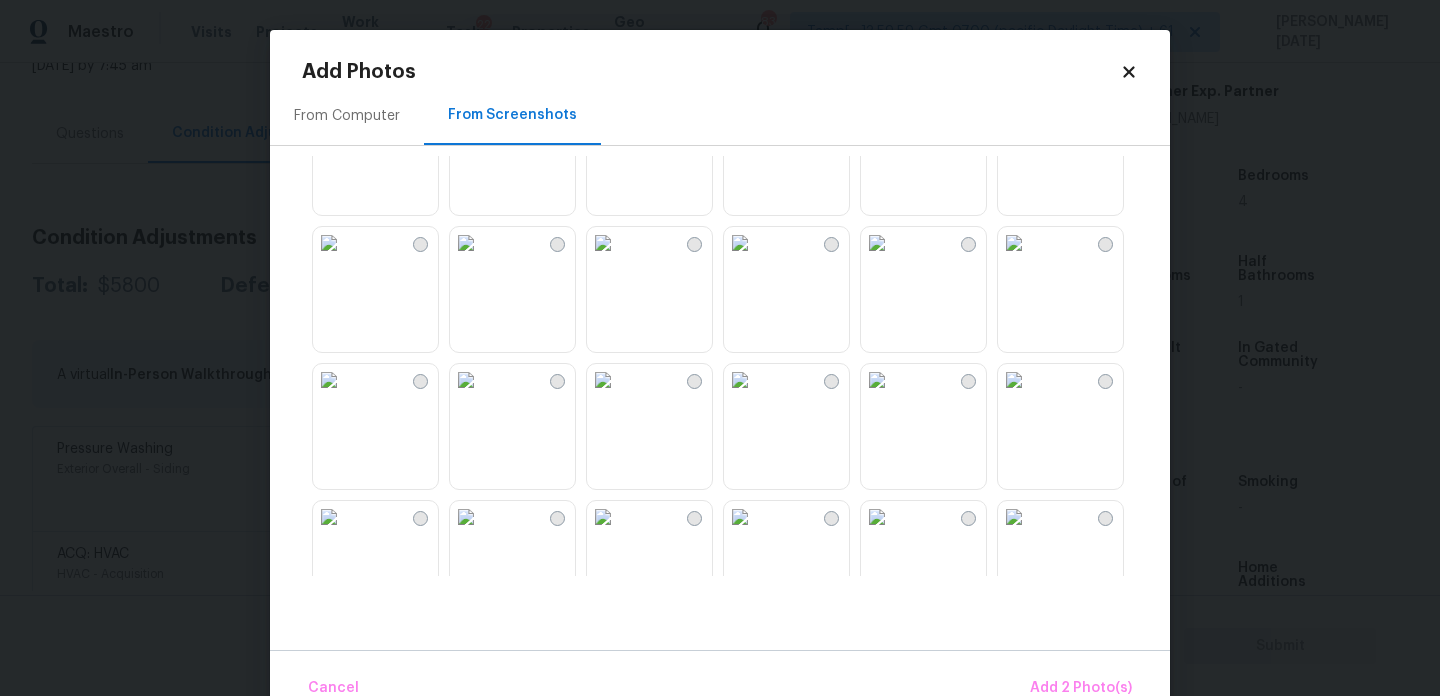 click at bounding box center [877, 106] 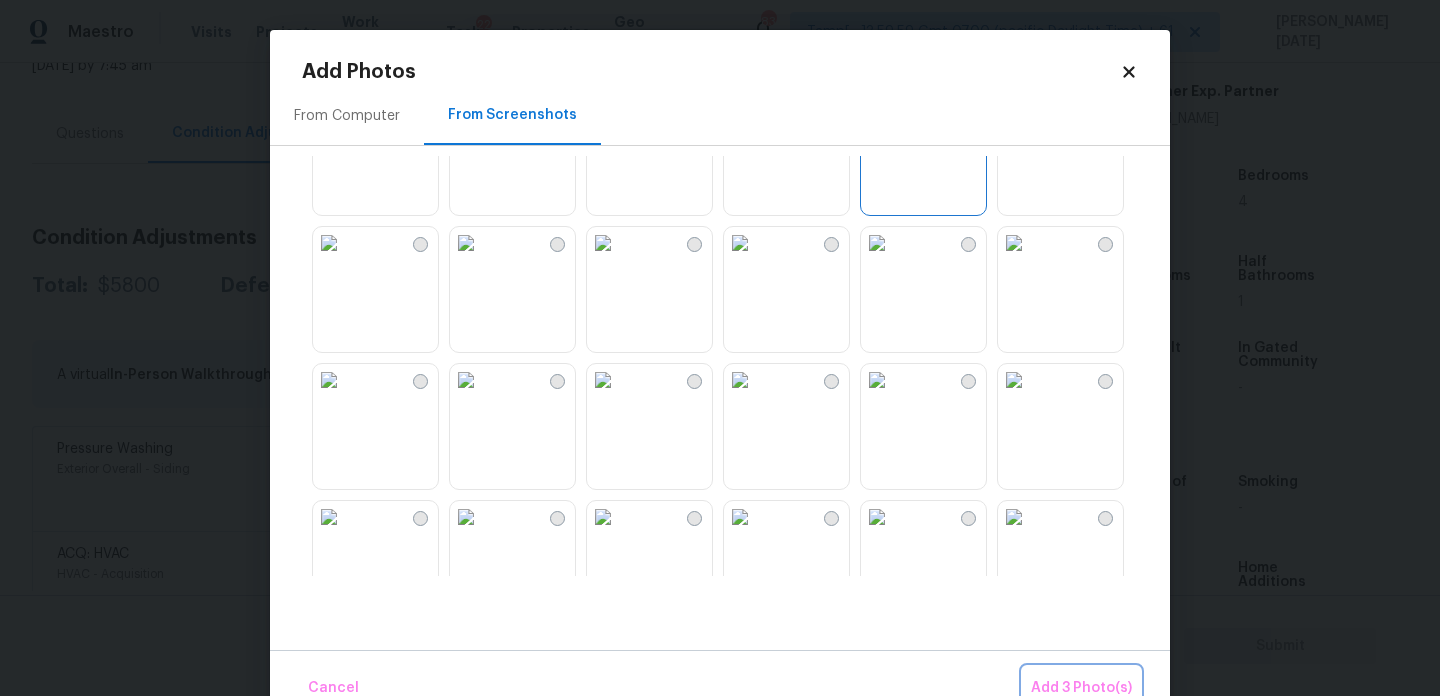click on "Add 3 Photo(s)" at bounding box center [1081, 688] 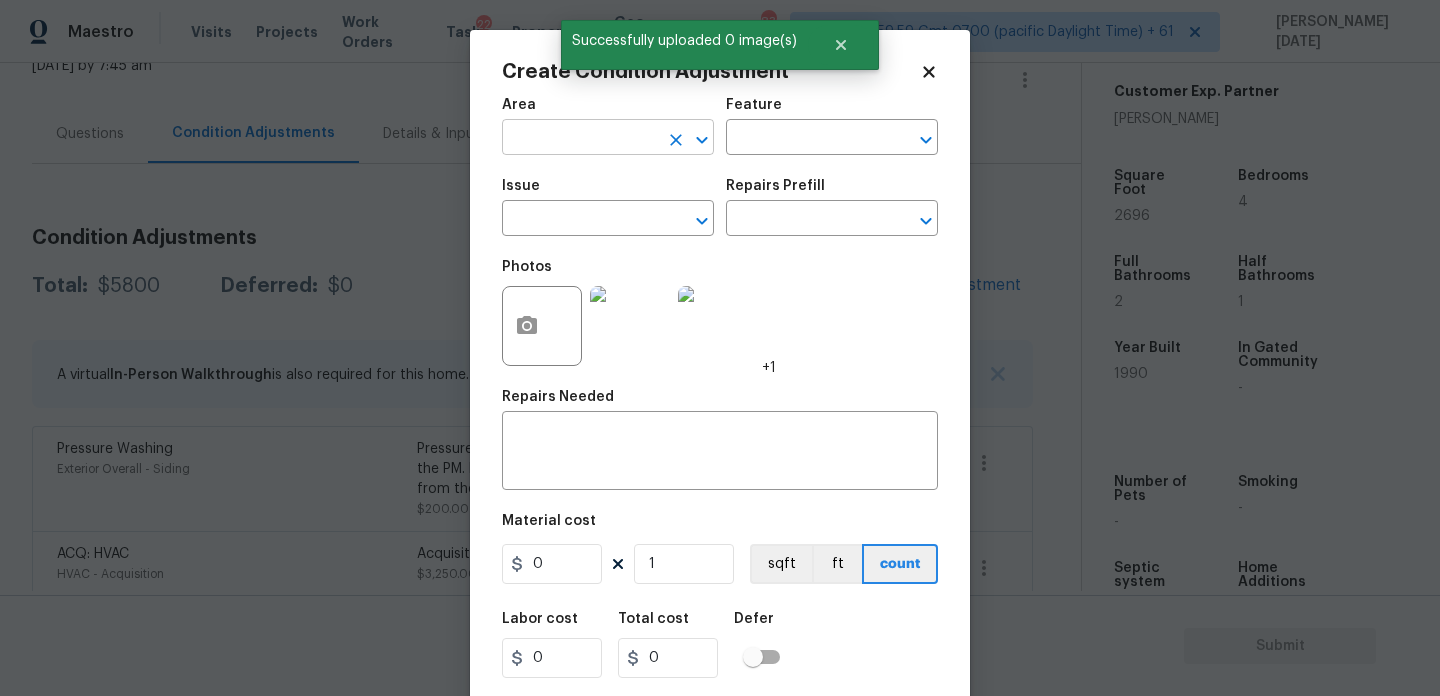 click at bounding box center (580, 139) 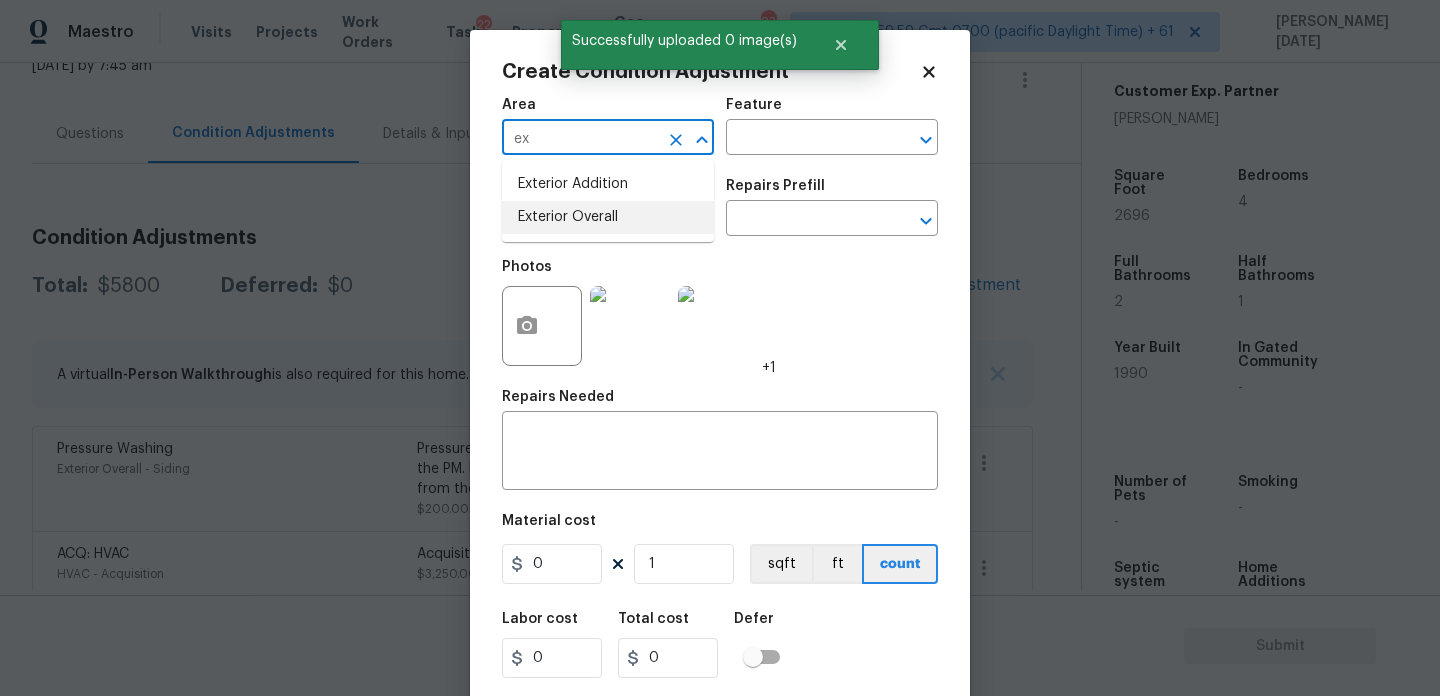 click on "Exterior Overall" at bounding box center (608, 217) 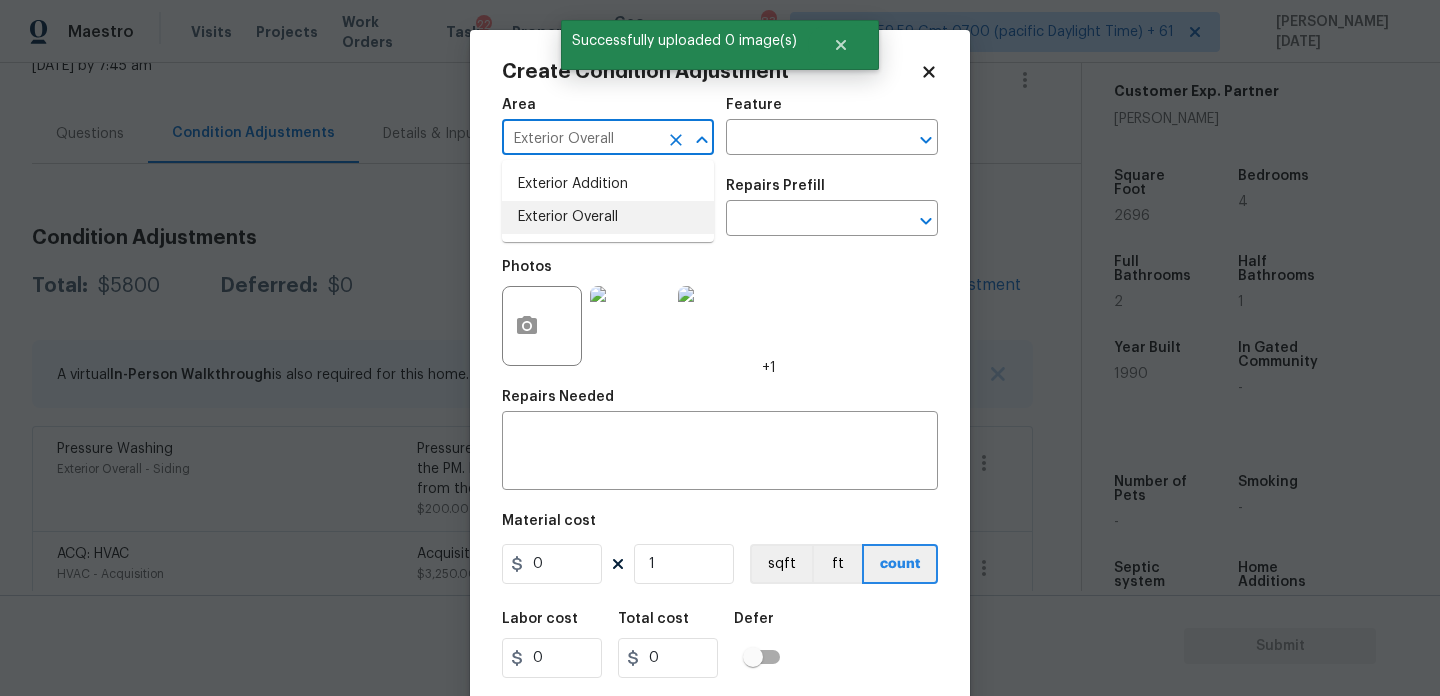 type on "Exterior Overall" 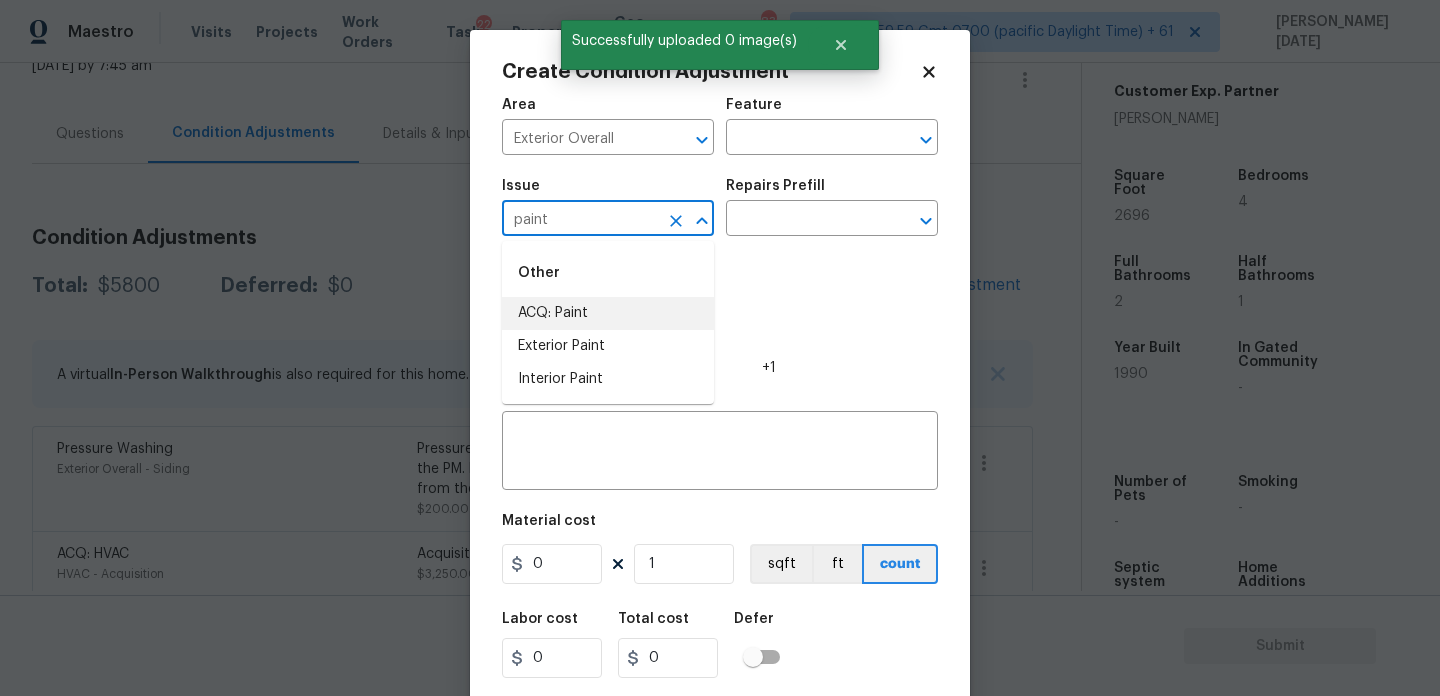 click on "ACQ: Paint" at bounding box center (608, 313) 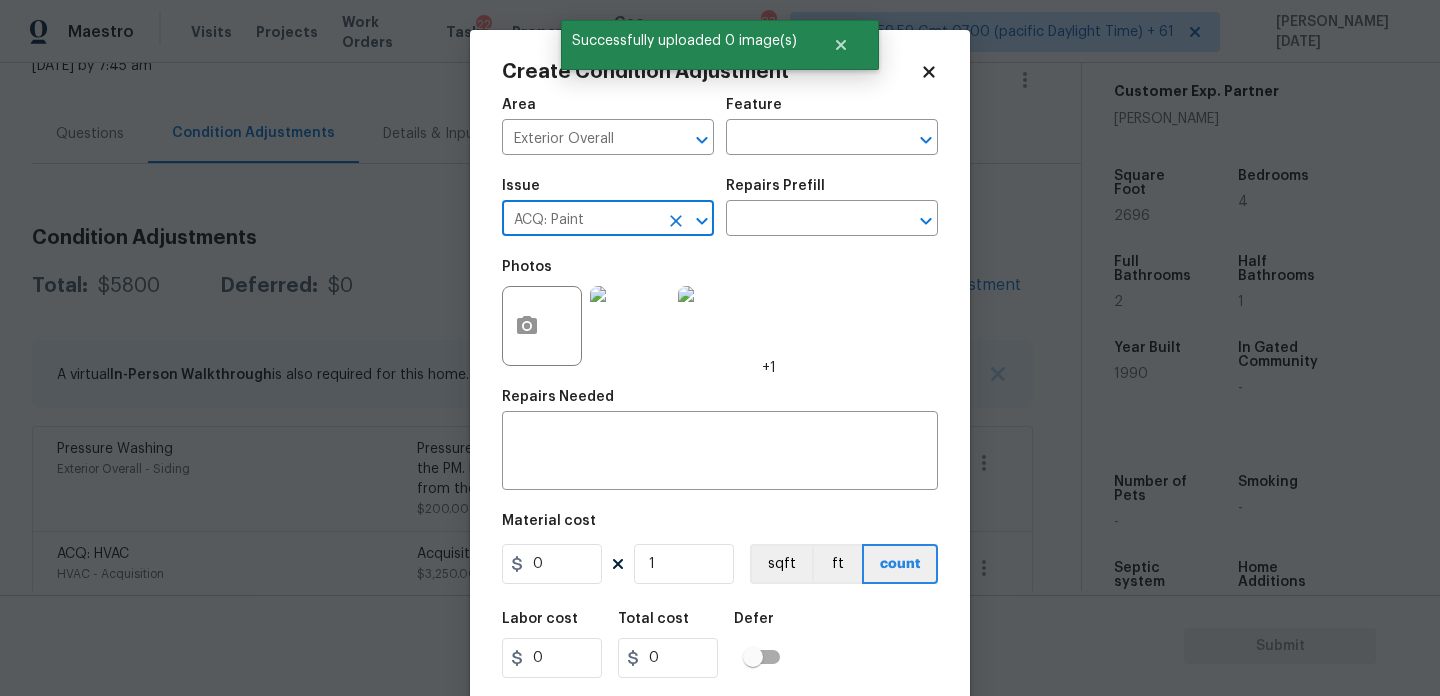 type on "ACQ: Paint" 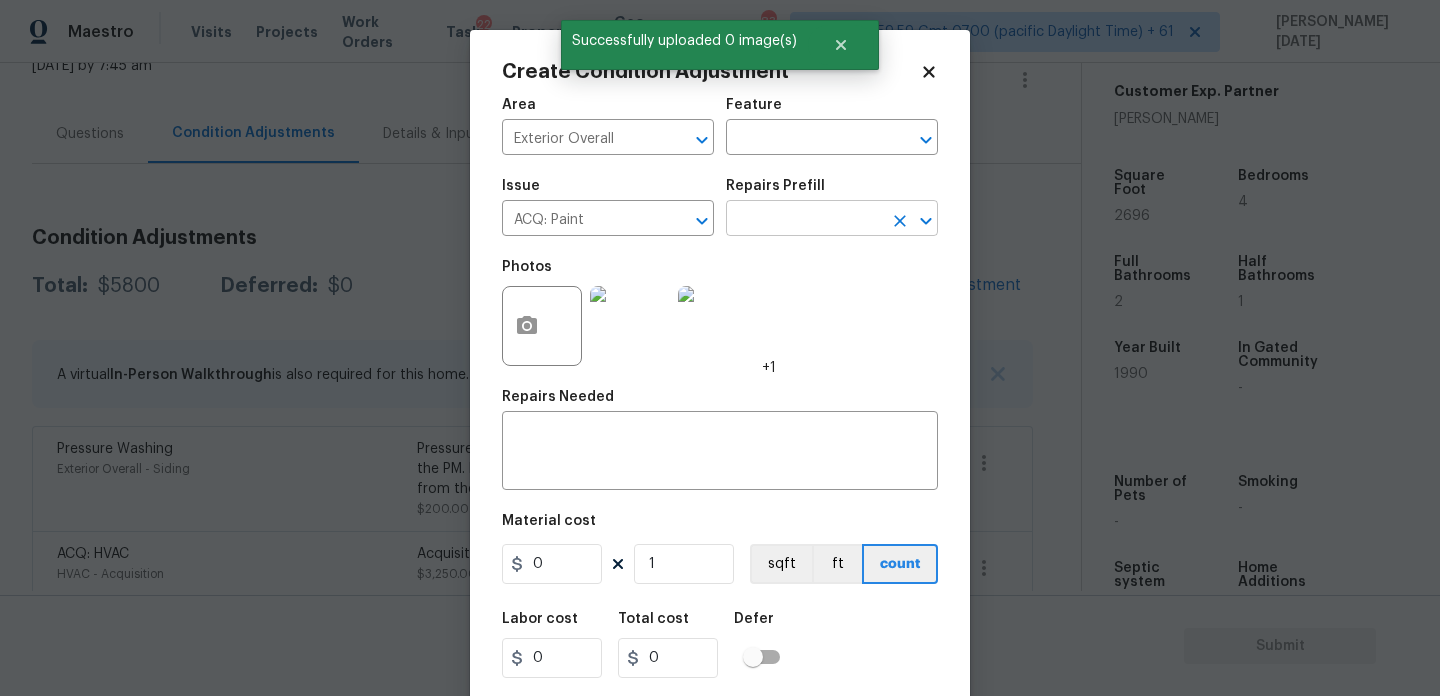 click at bounding box center [804, 220] 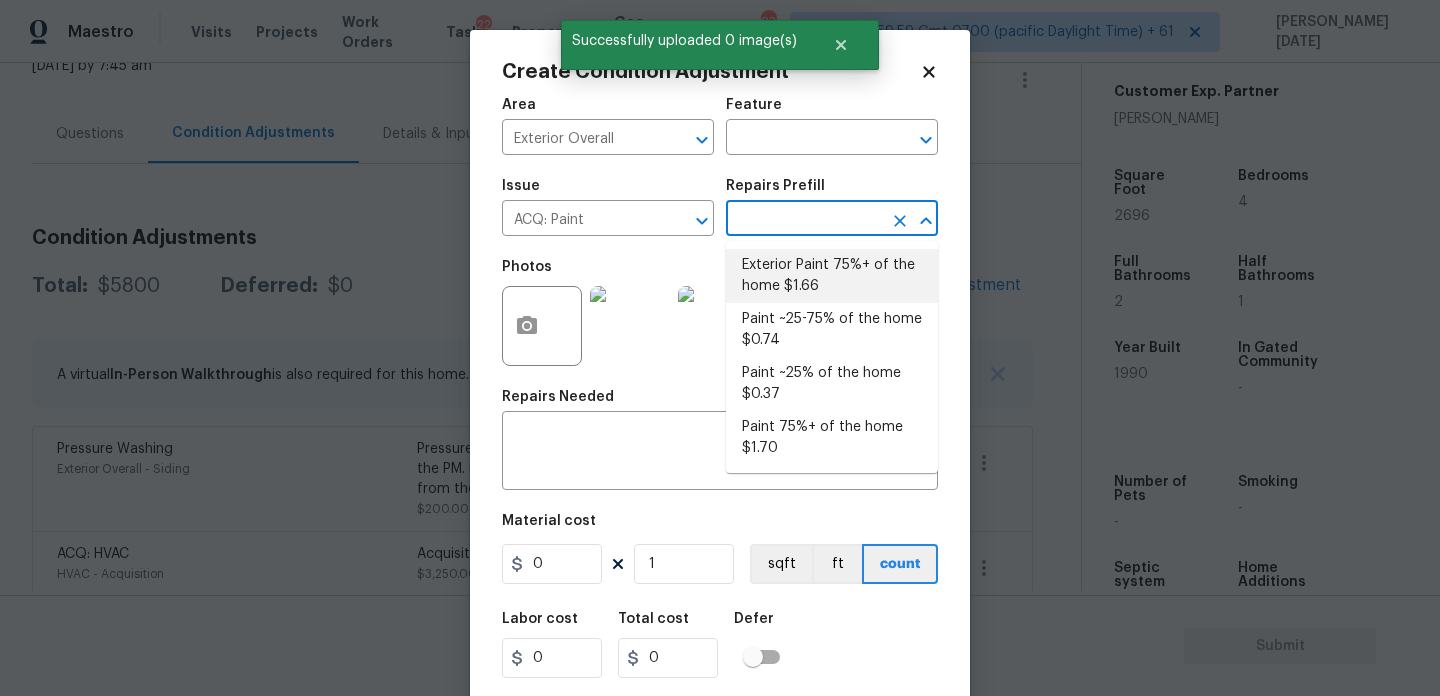 click on "Exterior Paint 75%+ of the home $1.66" at bounding box center [832, 276] 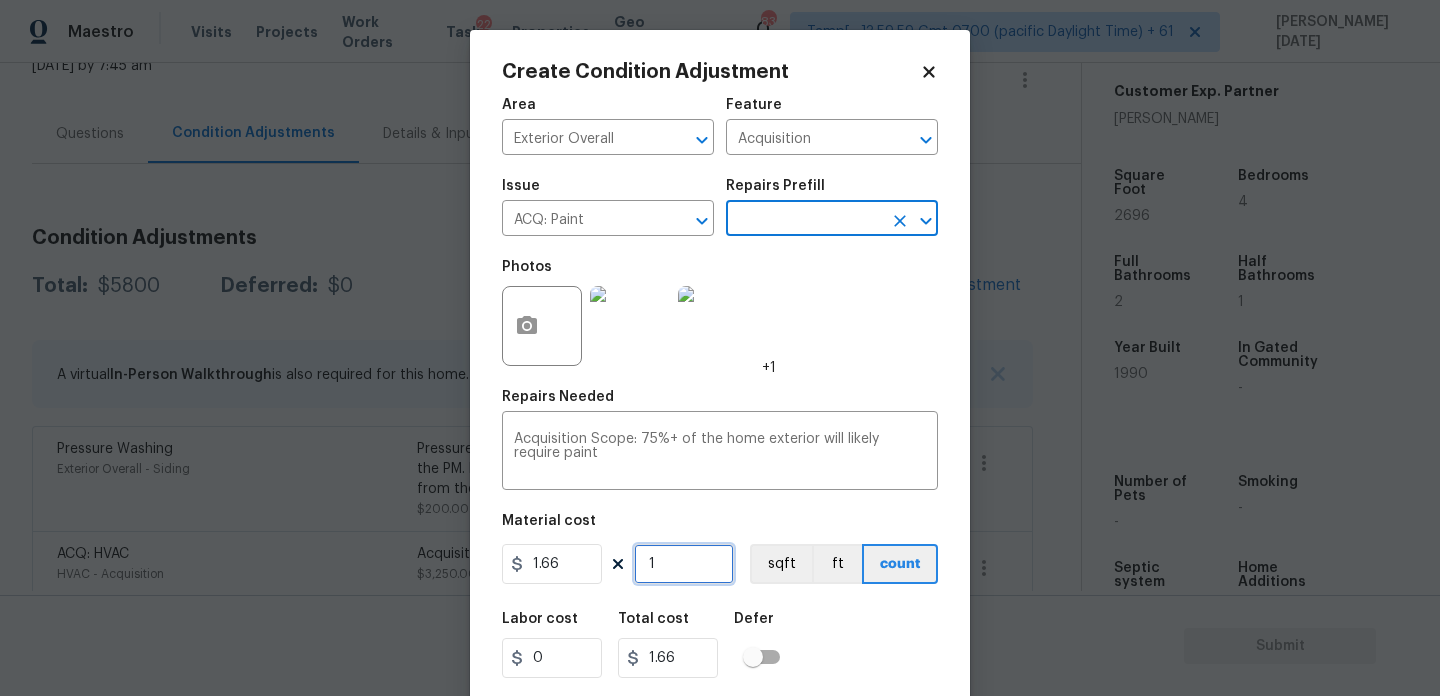 click on "1" at bounding box center (684, 564) 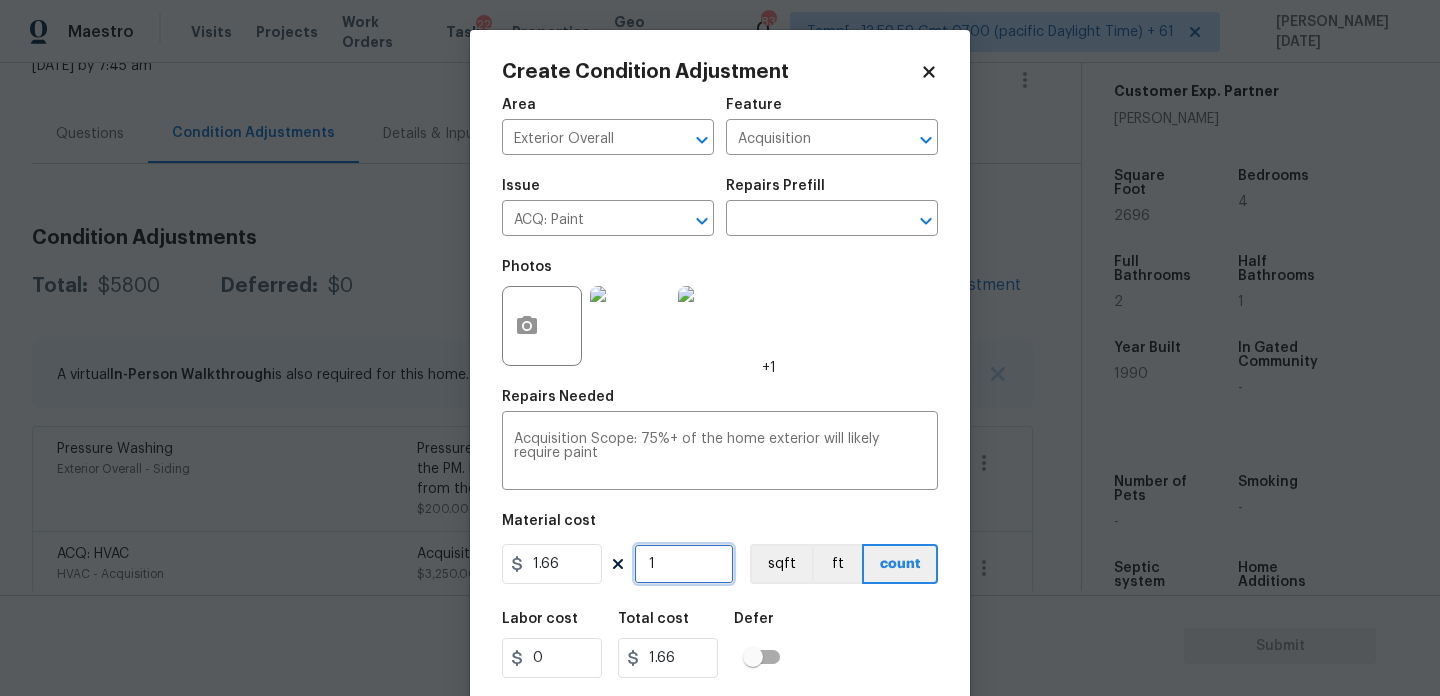 type on "0" 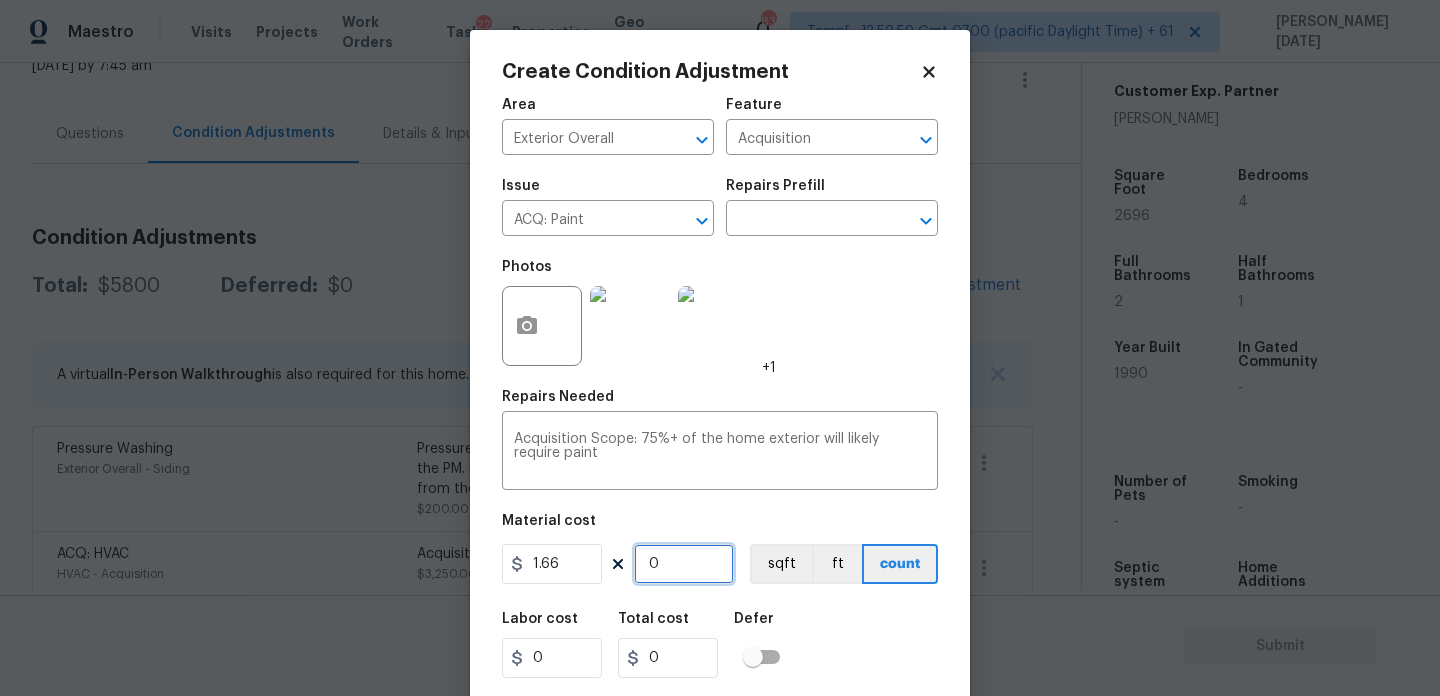 paste on "2696" 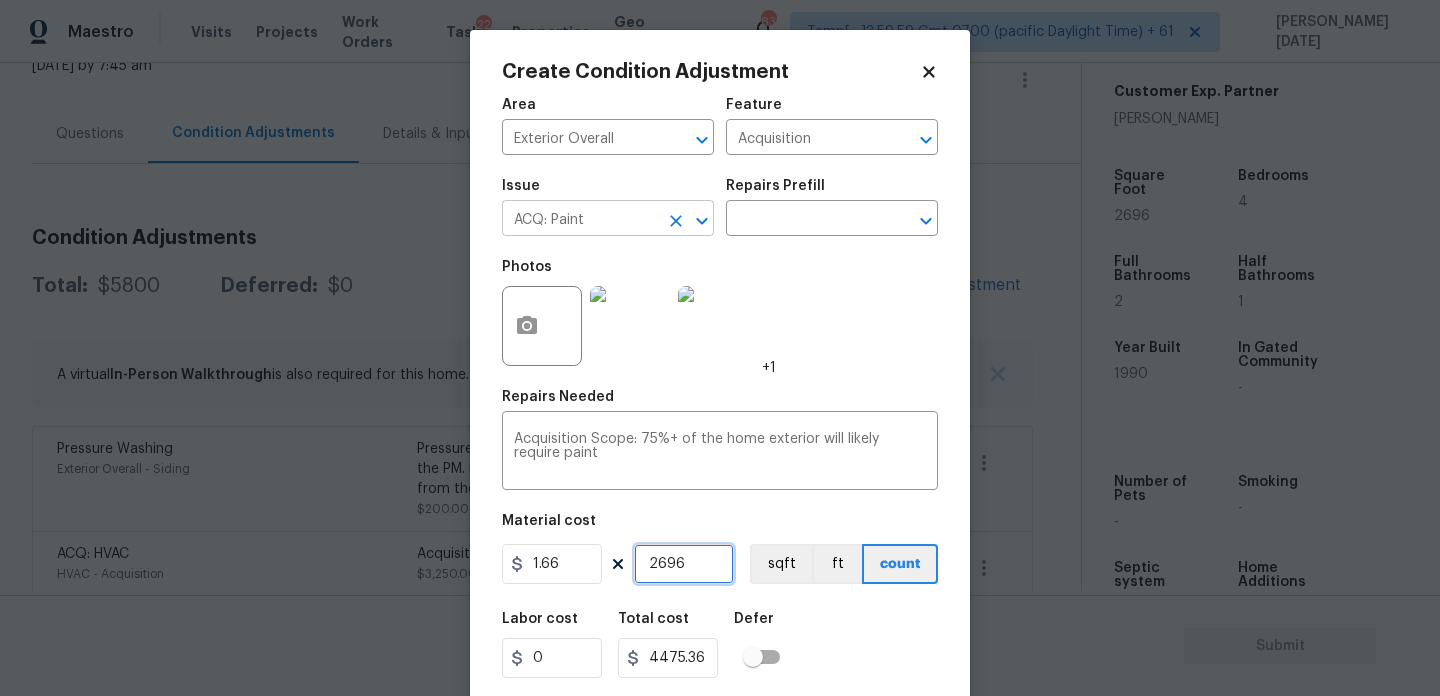 click 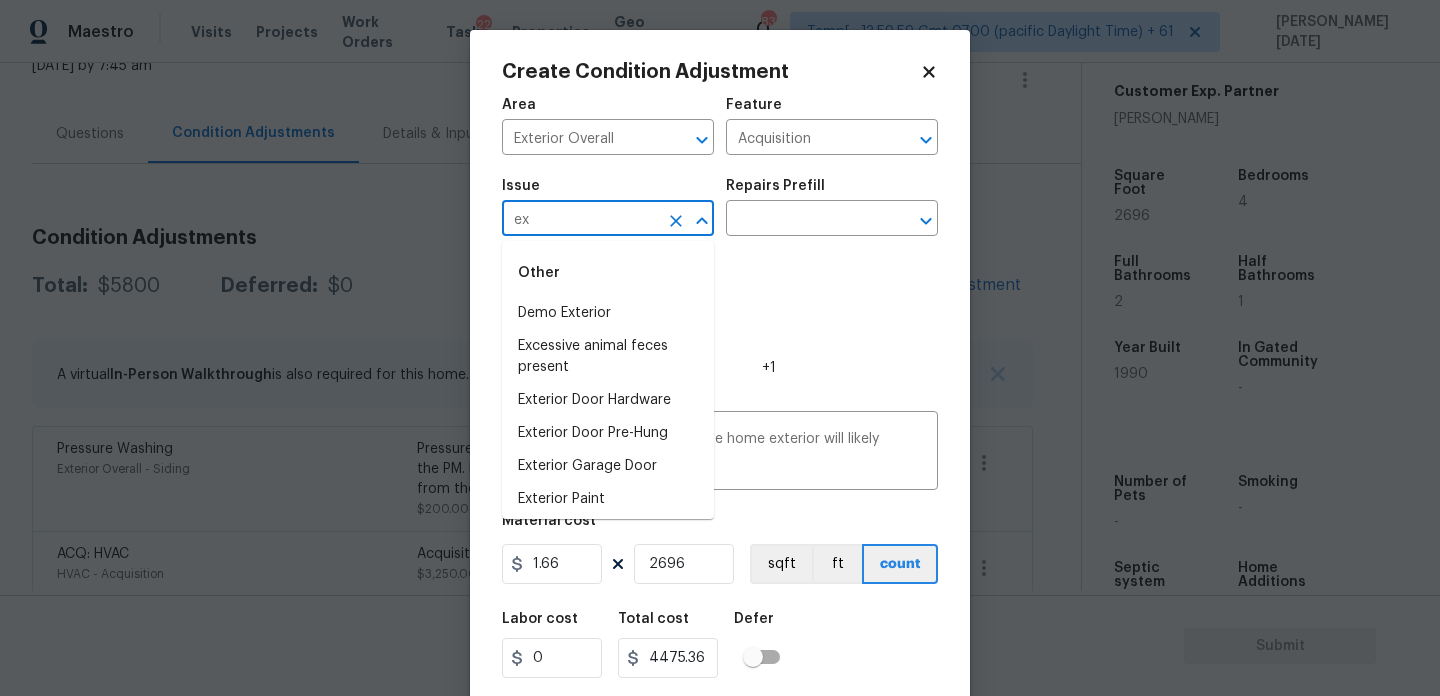 type on "e" 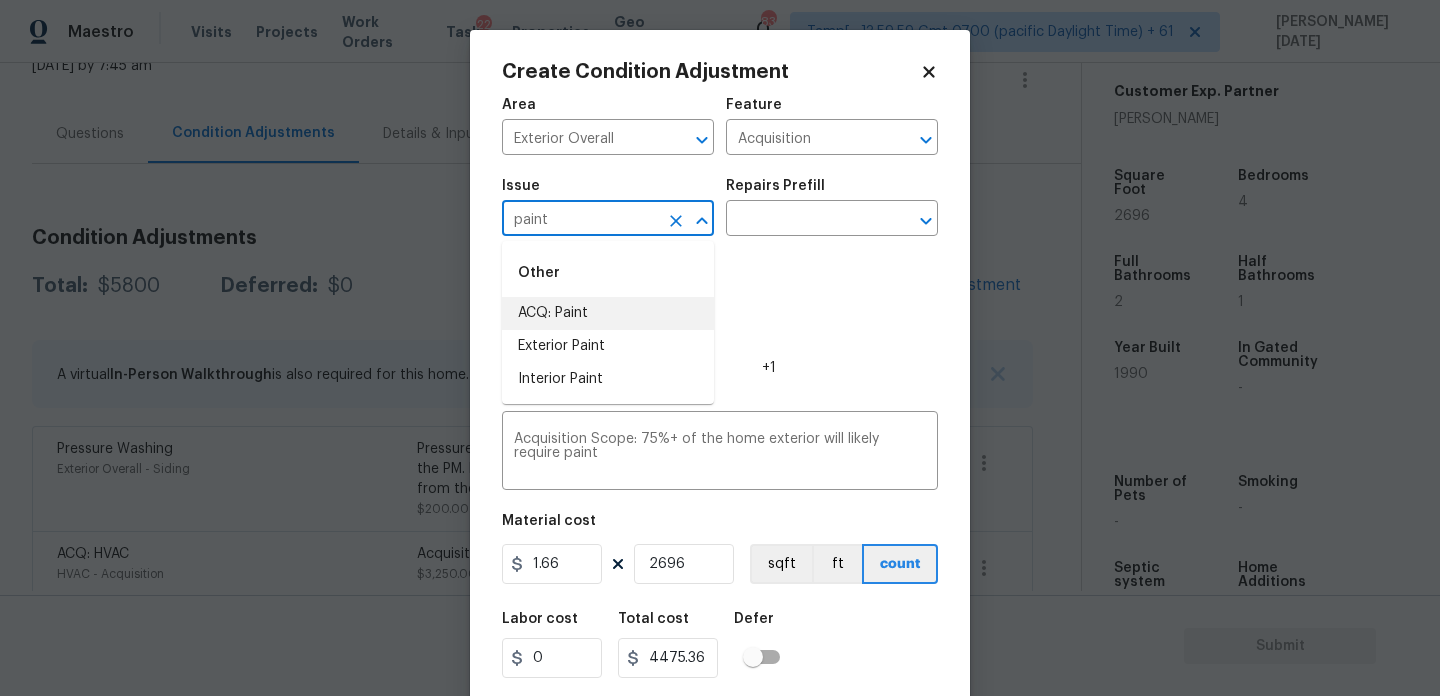 click on "Exterior Paint" at bounding box center [608, 346] 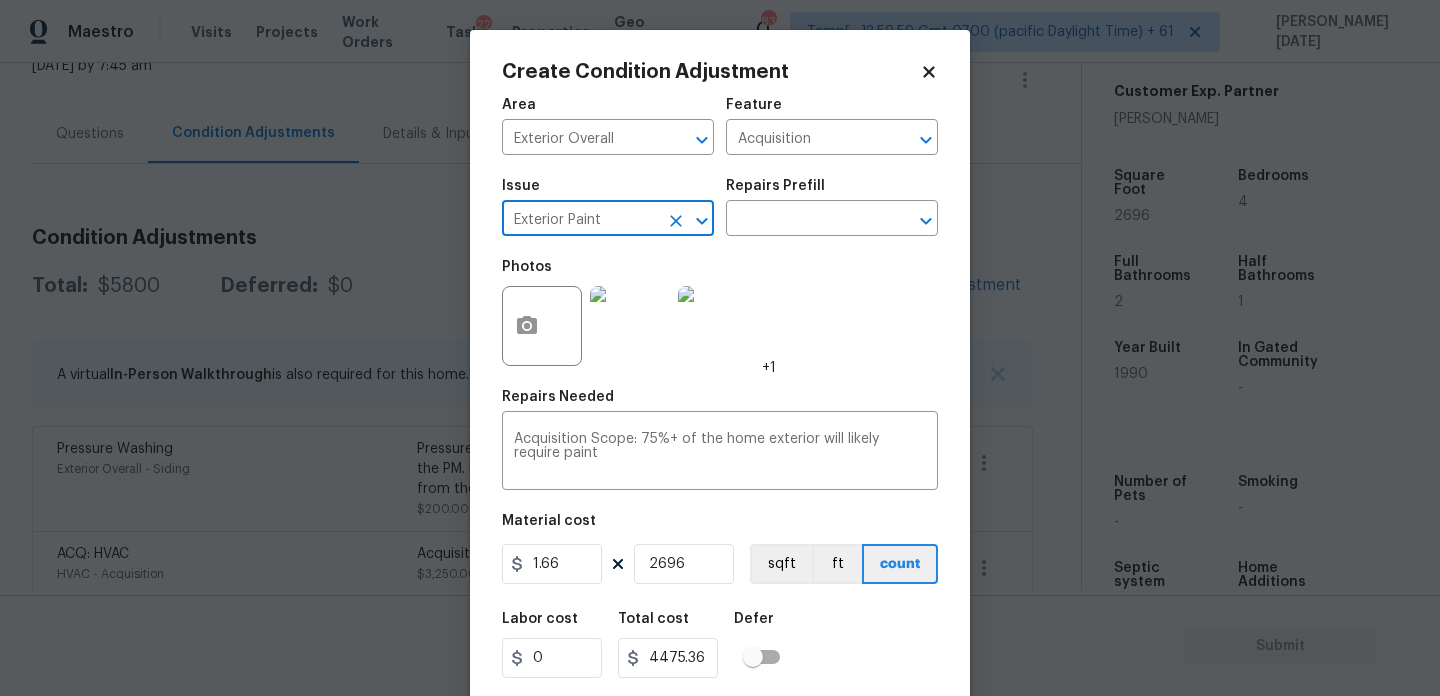 scroll, scrollTop: 51, scrollLeft: 0, axis: vertical 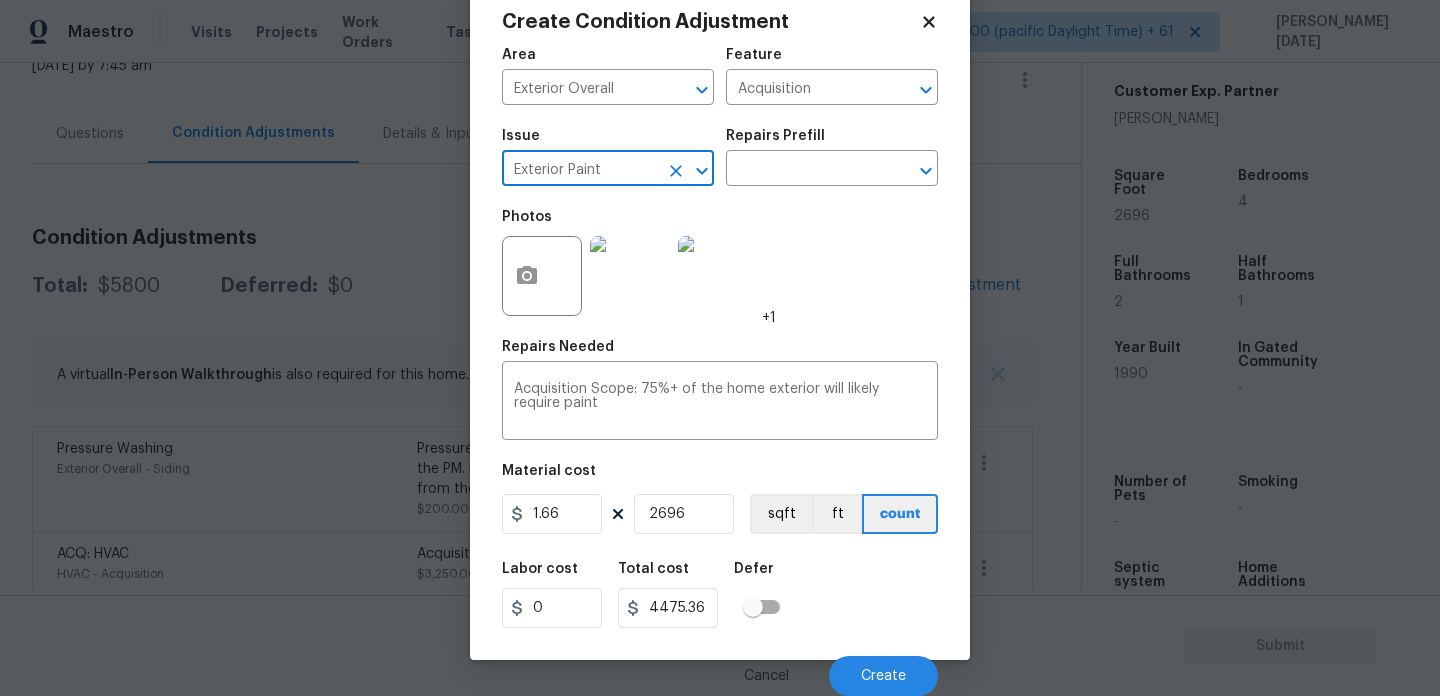 type on "Exterior Paint" 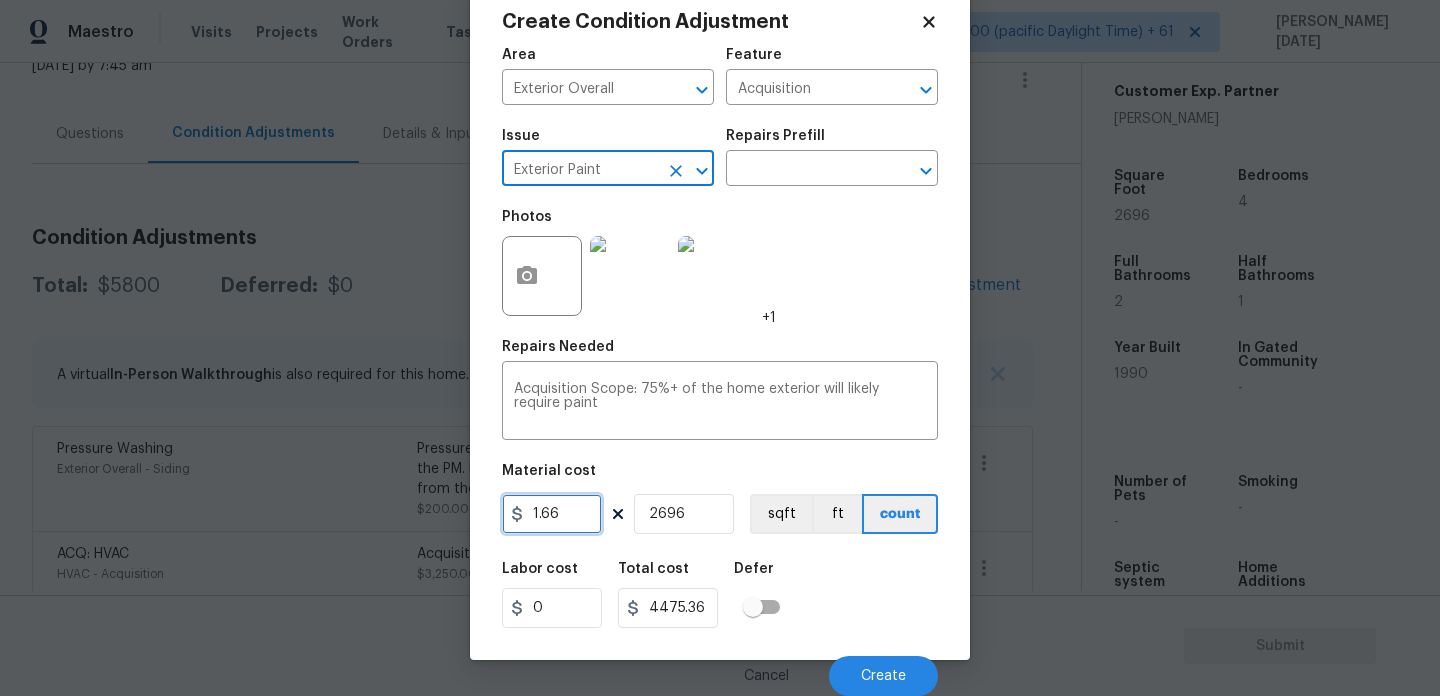 click on "1.66" at bounding box center [552, 514] 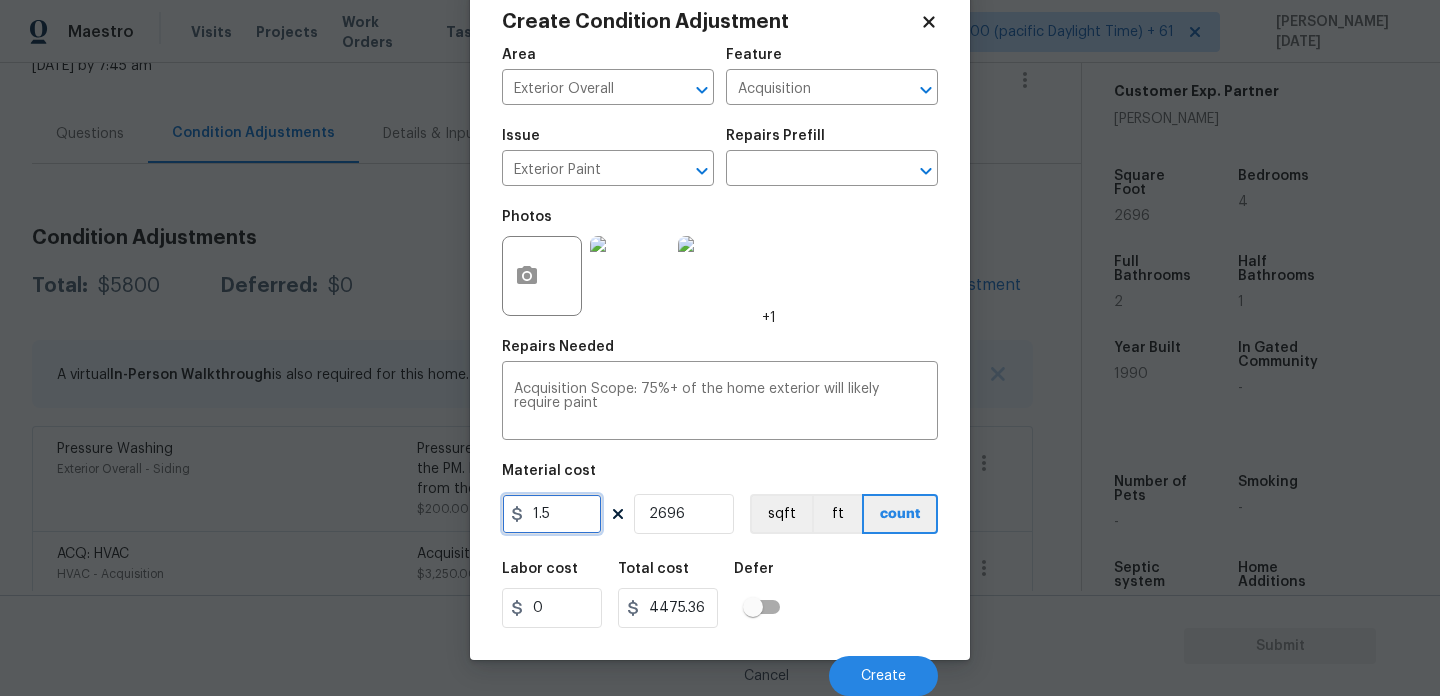 type on "1.5" 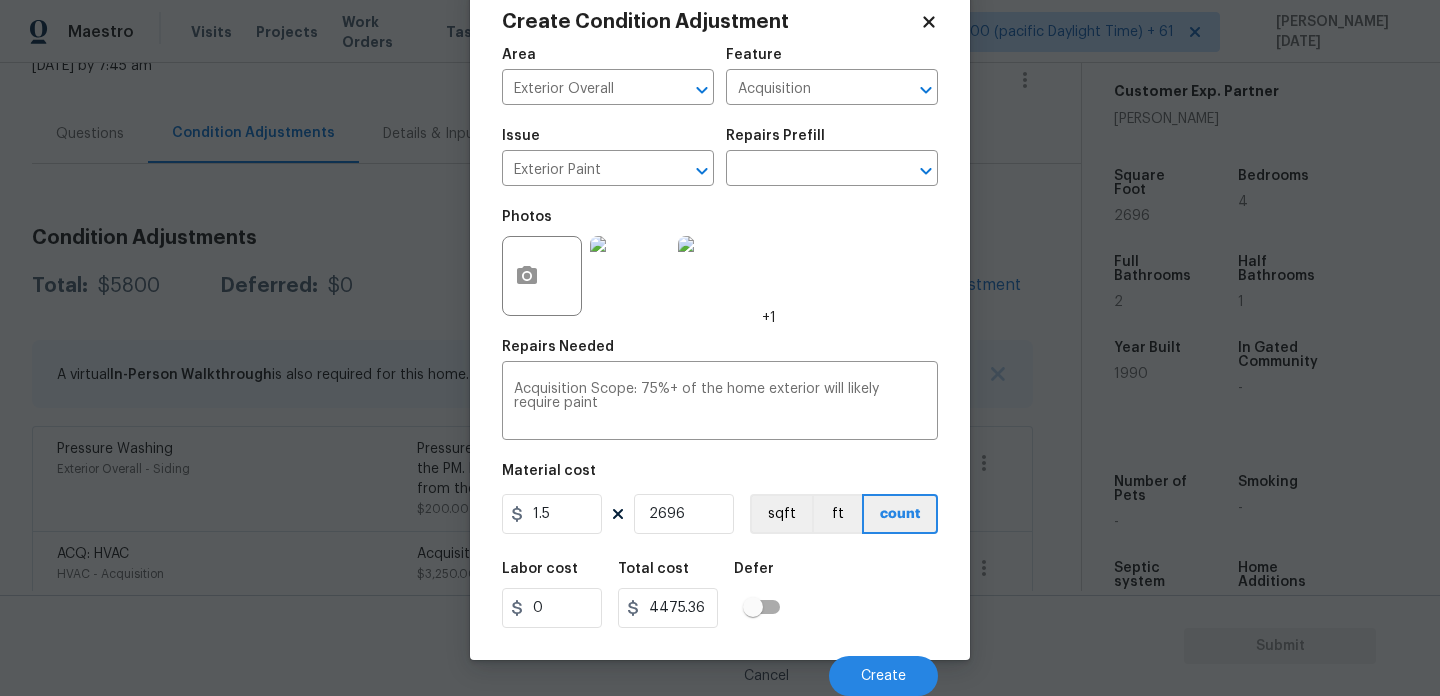 click on "Repairs Needed" at bounding box center [720, 353] 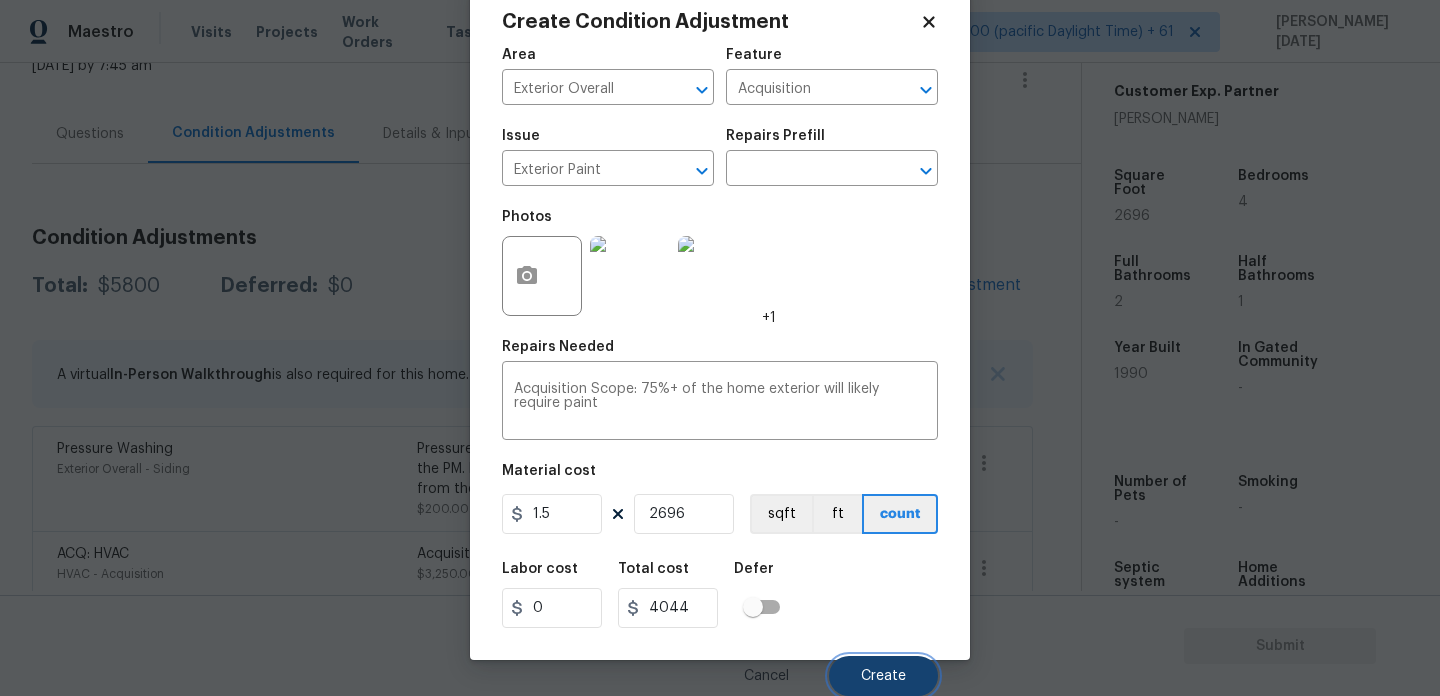 click on "Create" at bounding box center [883, 676] 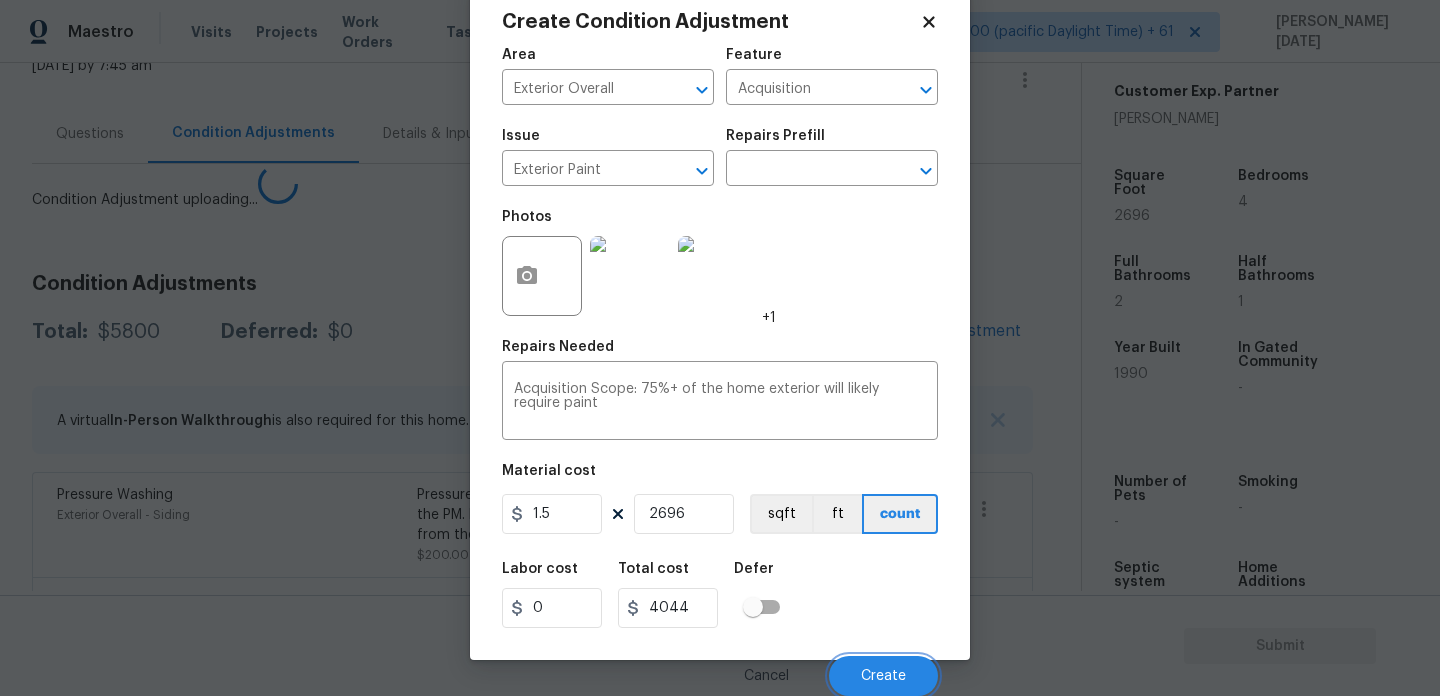 scroll, scrollTop: 44, scrollLeft: 0, axis: vertical 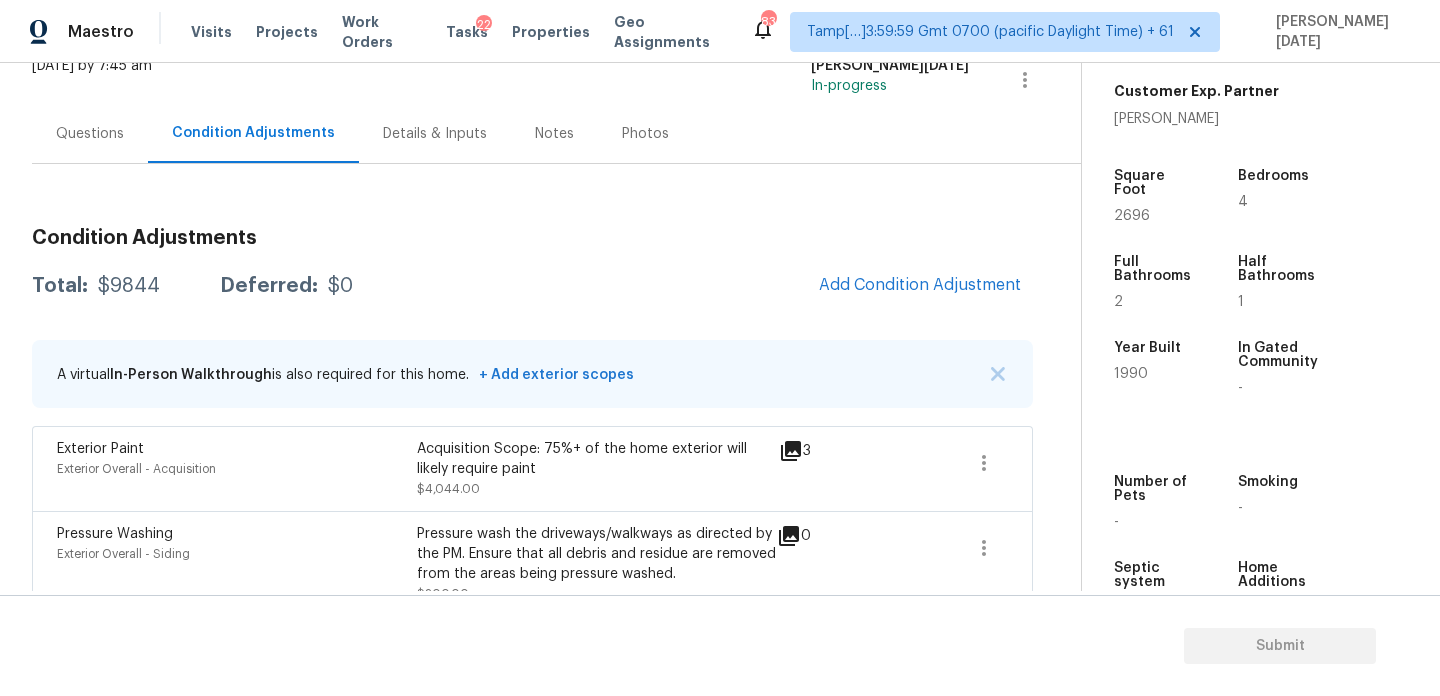 click on "Add Condition Adjustment" at bounding box center (920, 286) 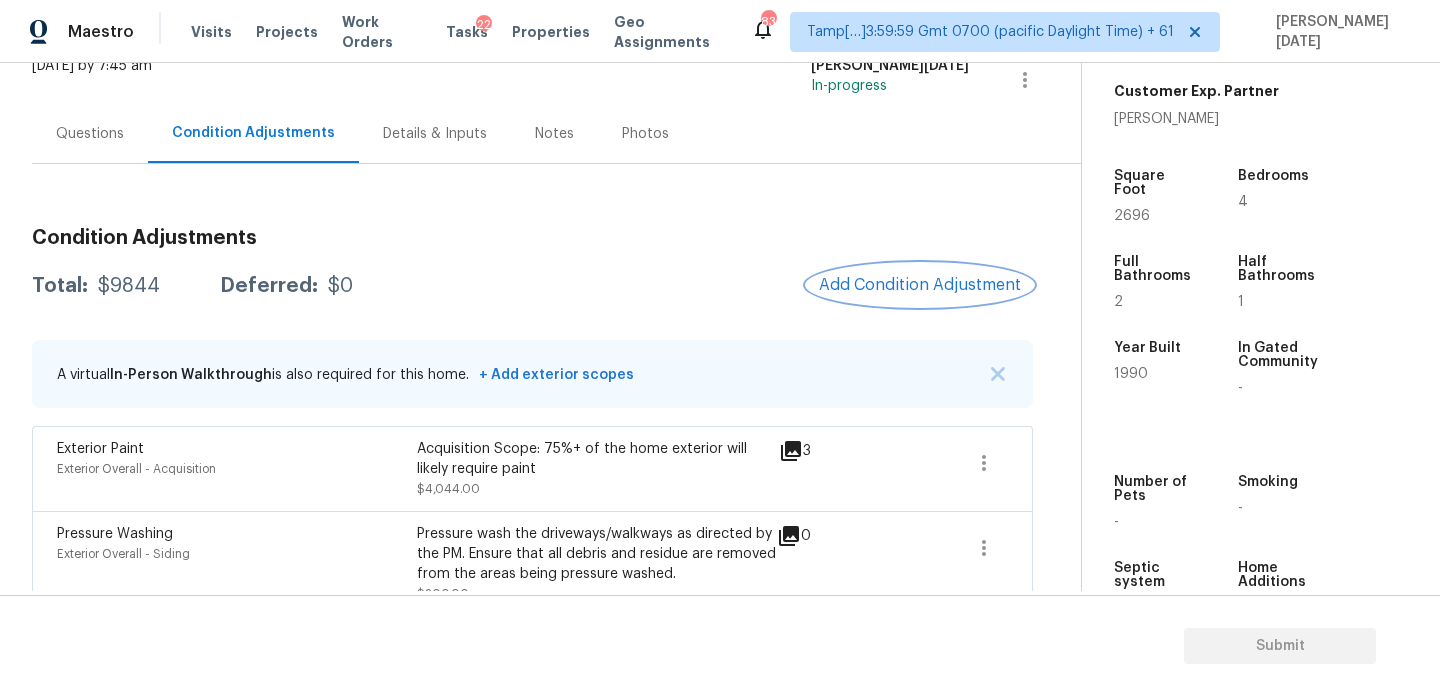 click on "Add Condition Adjustment" at bounding box center [920, 285] 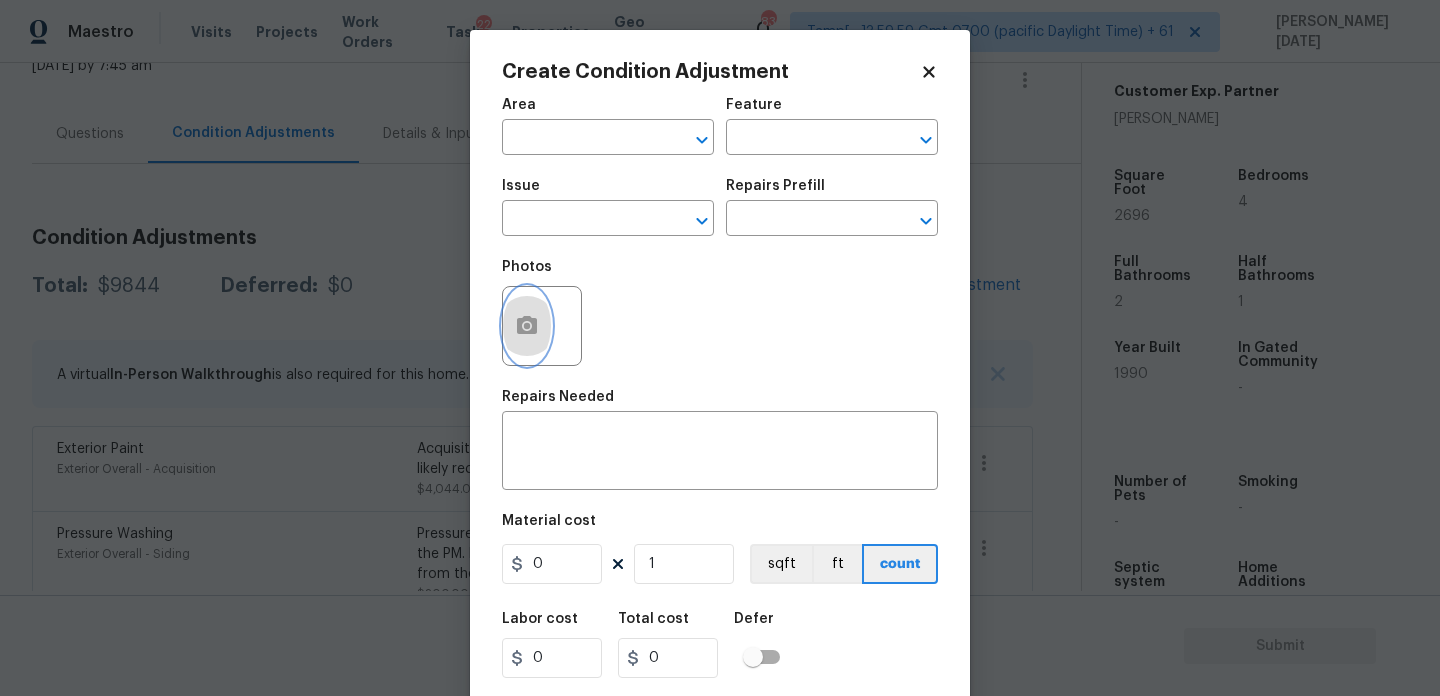 click at bounding box center [527, 326] 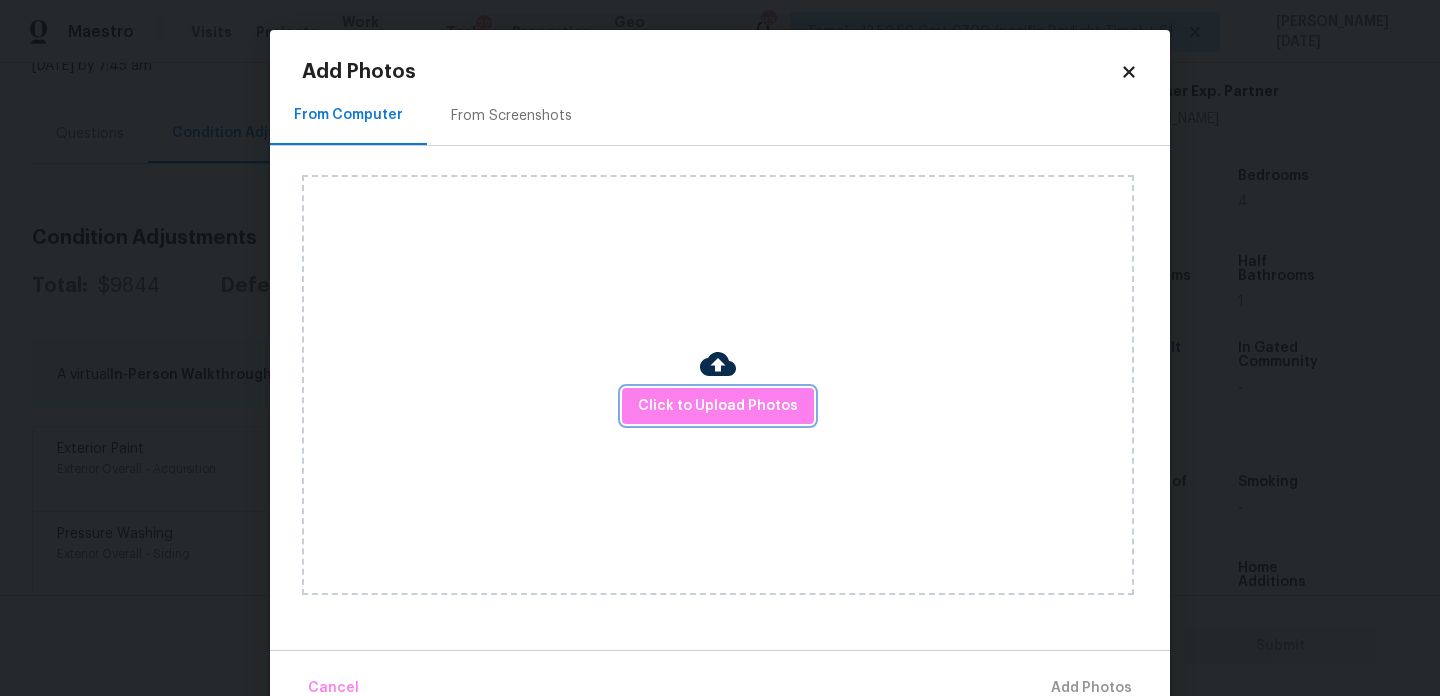 click on "Click to Upload Photos" at bounding box center [718, 406] 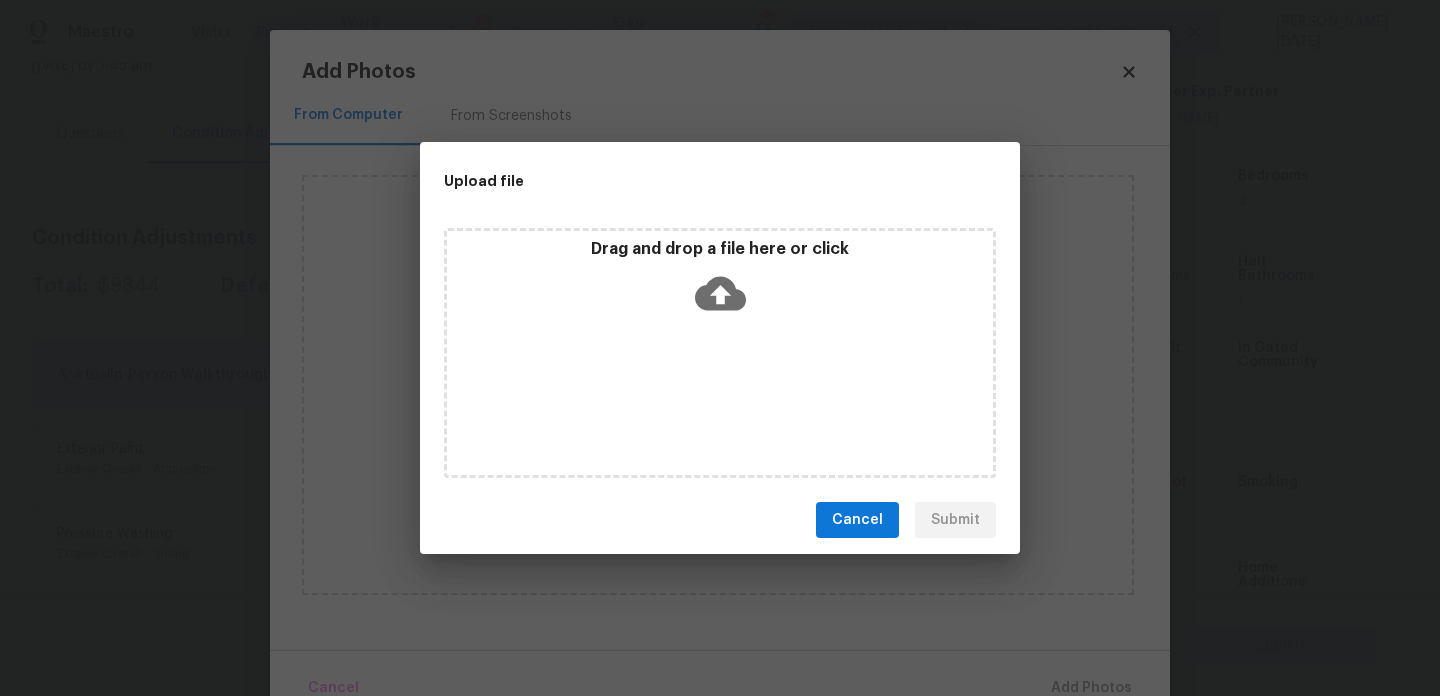 click on "Drag and drop a file here or click" at bounding box center [720, 353] 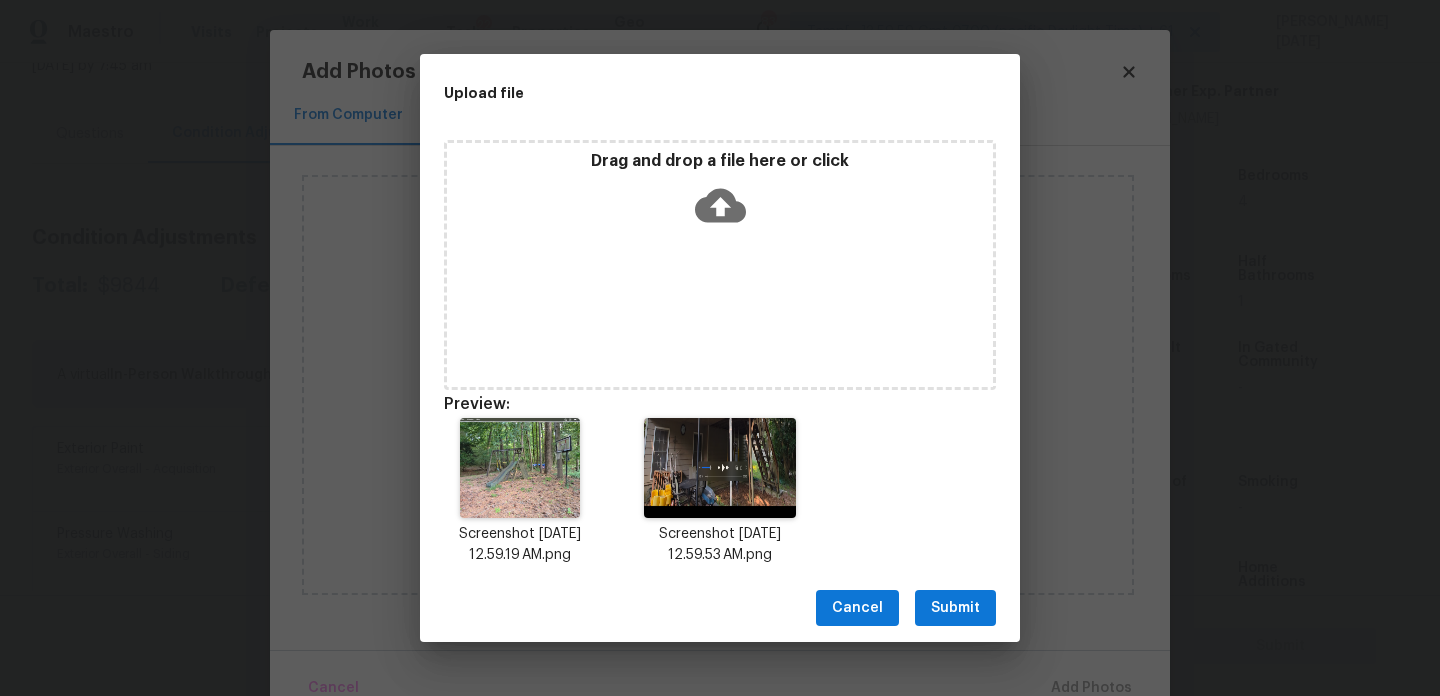 scroll, scrollTop: 16, scrollLeft: 0, axis: vertical 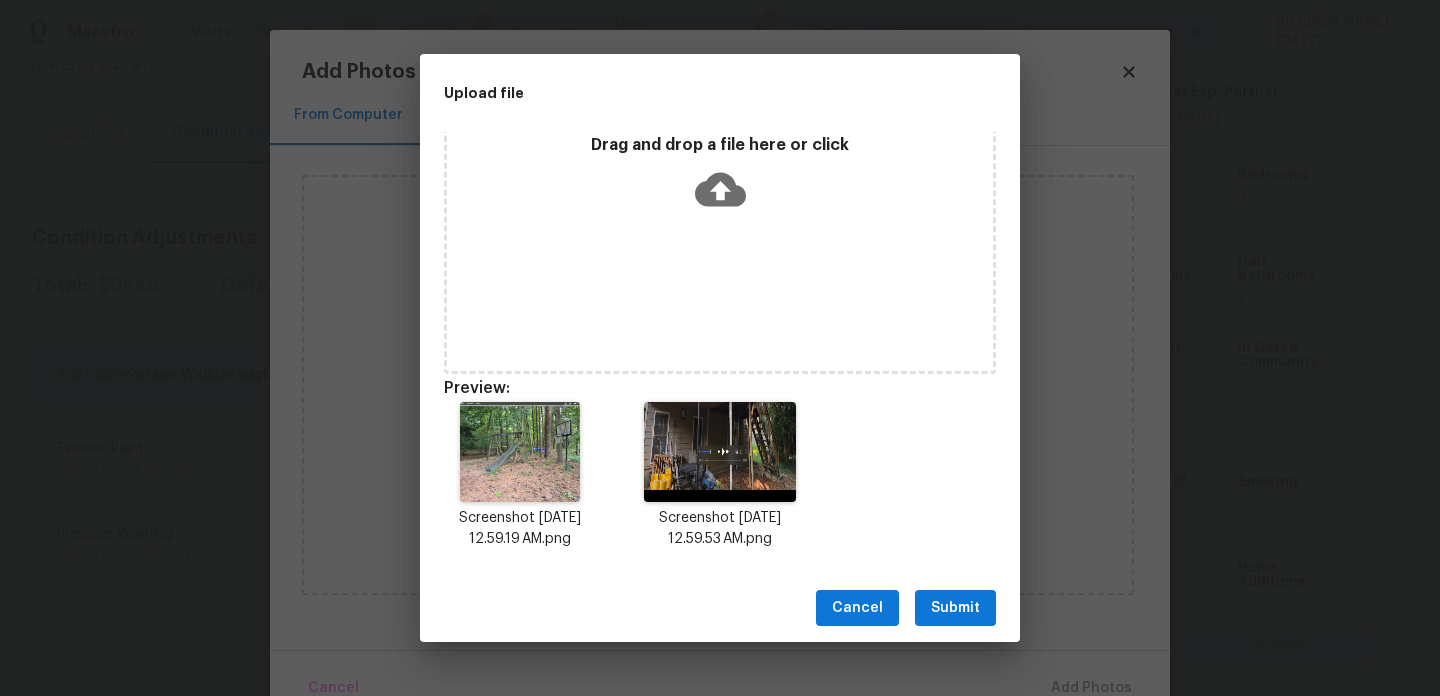 click on "Submit" at bounding box center (955, 608) 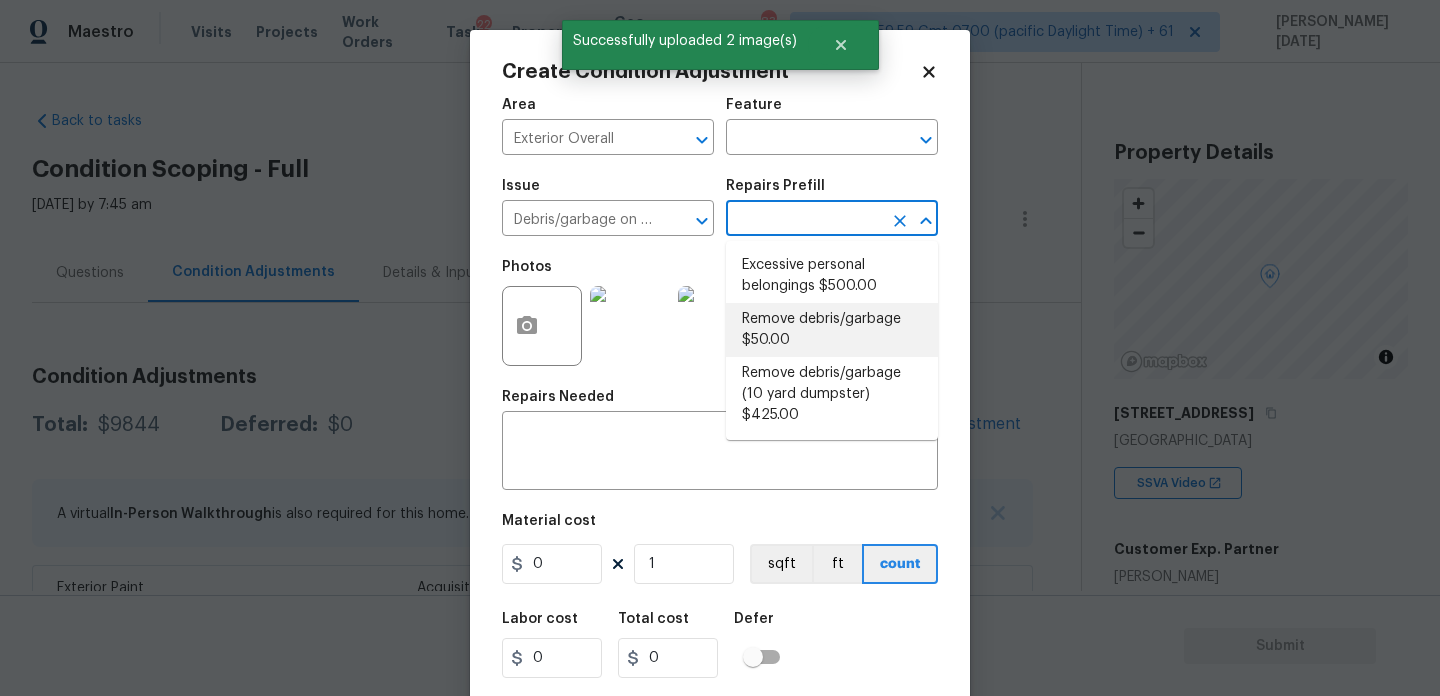 scroll, scrollTop: 0, scrollLeft: 0, axis: both 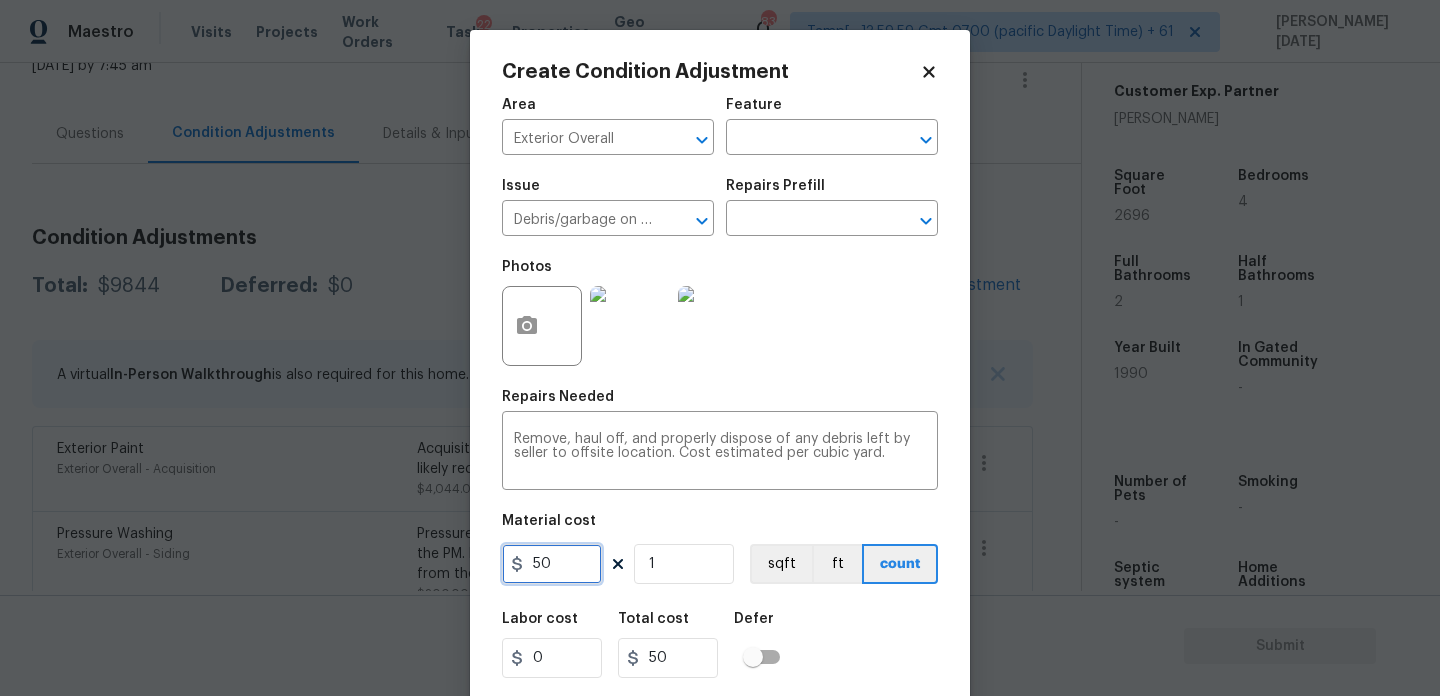 drag, startPoint x: 575, startPoint y: 578, endPoint x: 380, endPoint y: 577, distance: 195.00256 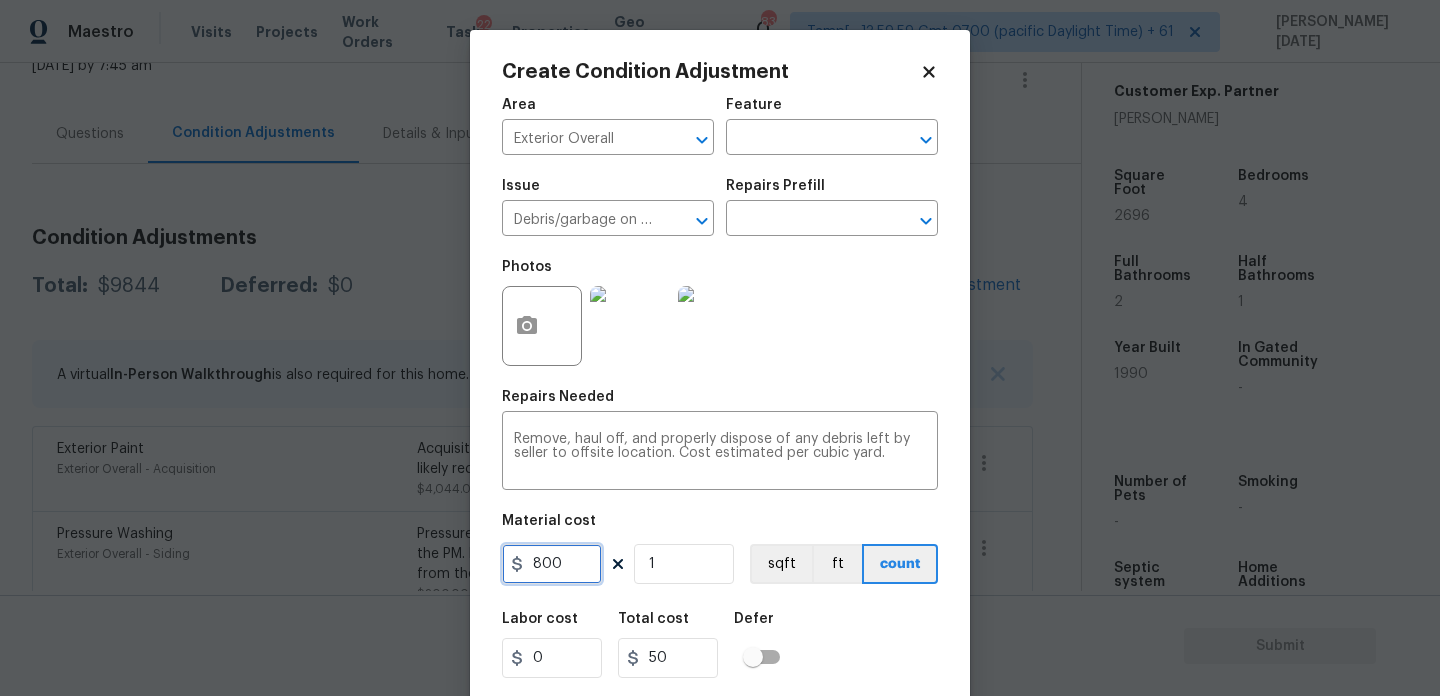 type on "800" 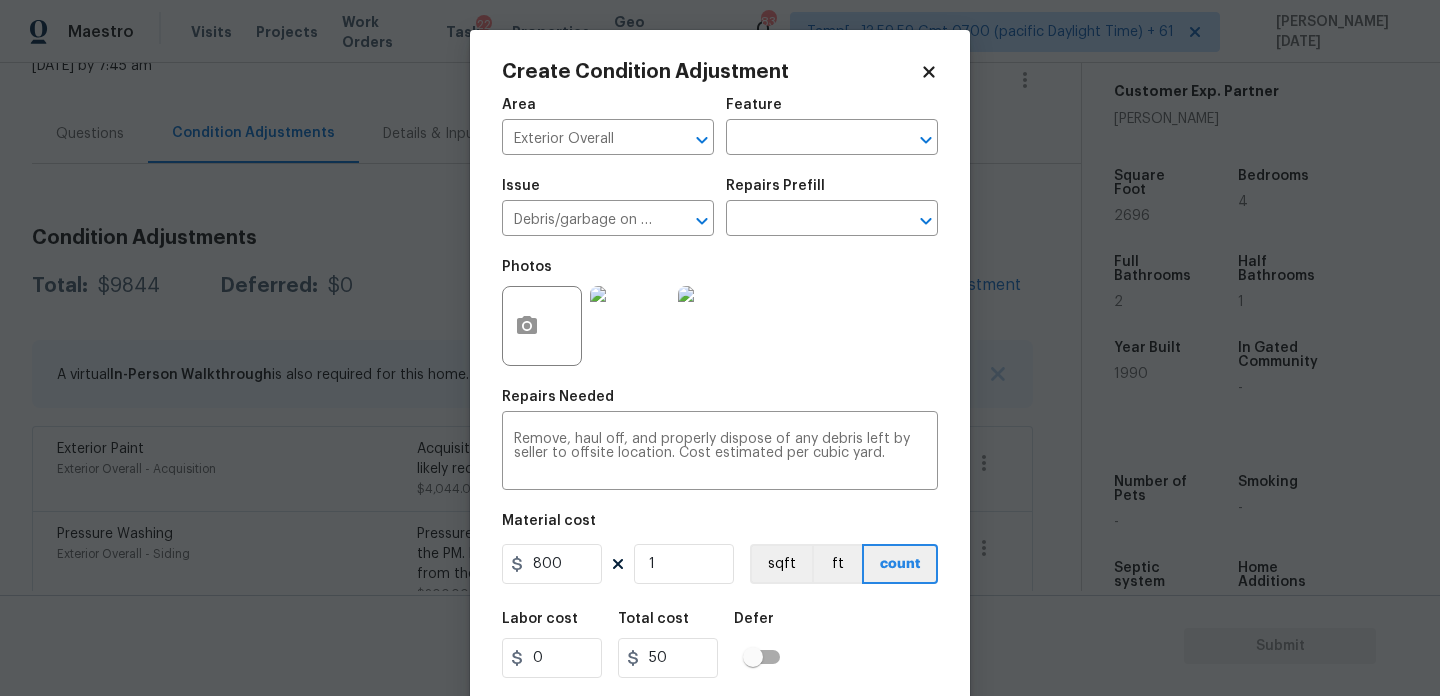 type on "800" 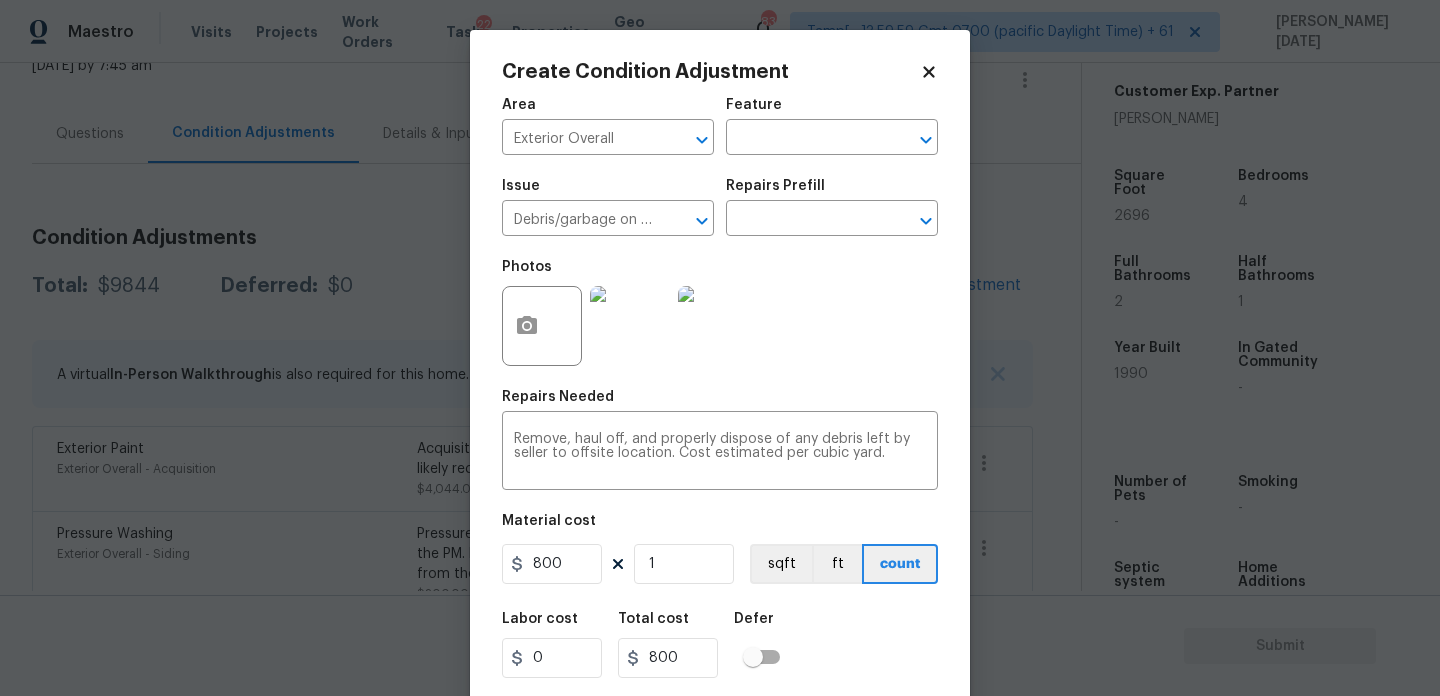 click on "Photos" at bounding box center (720, 313) 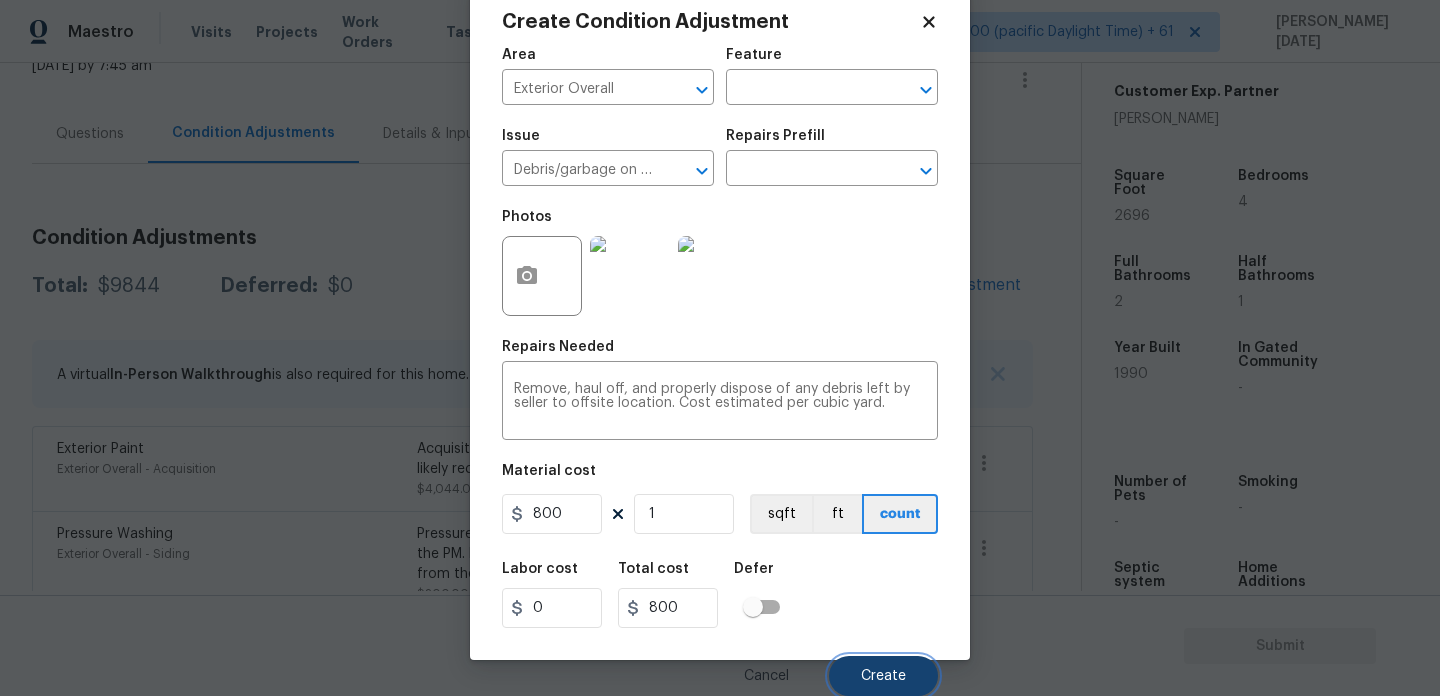 click on "Create" at bounding box center (883, 676) 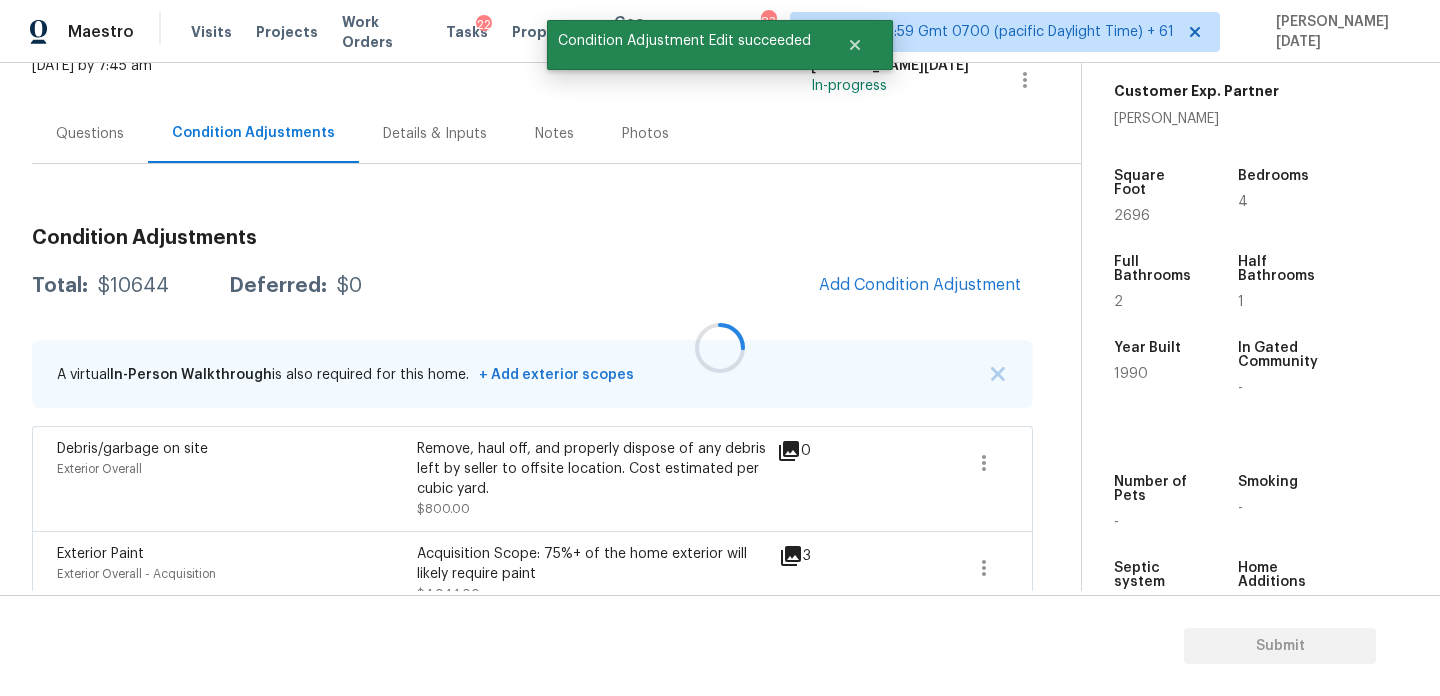 scroll, scrollTop: 0, scrollLeft: 0, axis: both 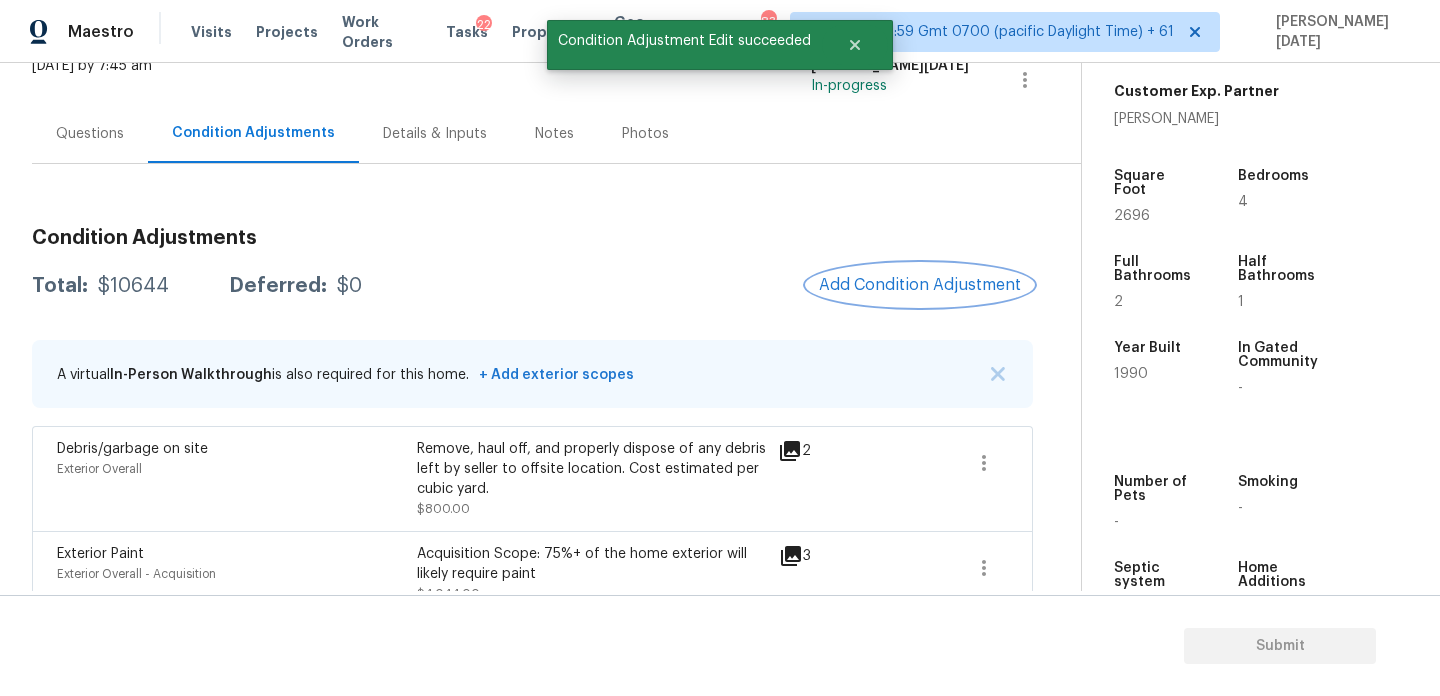 click on "Add Condition Adjustment" at bounding box center [920, 285] 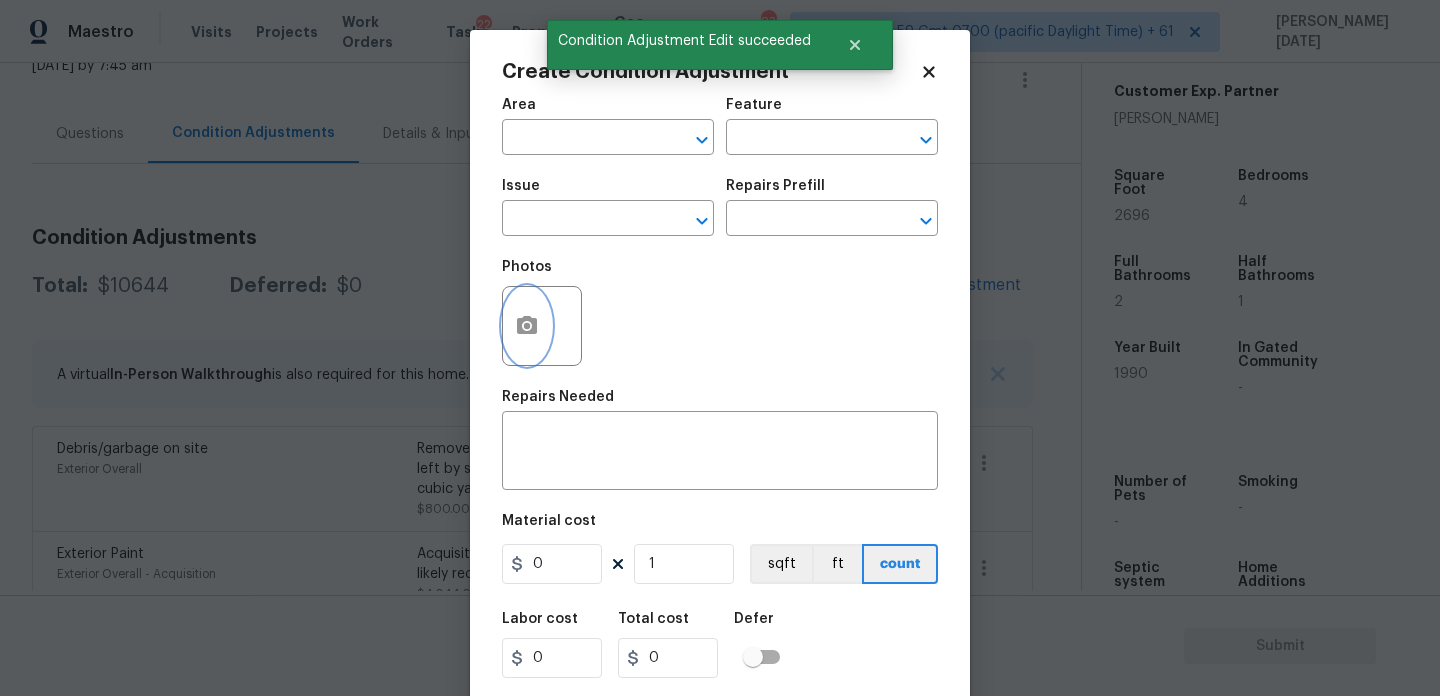 click at bounding box center [527, 326] 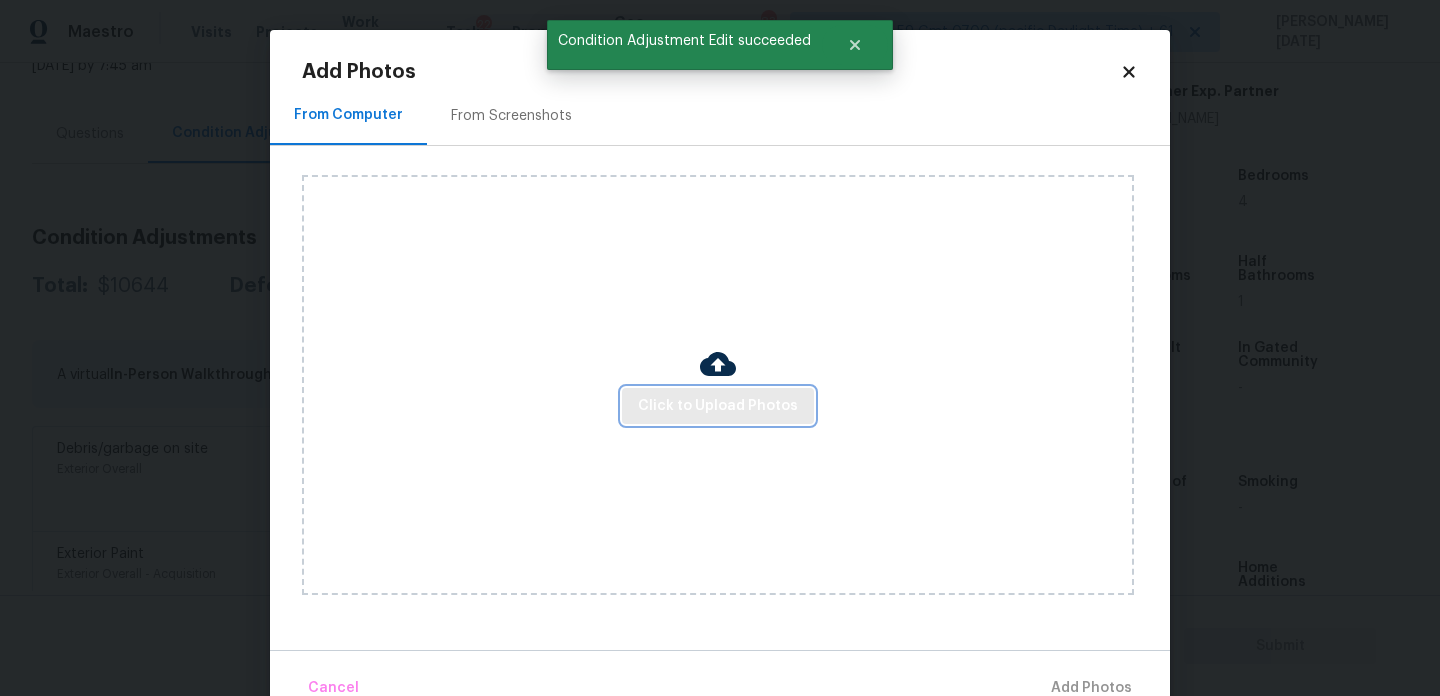 click on "Click to Upload Photos" at bounding box center (718, 406) 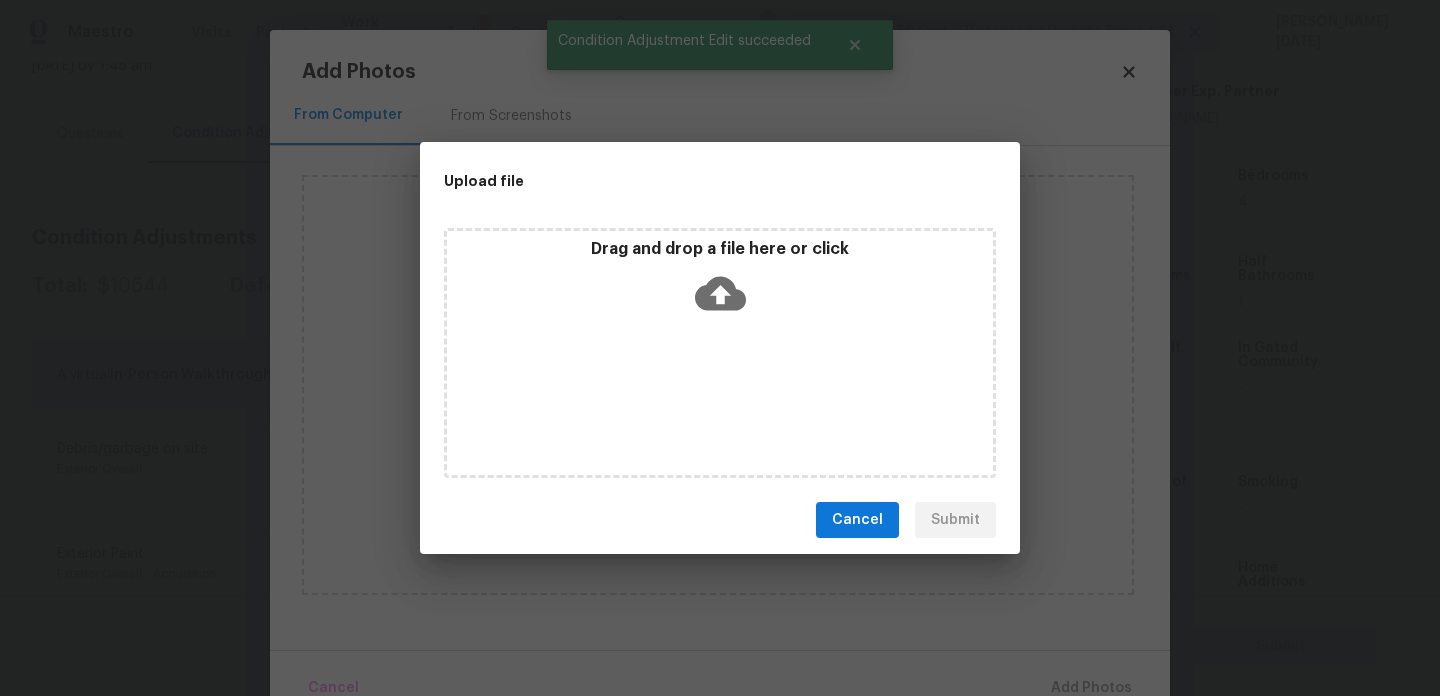 click on "Drag and drop a file here or click" at bounding box center [720, 353] 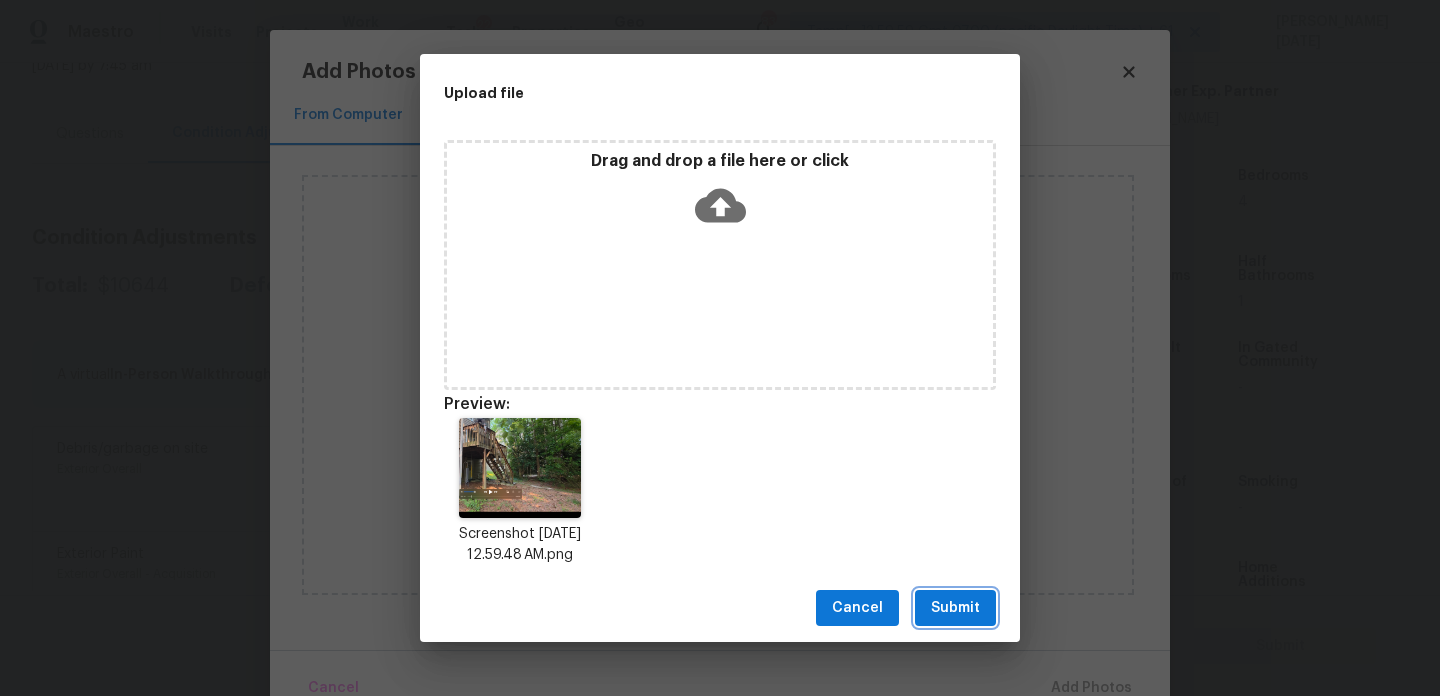 click on "Submit" at bounding box center (955, 608) 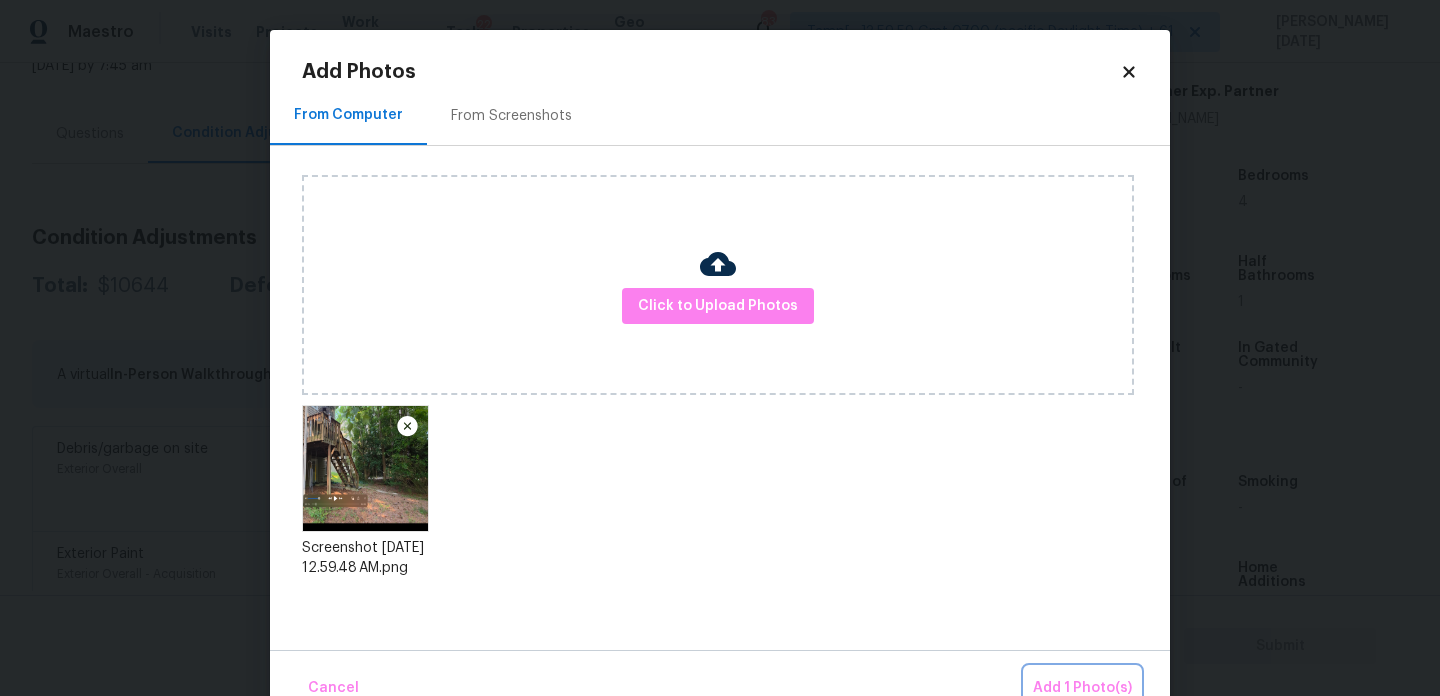 click on "Add 1 Photo(s)" at bounding box center [1082, 688] 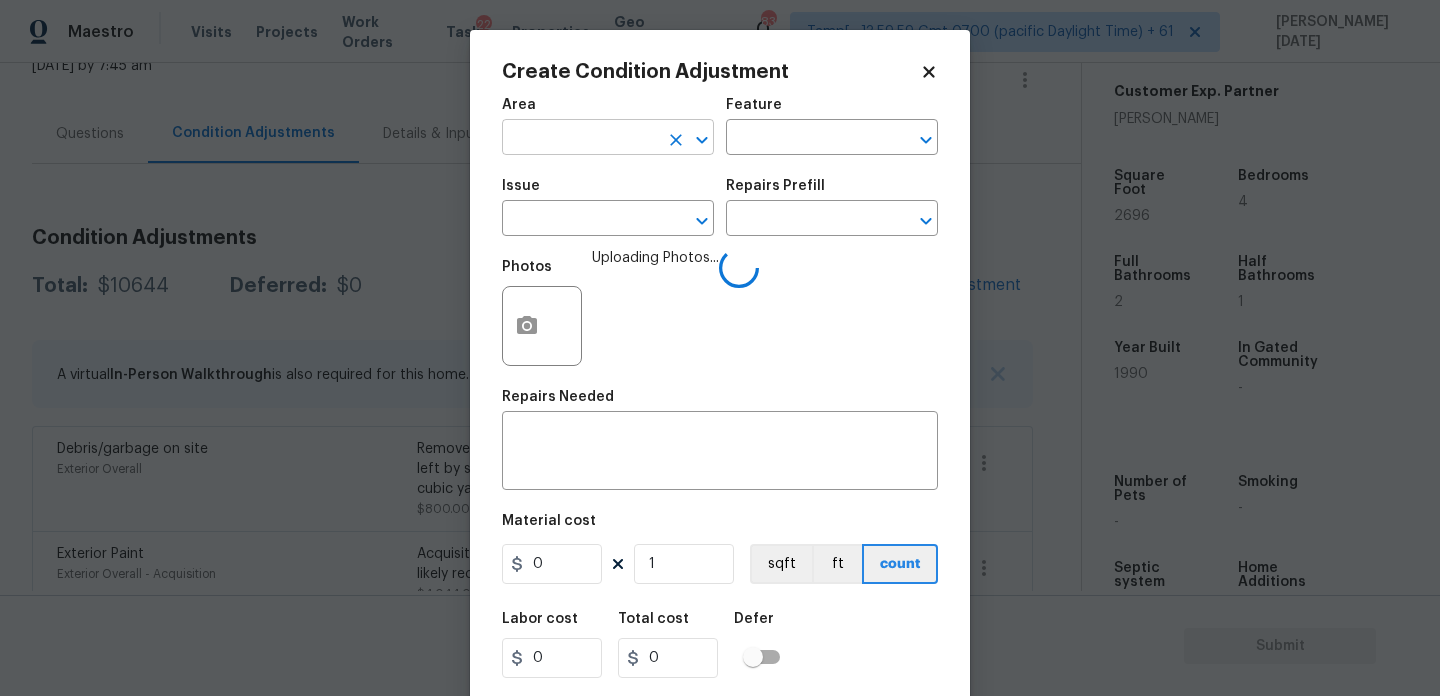 click at bounding box center (580, 139) 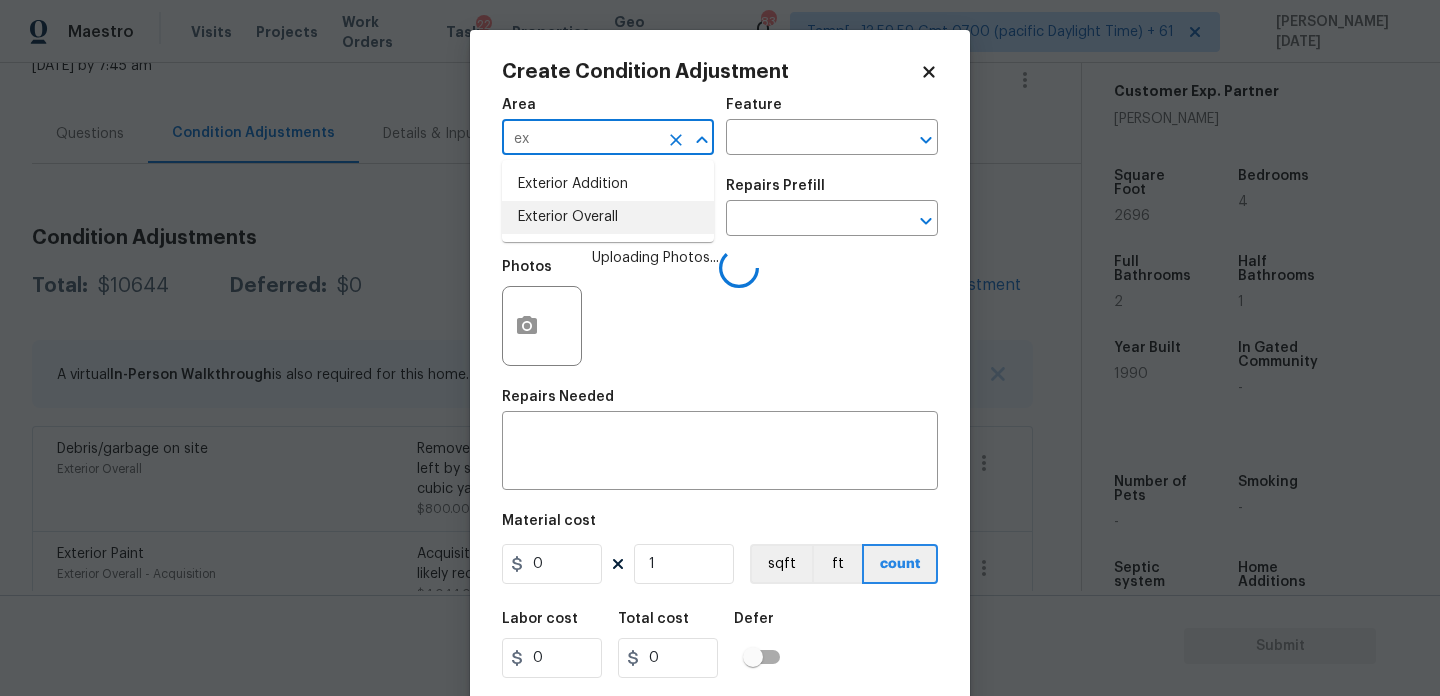 click on "Exterior Overall" at bounding box center (608, 217) 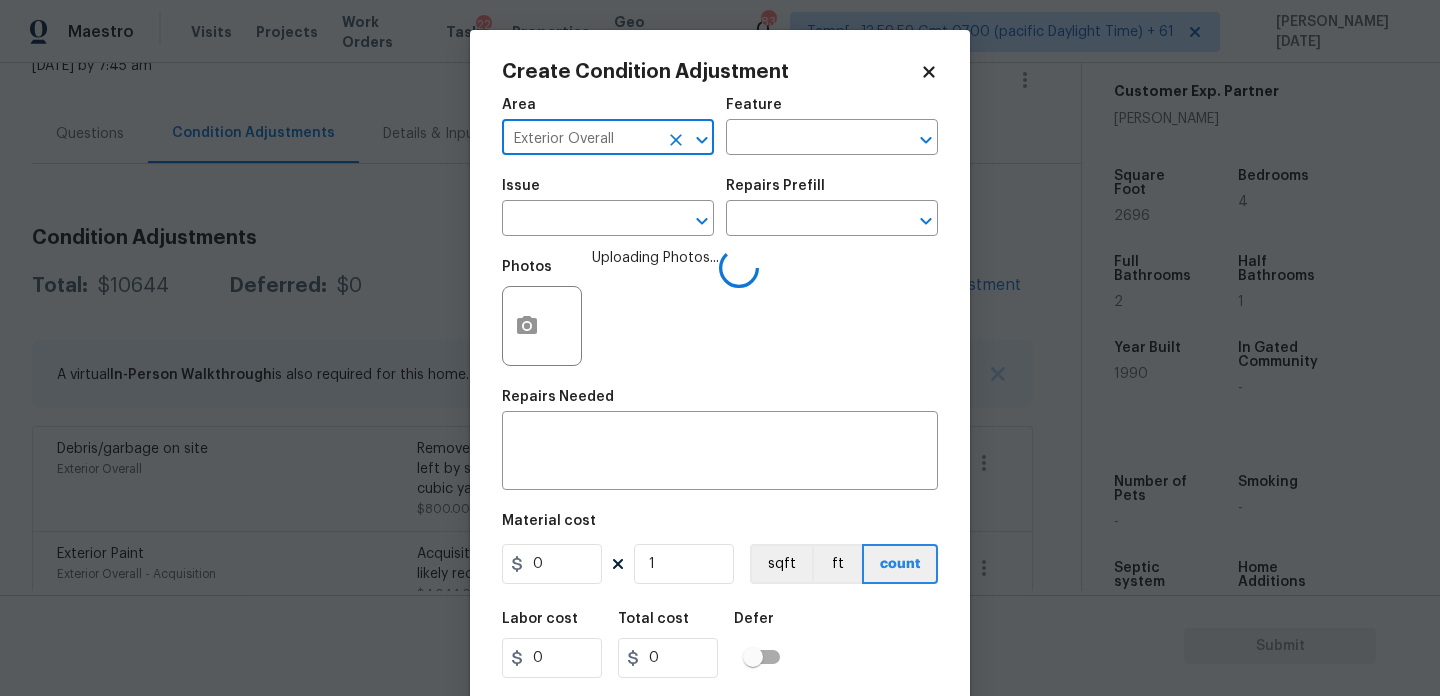type on "Exterior Overall" 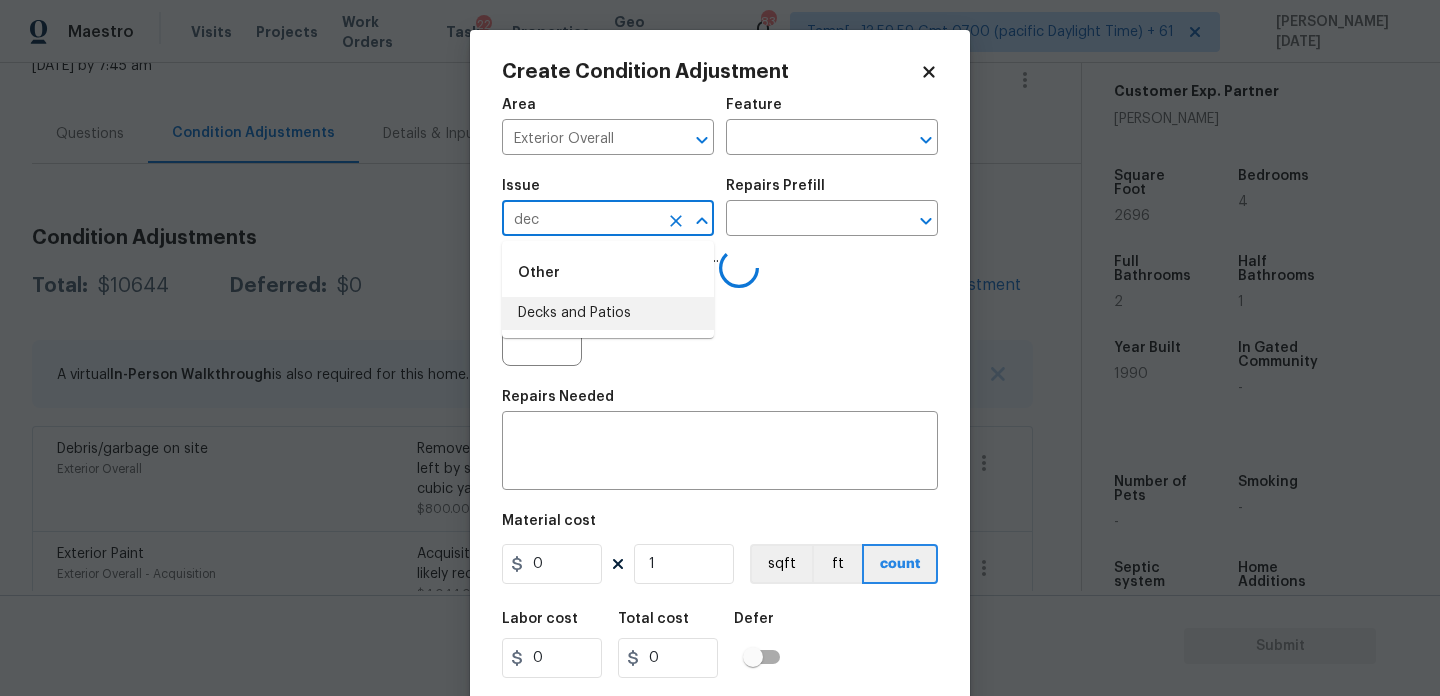 click on "Decks and Patios" at bounding box center [608, 313] 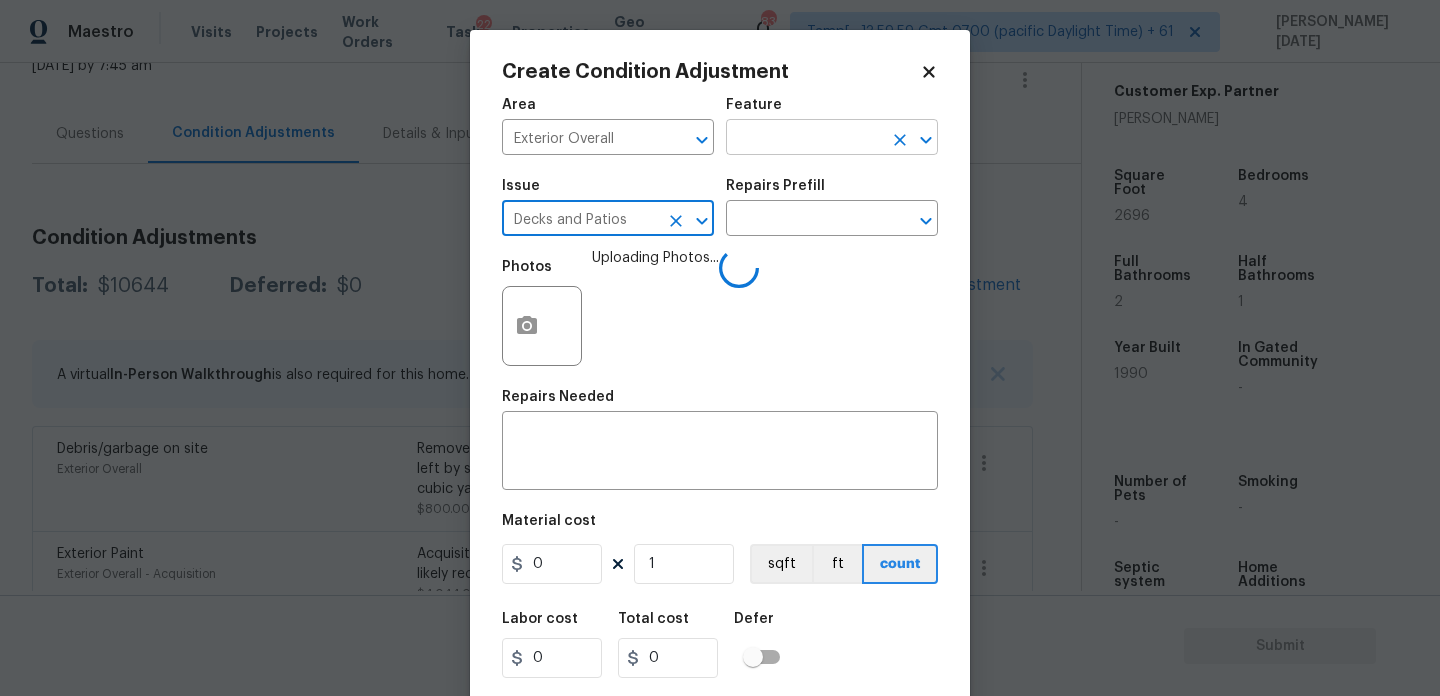 type on "Decks and Patios" 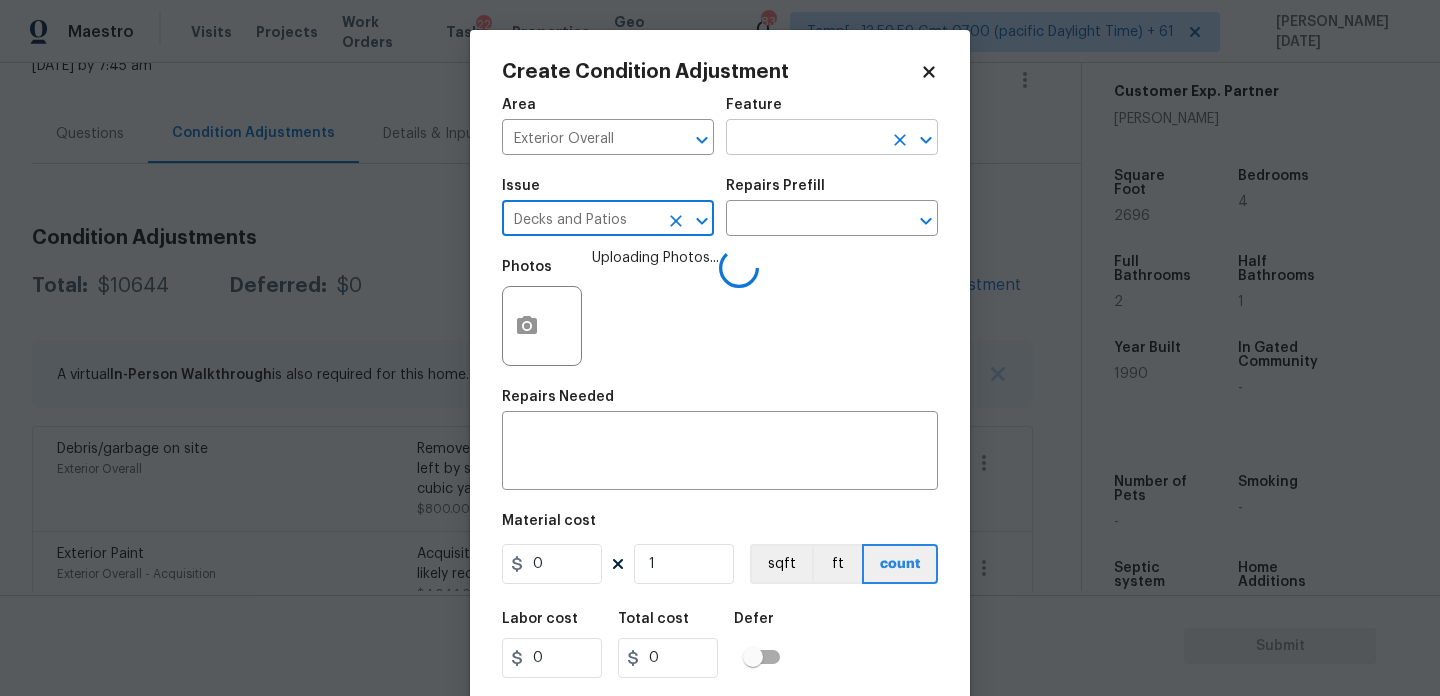 click at bounding box center (804, 139) 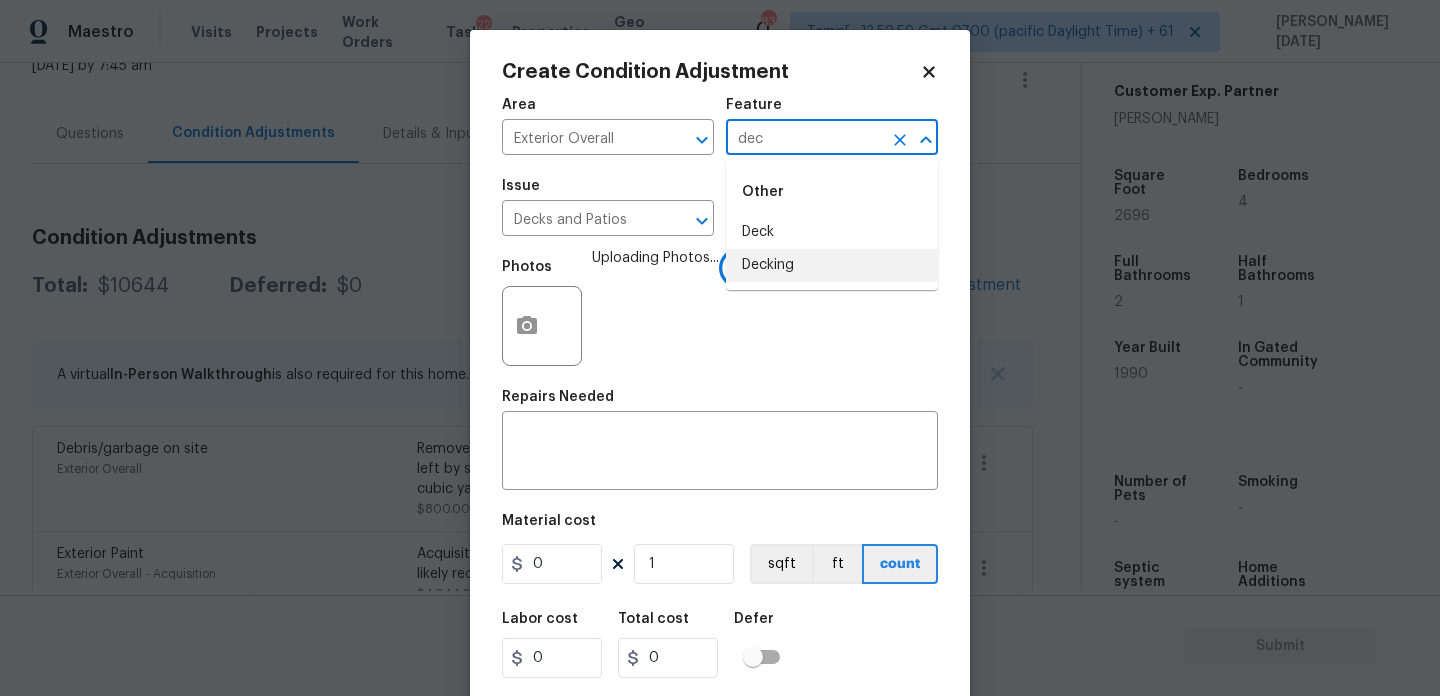 click on "Decking" at bounding box center [832, 265] 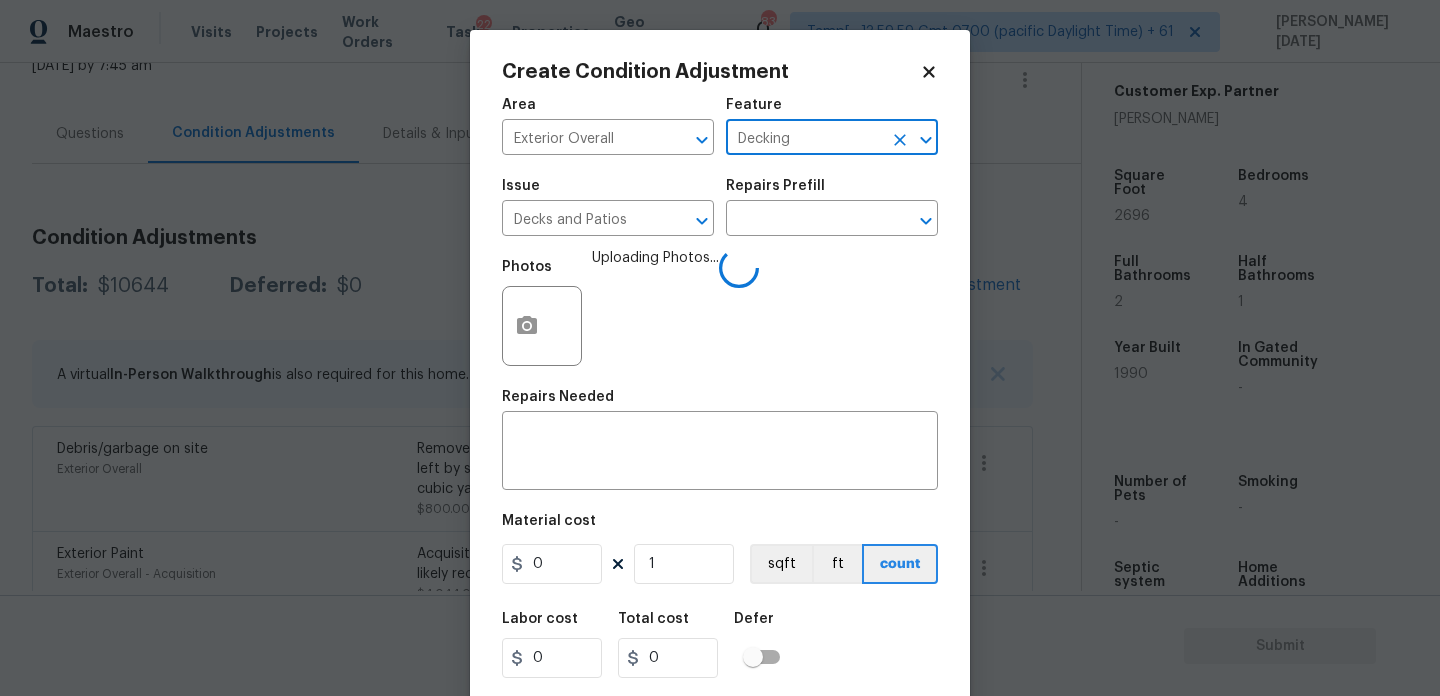 type on "Decking" 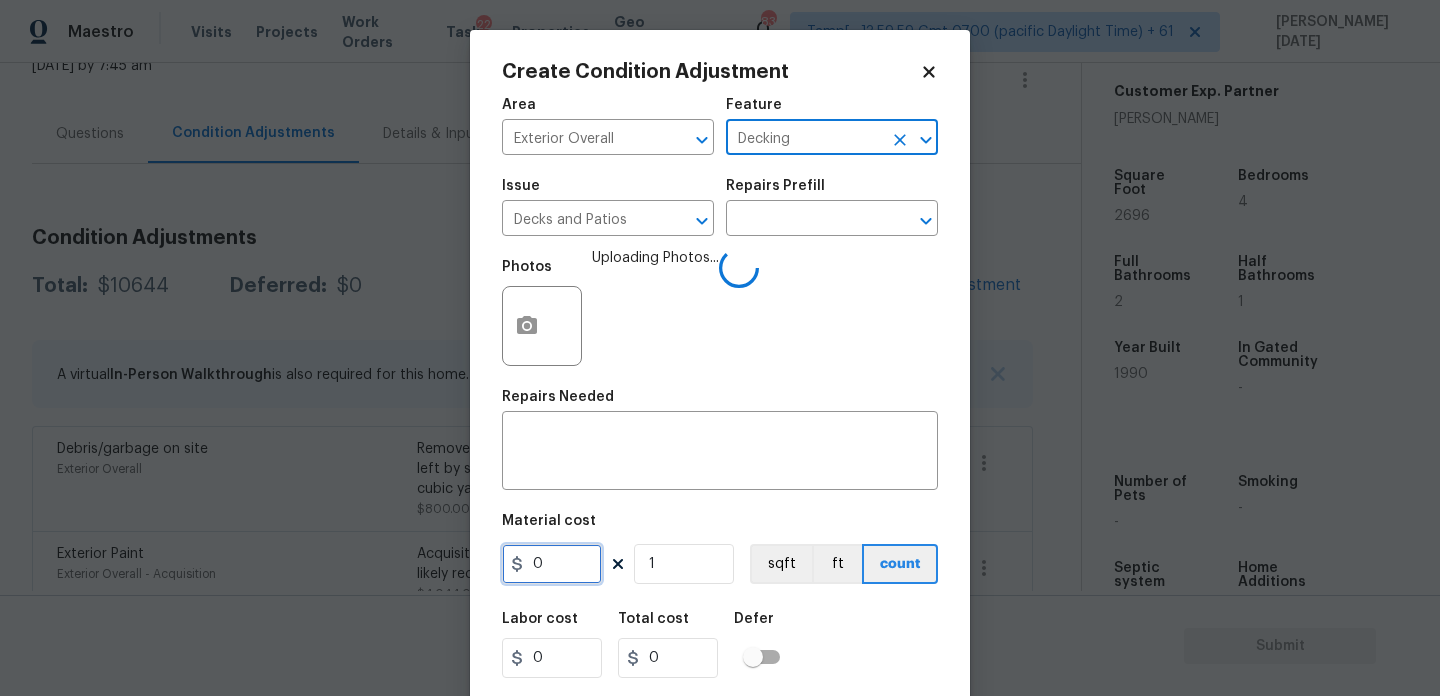 click on "0" at bounding box center [552, 564] 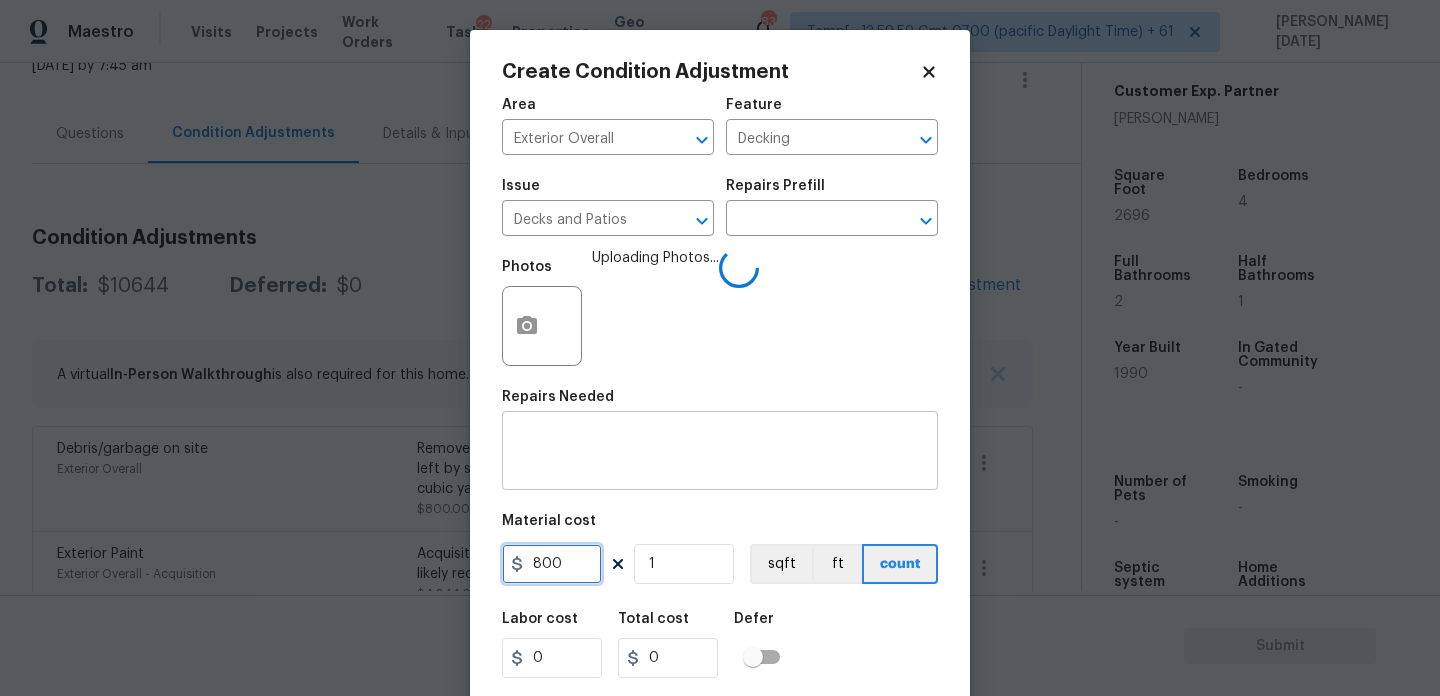type on "800" 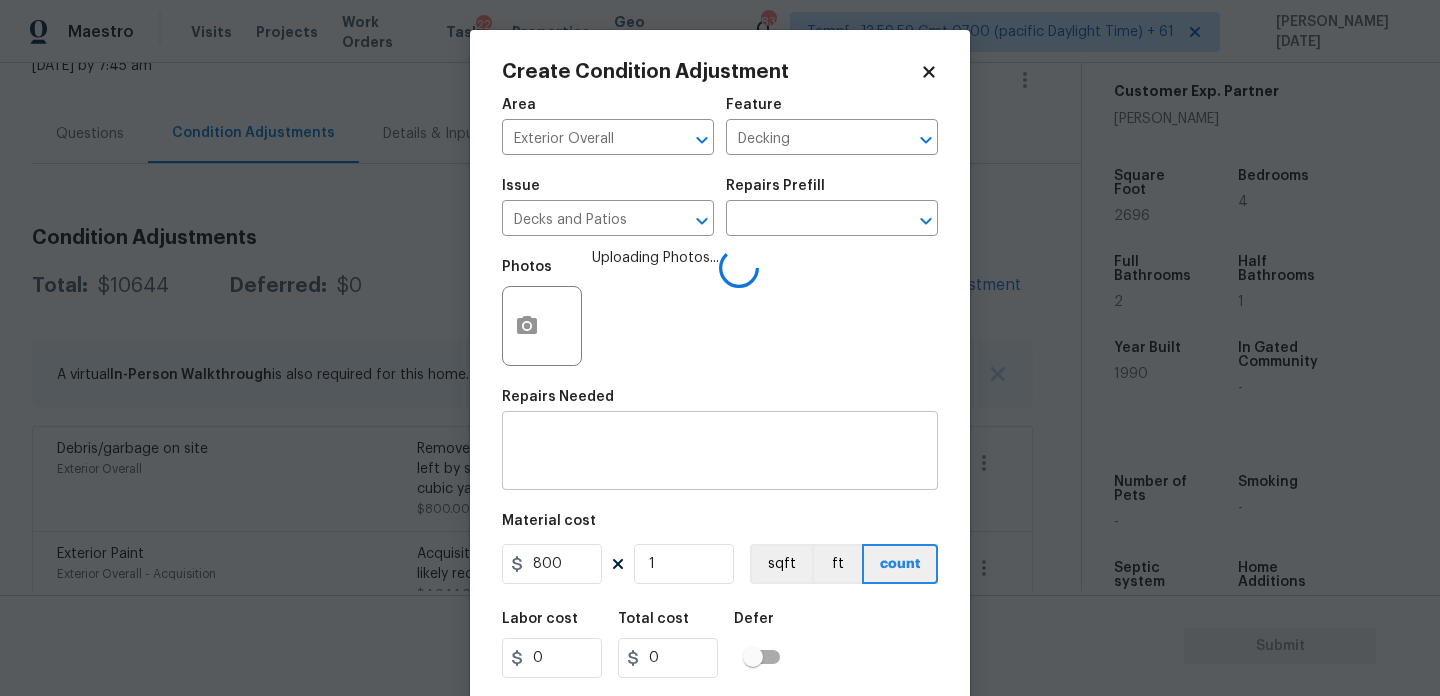 click at bounding box center [720, 453] 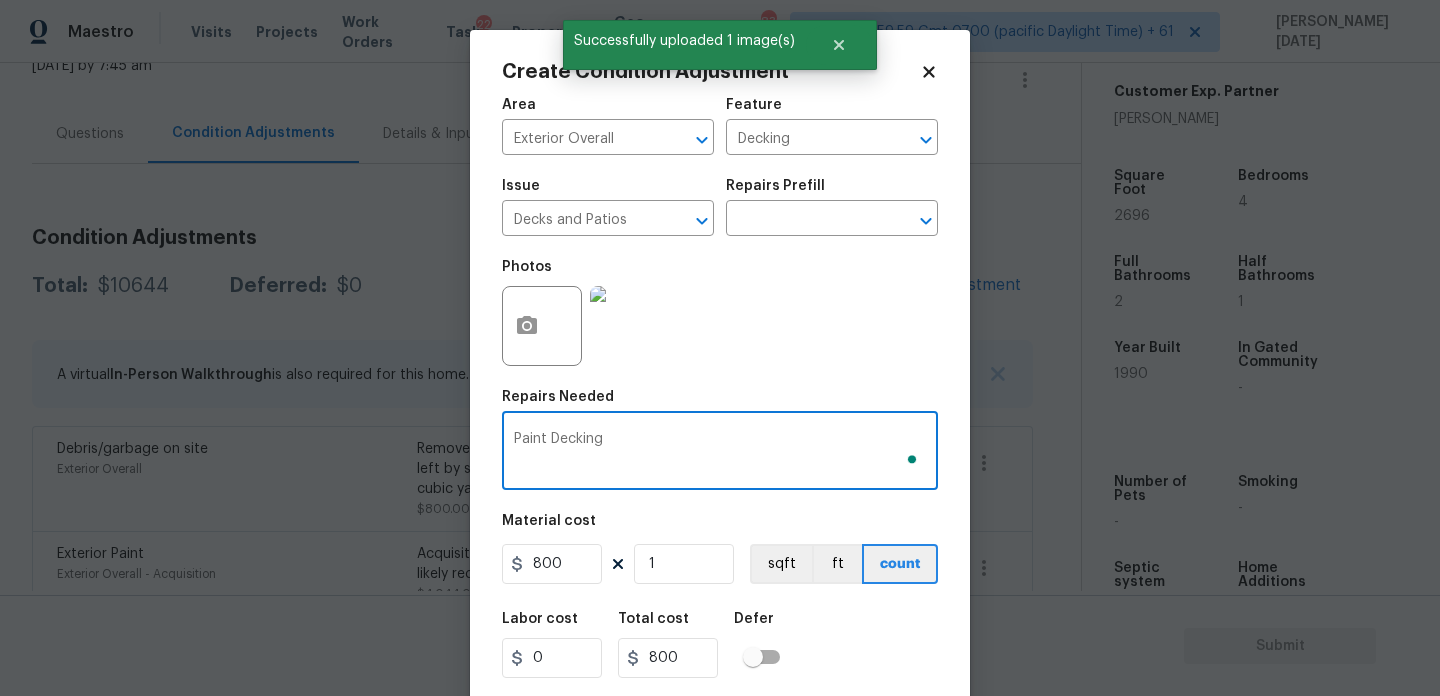 scroll, scrollTop: 51, scrollLeft: 0, axis: vertical 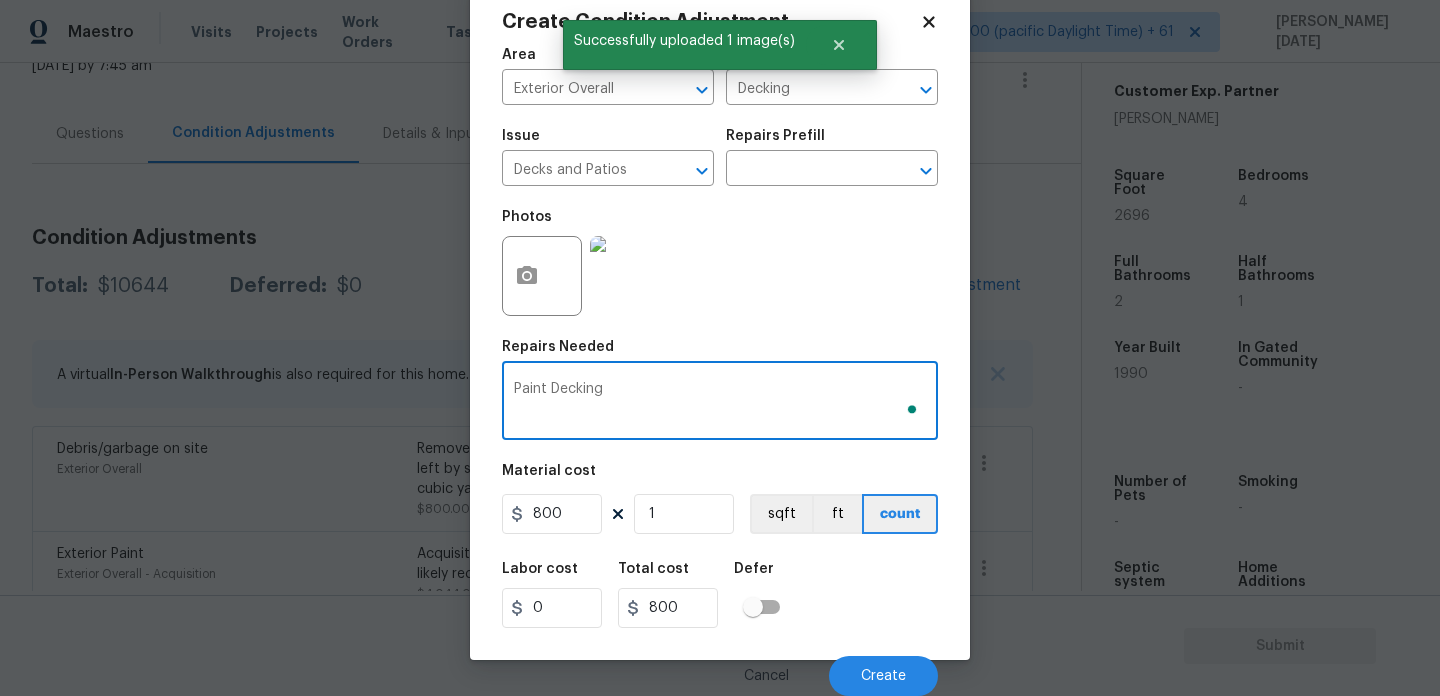 type on "Paint Decking" 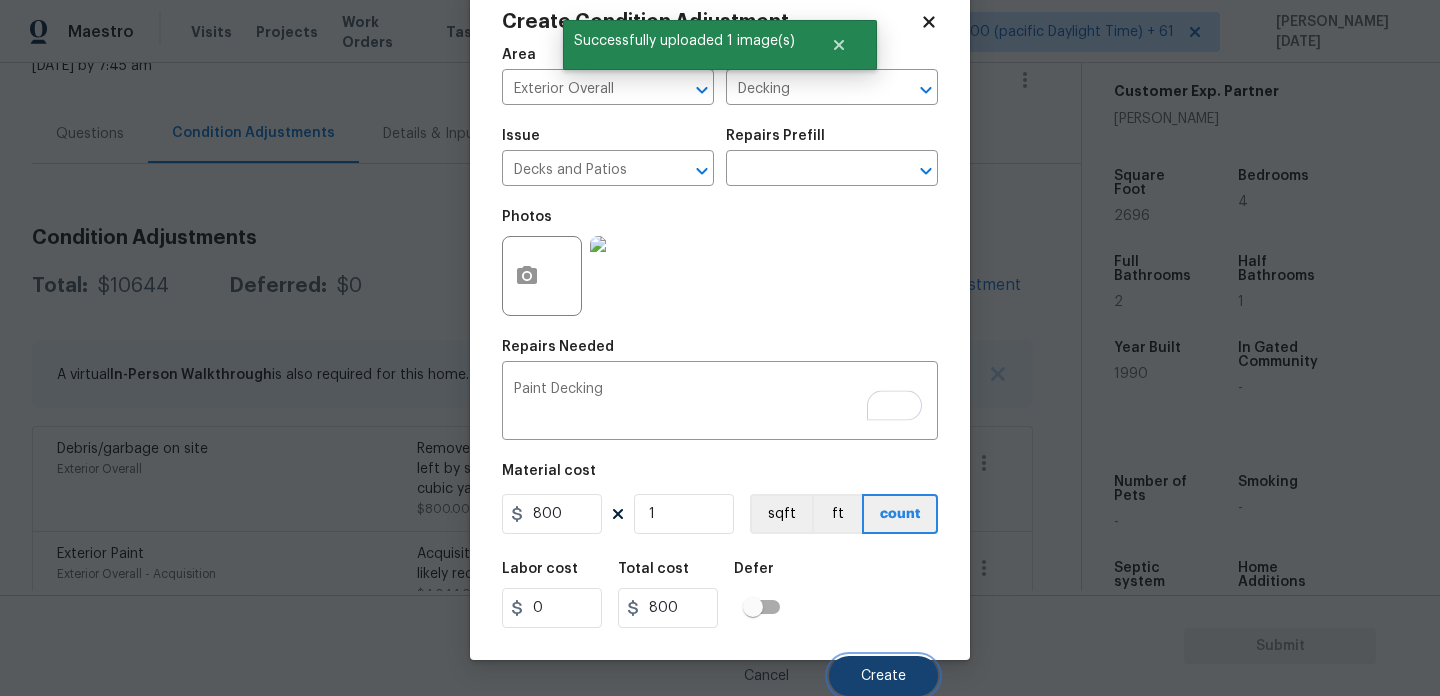 click on "Create" at bounding box center (883, 676) 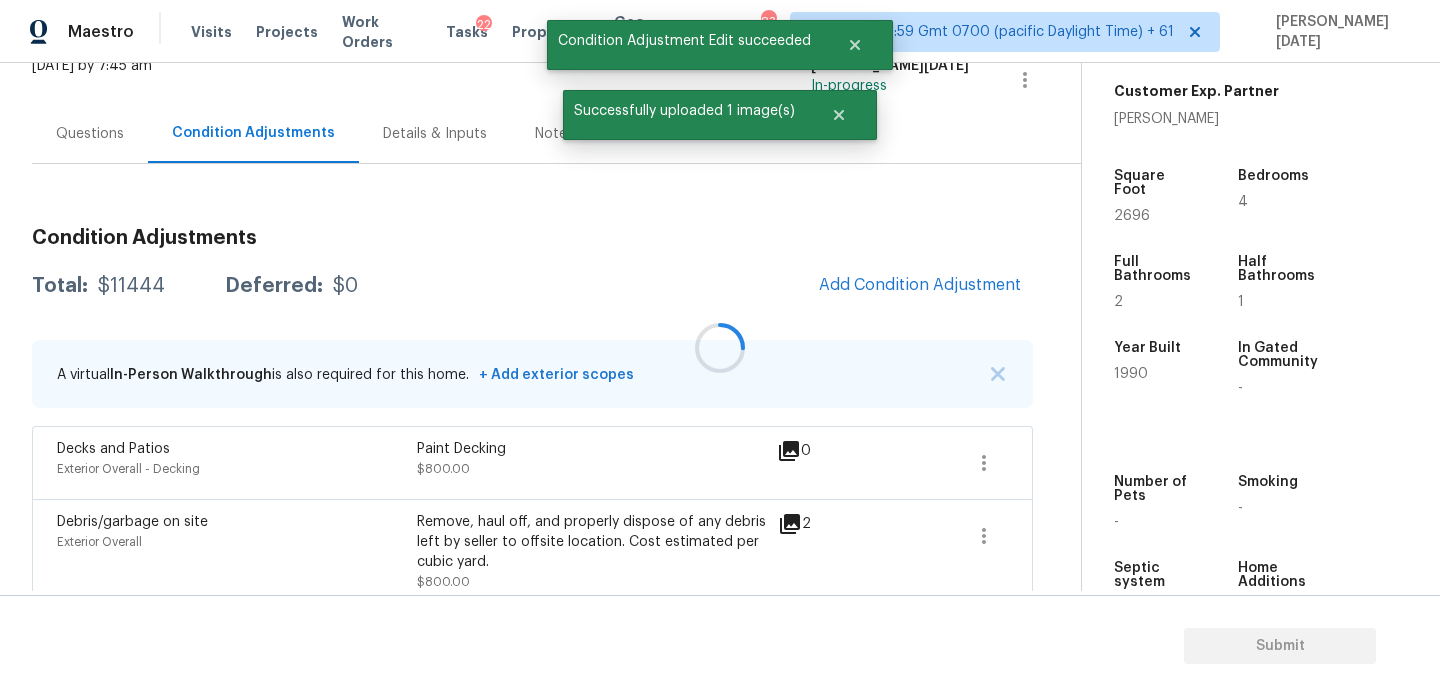 scroll, scrollTop: 0, scrollLeft: 0, axis: both 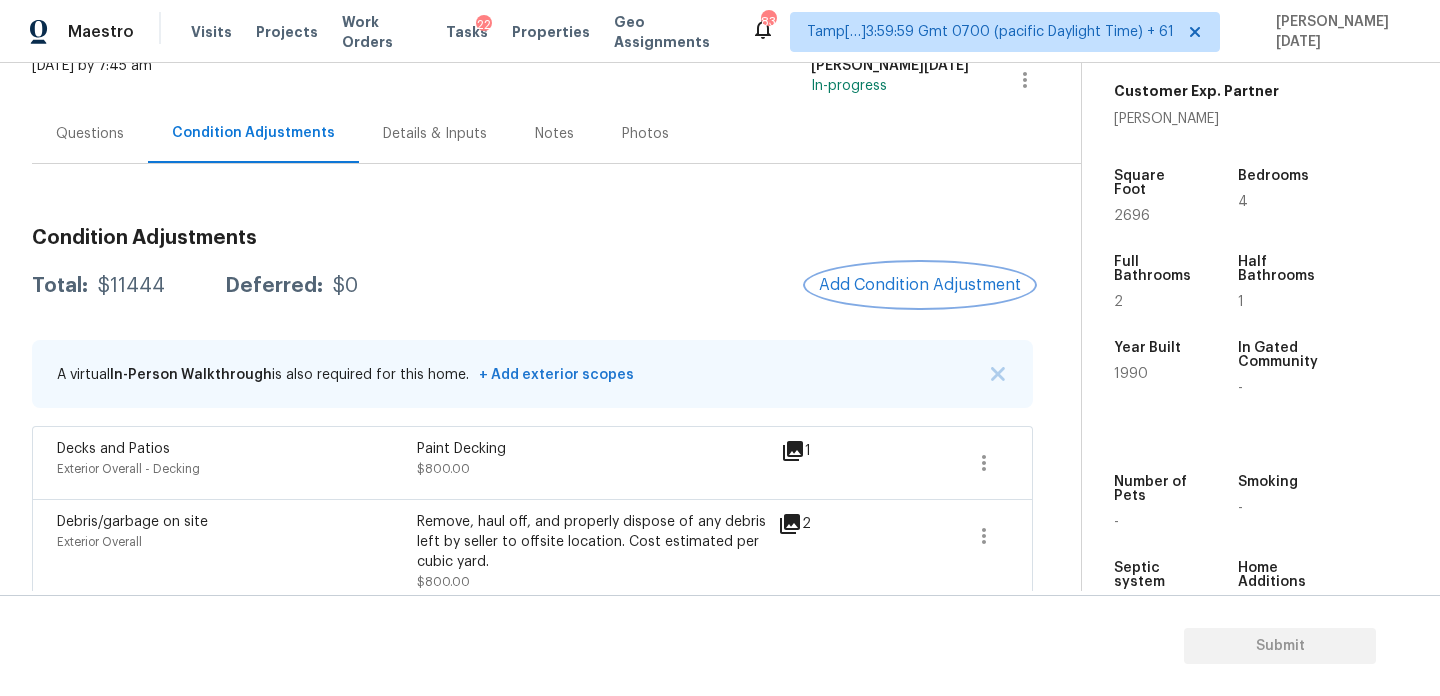 click on "Add Condition Adjustment" at bounding box center [920, 285] 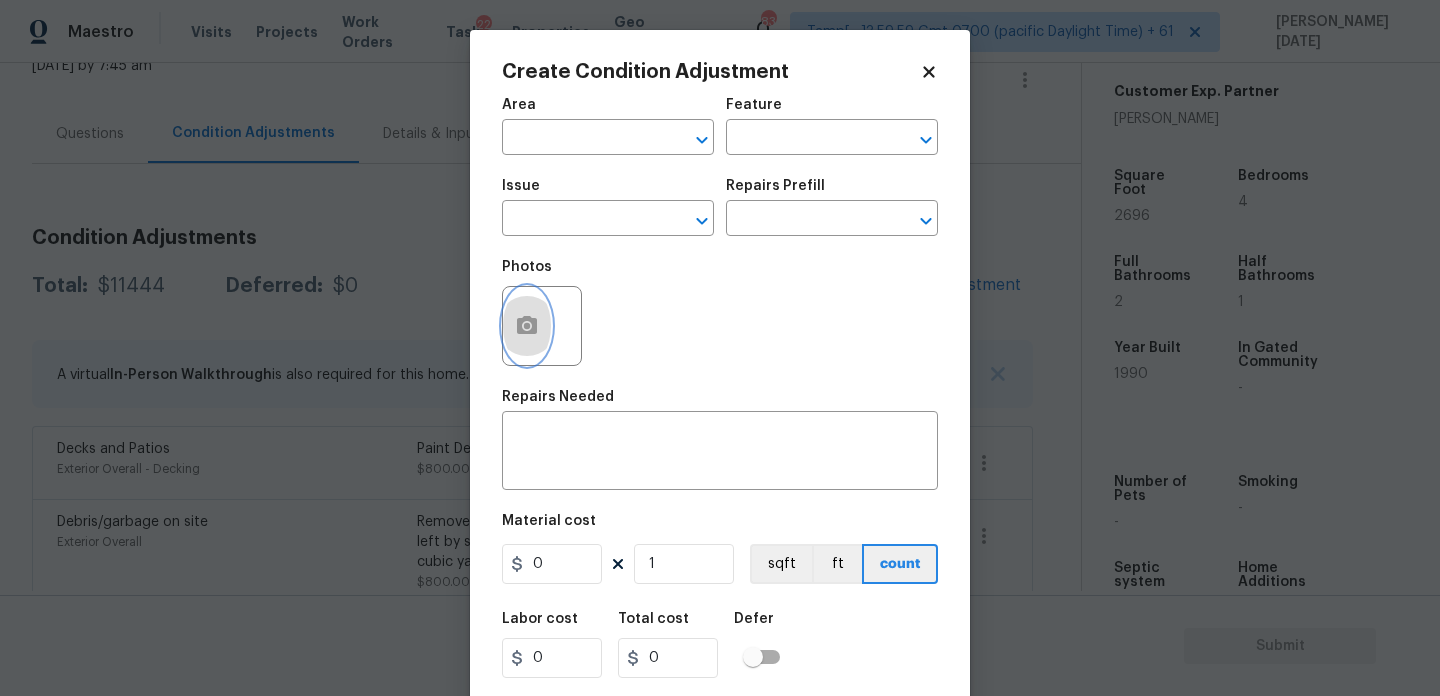 click 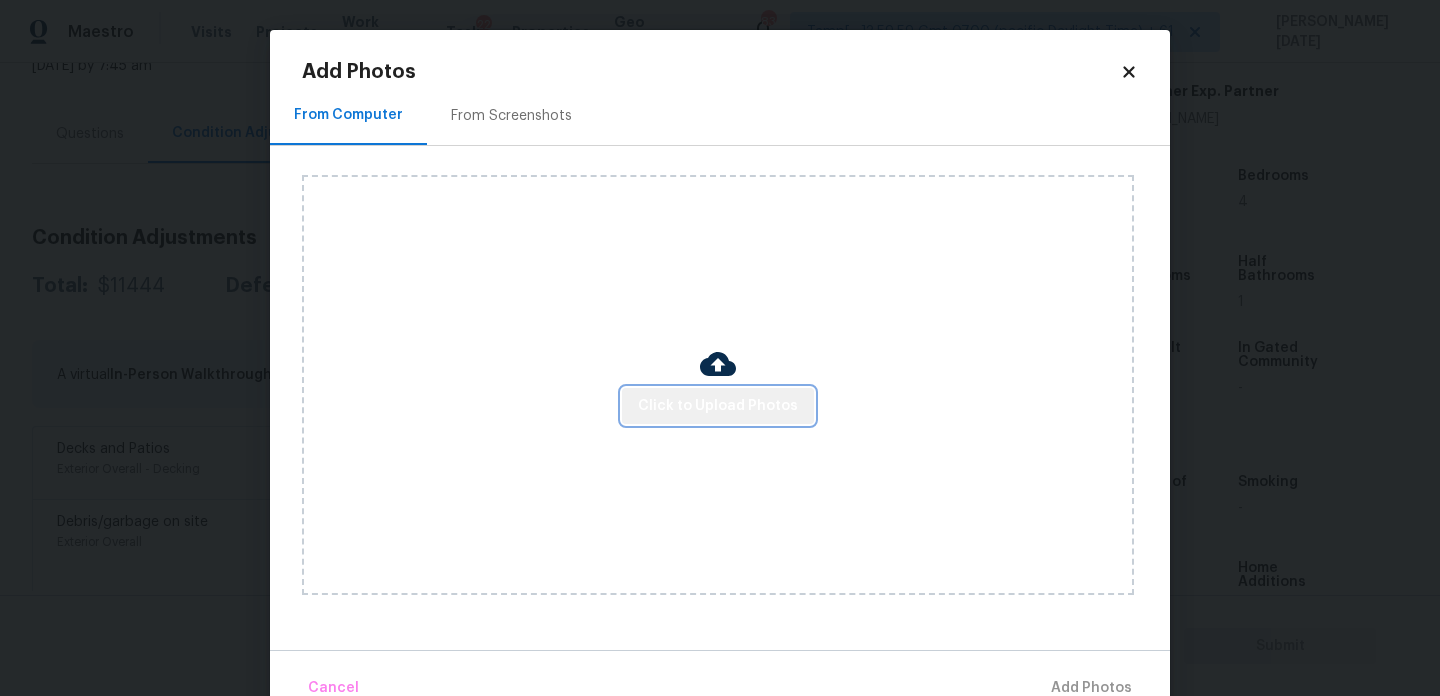 click on "Click to Upload Photos" at bounding box center [718, 406] 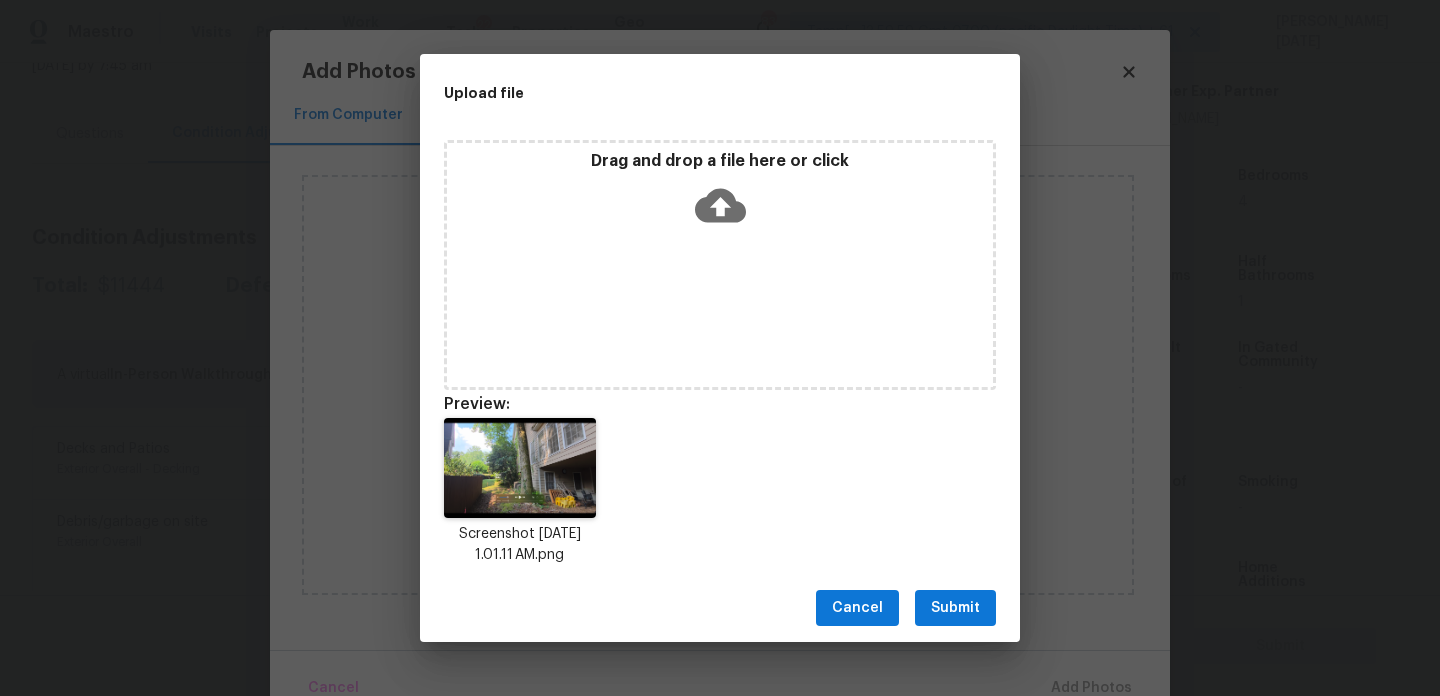 click on "Submit" at bounding box center [955, 608] 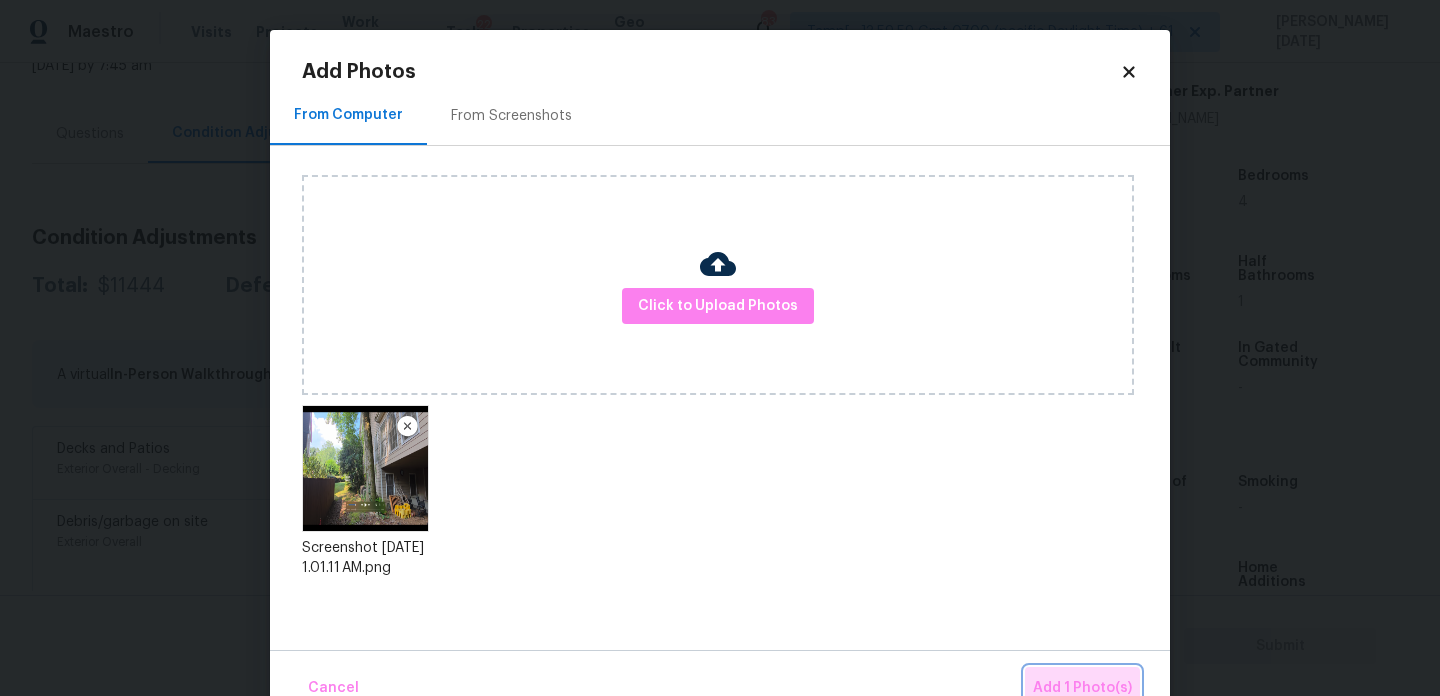 click on "Add 1 Photo(s)" at bounding box center [1082, 688] 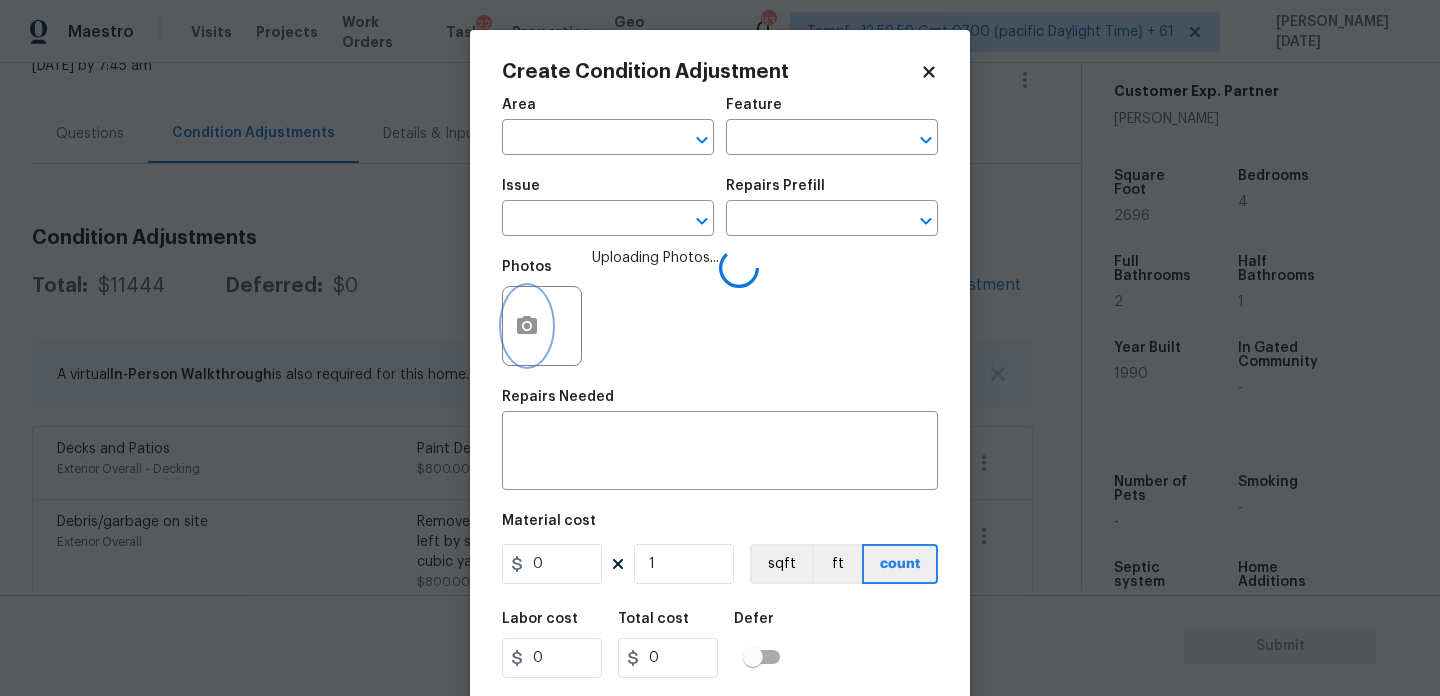 type 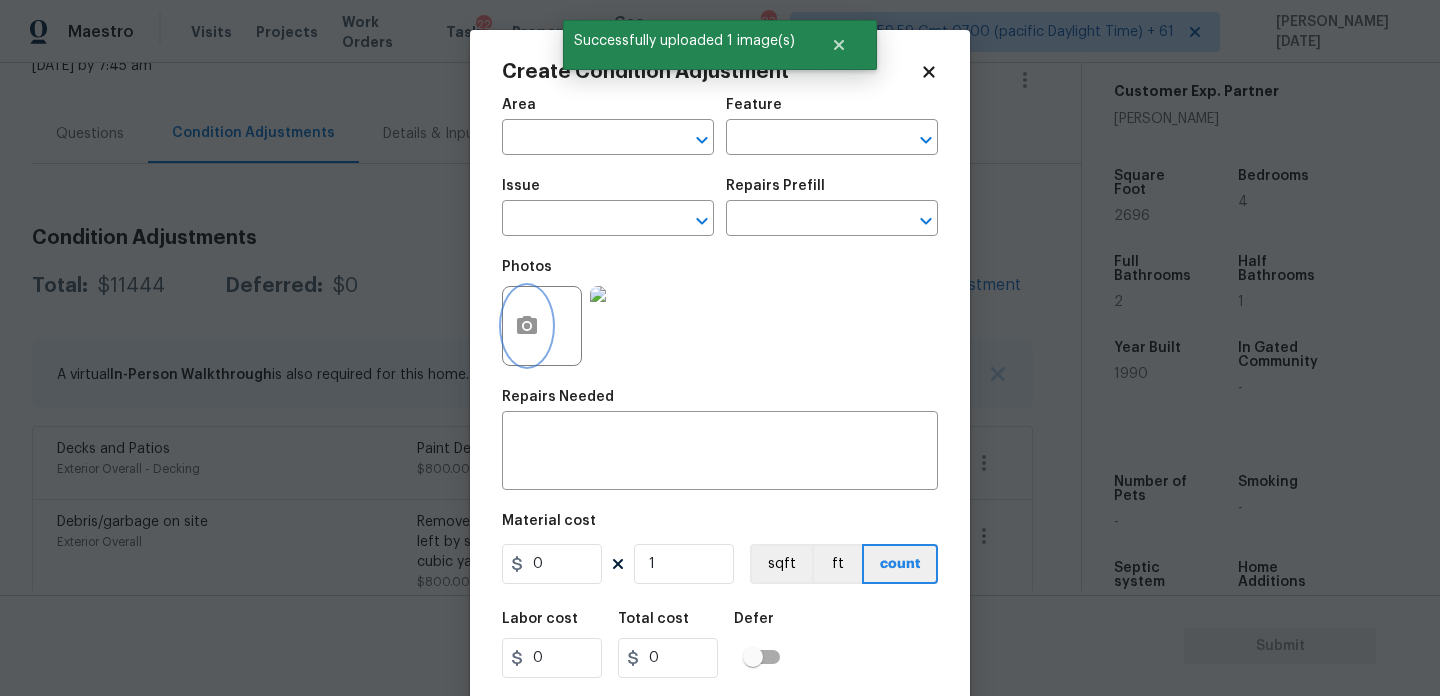click 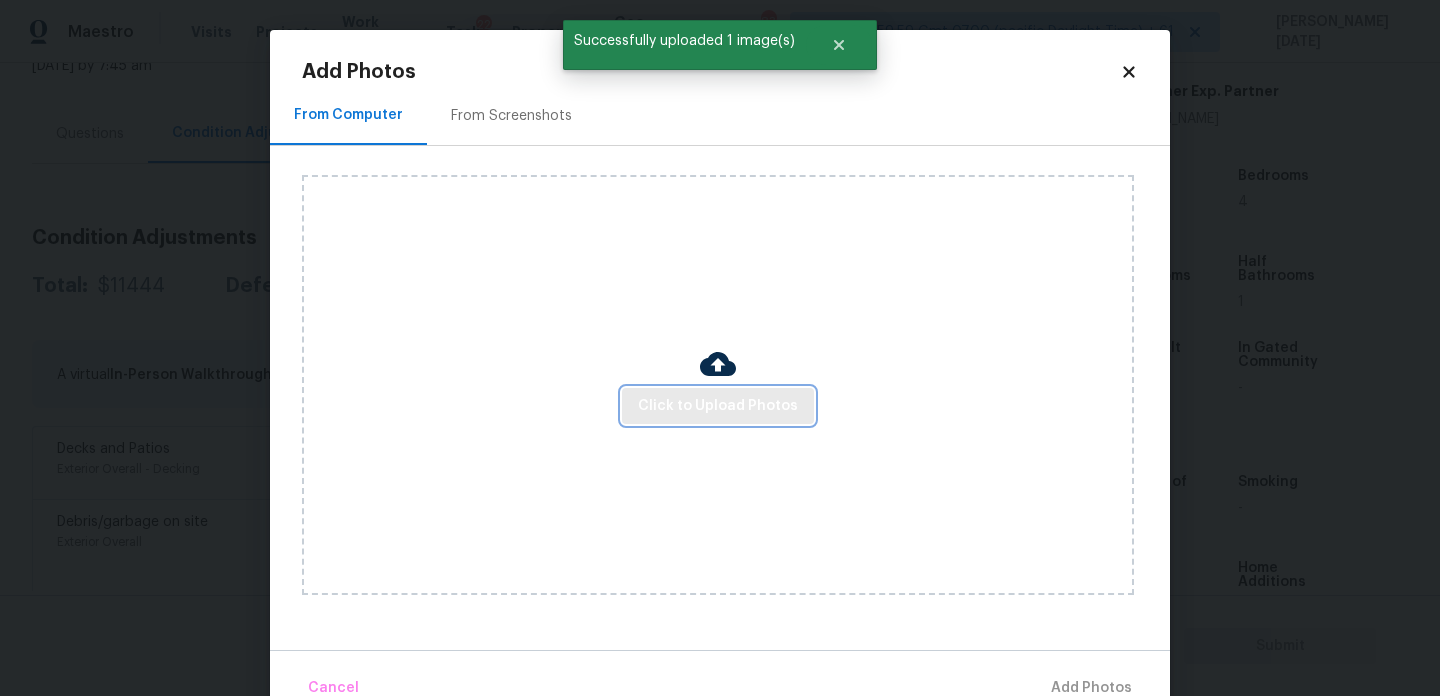 click on "Click to Upload Photos" at bounding box center (718, 406) 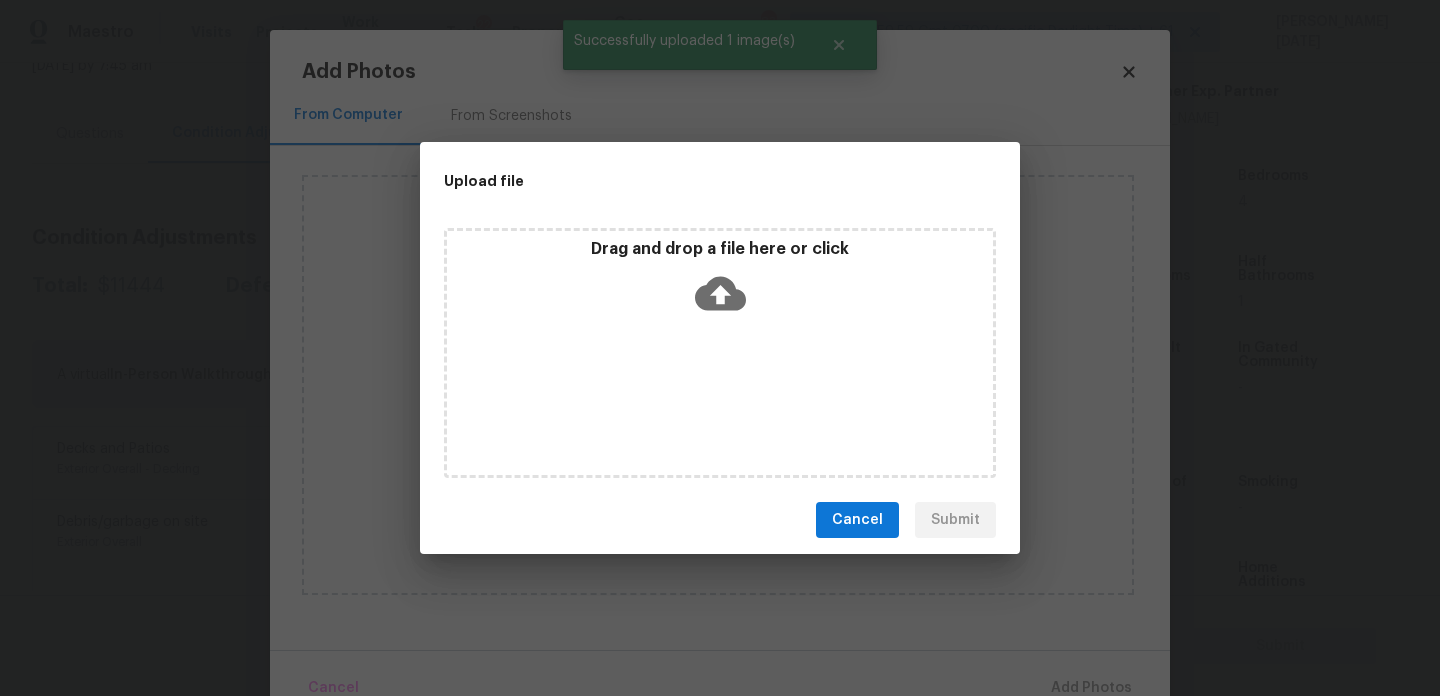 click on "Drag and drop a file here or click" at bounding box center [720, 353] 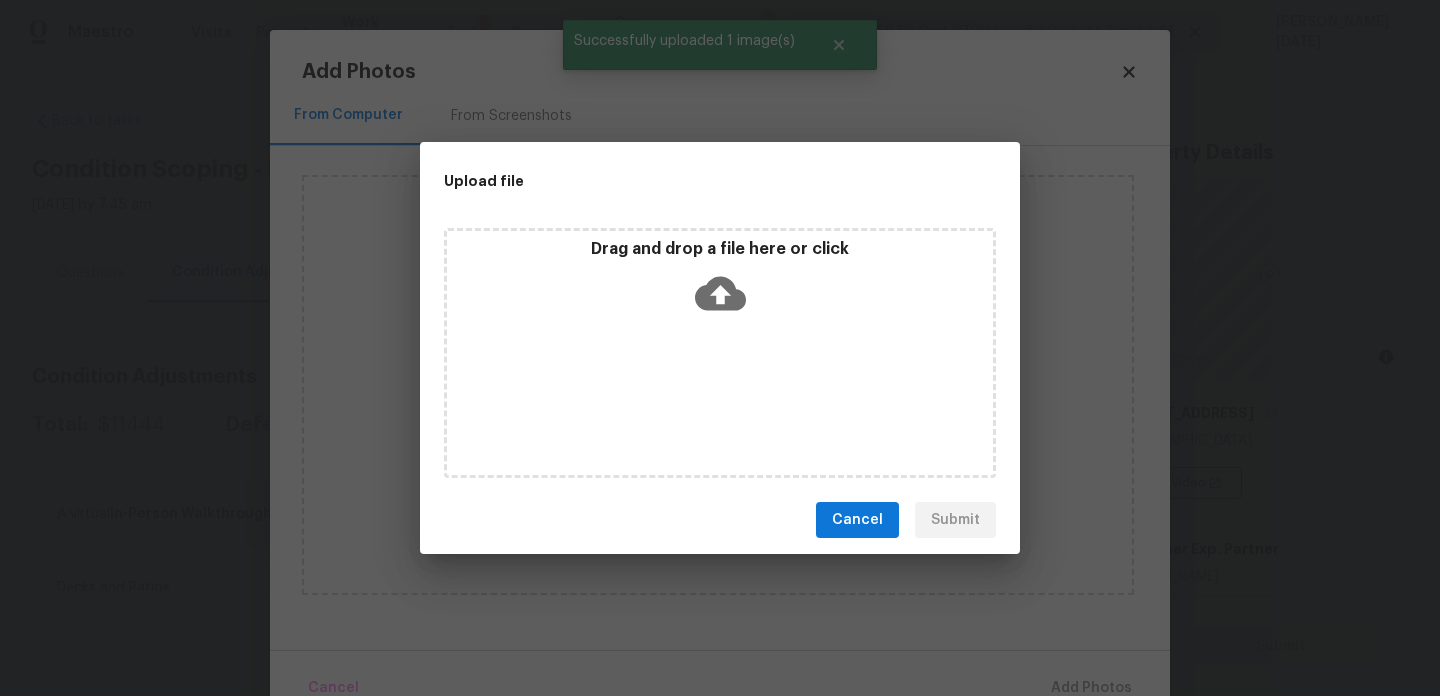 scroll, scrollTop: 0, scrollLeft: 0, axis: both 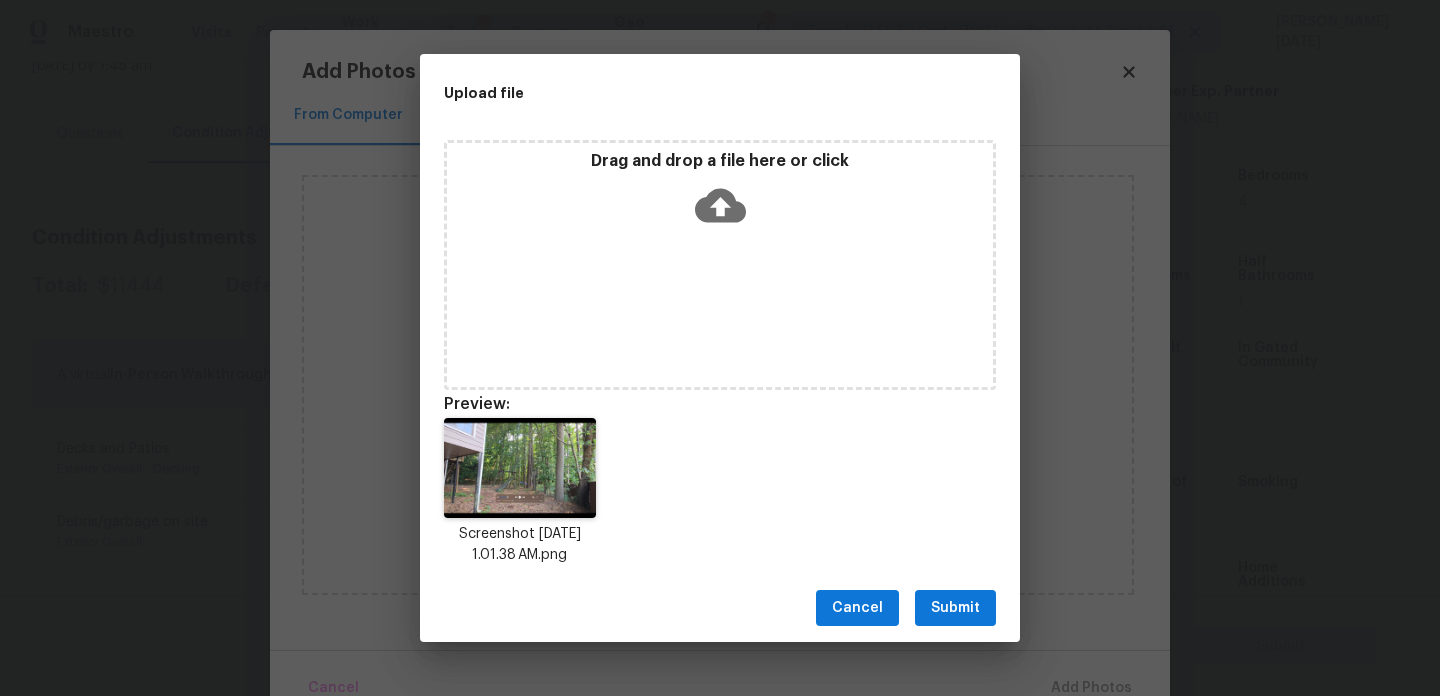 click on "Submit" at bounding box center [955, 608] 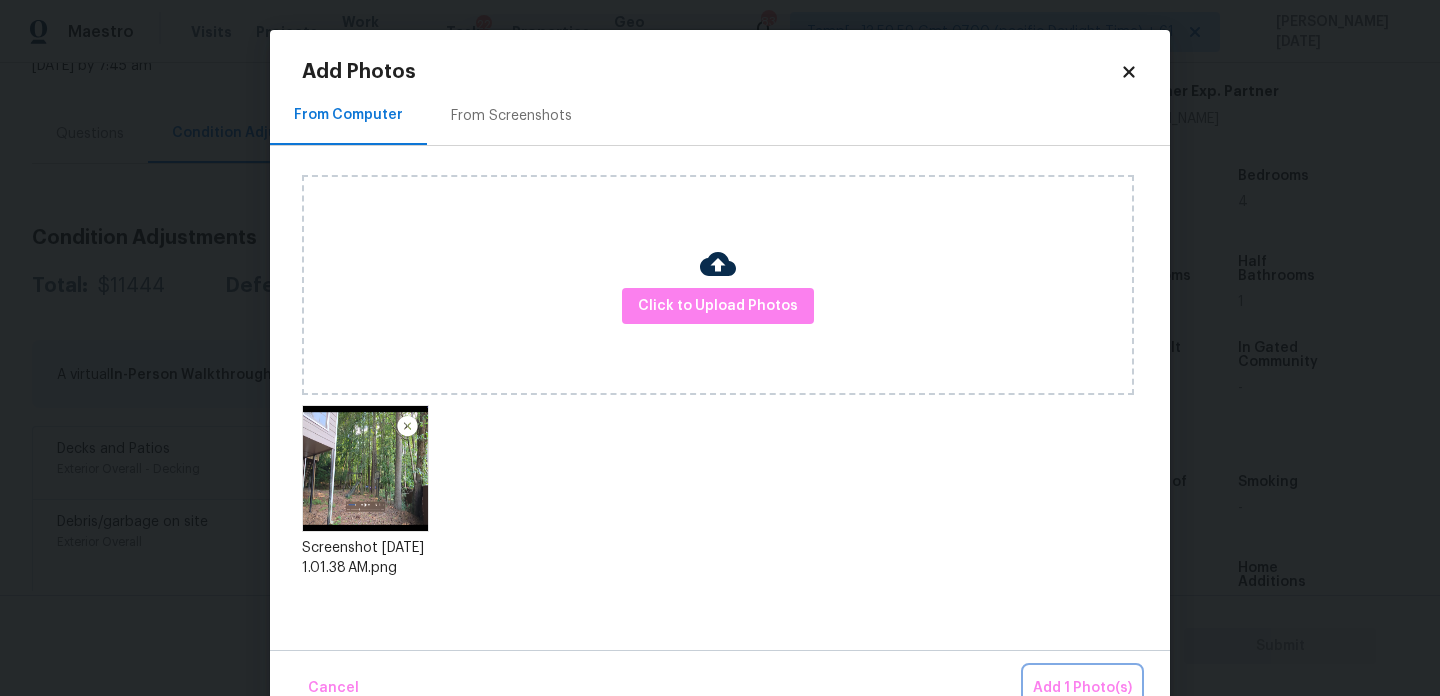 click on "Add 1 Photo(s)" at bounding box center [1082, 688] 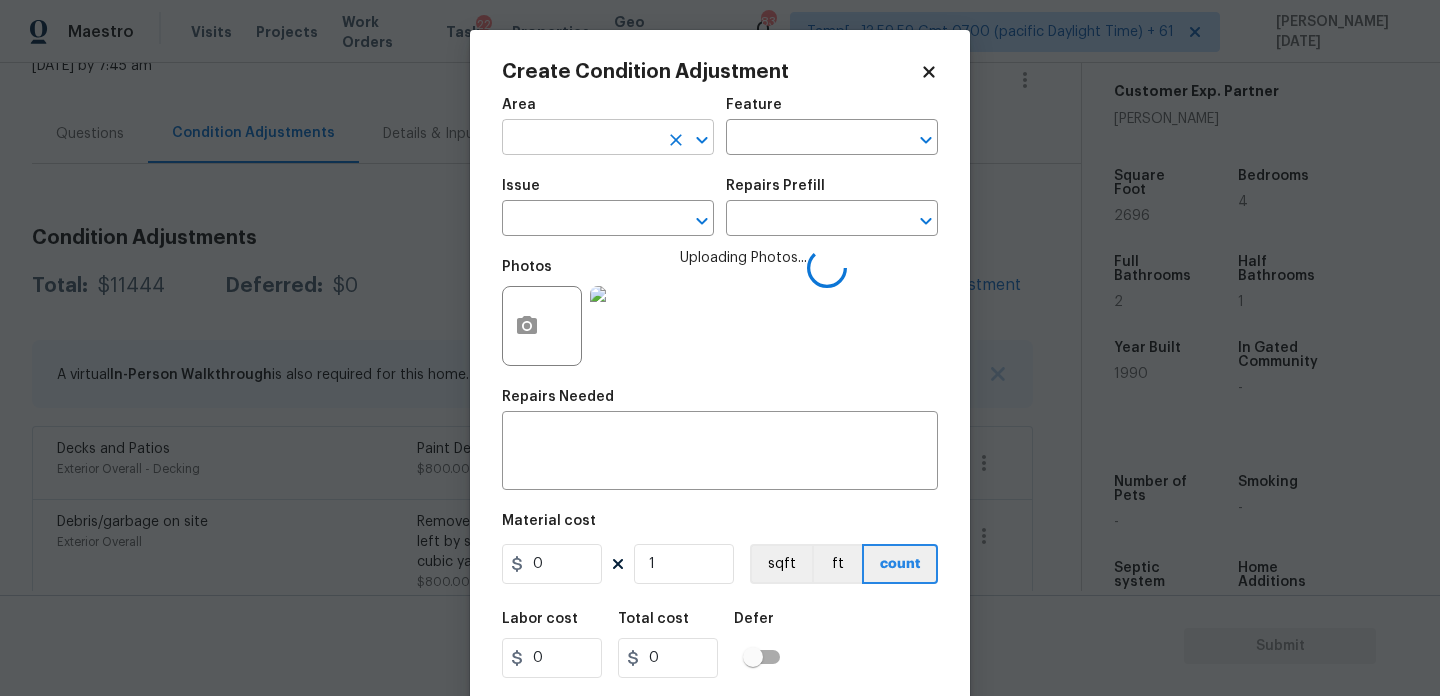 click at bounding box center [580, 139] 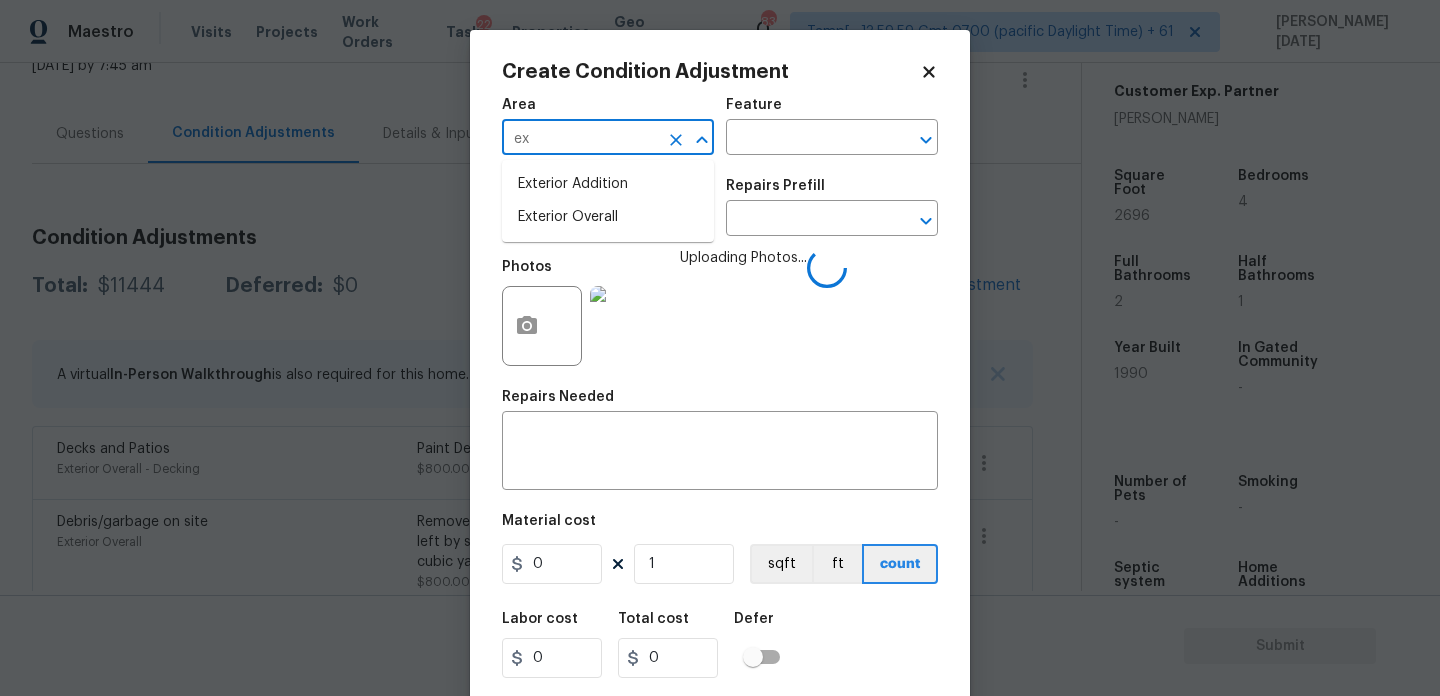 click on "Exterior Overall" at bounding box center [608, 217] 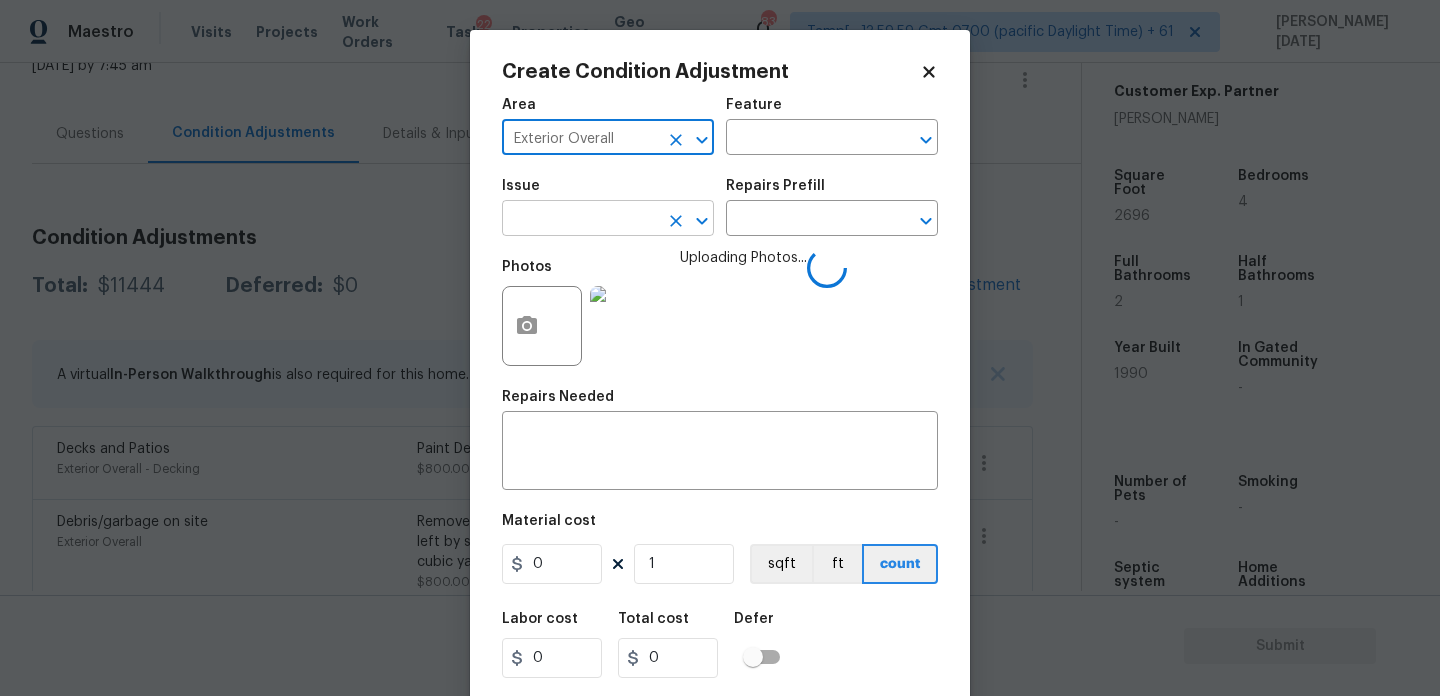 type on "Exterior Overall" 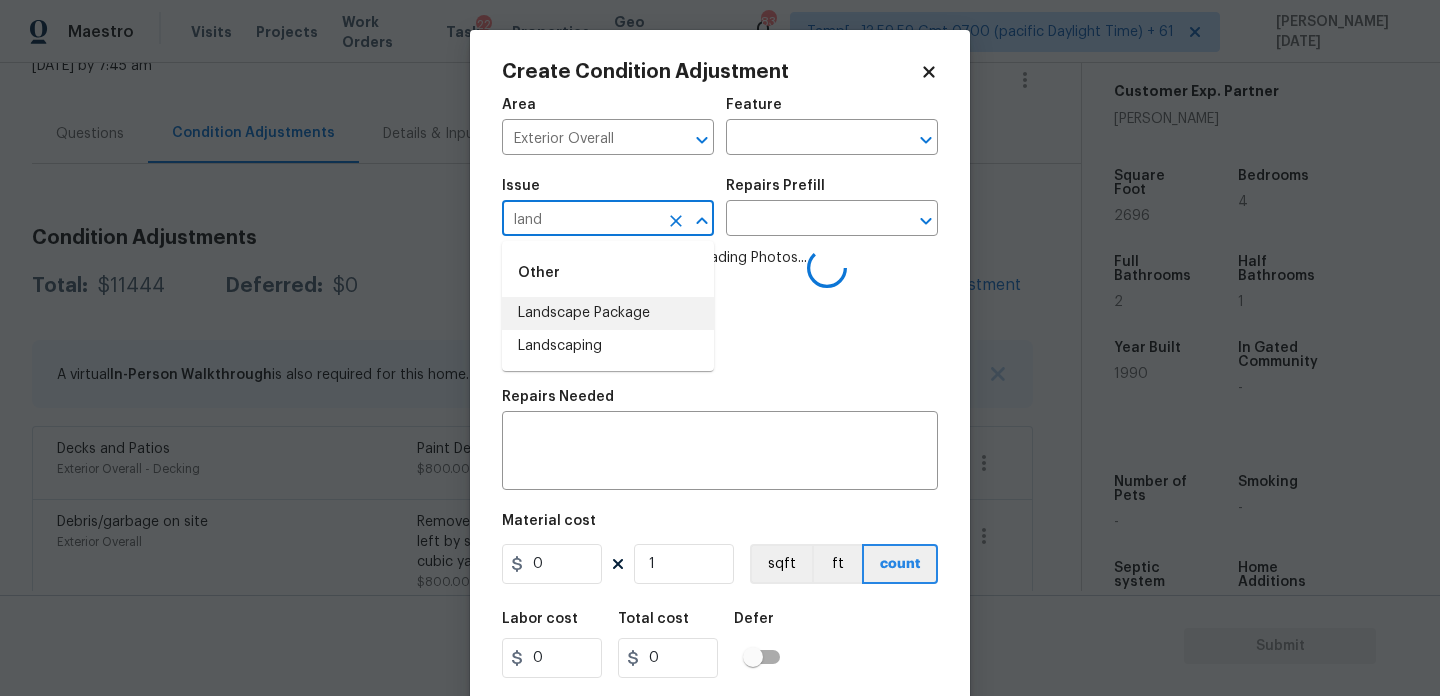 click on "Landscape Package" at bounding box center (608, 313) 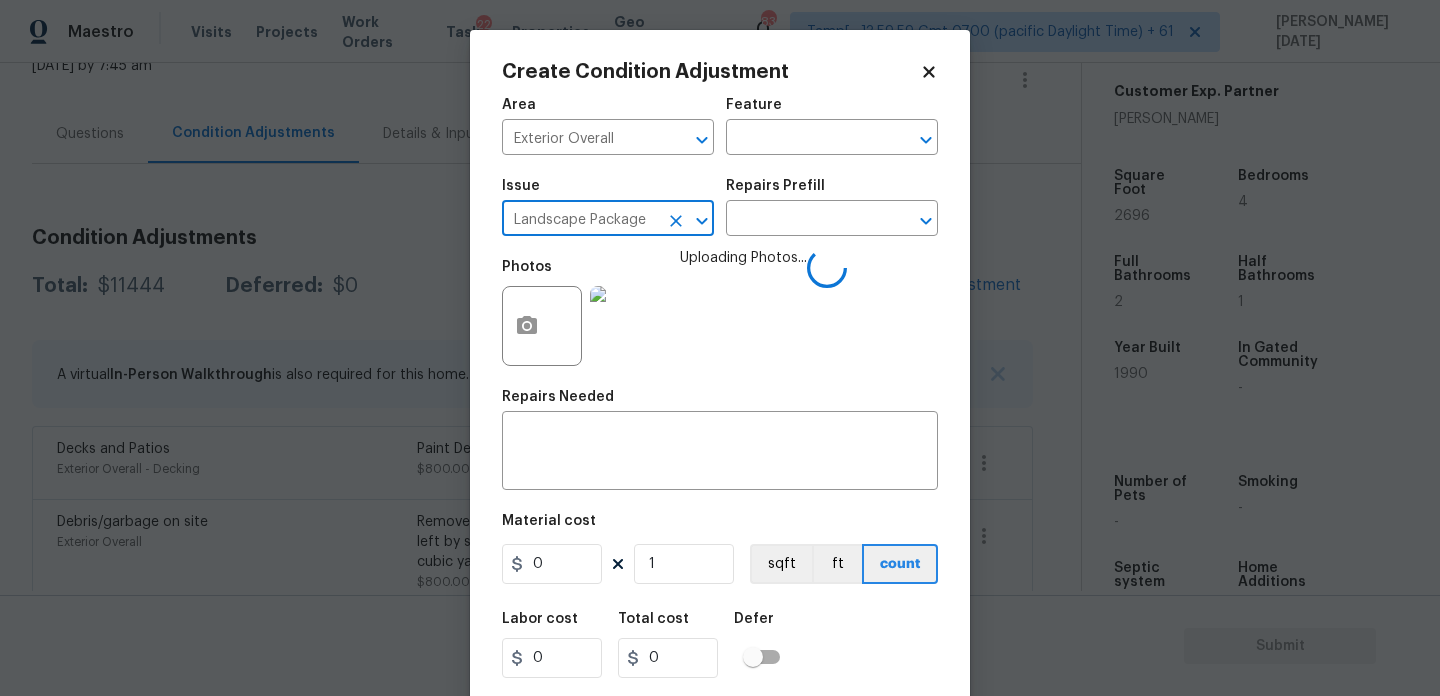 type on "Landscape Package" 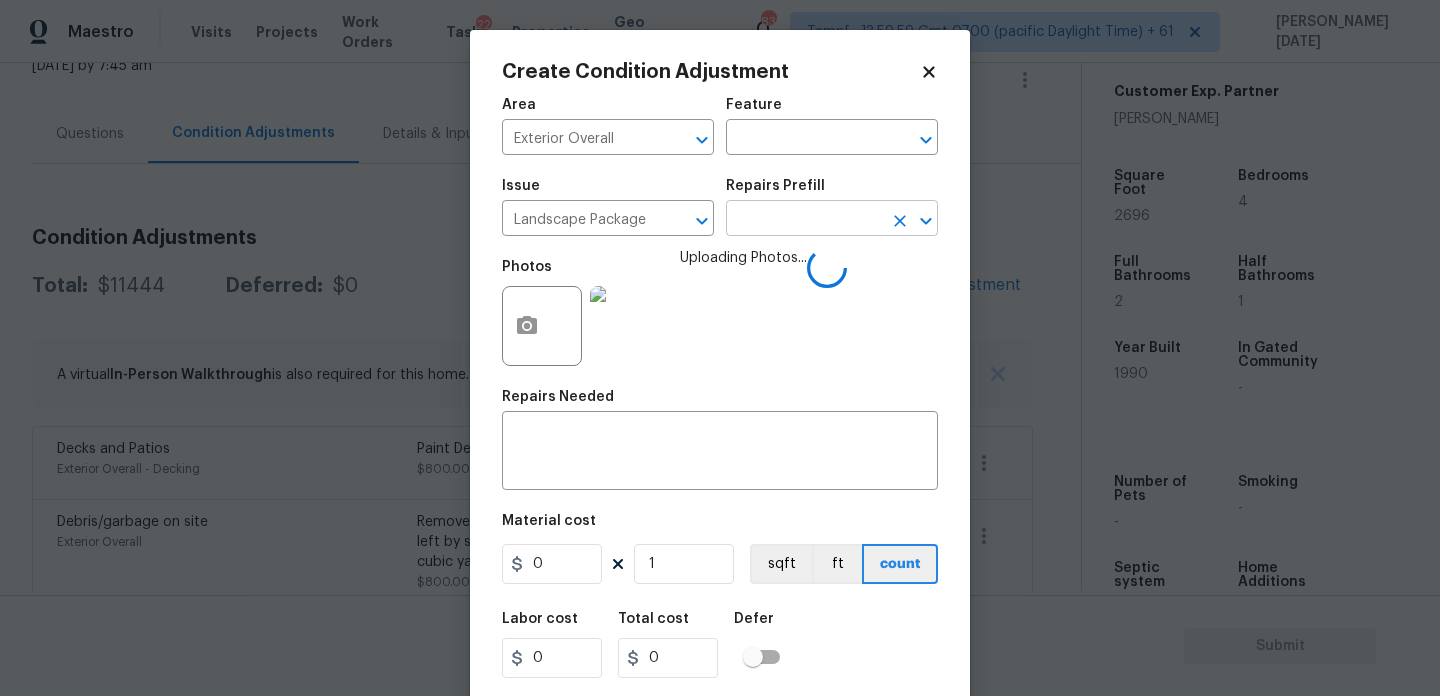 click at bounding box center (804, 220) 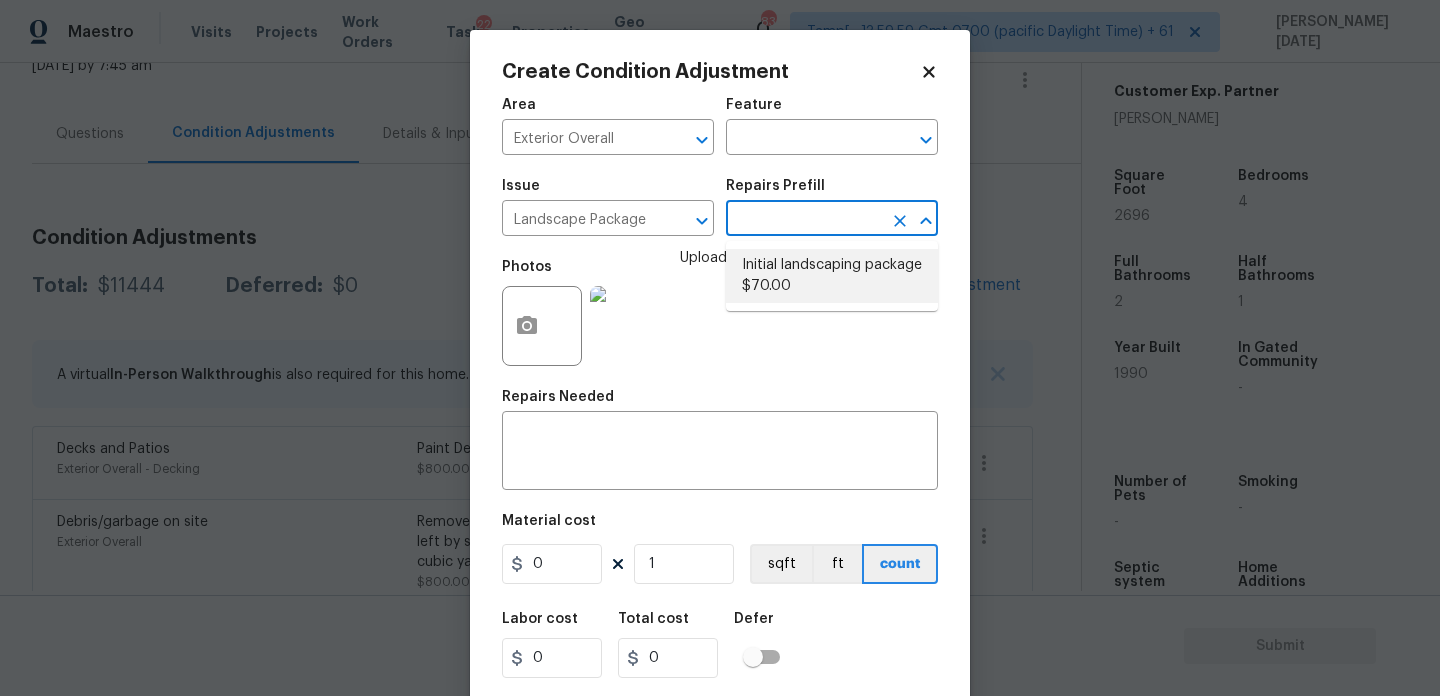 click on "Initial landscaping package $70.00" at bounding box center [832, 276] 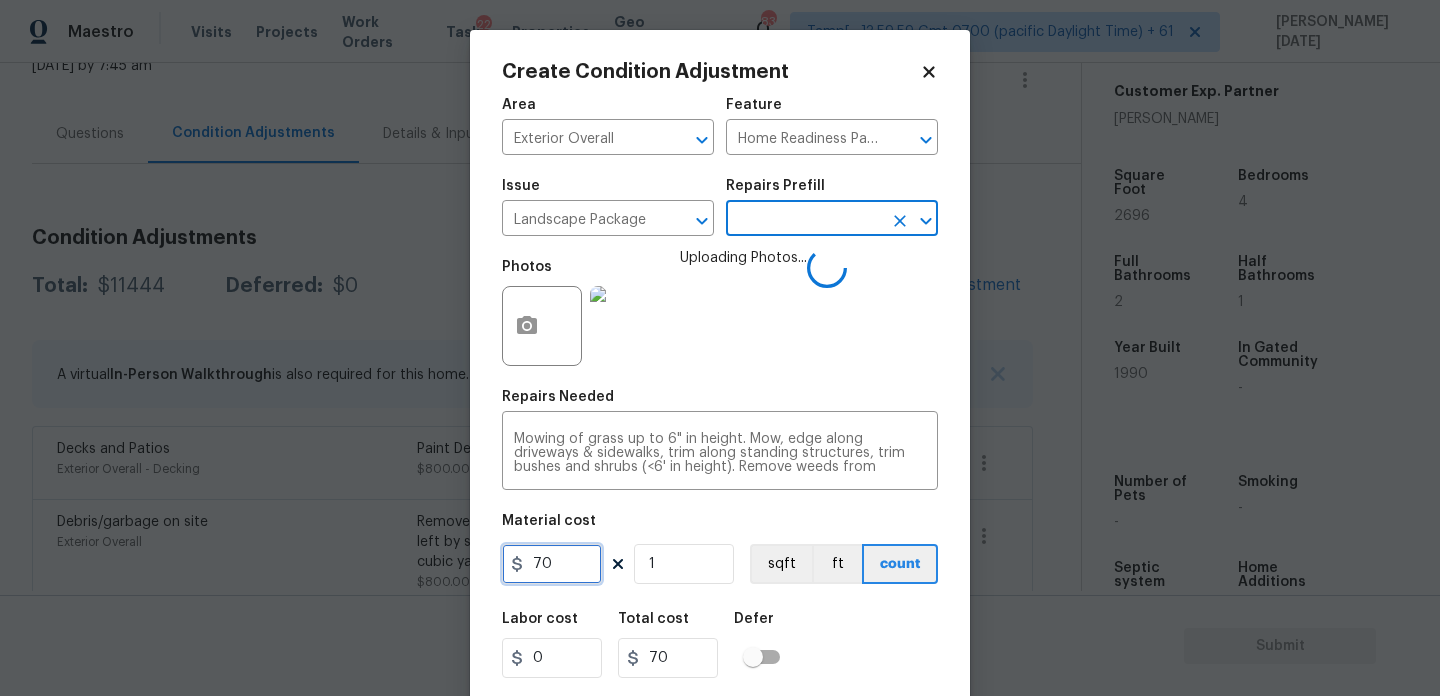 drag, startPoint x: 582, startPoint y: 568, endPoint x: 502, endPoint y: 568, distance: 80 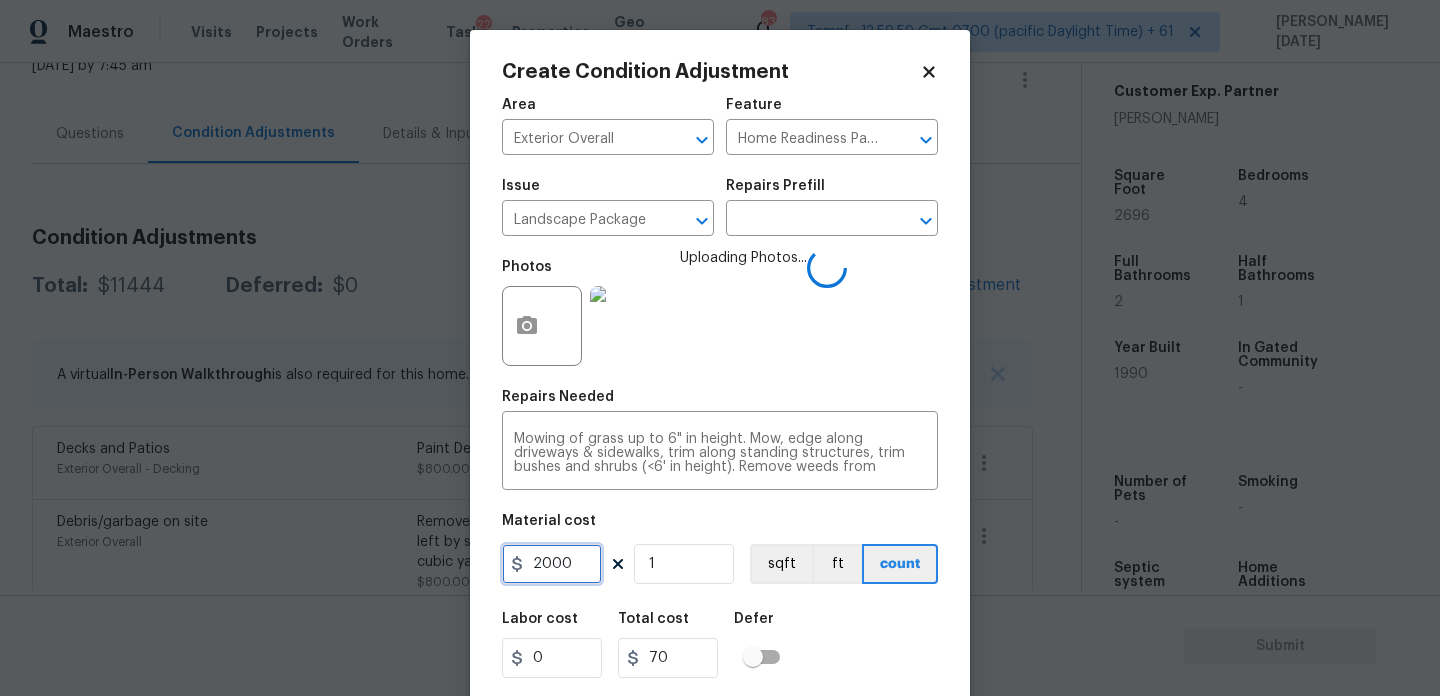 type on "2000" 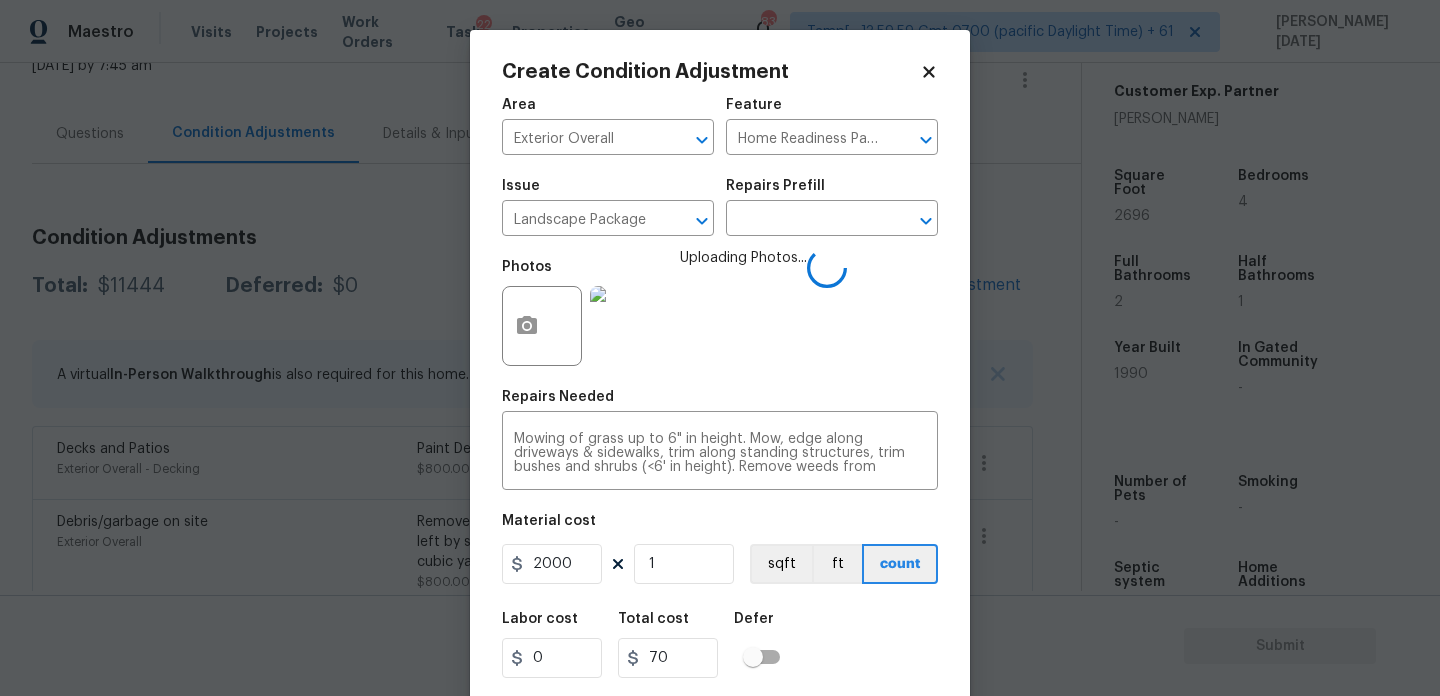 click on "Photos Uploading Photos..." at bounding box center [720, 313] 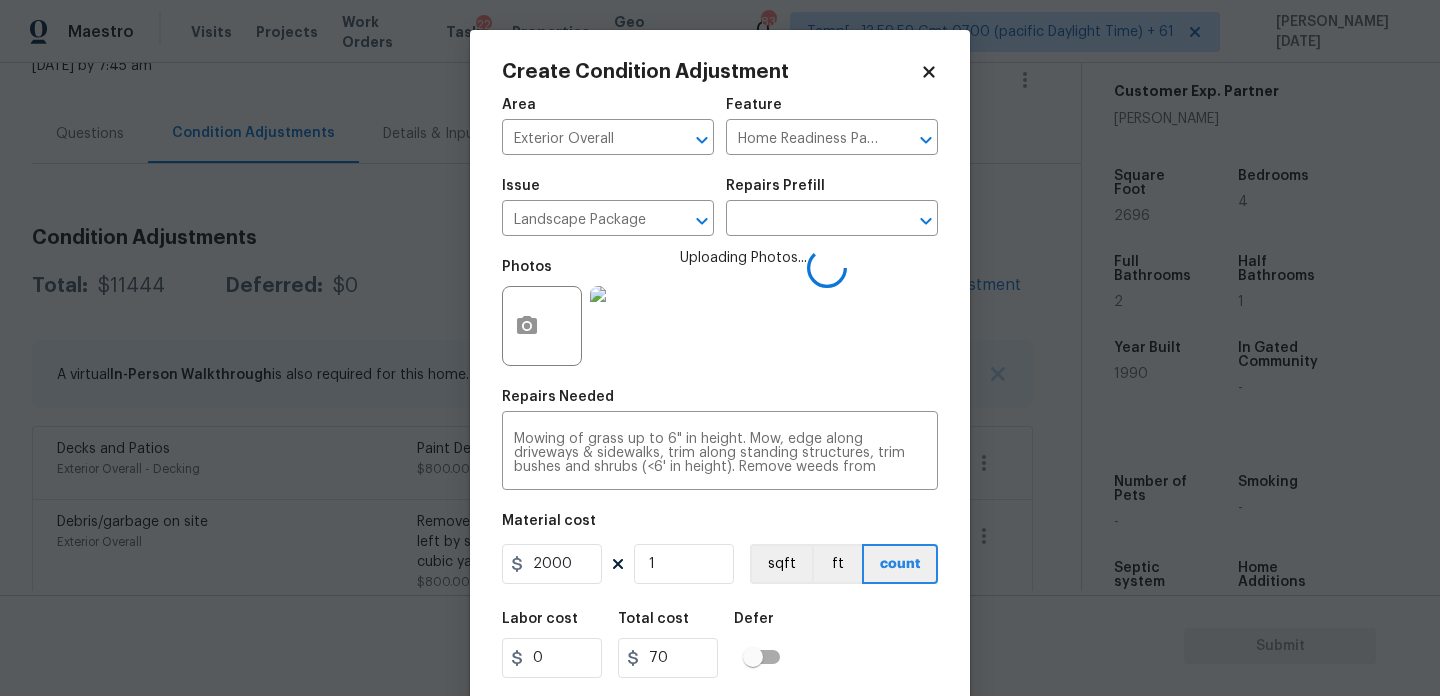 type on "2000" 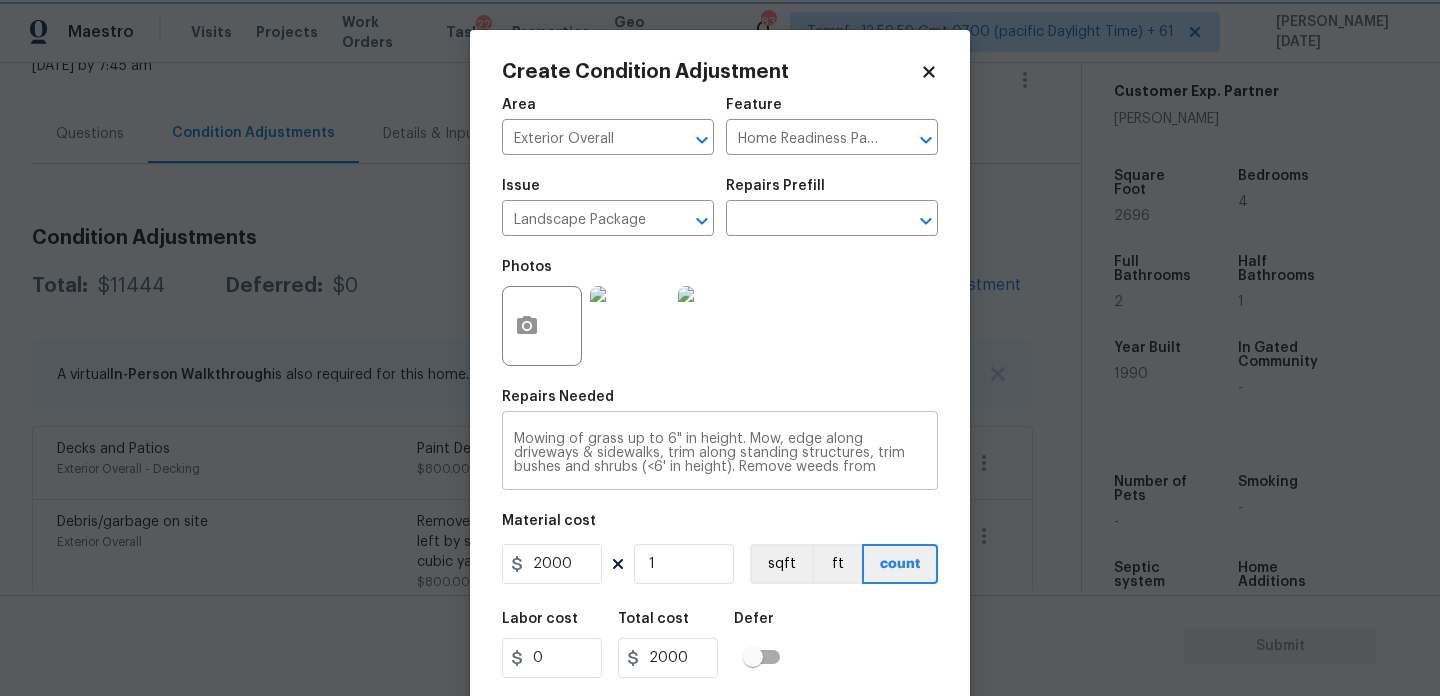 scroll, scrollTop: 42, scrollLeft: 0, axis: vertical 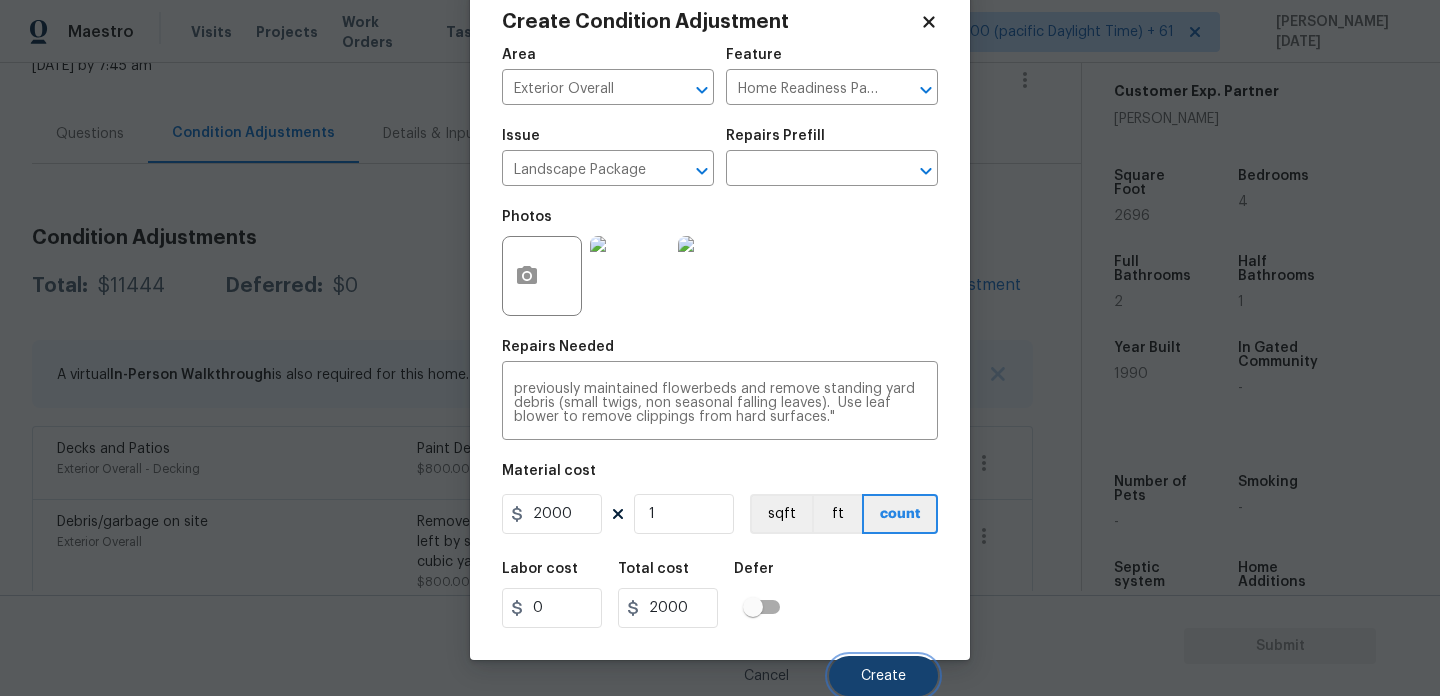 click on "Create" at bounding box center (883, 676) 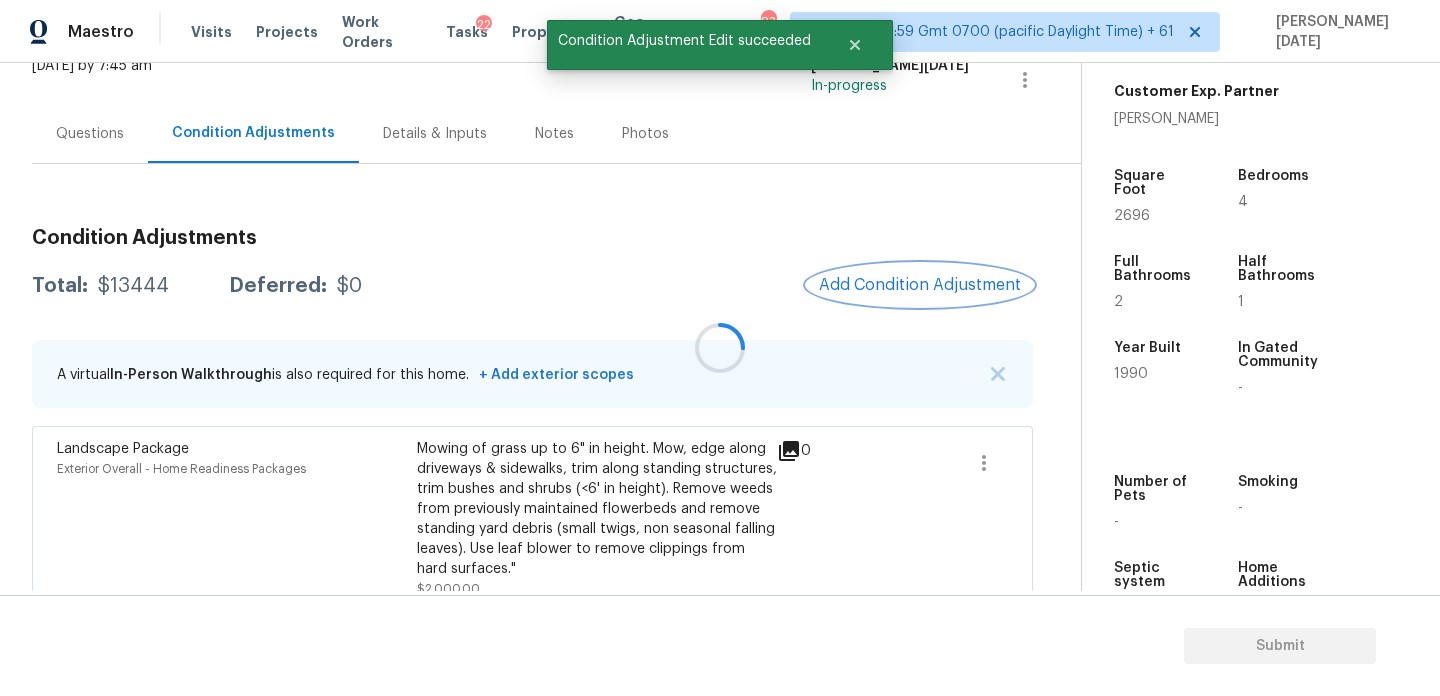 scroll, scrollTop: 0, scrollLeft: 0, axis: both 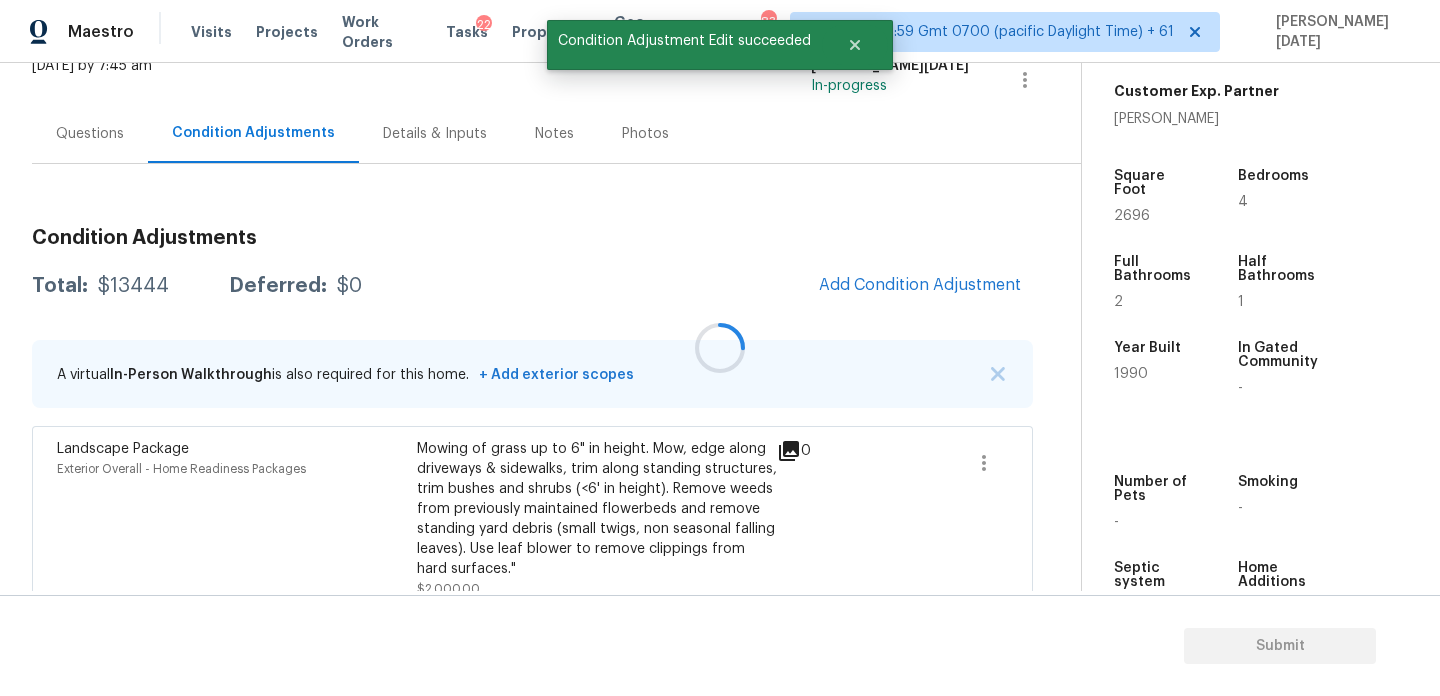 click at bounding box center [720, 348] 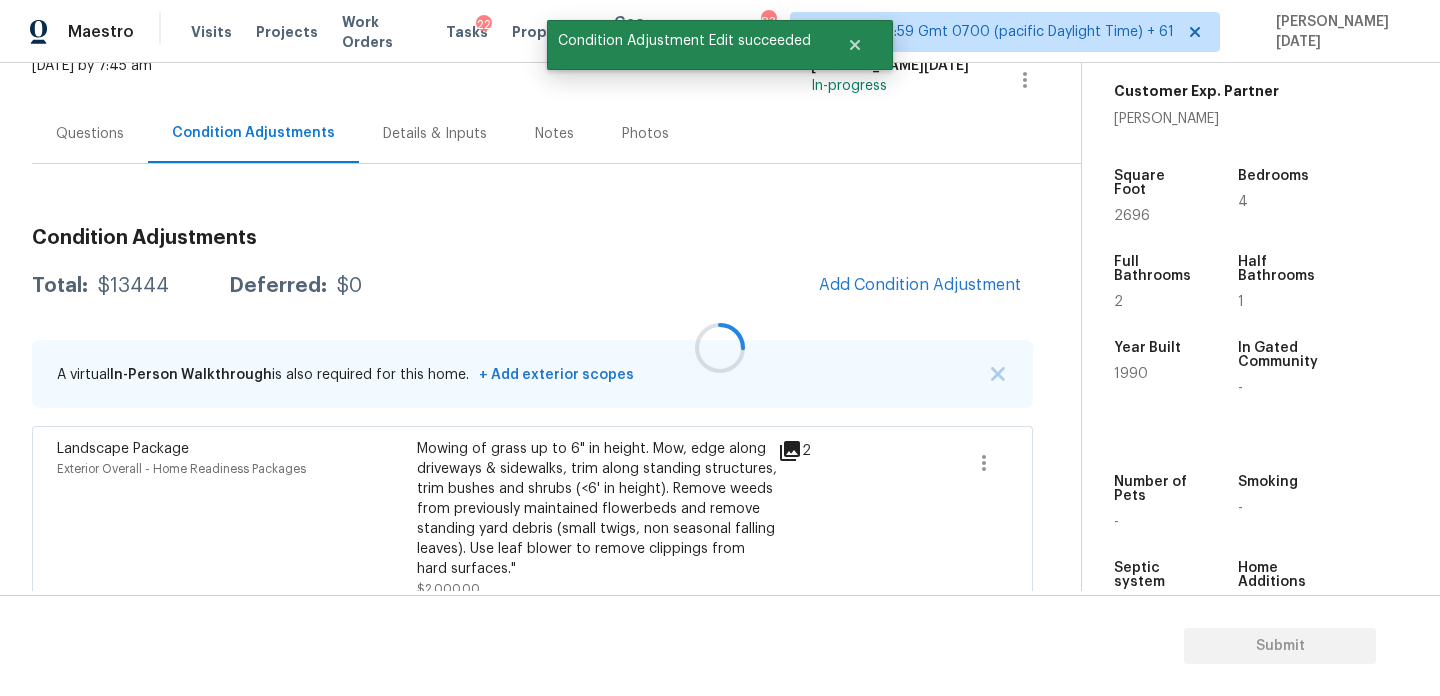 click at bounding box center (720, 348) 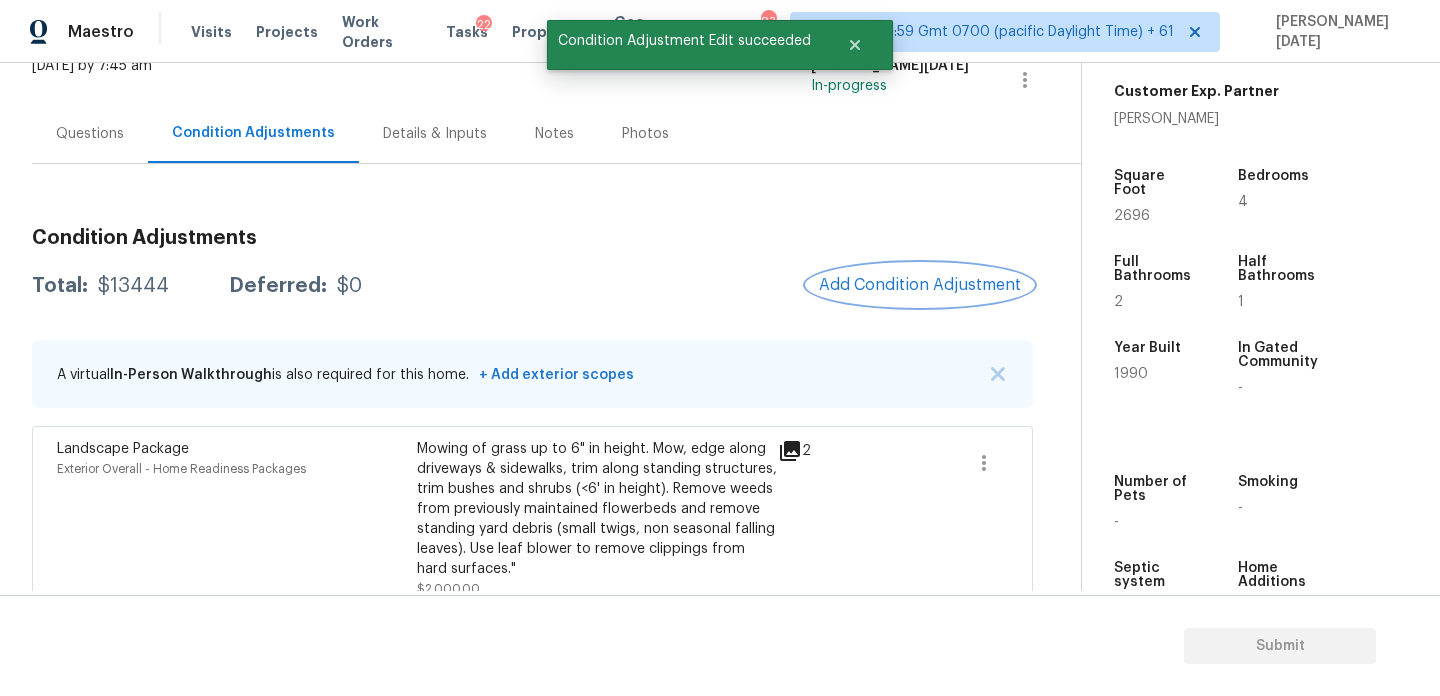 click on "Add Condition Adjustment" at bounding box center (920, 285) 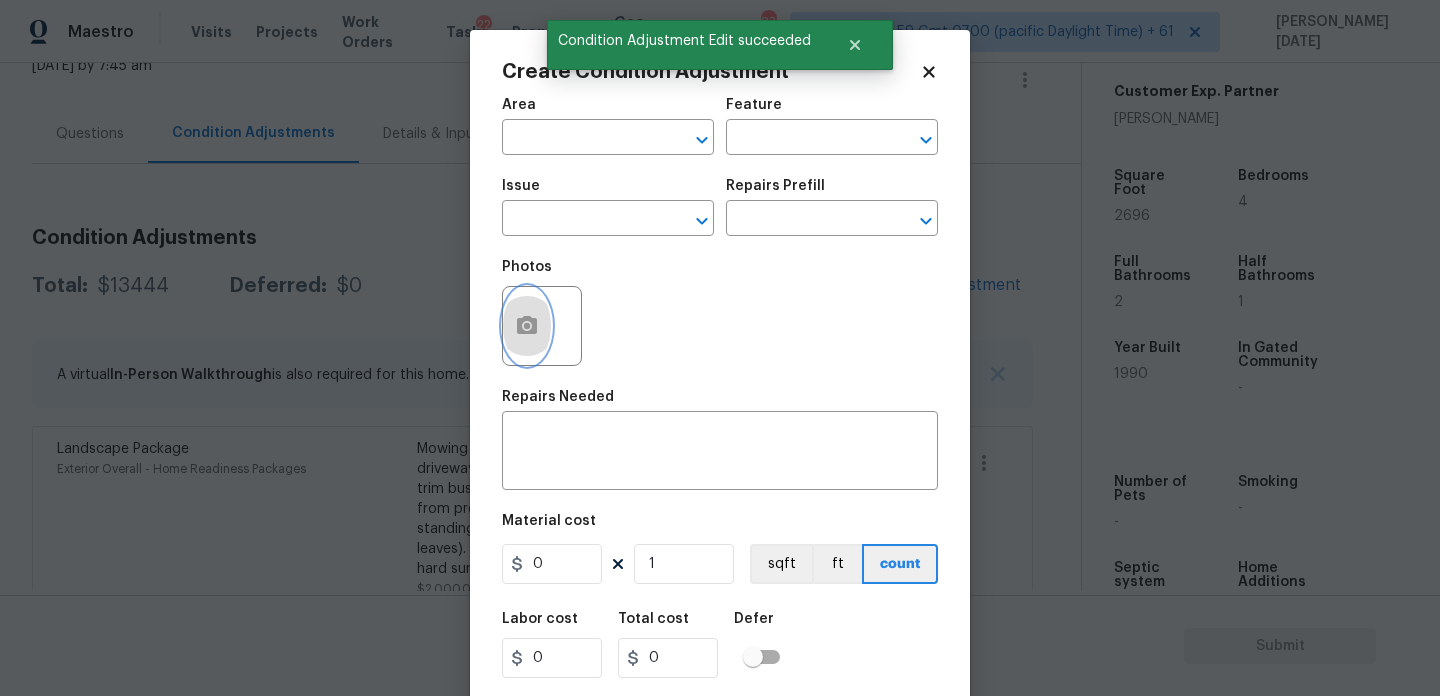 click at bounding box center [527, 326] 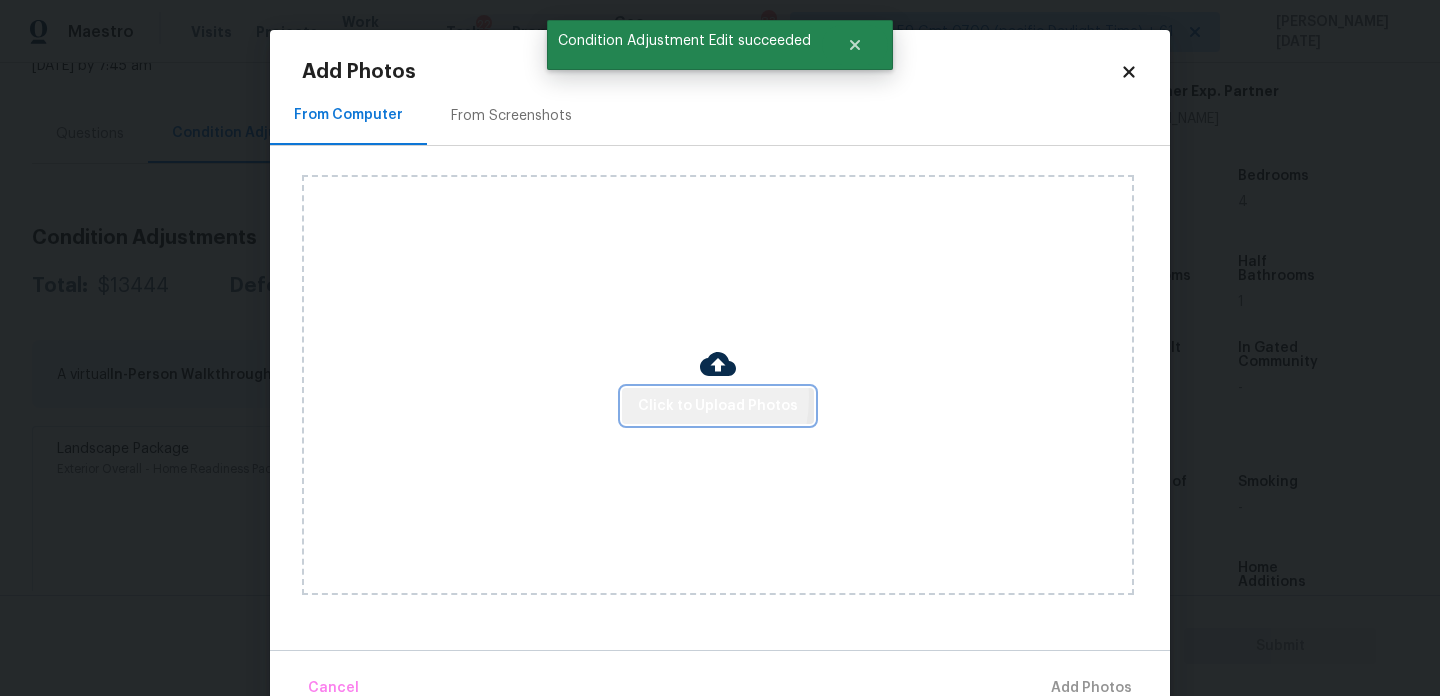 click on "Click to Upload Photos" at bounding box center [718, 406] 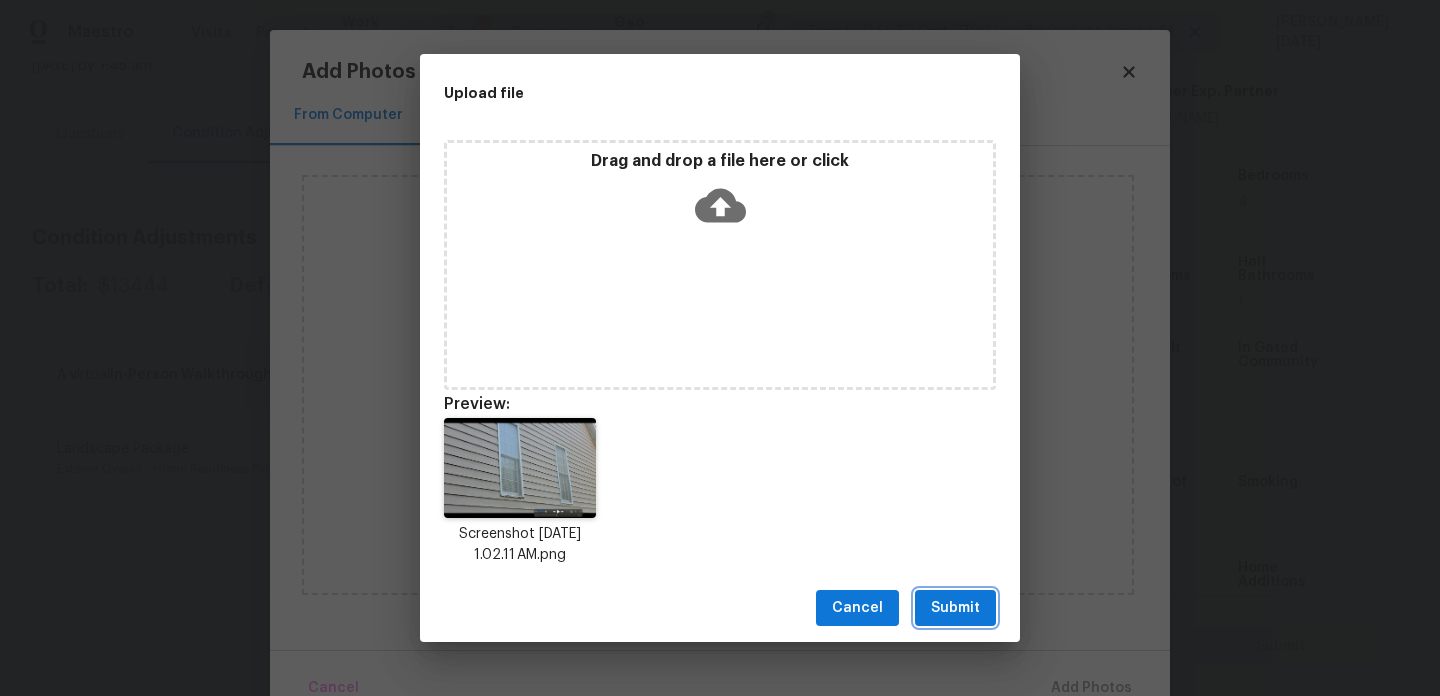 click on "Submit" at bounding box center [955, 608] 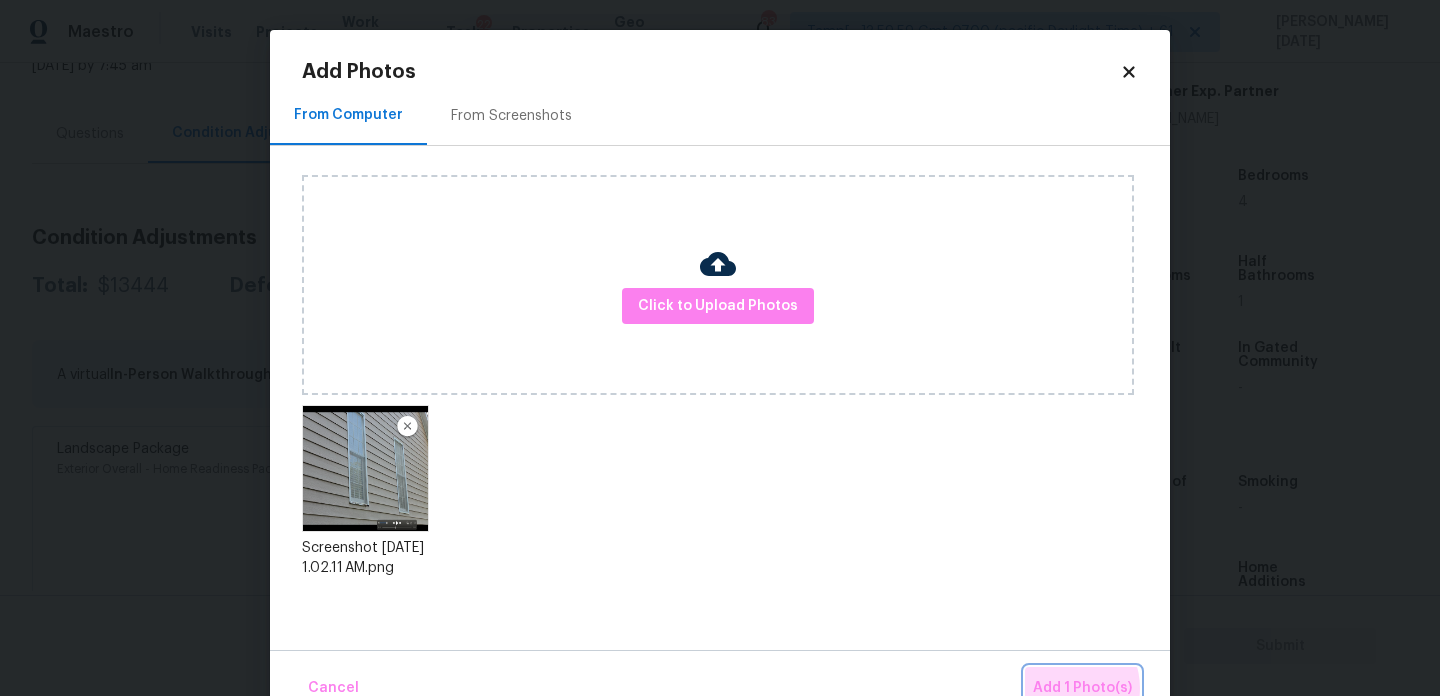 click on "Add 1 Photo(s)" at bounding box center (1082, 688) 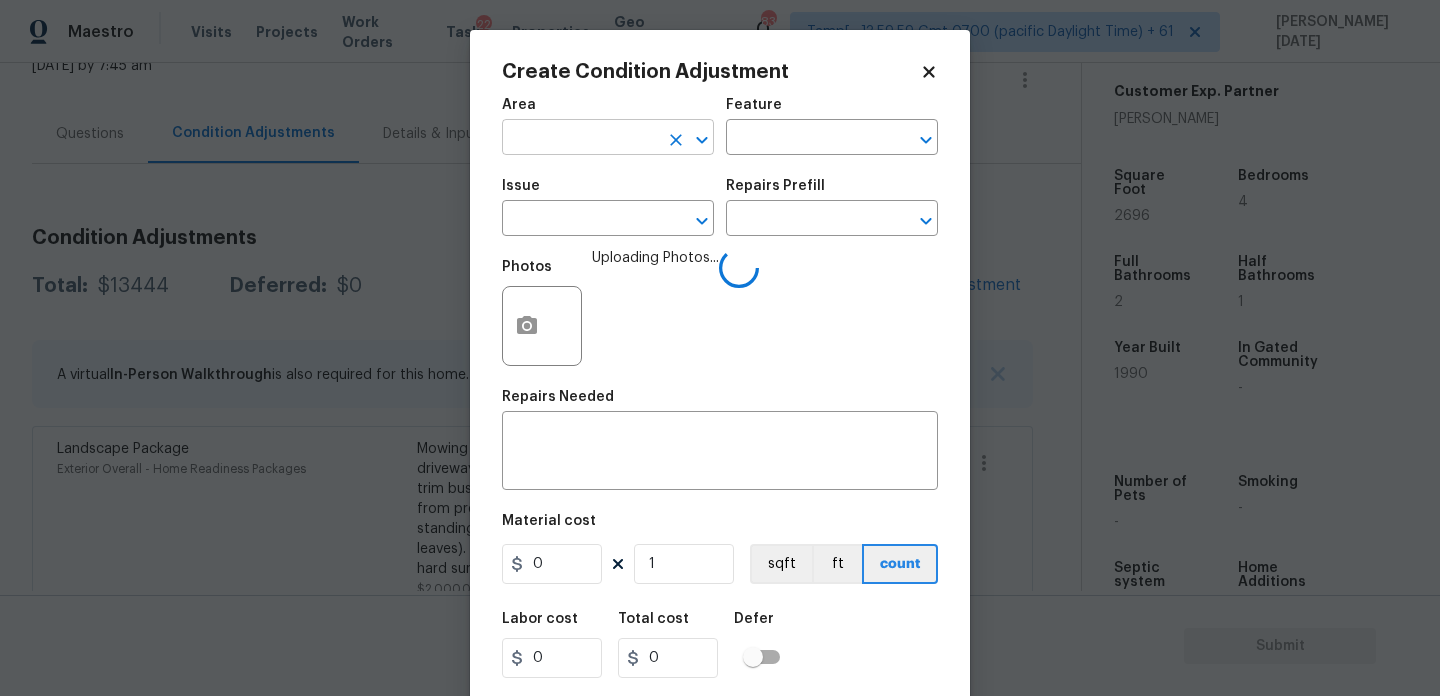 click at bounding box center [580, 139] 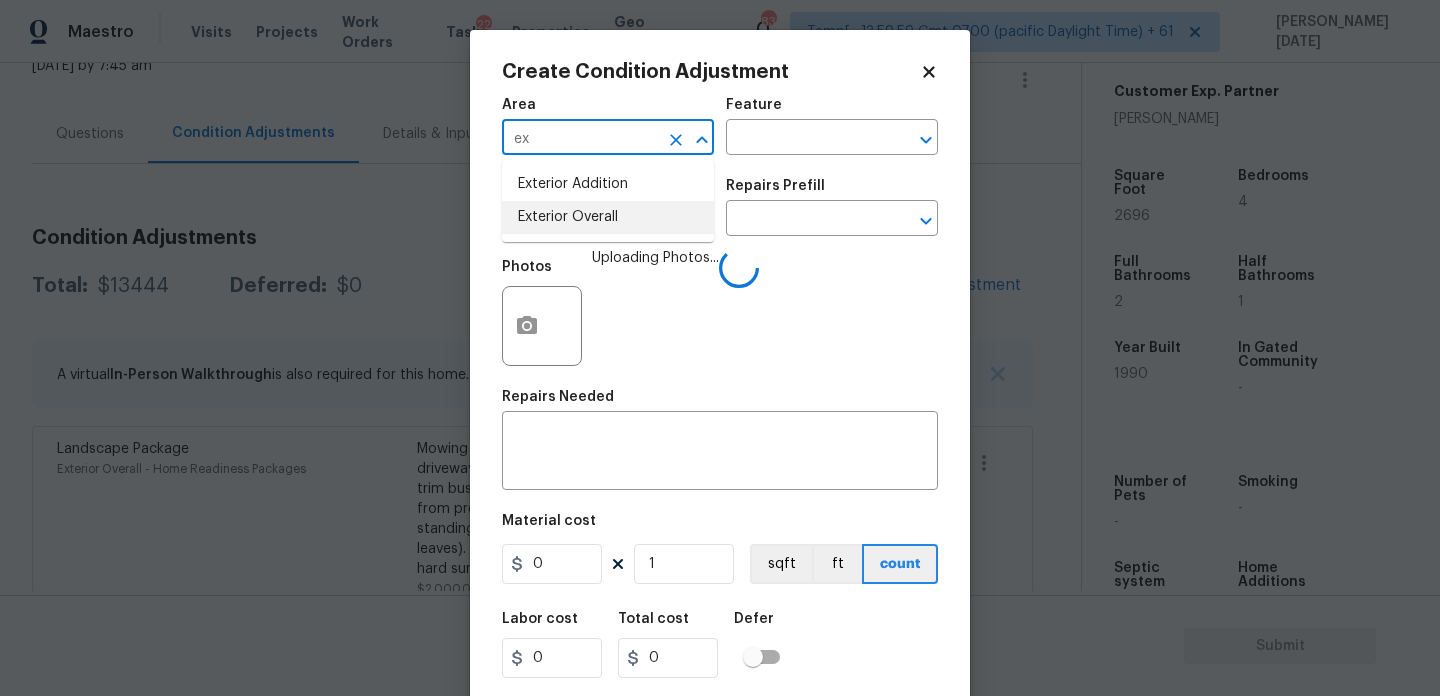 click on "Exterior Overall" at bounding box center [608, 217] 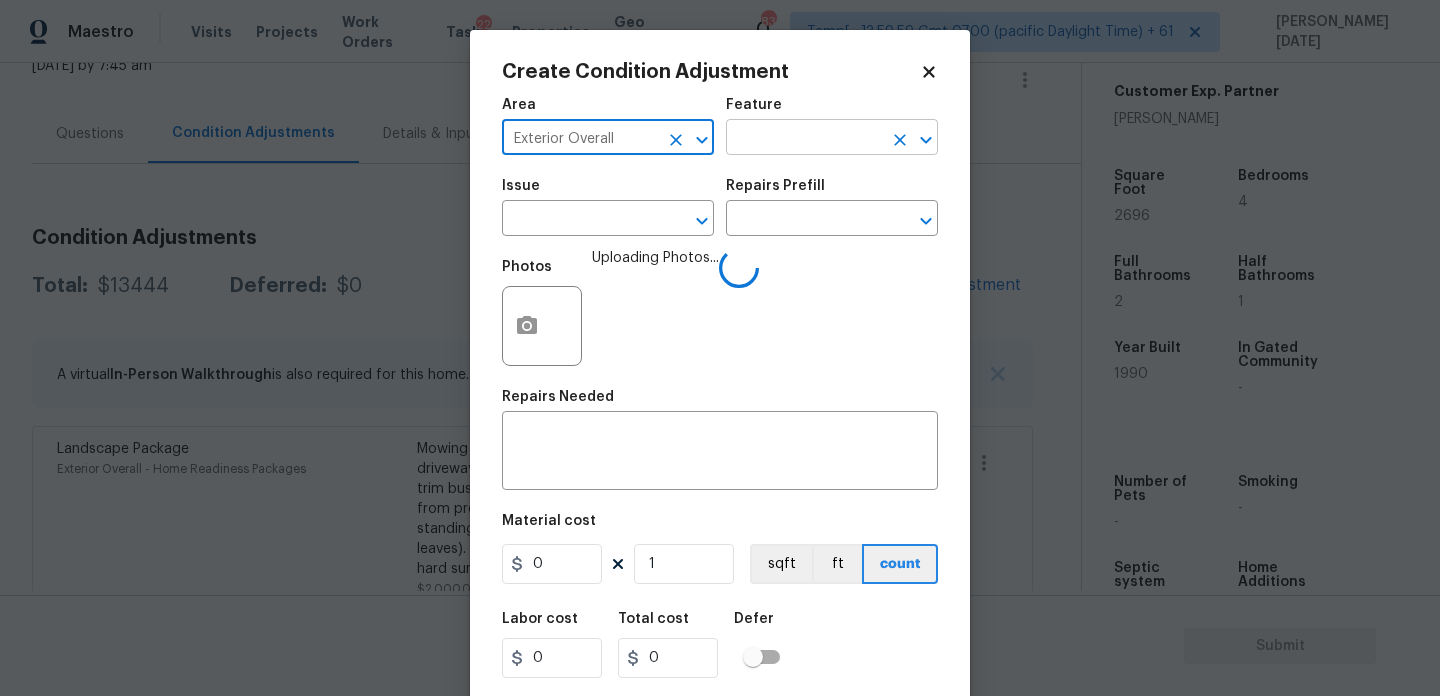 type on "Exterior Overall" 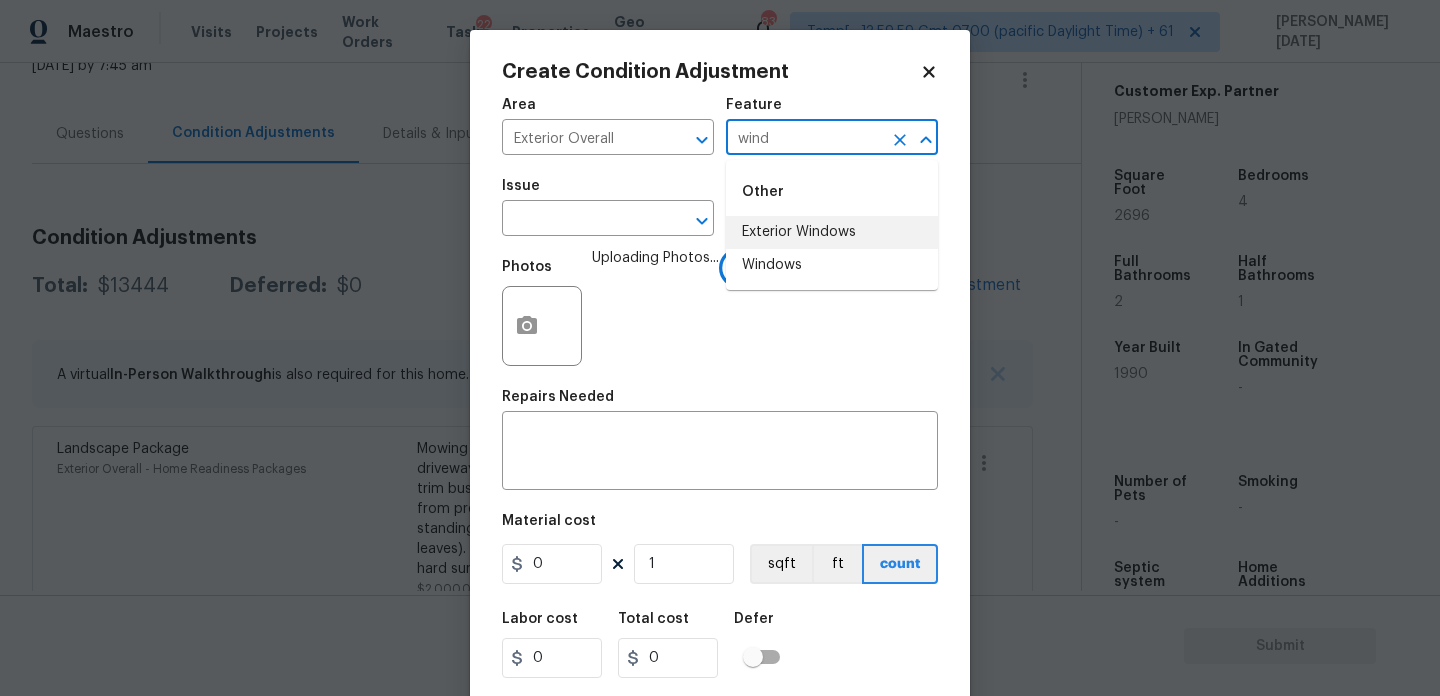 click on "Exterior Windows" at bounding box center [832, 232] 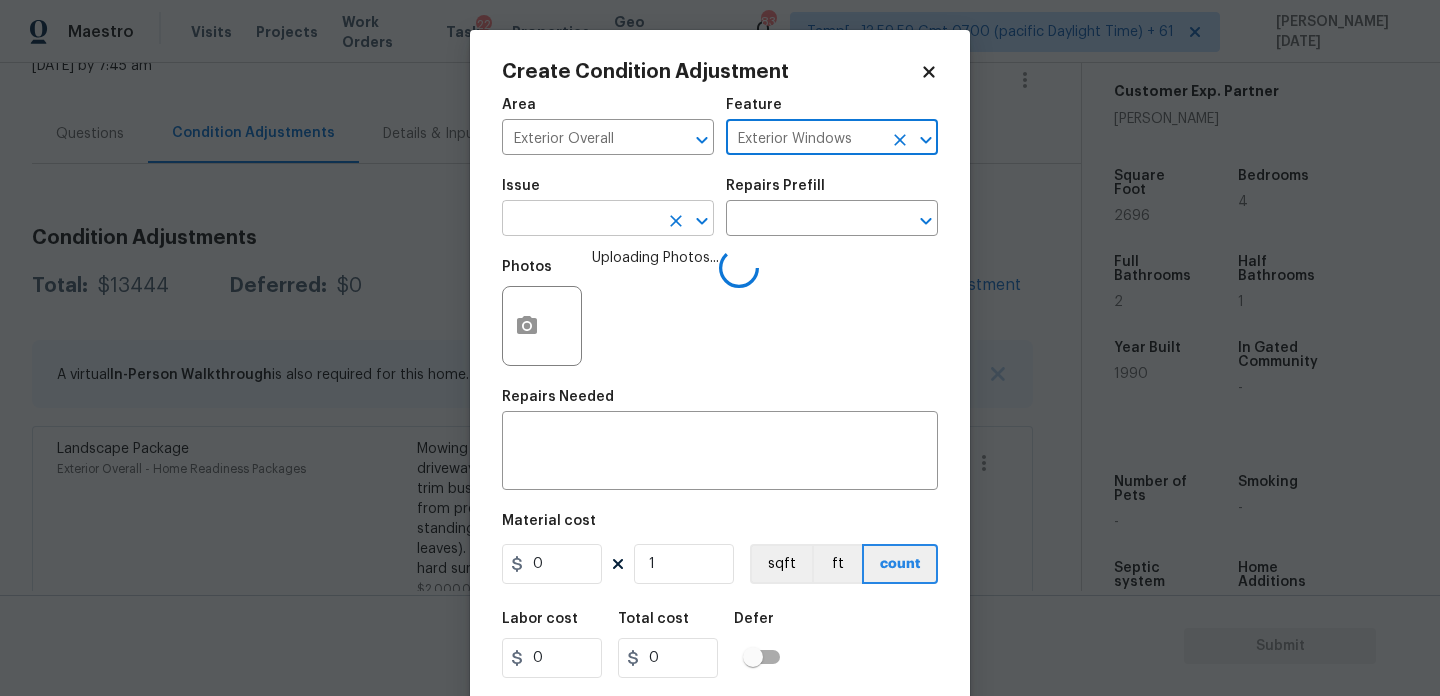 type on "Exterior Windows" 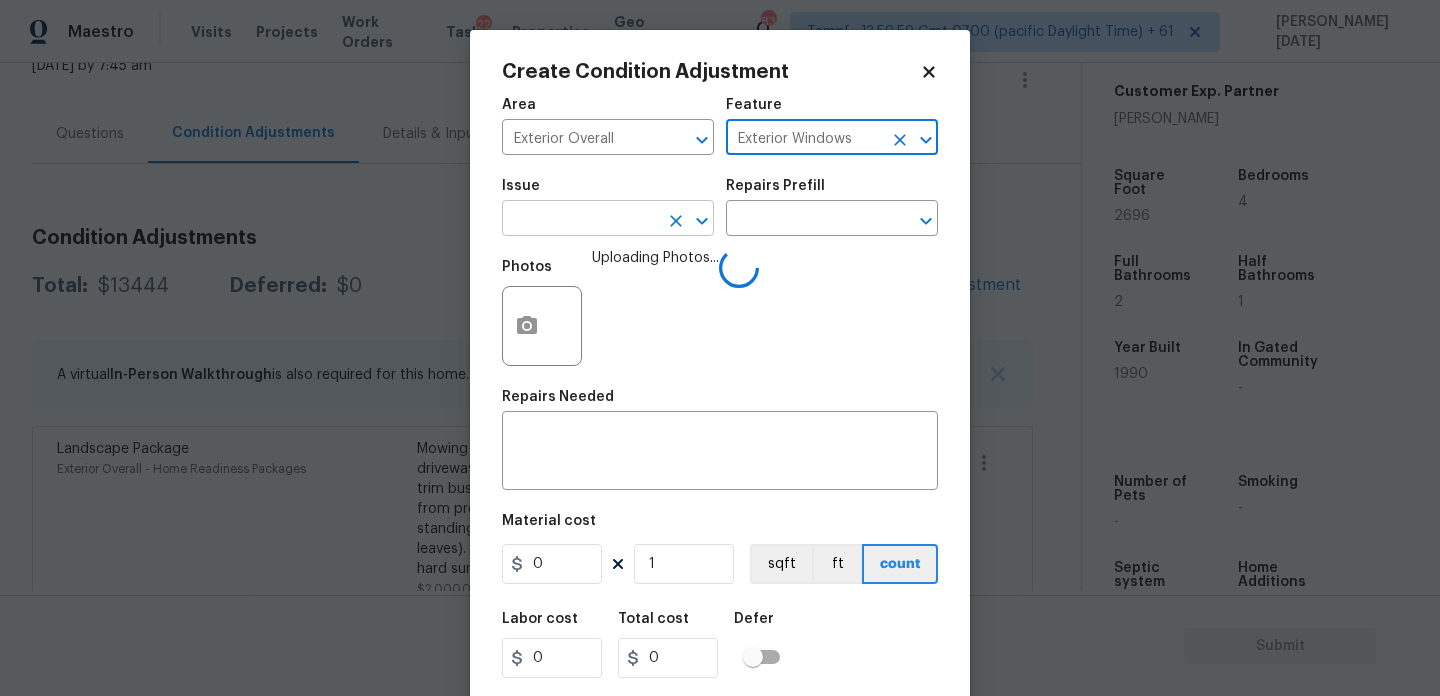 click at bounding box center (580, 220) 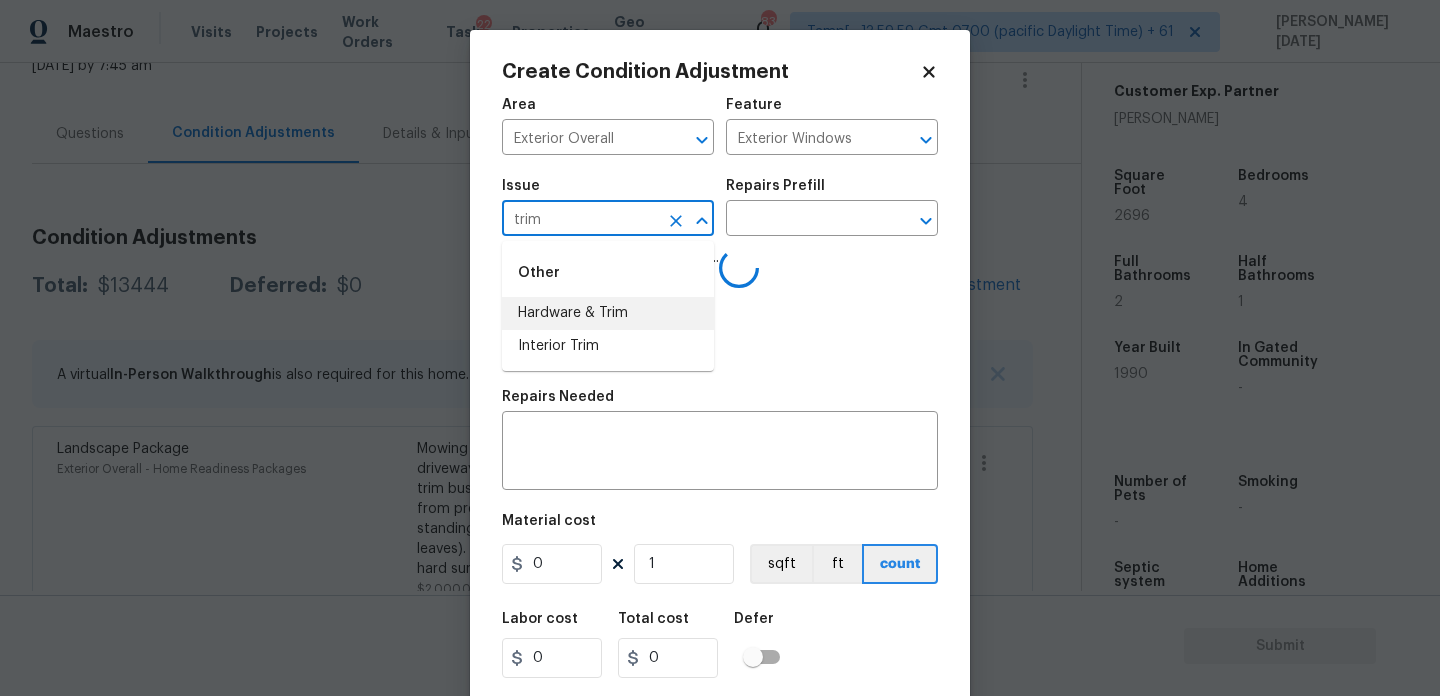 click on "Hardware & Trim" at bounding box center [608, 313] 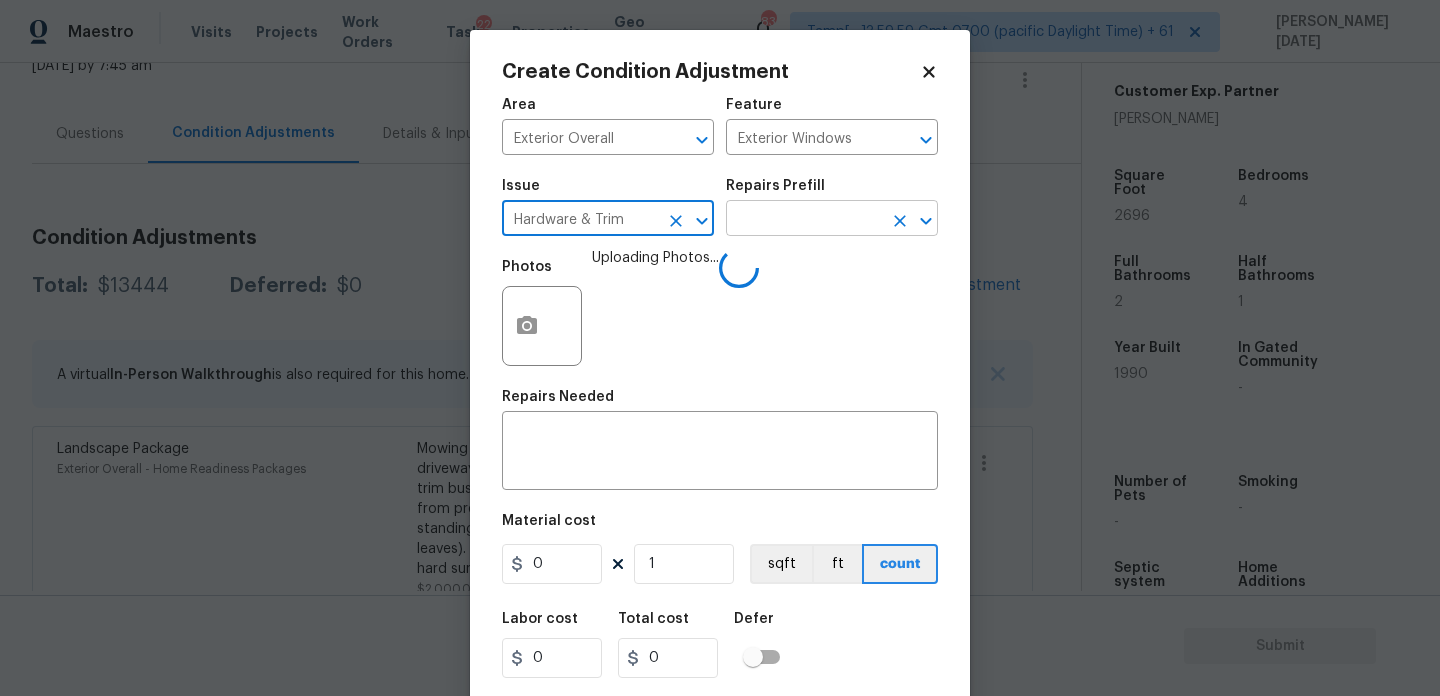 click at bounding box center [804, 220] 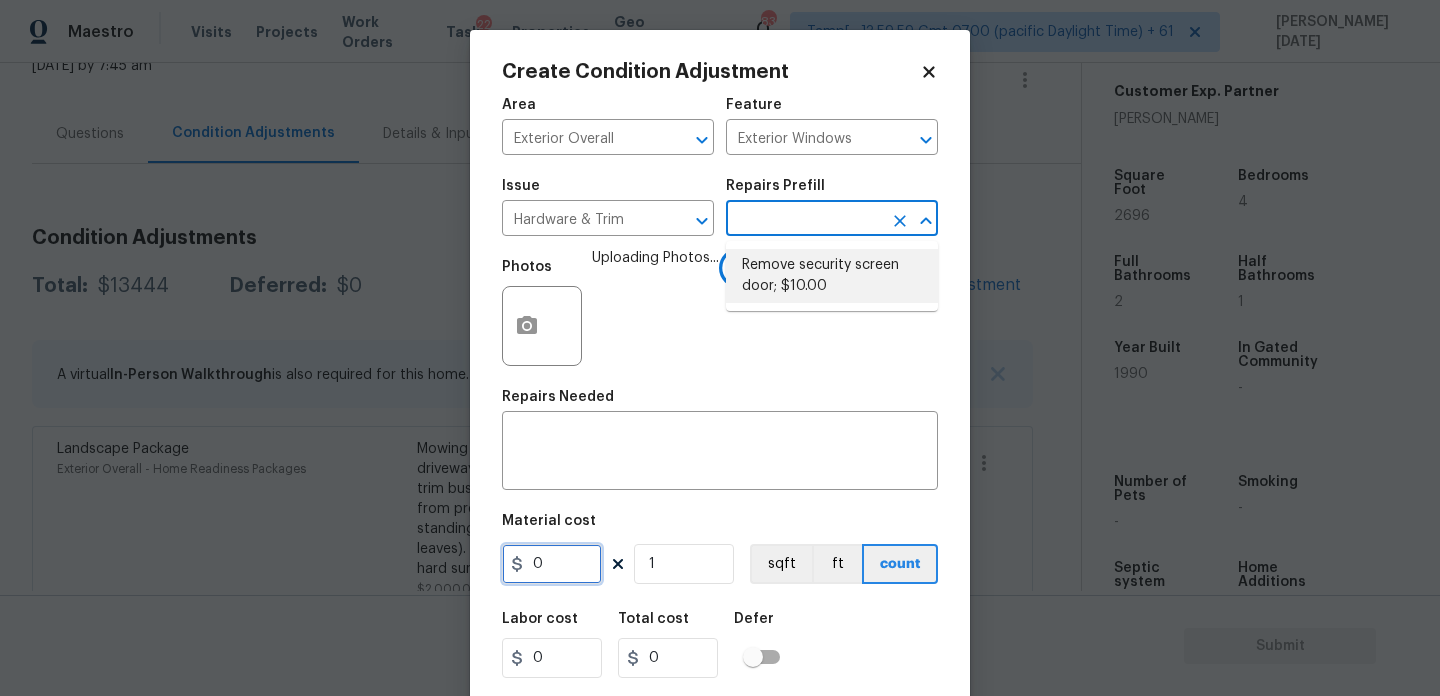 click on "0" at bounding box center (552, 564) 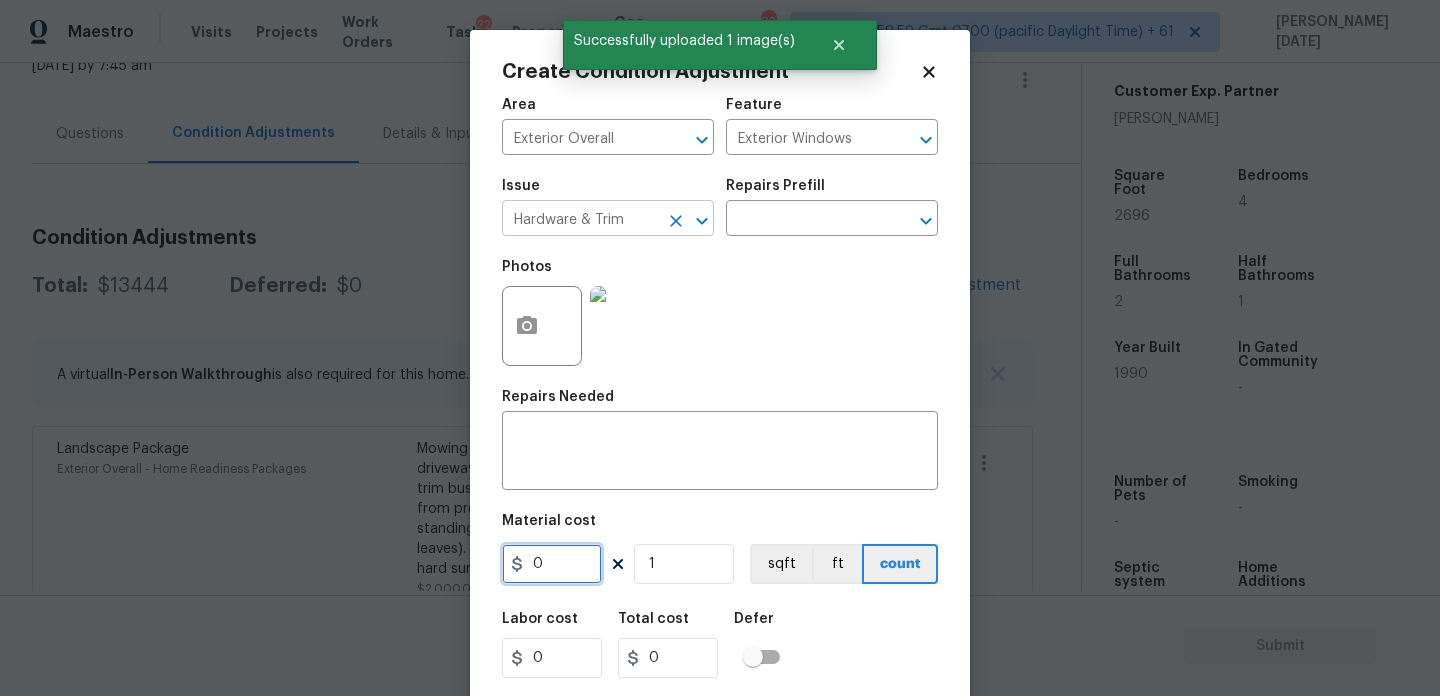 click 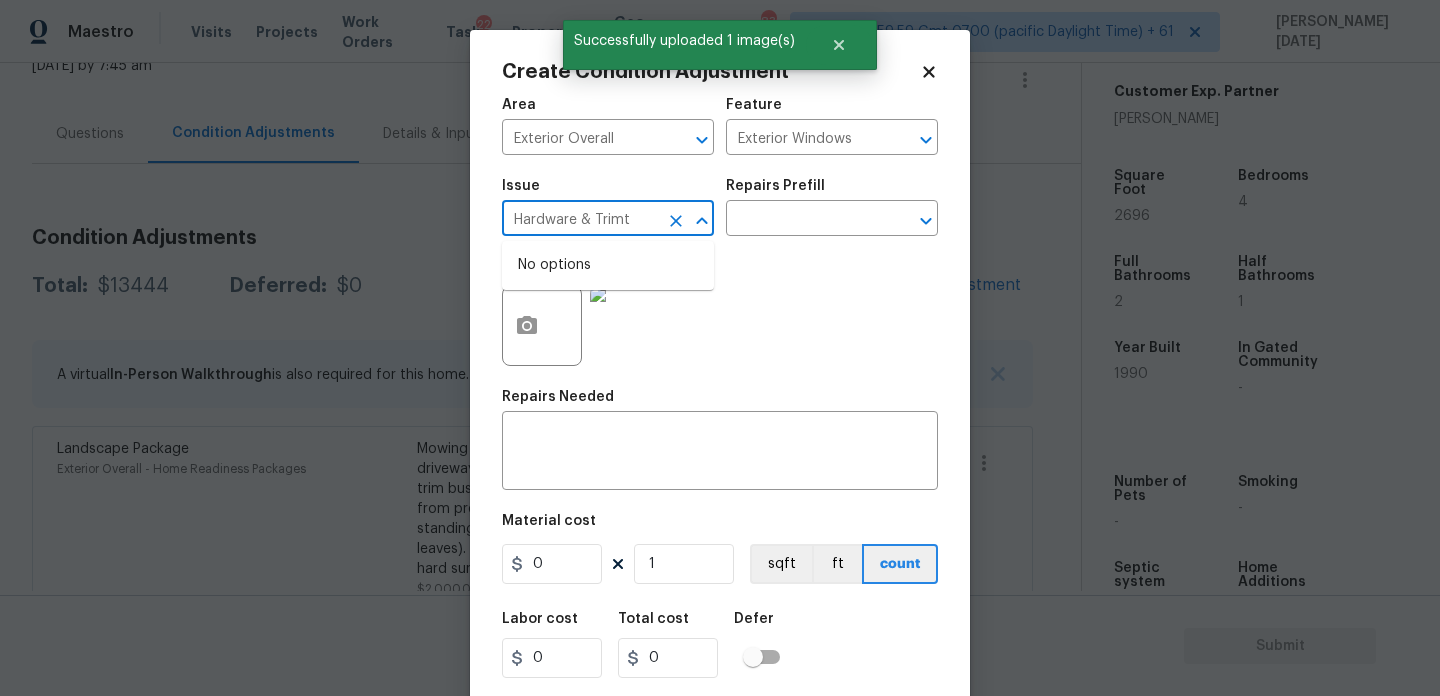 type on "Hardware & Trim" 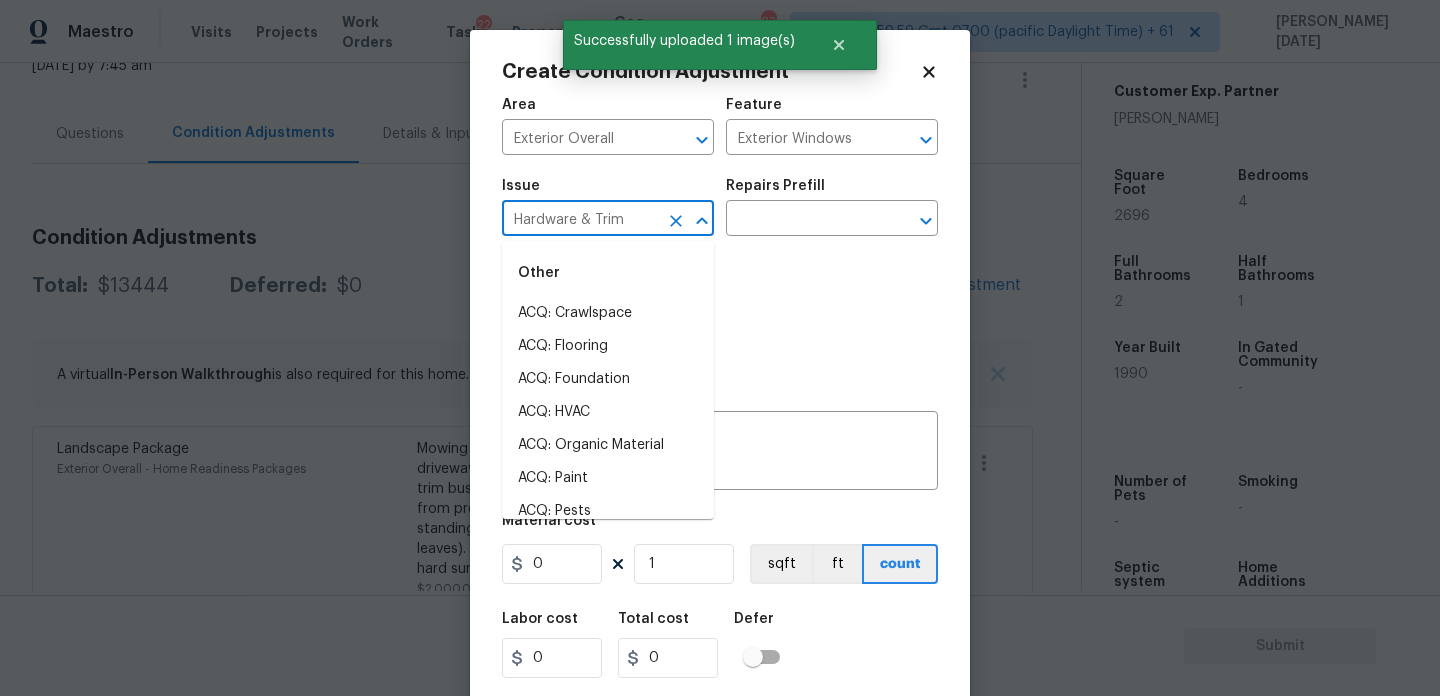 click 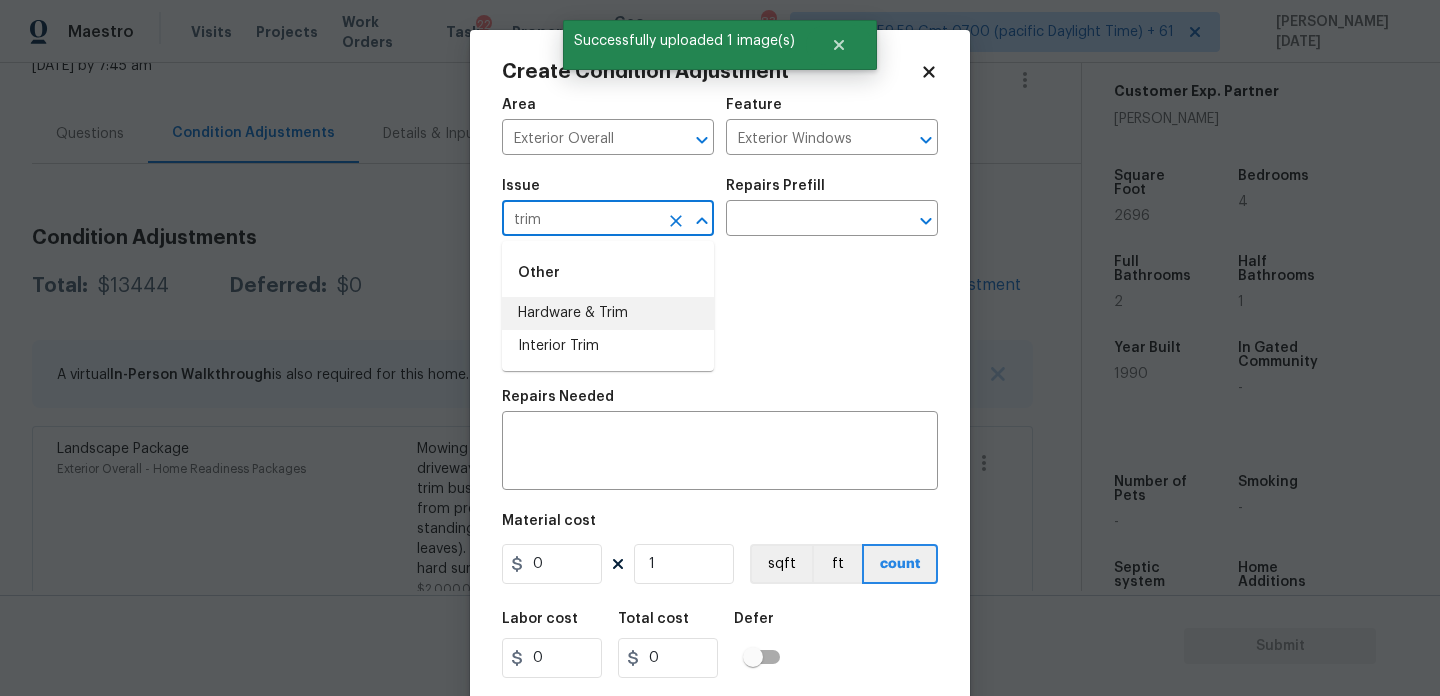 click on "Interior Trim" at bounding box center [608, 346] 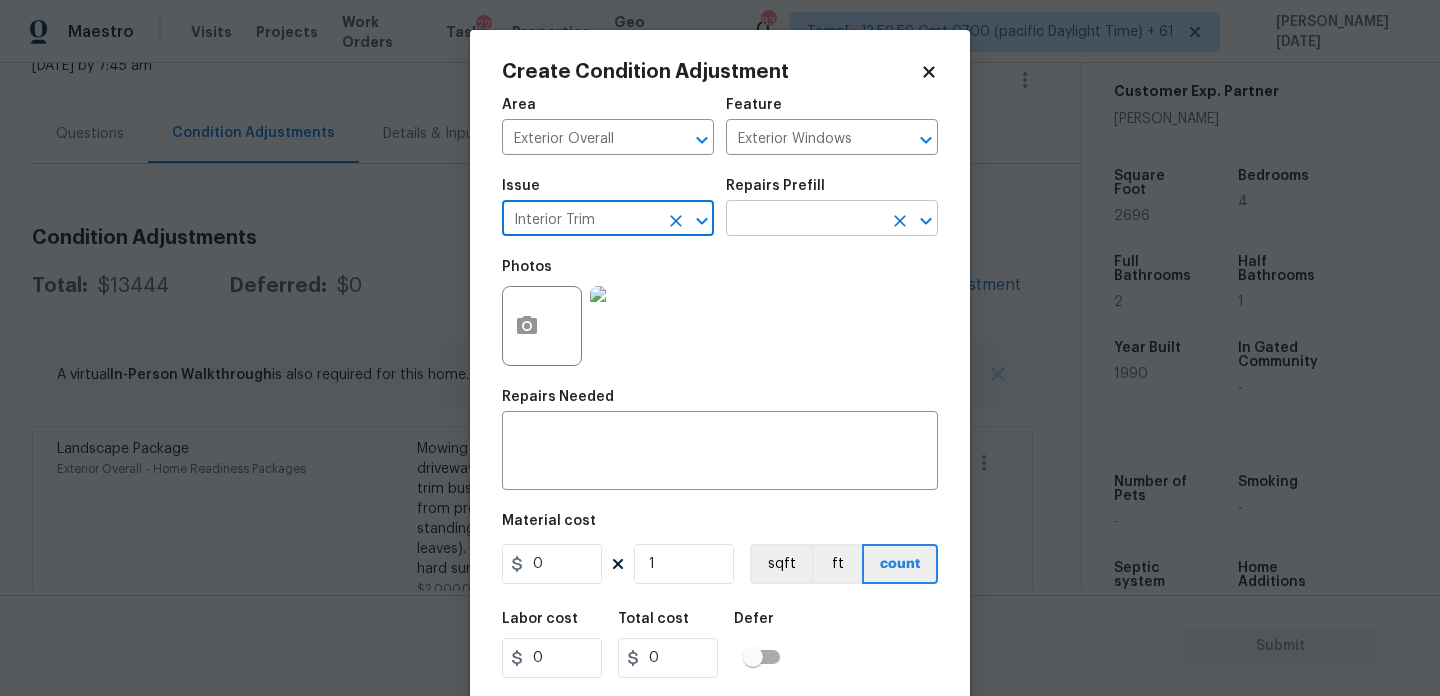 type on "Interior Trim" 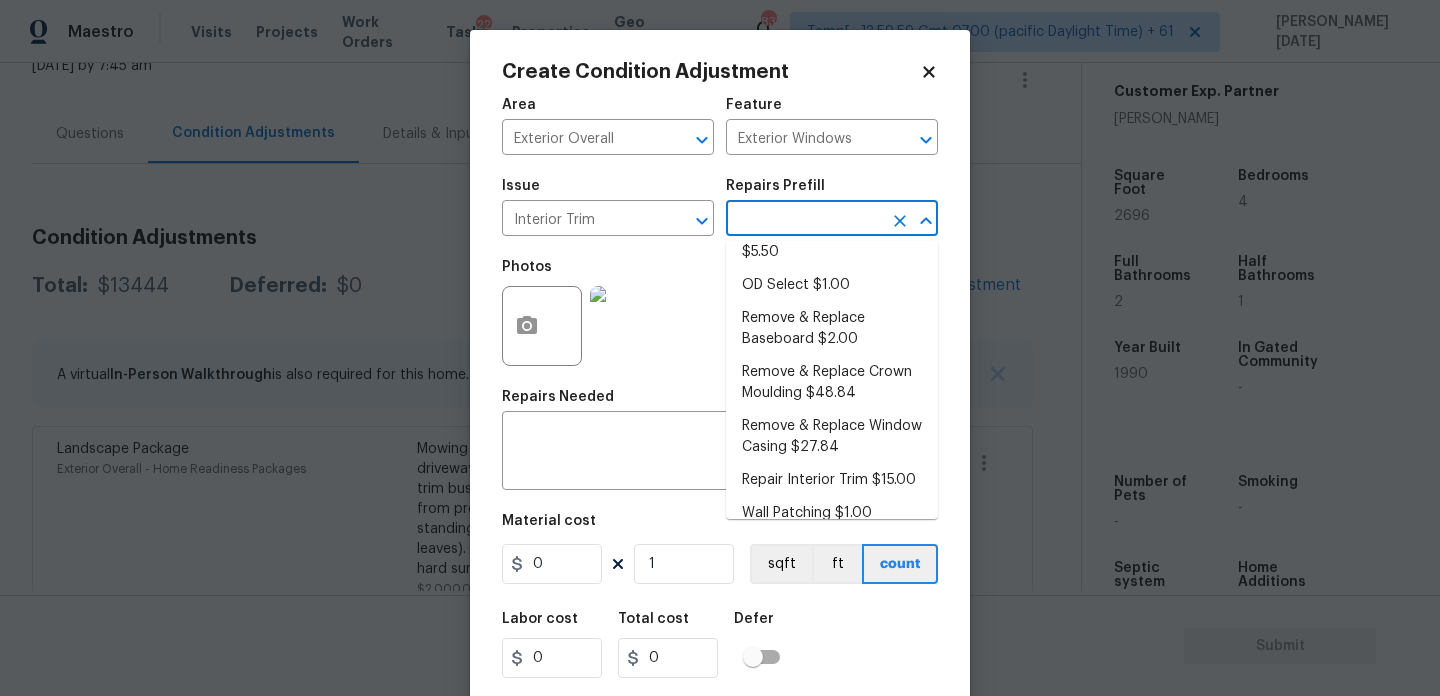 scroll, scrollTop: 196, scrollLeft: 0, axis: vertical 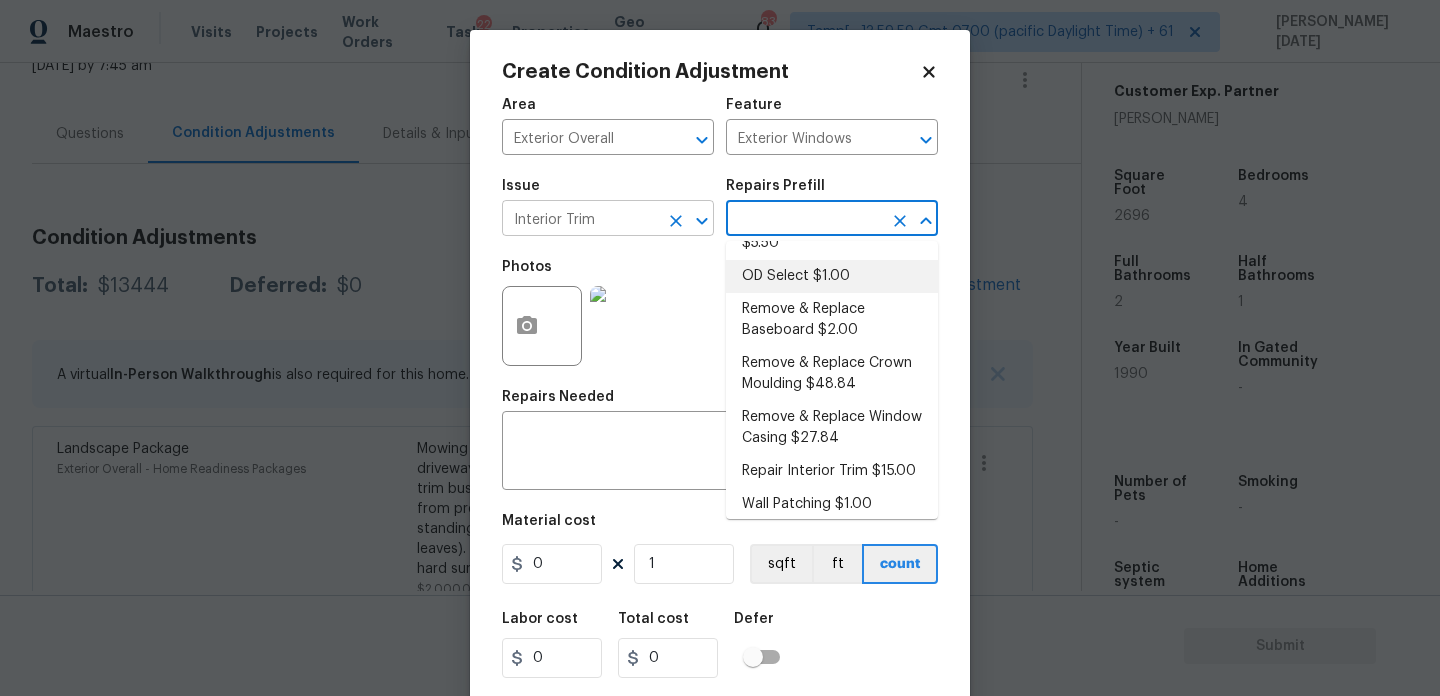 click 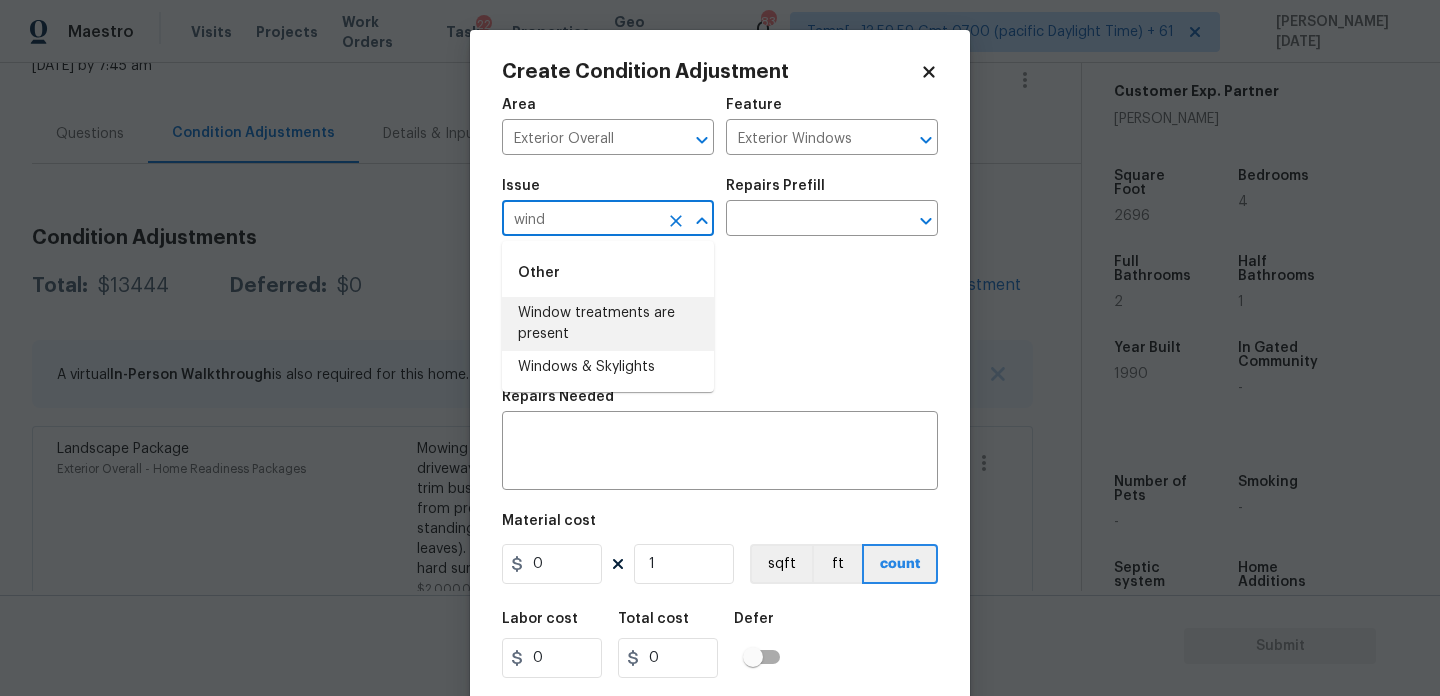 click on "Window treatments are present" at bounding box center [608, 324] 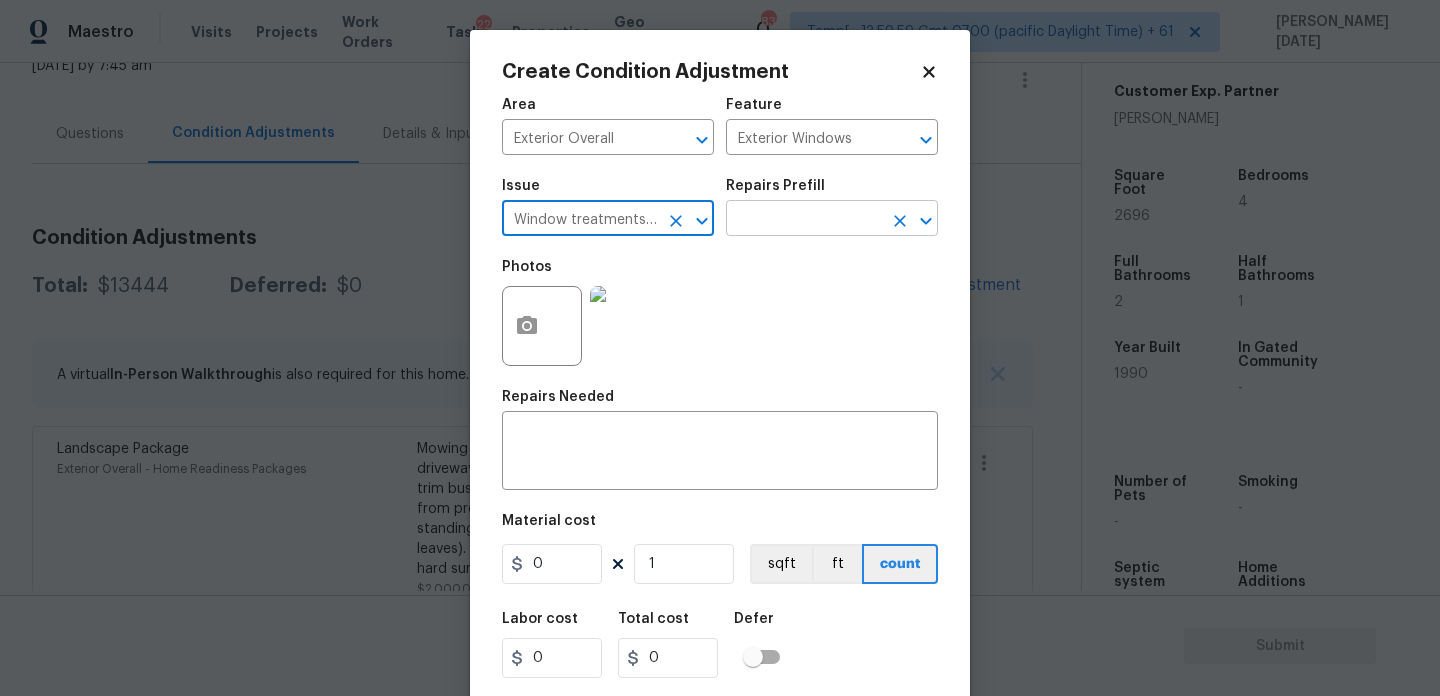 type on "Window treatments are present" 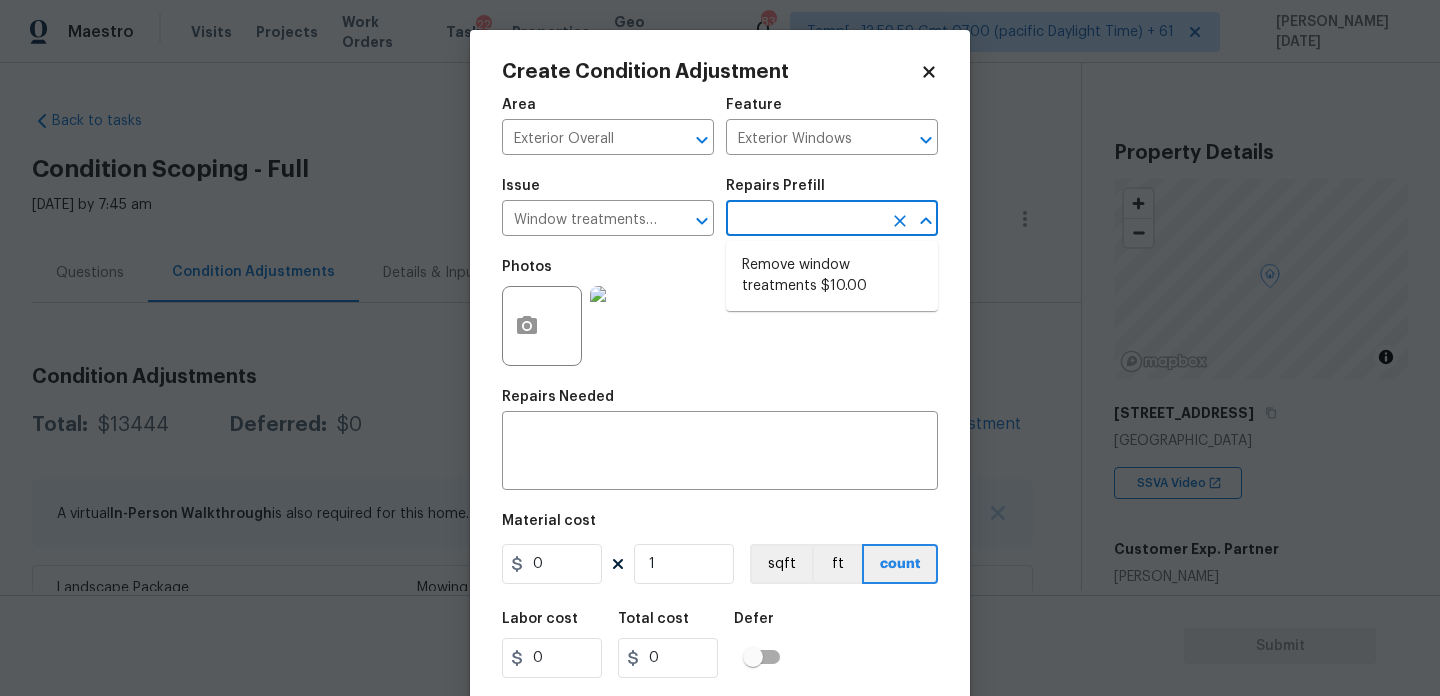 scroll, scrollTop: 0, scrollLeft: 0, axis: both 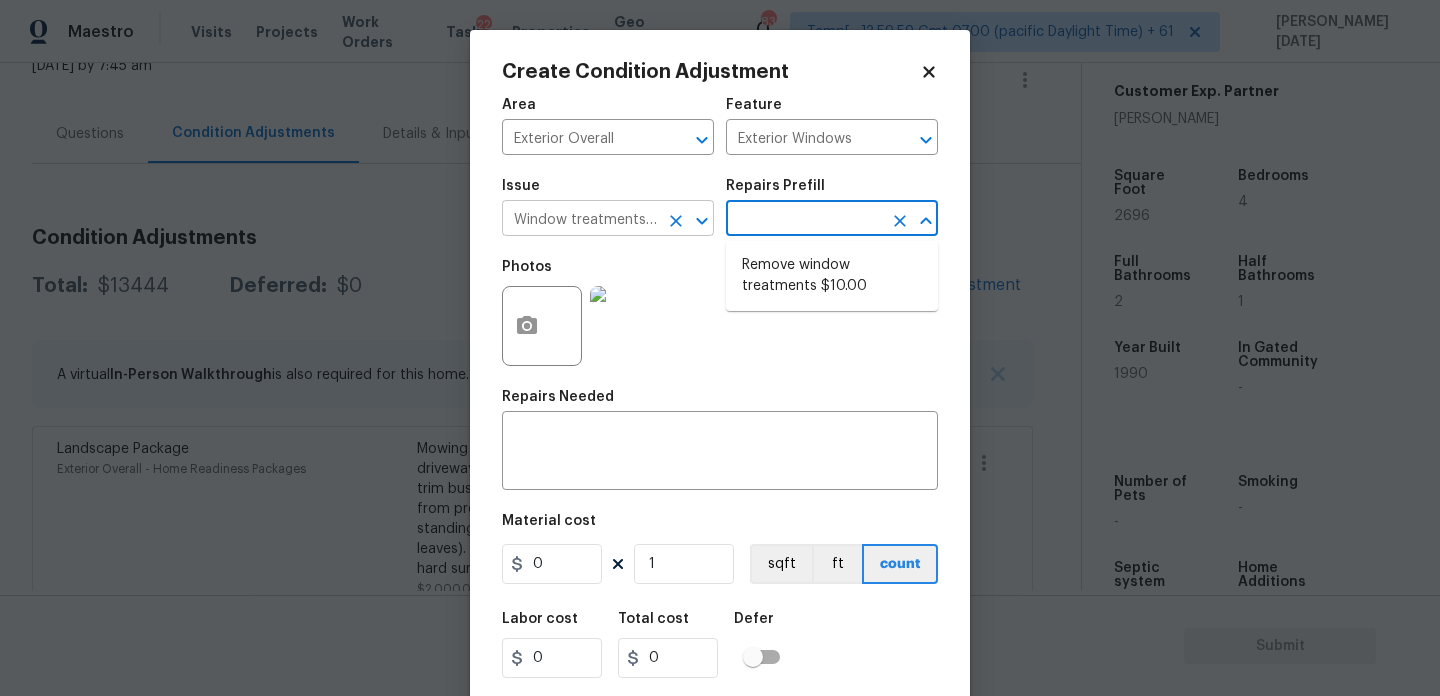 click 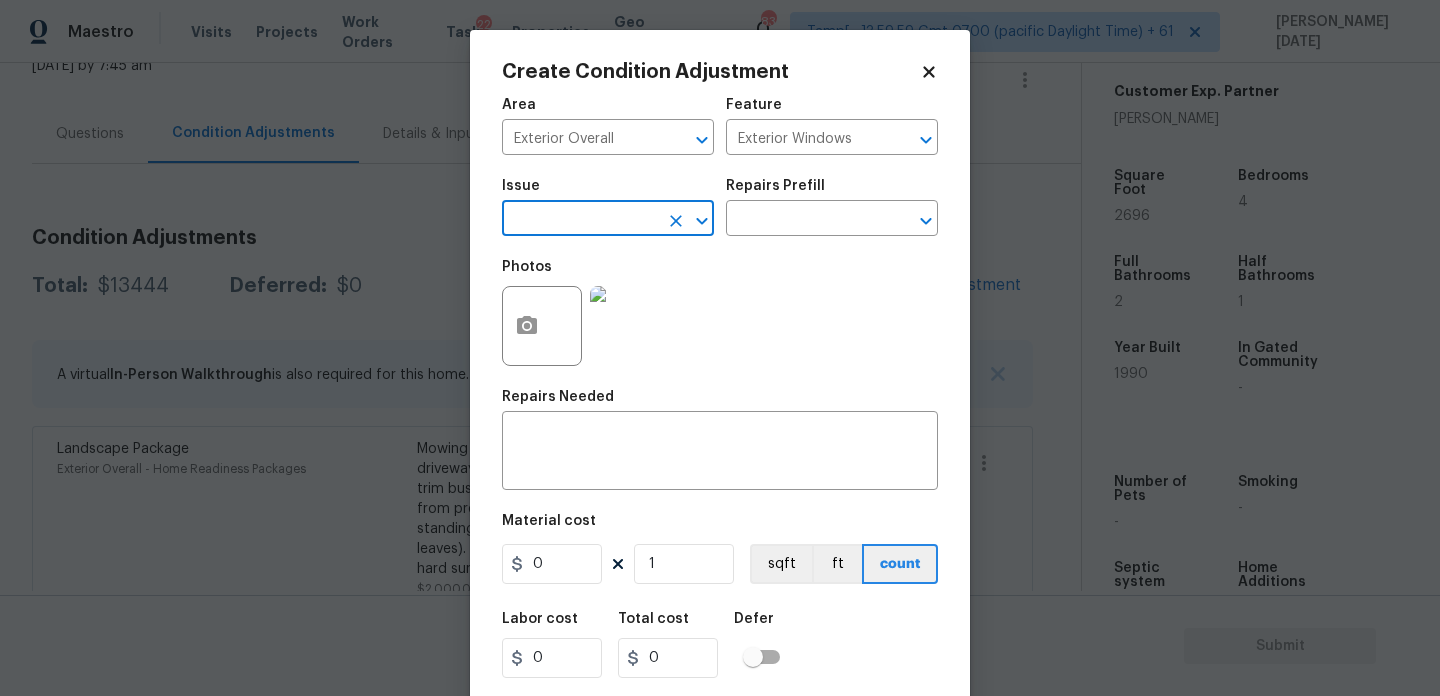 scroll, scrollTop: 0, scrollLeft: 0, axis: both 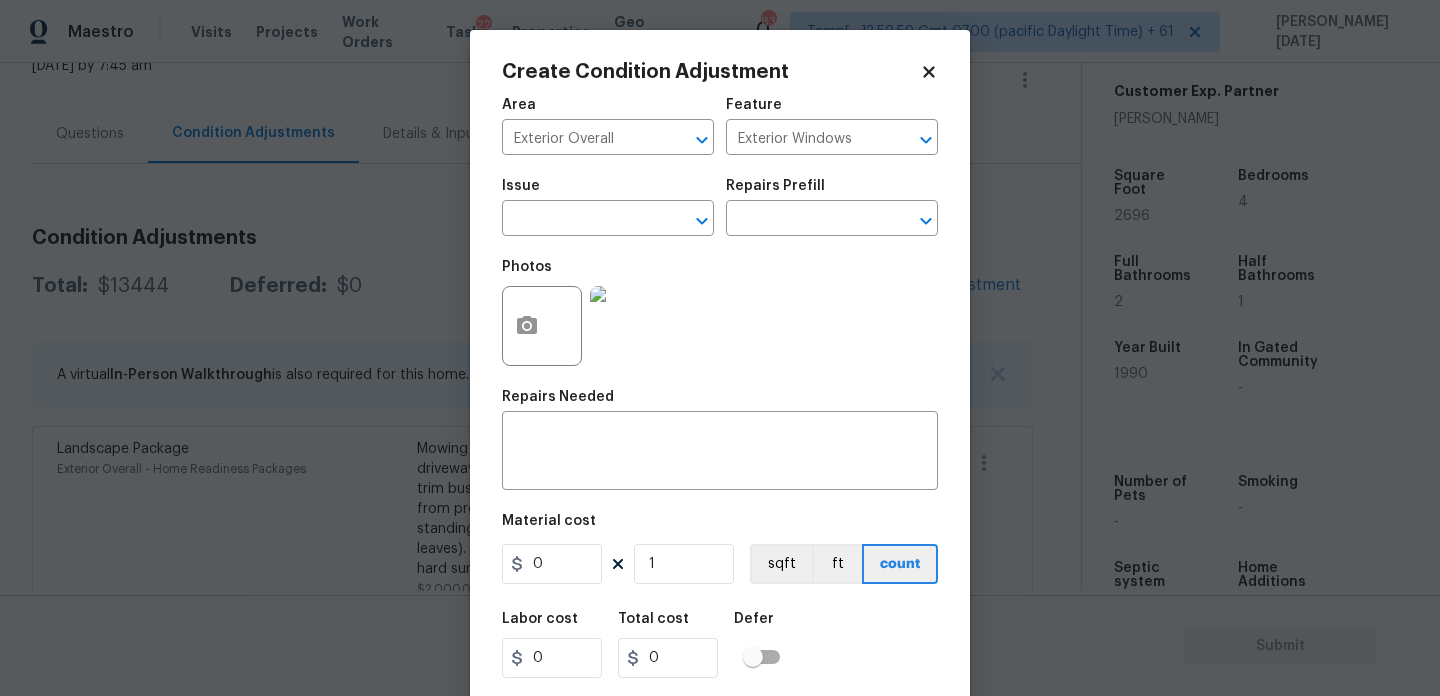 click on "Photos" at bounding box center (720, 313) 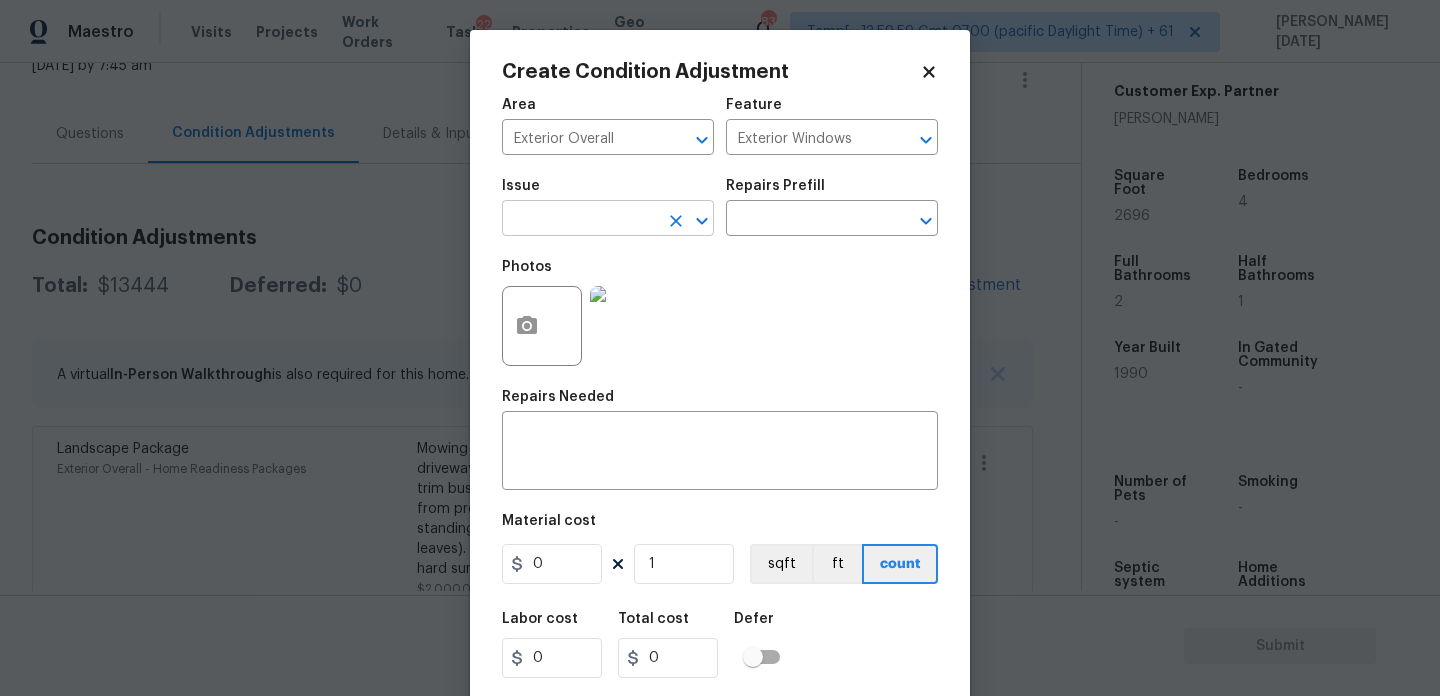 click at bounding box center (580, 220) 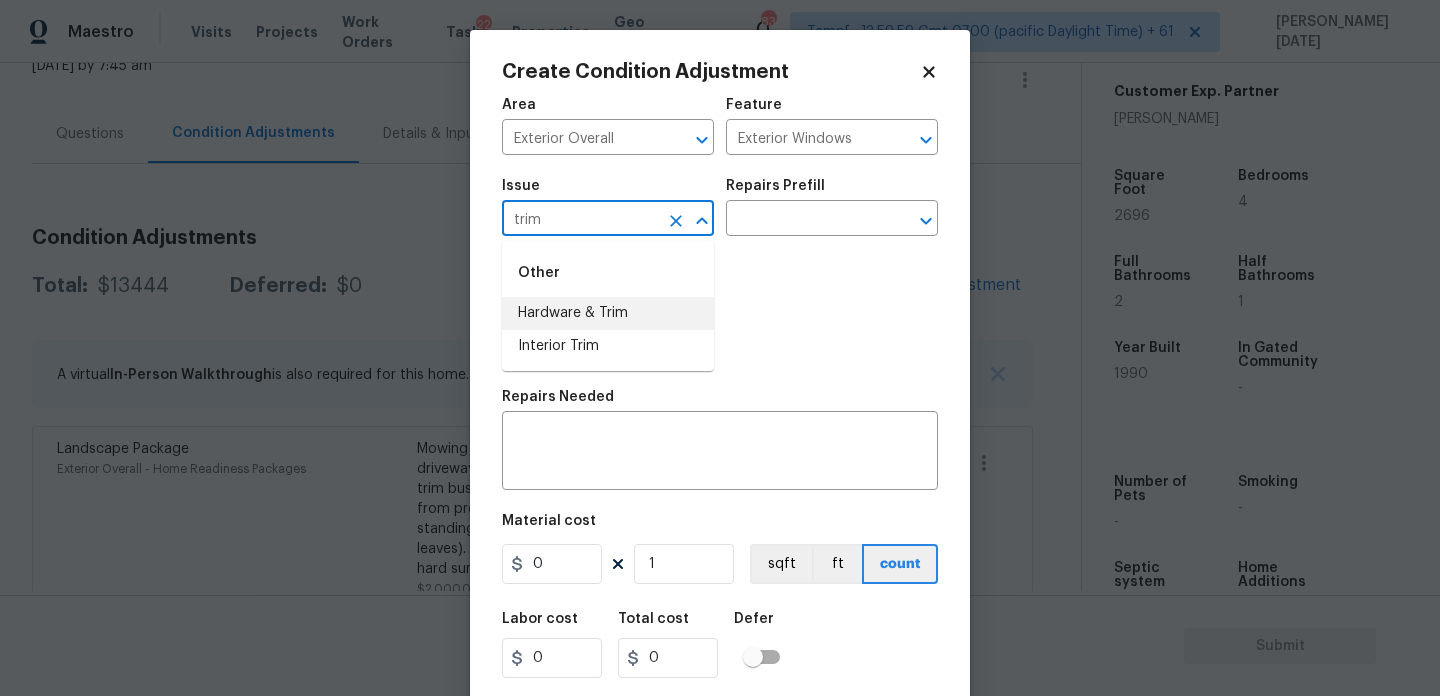 click on "Hardware & Trim" at bounding box center [608, 313] 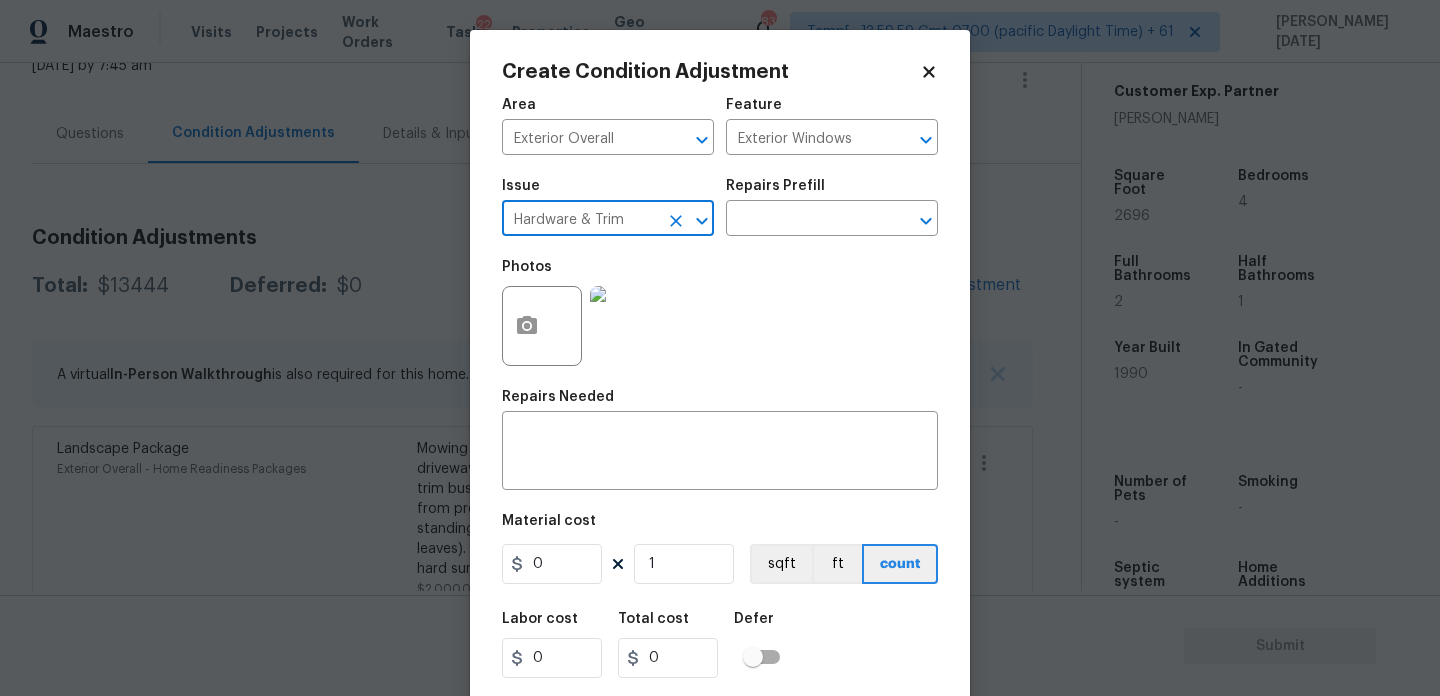 type on "Hardware & Trim" 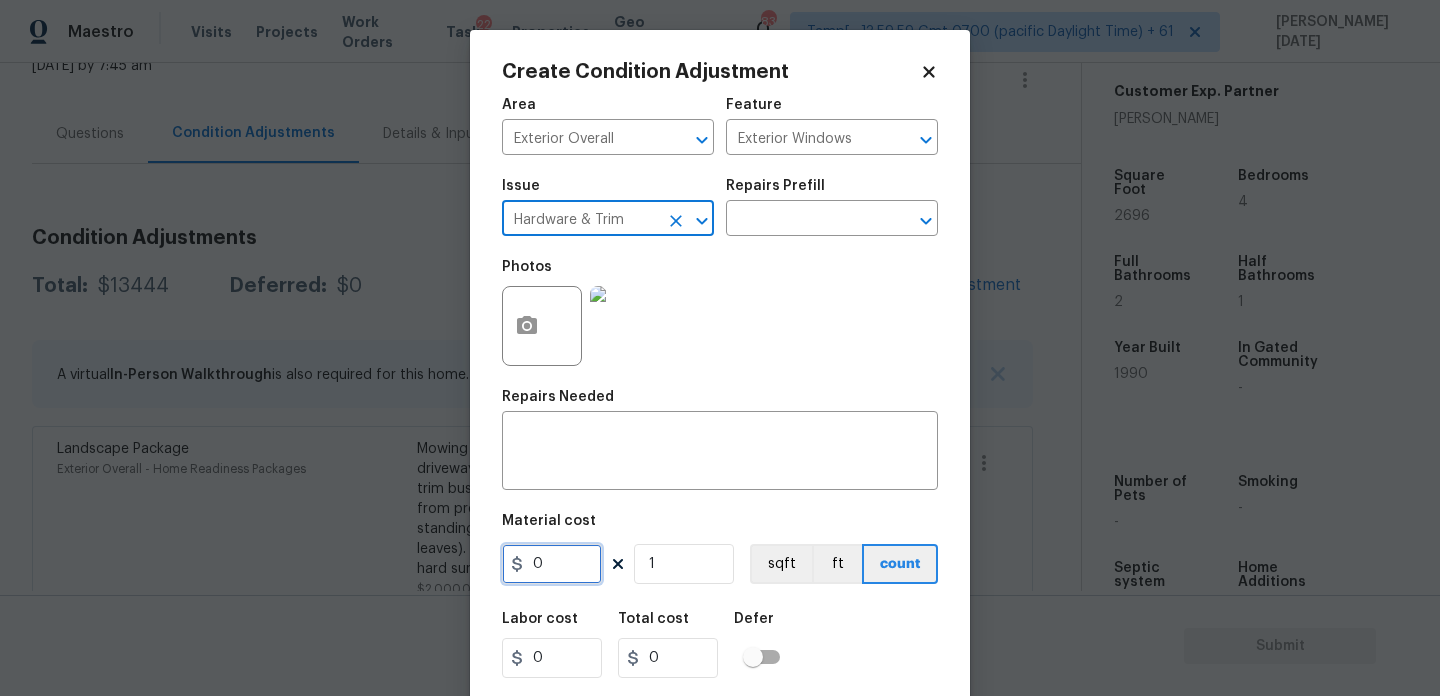 click on "0" at bounding box center [552, 564] 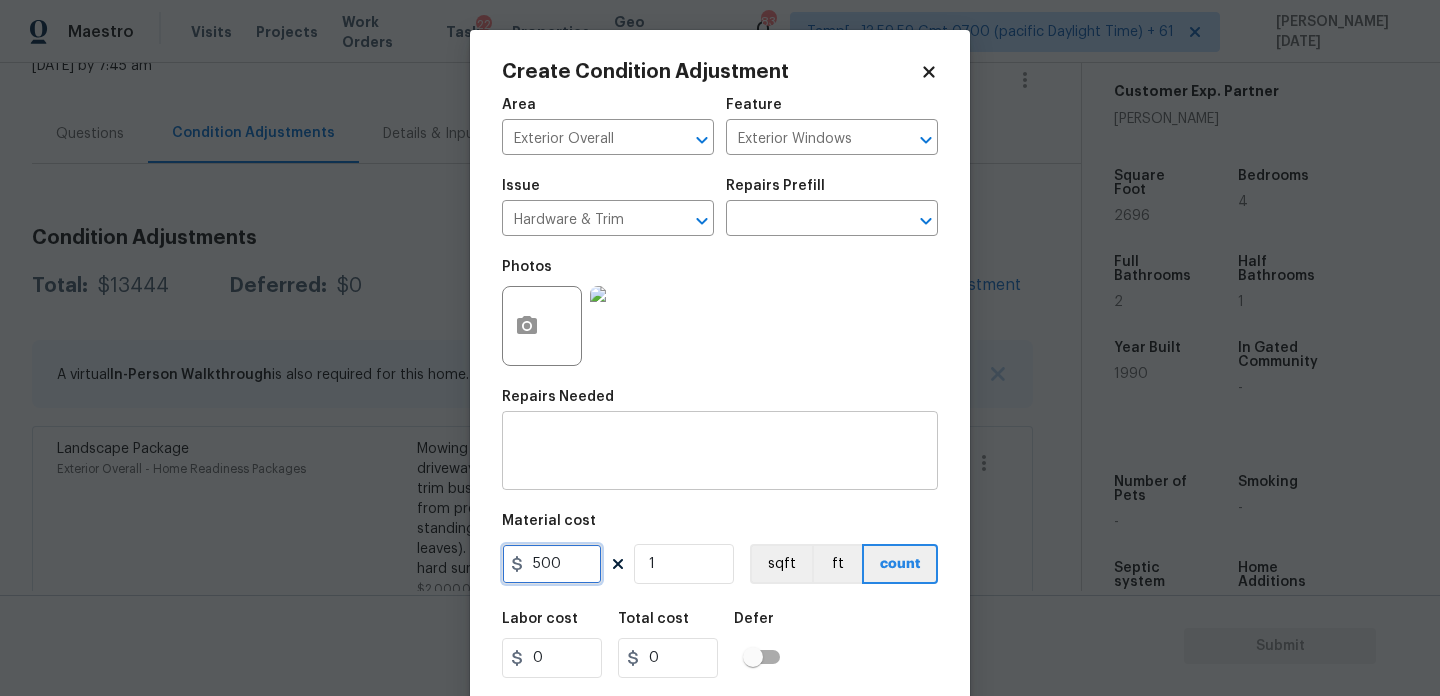 type on "500" 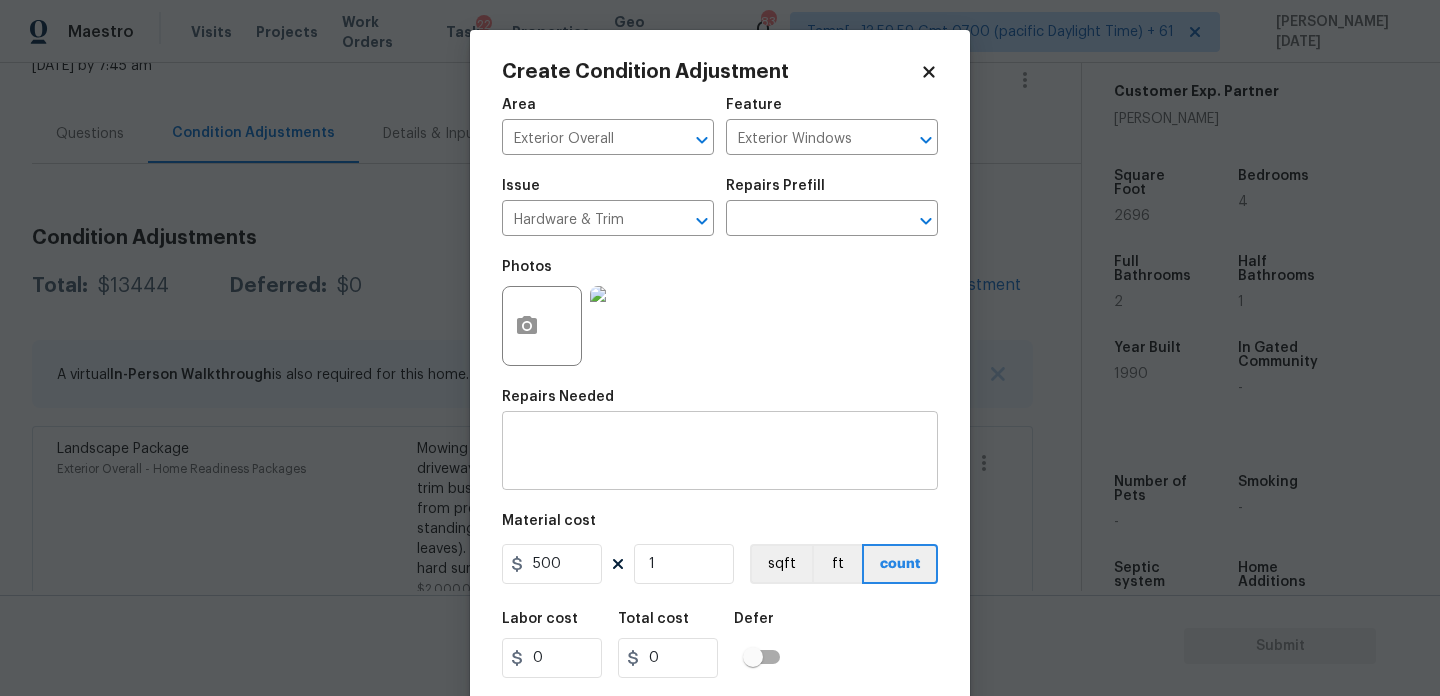 click at bounding box center [720, 453] 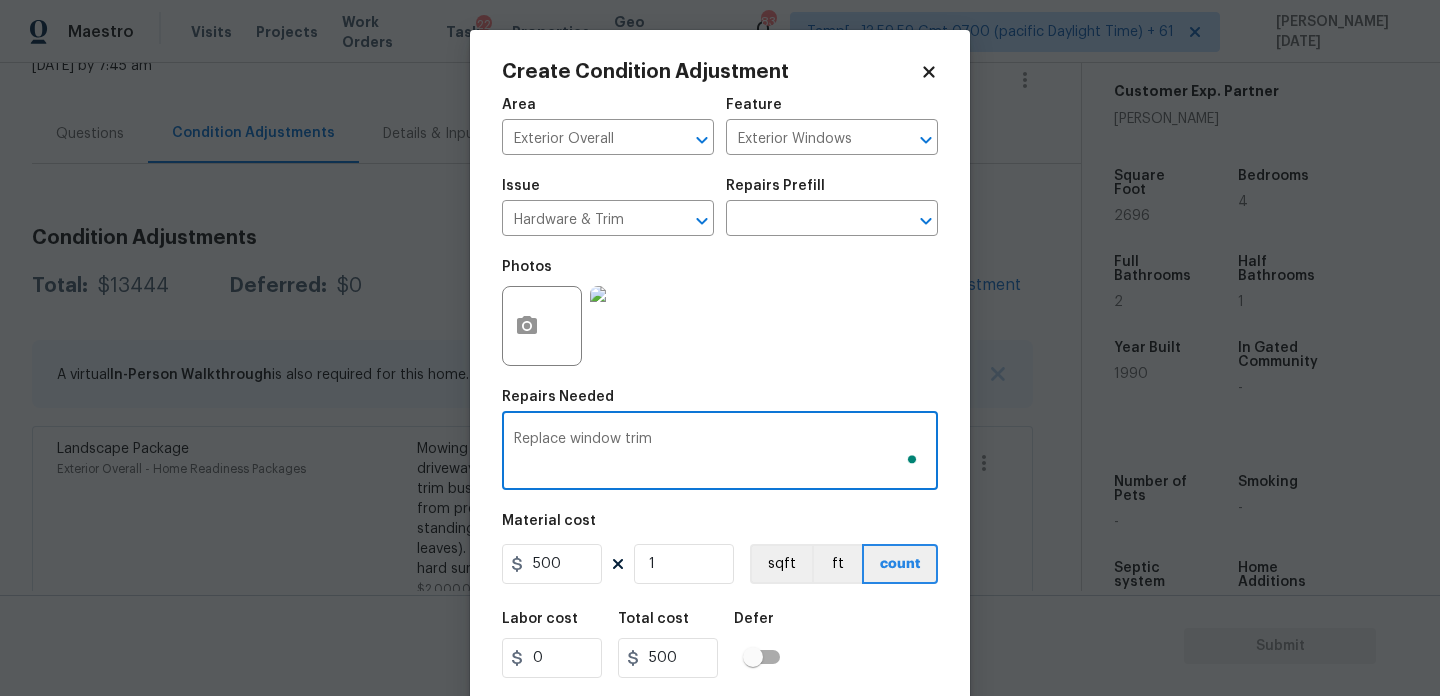 scroll, scrollTop: 51, scrollLeft: 0, axis: vertical 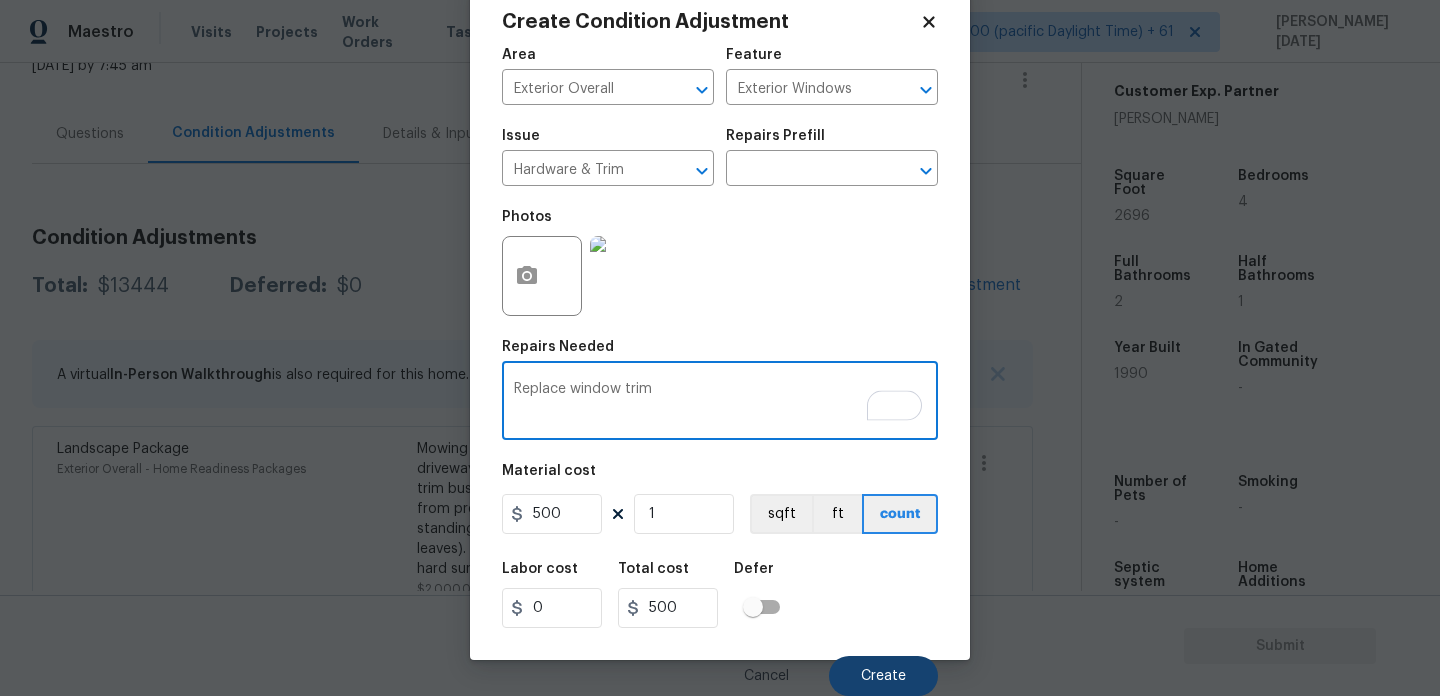 type on "Replace window trim" 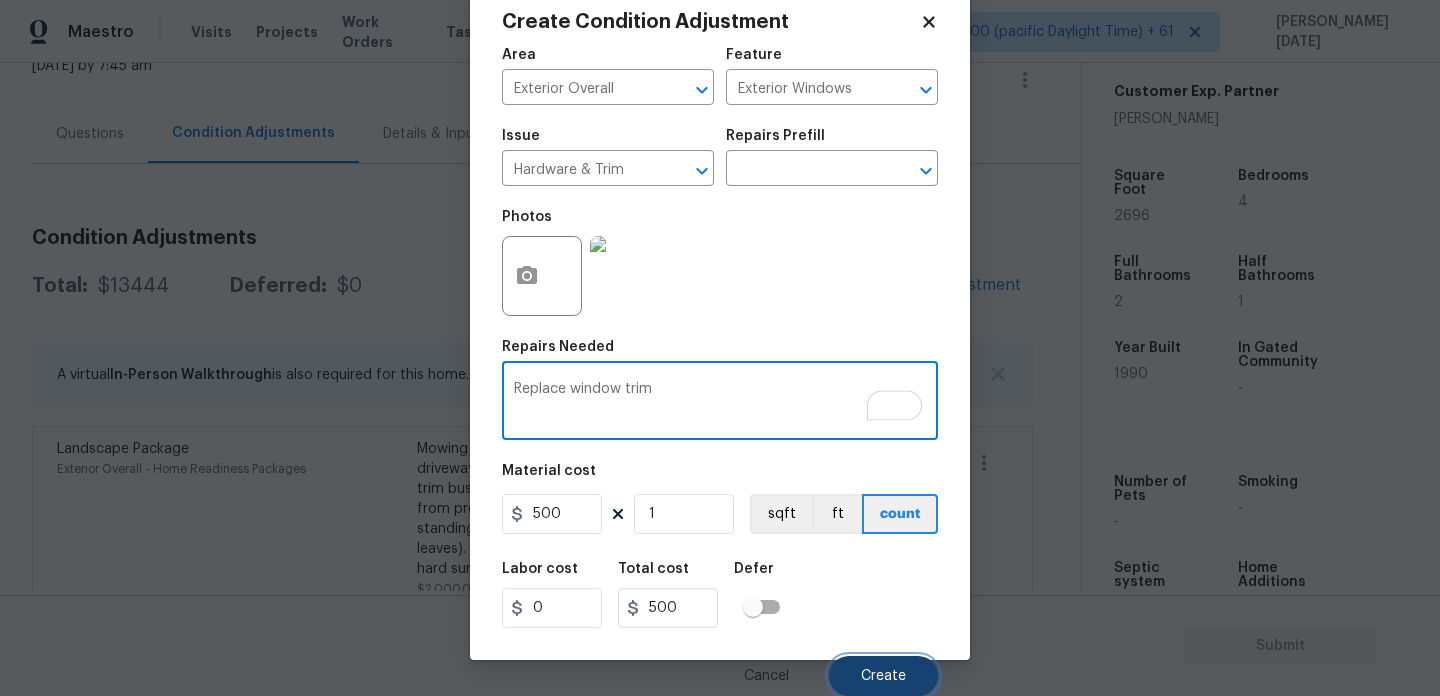 click on "Create" at bounding box center (883, 676) 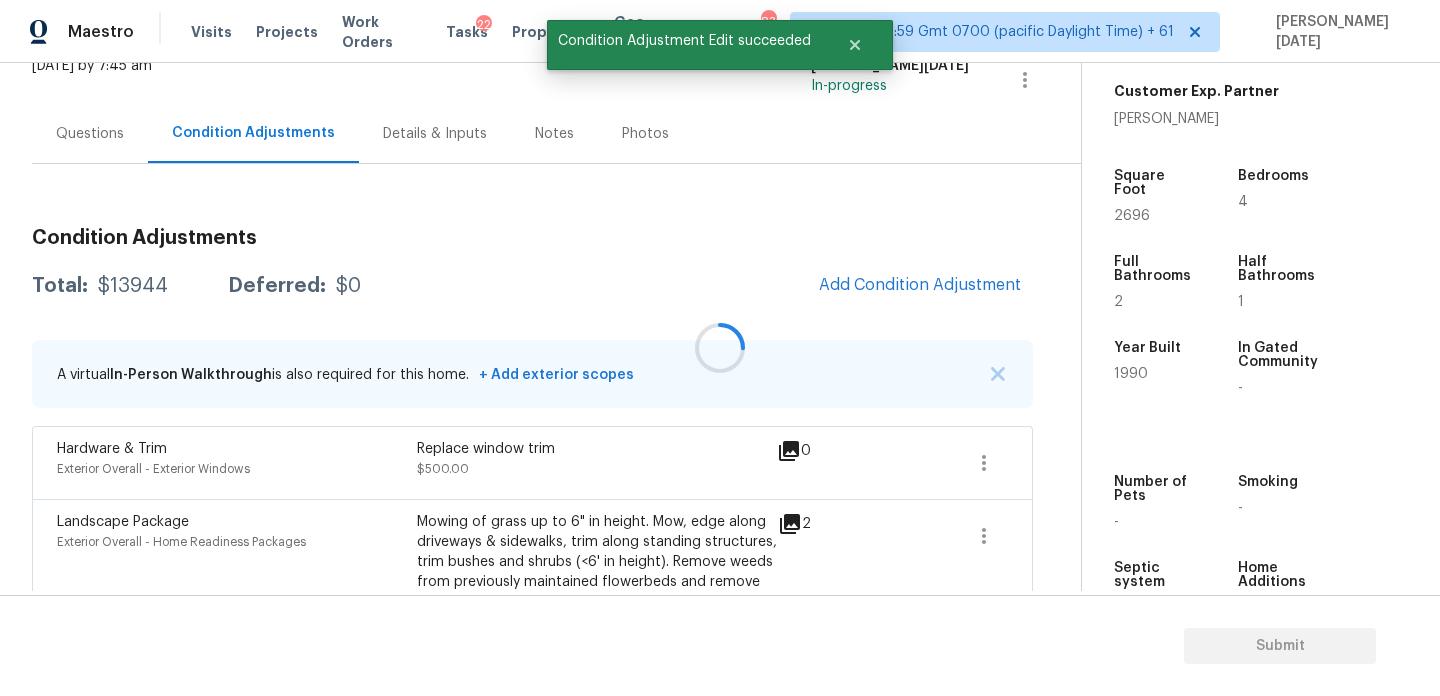 scroll, scrollTop: 0, scrollLeft: 0, axis: both 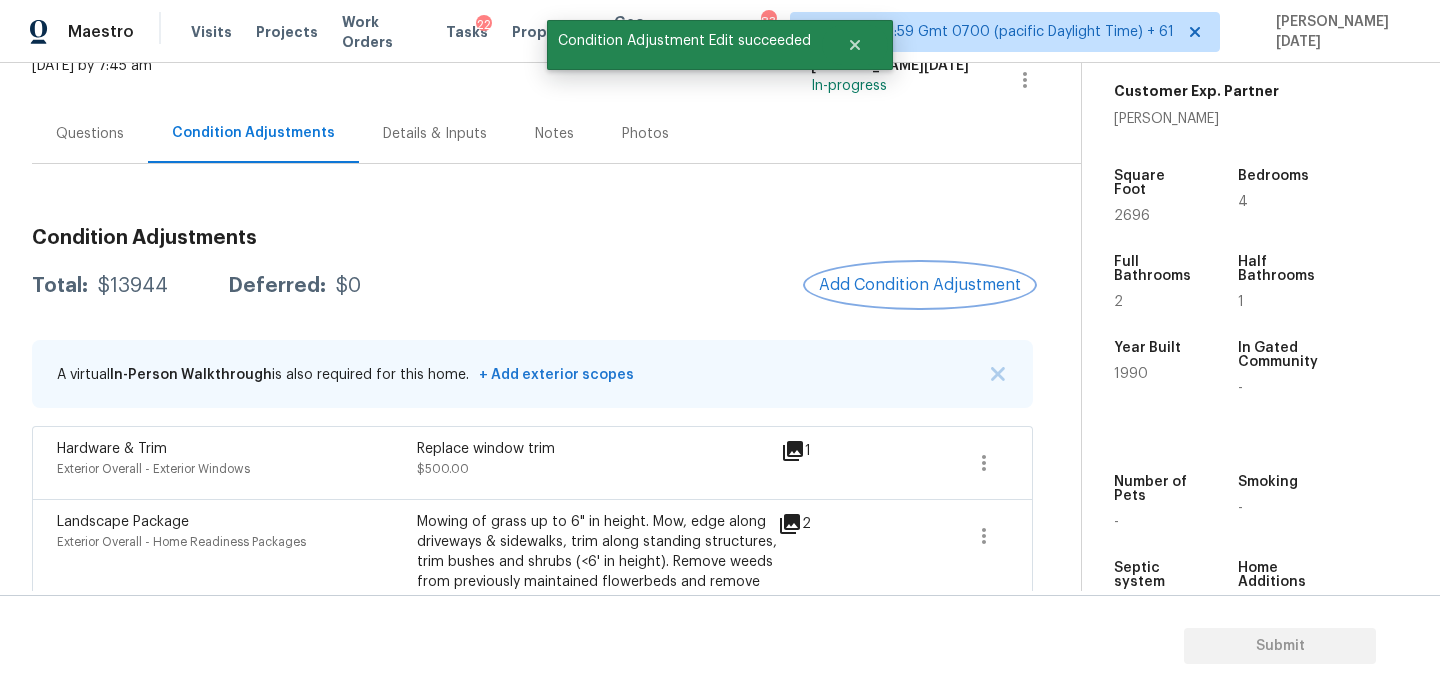 click on "Add Condition Adjustment" at bounding box center [920, 285] 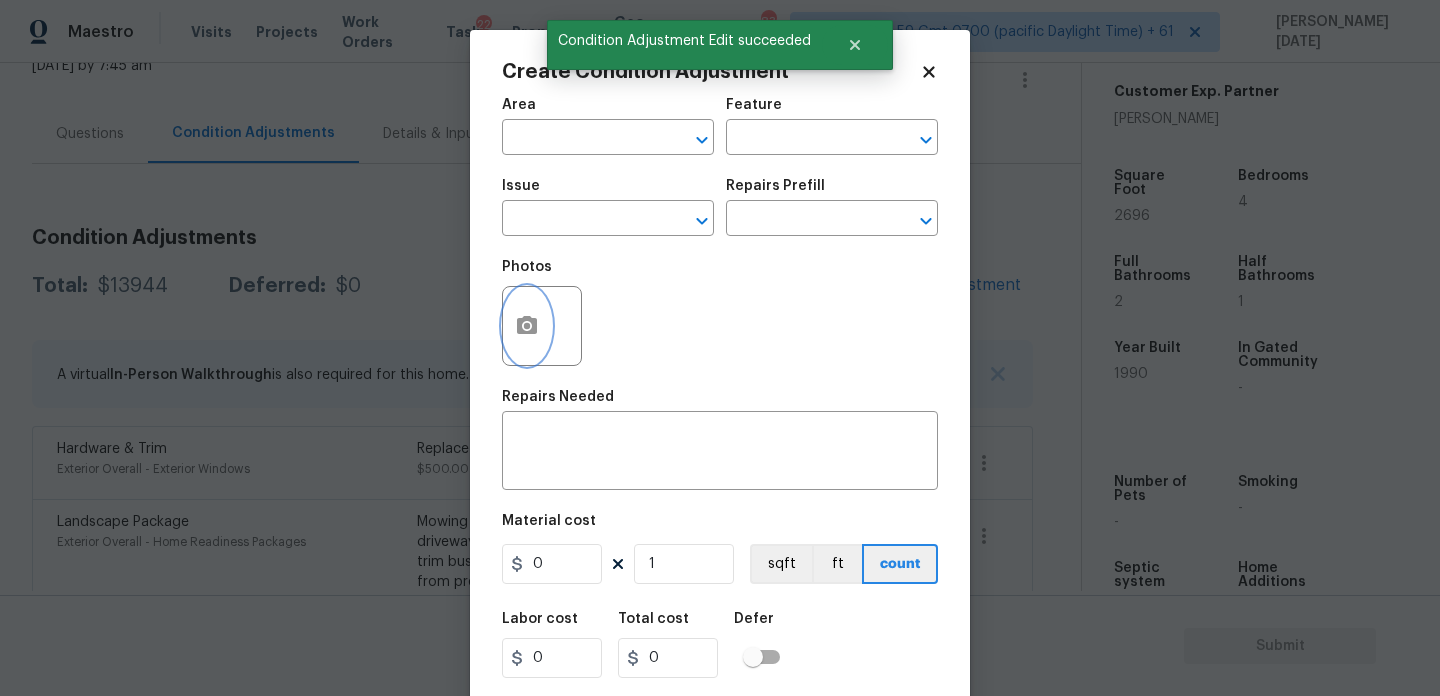 click at bounding box center [527, 326] 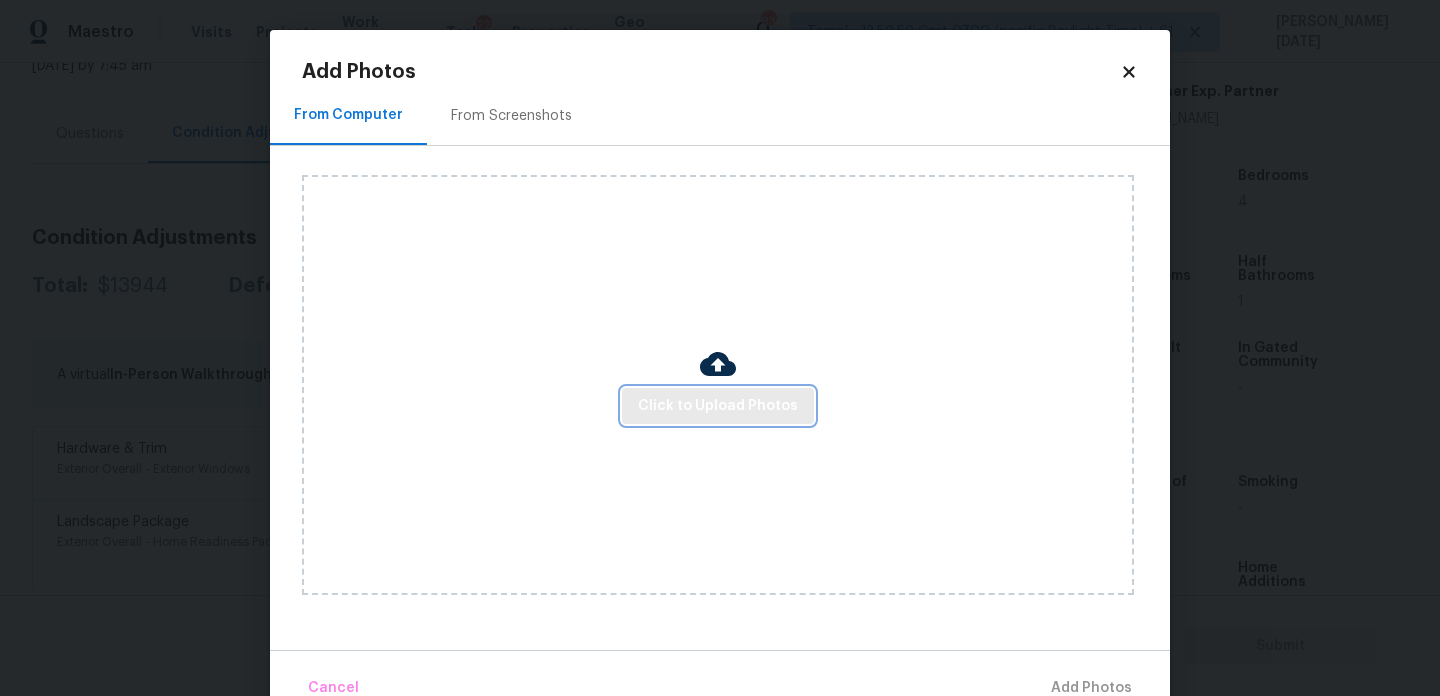 click on "Click to Upload Photos" at bounding box center [718, 406] 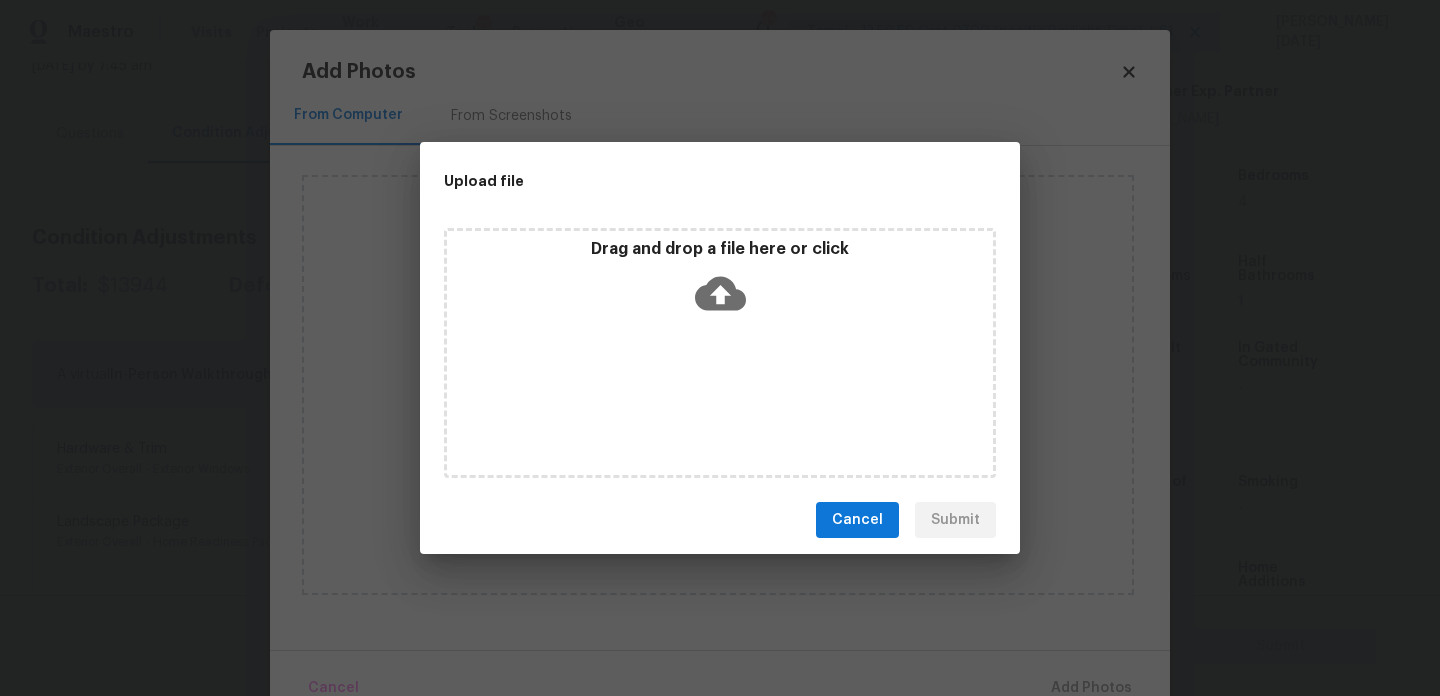 click on "Drag and drop a file here or click" at bounding box center [720, 353] 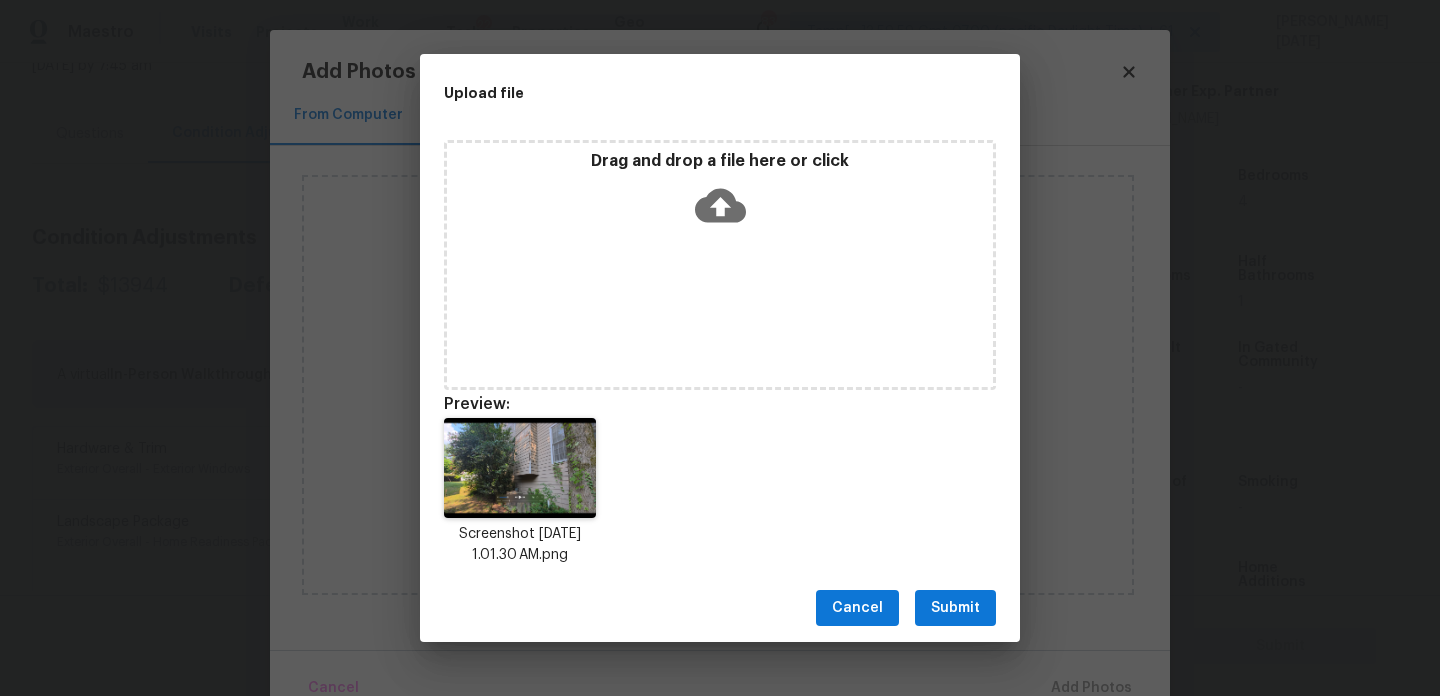 click on "Submit" at bounding box center (955, 608) 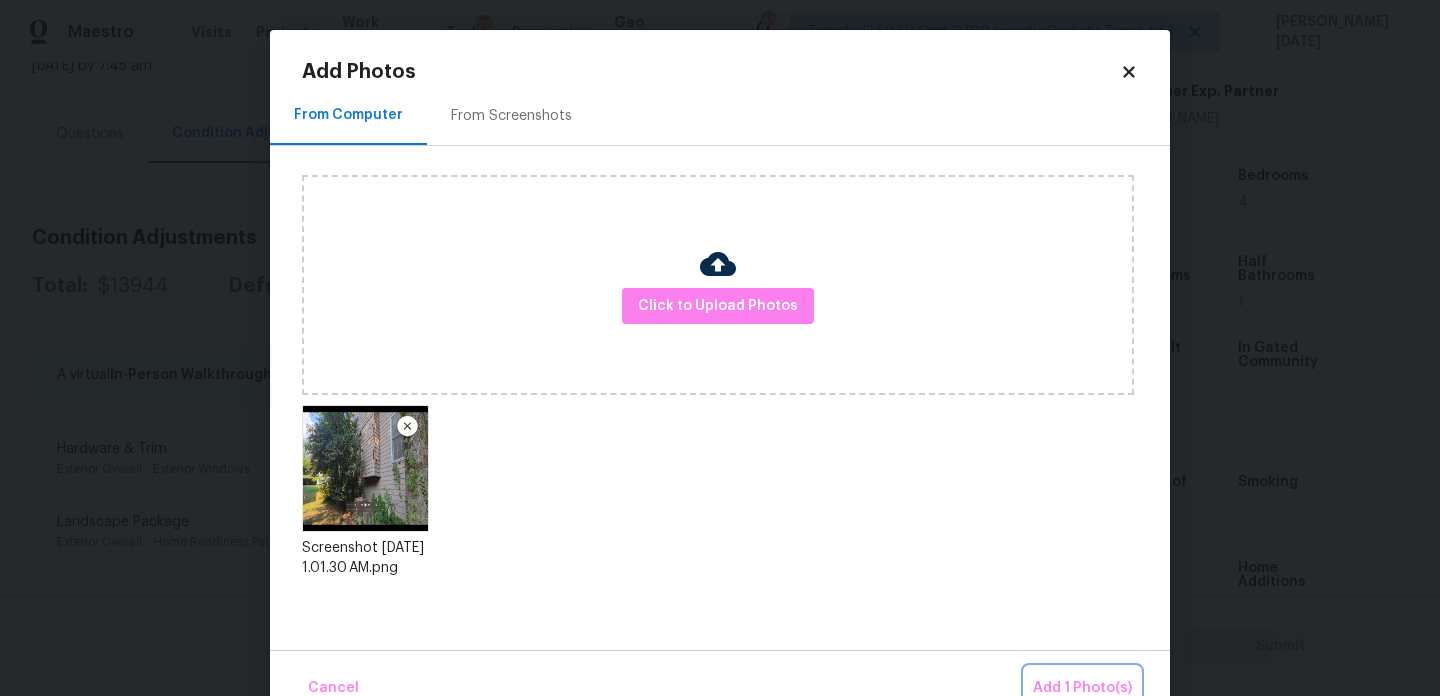 click on "Add 1 Photo(s)" at bounding box center [1082, 688] 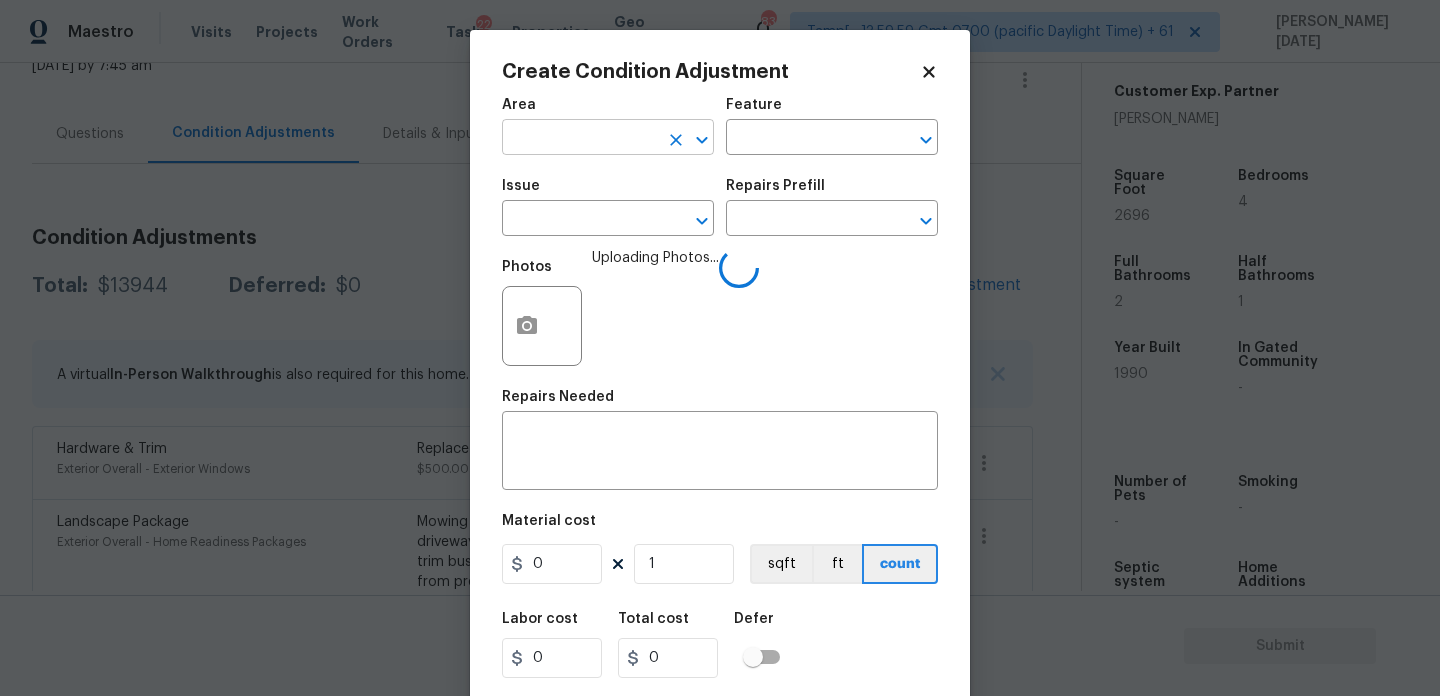 click at bounding box center (580, 139) 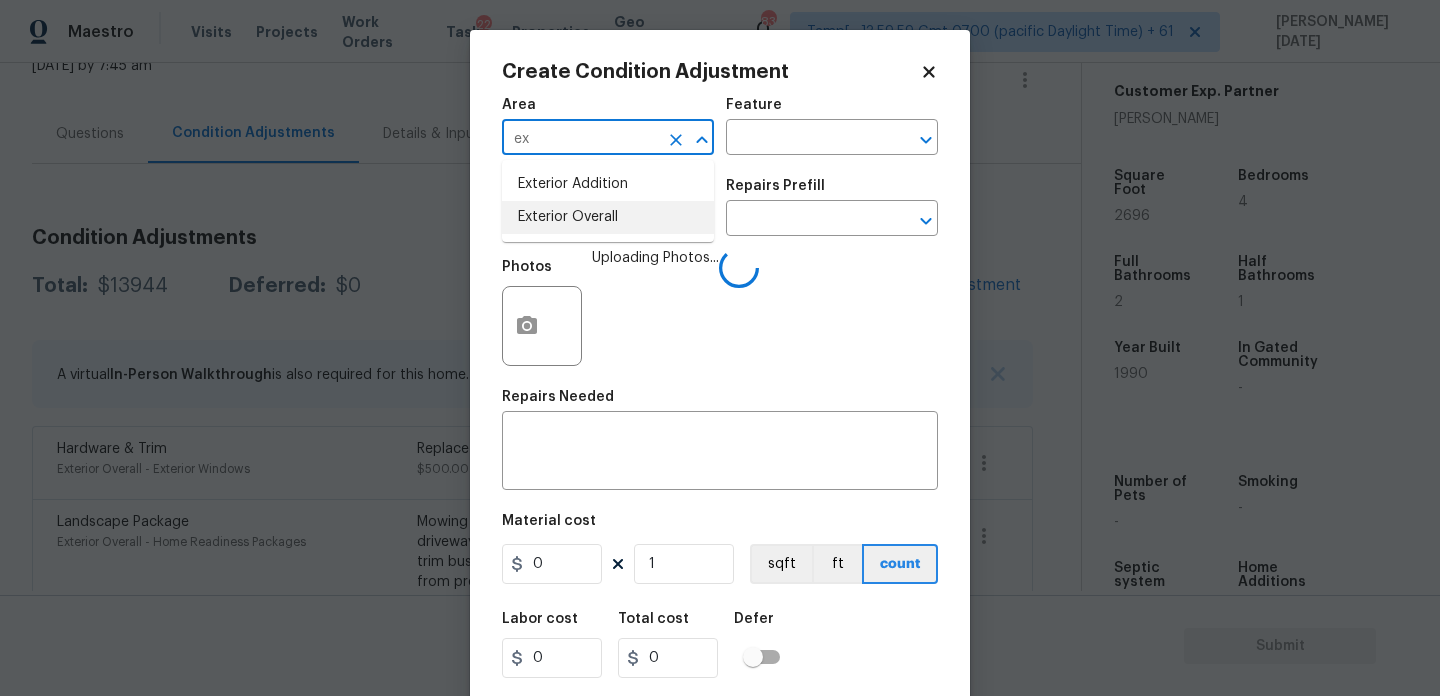 click on "Exterior Overall" at bounding box center [608, 217] 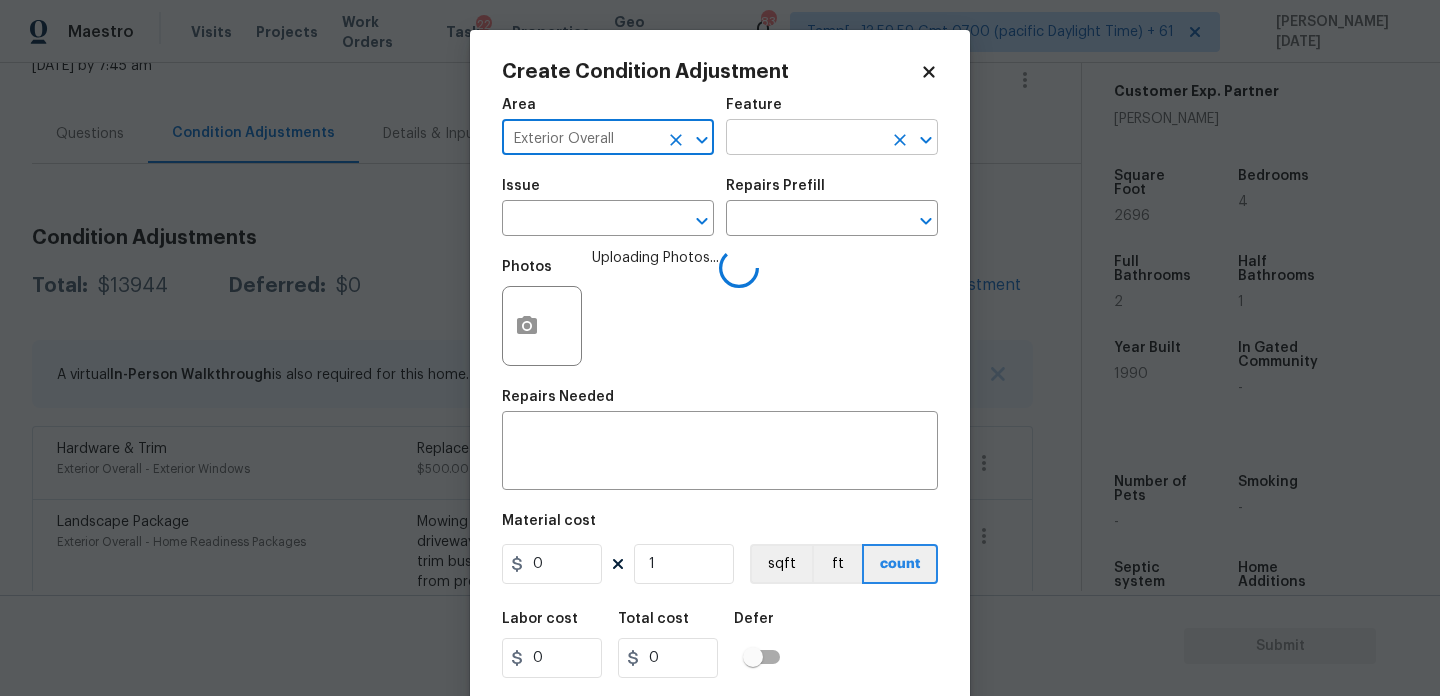 type on "Exterior Overall" 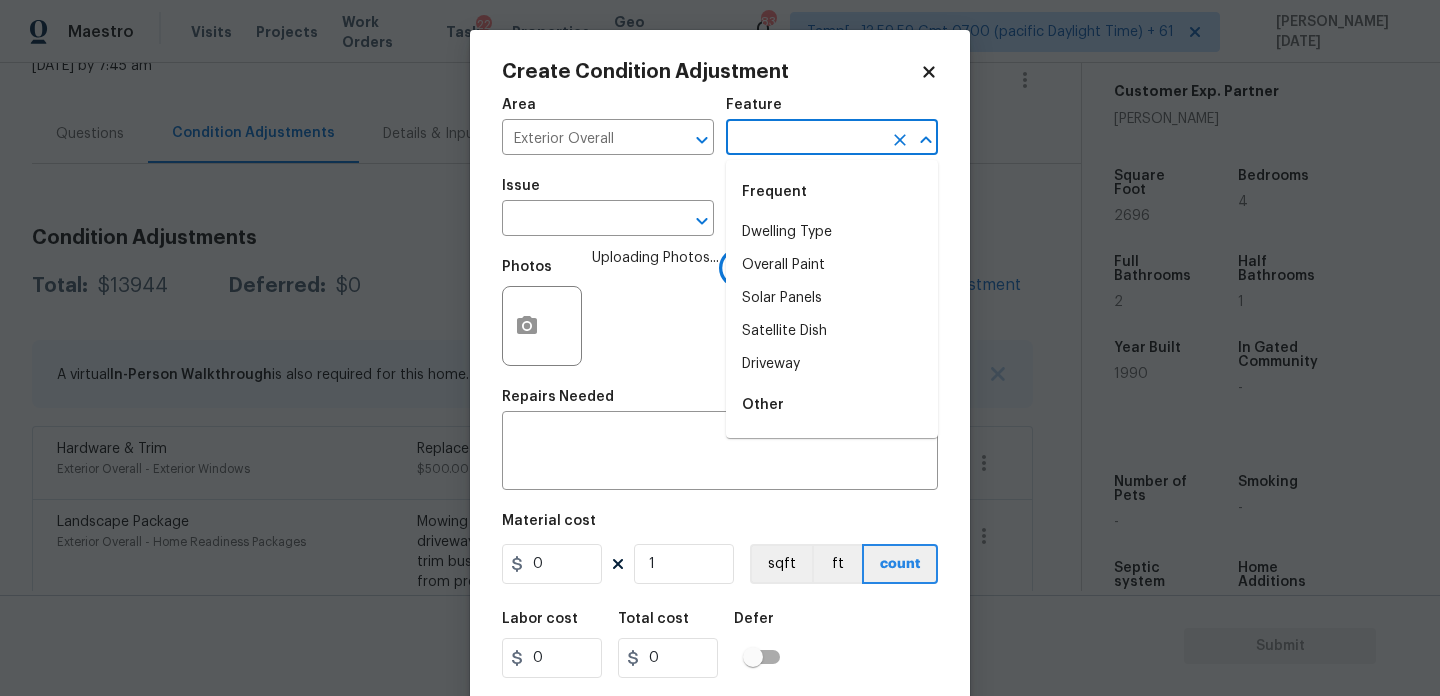 type on "s" 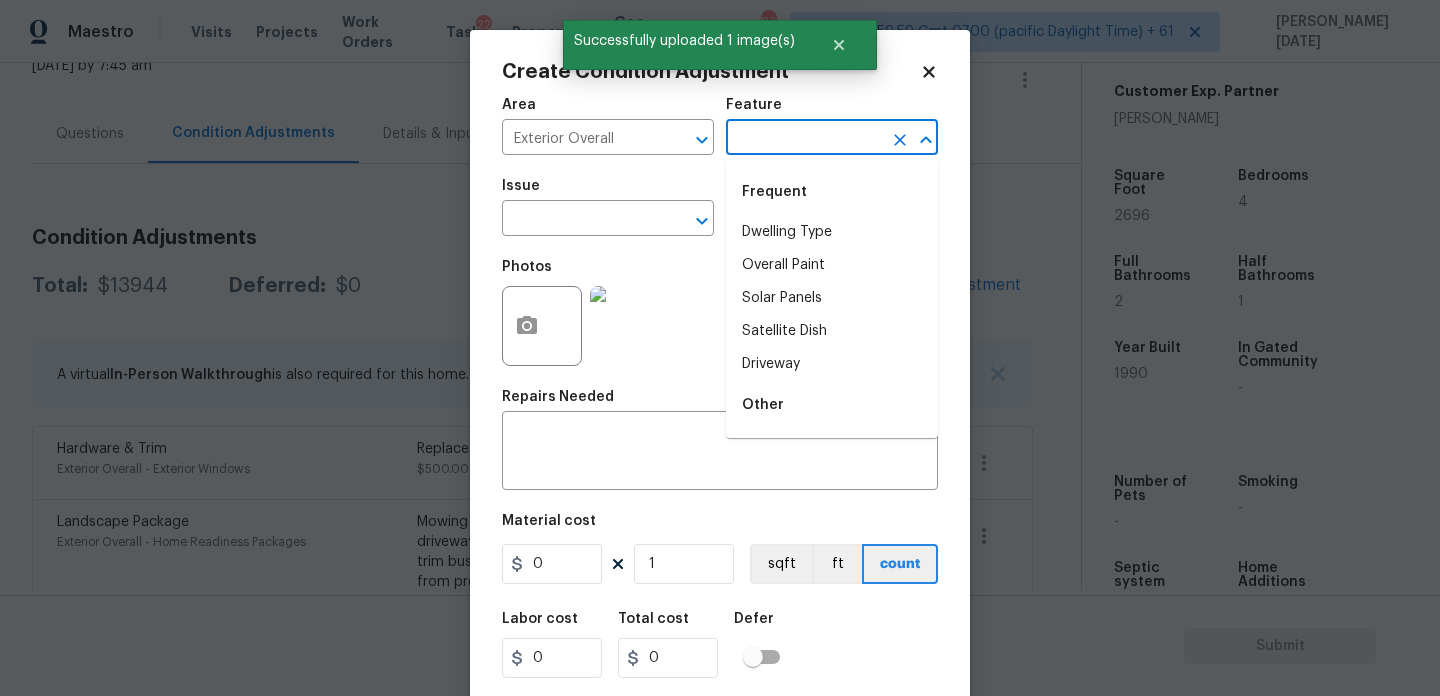 type on "i" 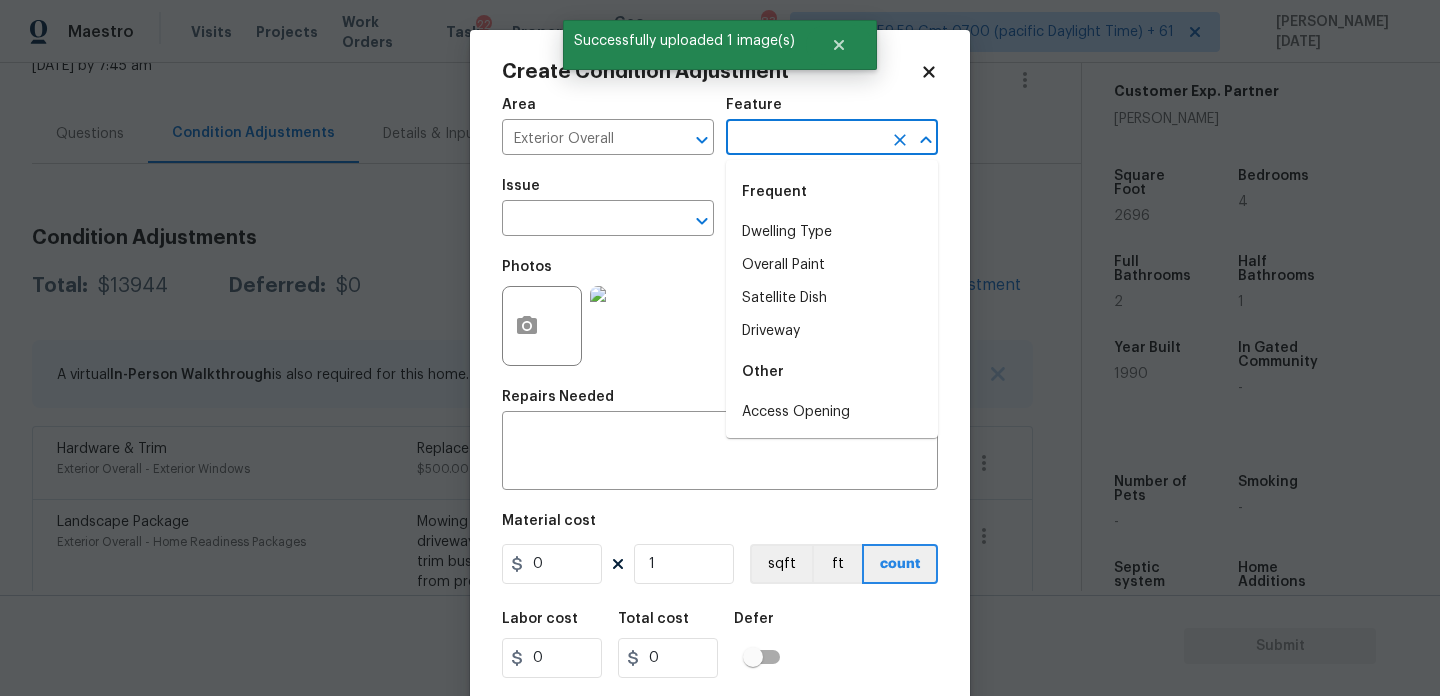 type on "s" 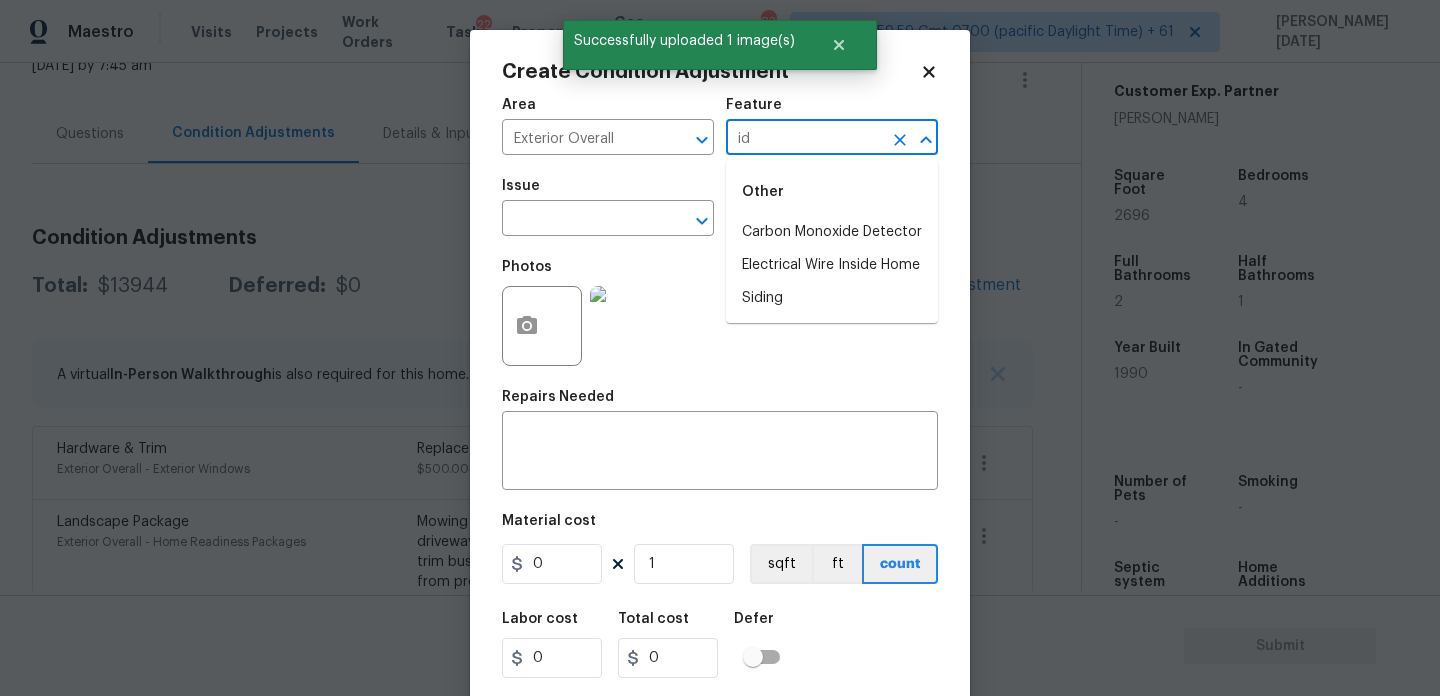 type on "i" 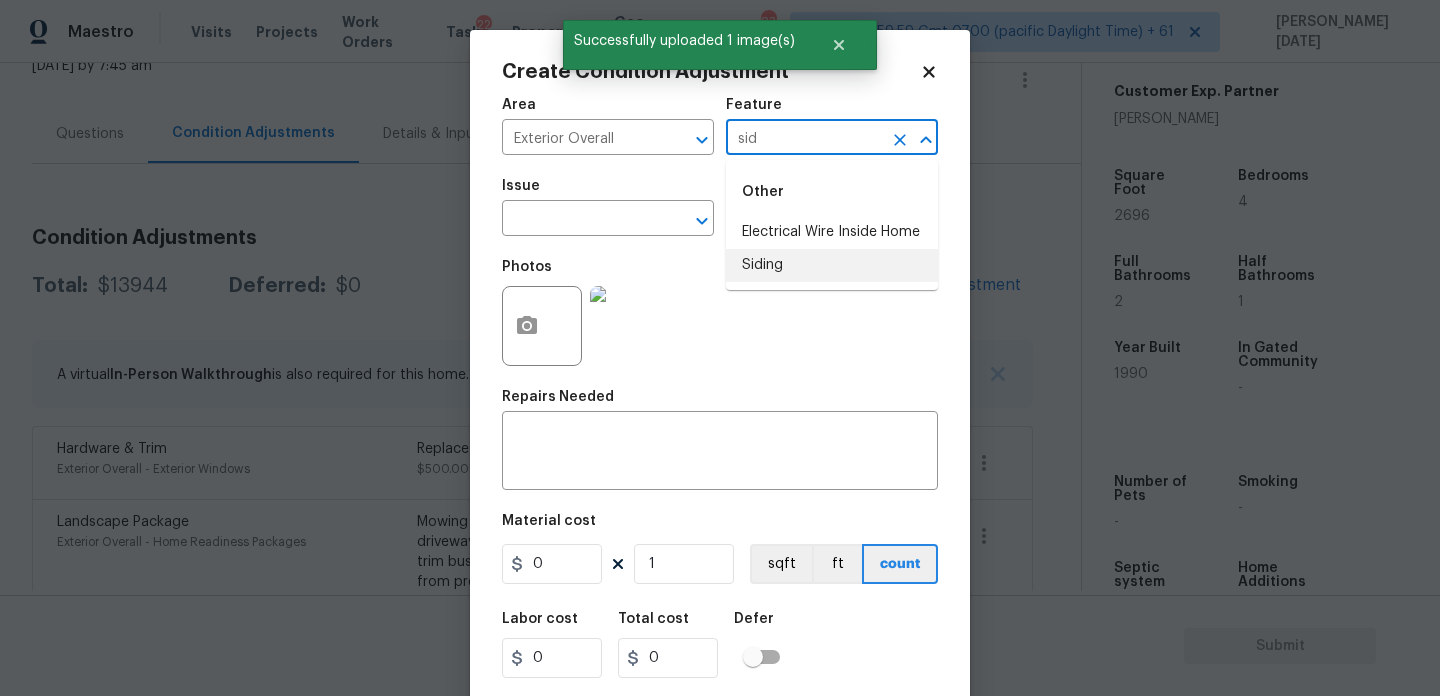click on "Siding" at bounding box center (832, 265) 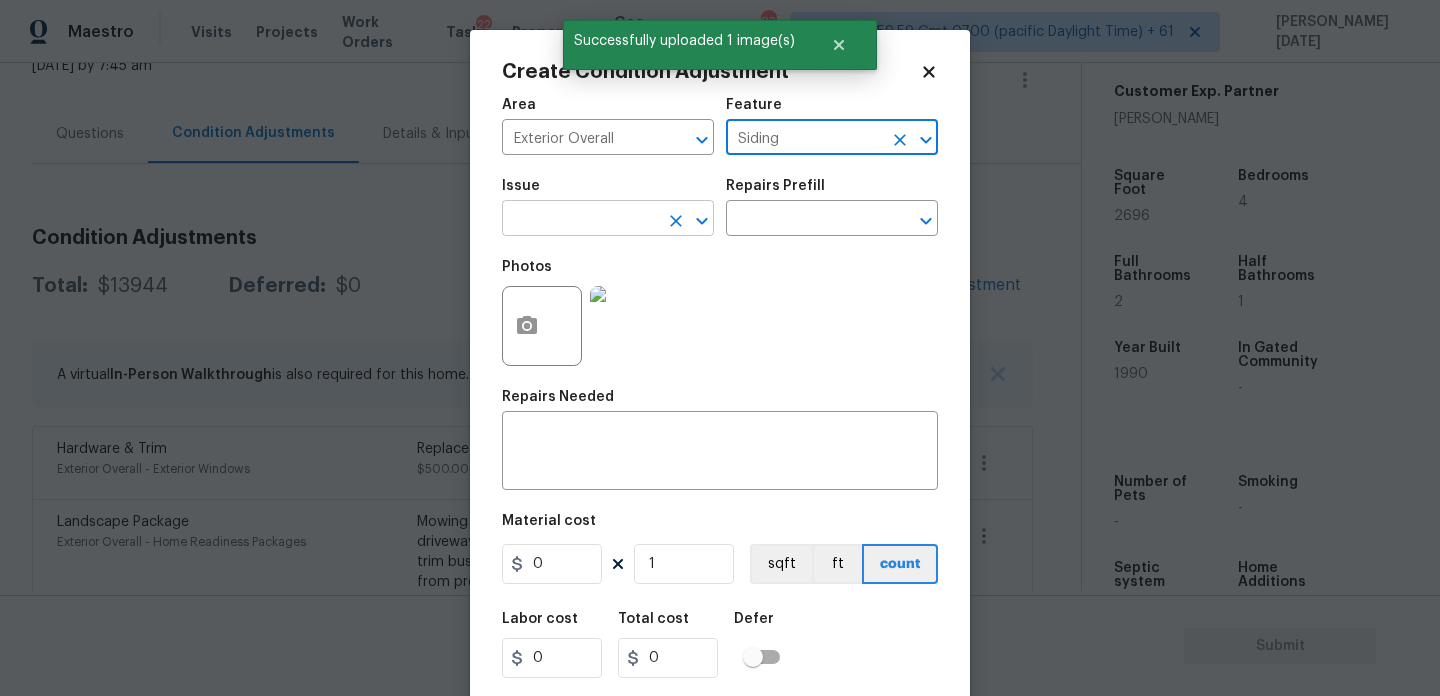 type on "Siding" 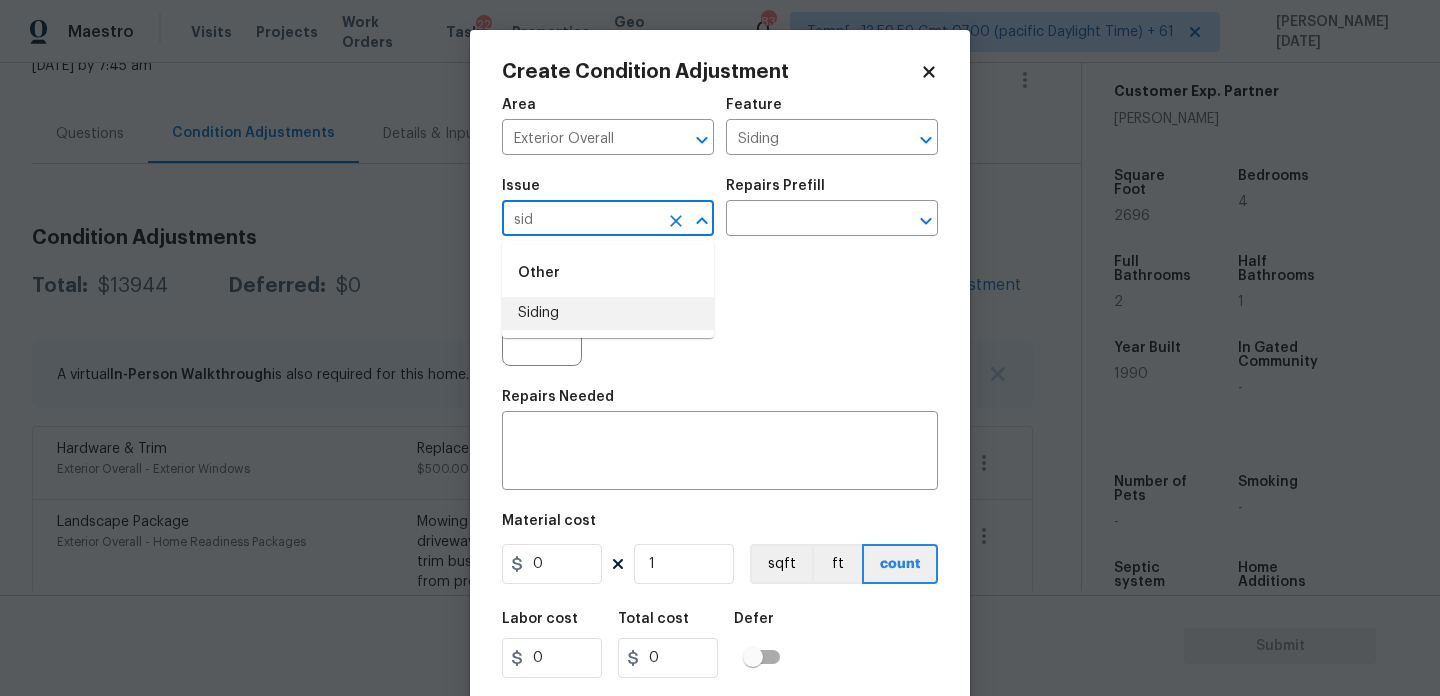 click on "Siding" at bounding box center (608, 313) 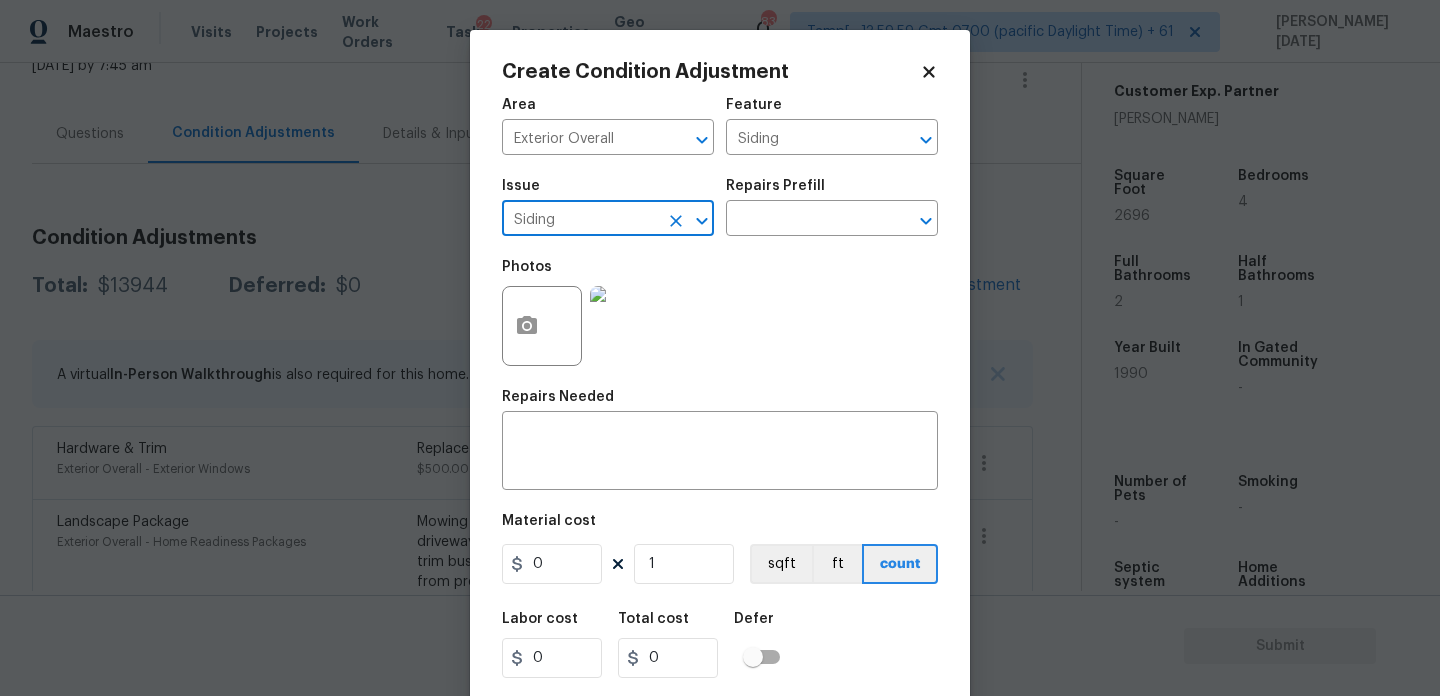 type on "Siding" 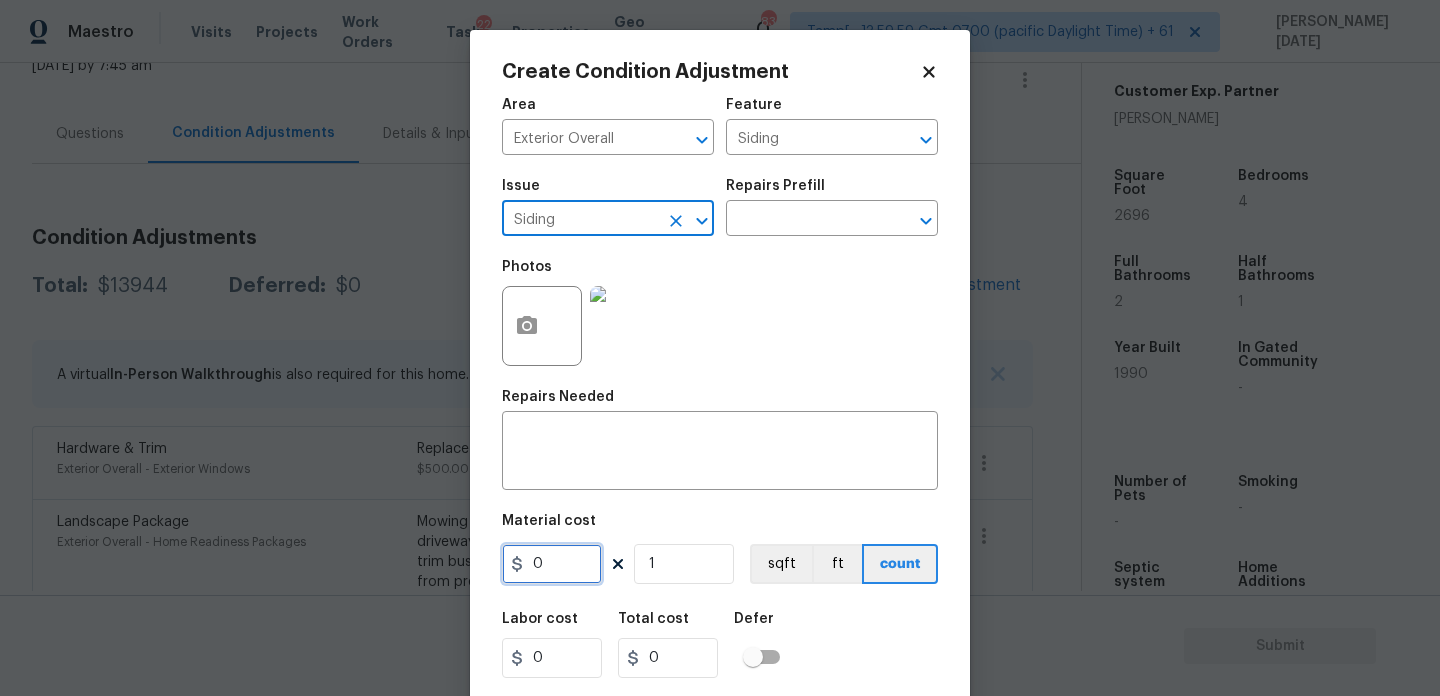 click on "0" at bounding box center [552, 564] 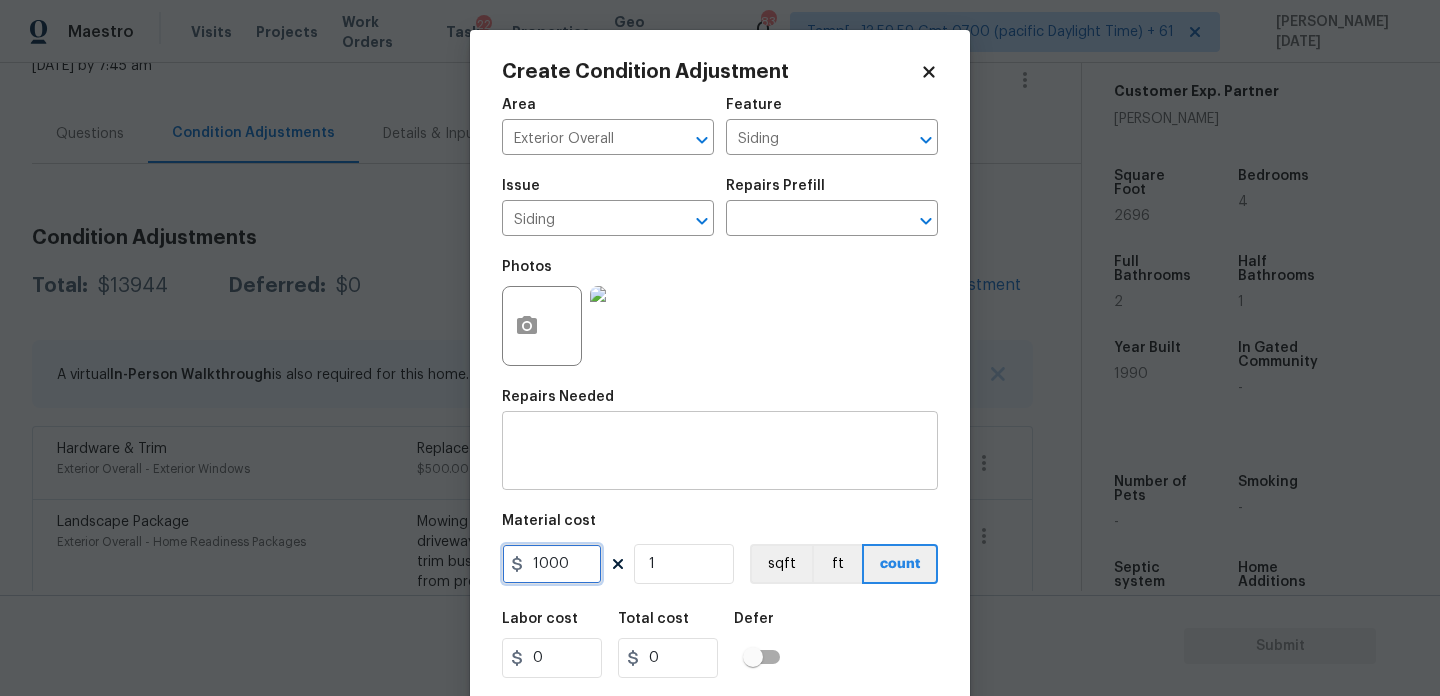 type on "1000" 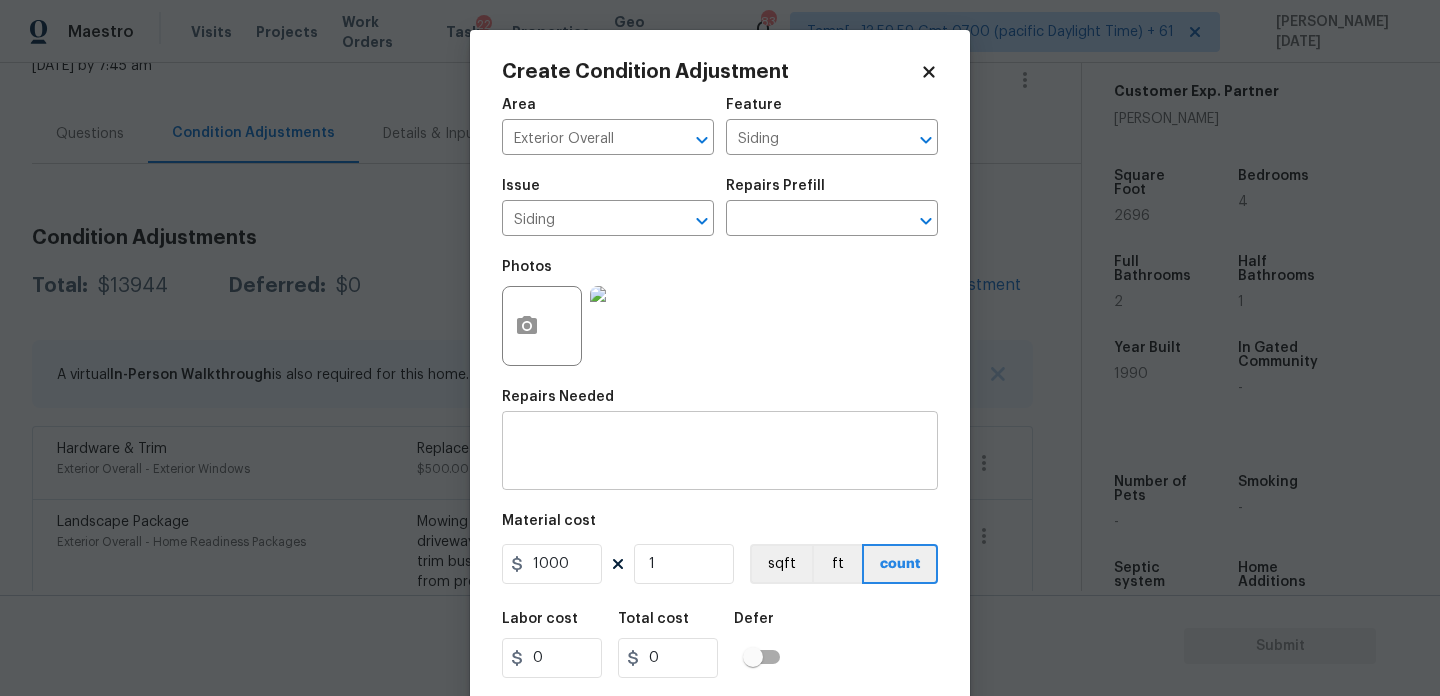 click at bounding box center (720, 453) 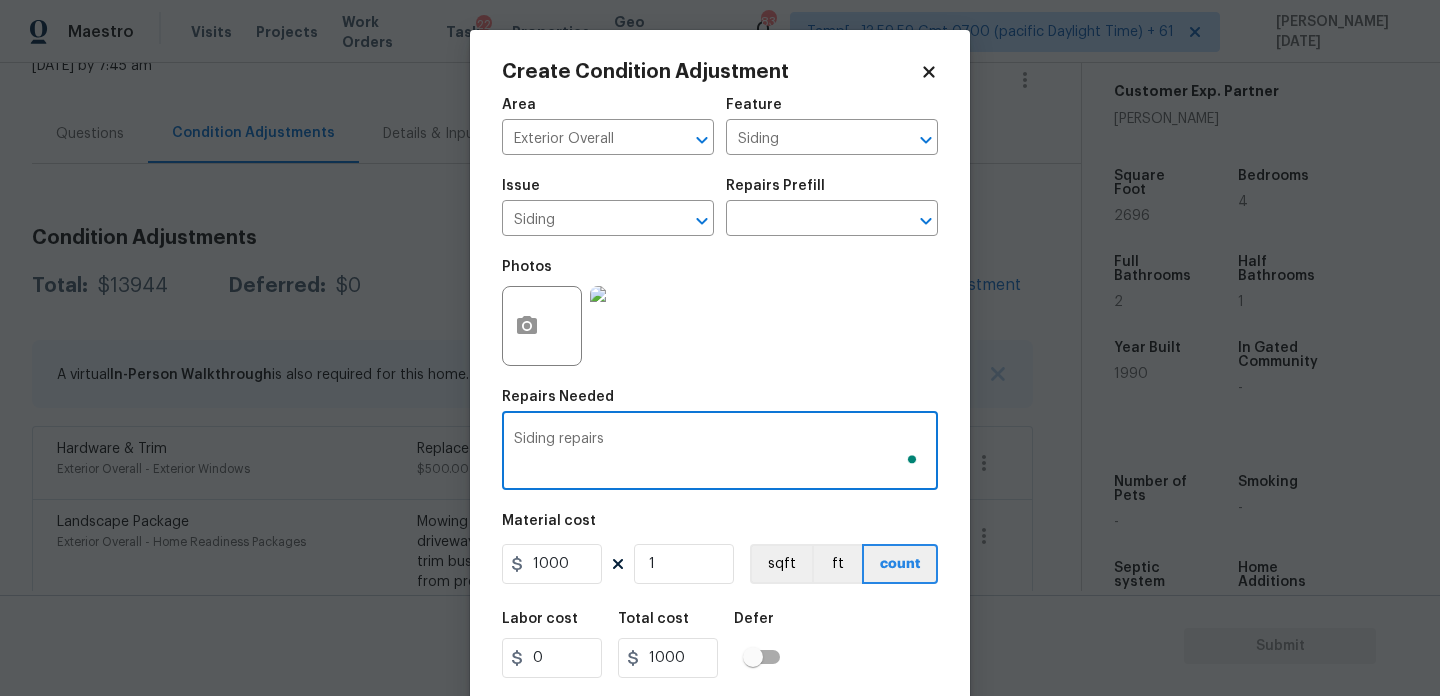 scroll, scrollTop: 51, scrollLeft: 0, axis: vertical 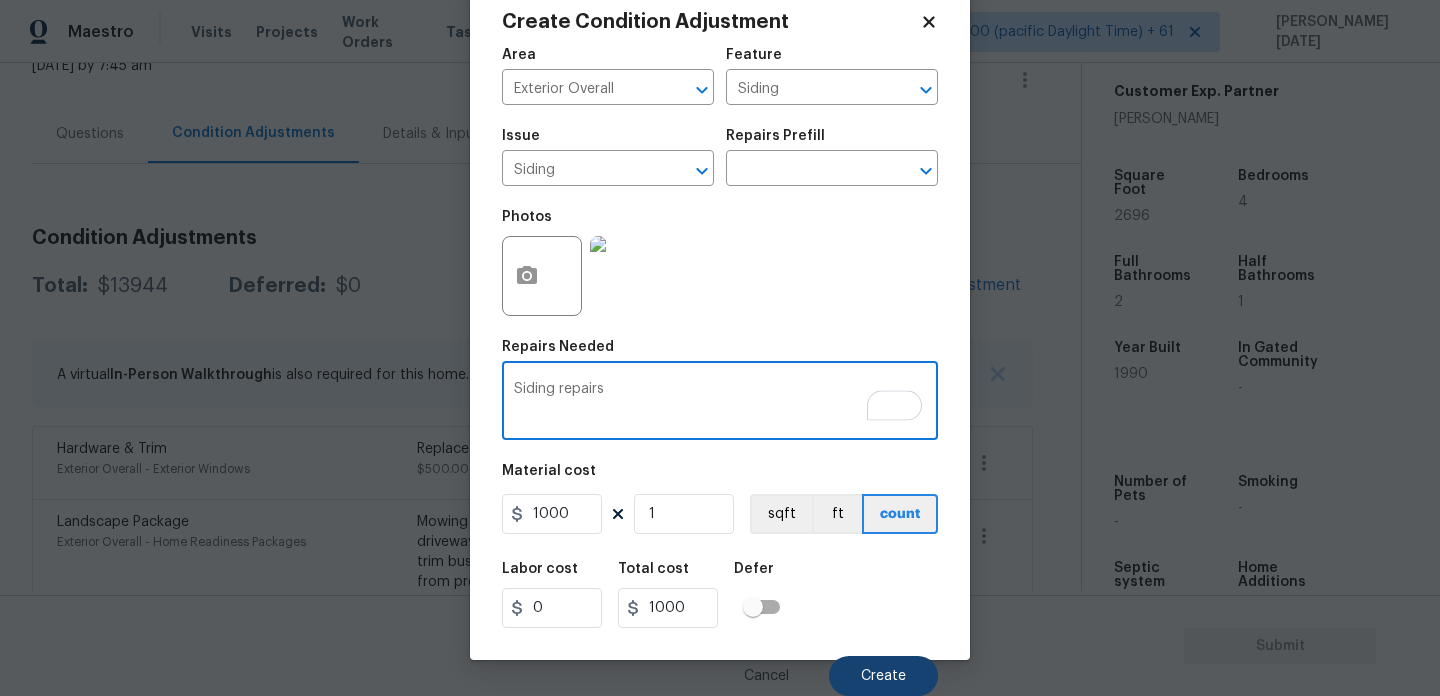 type on "Siding repairs" 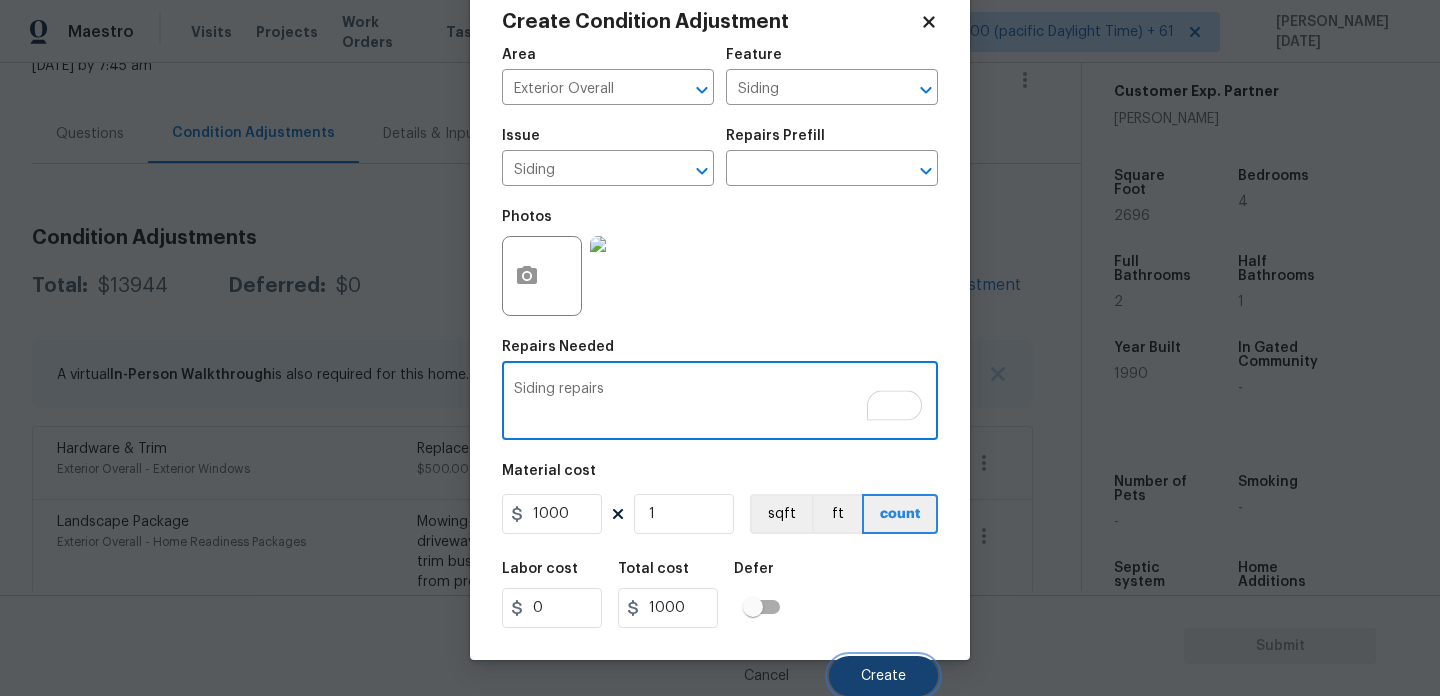 click on "Create" at bounding box center (883, 676) 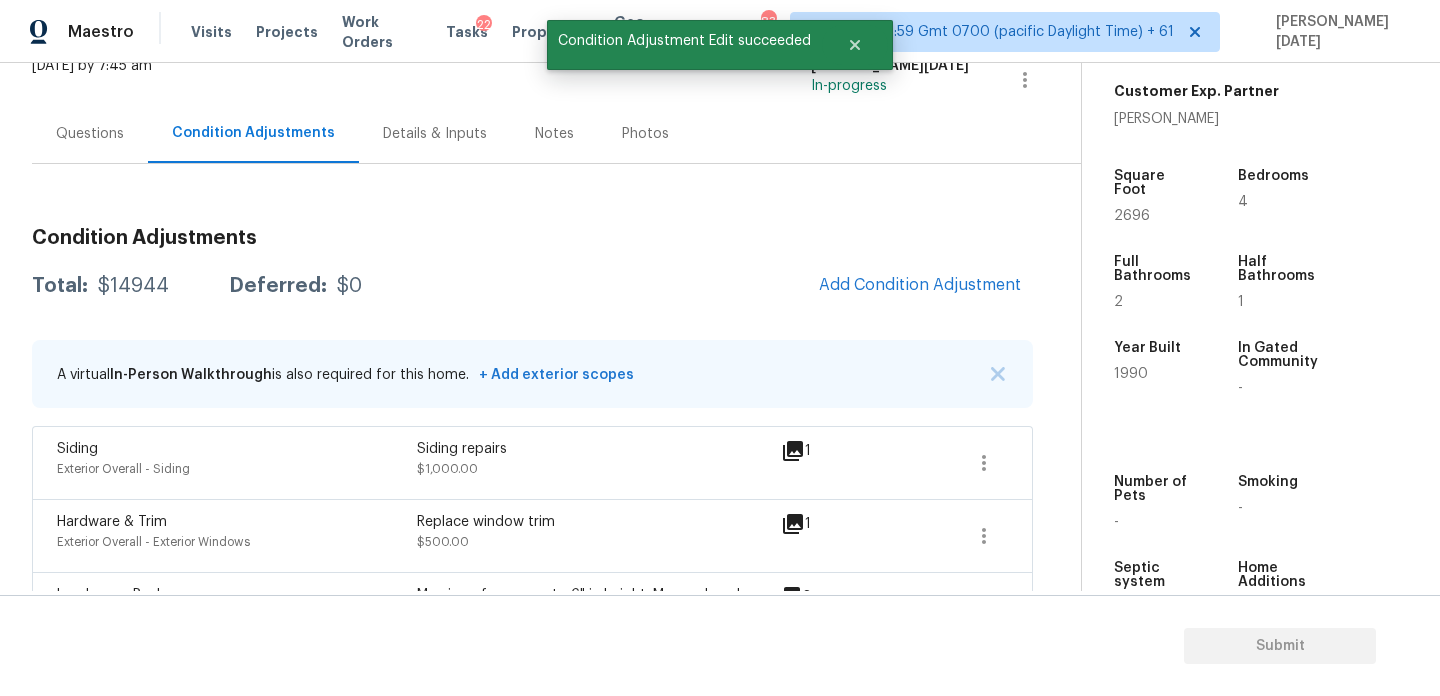 scroll, scrollTop: 0, scrollLeft: 0, axis: both 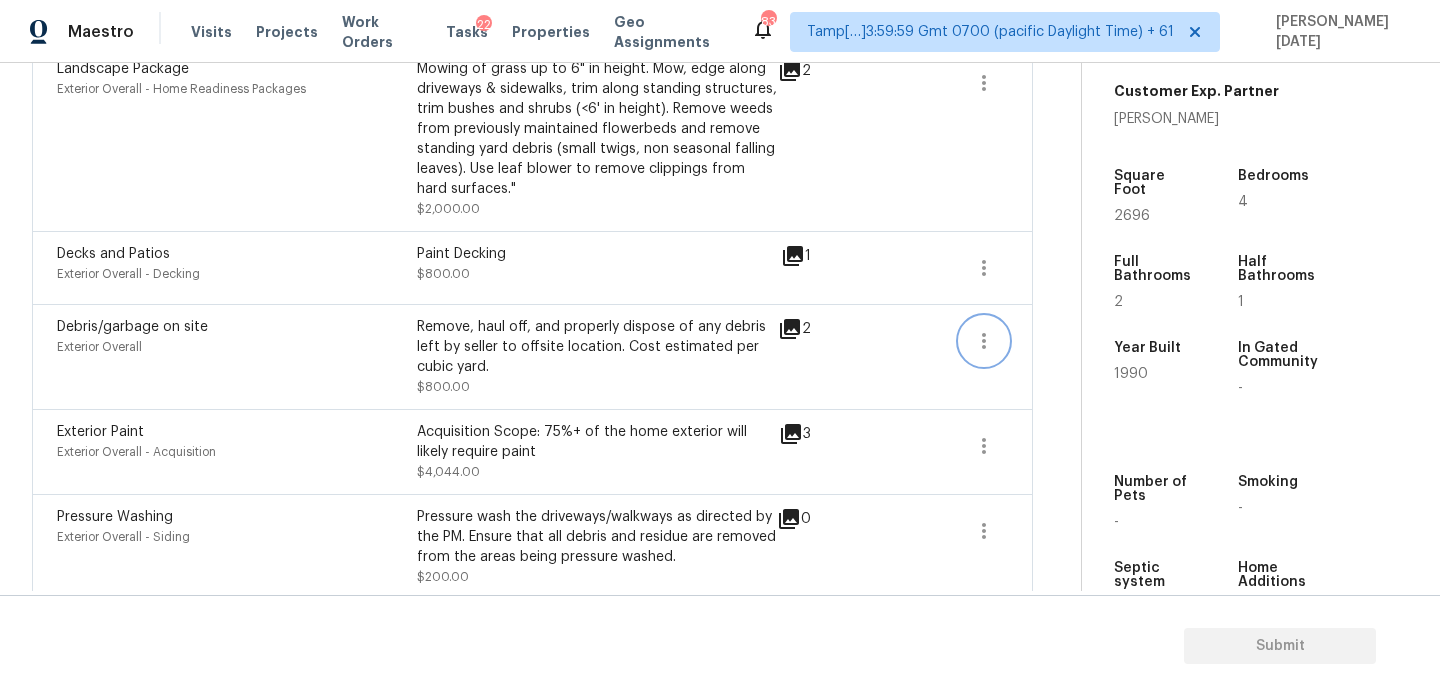 click 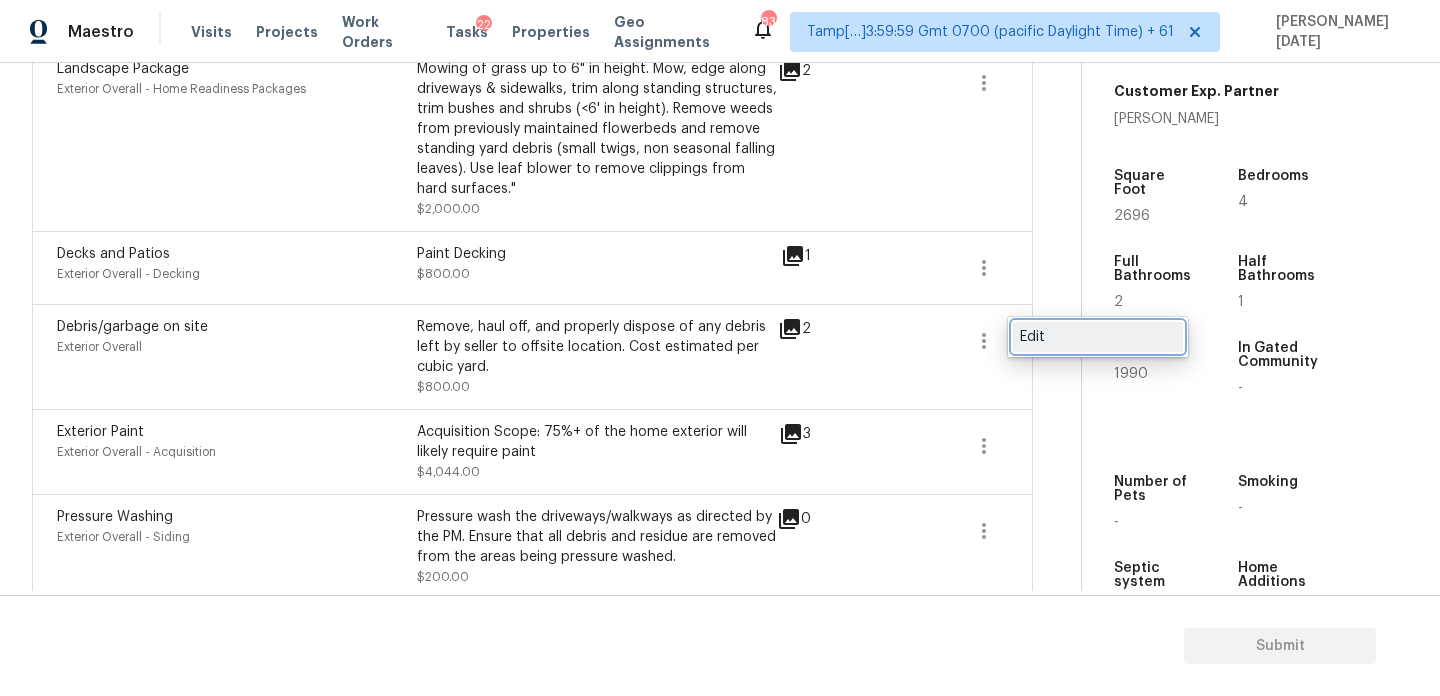click on "Edit" at bounding box center (1098, 337) 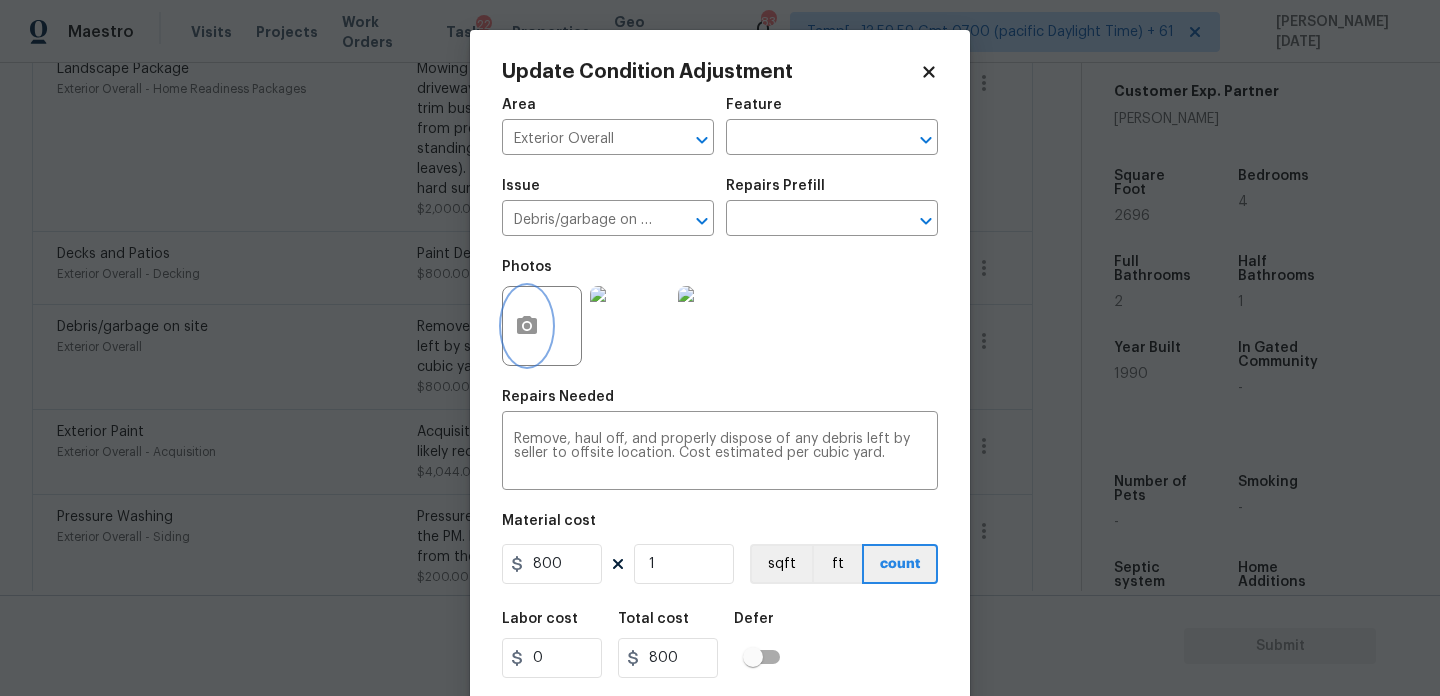 click 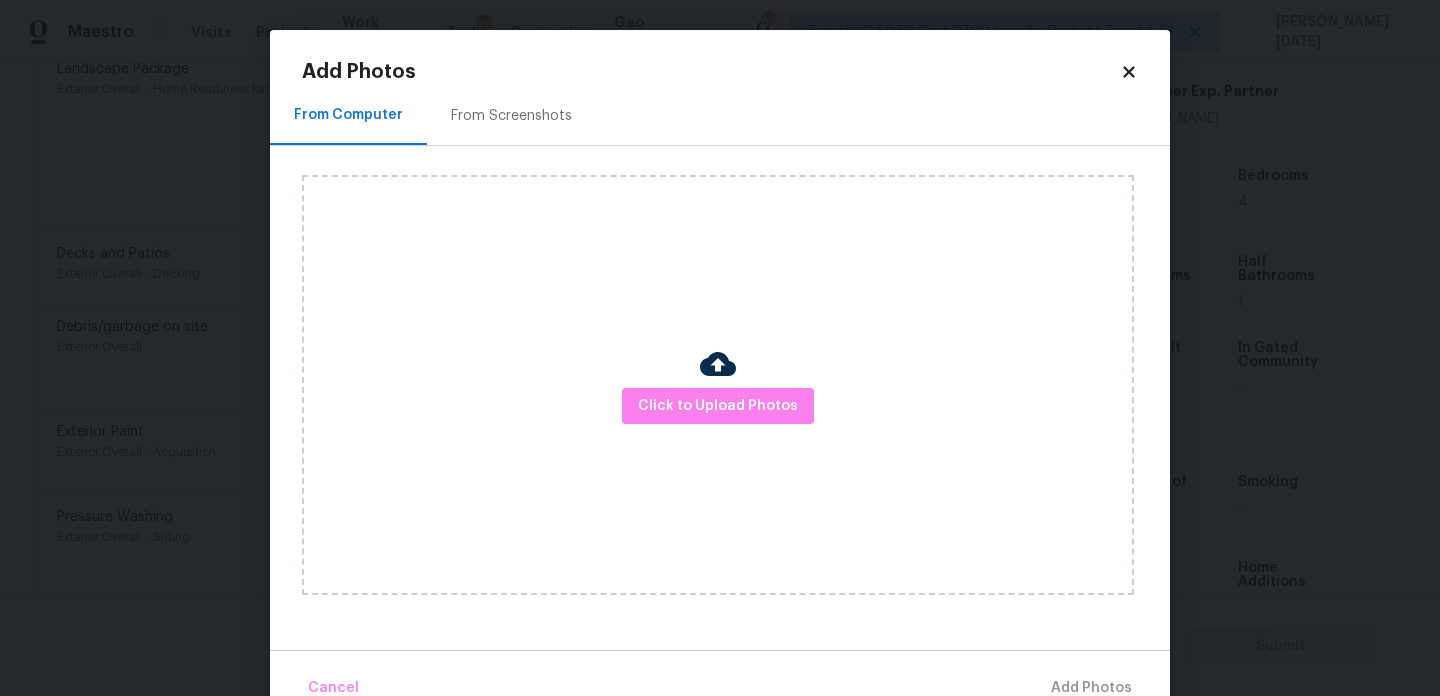 click on "Click to Upload Photos" at bounding box center [718, 385] 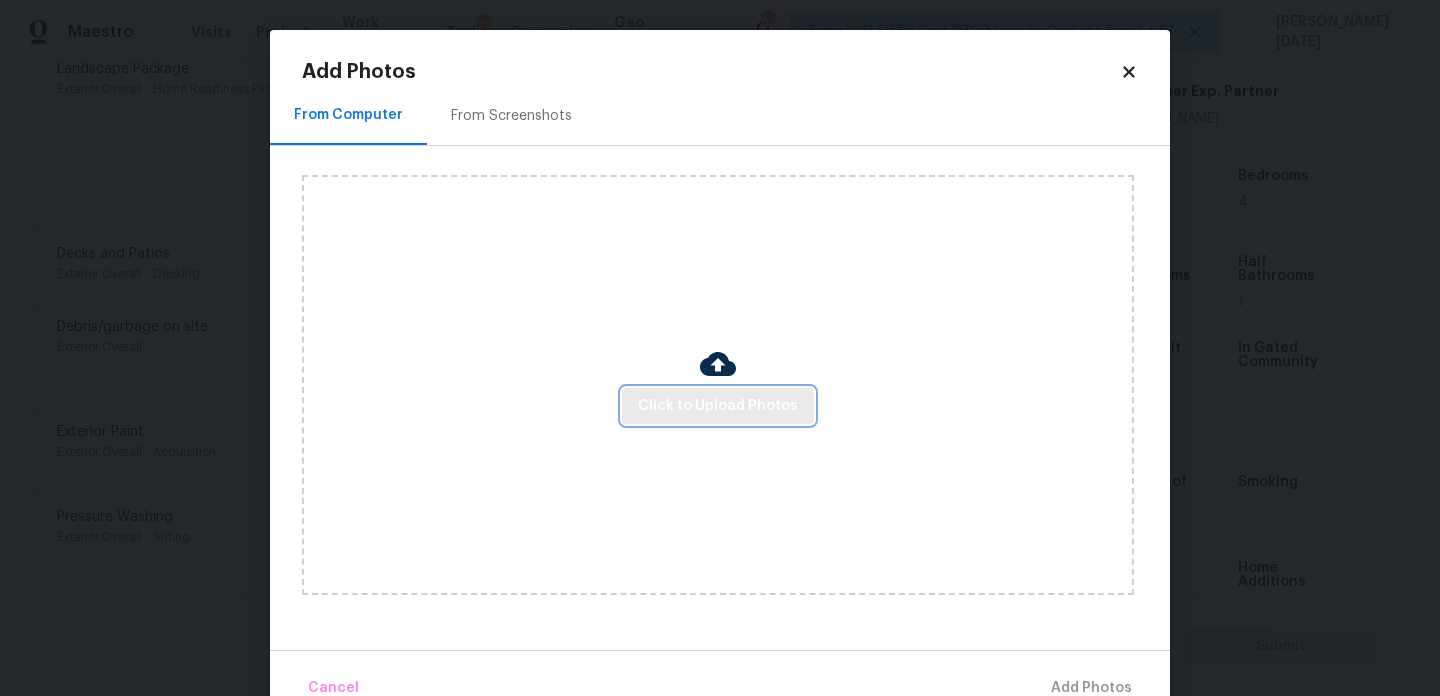 click on "Click to Upload Photos" at bounding box center [718, 406] 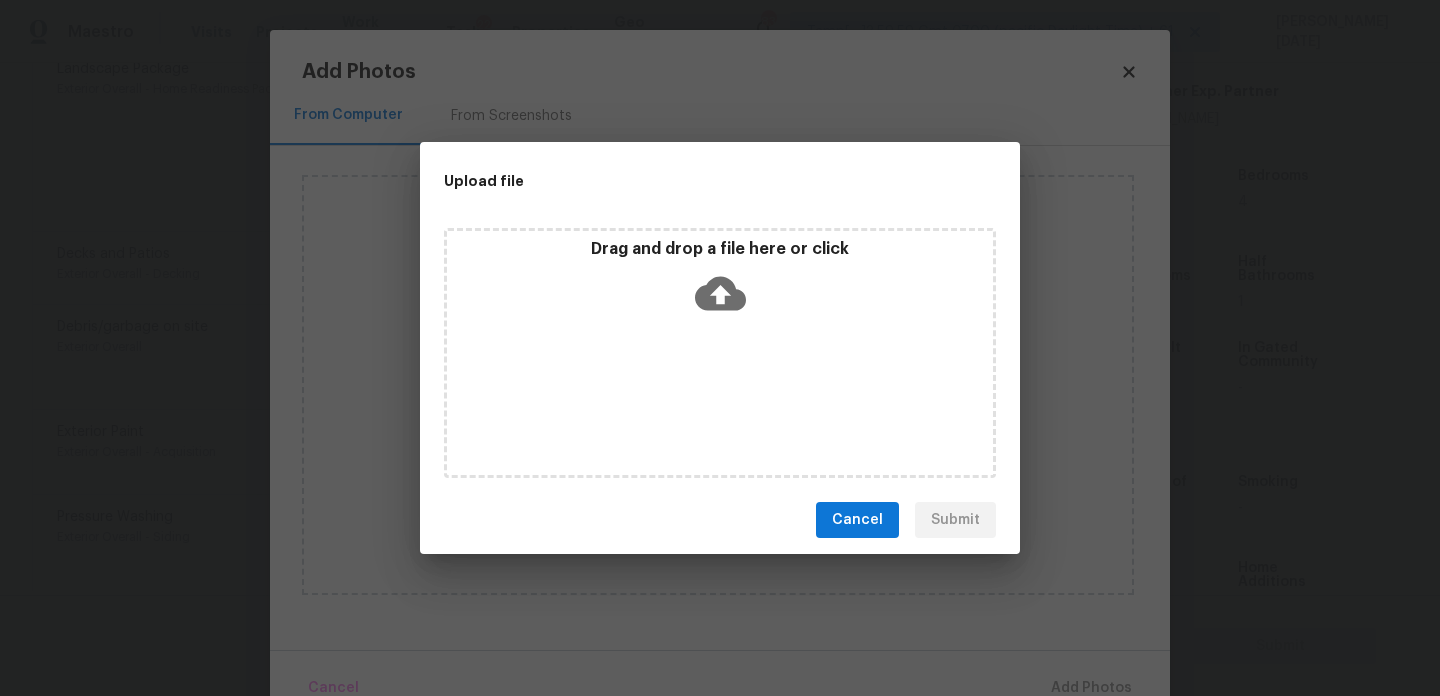 click on "Drag and drop a file here or click" at bounding box center [720, 353] 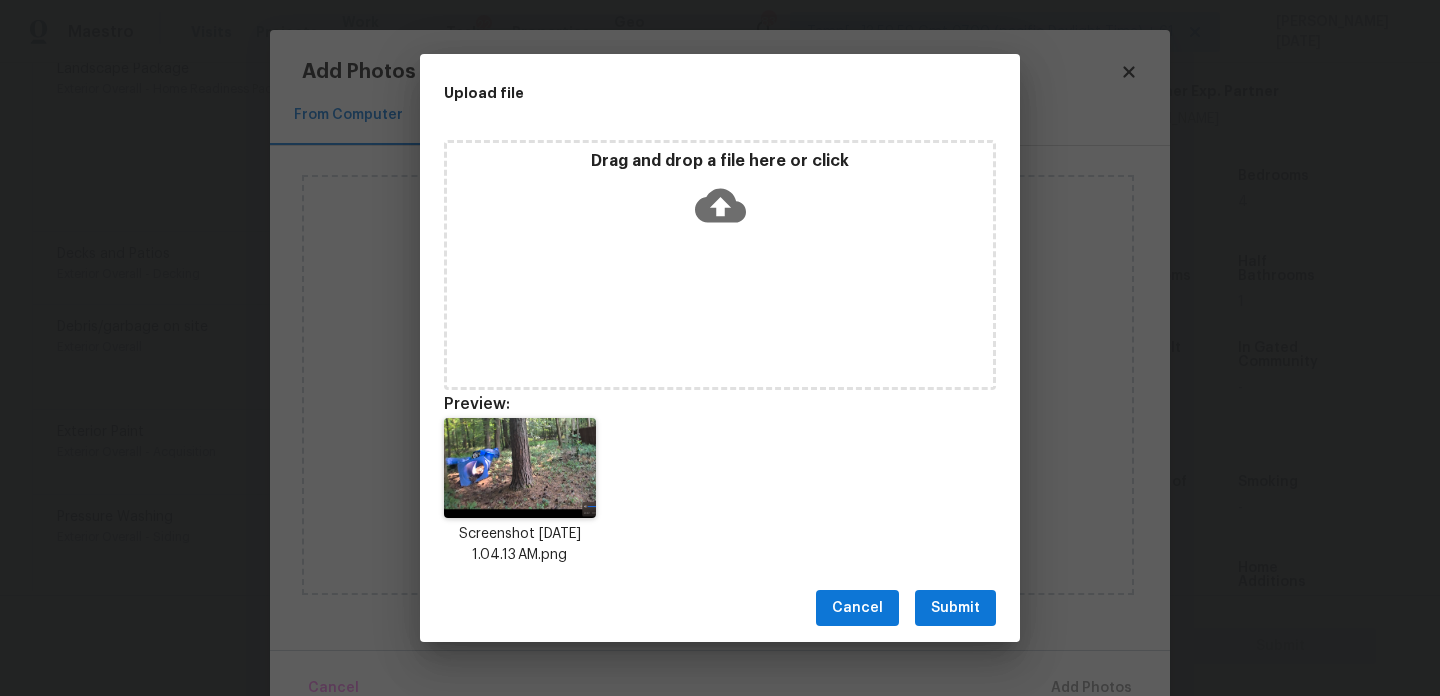 click on "Submit" at bounding box center (955, 608) 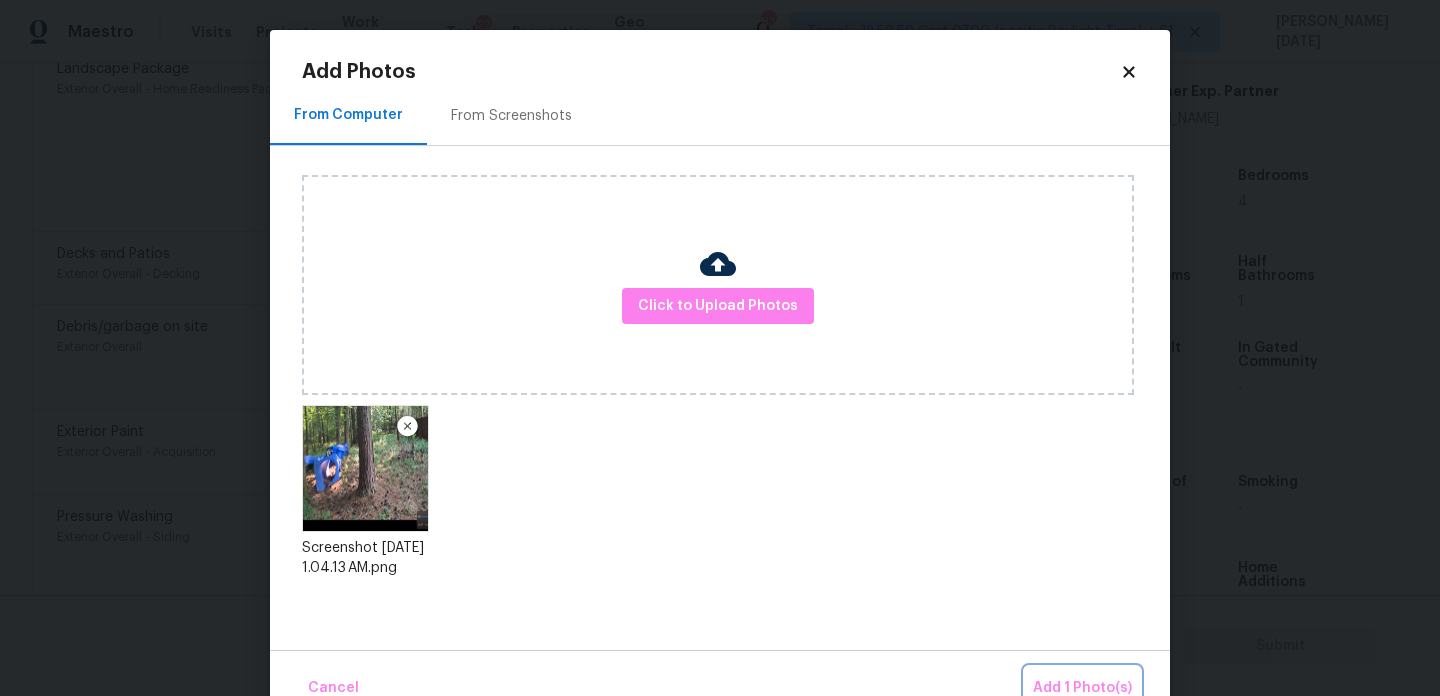 click on "Add 1 Photo(s)" at bounding box center [1082, 688] 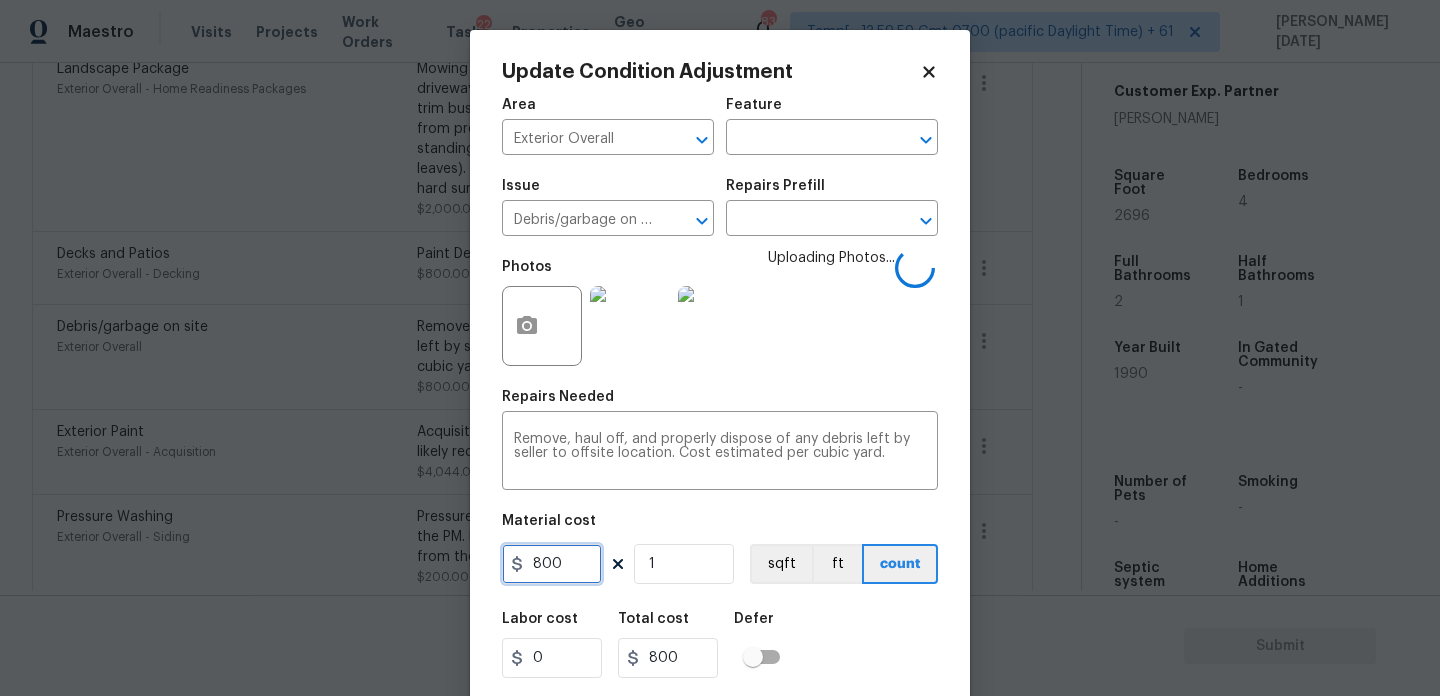 drag, startPoint x: 580, startPoint y: 576, endPoint x: 342, endPoint y: 574, distance: 238.0084 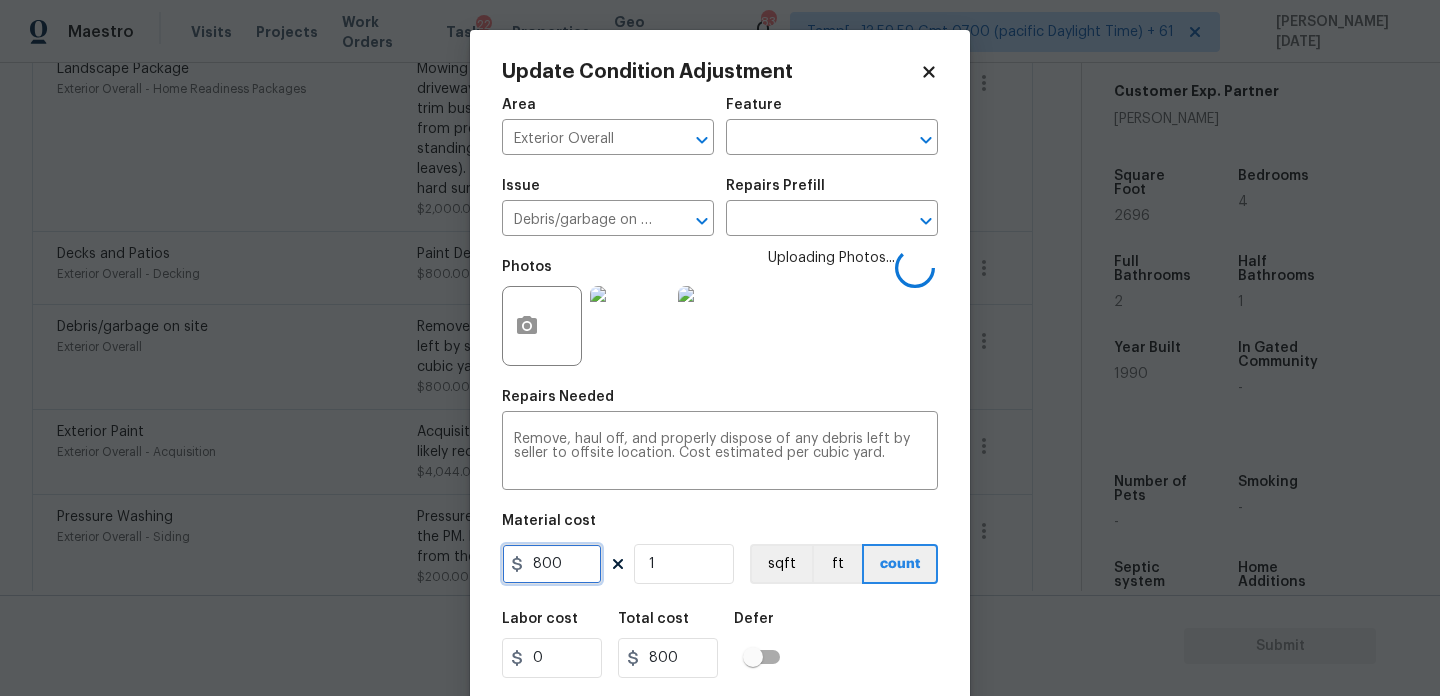 click on "Update Condition Adjustment Area Exterior Overall ​ Feature ​ Issue Debris/garbage on site ​ Repairs Prefill ​ Photos Uploading Photos... Repairs Needed Remove, haul off, and properly dispose of any debris left by seller to offsite location. Cost estimated per cubic yard. x ​ Material cost 800 1 sqft ft count Labor cost 0 Total cost 800 Defer Cancel Update" at bounding box center [720, 348] 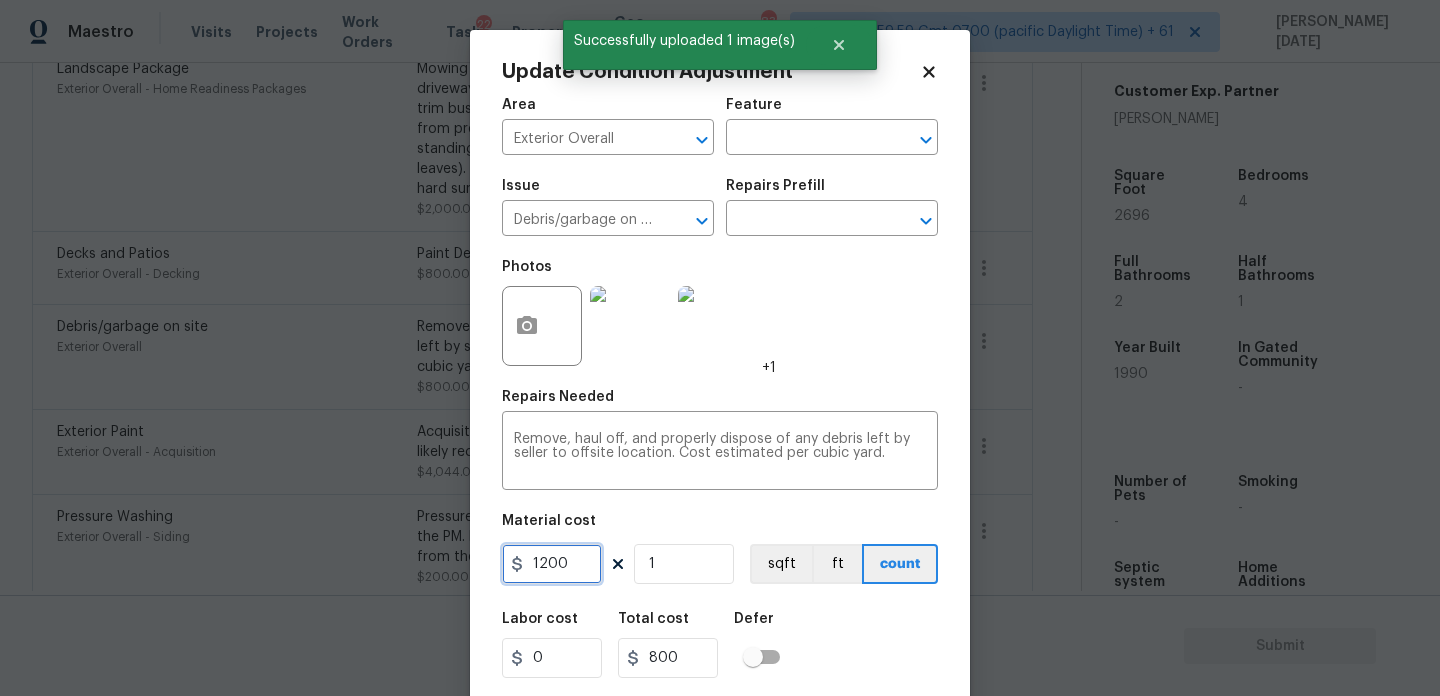 type on "1200" 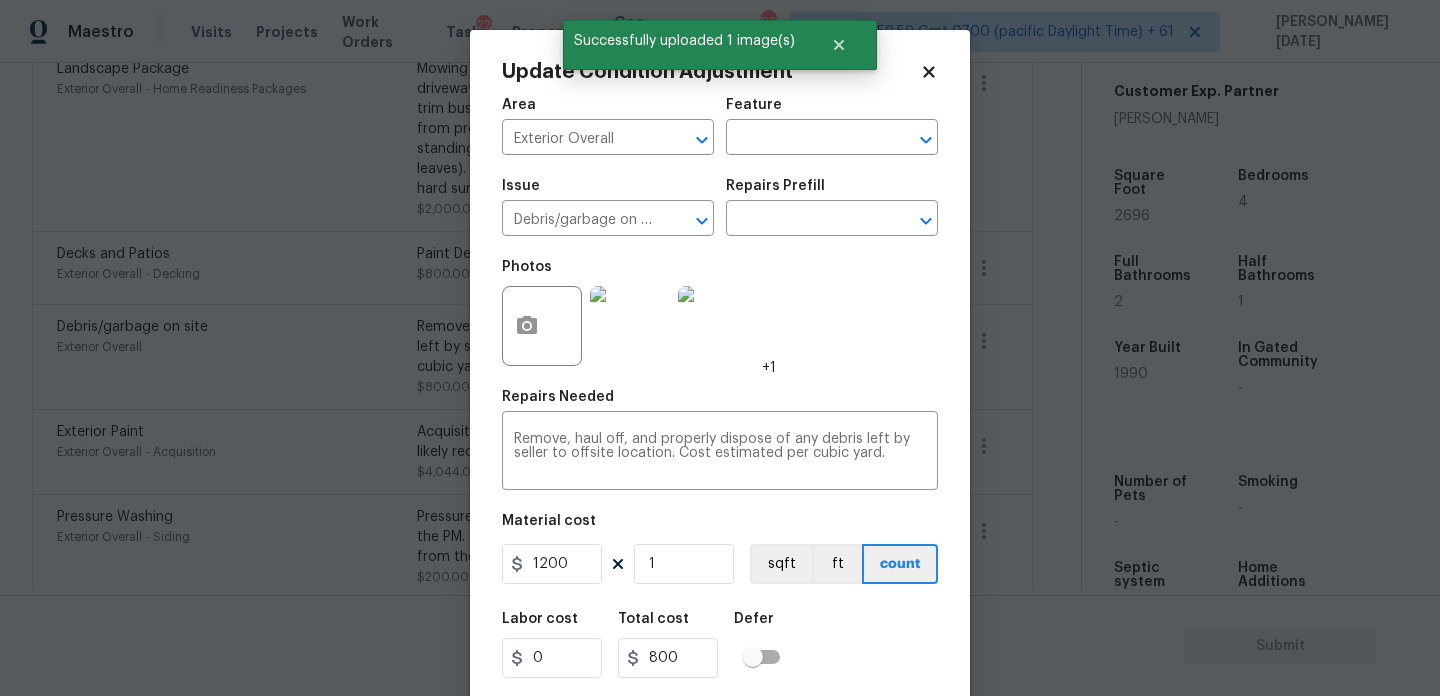 type on "1200" 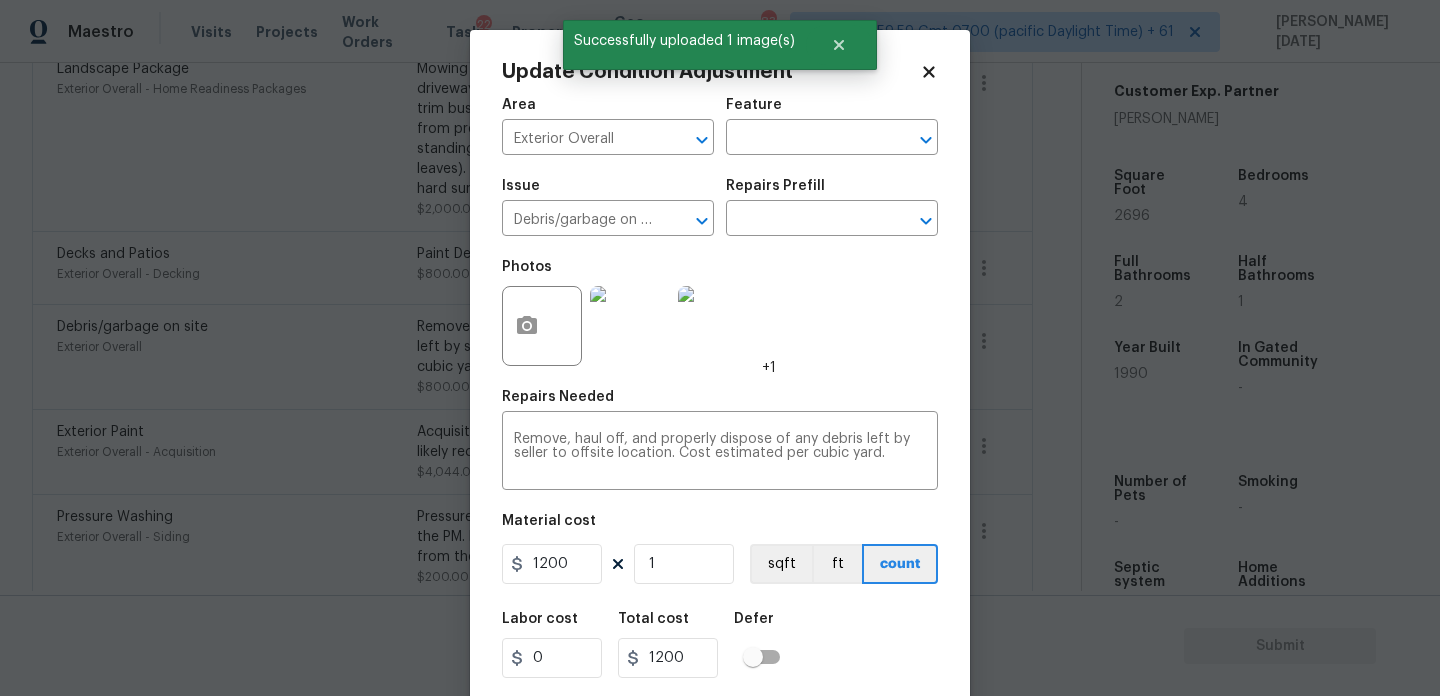 click on "Repairs Needed" at bounding box center (720, 403) 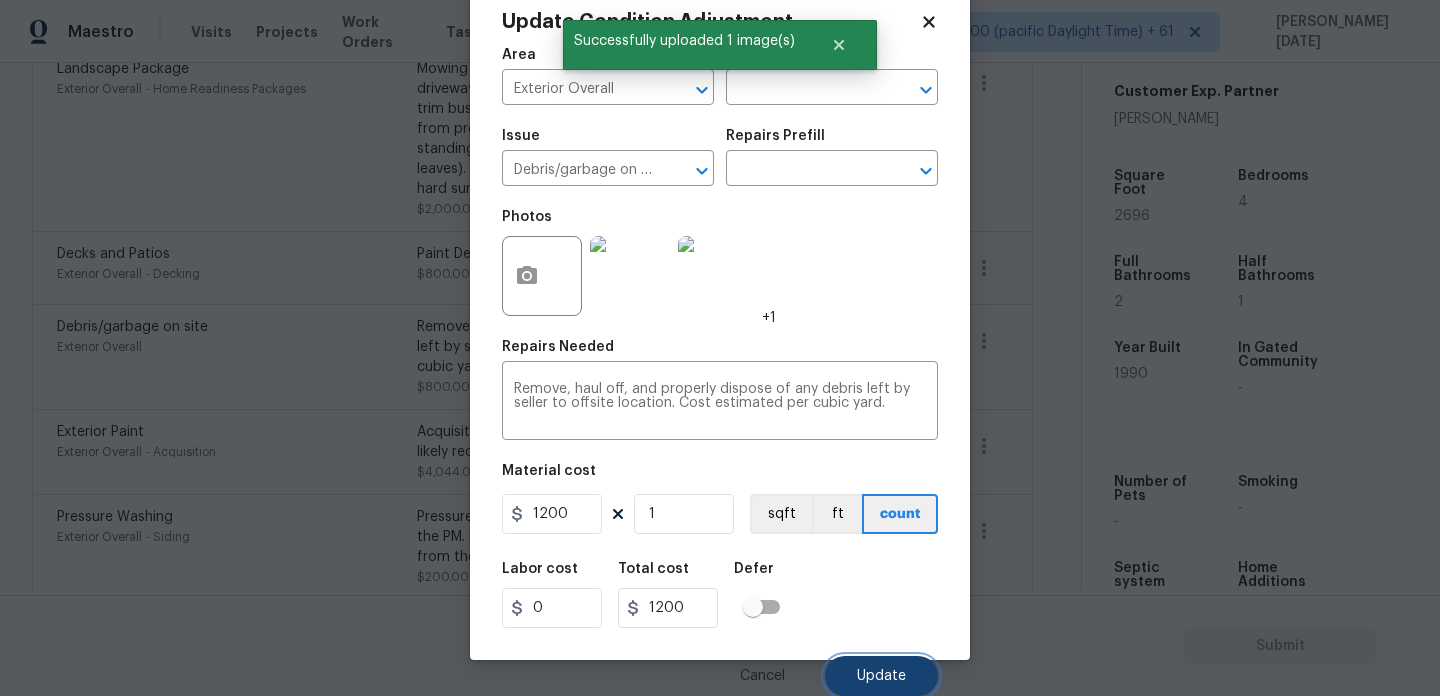 click on "Update" at bounding box center (881, 676) 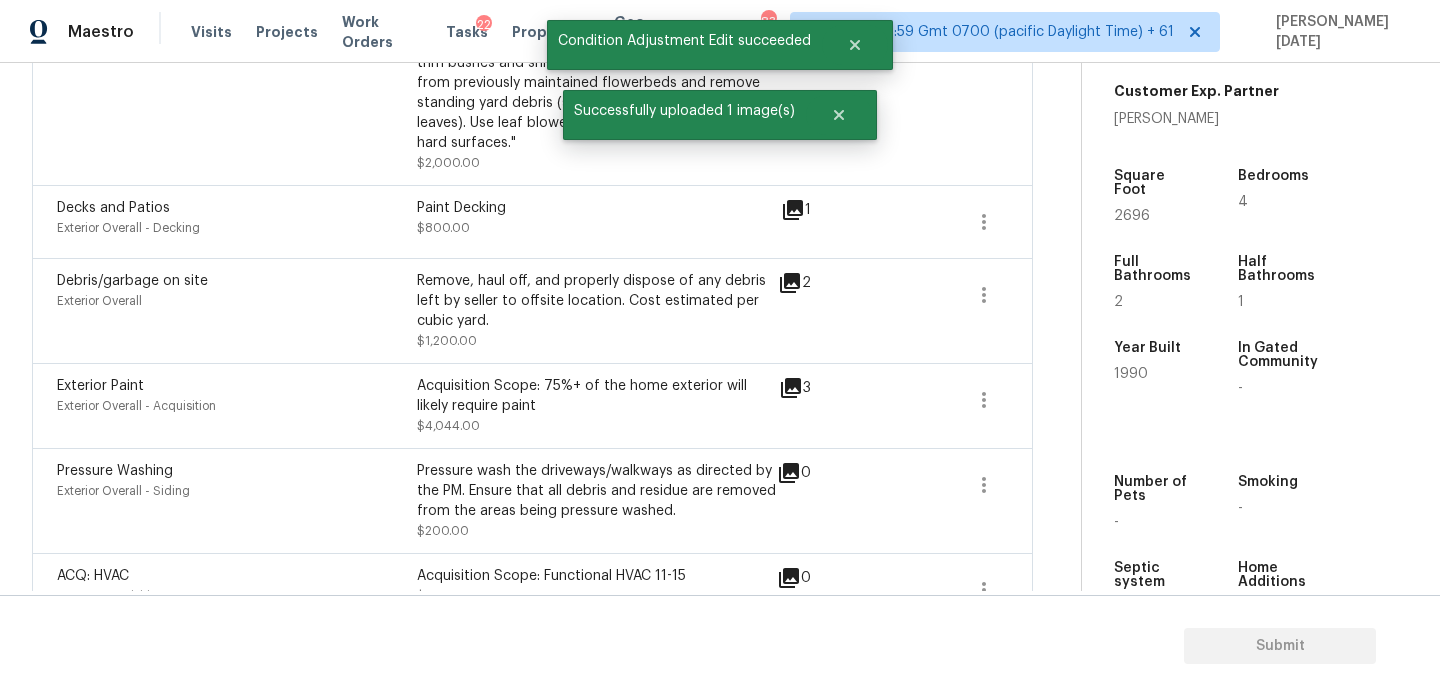 scroll, scrollTop: 665, scrollLeft: 0, axis: vertical 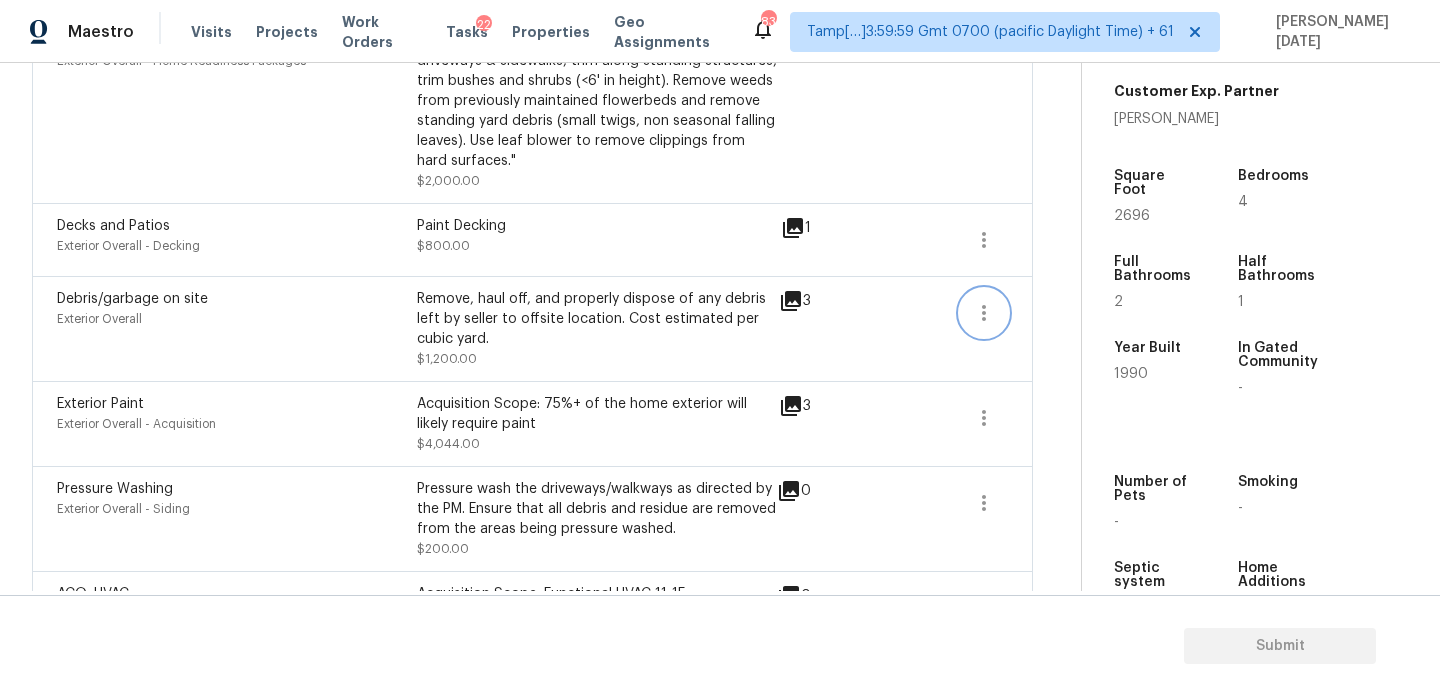 click 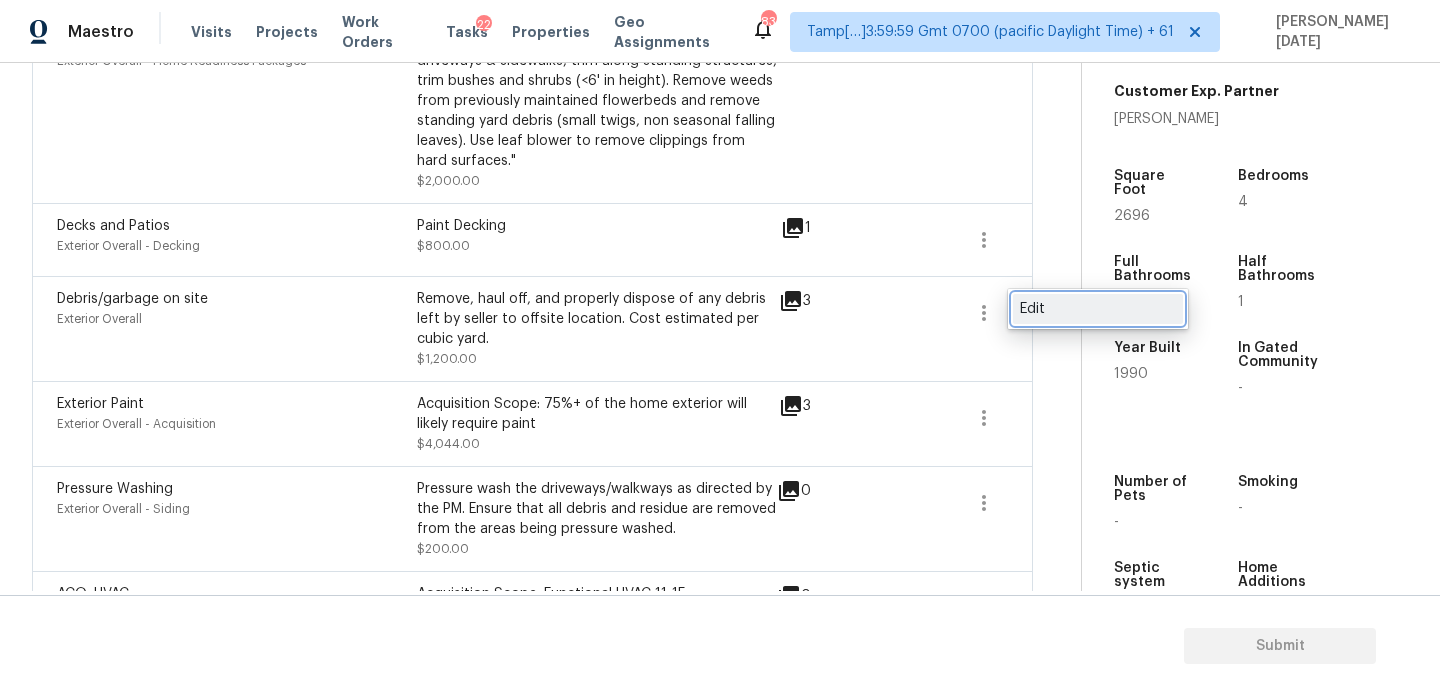 click on "Edit" at bounding box center [1098, 309] 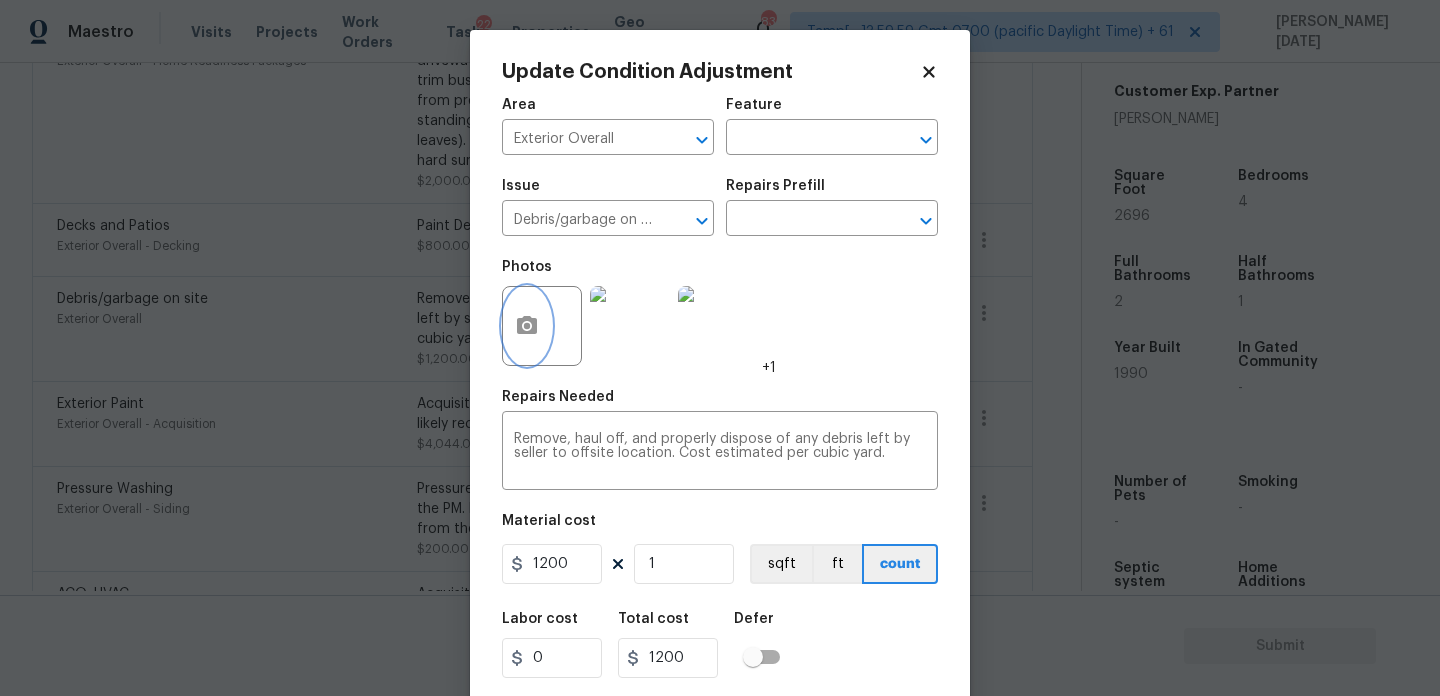 click 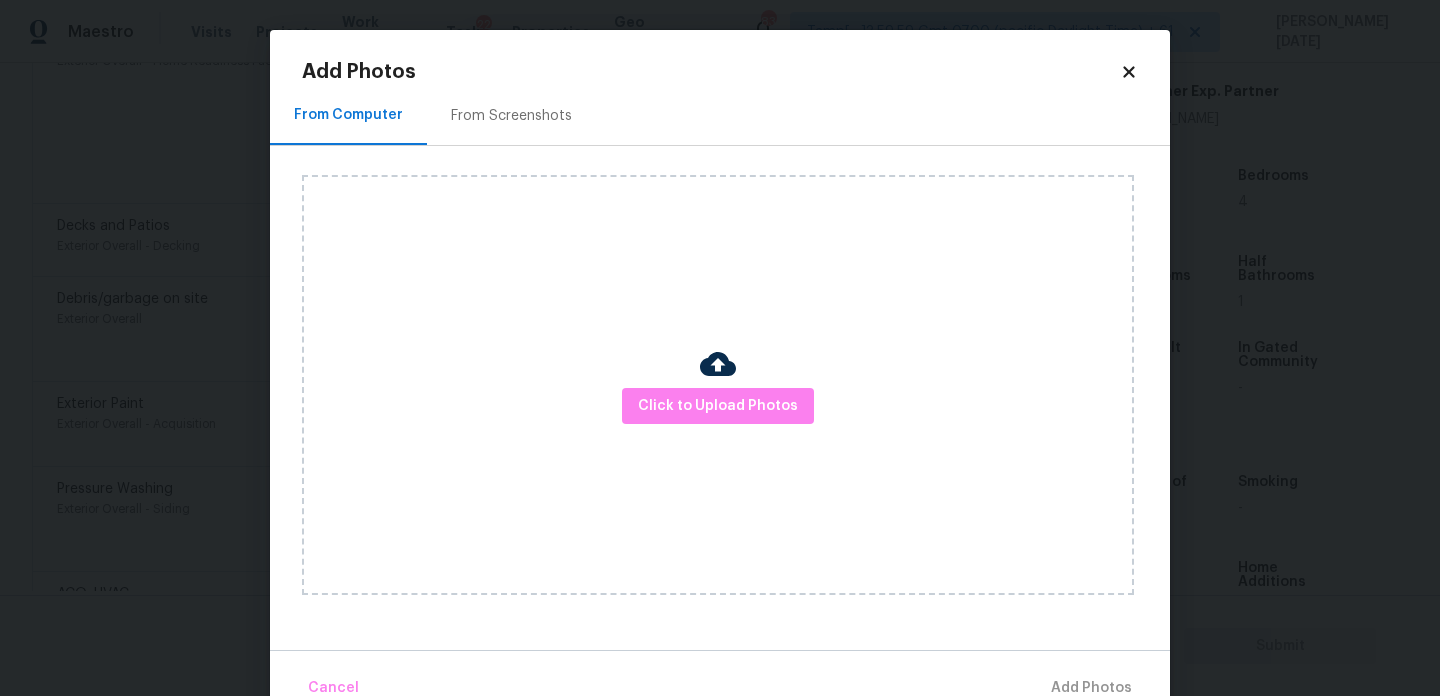 click on "Click to Upload Photos" at bounding box center [718, 385] 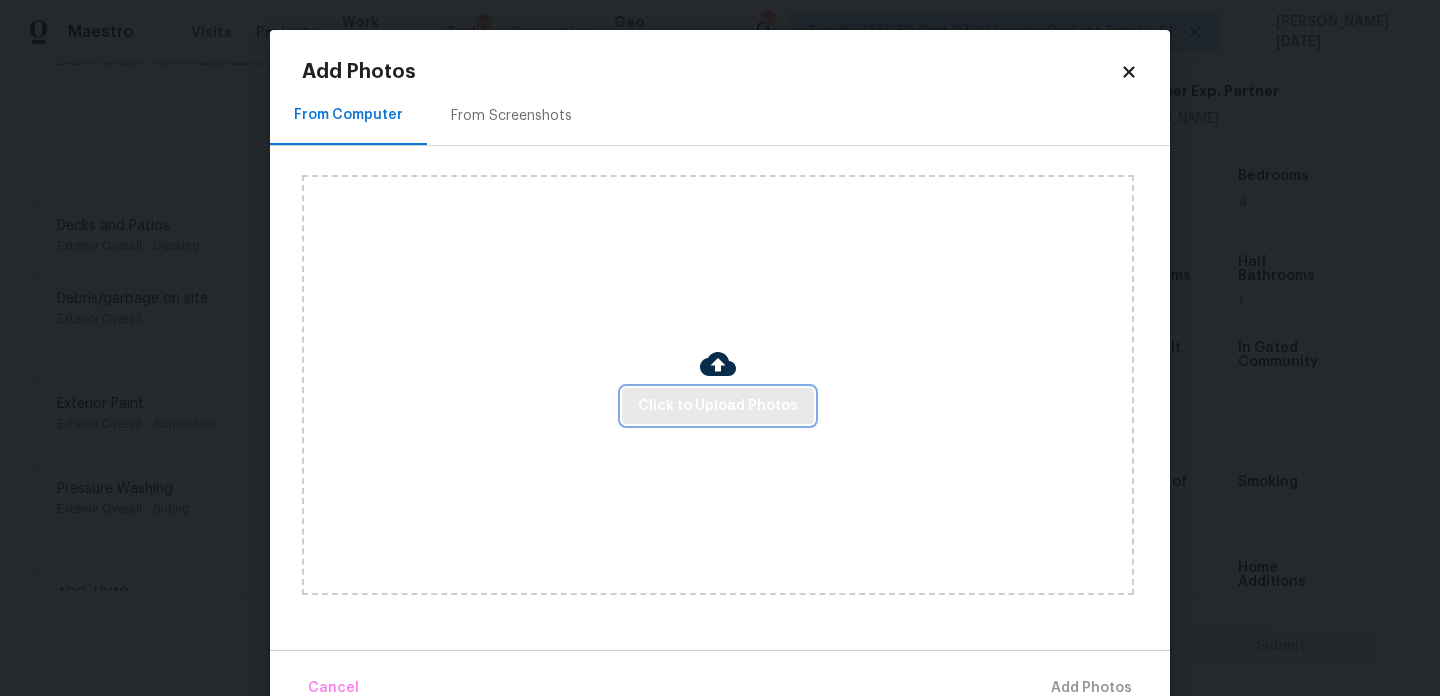 click on "Click to Upload Photos" at bounding box center (718, 406) 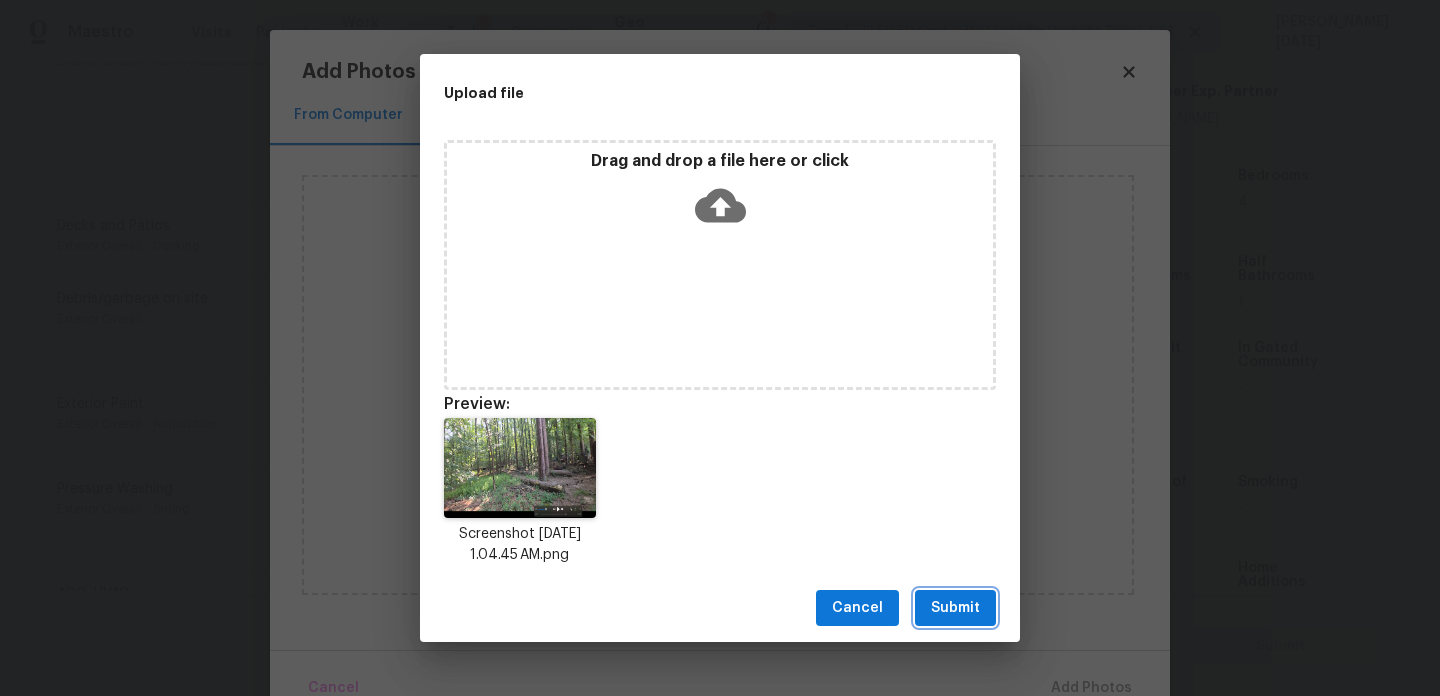 click on "Submit" at bounding box center (955, 608) 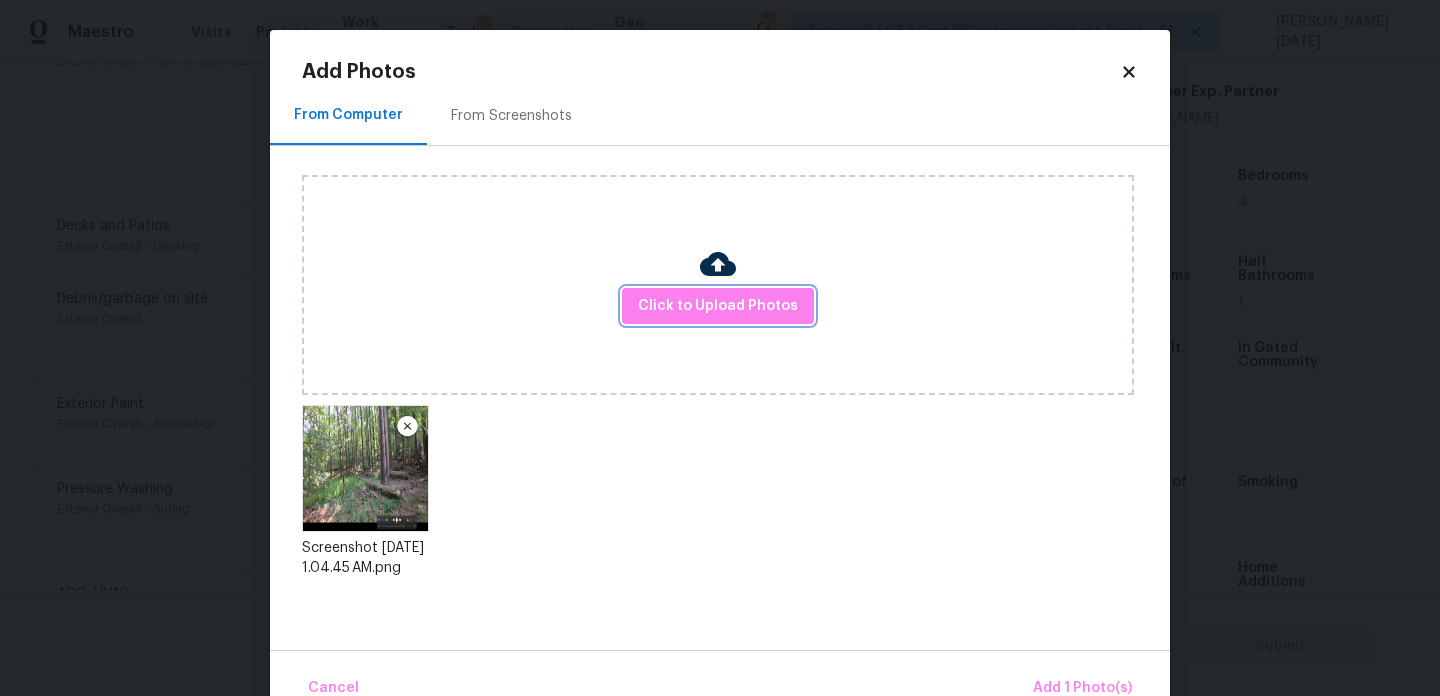 scroll, scrollTop: 44, scrollLeft: 0, axis: vertical 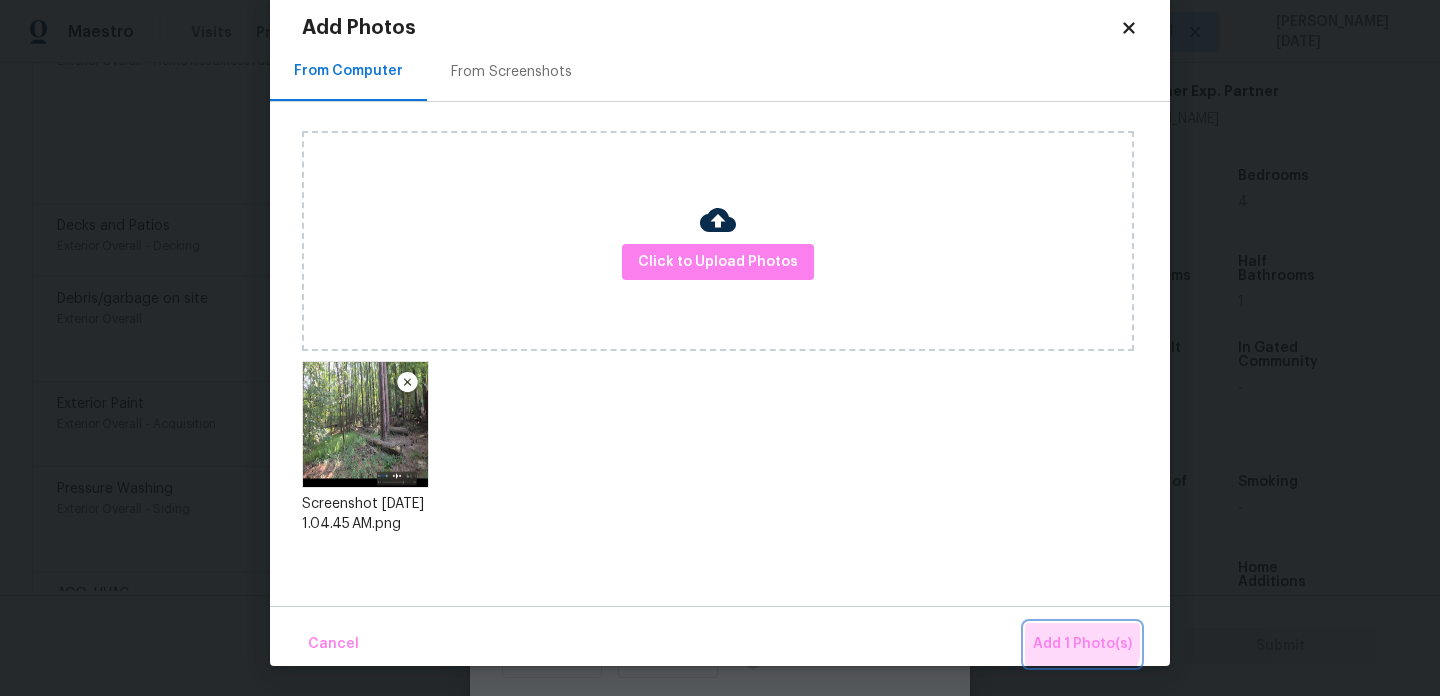 click on "Add 1 Photo(s)" at bounding box center [1082, 644] 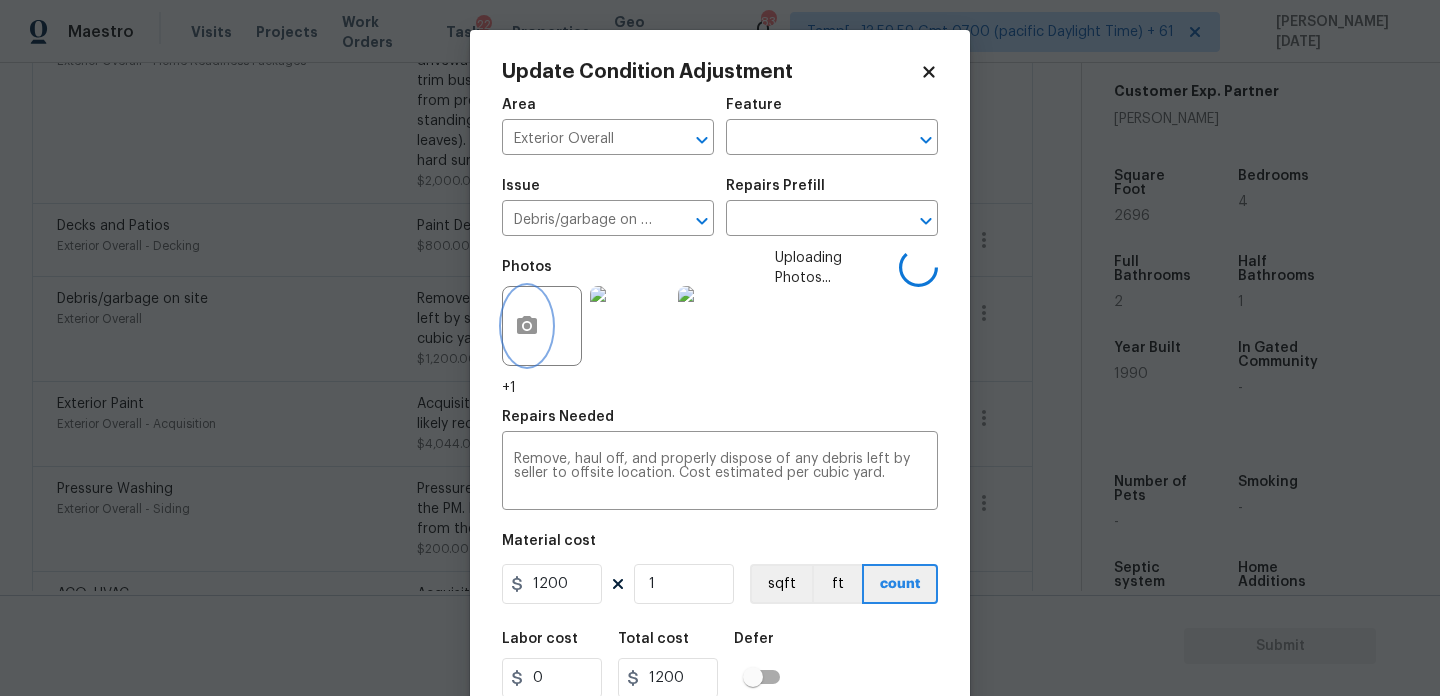 scroll, scrollTop: 0, scrollLeft: 0, axis: both 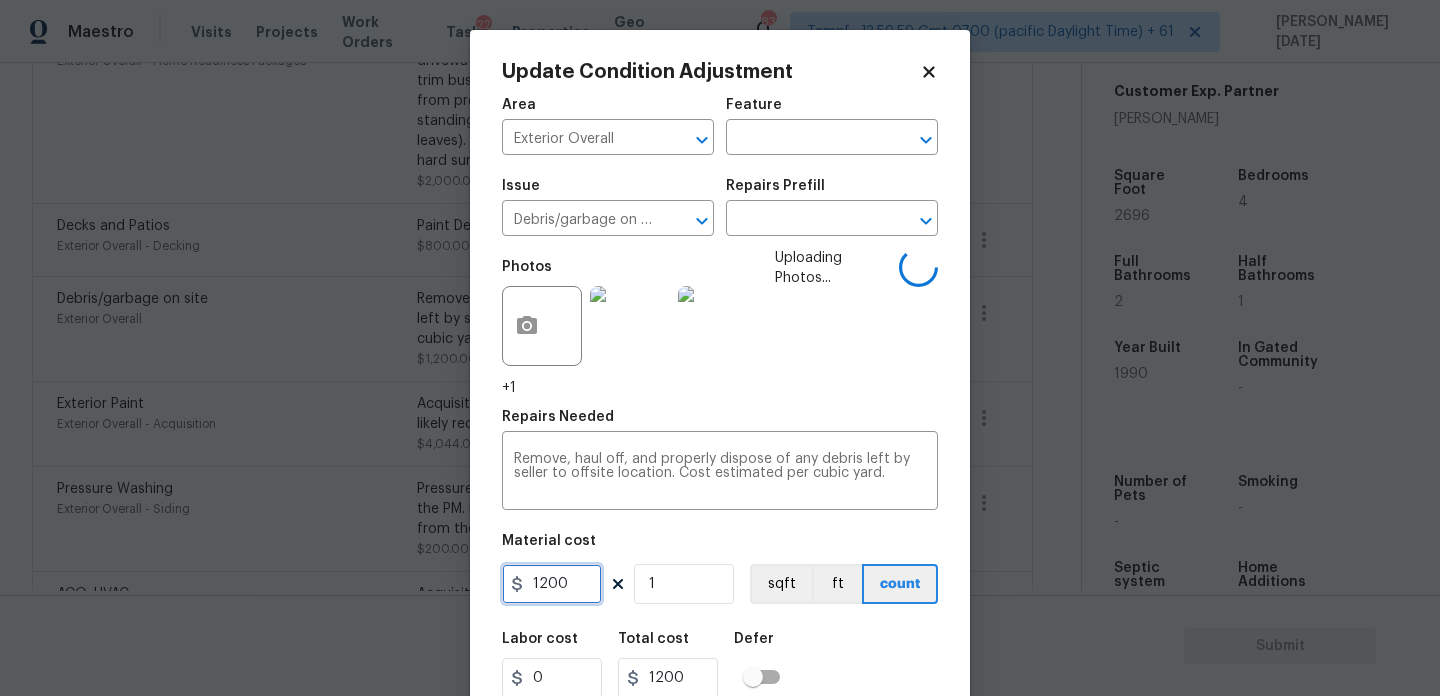 drag, startPoint x: 580, startPoint y: 589, endPoint x: 479, endPoint y: 587, distance: 101.0198 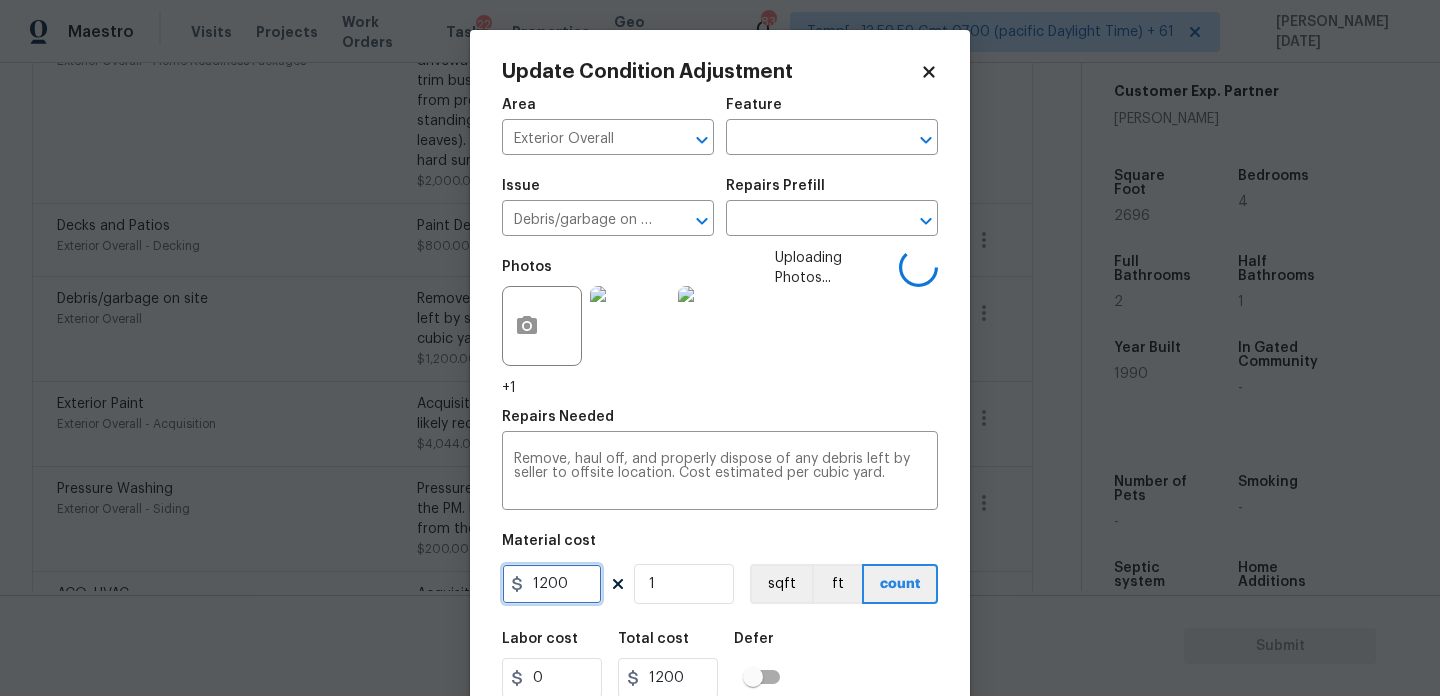 click on "Update Condition Adjustment Area Exterior Overall ​ Feature ​ Issue Debris/garbage on site ​ Repairs Prefill ​ Photos  +1 Uploading Photos... Repairs Needed Remove, haul off, and properly dispose of any debris left by seller to offsite location. Cost estimated per cubic yard. x ​ Material cost 1200 1 sqft ft count Labor cost 0 Total cost 1200 Defer Cancel Update" at bounding box center (720, 370) 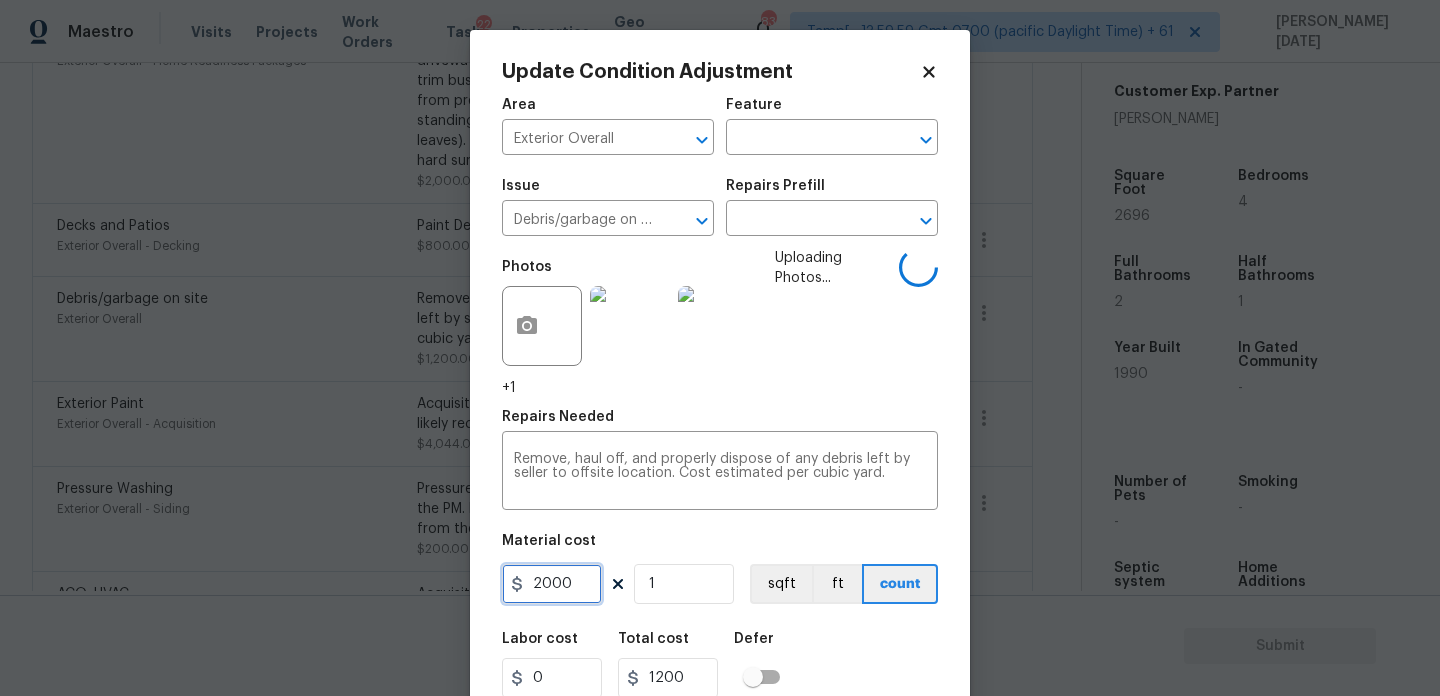 type on "2000" 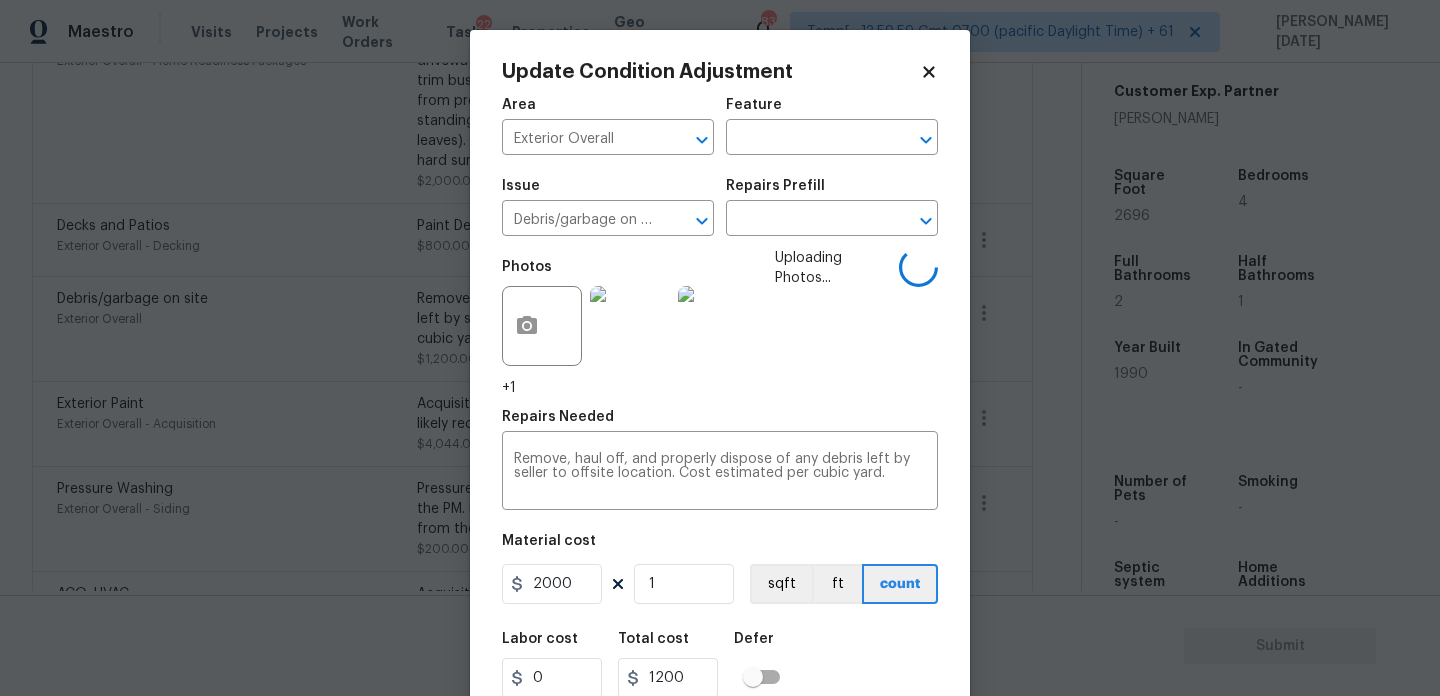 click on "Uploading Photos..." at bounding box center (837, 323) 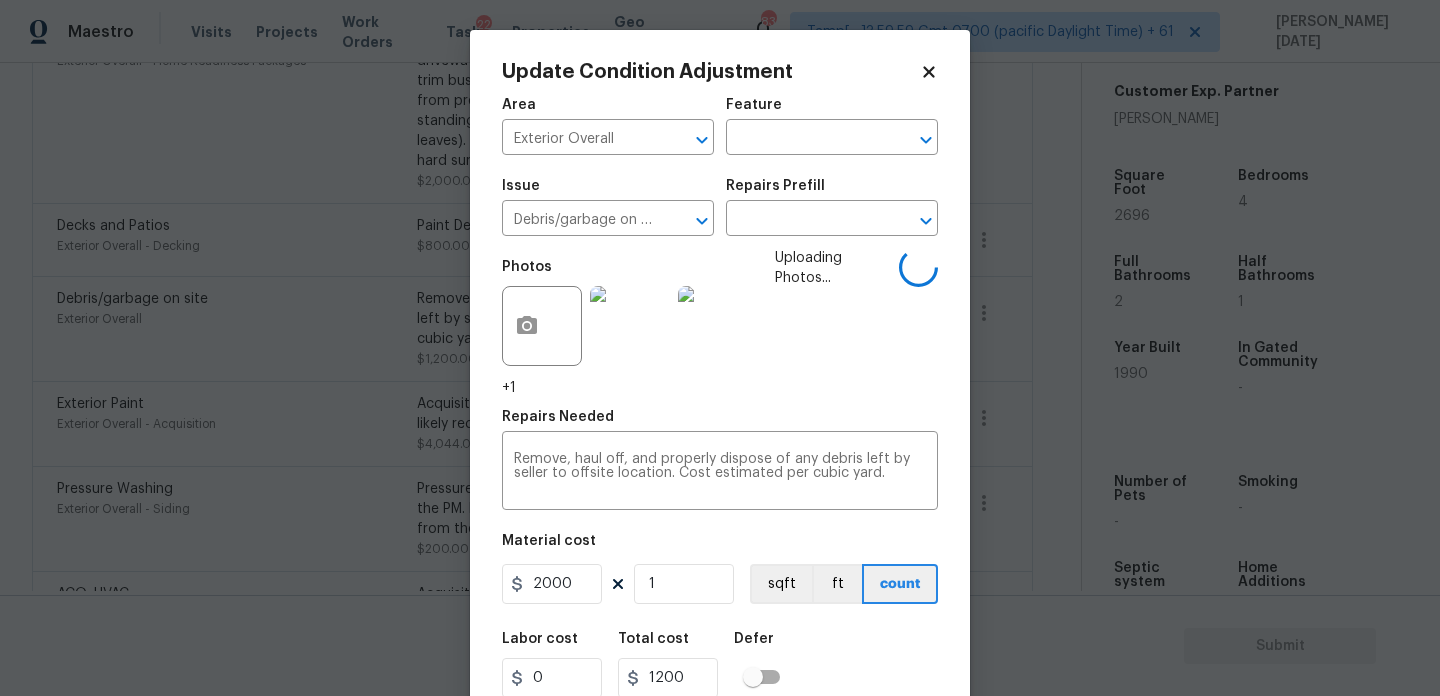 type on "2000" 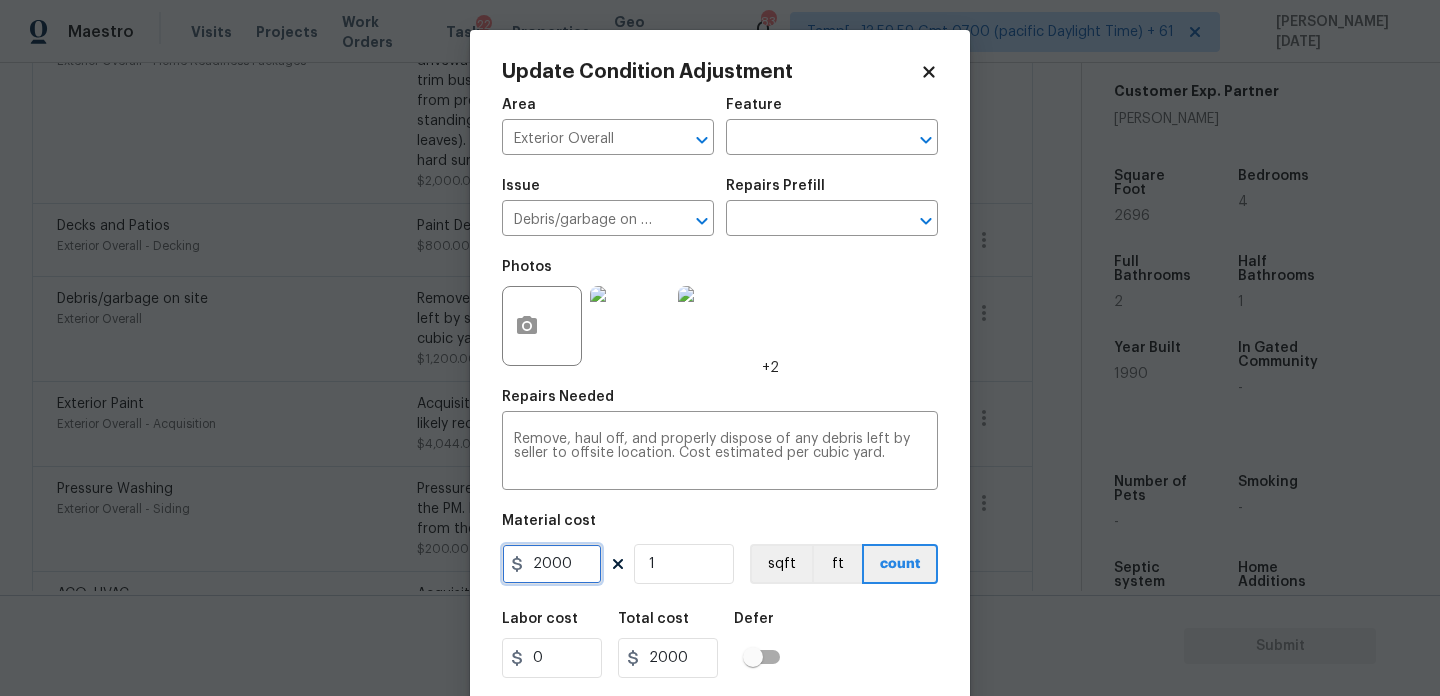 click on "2000" at bounding box center [552, 564] 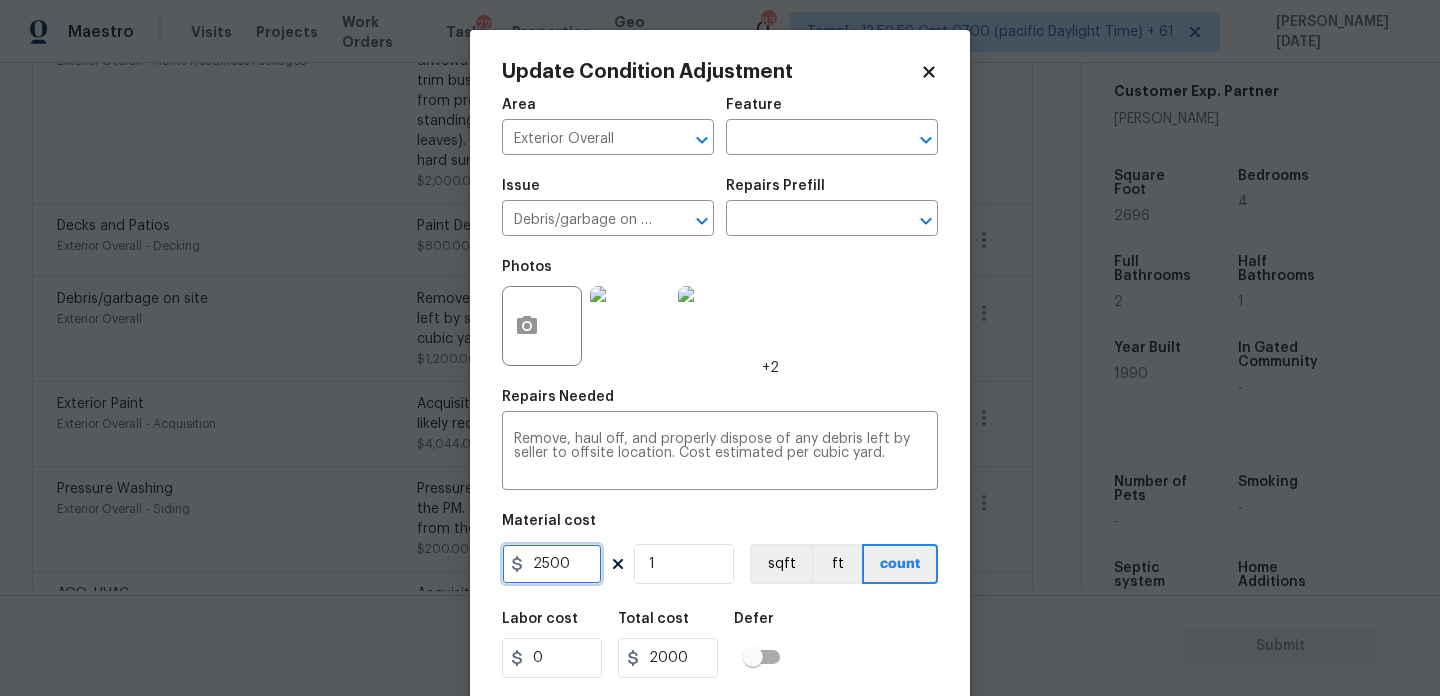 type on "2500" 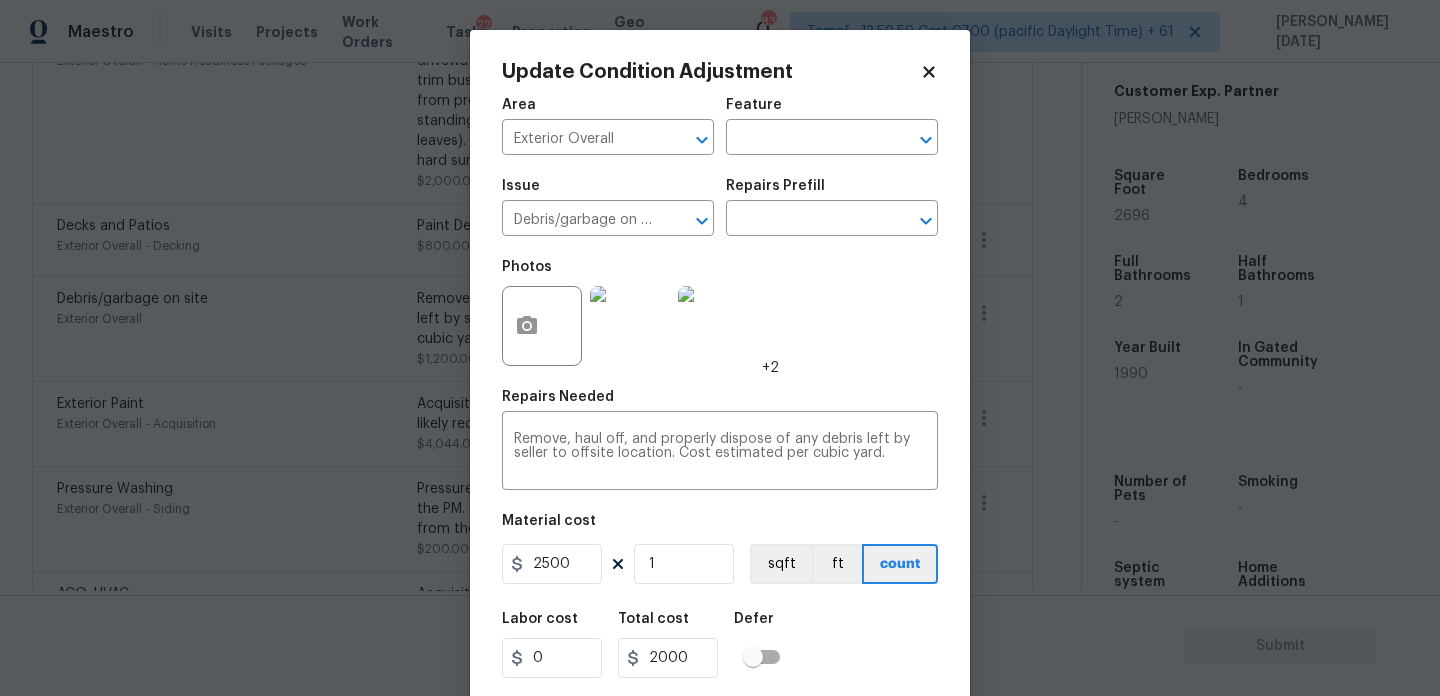 type on "2500" 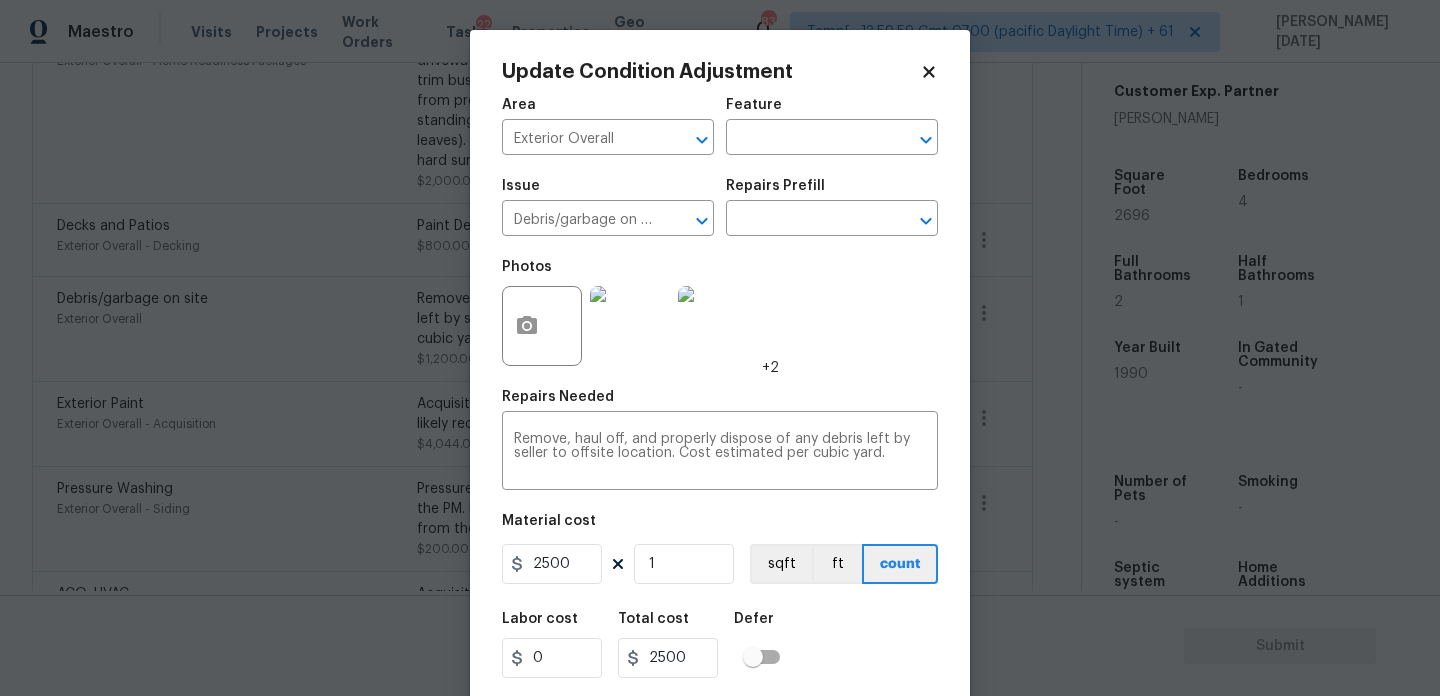 click on "Photos  +2" at bounding box center [720, 313] 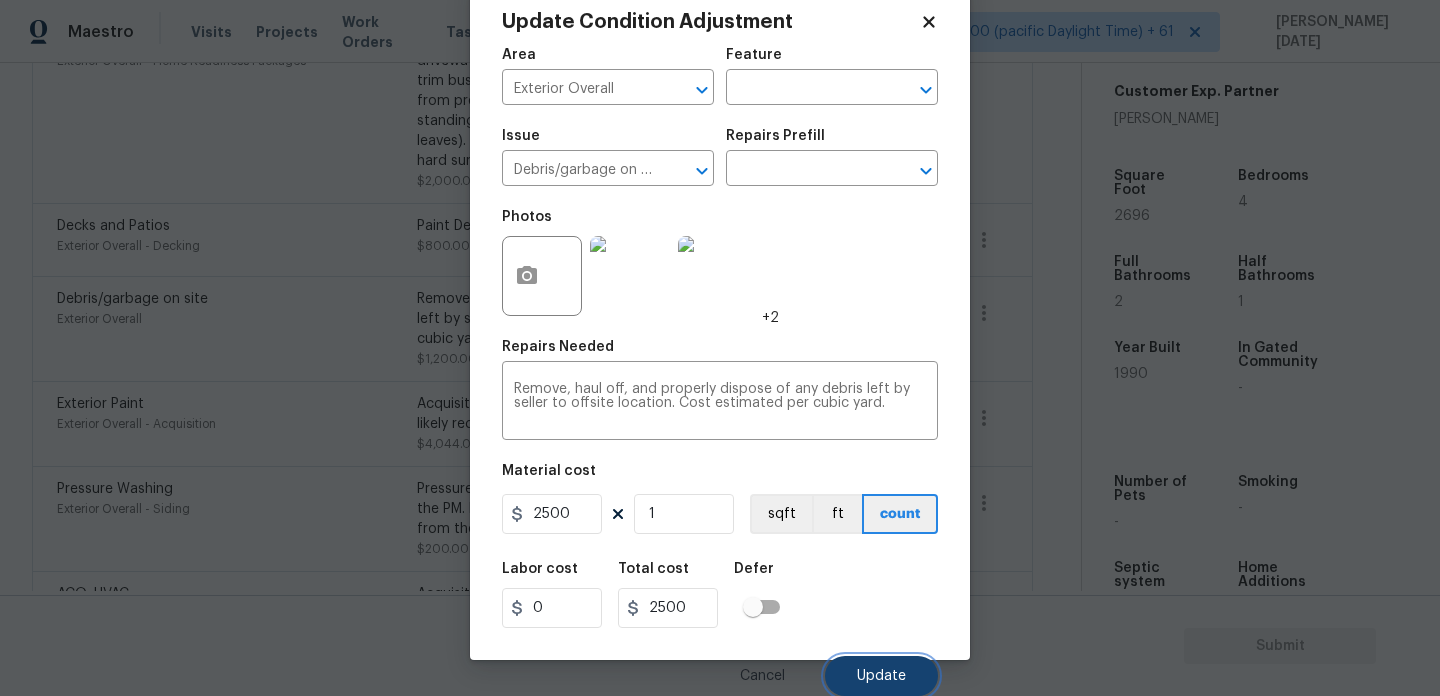 click on "Update" at bounding box center (881, 676) 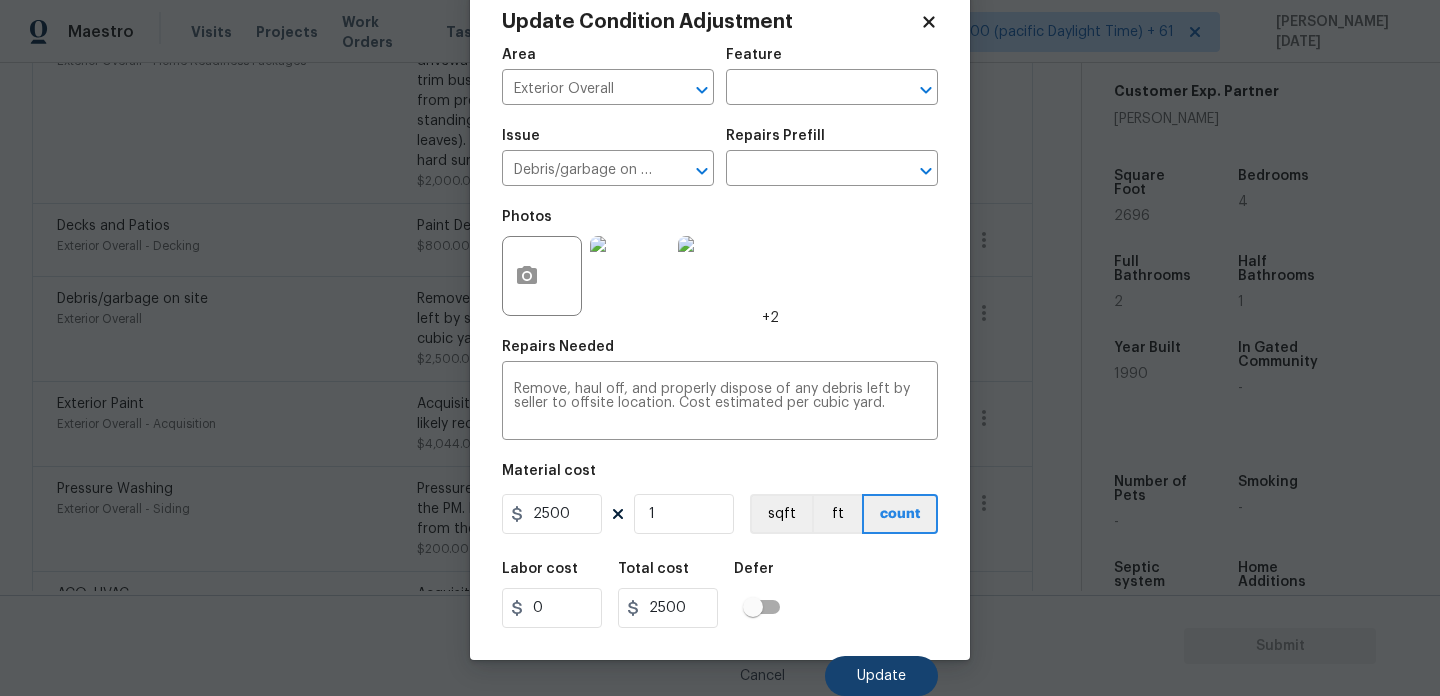 scroll, scrollTop: 693, scrollLeft: 0, axis: vertical 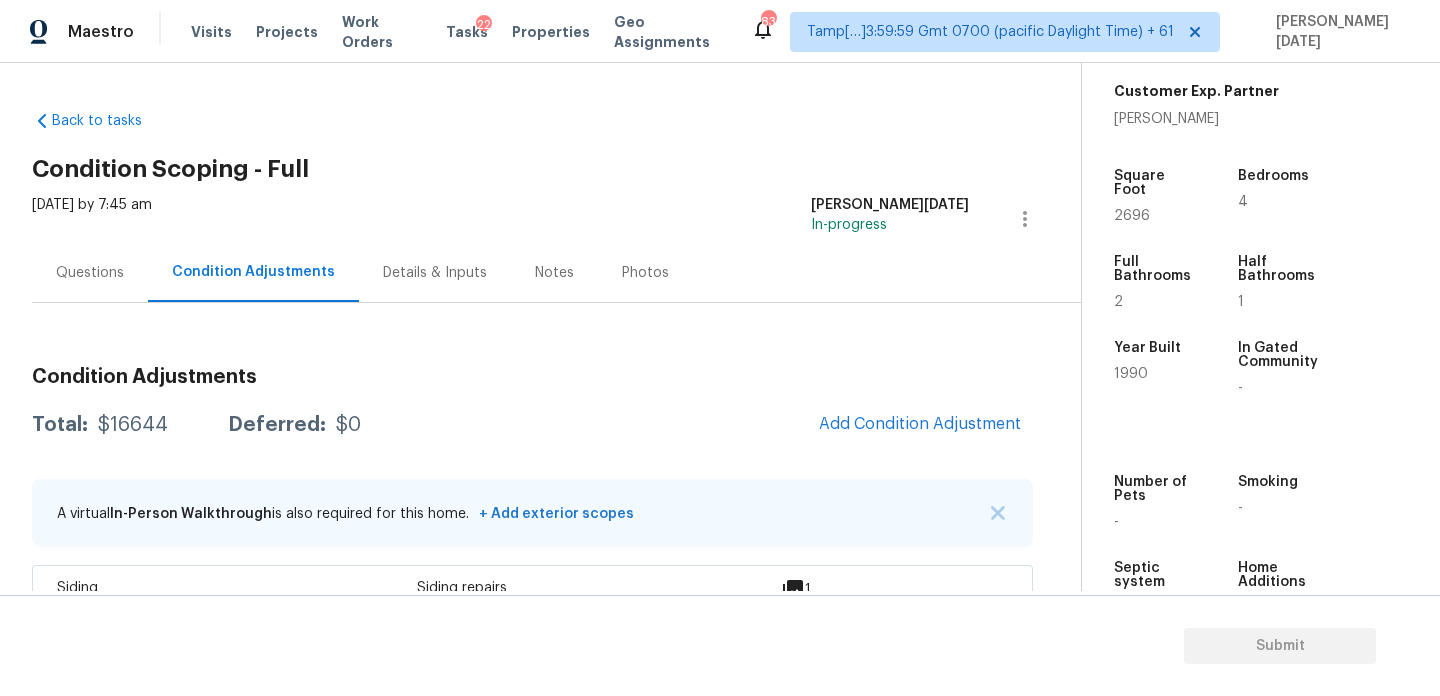 click on "Questions" at bounding box center (90, 272) 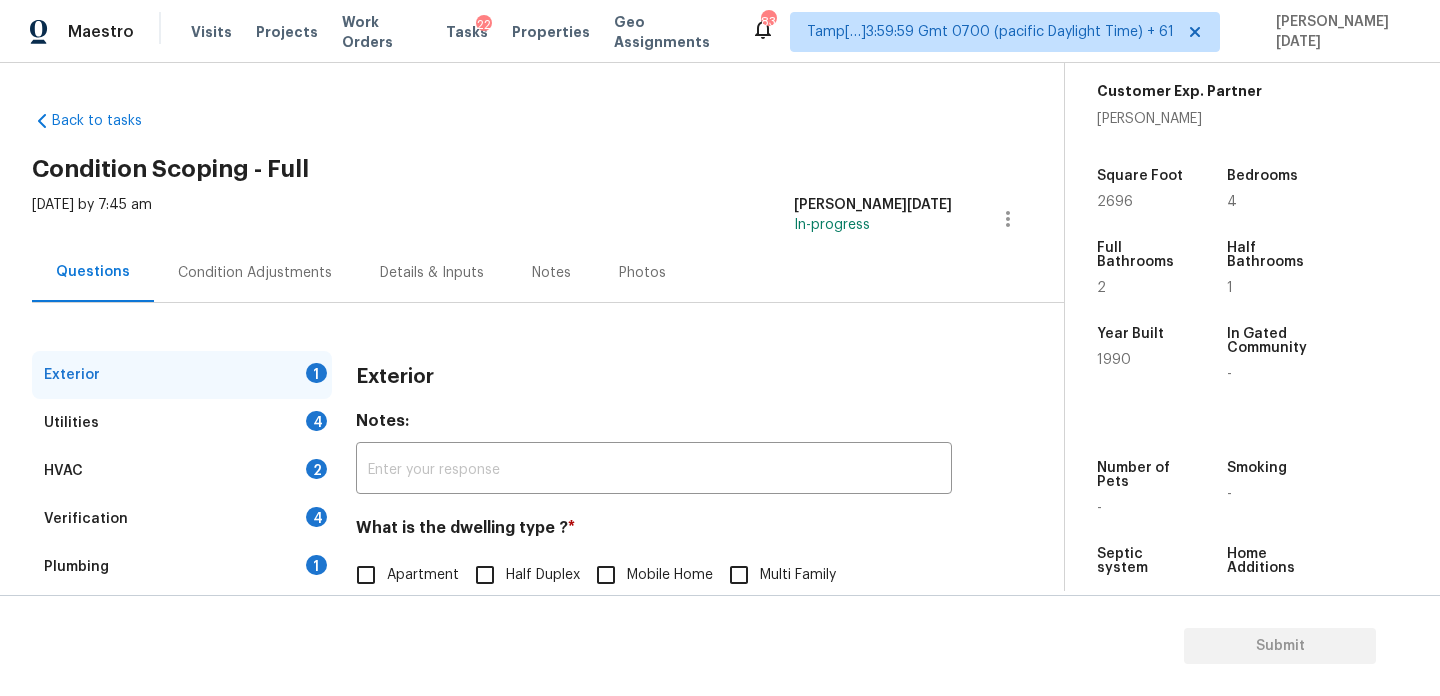 scroll, scrollTop: 267, scrollLeft: 0, axis: vertical 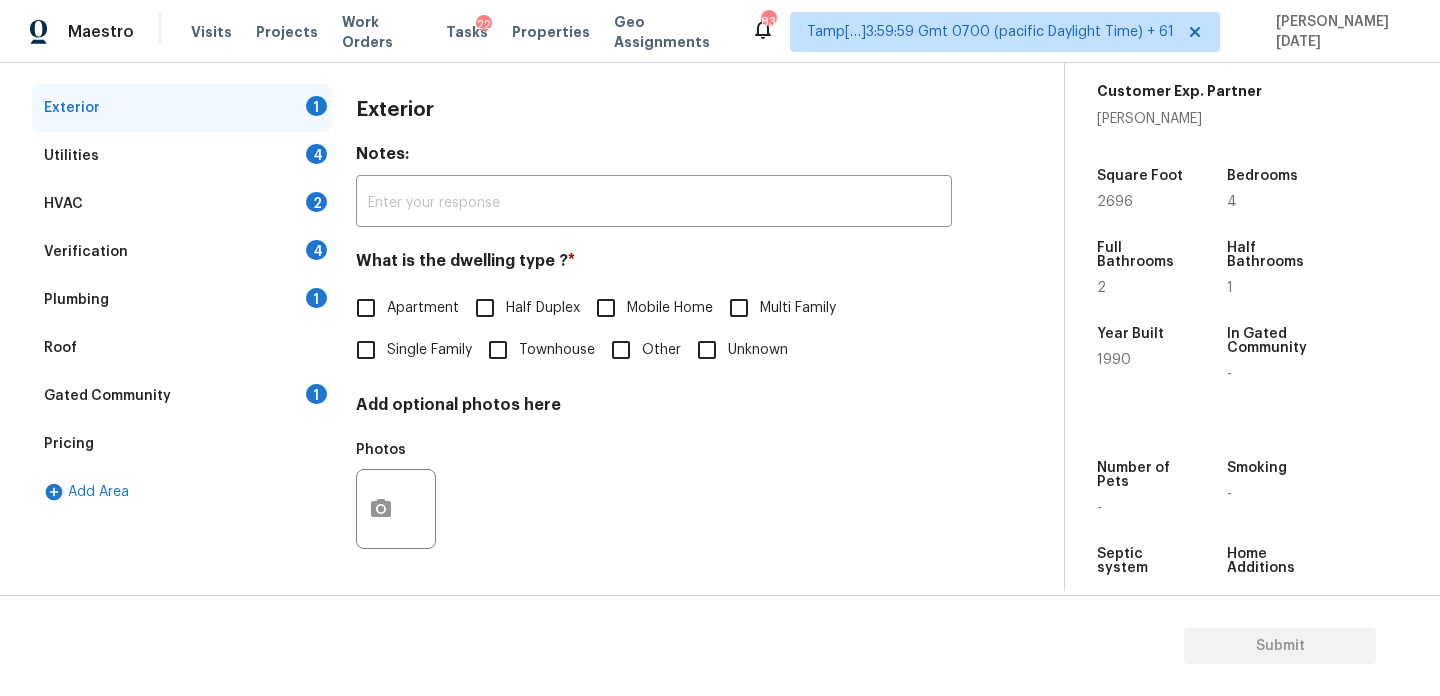 click on "Single Family" at bounding box center [366, 350] 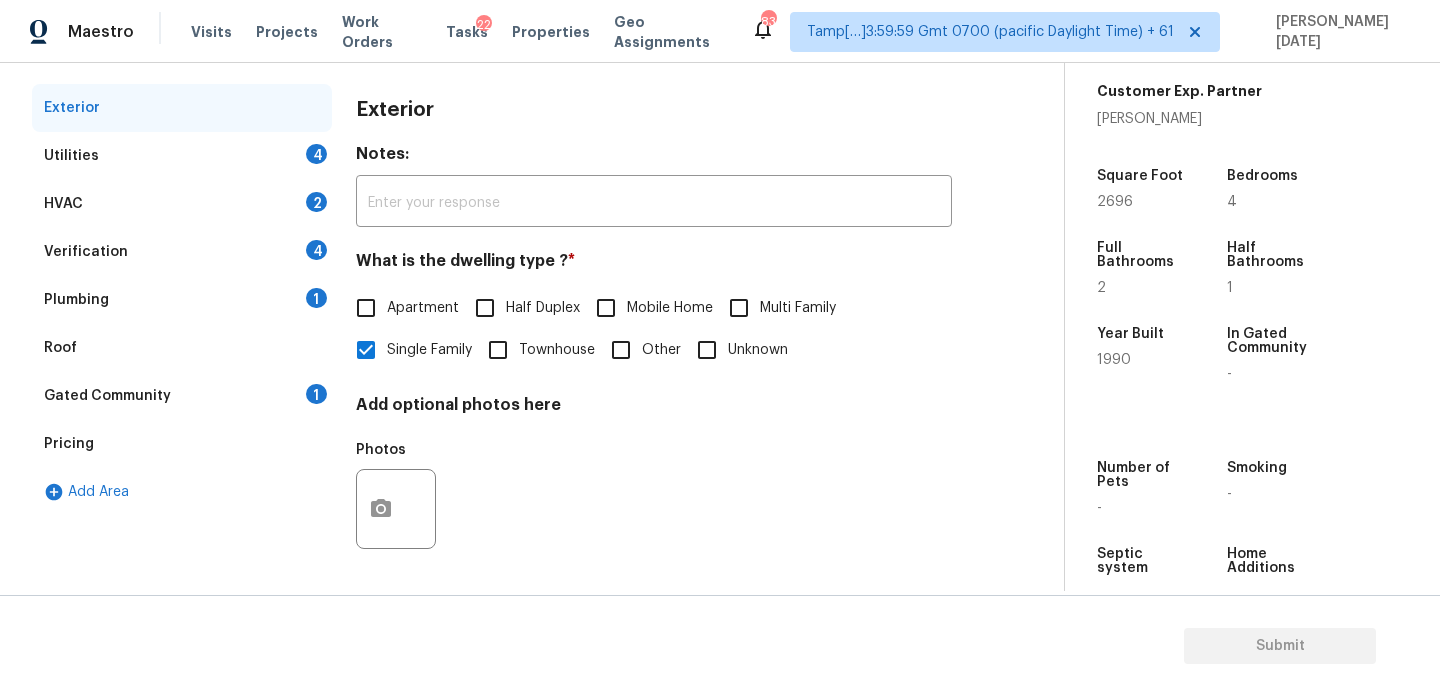 click on "Pricing" at bounding box center [182, 444] 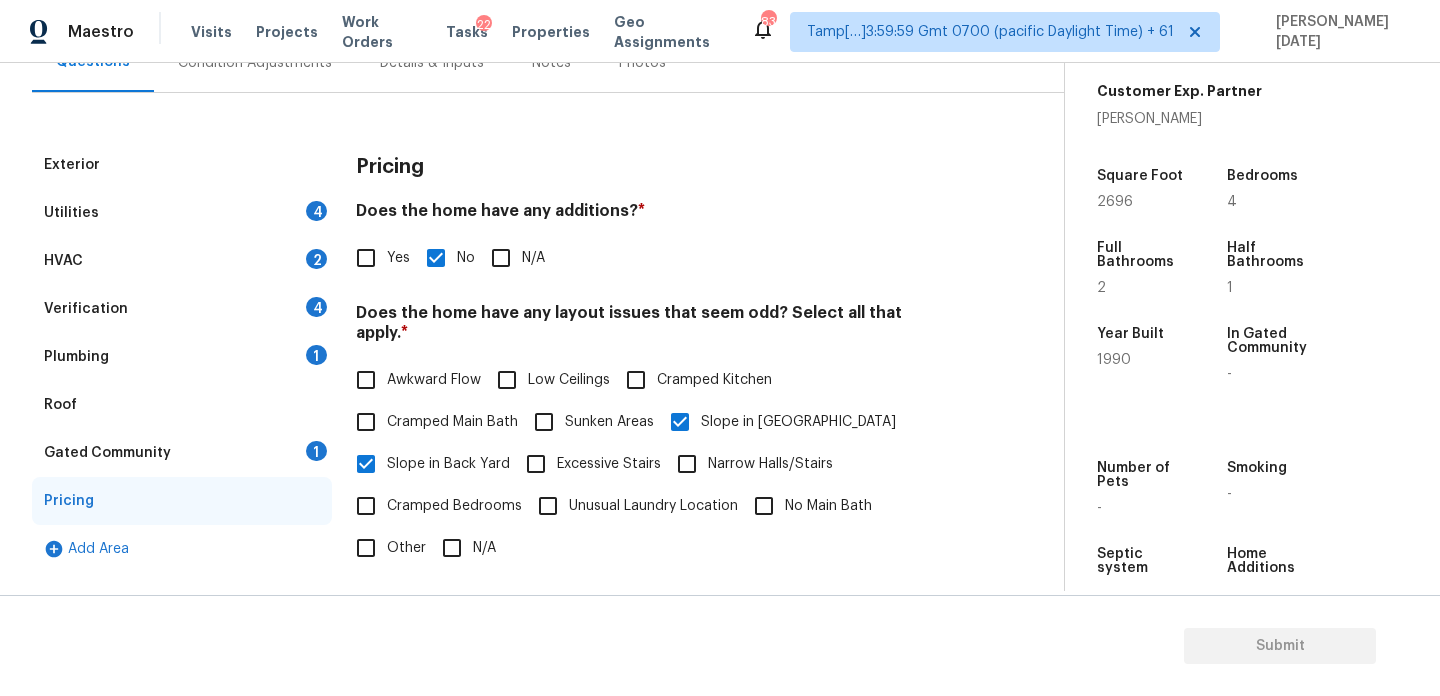 scroll, scrollTop: 209, scrollLeft: 0, axis: vertical 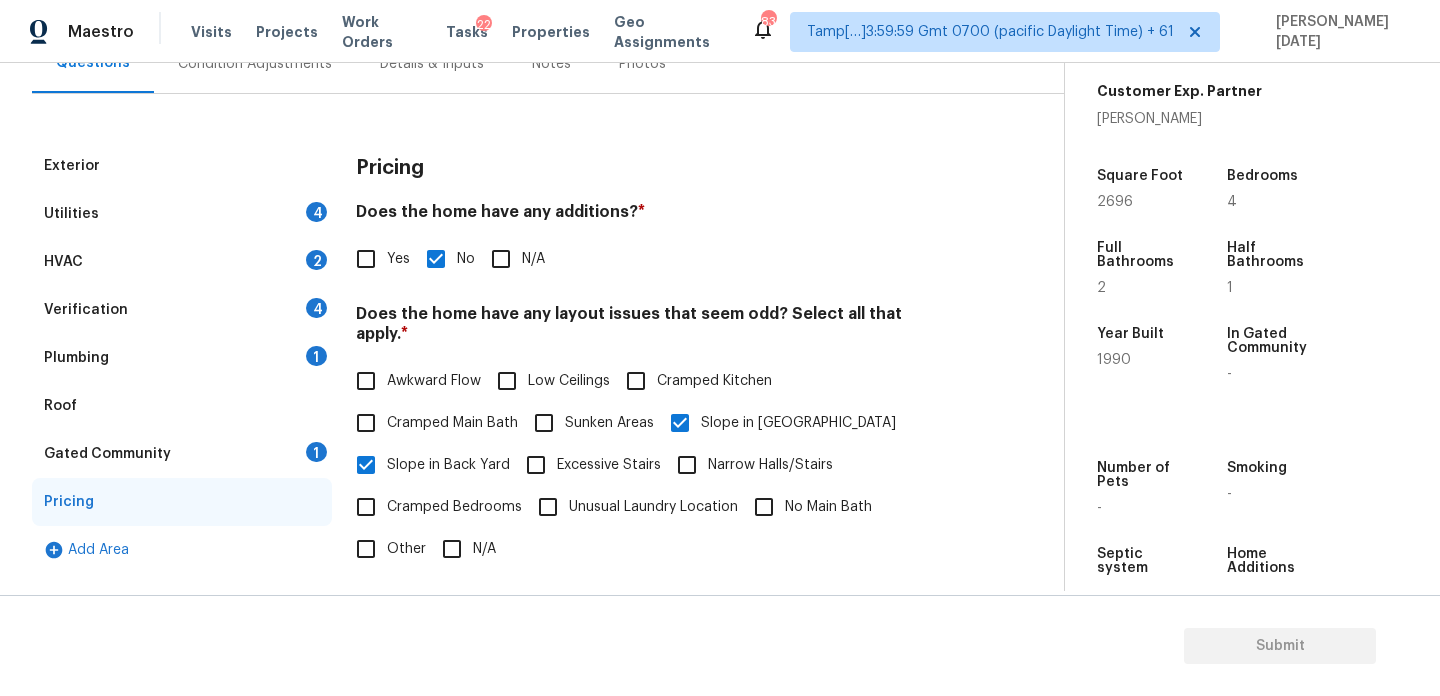 click on "Yes" at bounding box center [366, 259] 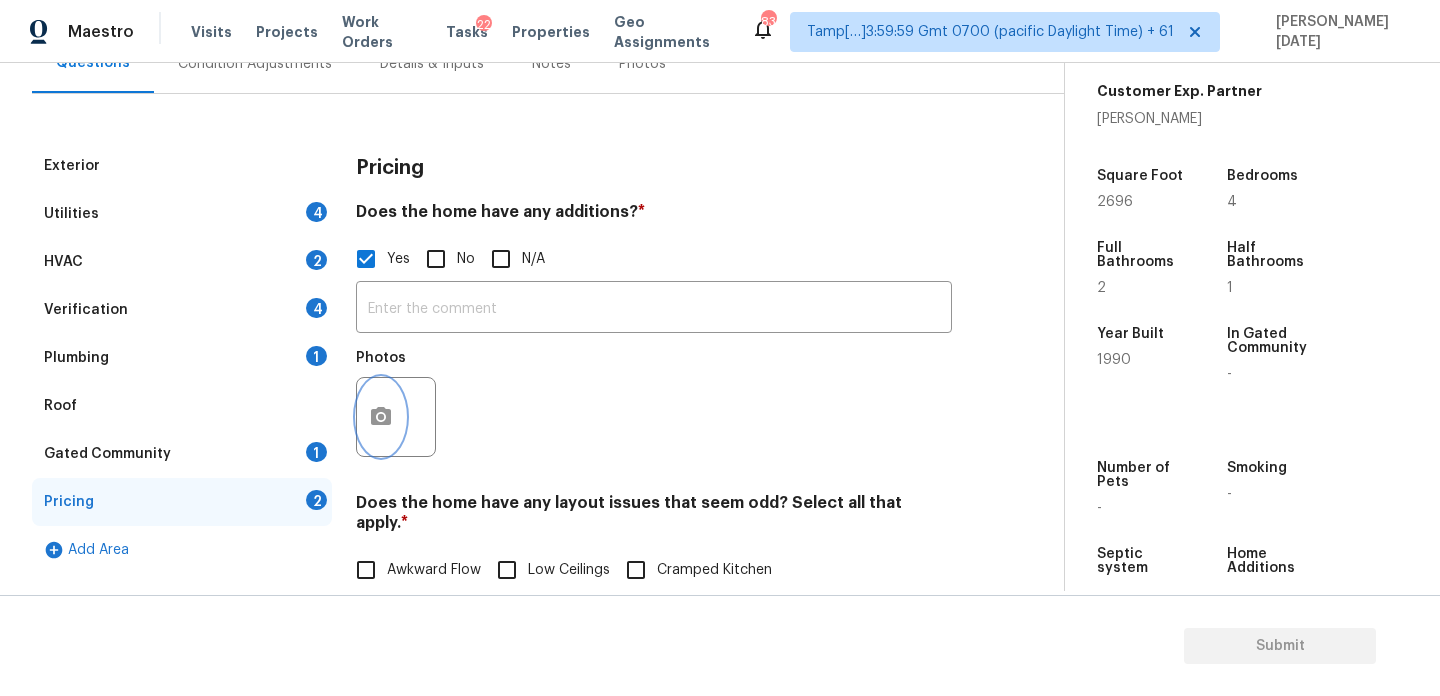 click at bounding box center (381, 417) 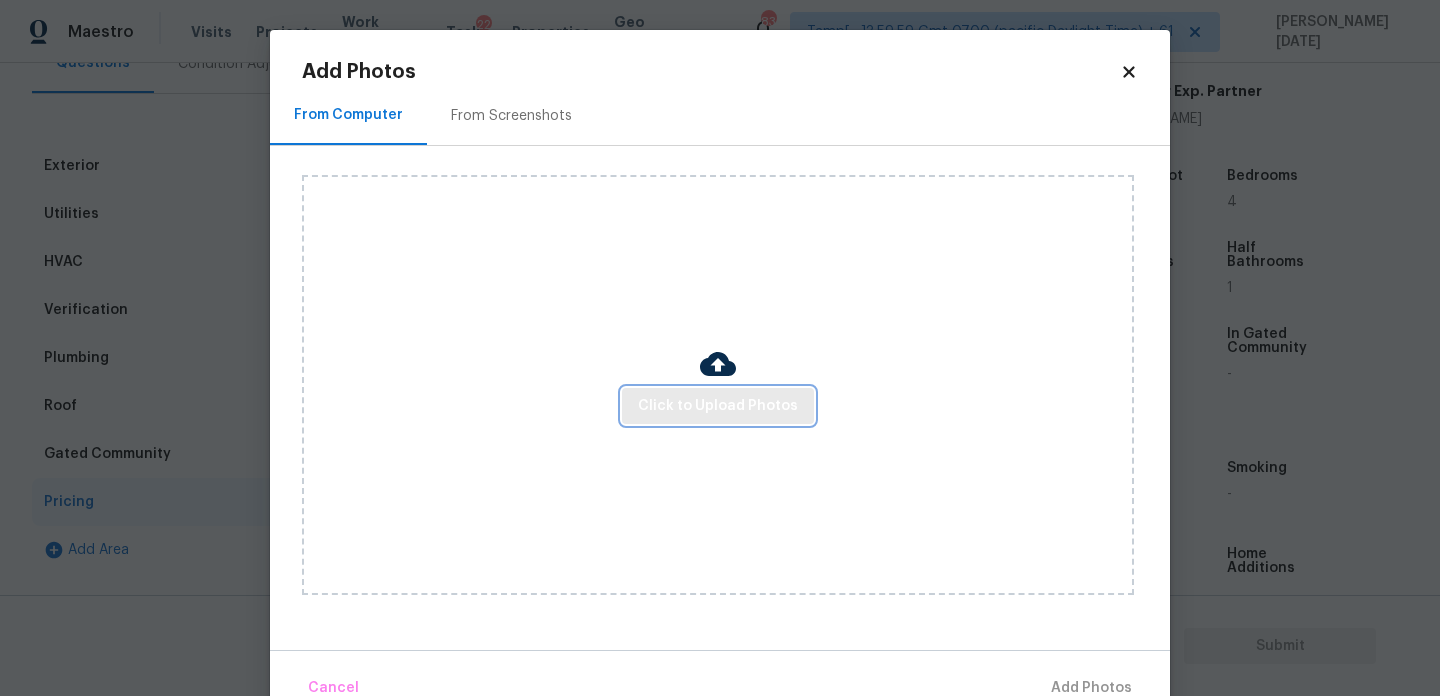 click on "Click to Upload Photos" at bounding box center [718, 406] 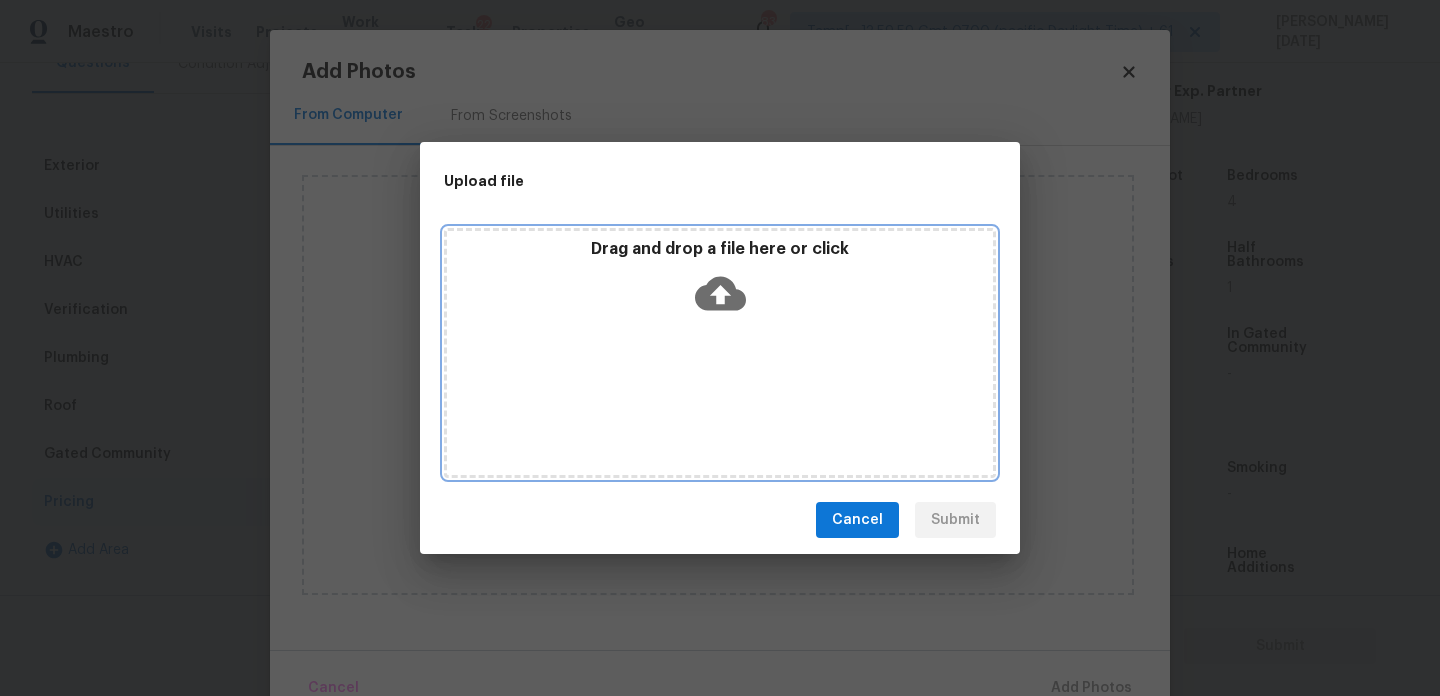 click on "Drag and drop a file here or click" at bounding box center [720, 353] 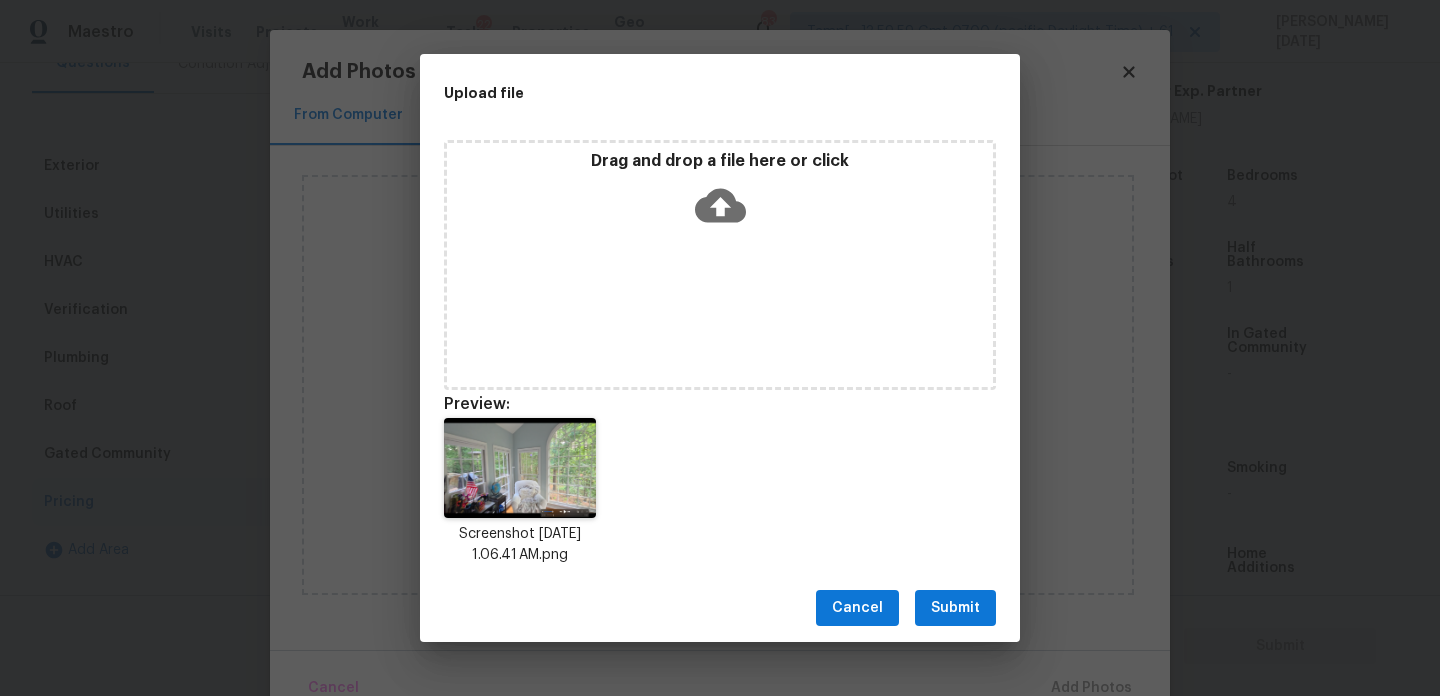 click on "Submit" at bounding box center (955, 608) 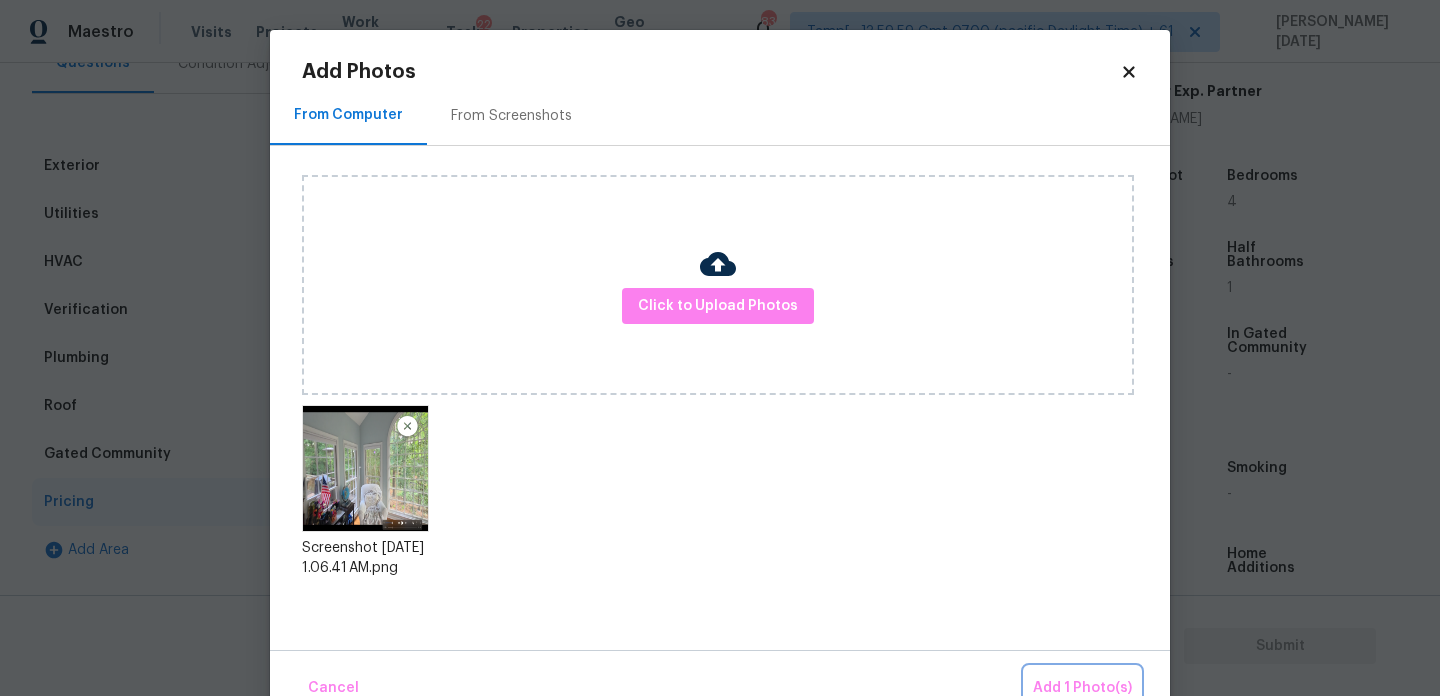click on "Add 1 Photo(s)" at bounding box center [1082, 688] 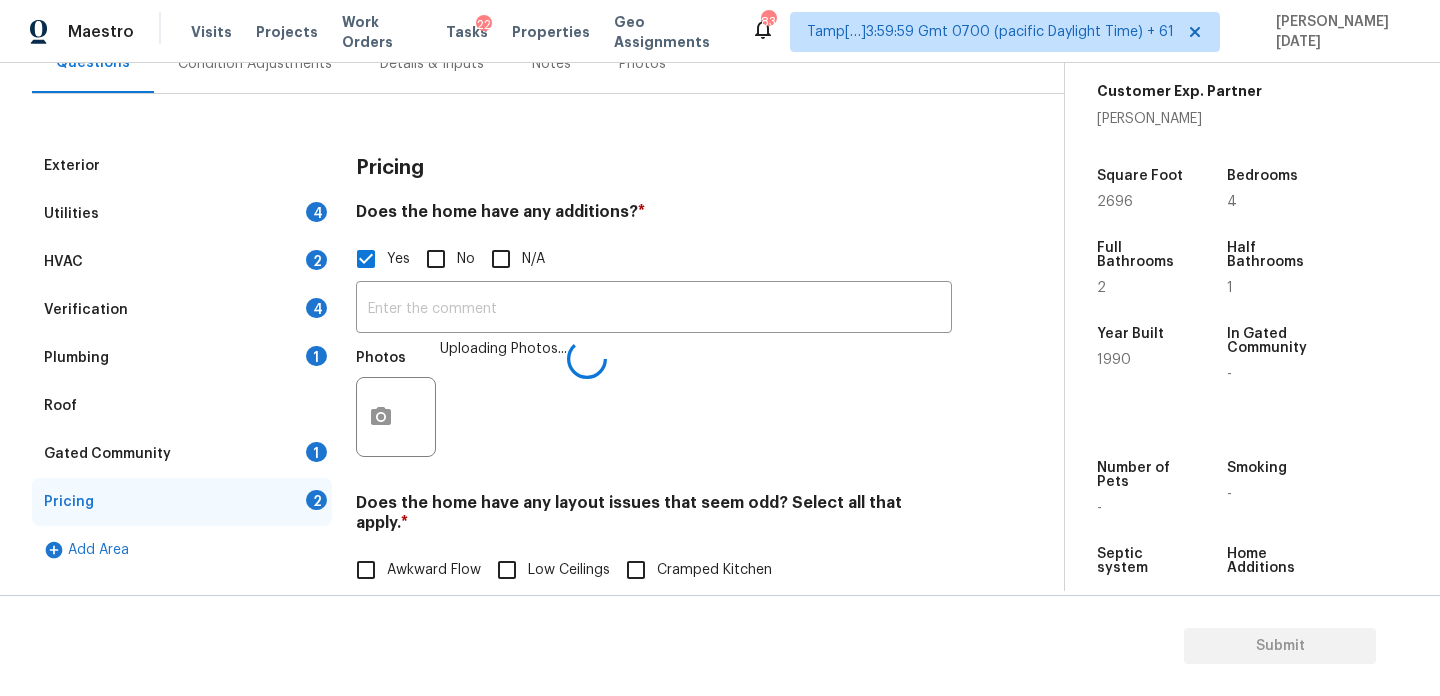 type 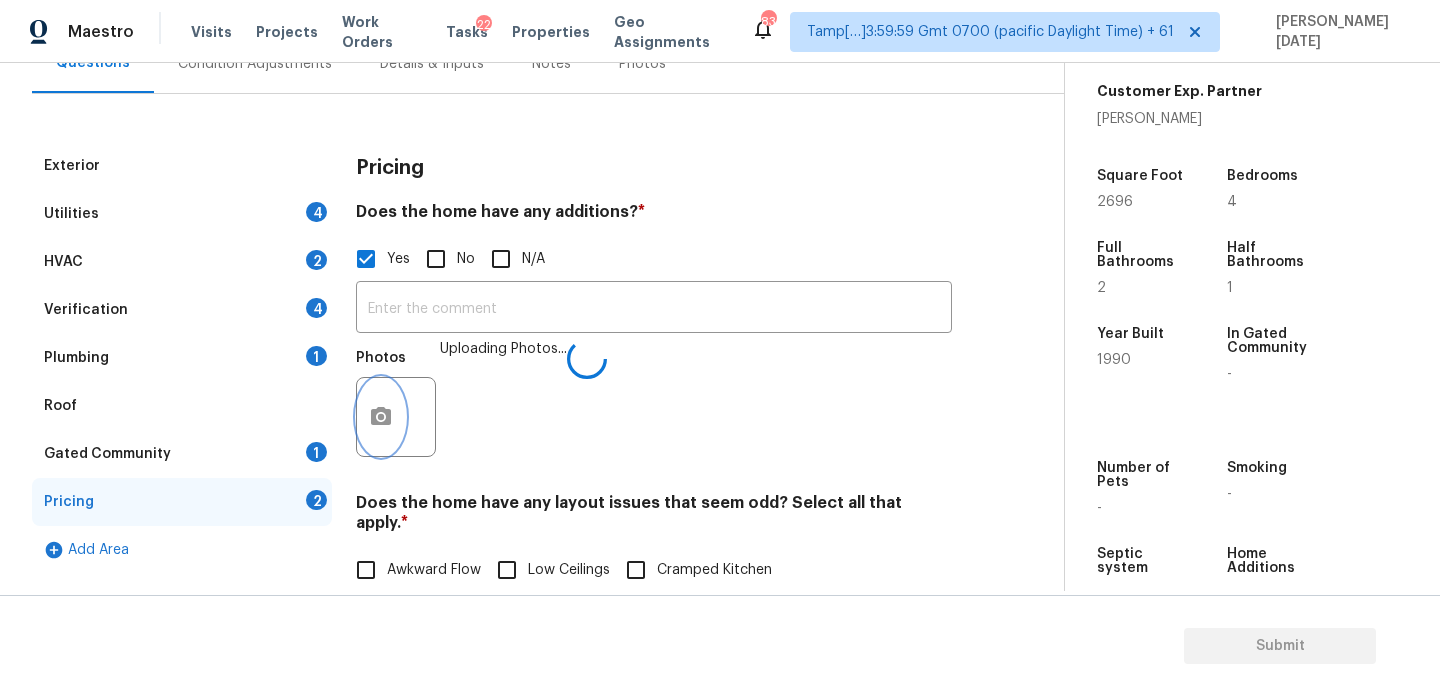 type 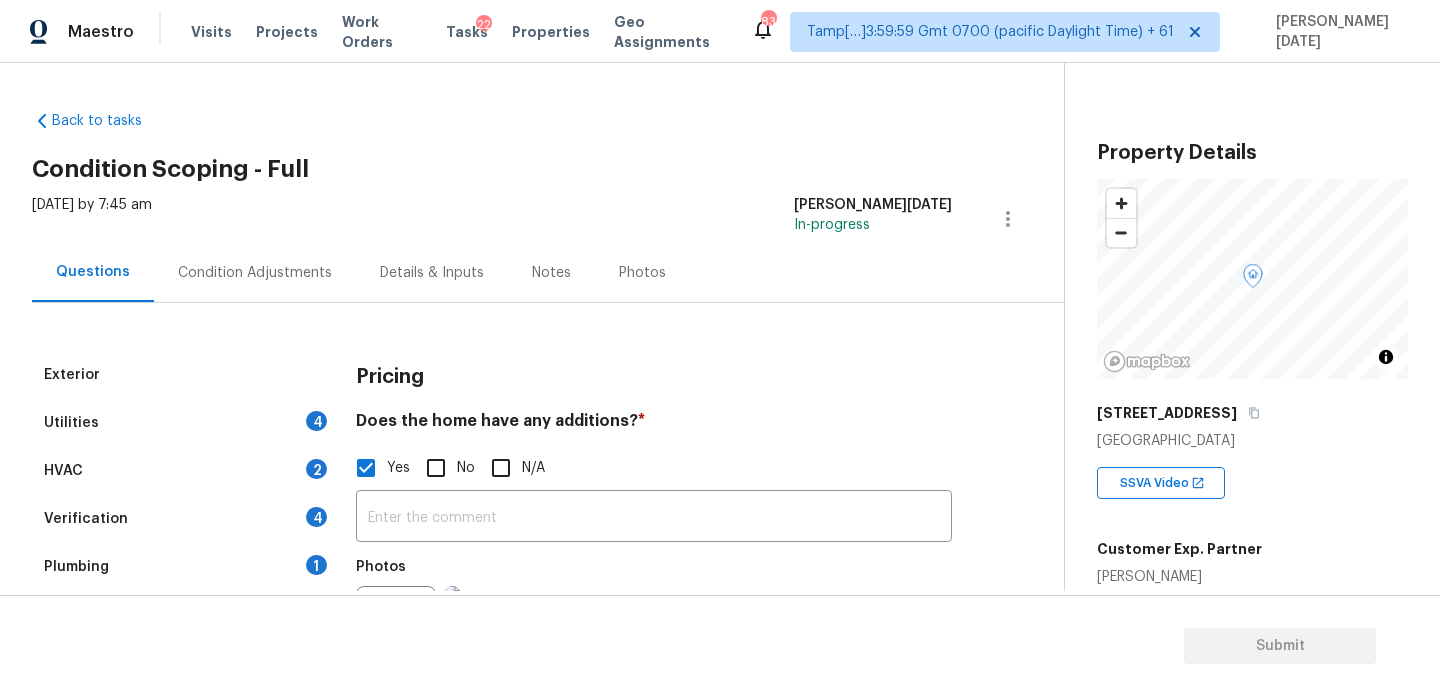 scroll, scrollTop: 0, scrollLeft: 0, axis: both 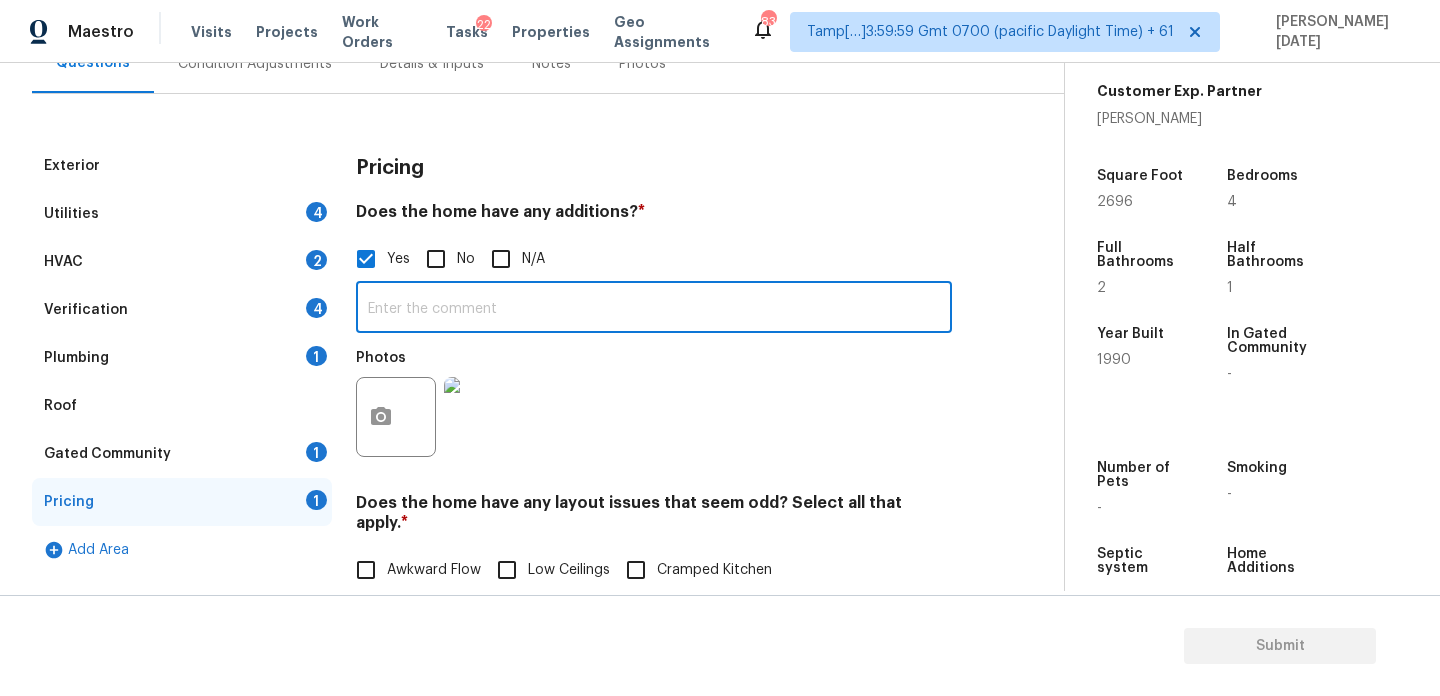 click at bounding box center (654, 309) 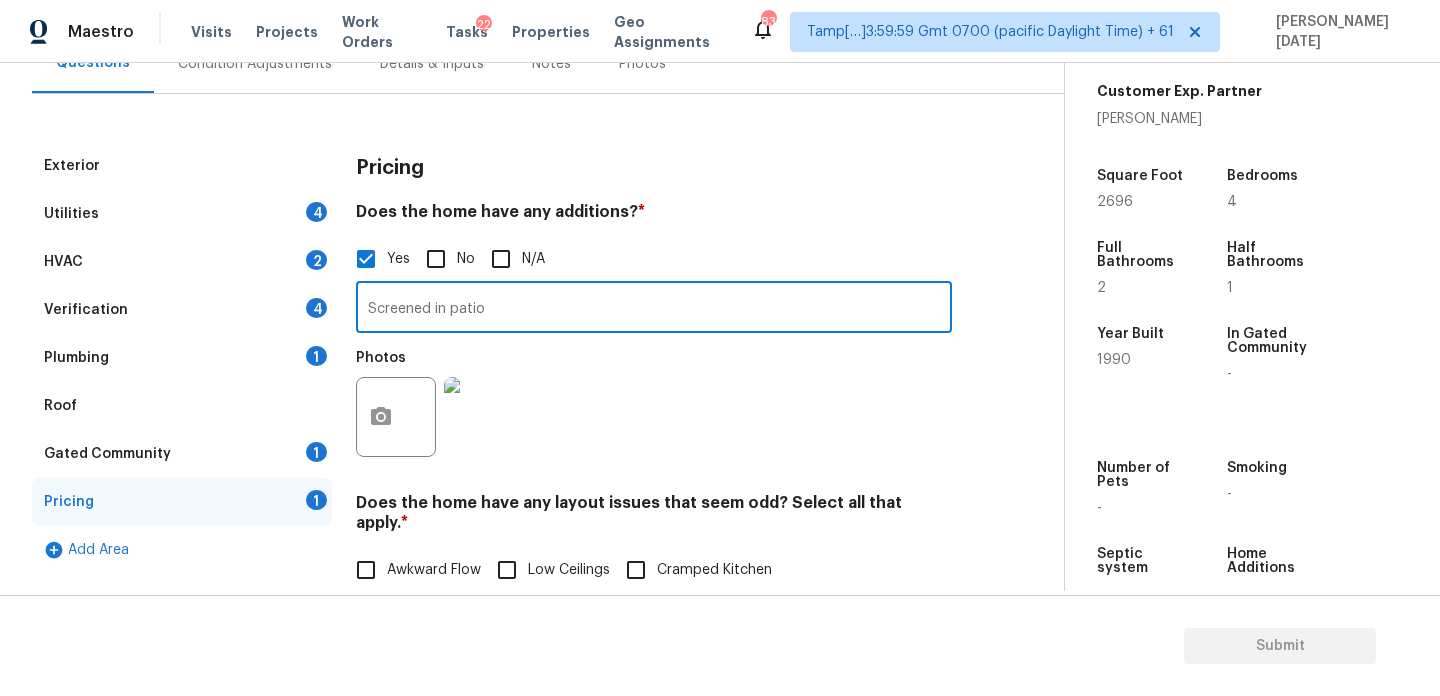 type on "Screened in patio" 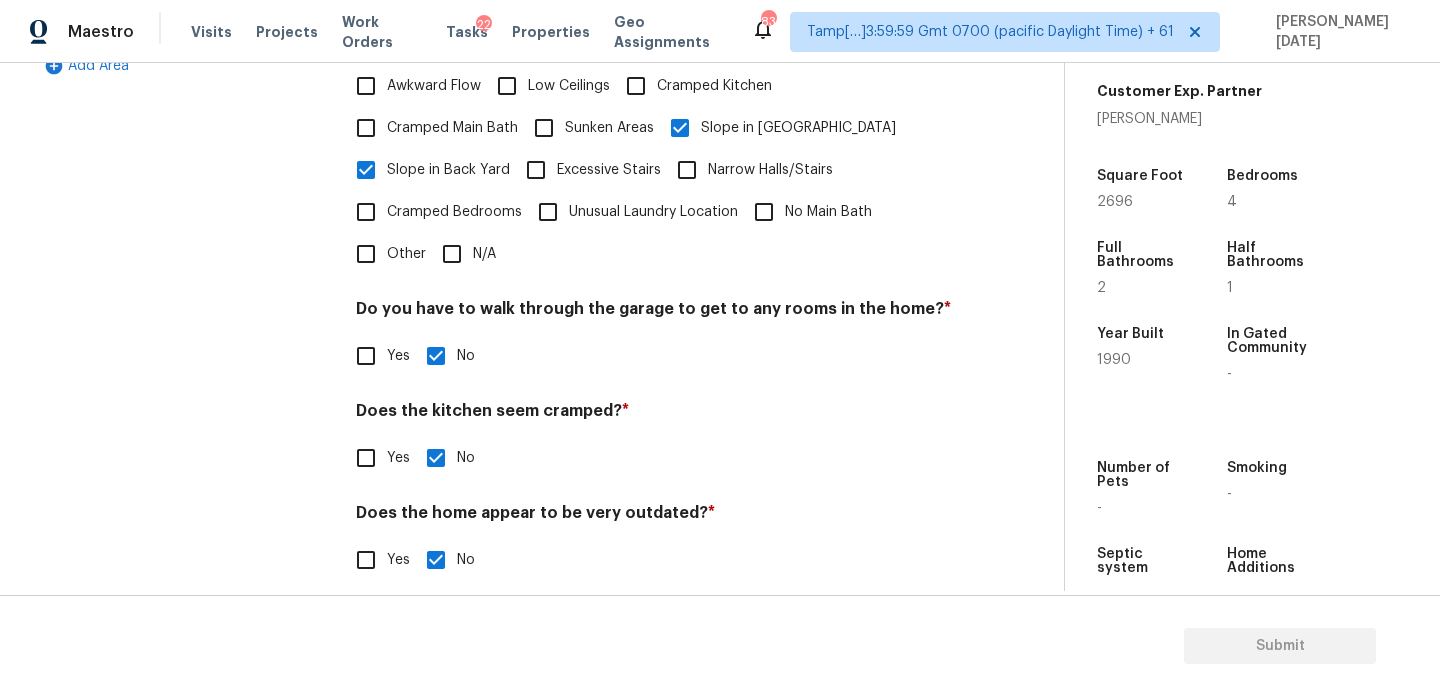 scroll, scrollTop: 0, scrollLeft: 0, axis: both 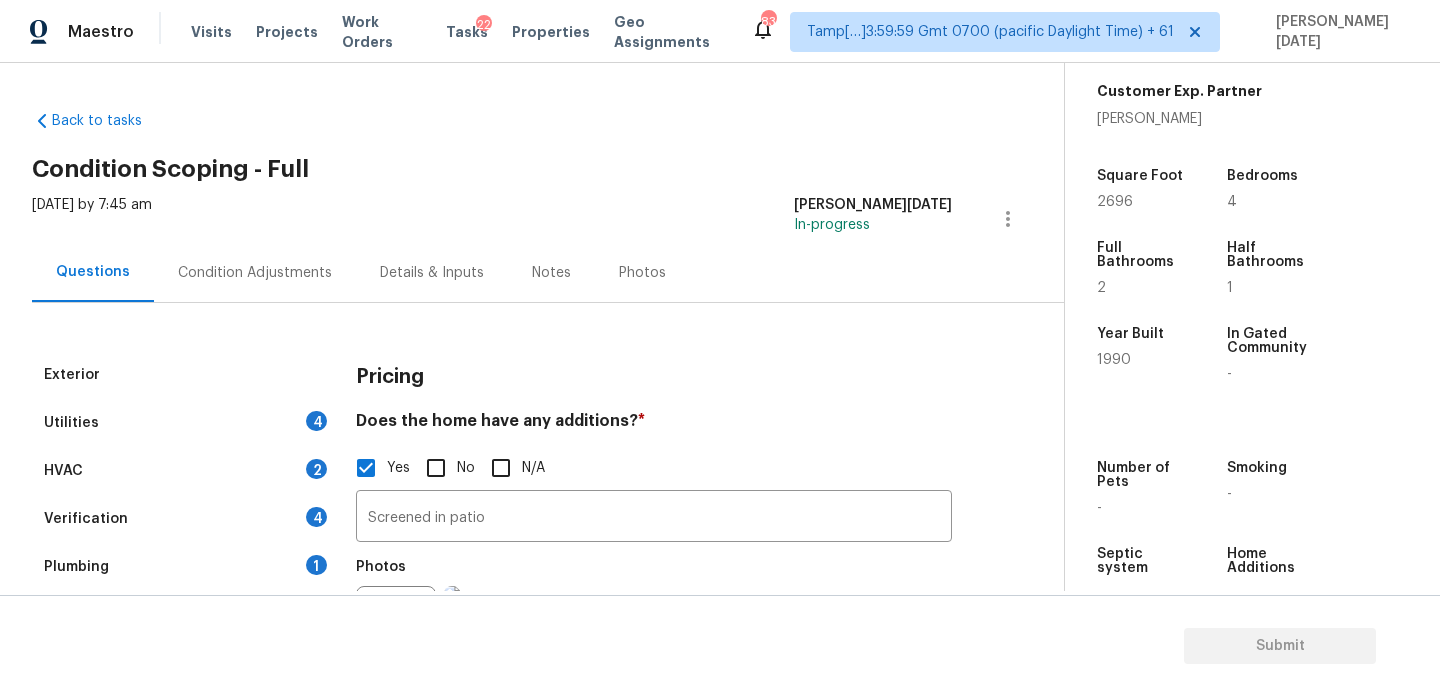 click on "Condition Adjustments" at bounding box center [255, 272] 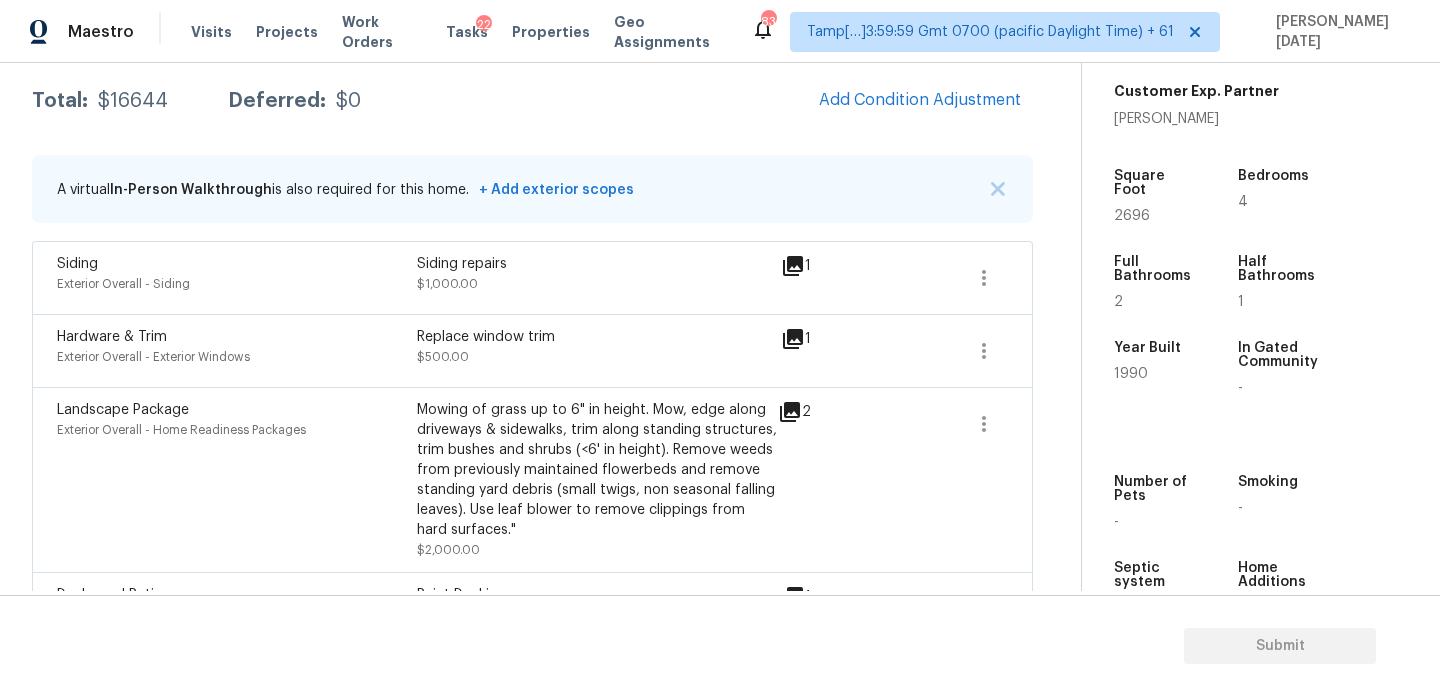 scroll, scrollTop: 241, scrollLeft: 0, axis: vertical 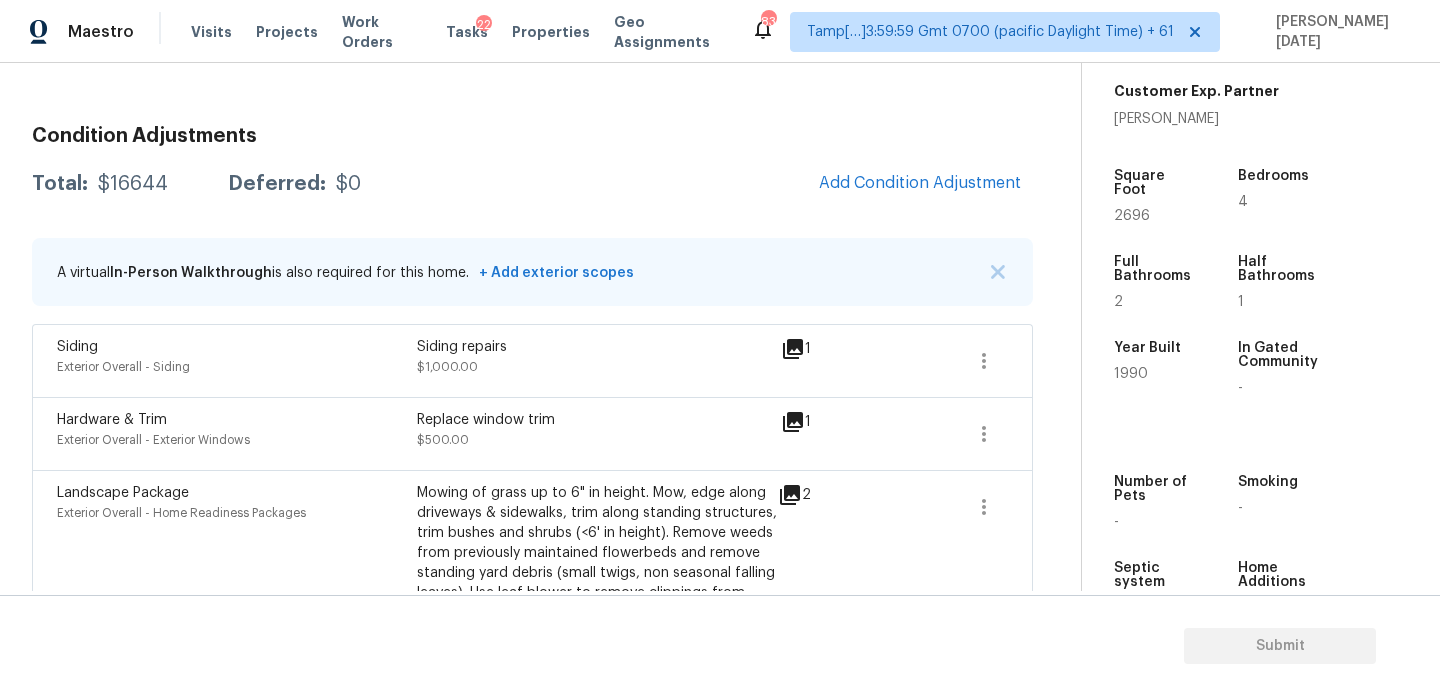 click on "2696" at bounding box center [1132, 216] 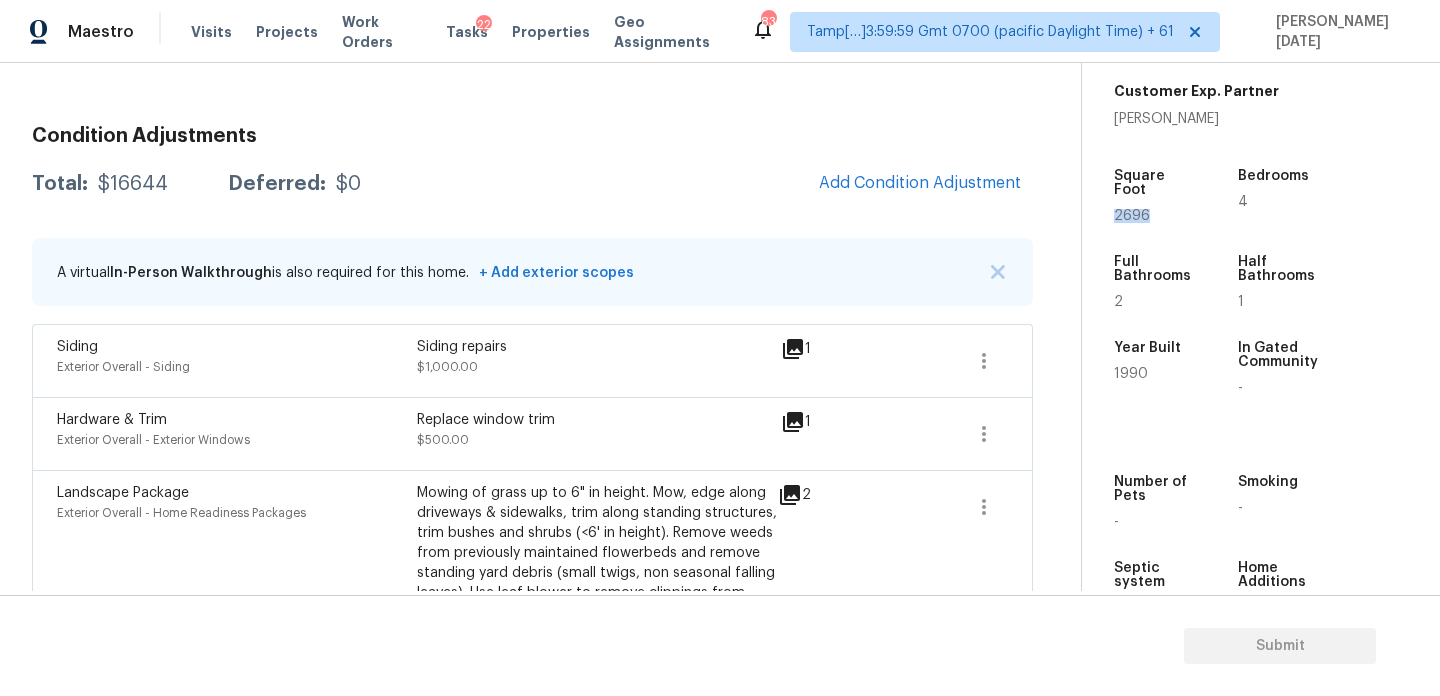 copy on "2696" 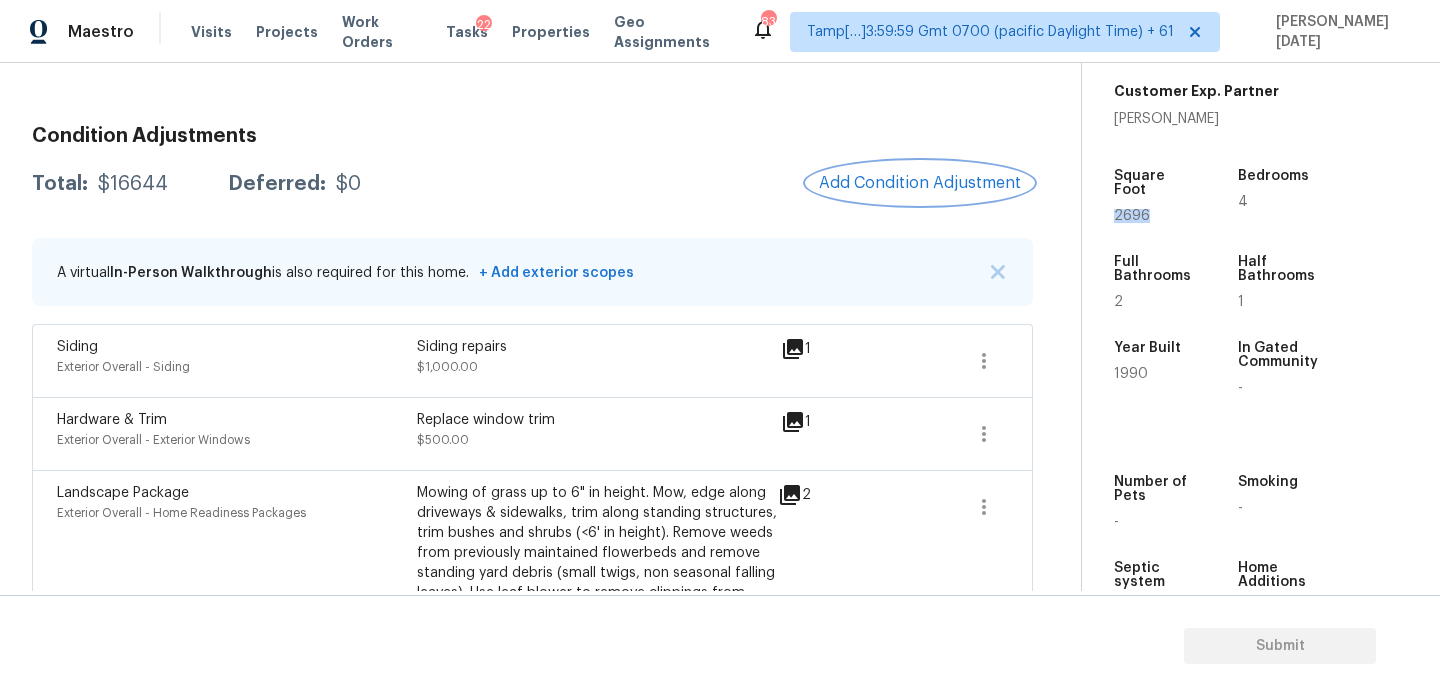 click on "Add Condition Adjustment" at bounding box center (920, 183) 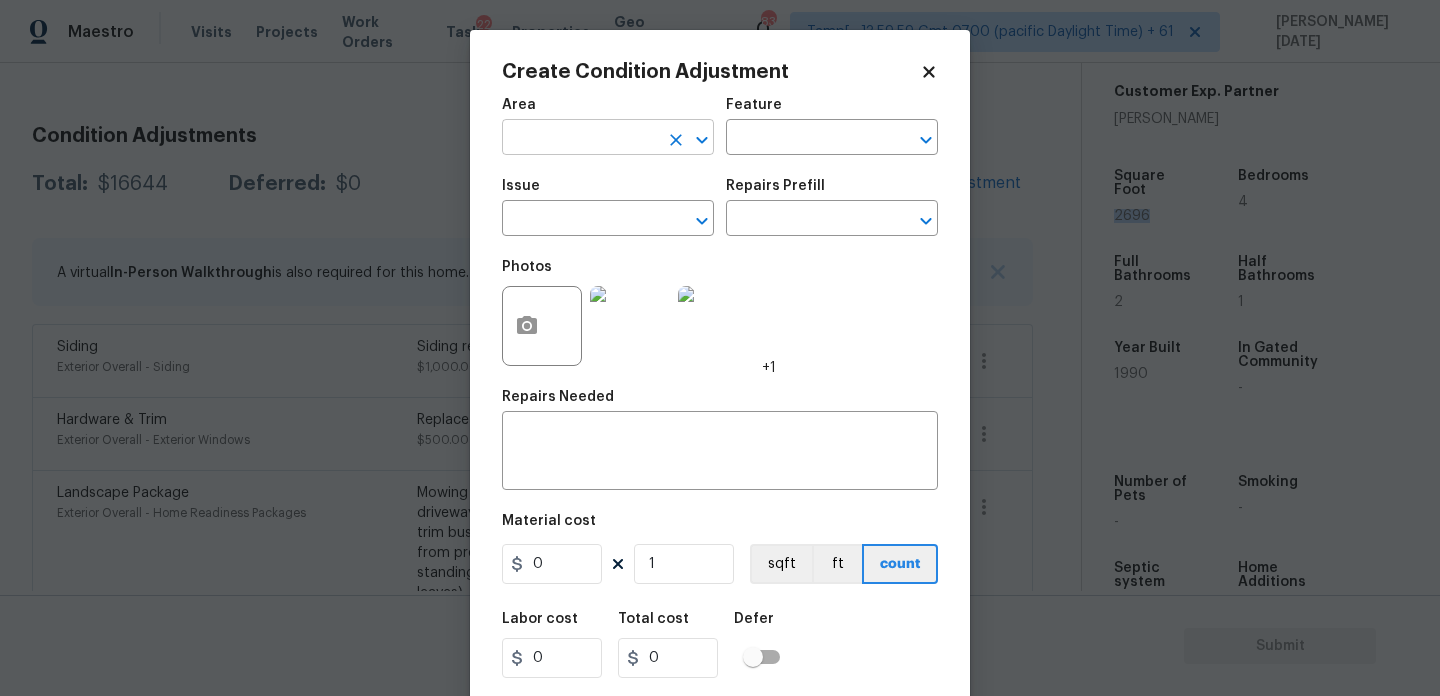click at bounding box center [580, 139] 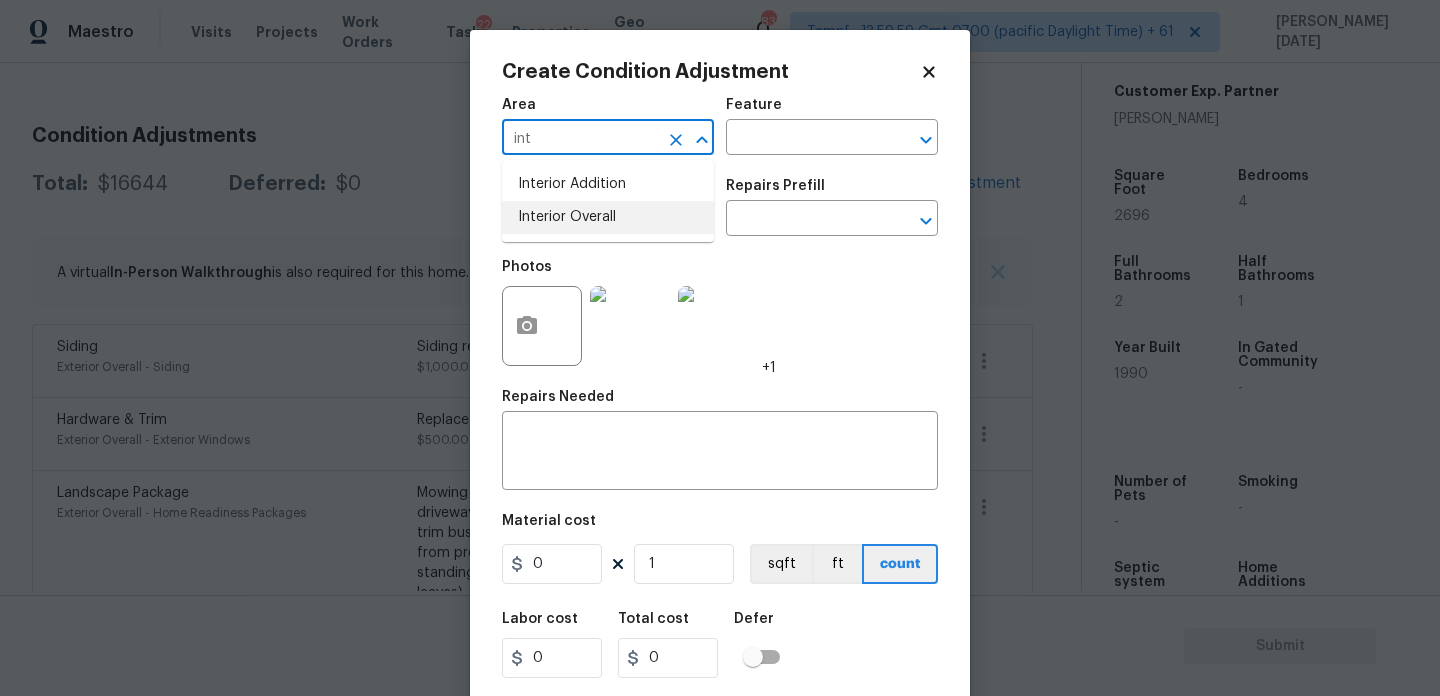click on "Interior Overall" at bounding box center (608, 217) 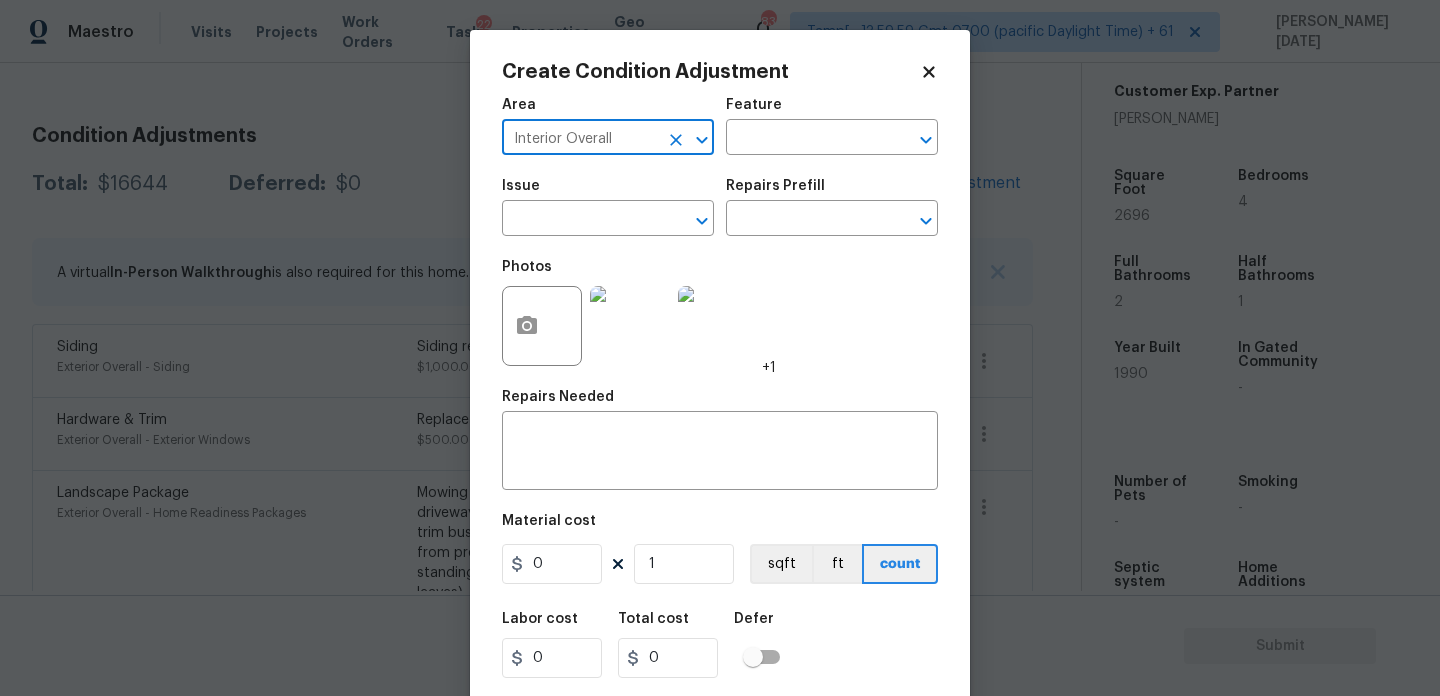 type on "Interior Overall" 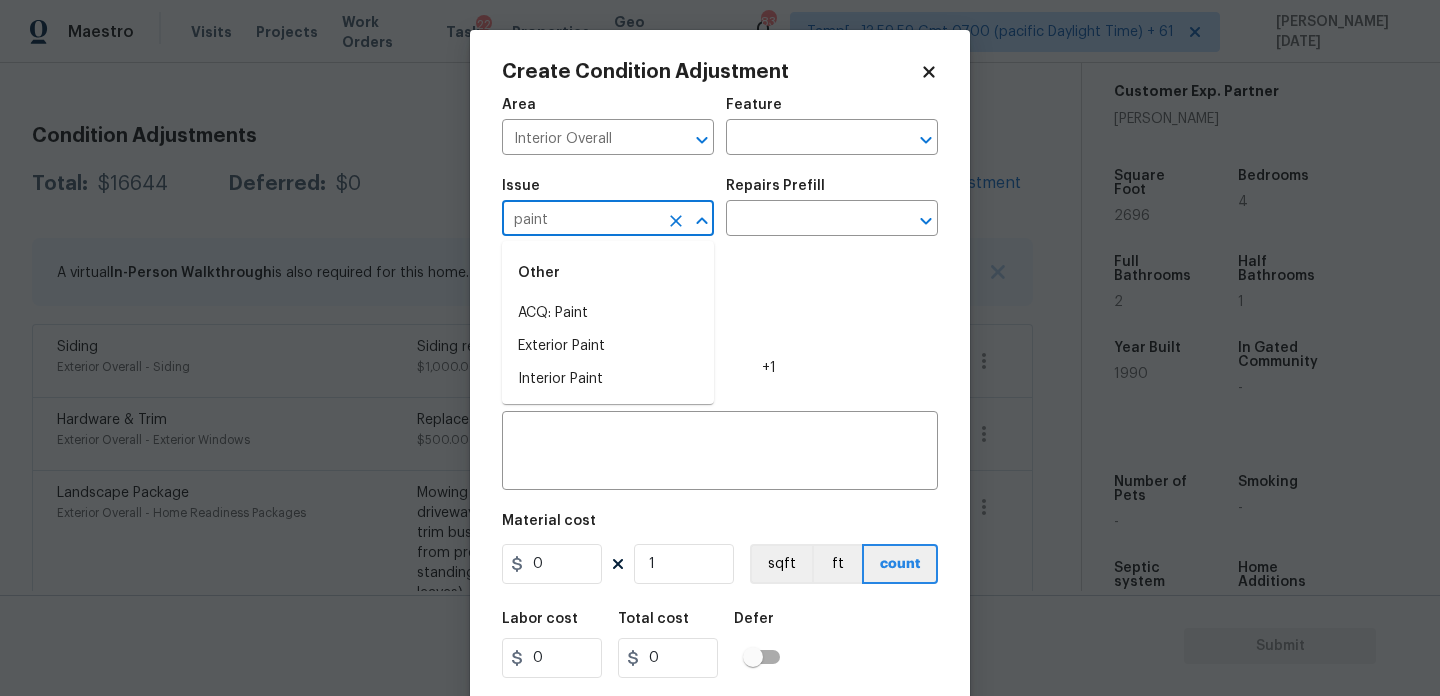 click on "ACQ: Paint" at bounding box center (608, 313) 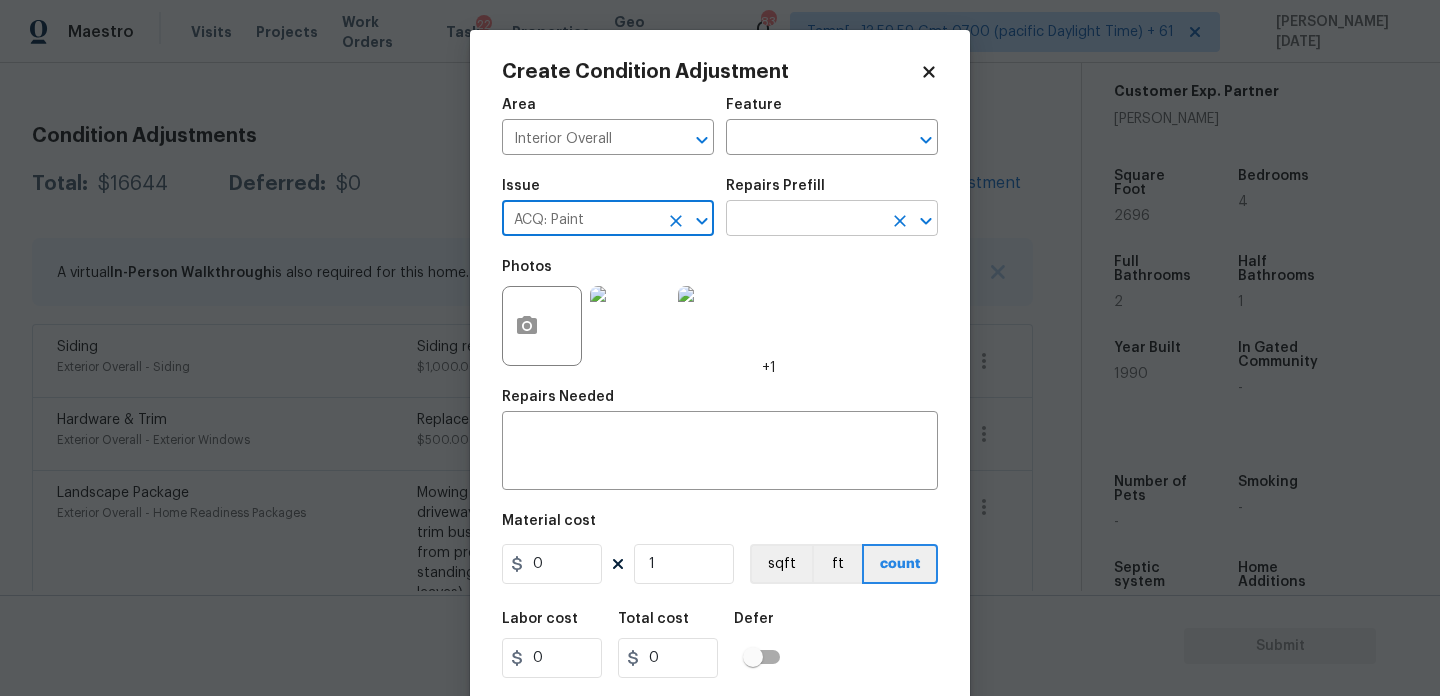 type on "ACQ: Paint" 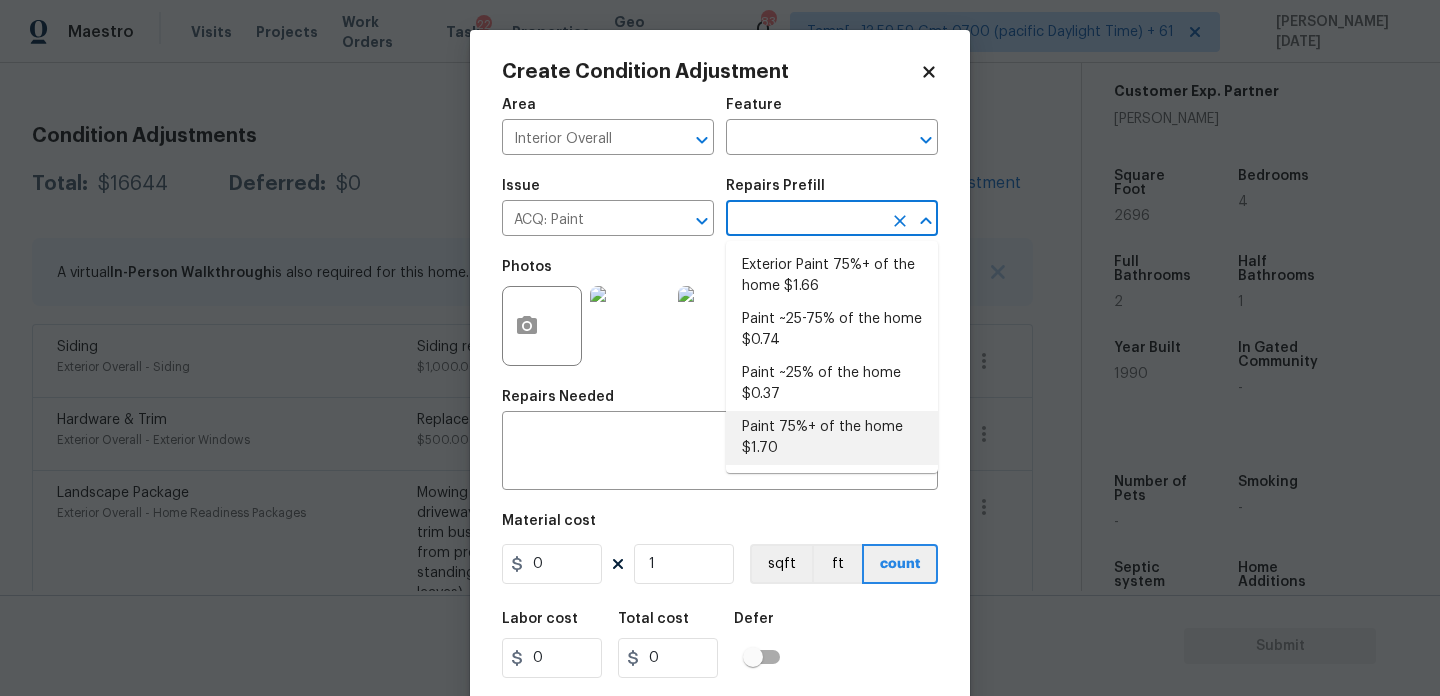 click on "Paint 75%+ of the home $1.70" at bounding box center (832, 438) 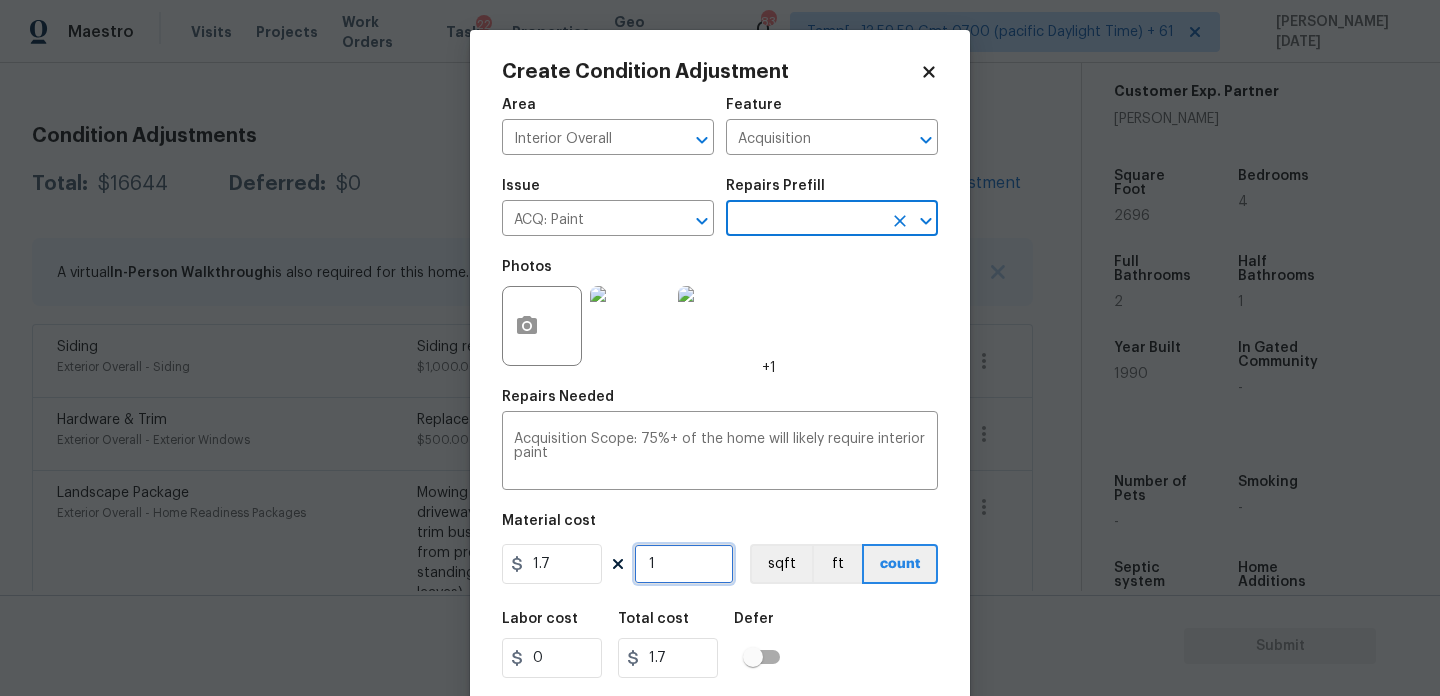click on "1" at bounding box center (684, 564) 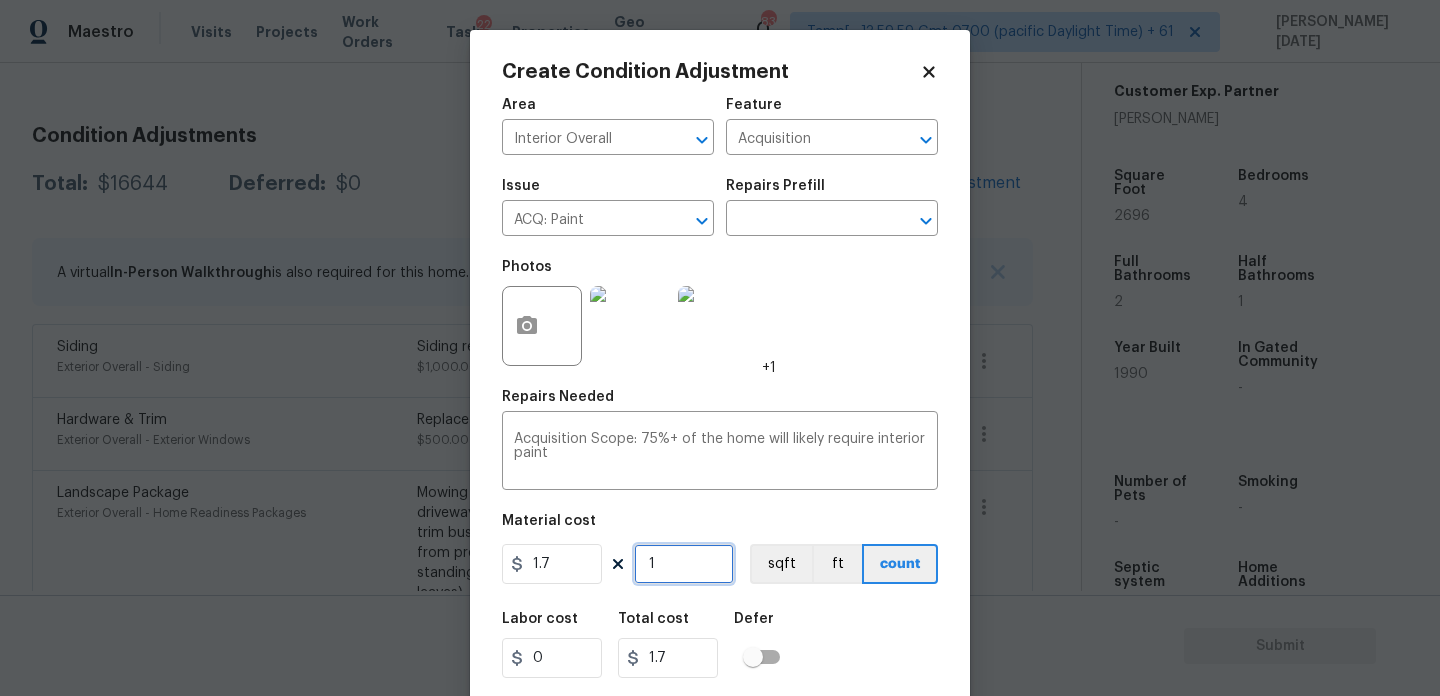type on "0" 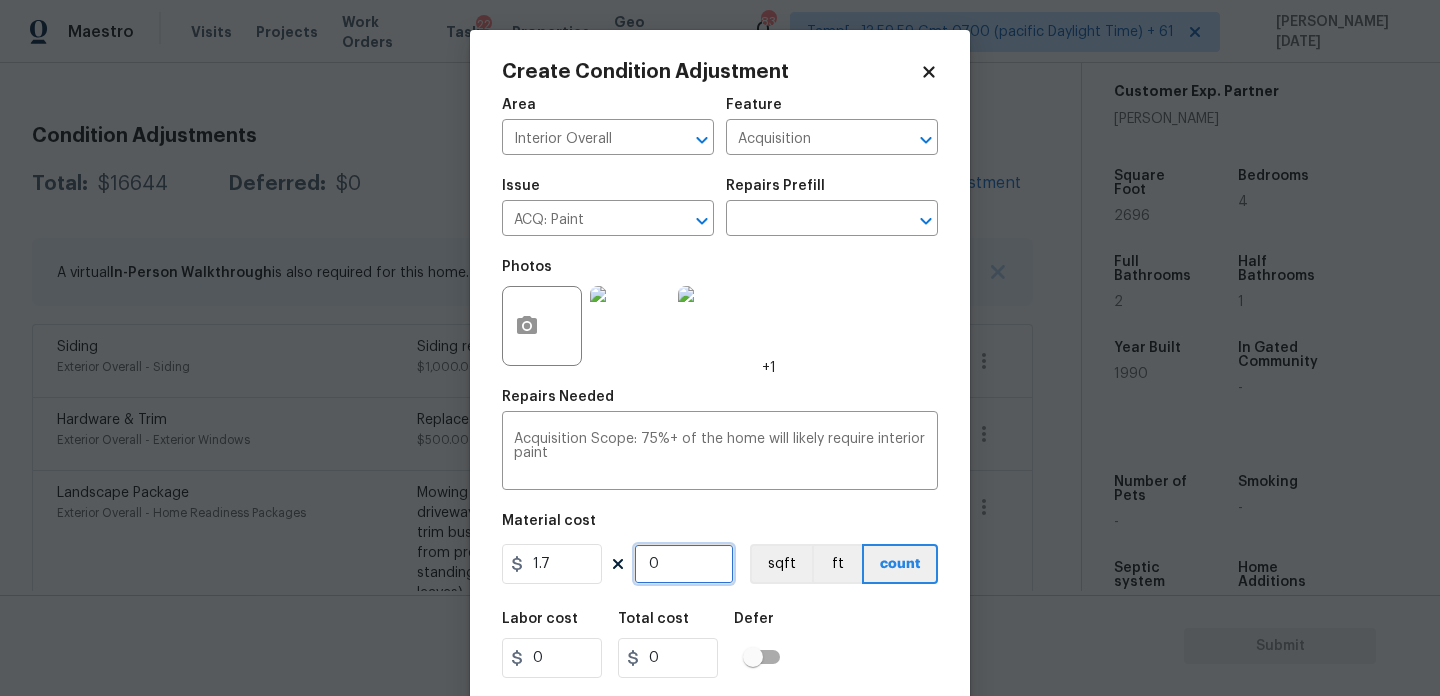 paste on "2696" 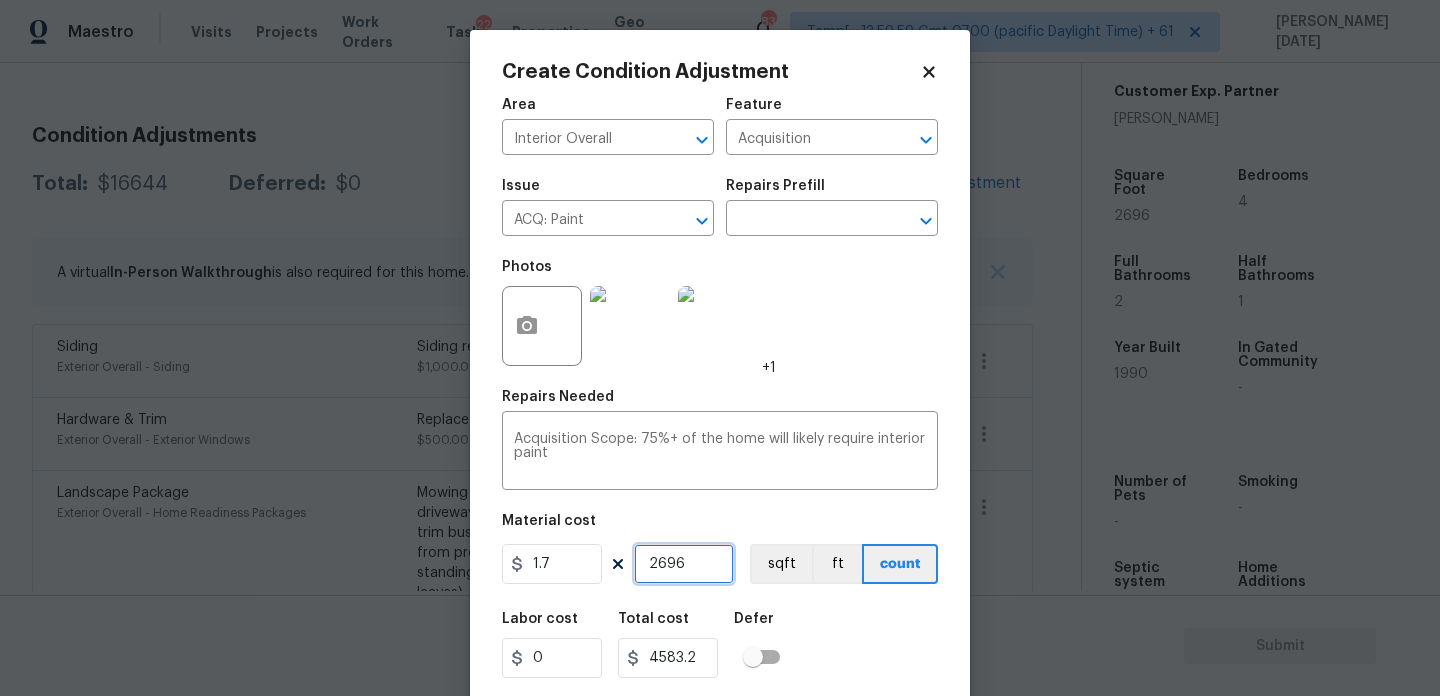 type on "2696" 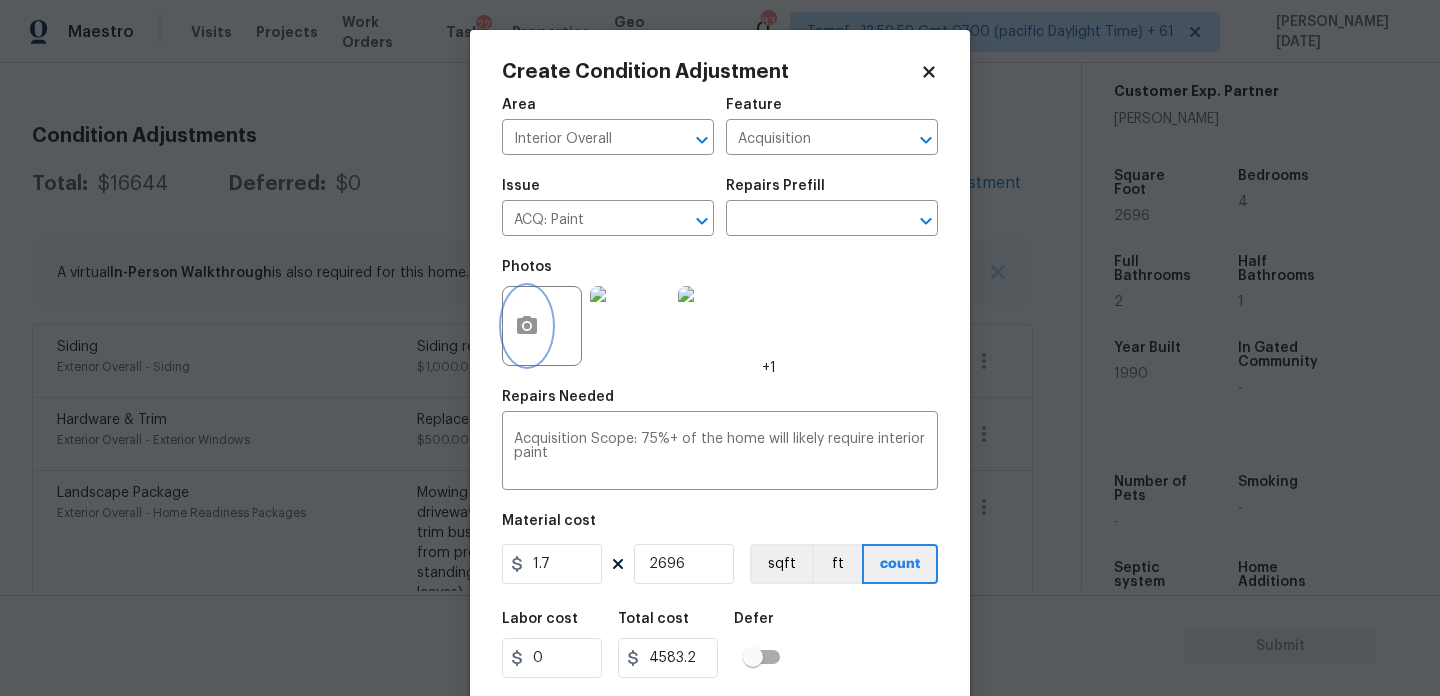 click at bounding box center [527, 326] 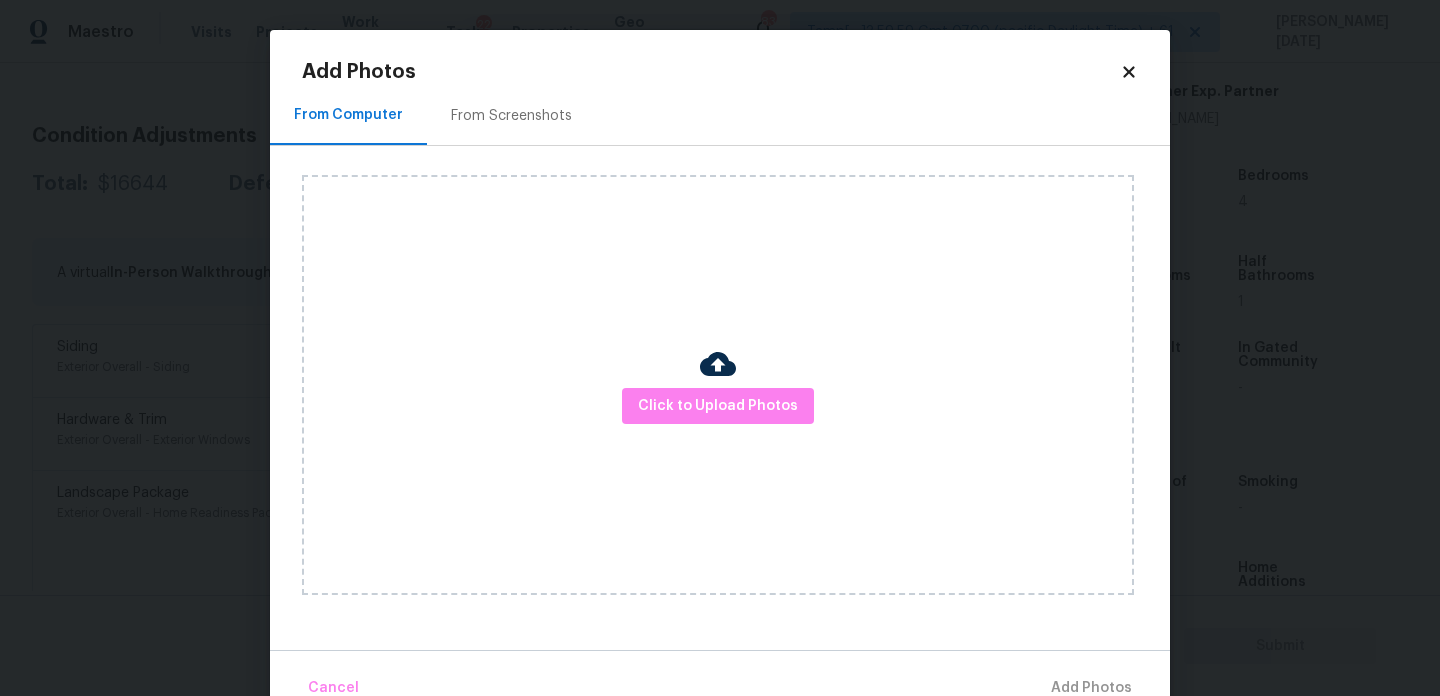 click on "From Screenshots" at bounding box center (511, 115) 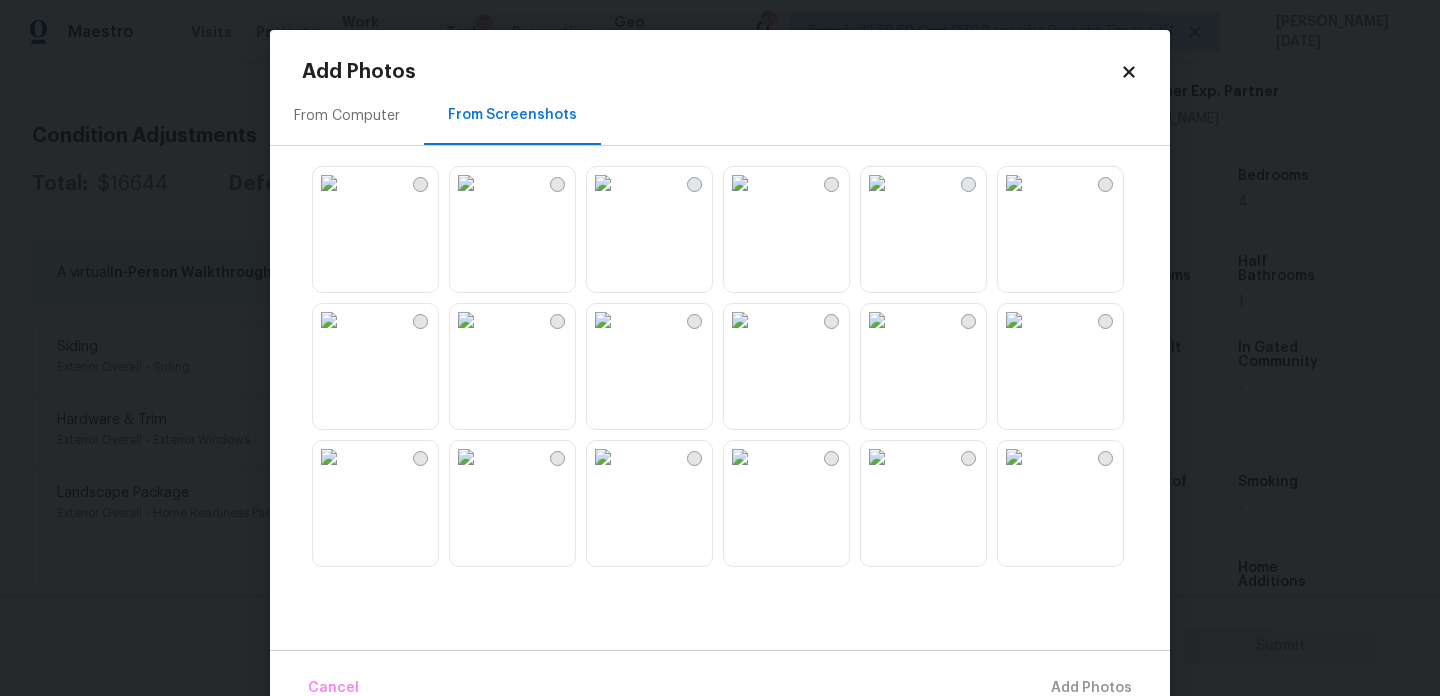 click at bounding box center [877, 183] 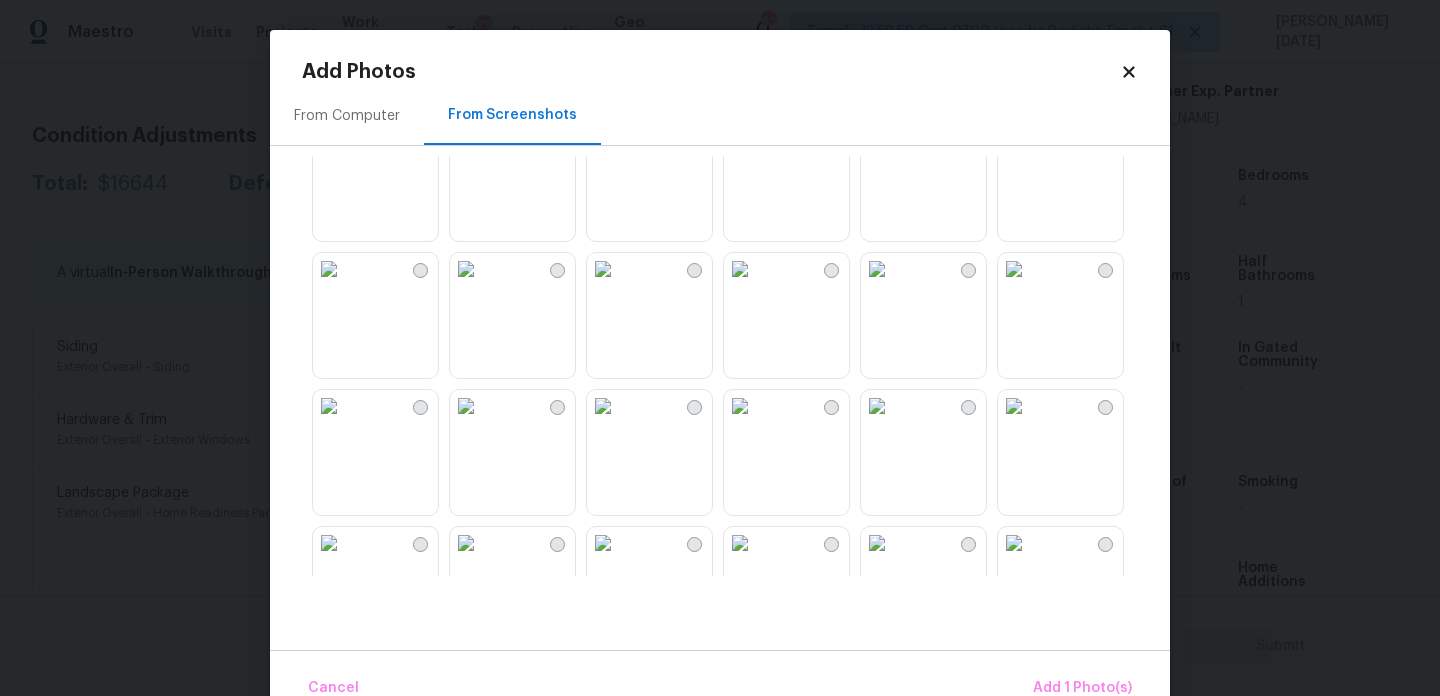 scroll, scrollTop: 189, scrollLeft: 0, axis: vertical 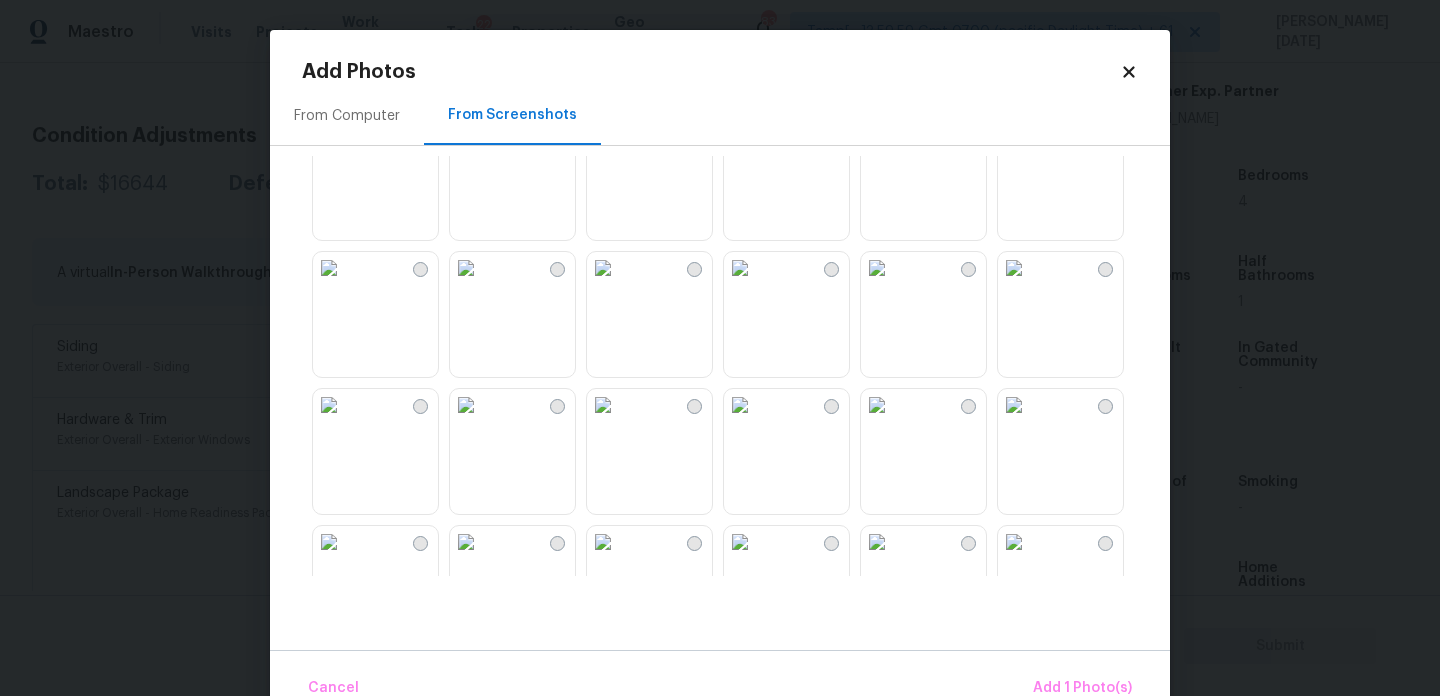 click at bounding box center (740, 268) 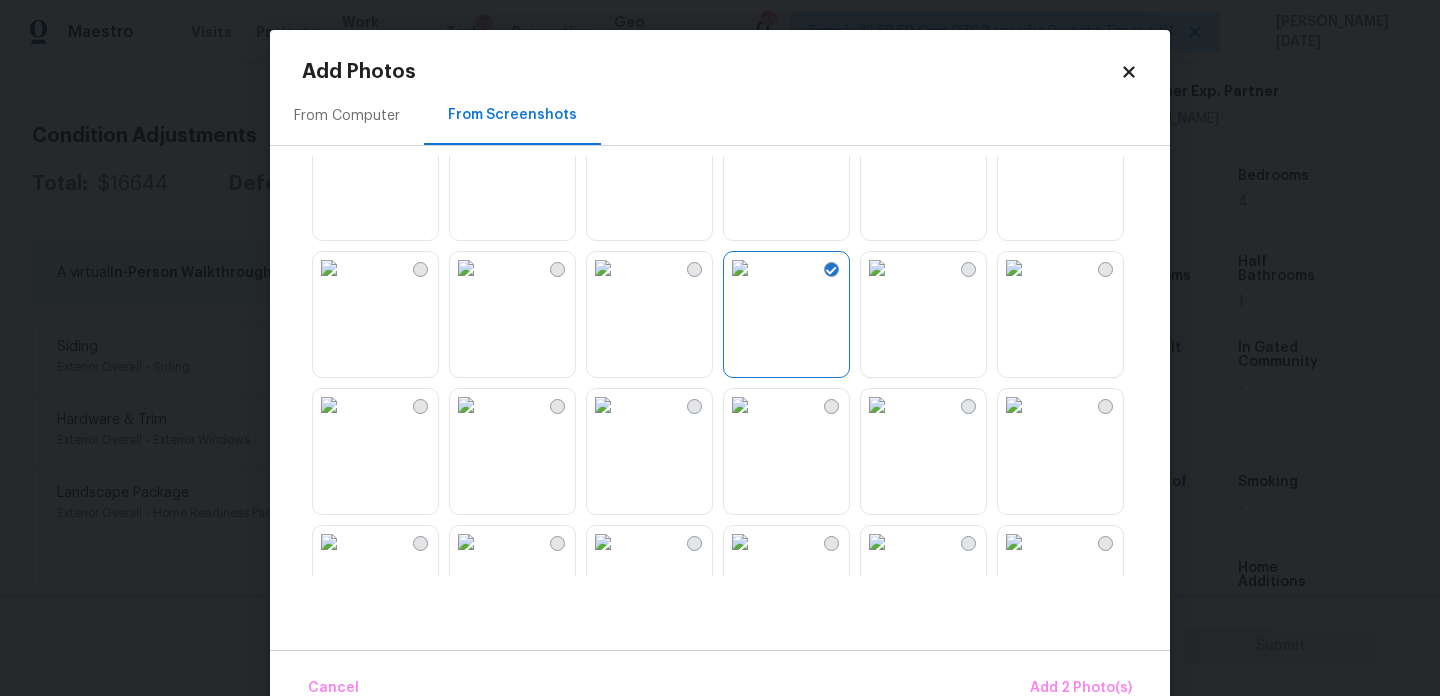 click at bounding box center [877, 268] 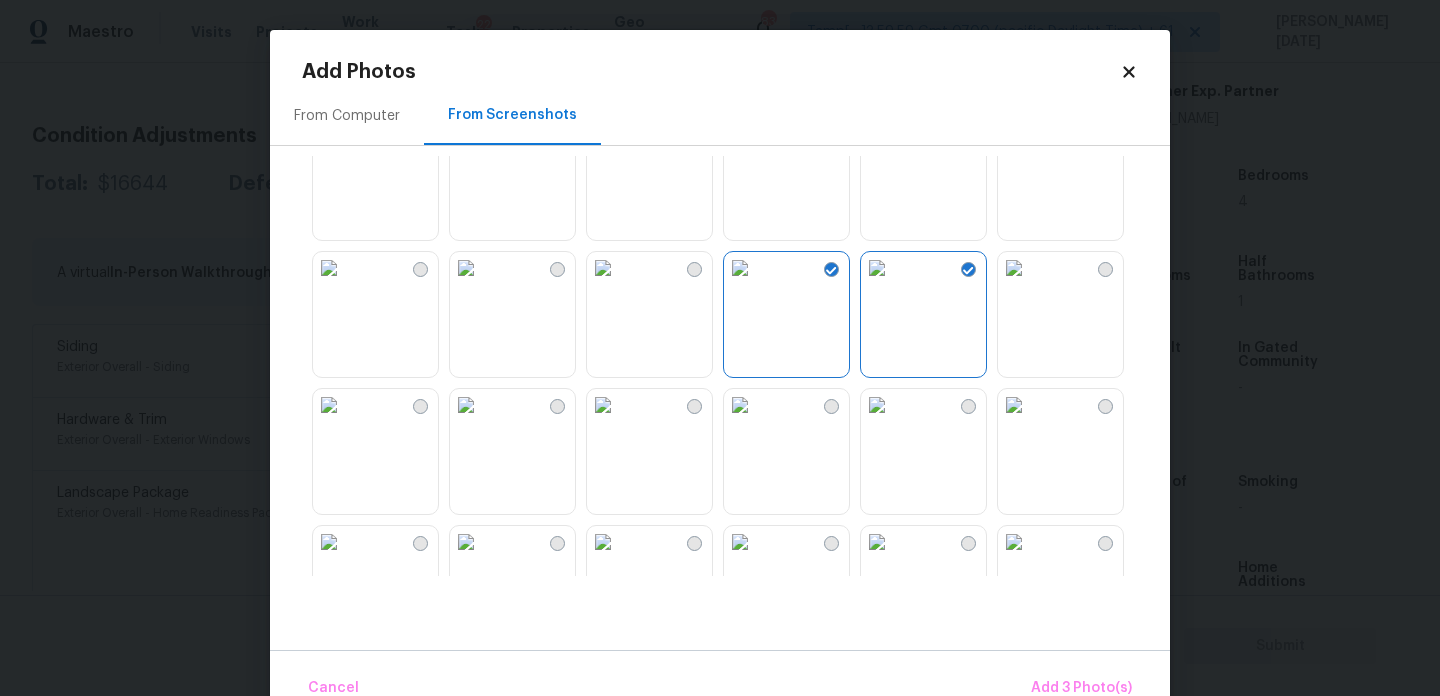 scroll, scrollTop: 395, scrollLeft: 0, axis: vertical 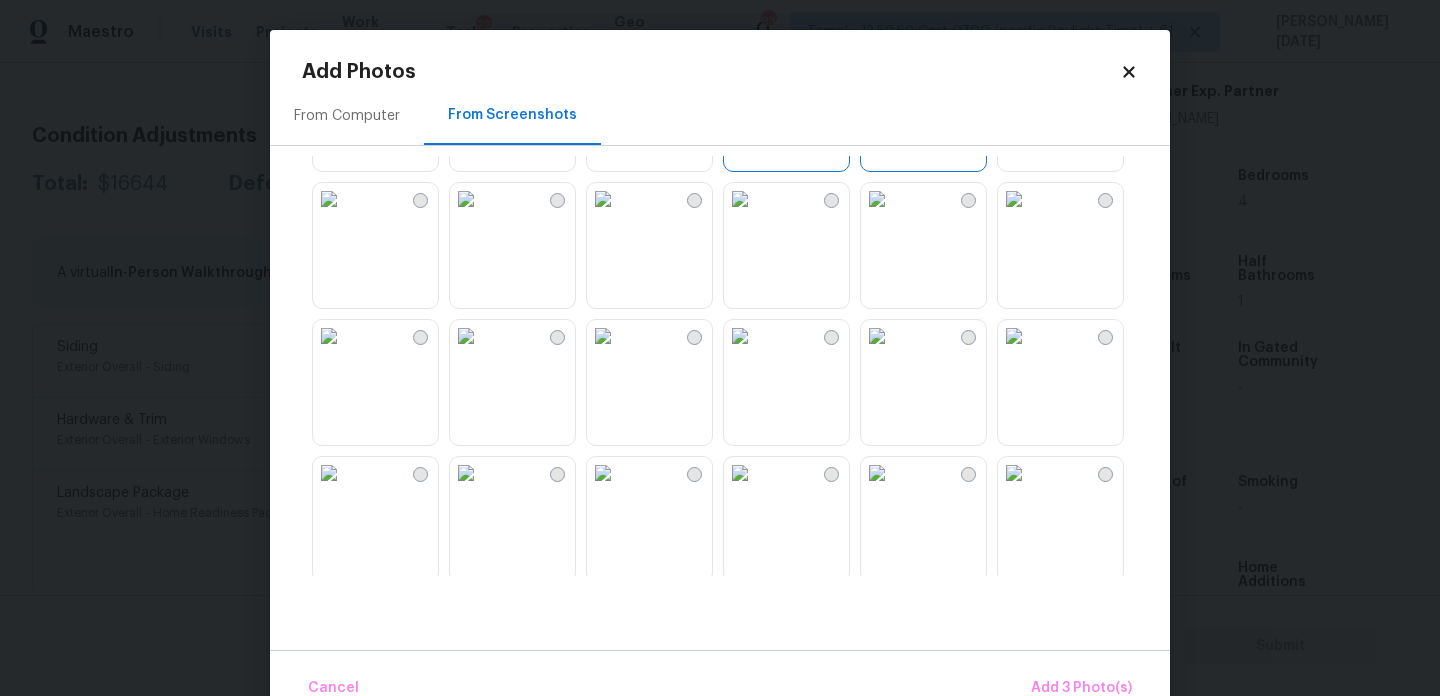 click at bounding box center [740, 199] 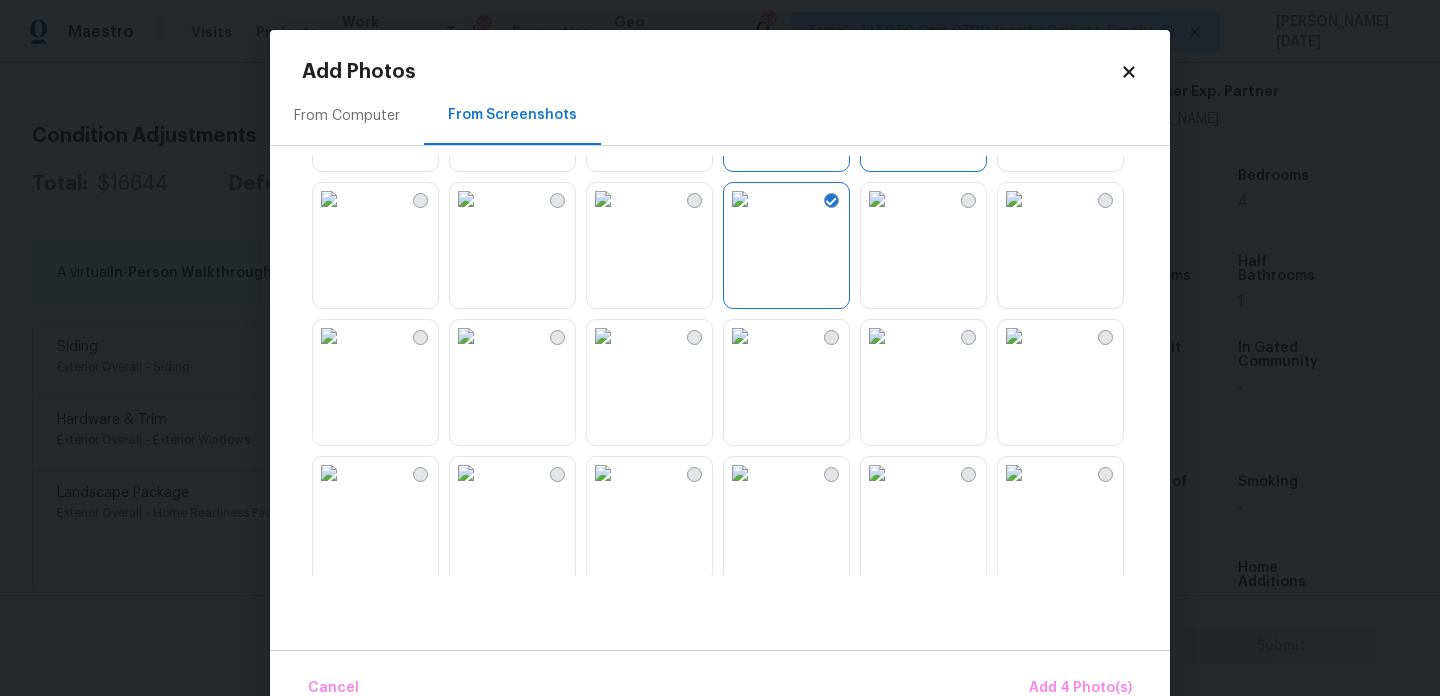 click at bounding box center [740, 199] 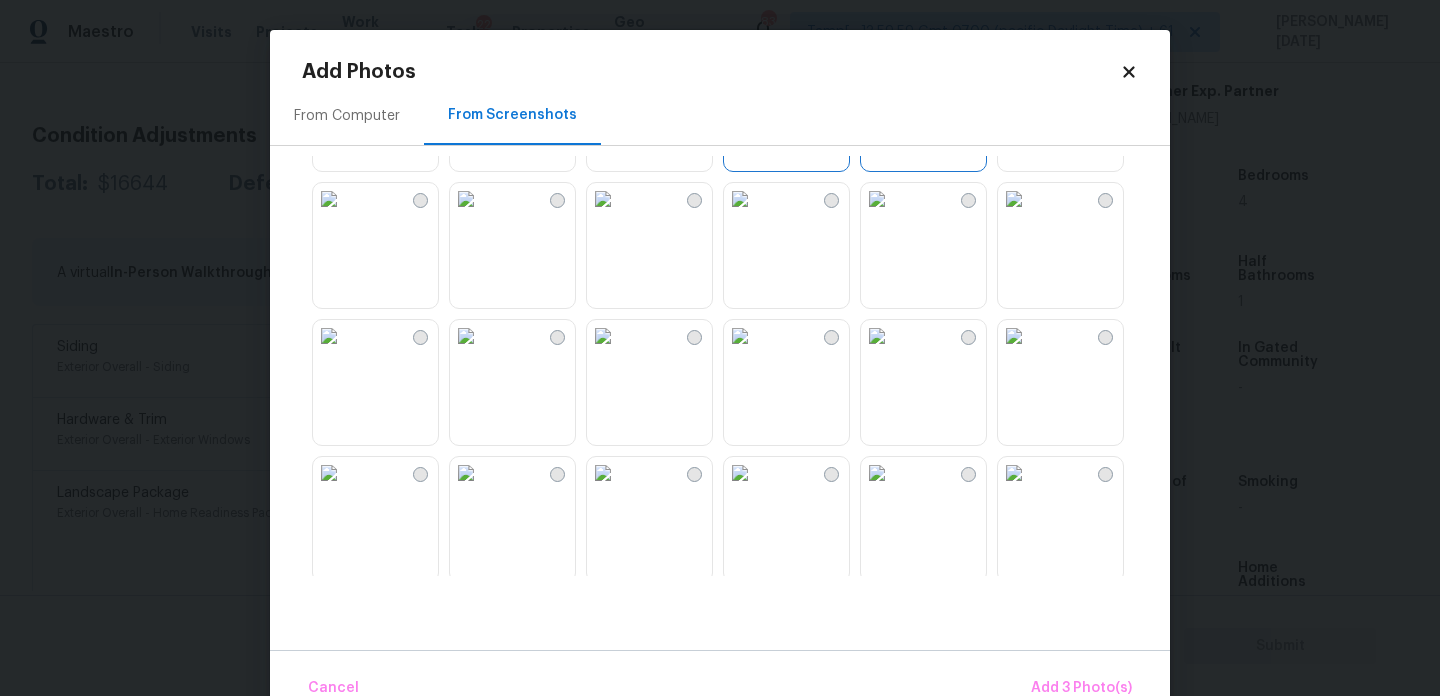 click at bounding box center [603, 336] 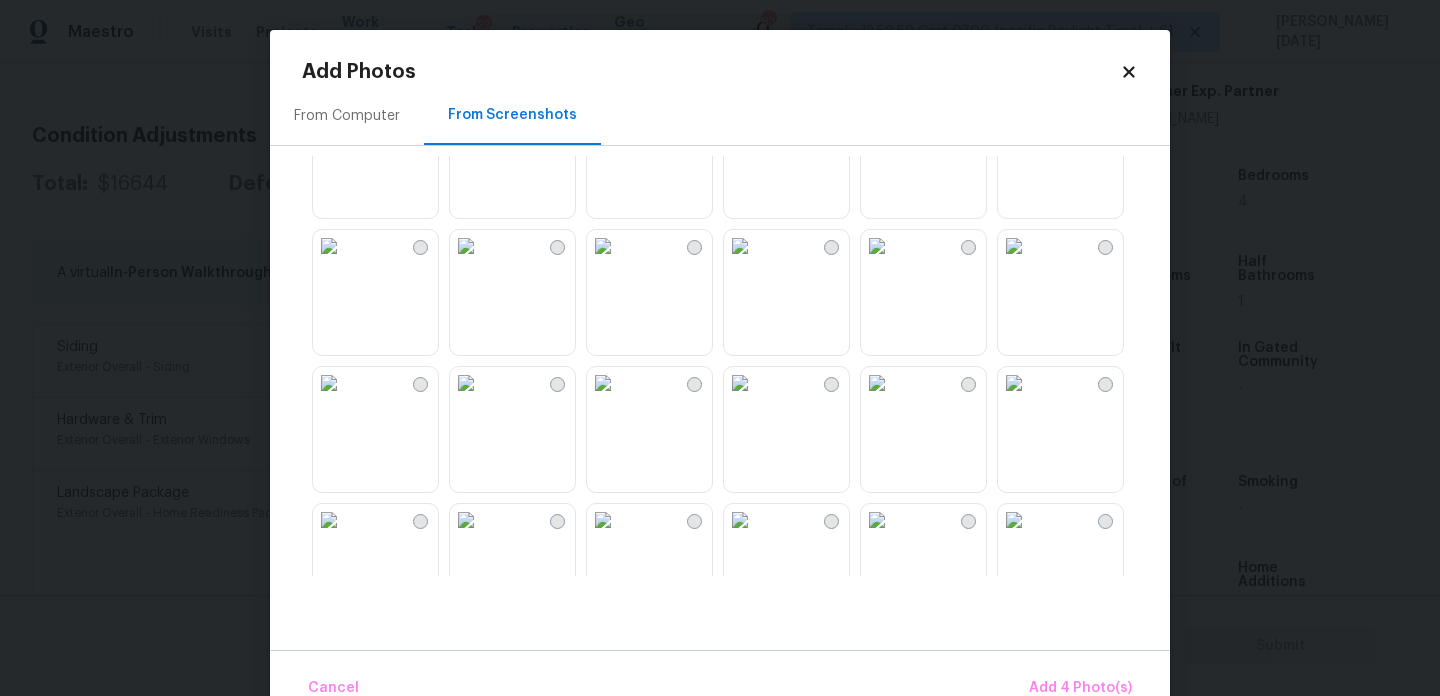 scroll, scrollTop: 795, scrollLeft: 0, axis: vertical 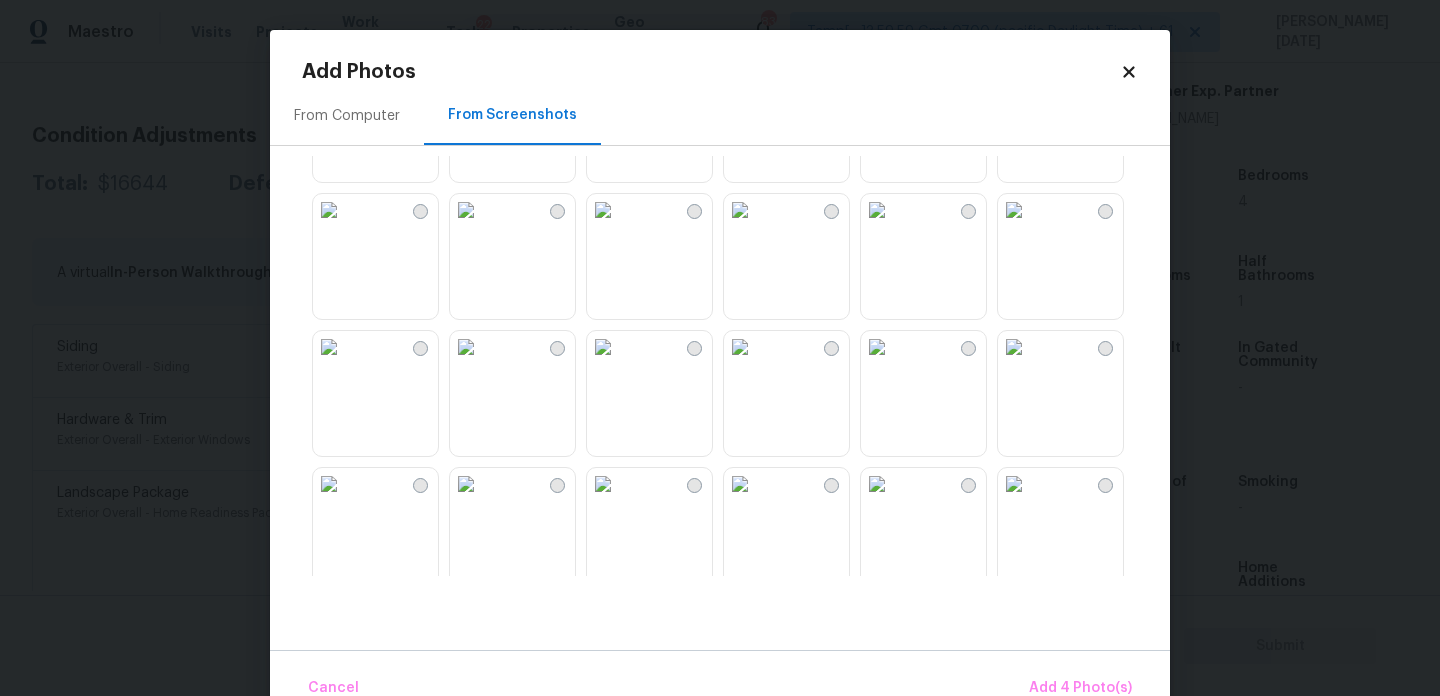 click at bounding box center [740, 210] 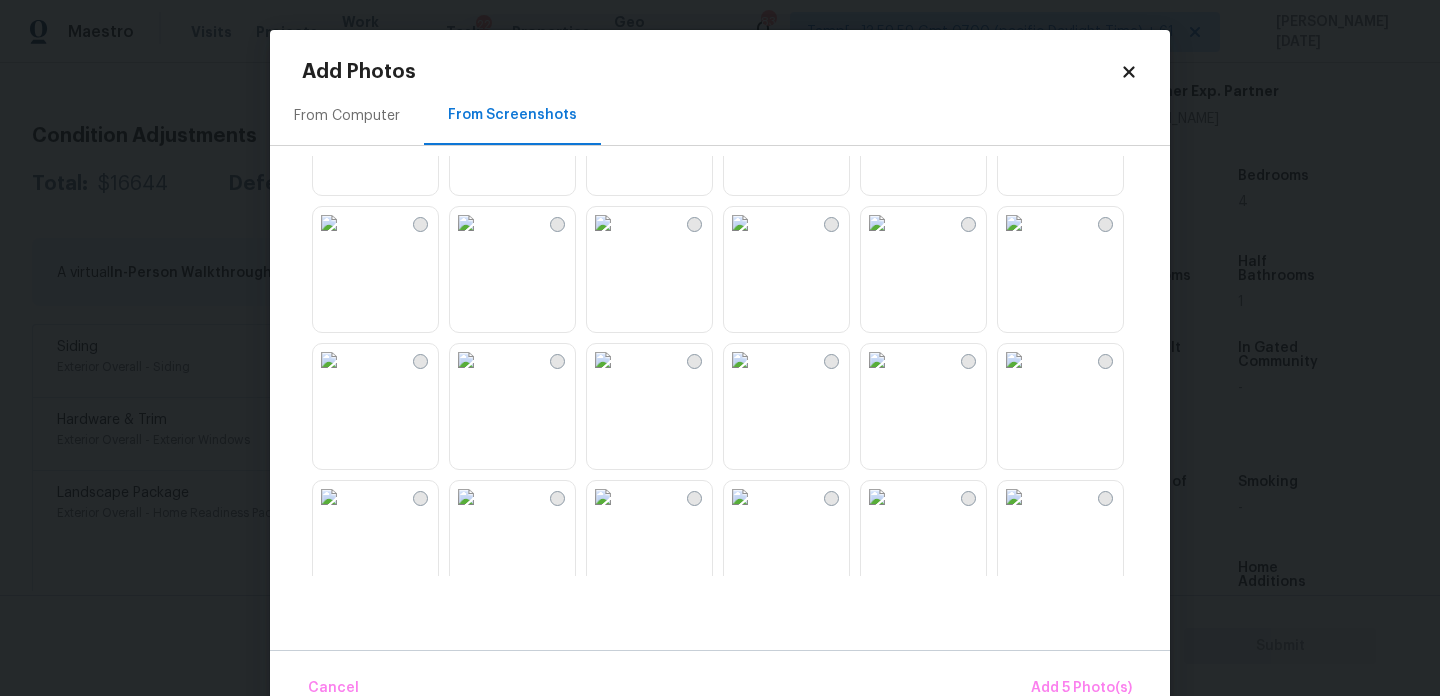 scroll, scrollTop: 1063, scrollLeft: 0, axis: vertical 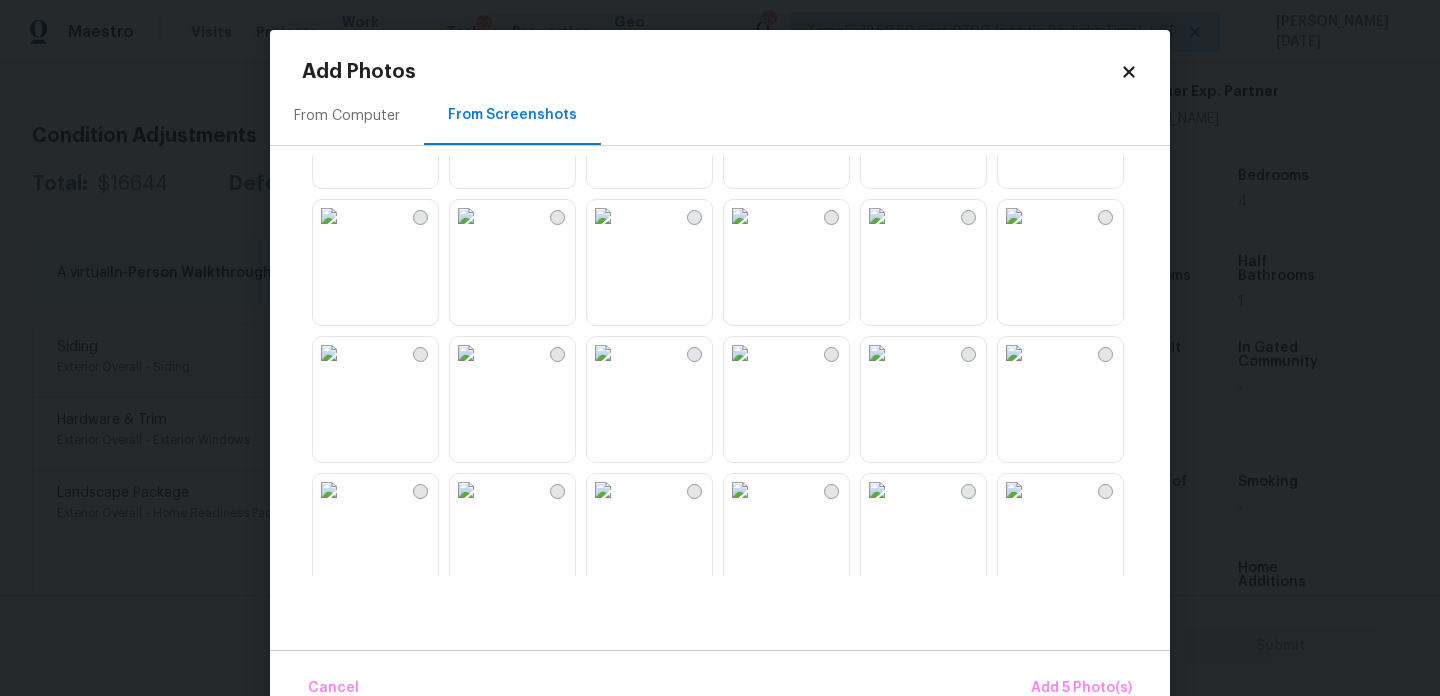 click at bounding box center (877, 216) 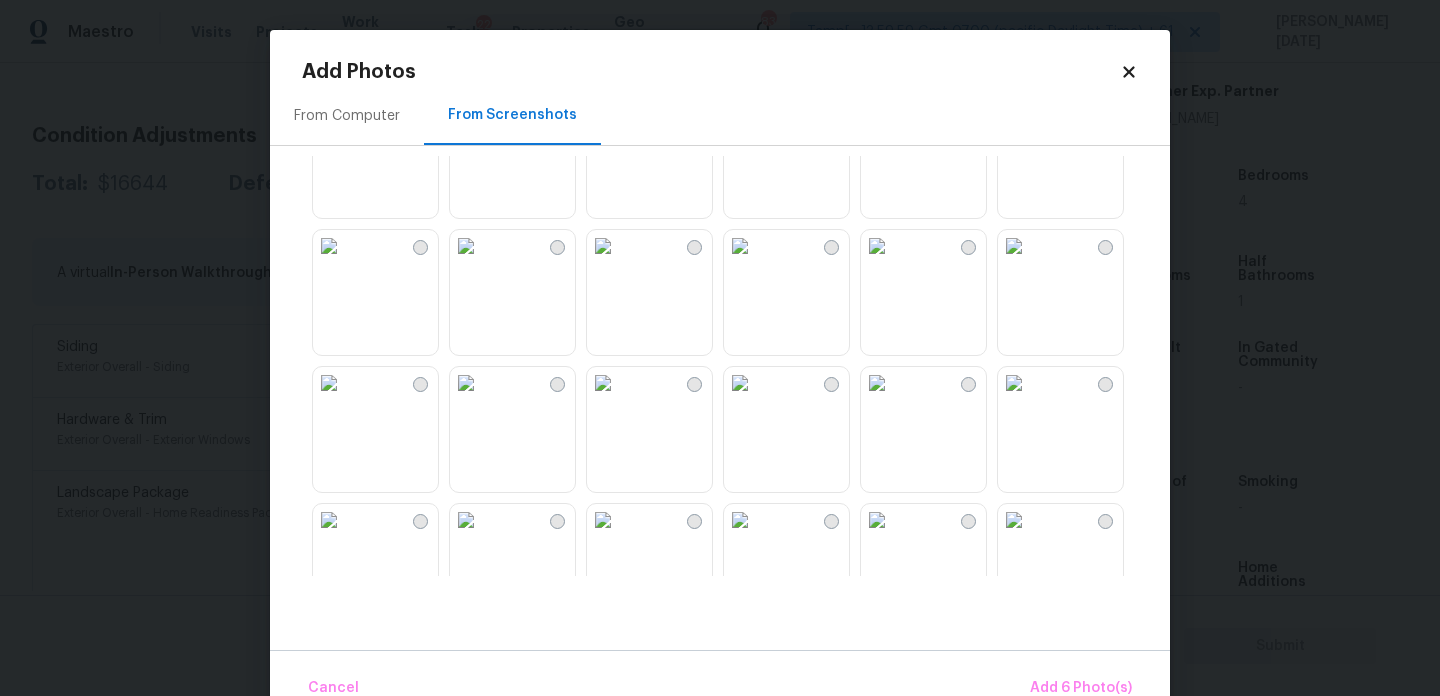 scroll, scrollTop: 1449, scrollLeft: 0, axis: vertical 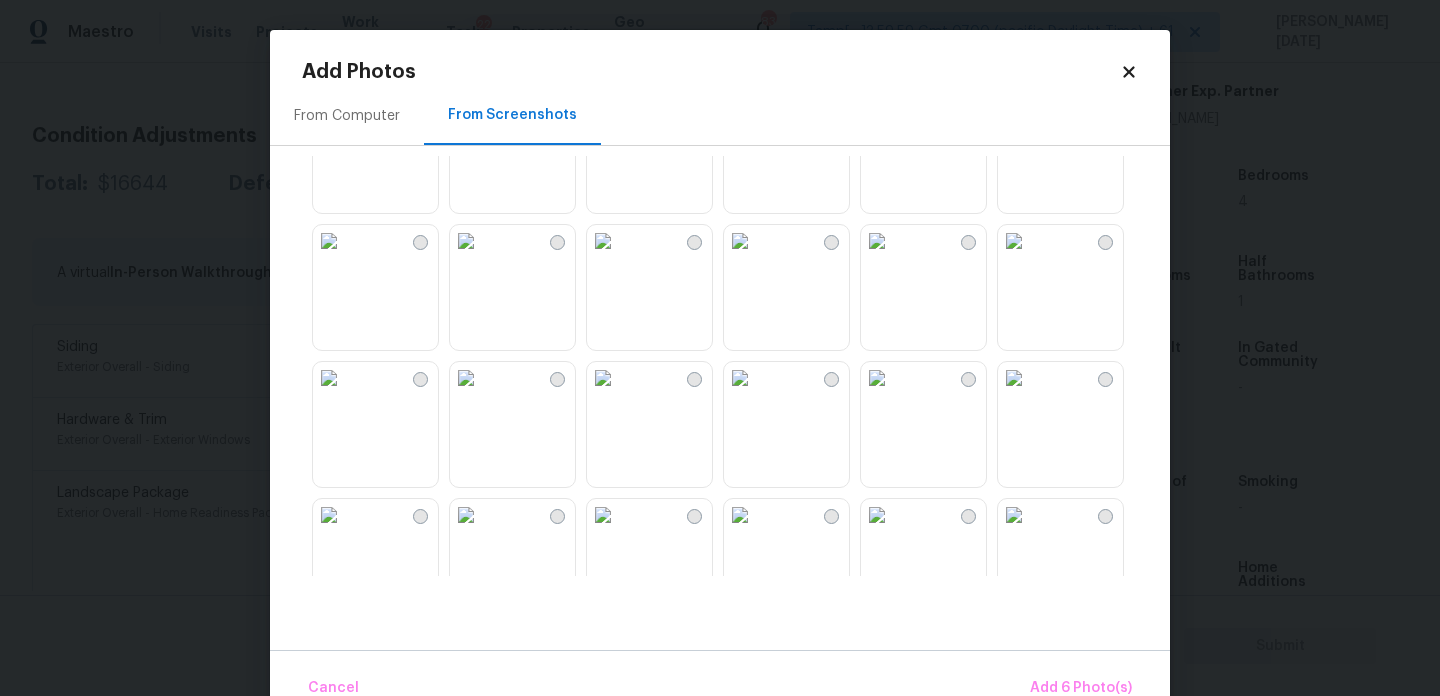 click at bounding box center (1014, 241) 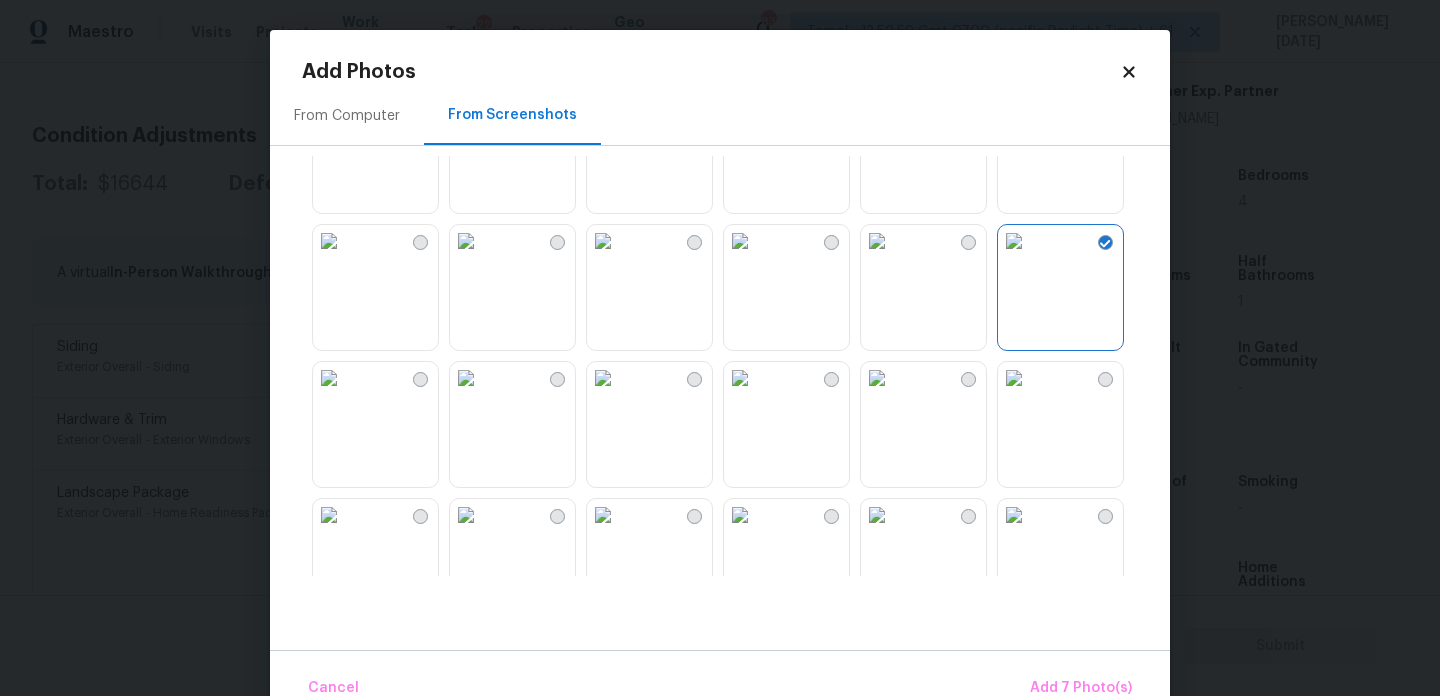 scroll, scrollTop: 1647, scrollLeft: 0, axis: vertical 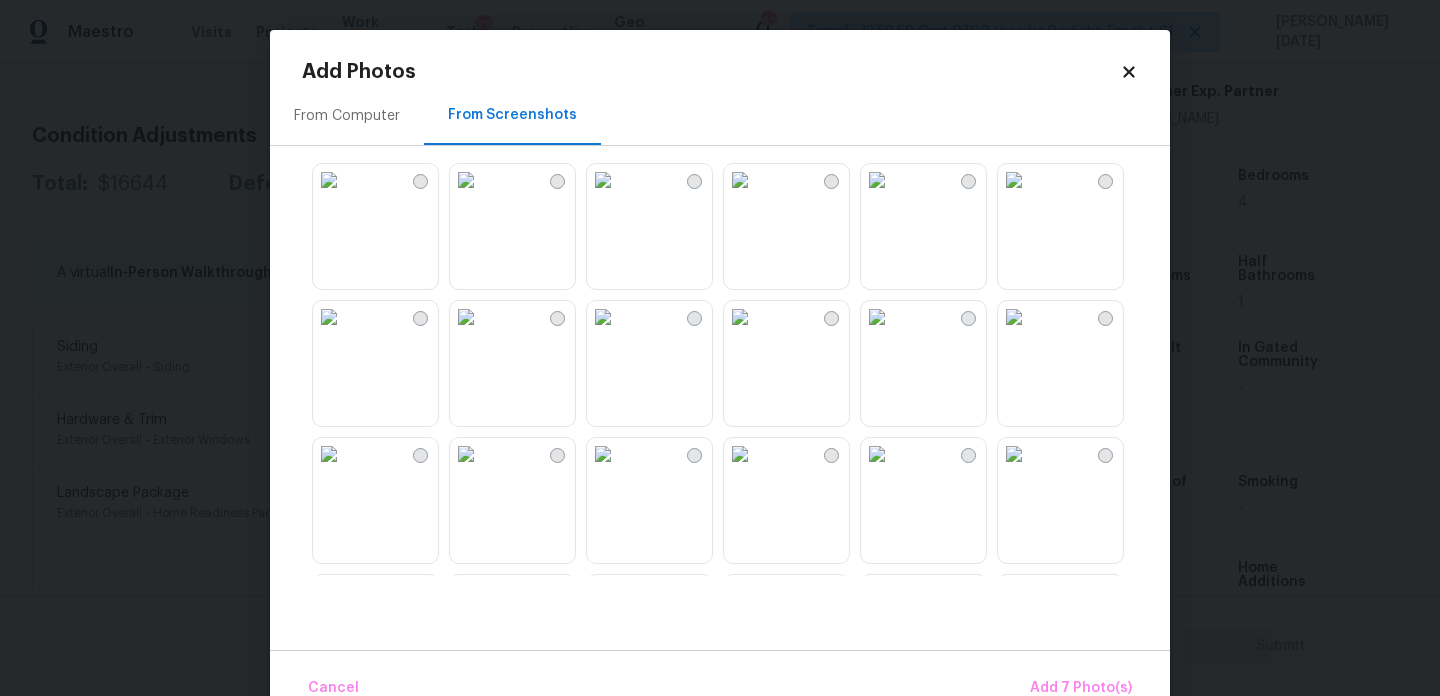 click at bounding box center (740, 180) 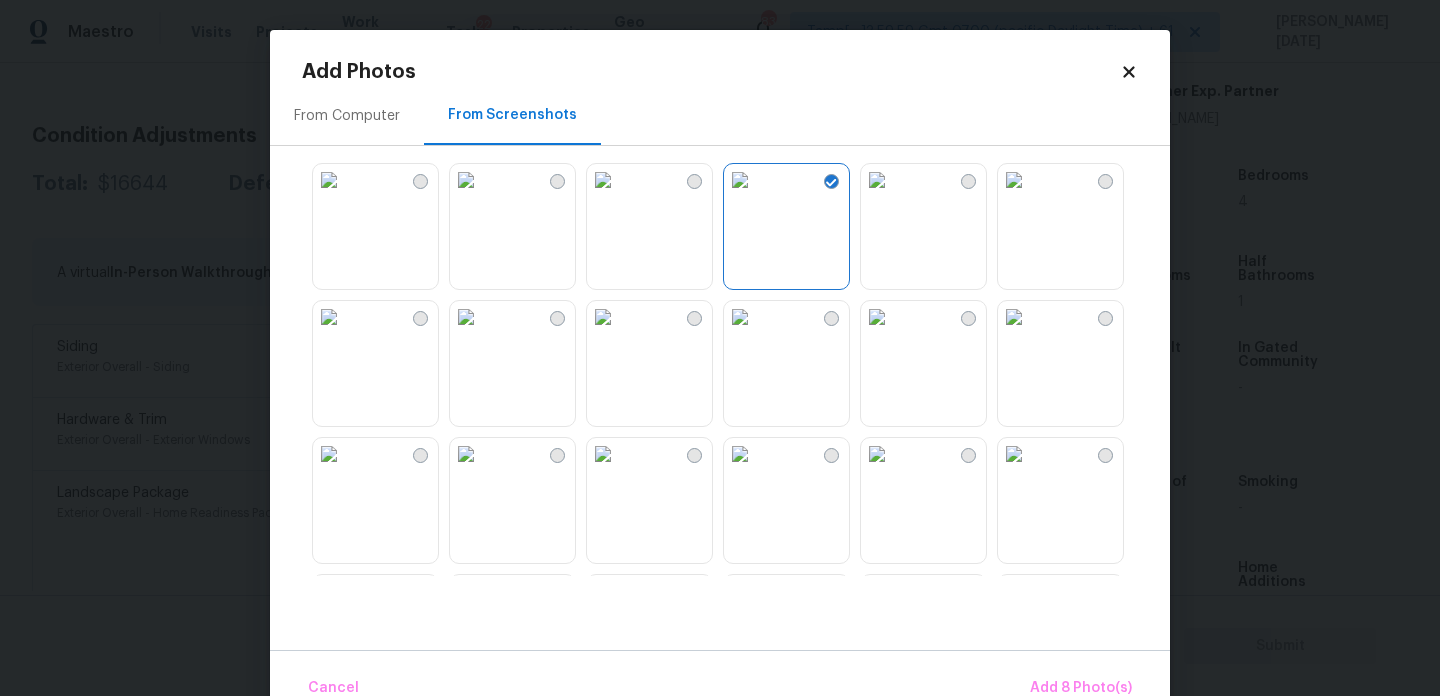 scroll, scrollTop: 1844, scrollLeft: 0, axis: vertical 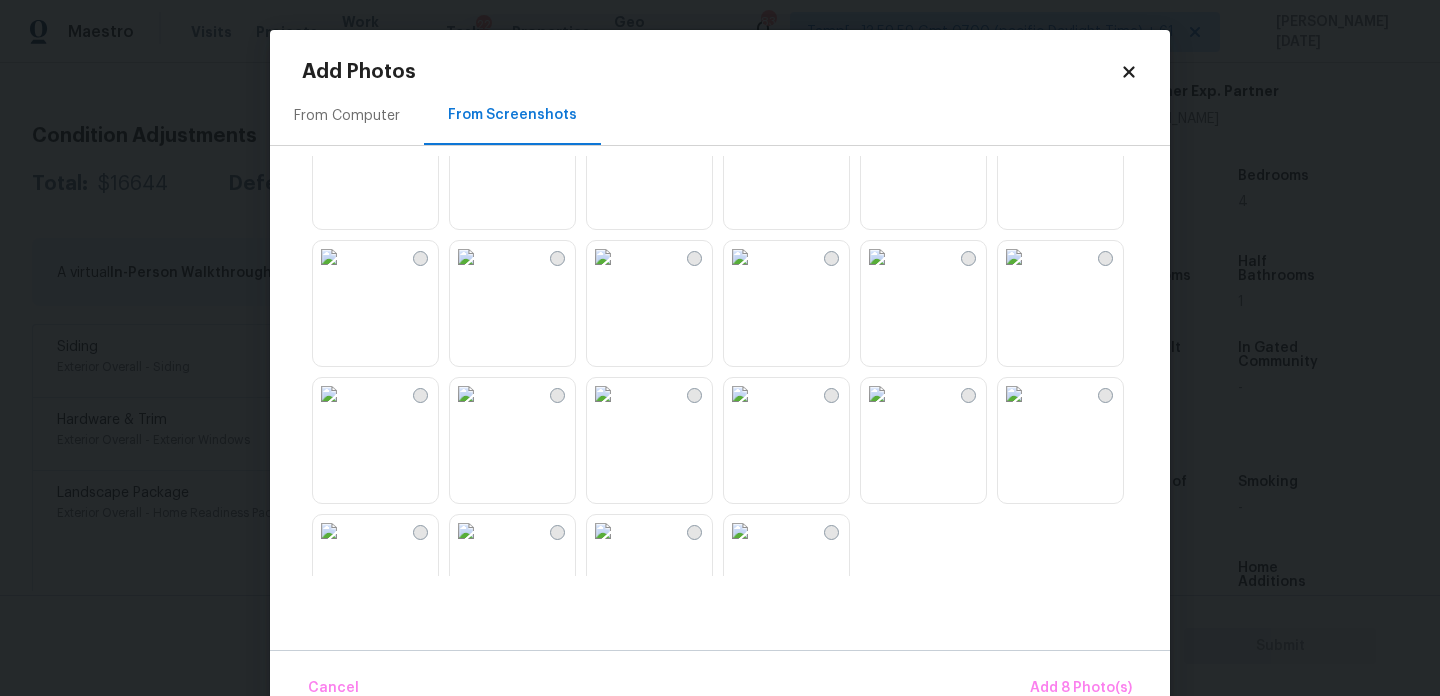 click at bounding box center [740, 120] 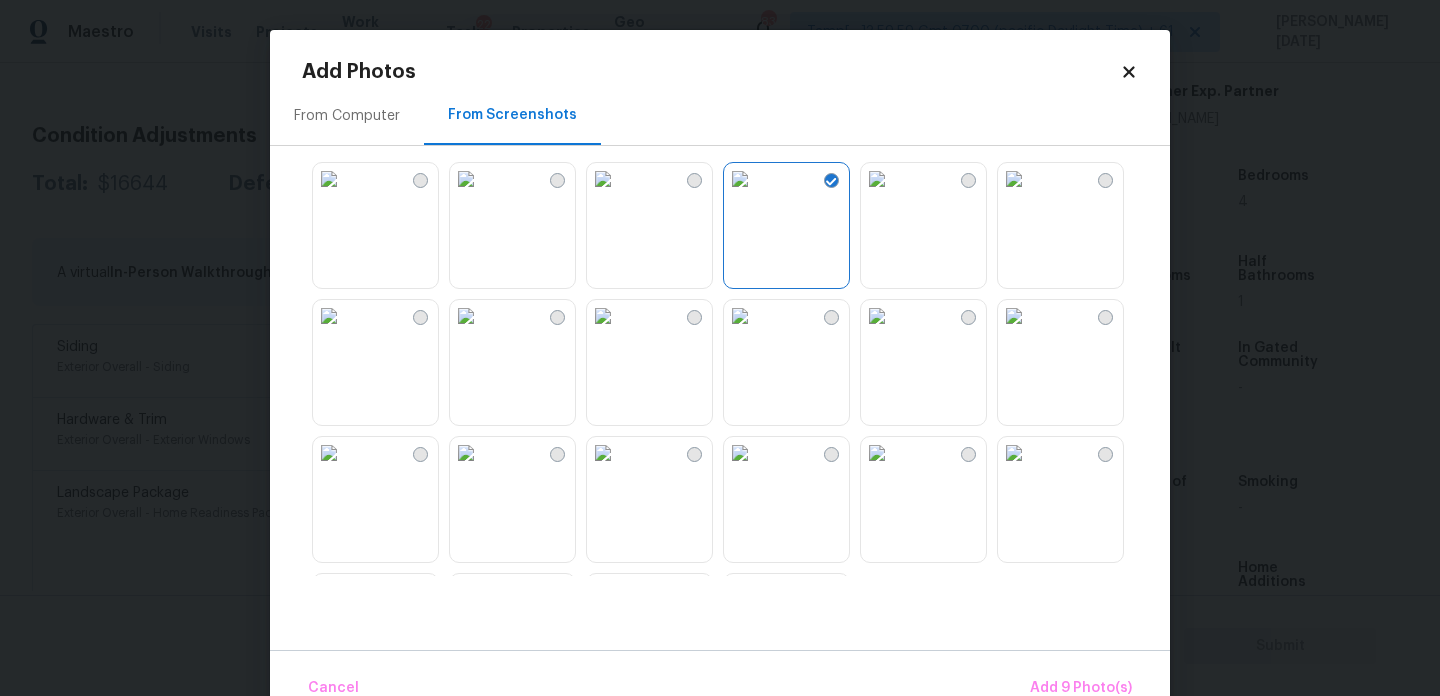 scroll, scrollTop: 1910, scrollLeft: 0, axis: vertical 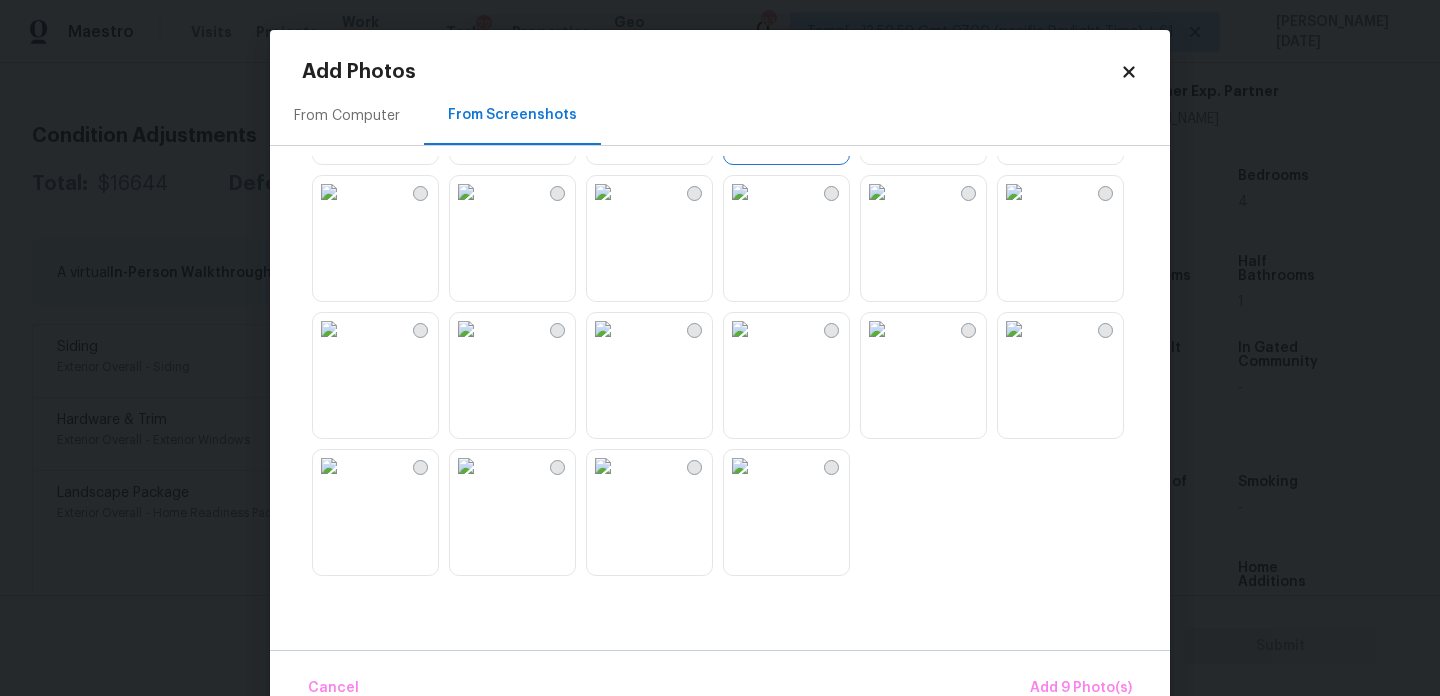 click at bounding box center [603, 329] 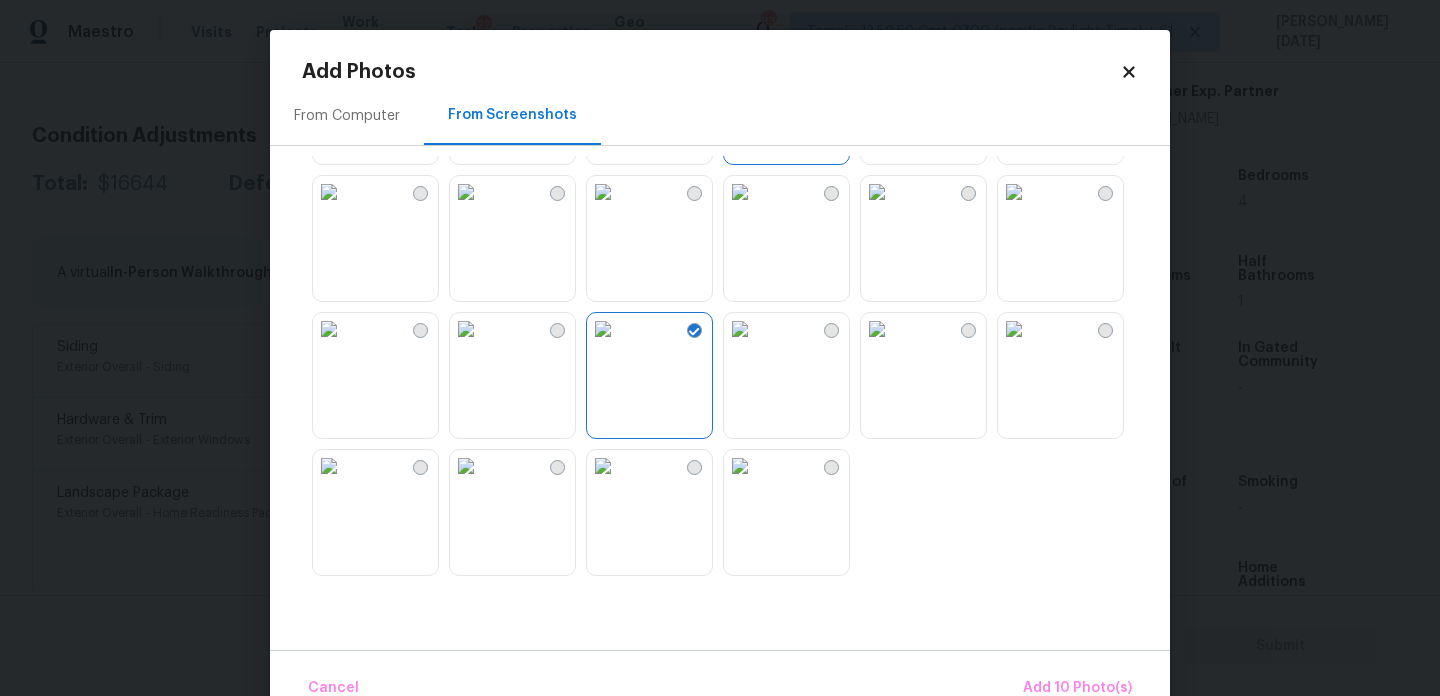 click at bounding box center [329, 329] 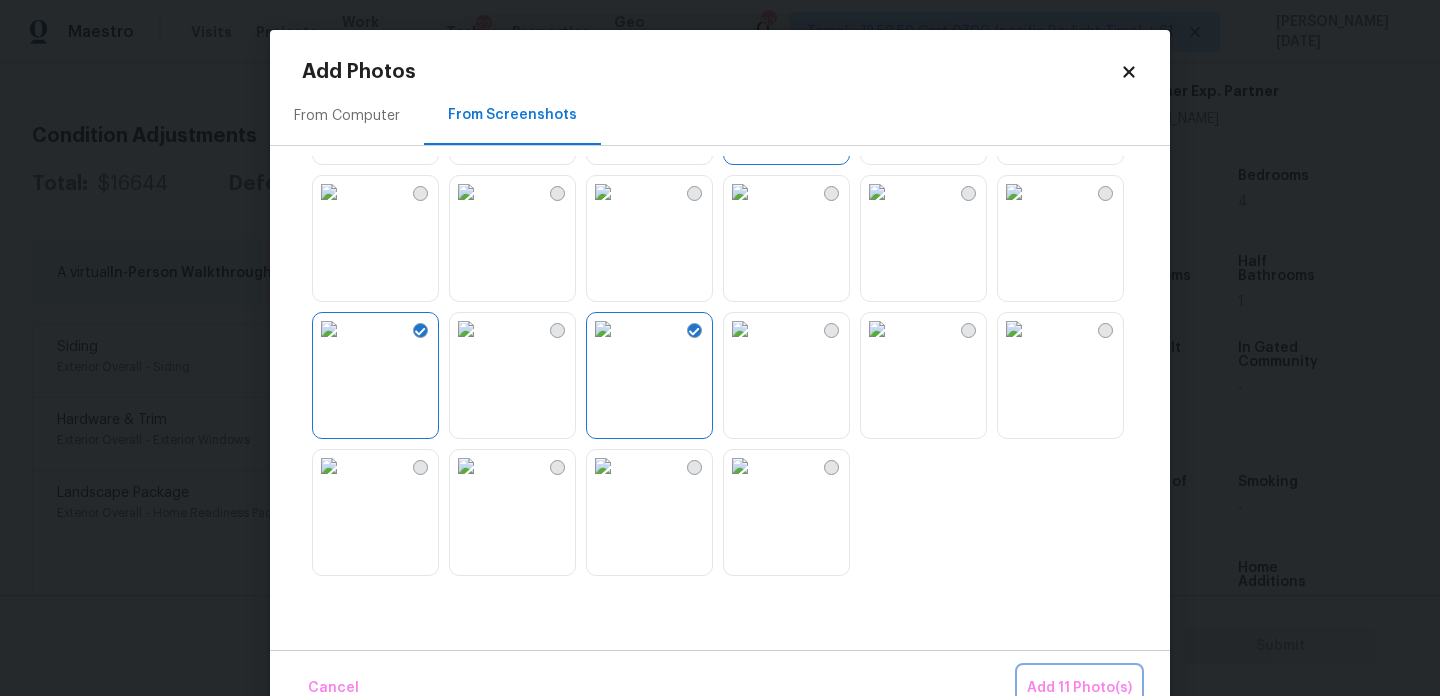 click on "Add 11 Photo(s)" at bounding box center [1079, 688] 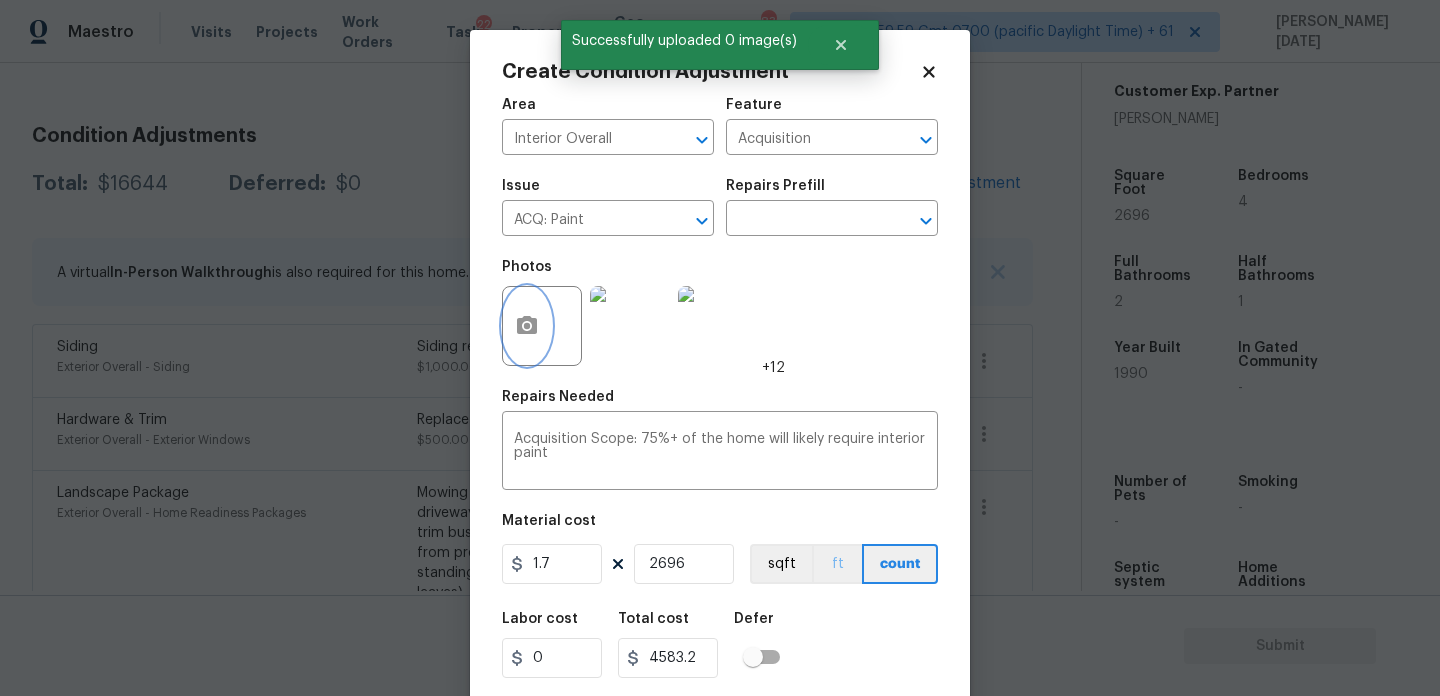 scroll, scrollTop: 51, scrollLeft: 0, axis: vertical 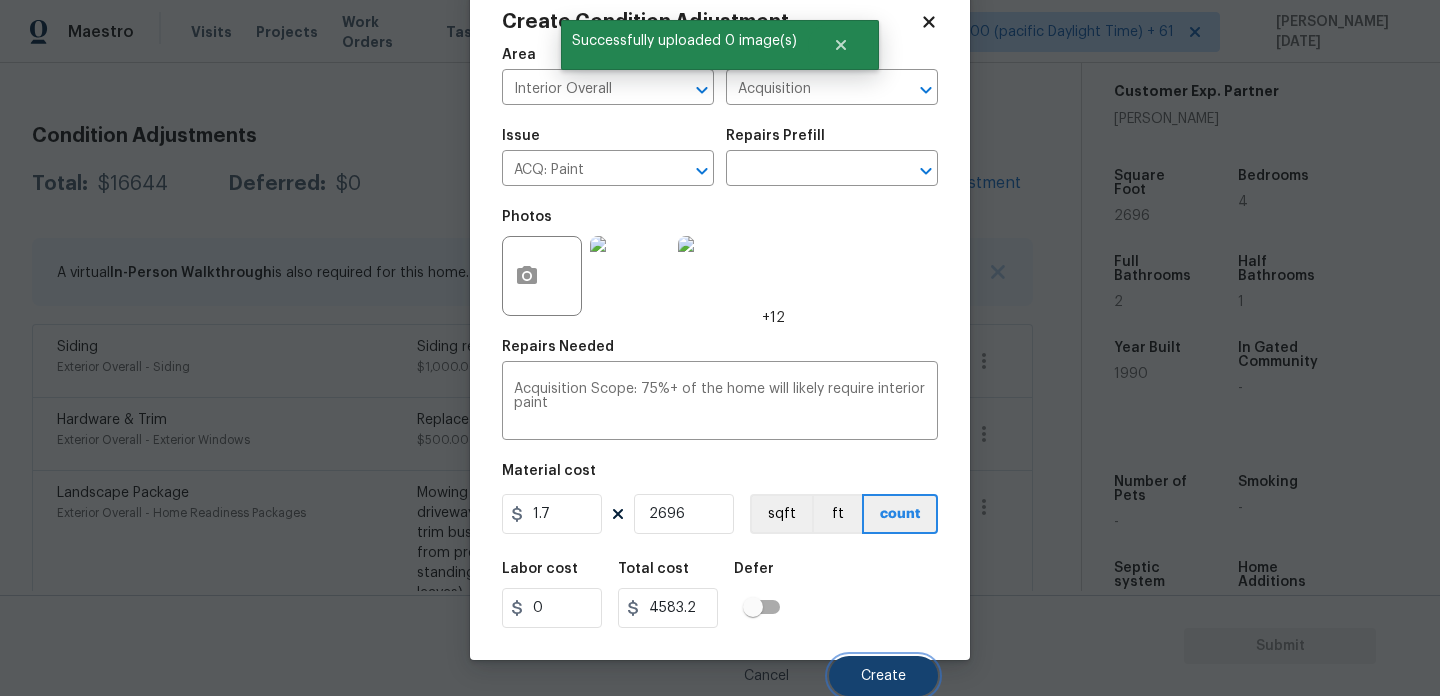 click on "Create" at bounding box center [883, 676] 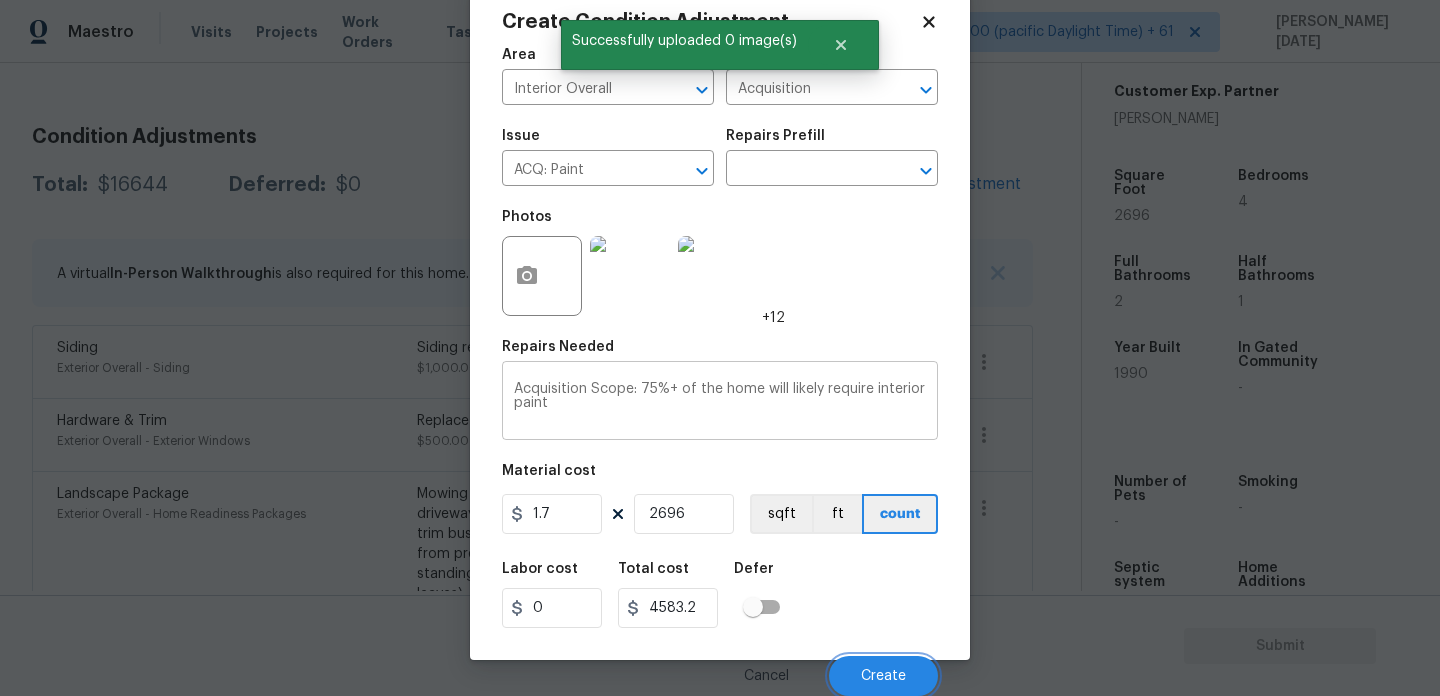 scroll, scrollTop: 241, scrollLeft: 0, axis: vertical 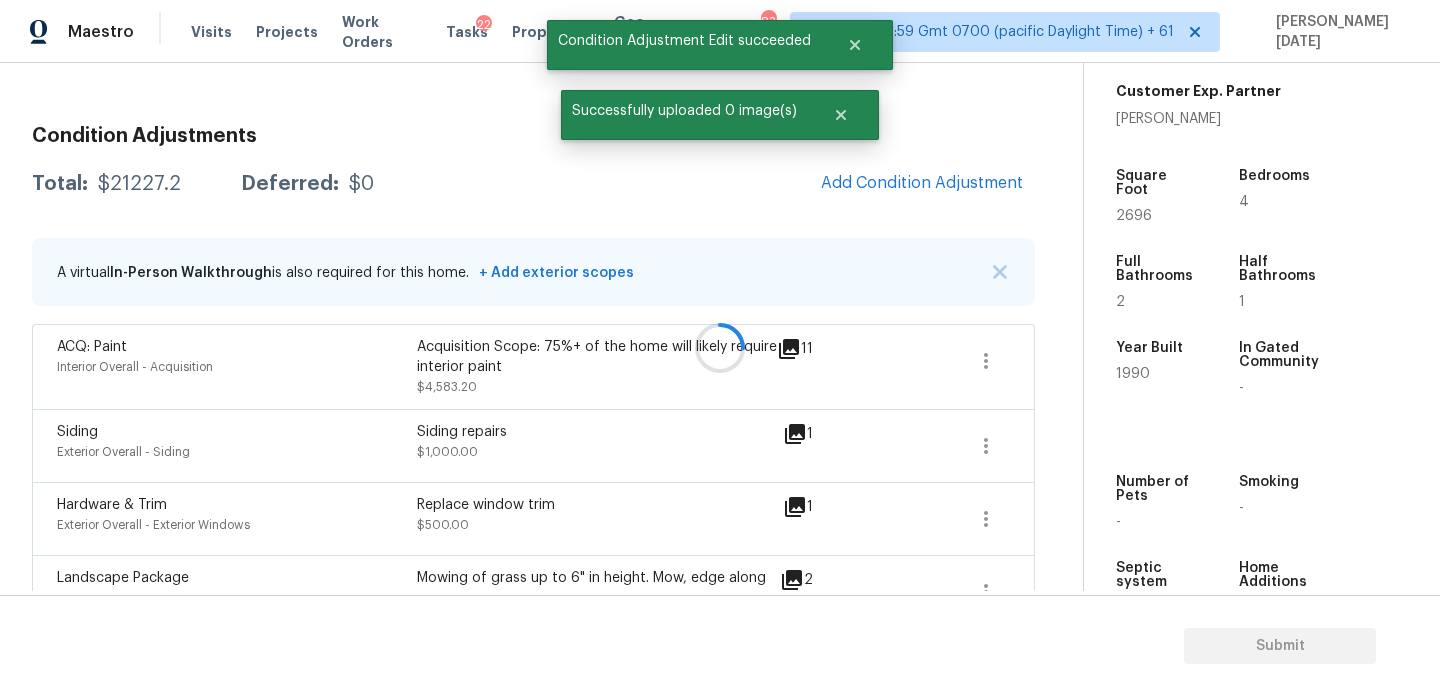 click at bounding box center (720, 348) 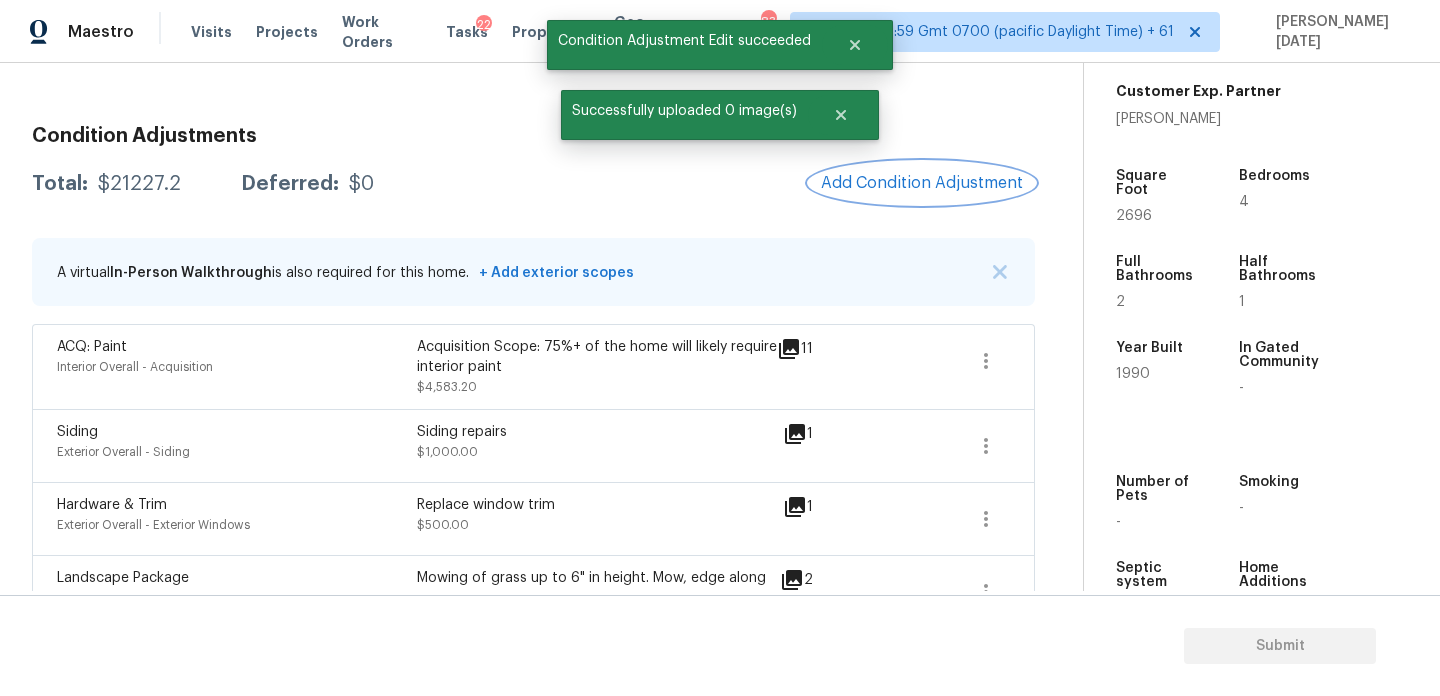click on "Add Condition Adjustment" at bounding box center [922, 183] 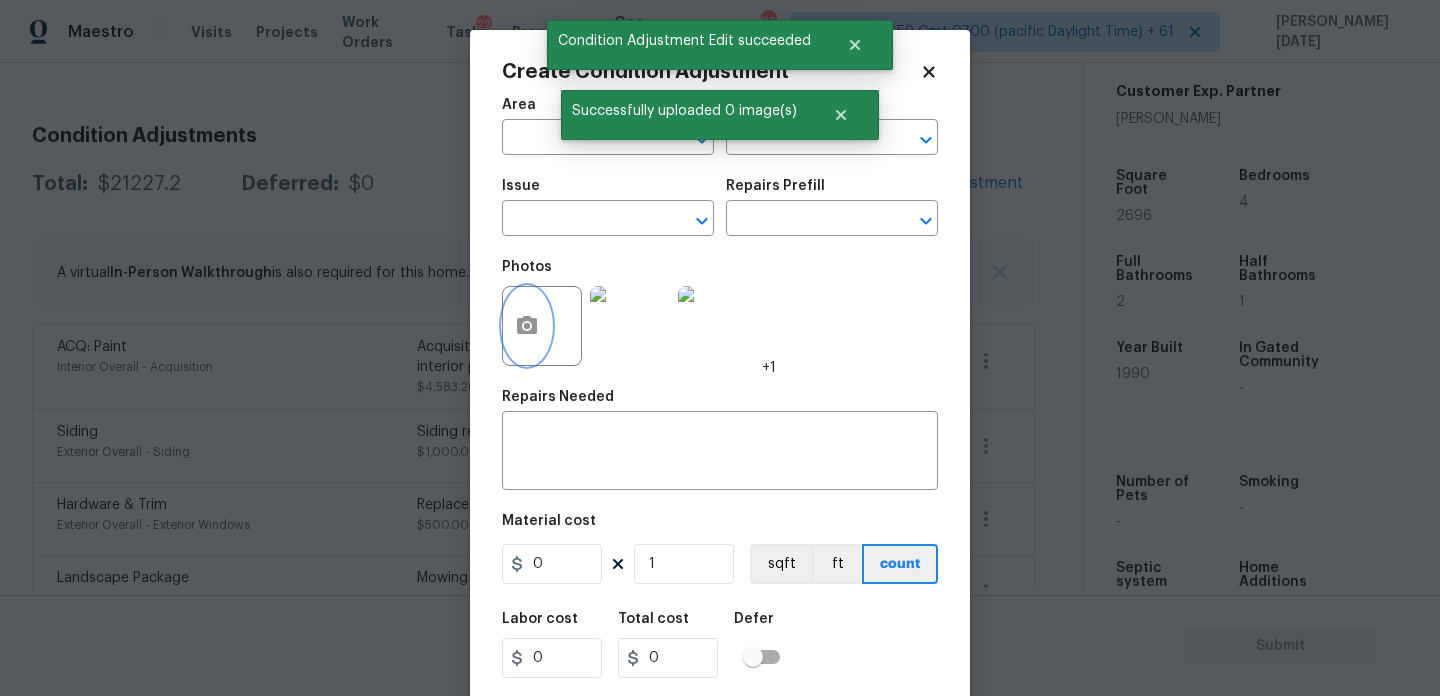 click 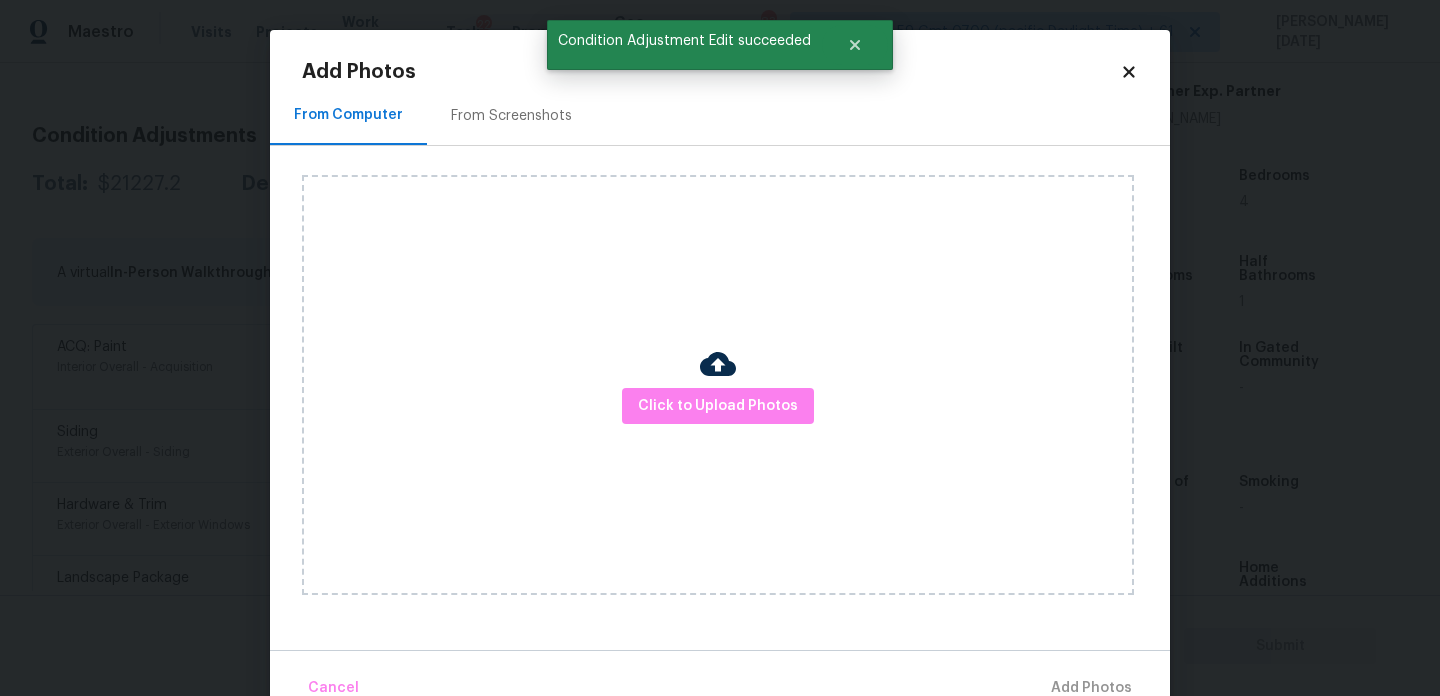 click on "From Screenshots" at bounding box center (511, 116) 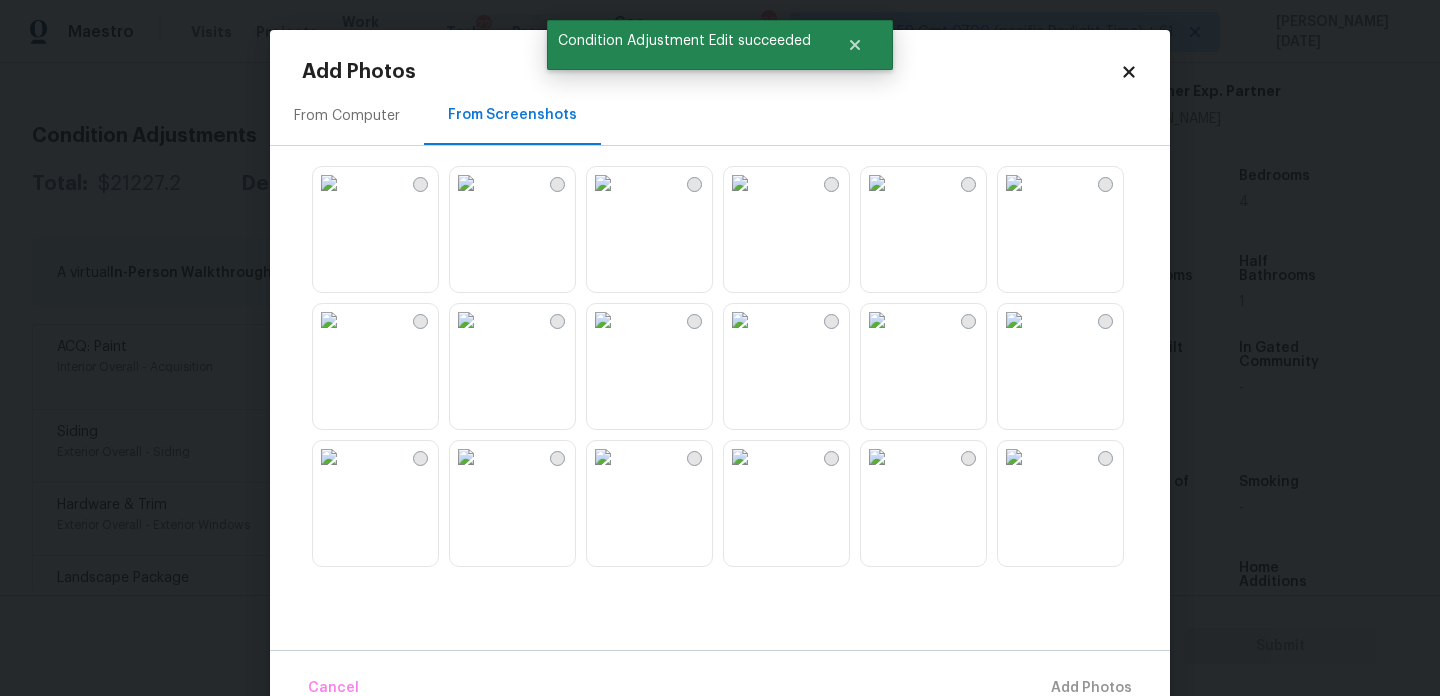 click at bounding box center (877, 183) 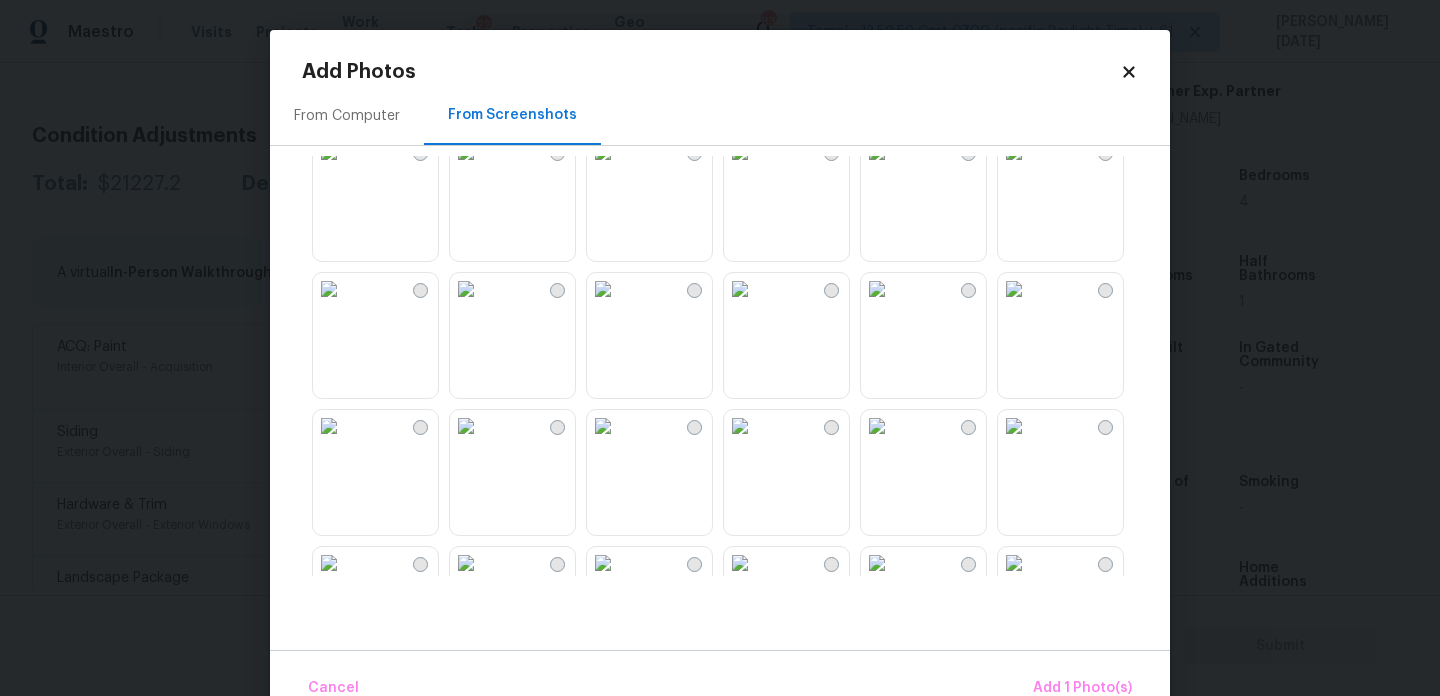 scroll, scrollTop: 281, scrollLeft: 0, axis: vertical 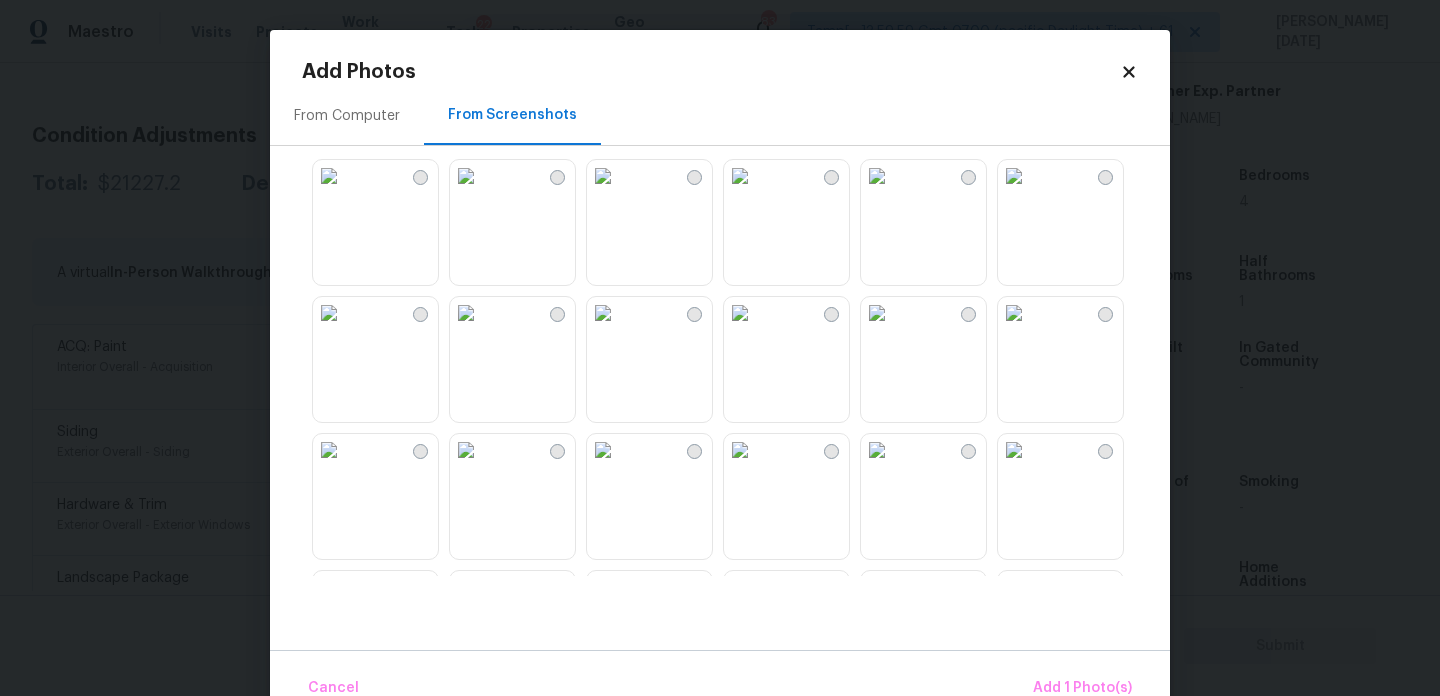 click at bounding box center [877, 176] 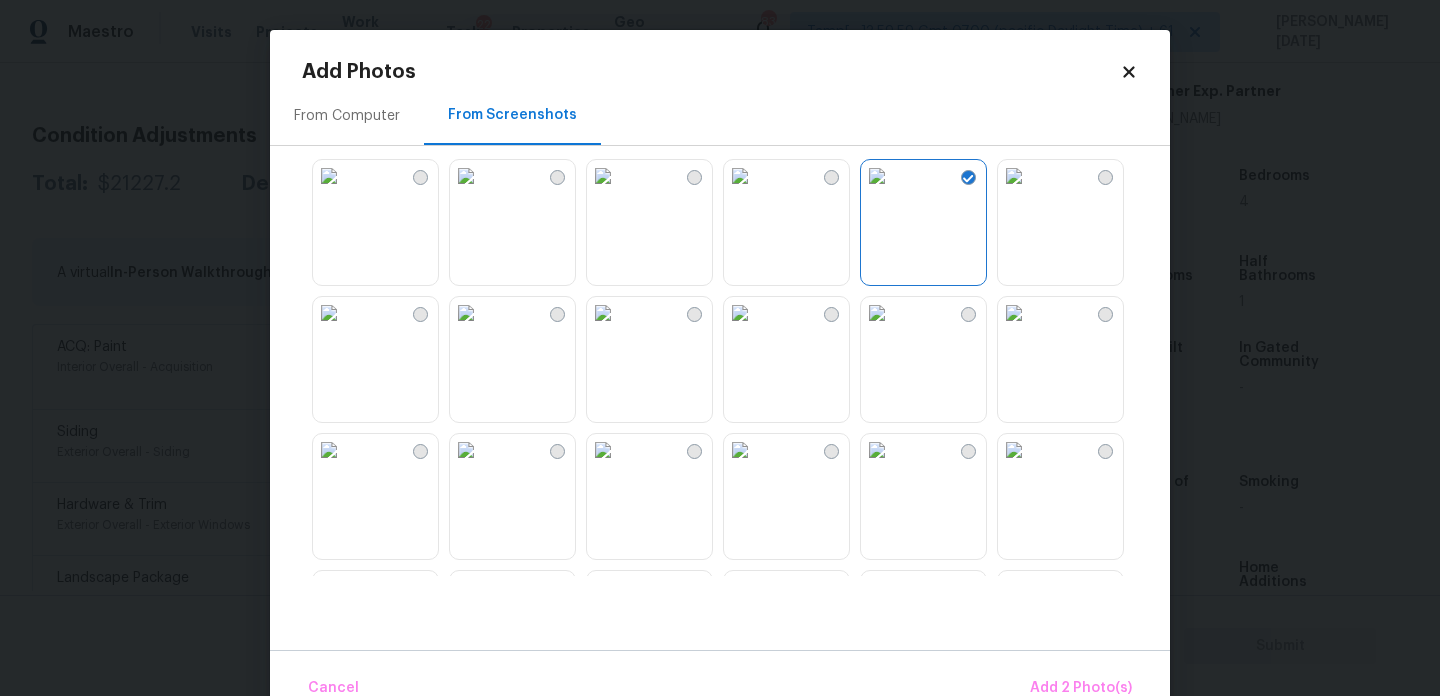 click at bounding box center (740, 176) 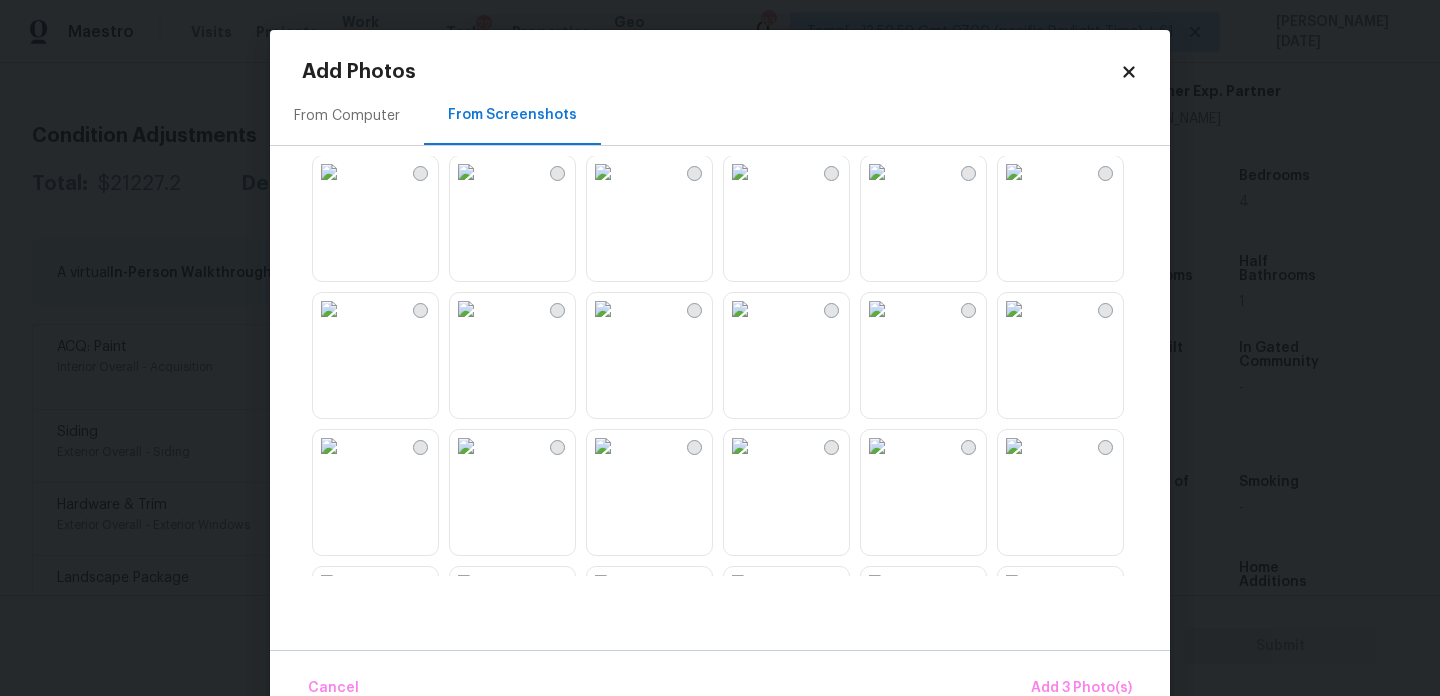 scroll, scrollTop: 972, scrollLeft: 0, axis: vertical 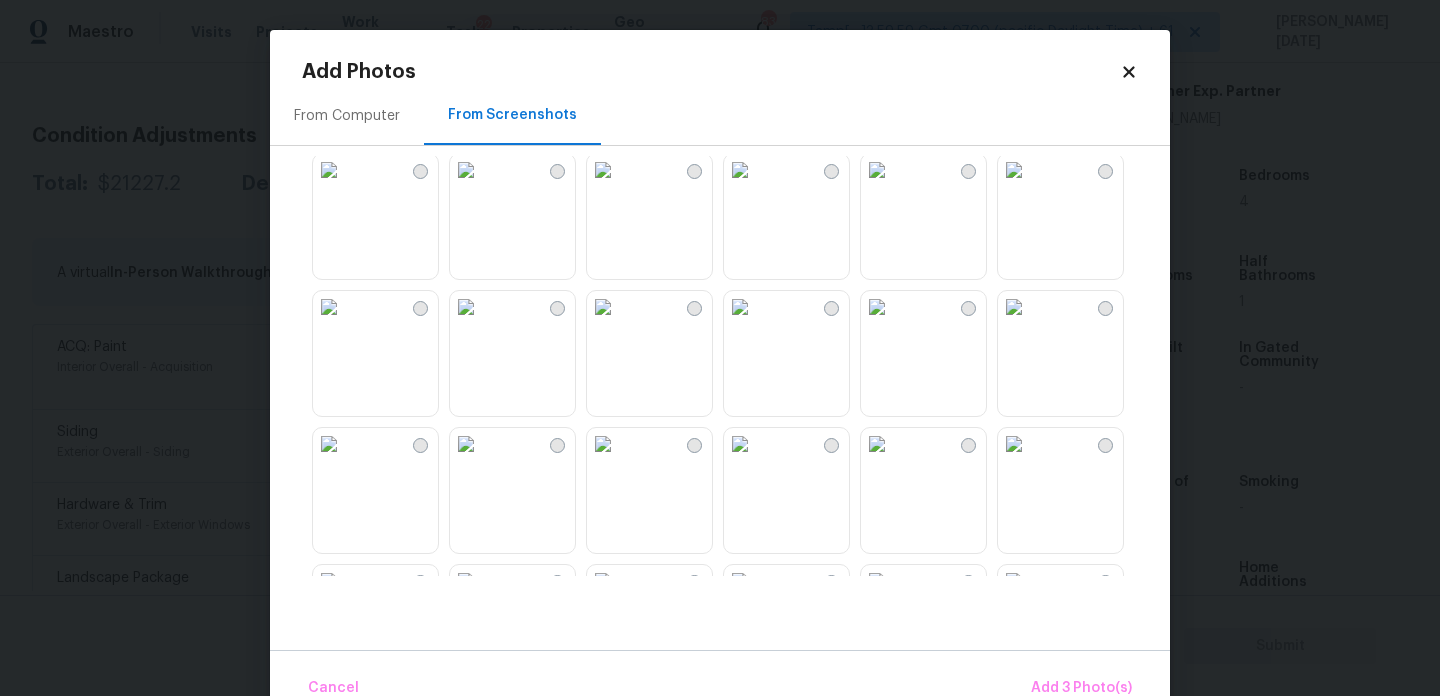 click at bounding box center [740, 170] 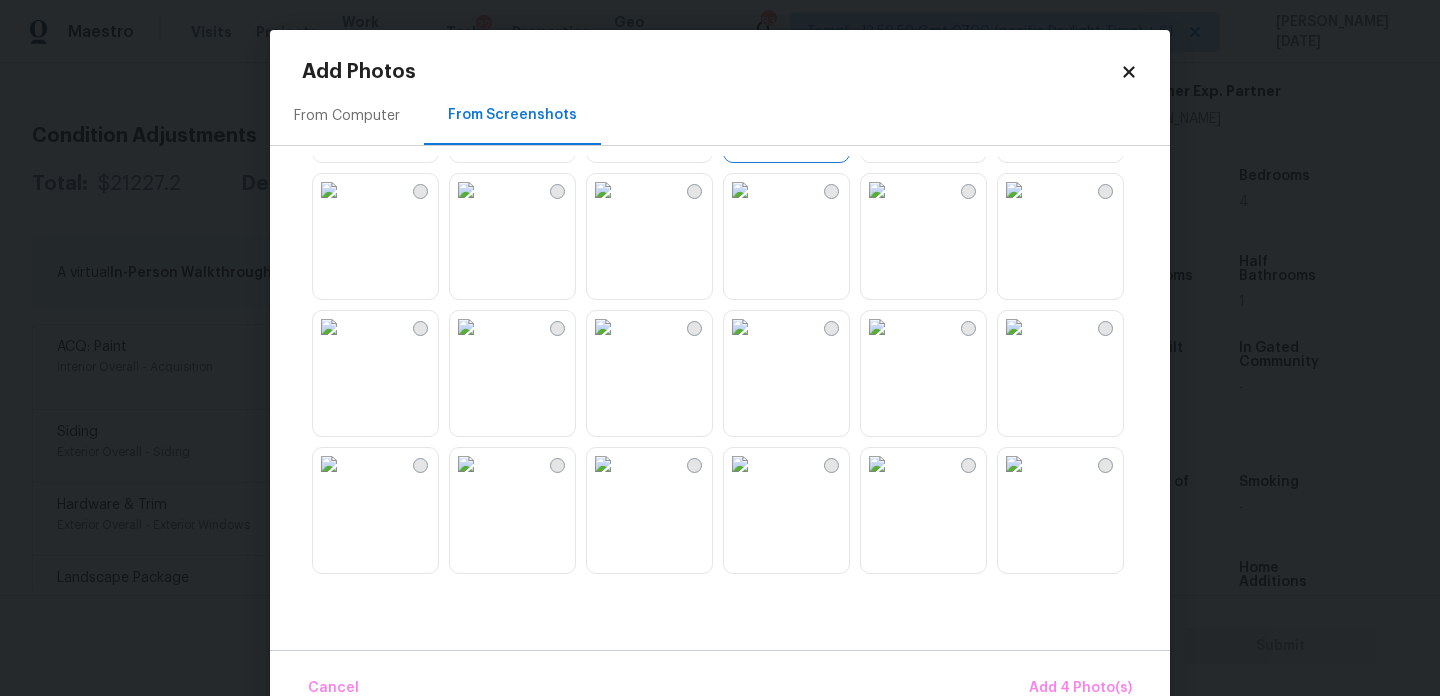 scroll, scrollTop: 1091, scrollLeft: 0, axis: vertical 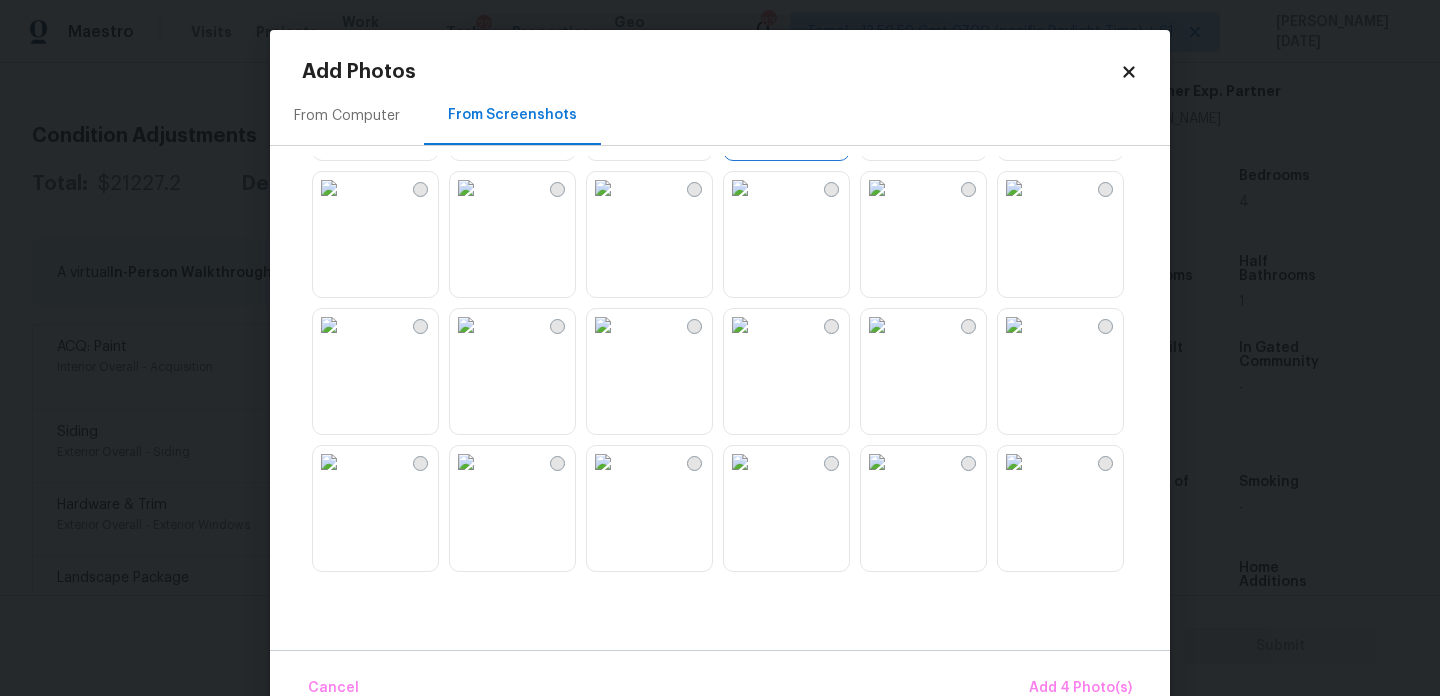 click at bounding box center (740, 325) 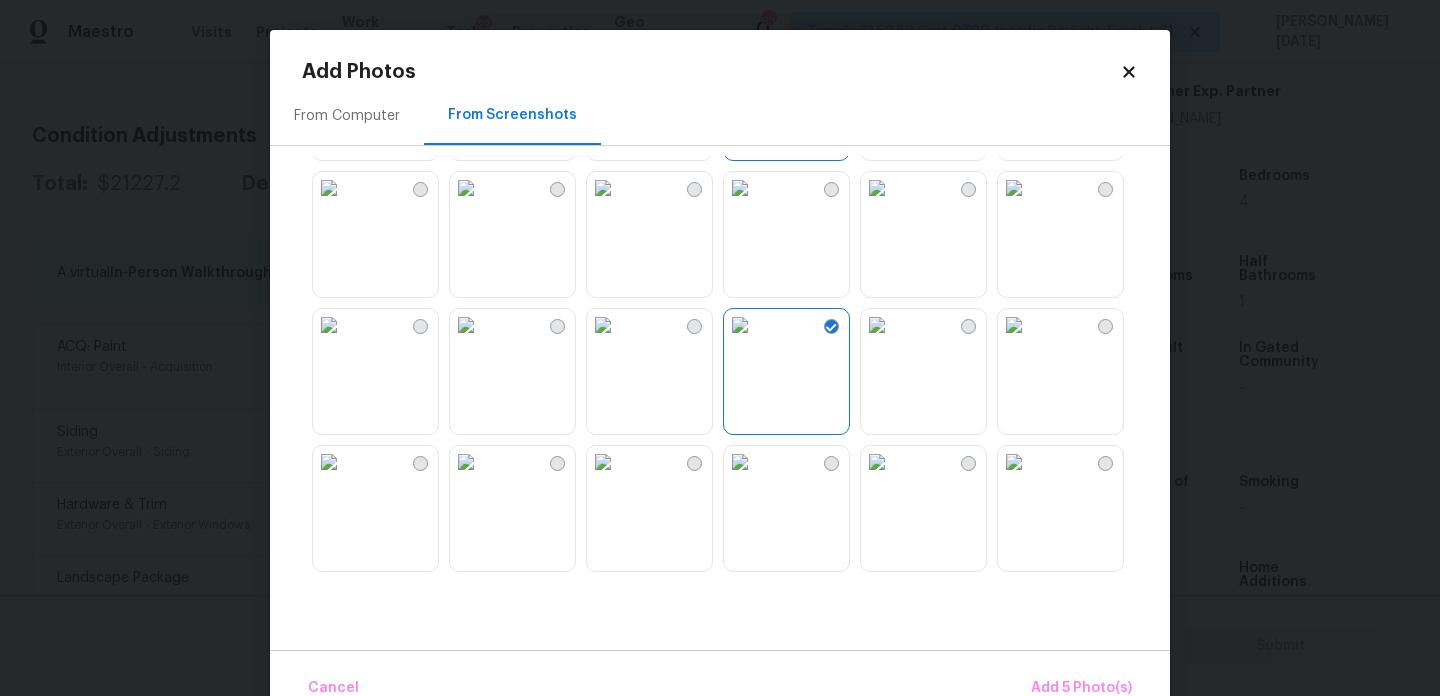 click at bounding box center (740, 325) 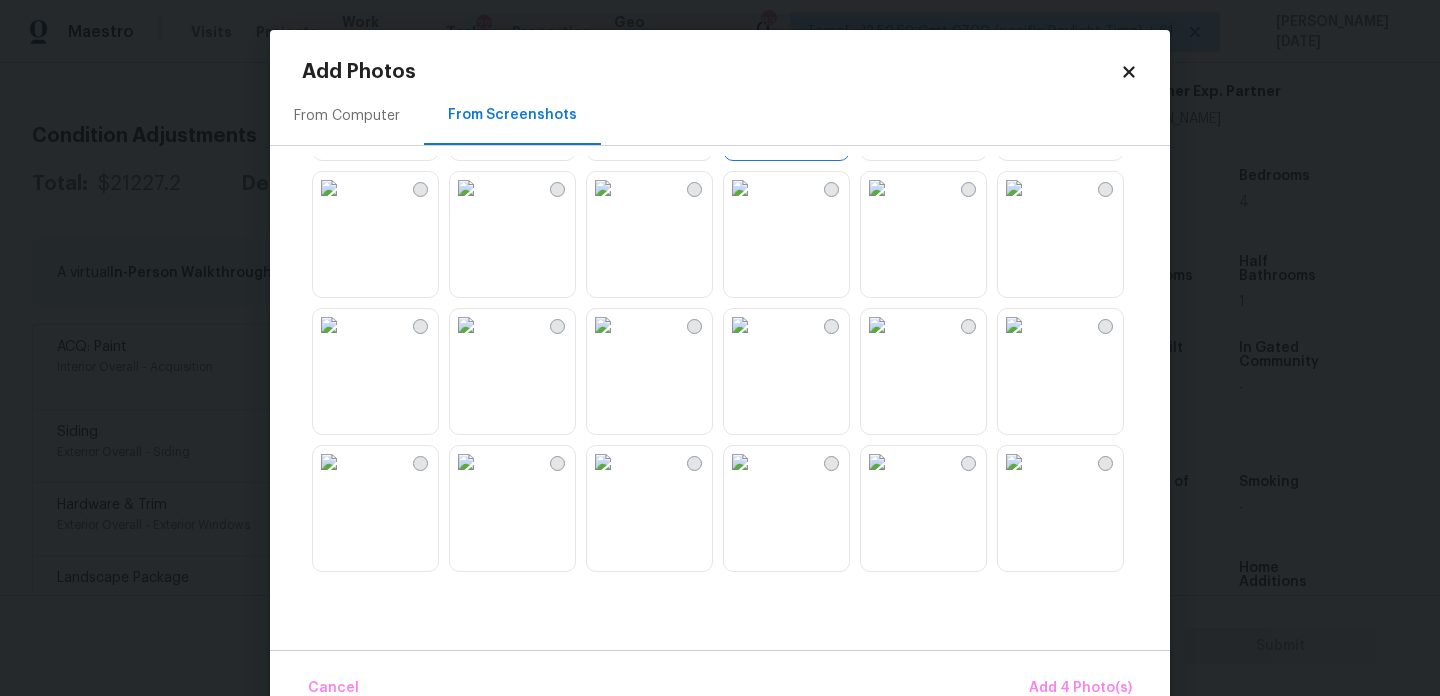 click at bounding box center [877, 188] 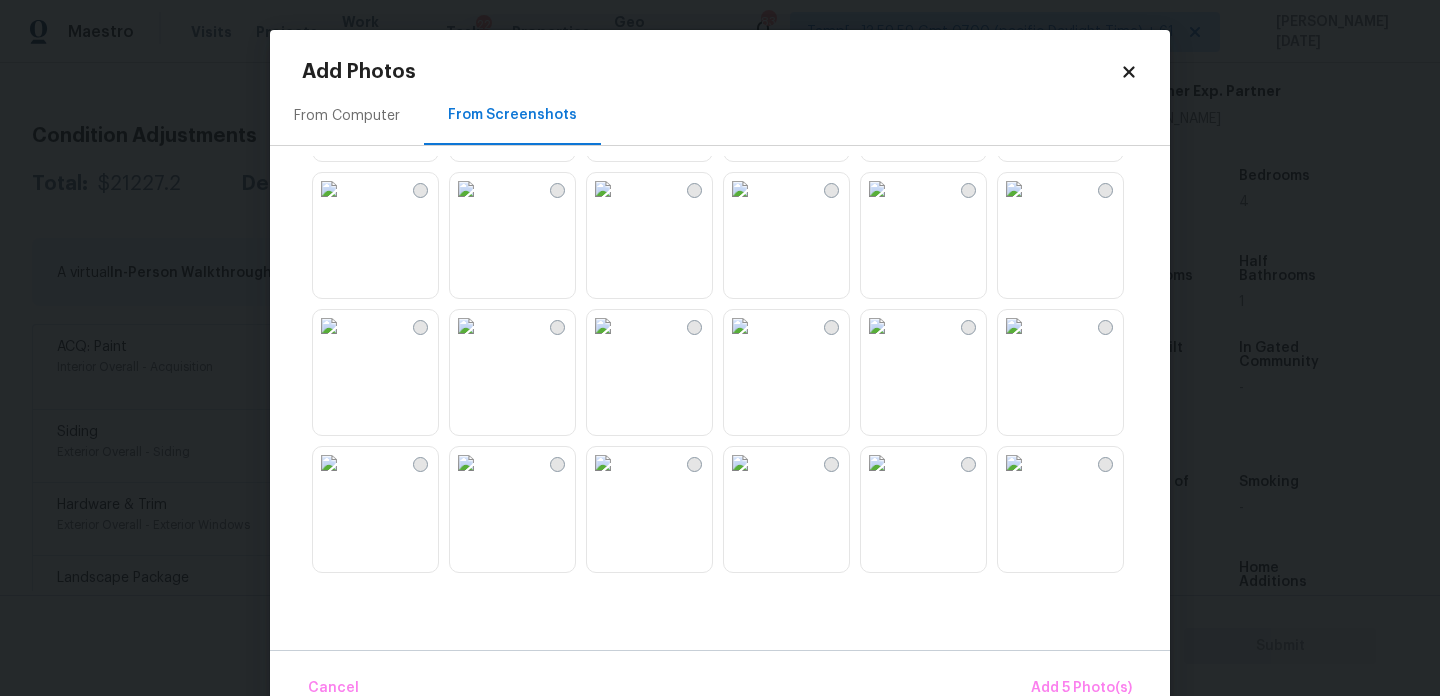 scroll, scrollTop: 1797, scrollLeft: 0, axis: vertical 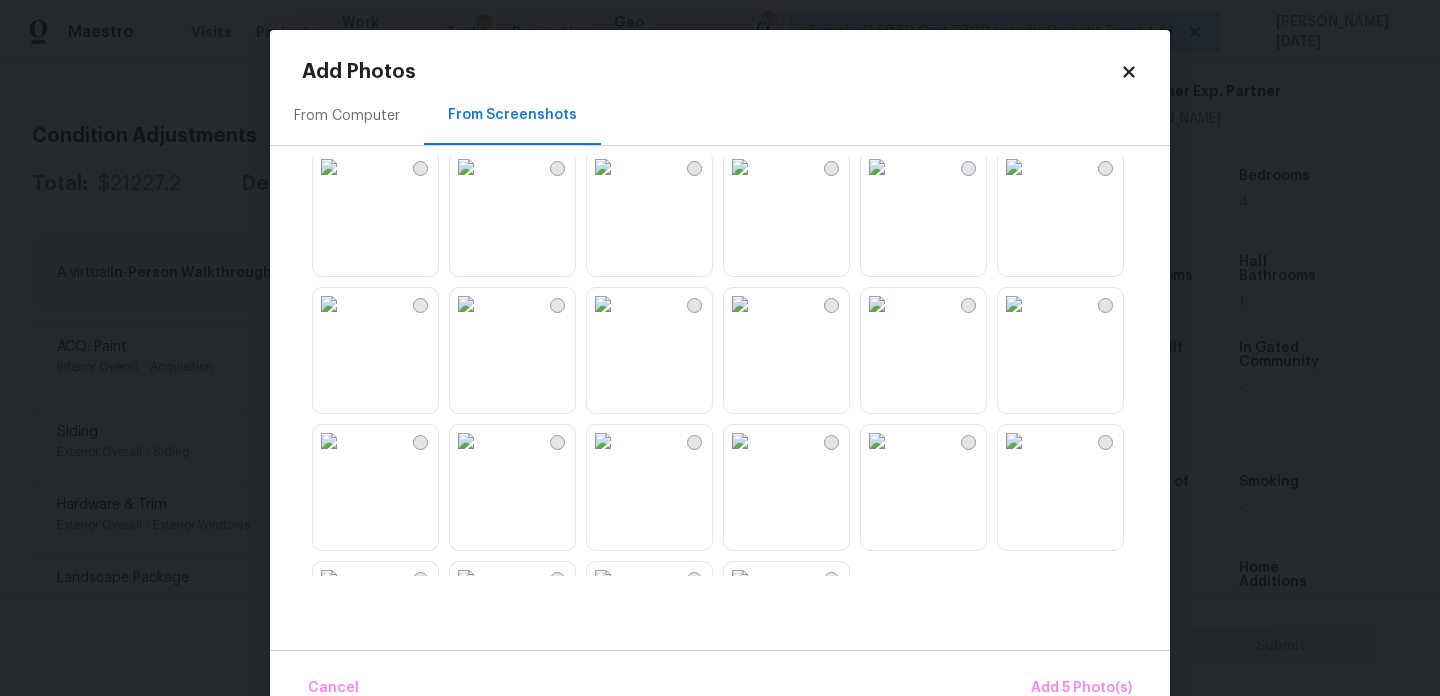 click at bounding box center (740, 167) 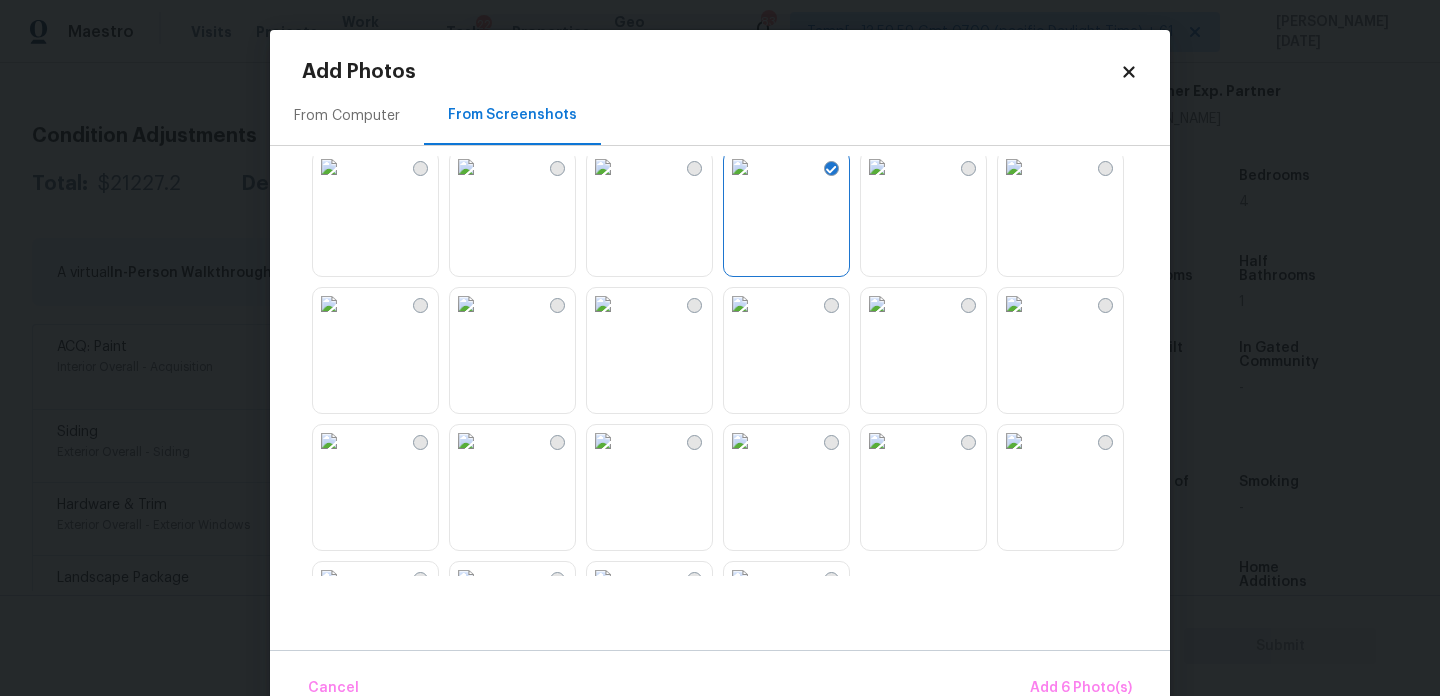 scroll, scrollTop: 1910, scrollLeft: 0, axis: vertical 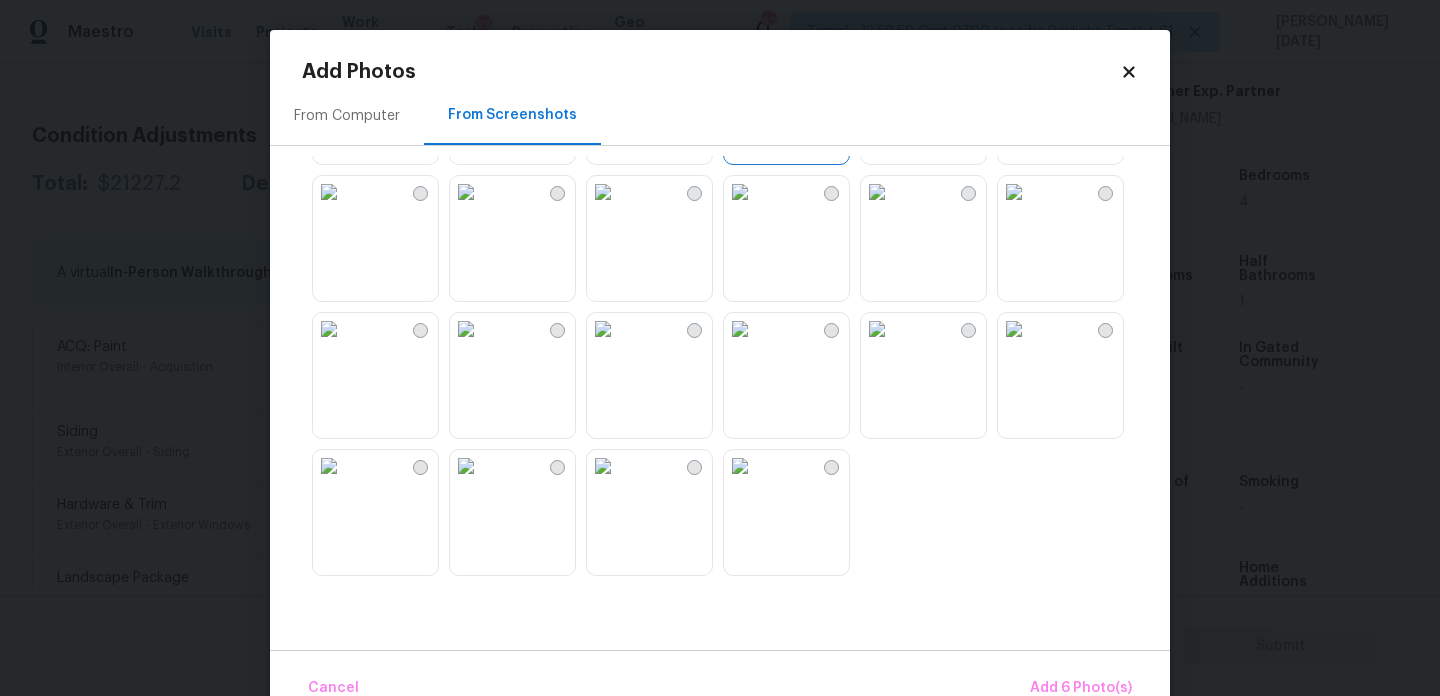 click at bounding box center [603, 329] 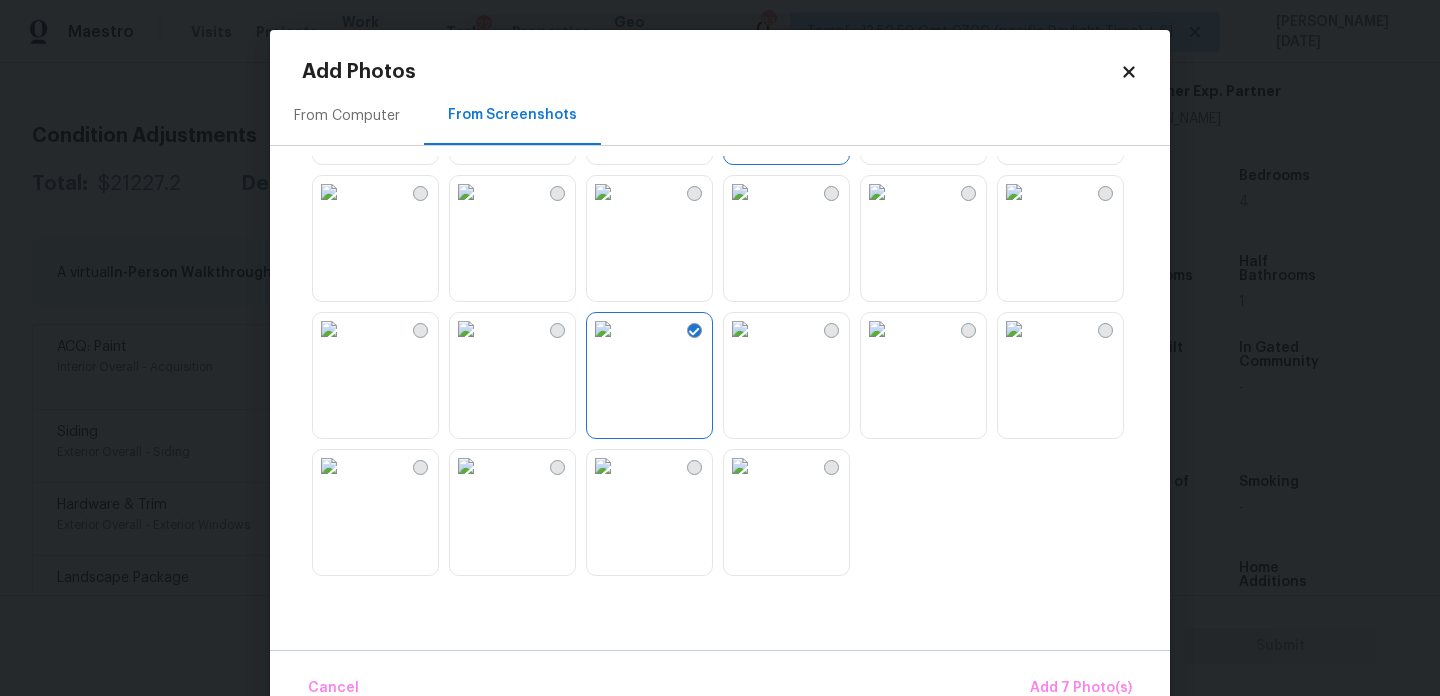 click at bounding box center (329, 329) 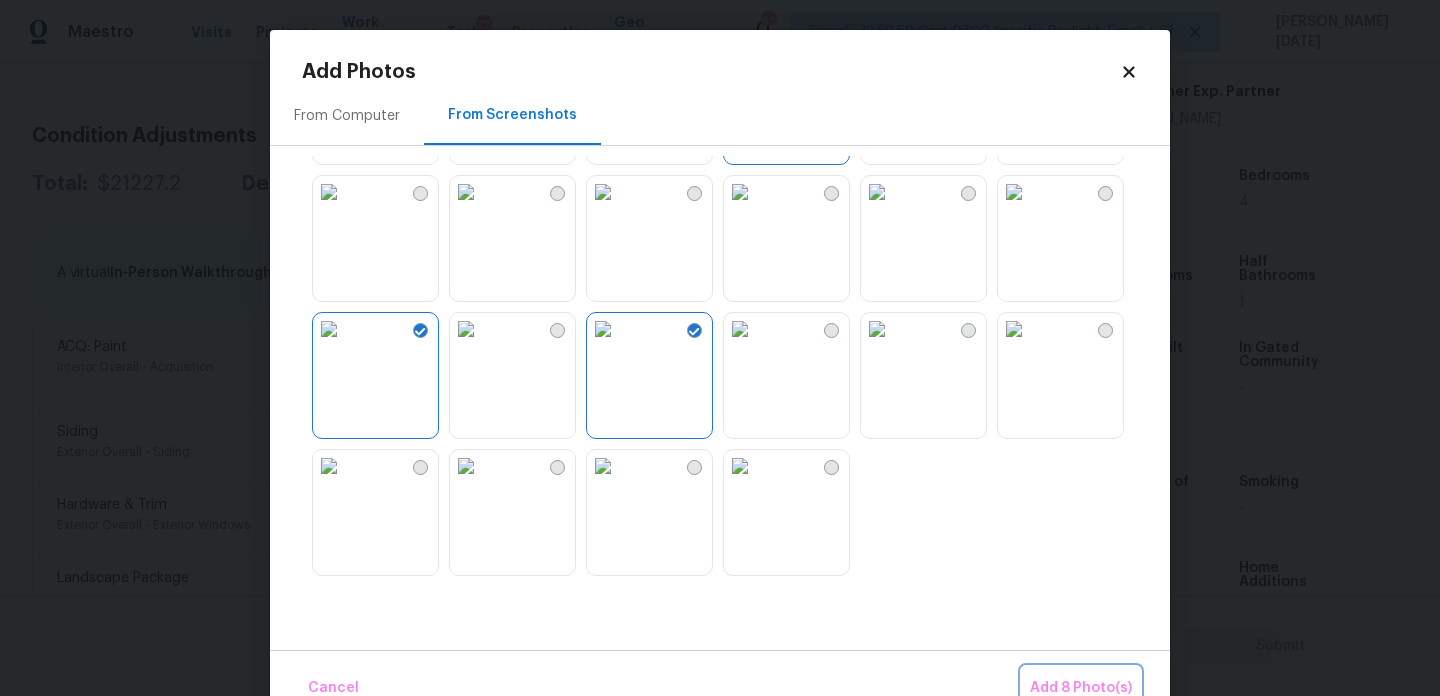 click on "Add 8 Photo(s)" at bounding box center [1081, 688] 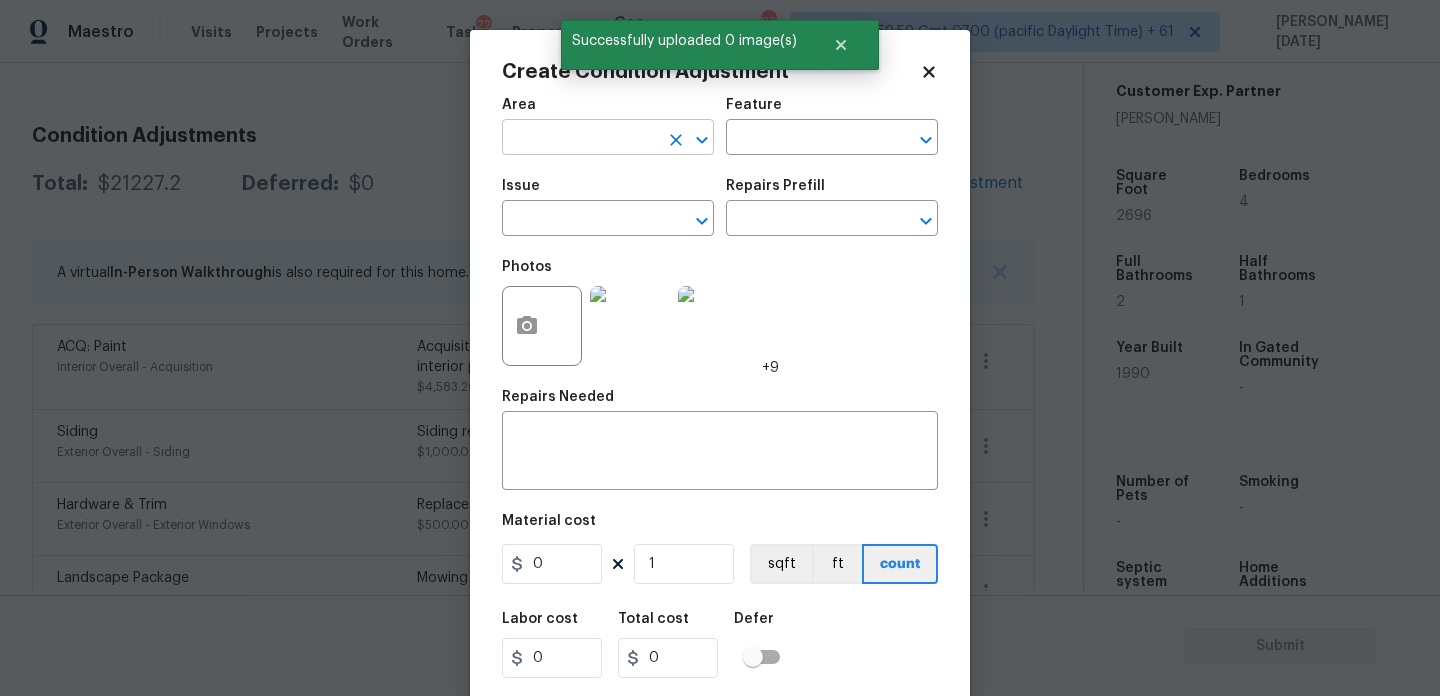 click at bounding box center [580, 139] 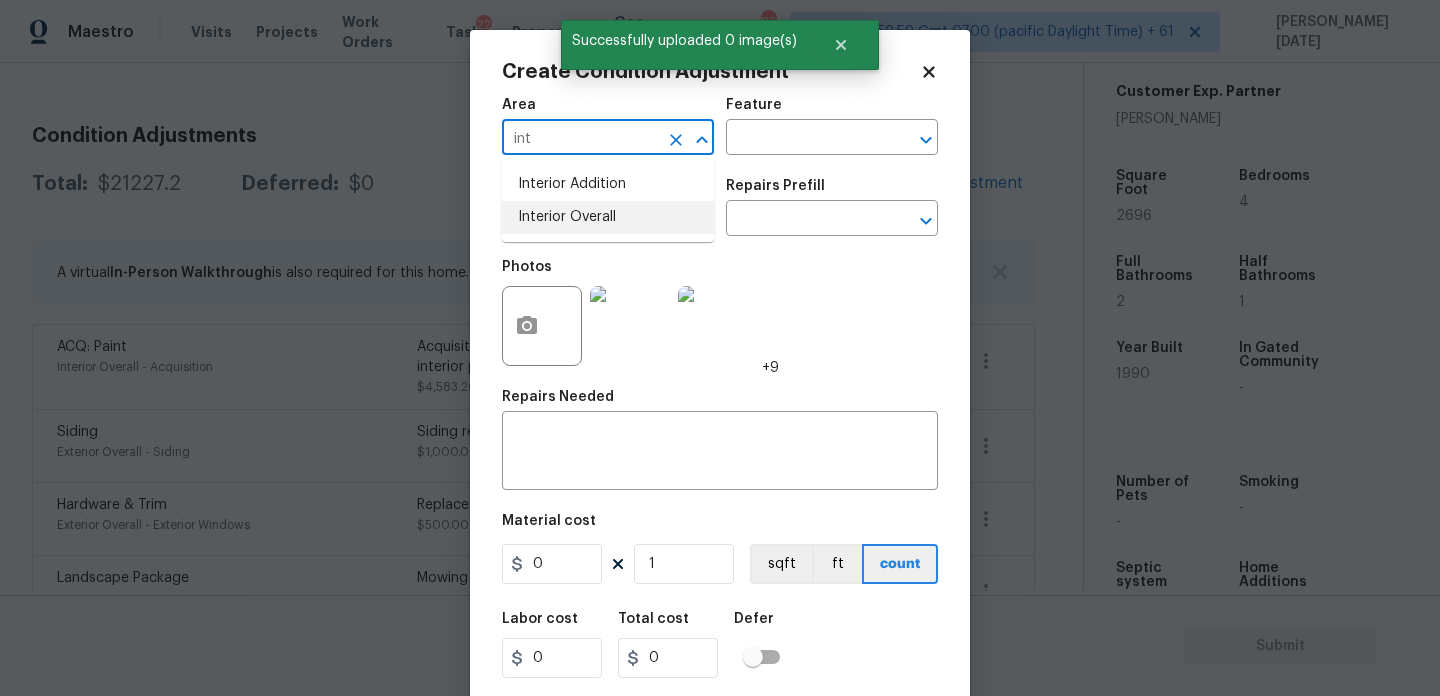 click on "Interior Overall" at bounding box center [608, 217] 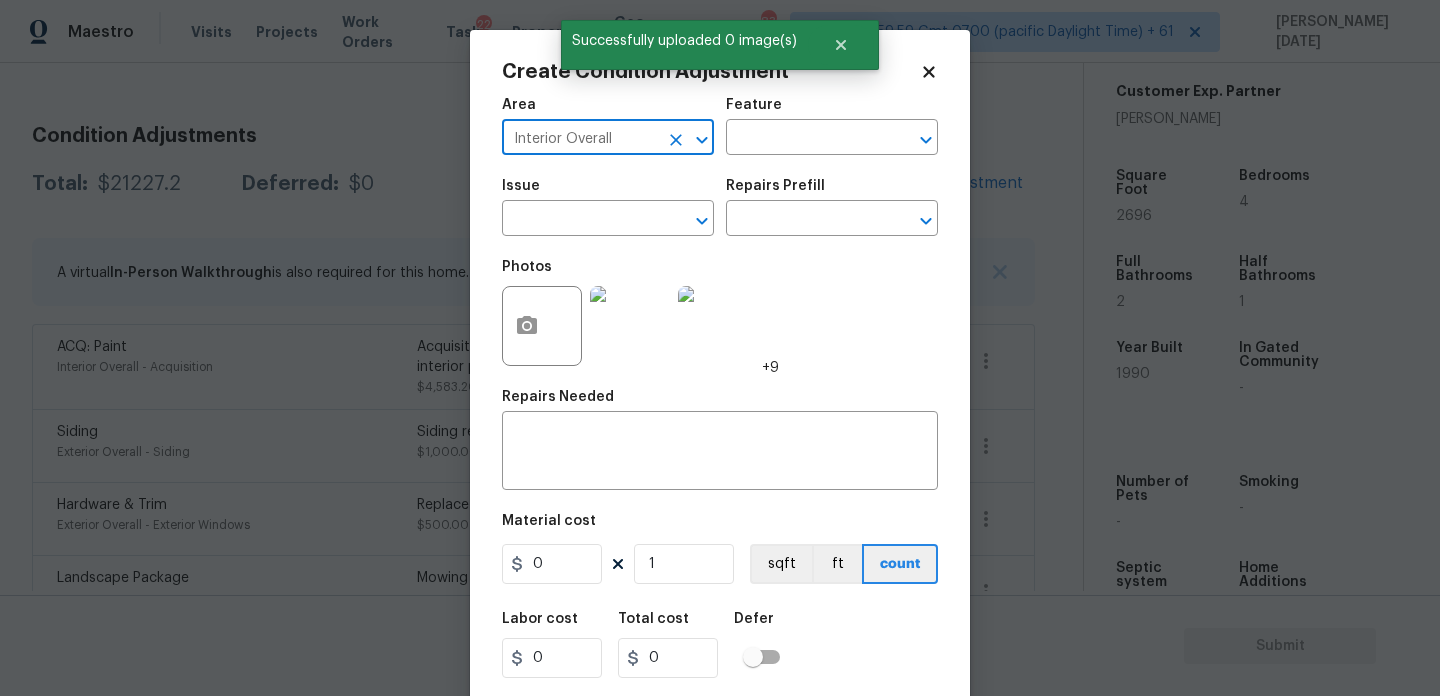 type on "Interior Overall" 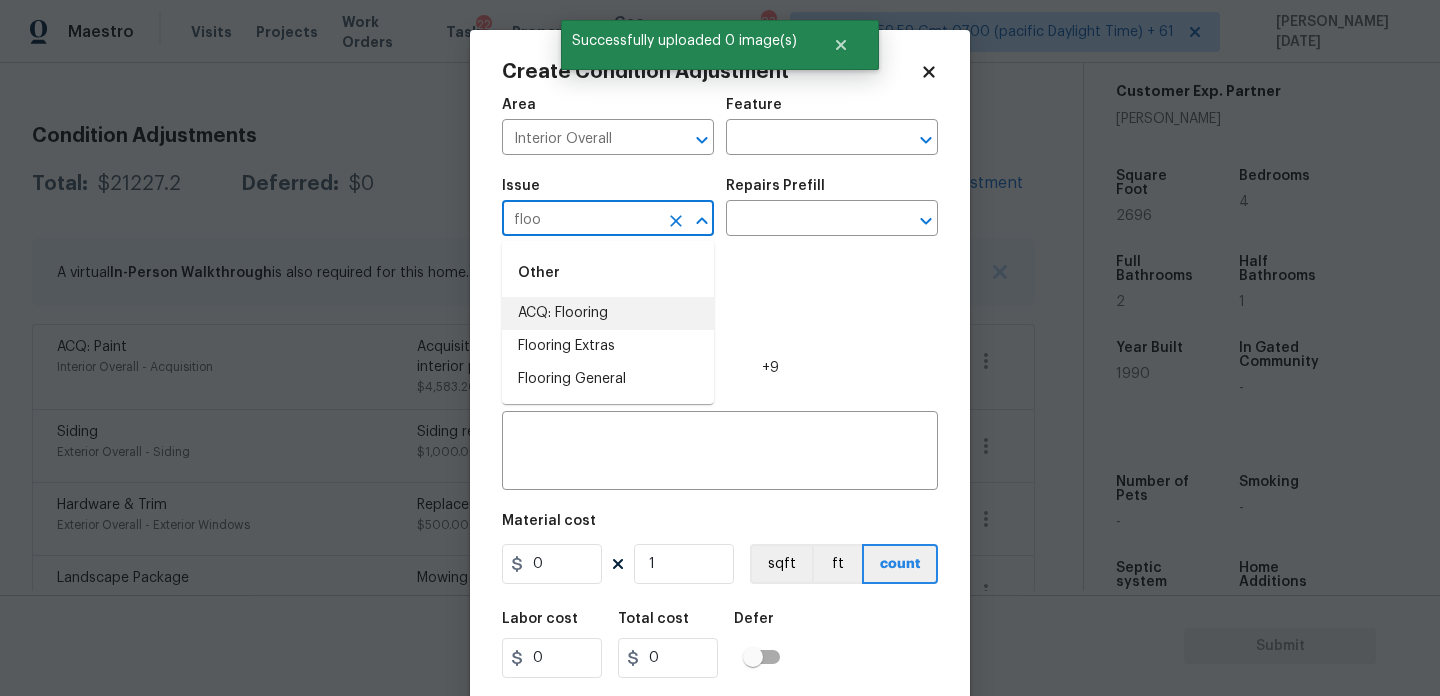 click on "ACQ: Flooring" at bounding box center [608, 313] 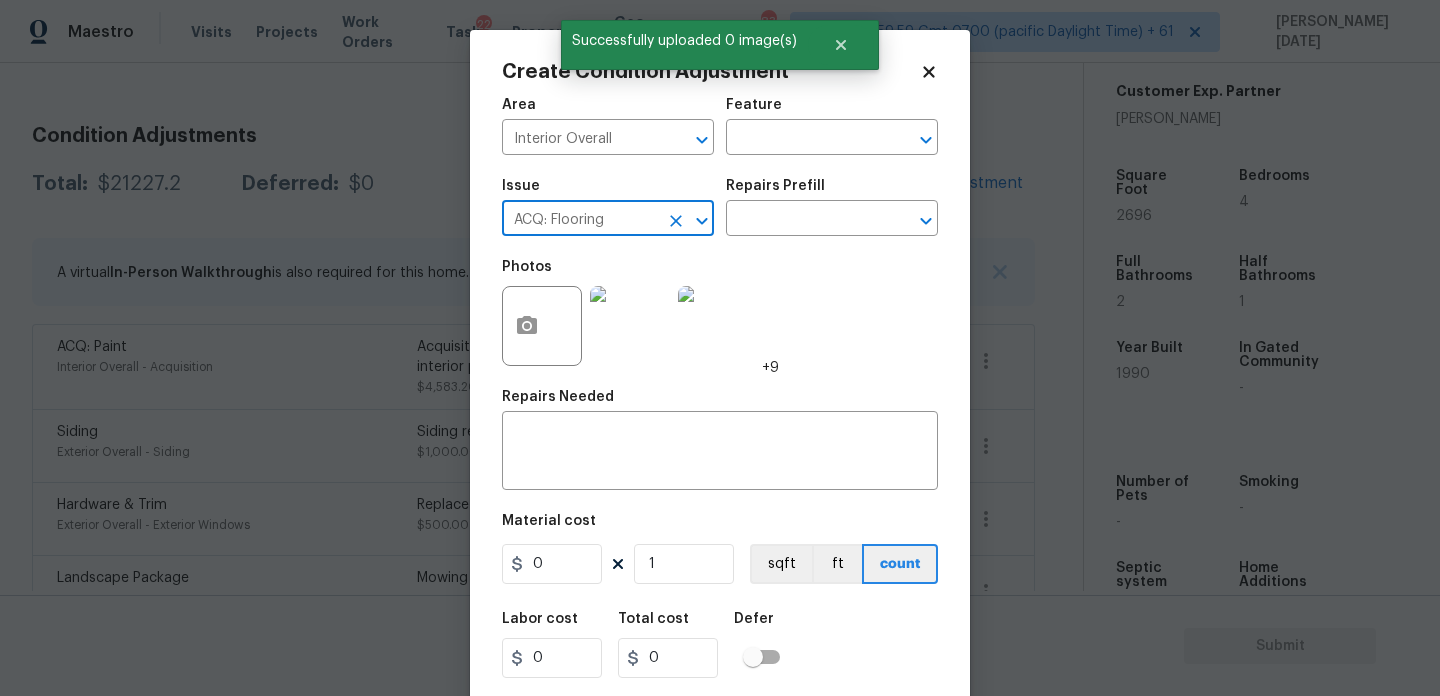 type on "ACQ: Flooring" 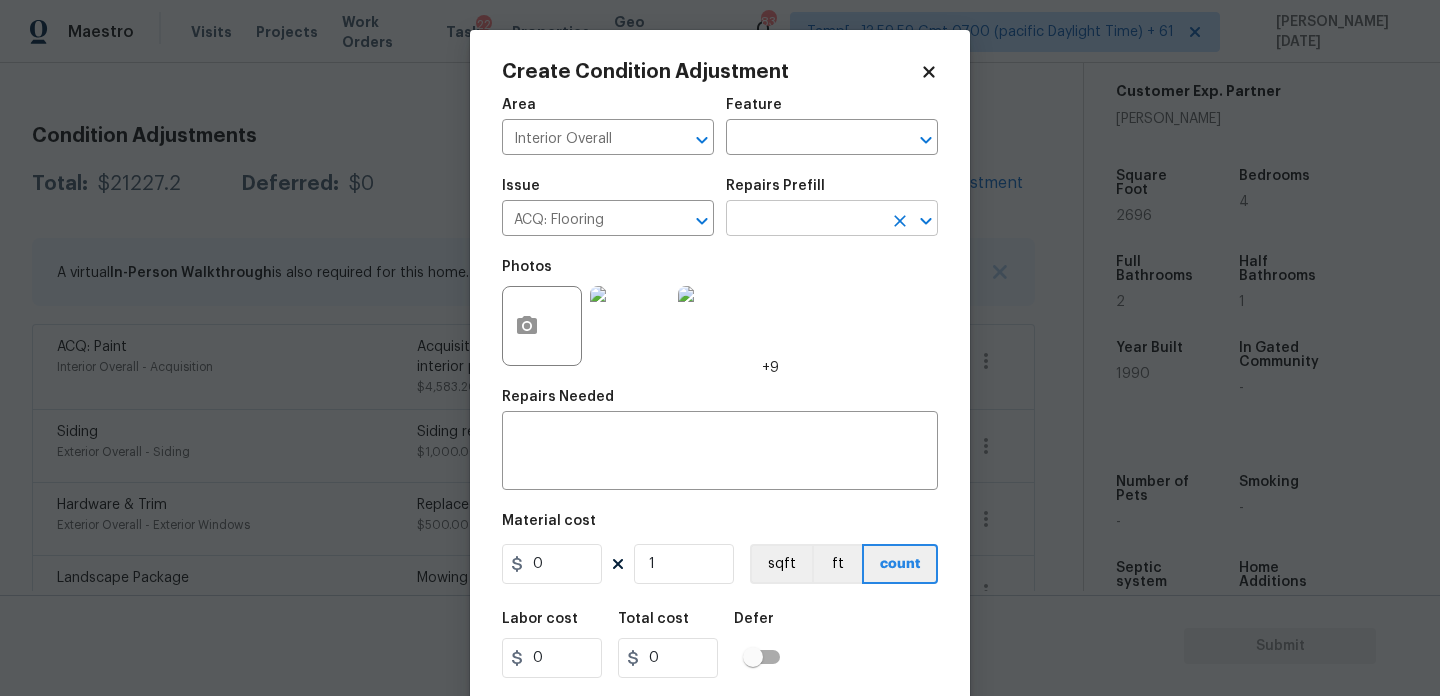 click at bounding box center [804, 220] 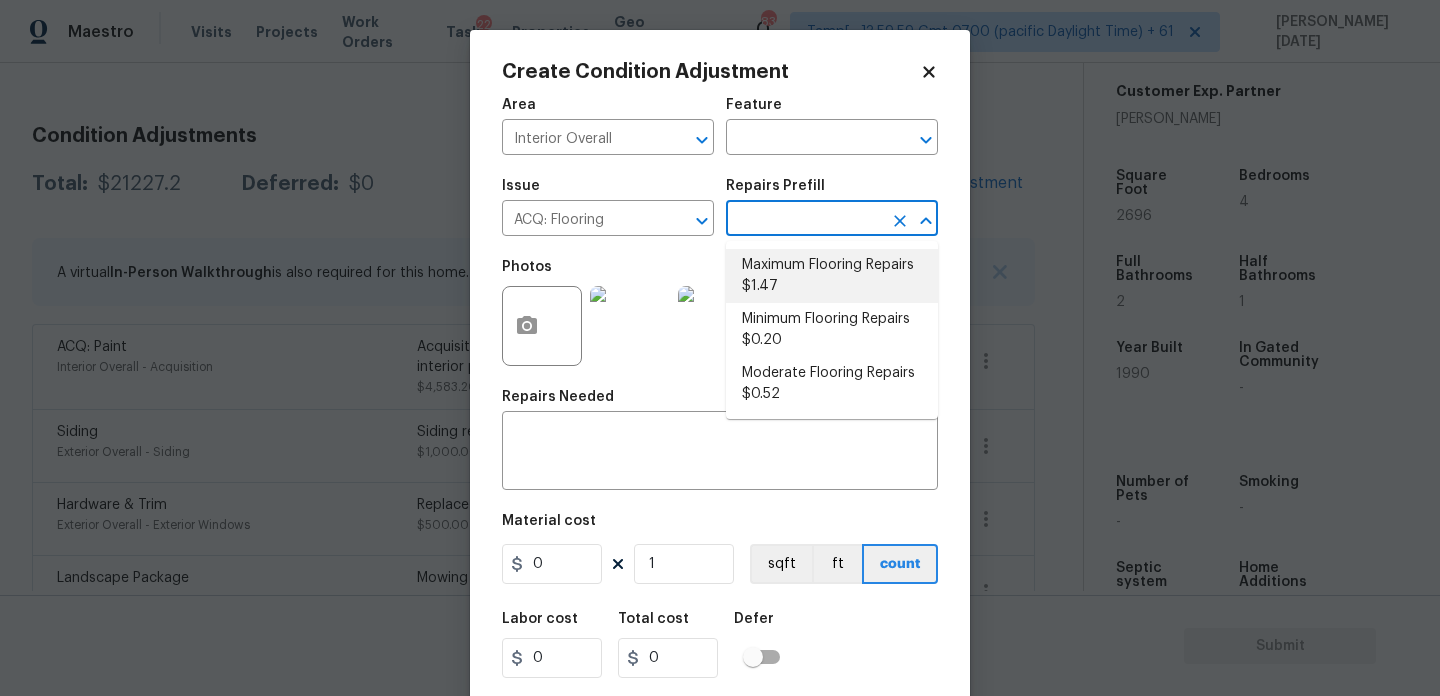 click on "Maximum Flooring Repairs $1.47" at bounding box center (832, 276) 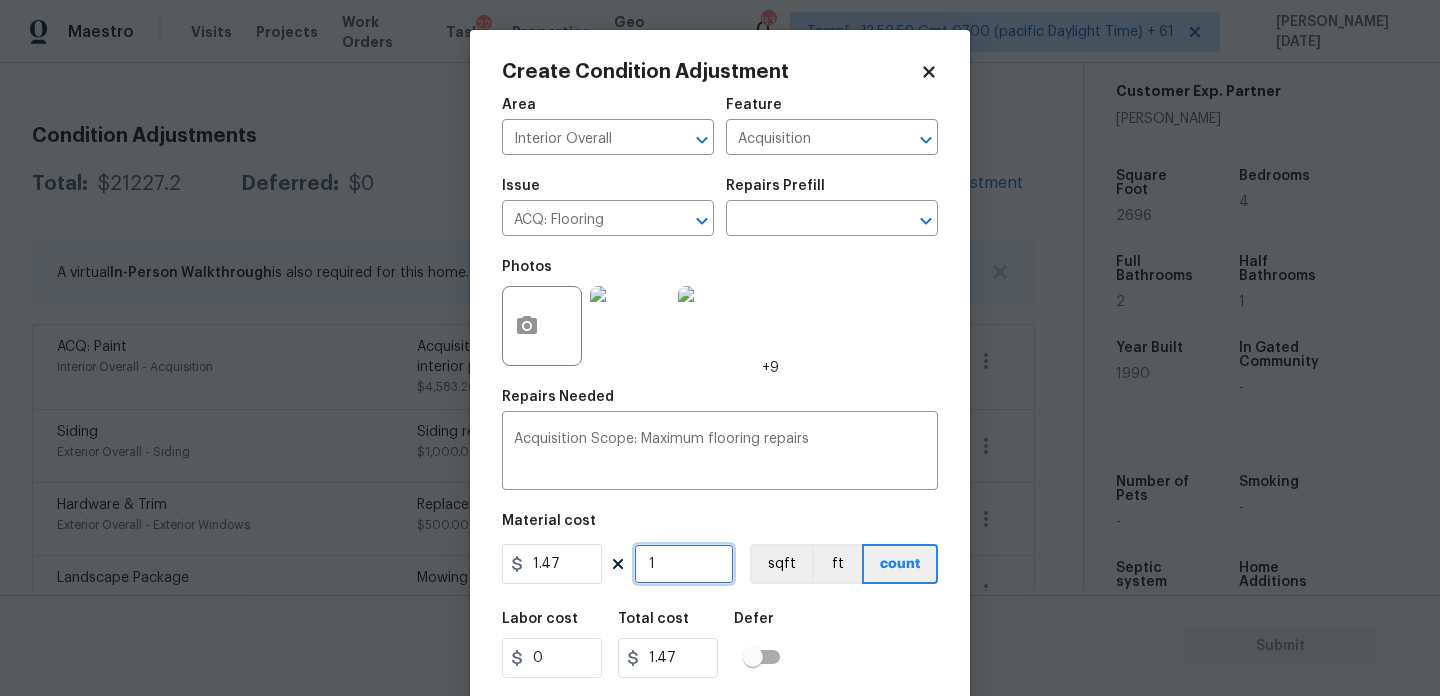 click on "1" at bounding box center [684, 564] 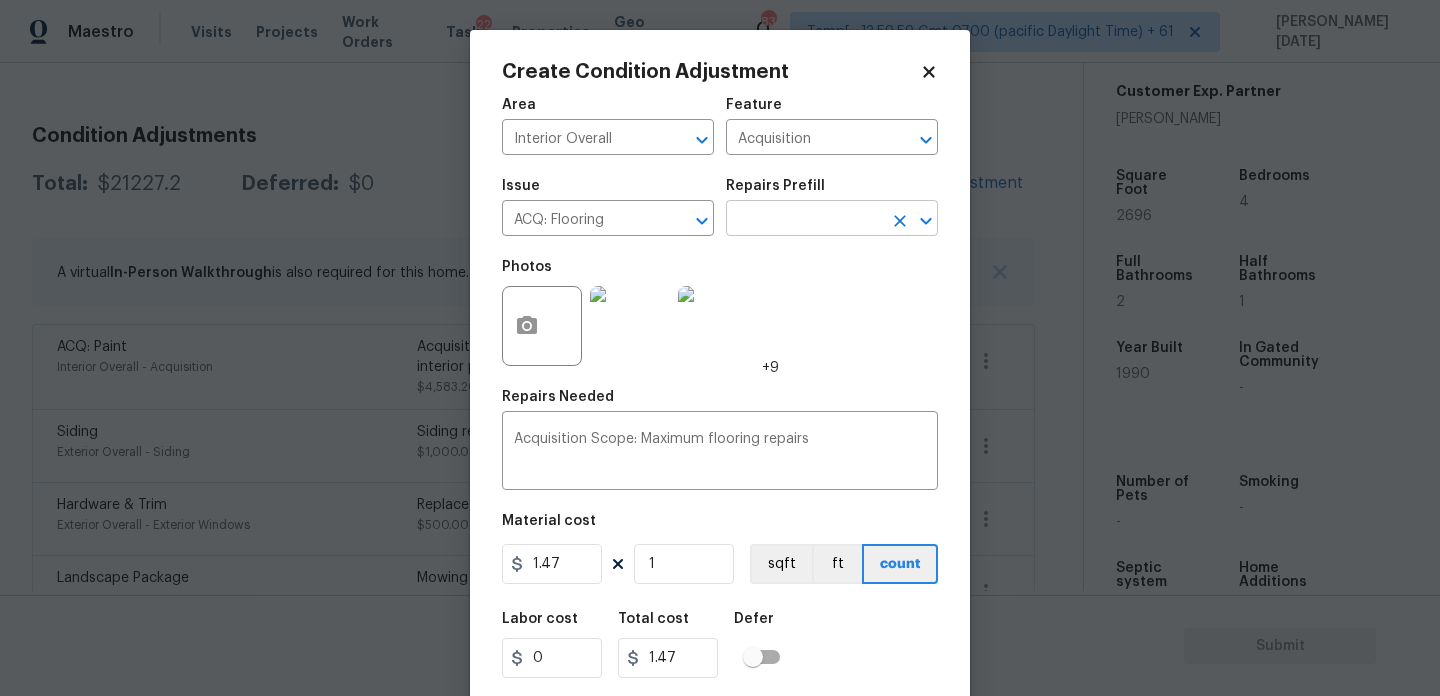 click at bounding box center (804, 220) 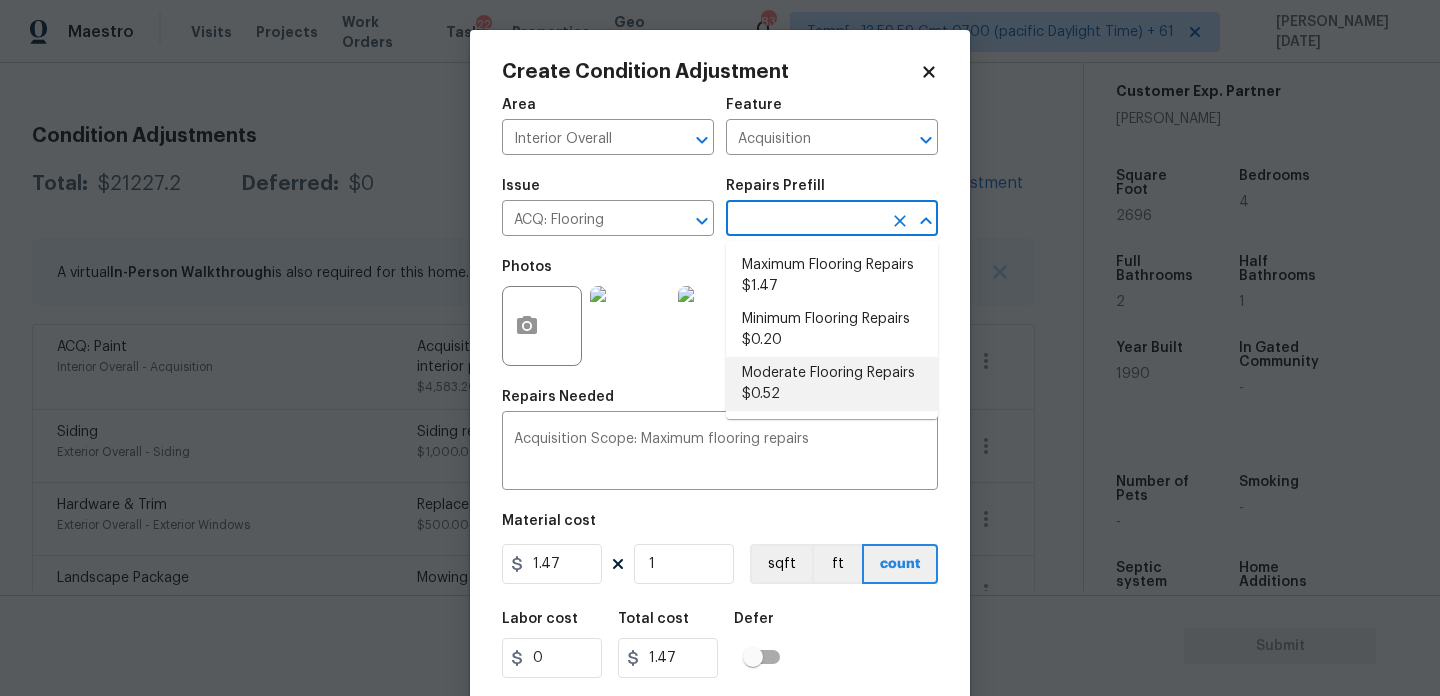 click on "Moderate Flooring Repairs $0.52" at bounding box center (832, 384) 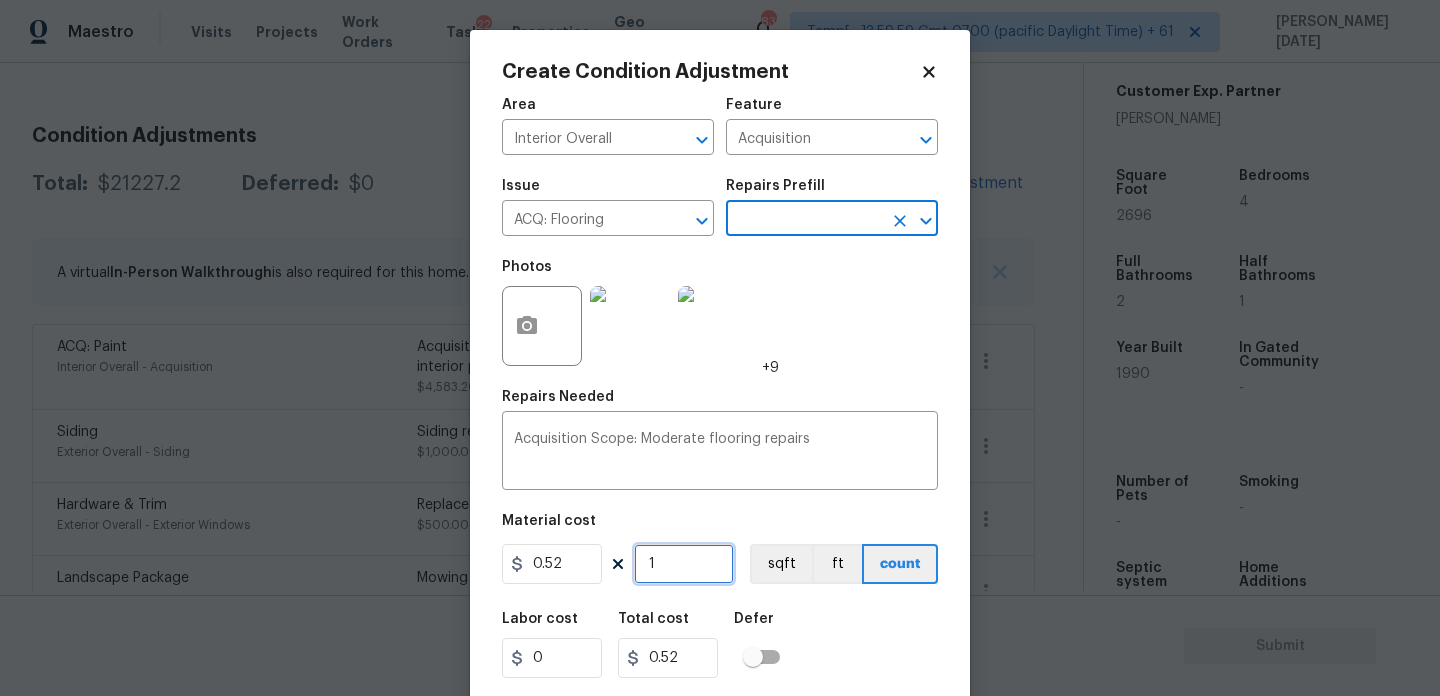 click on "1" at bounding box center [684, 564] 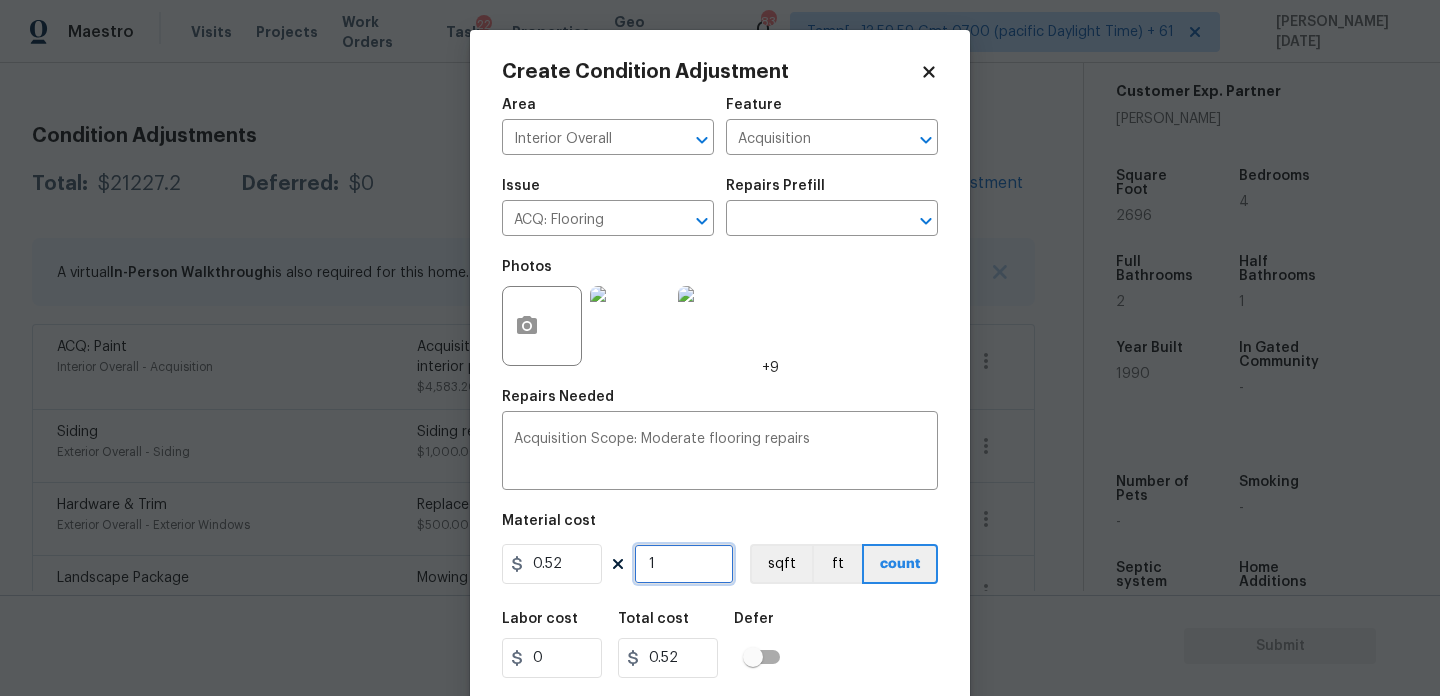 type on "0" 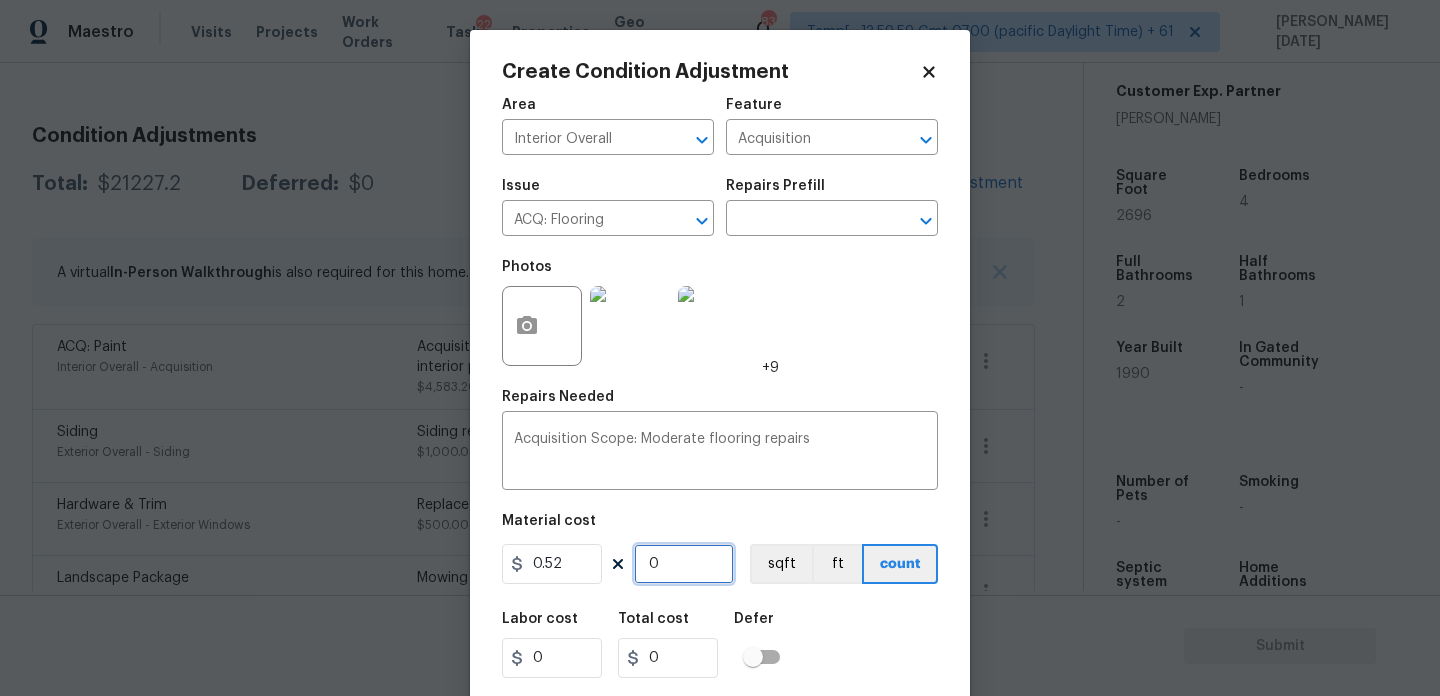paste on "2696" 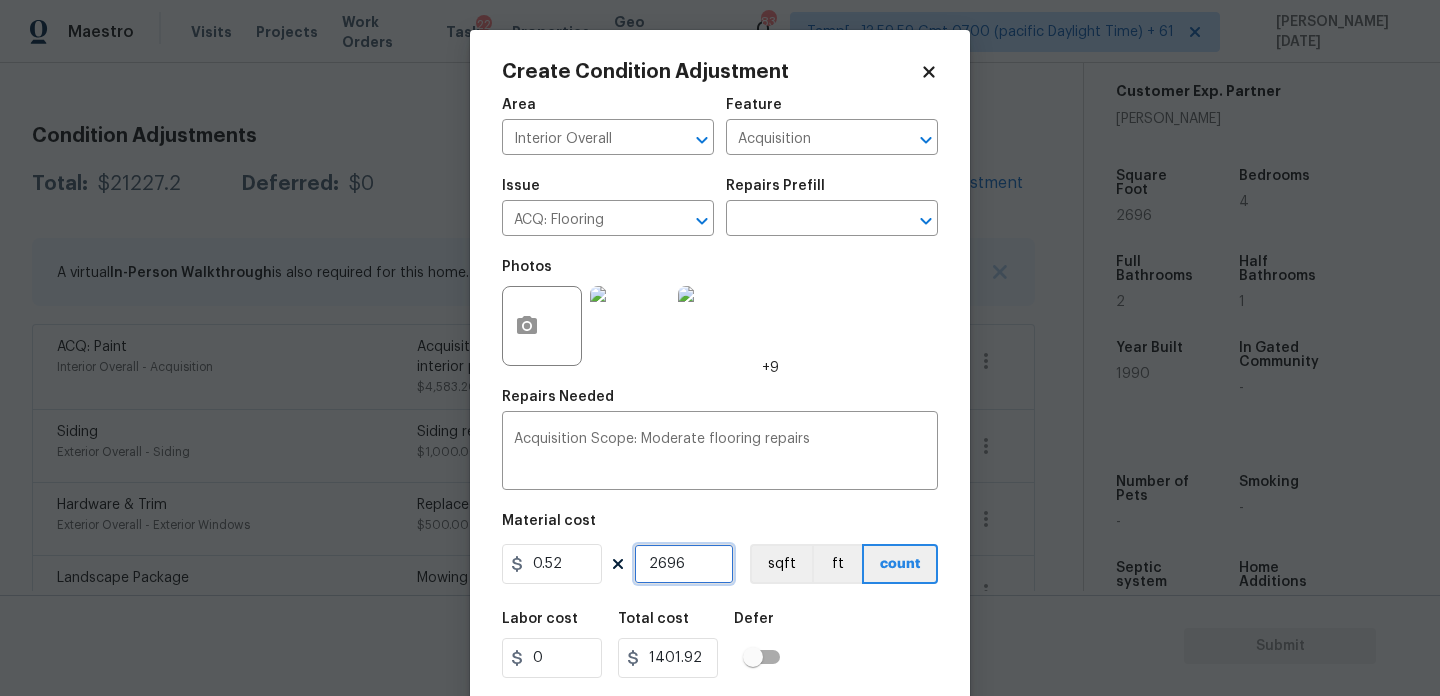 type on "2696" 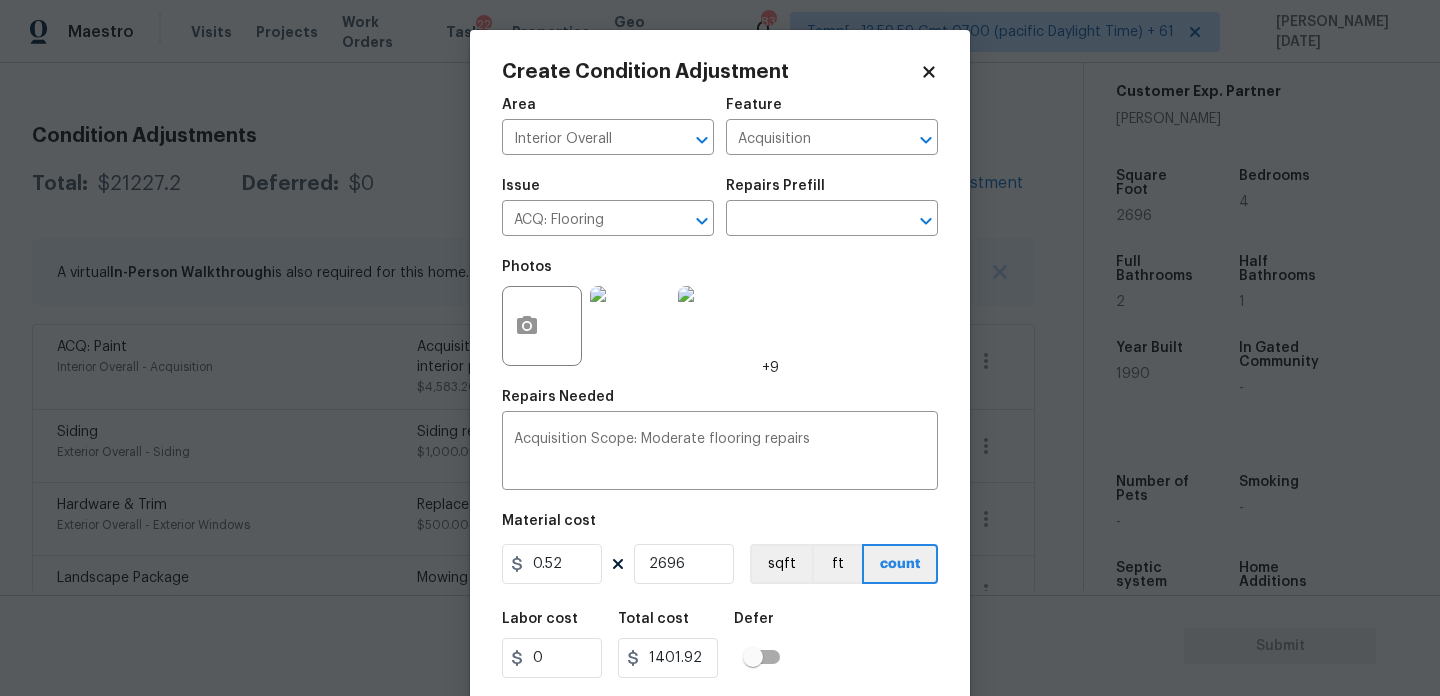 click on "Create Condition Adjustment Area Interior Overall ​ Feature Acquisition ​ Issue ACQ: Flooring ​ Repairs Prefill ​ Photos  +9 Repairs Needed Acquisition Scope: Moderate flooring repairs x ​ Material cost 0.52 2696 sqft ft count Labor cost 0 Total cost 1401.92 Defer Cancel Create" at bounding box center [720, 370] 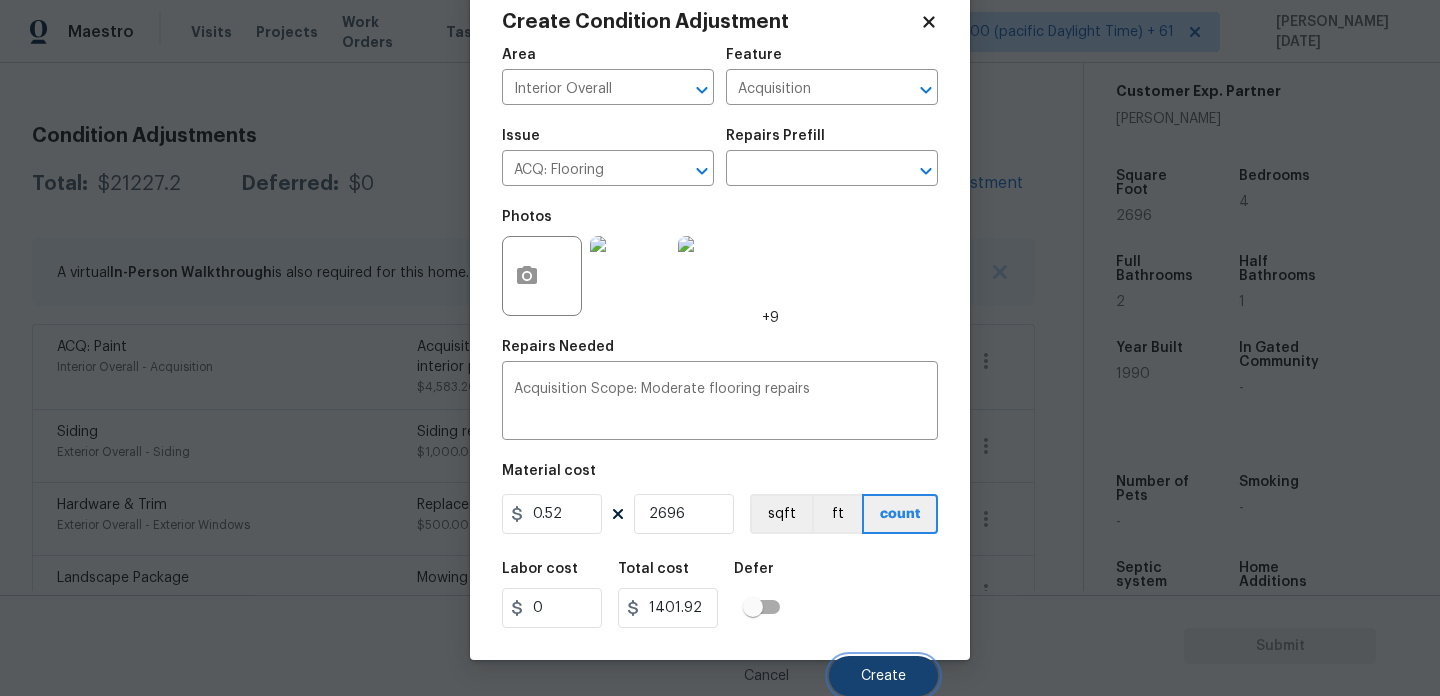 click on "Create" at bounding box center (883, 676) 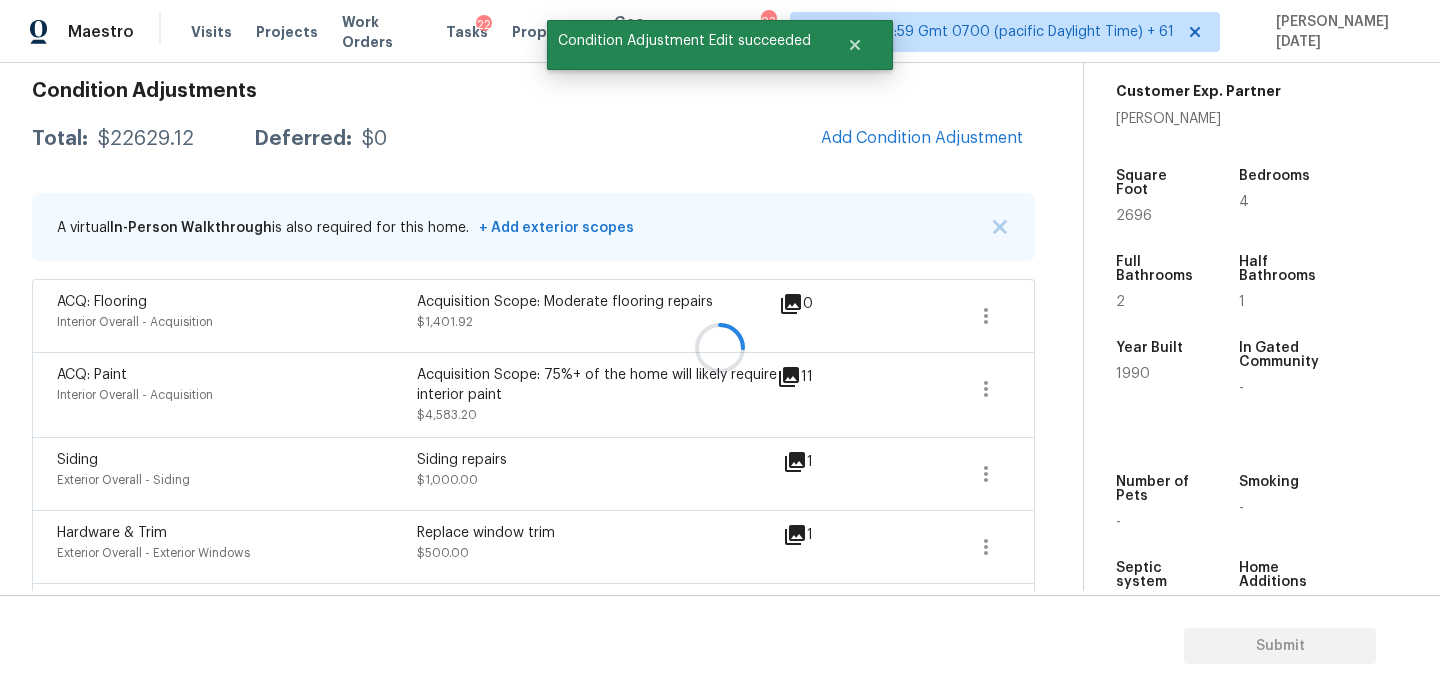 scroll, scrollTop: 241, scrollLeft: 0, axis: vertical 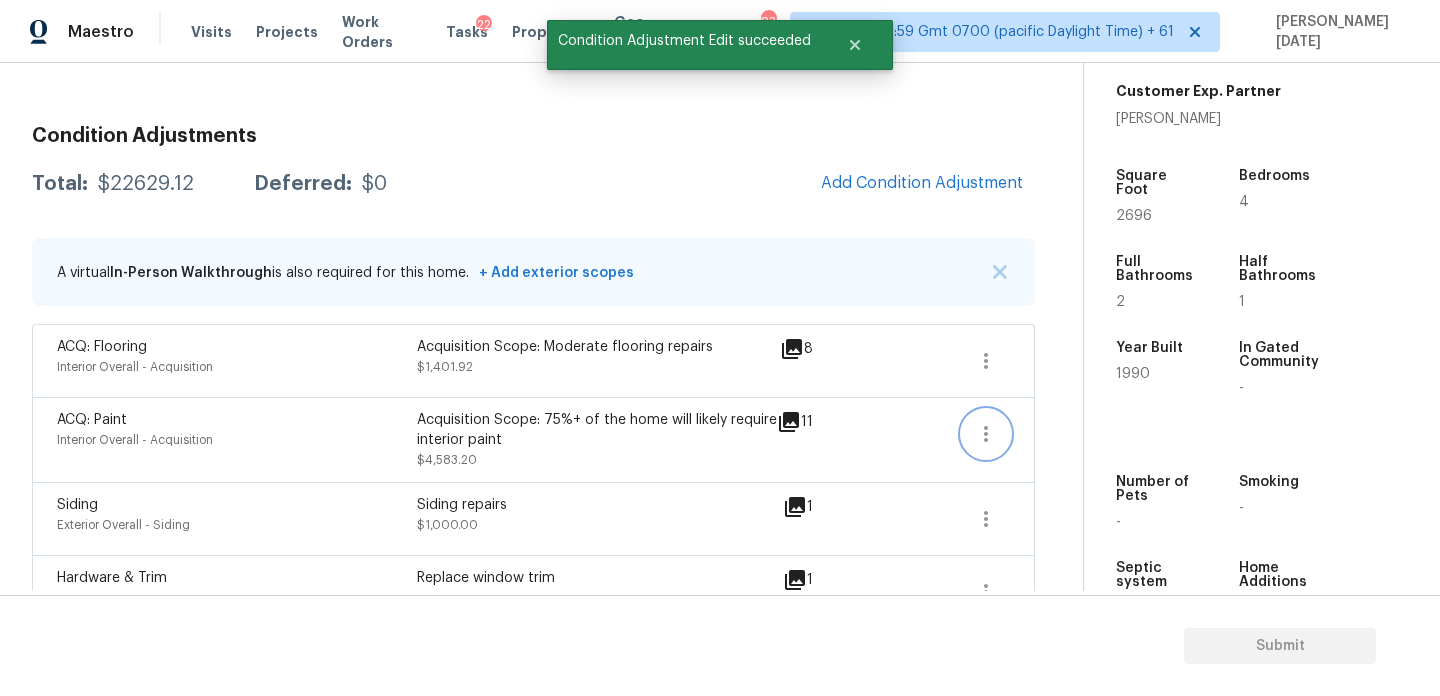 click 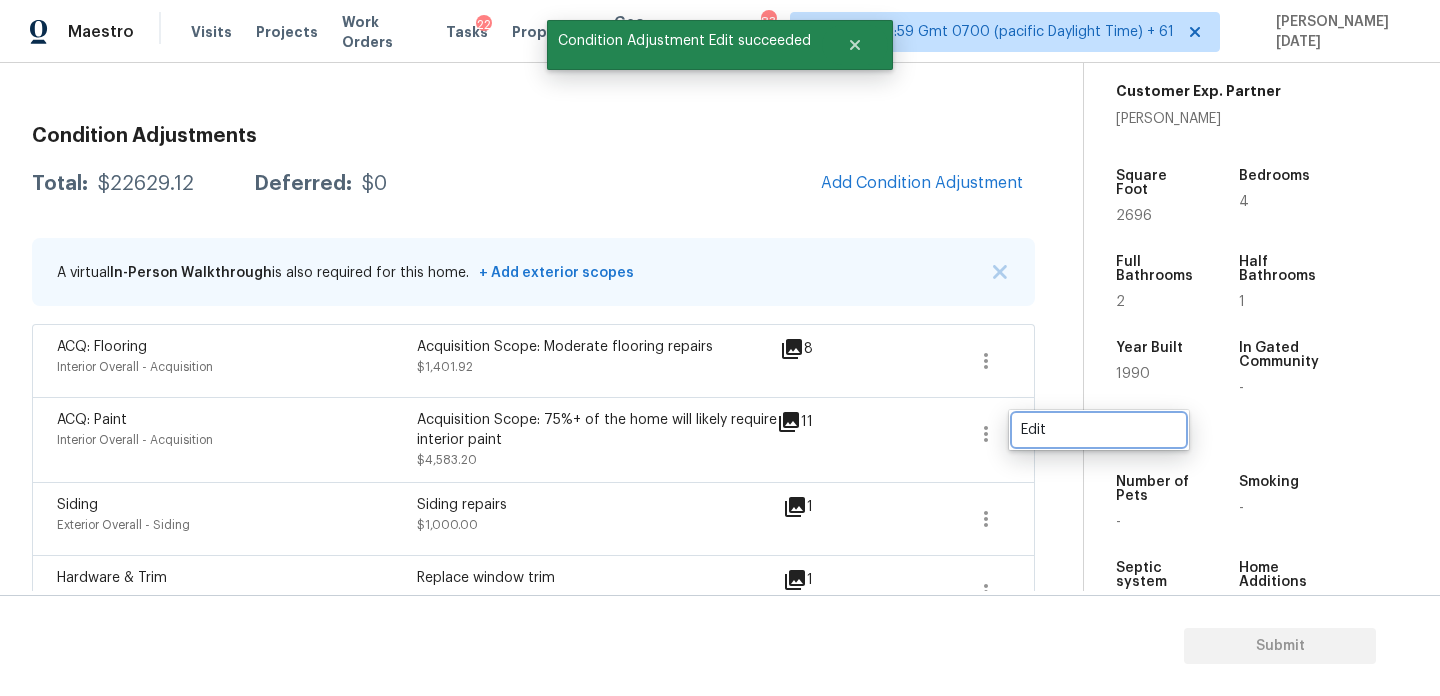 click on "Edit" at bounding box center (1099, 430) 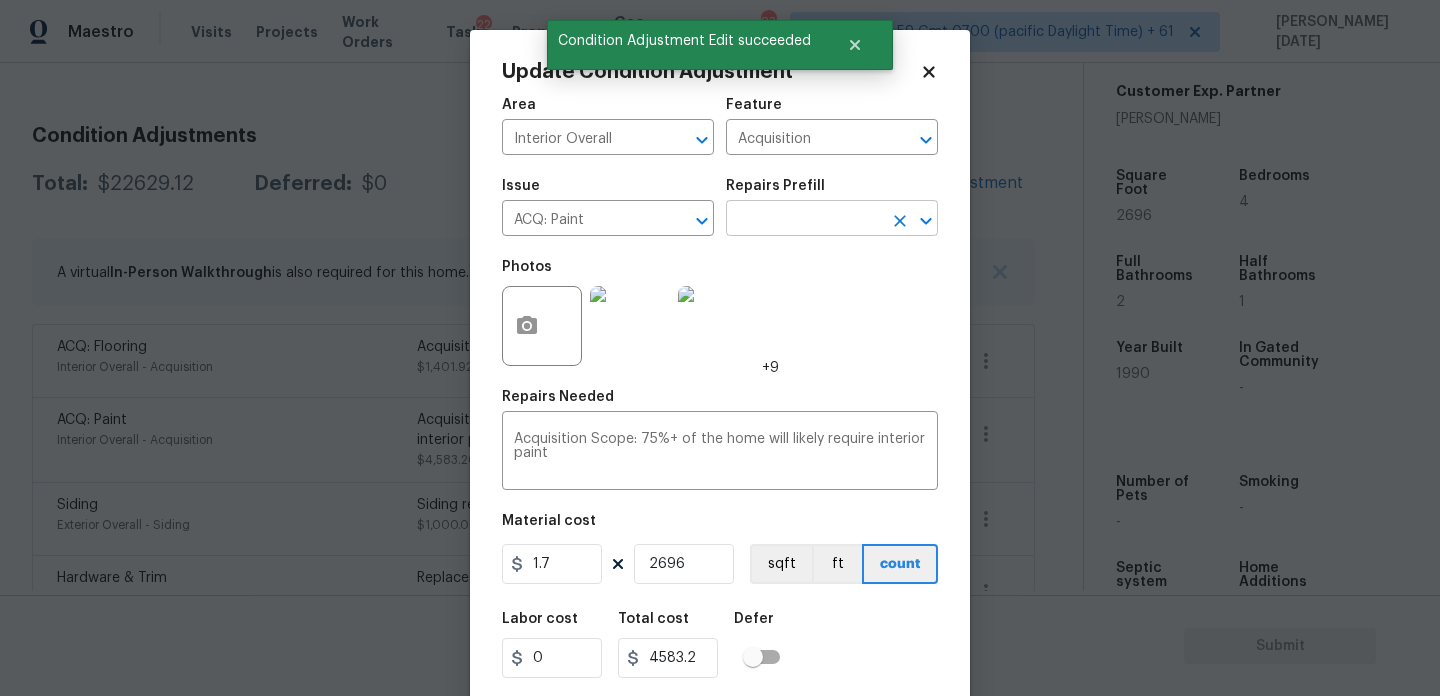 click at bounding box center (804, 220) 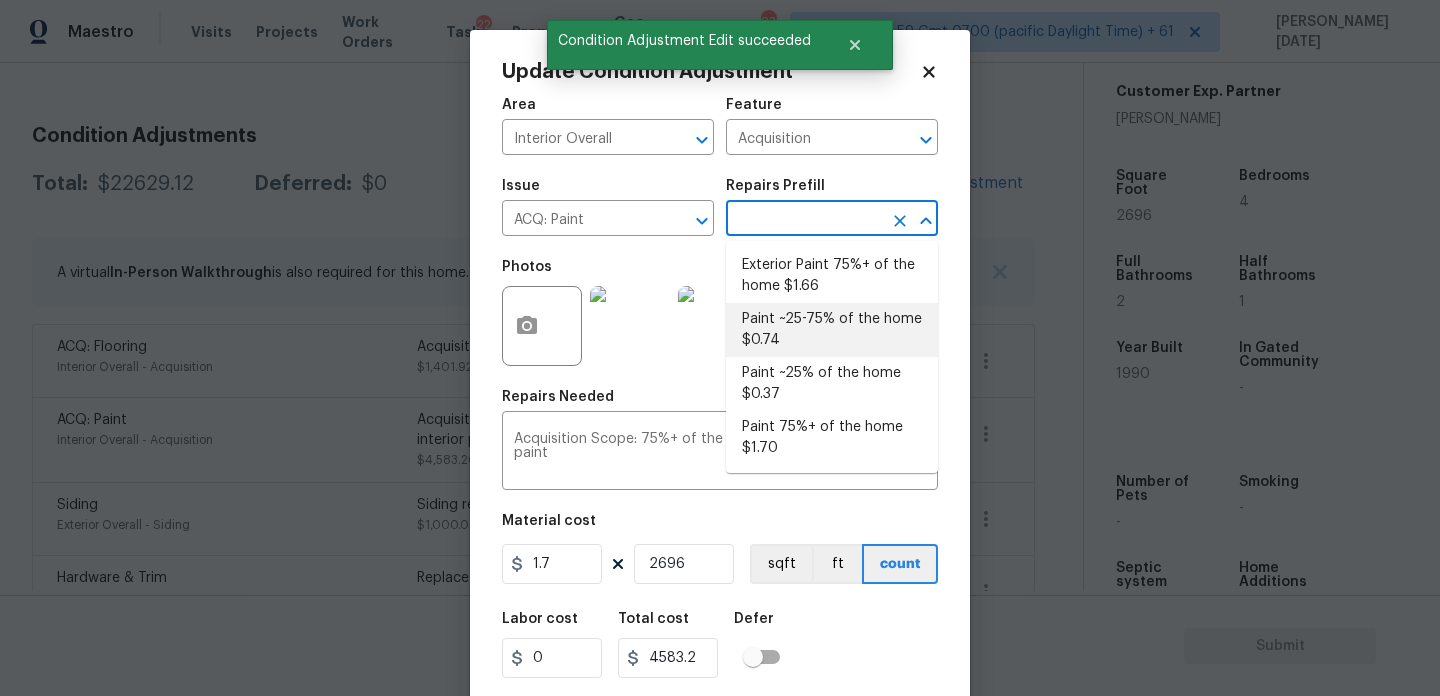click on "Paint ~25-75% of the home $0.74" at bounding box center [832, 330] 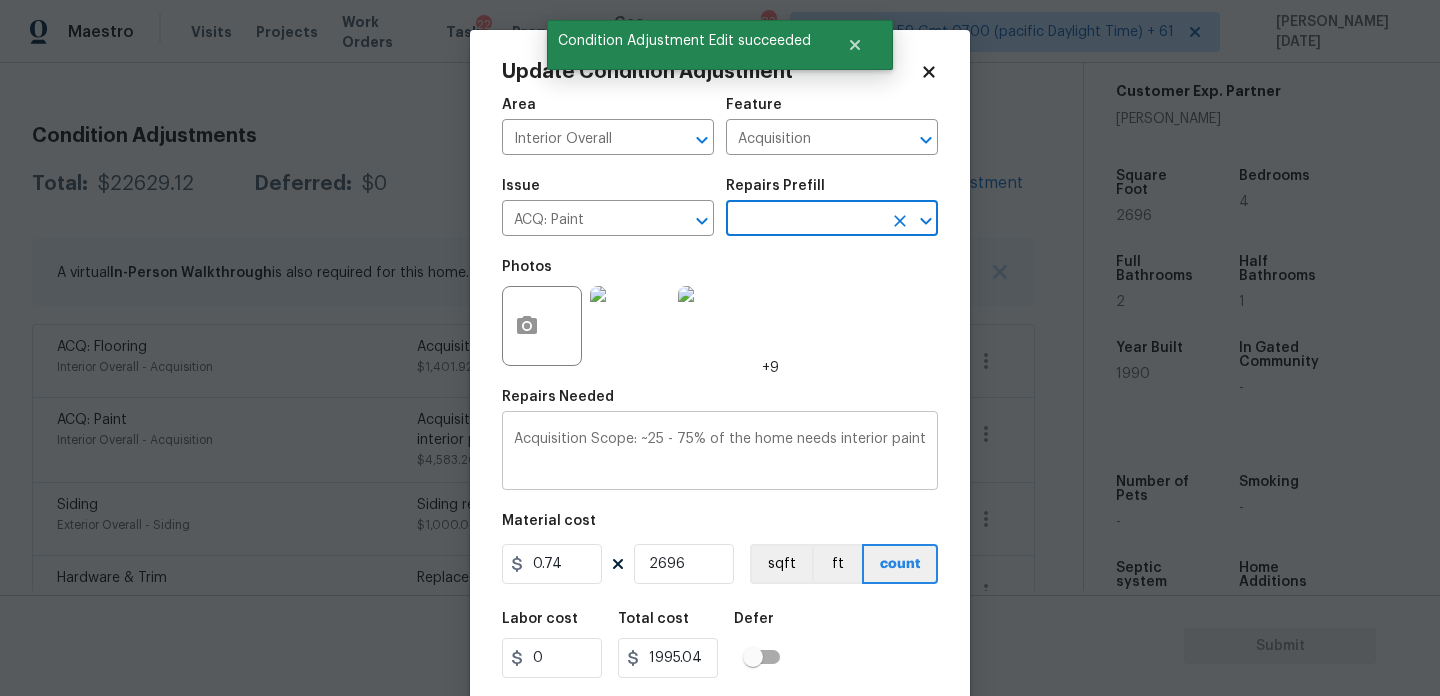 scroll, scrollTop: 51, scrollLeft: 0, axis: vertical 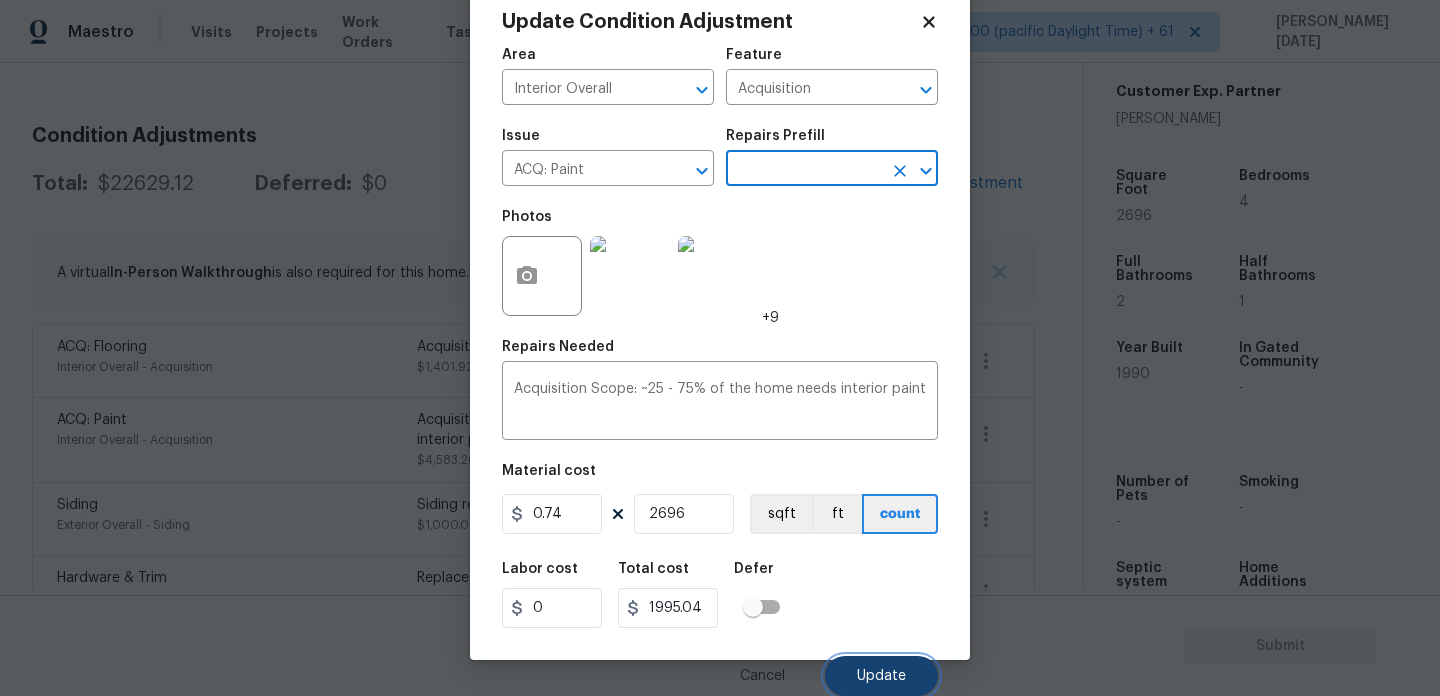 click on "Update" at bounding box center [881, 676] 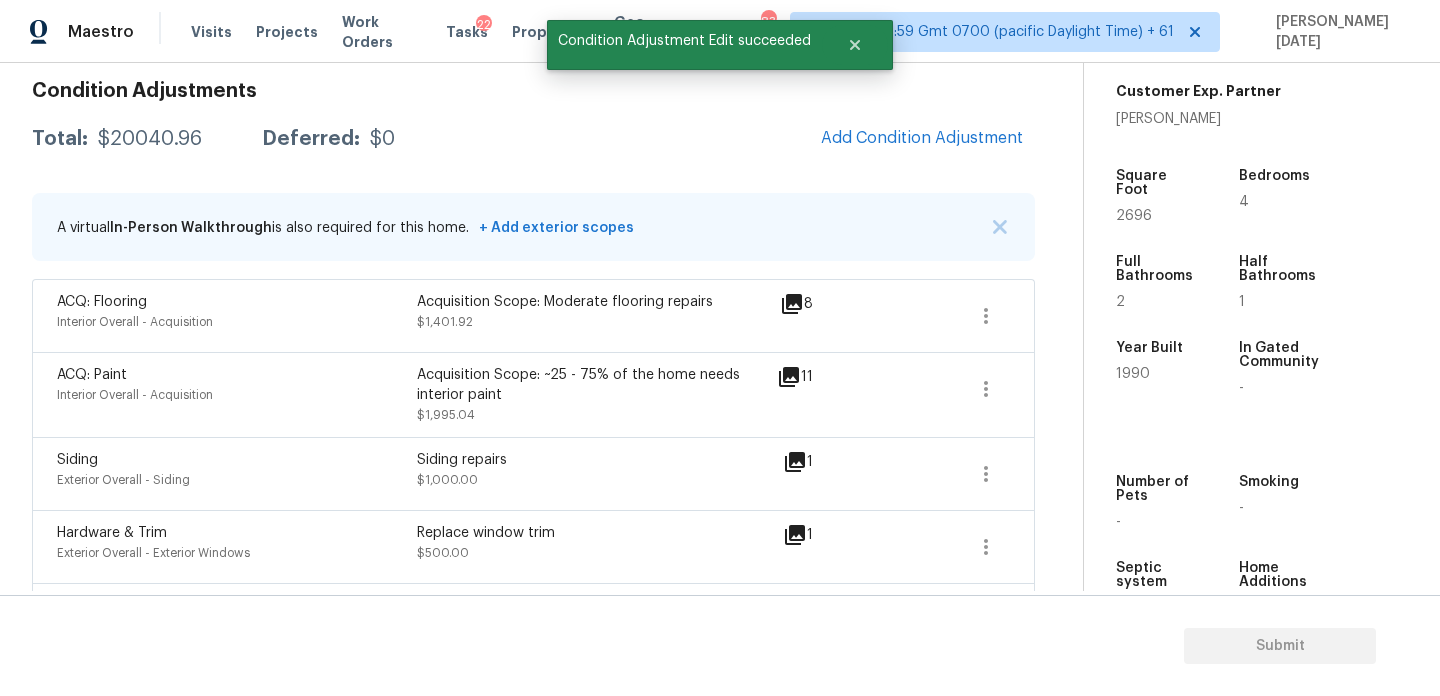 scroll, scrollTop: 241, scrollLeft: 0, axis: vertical 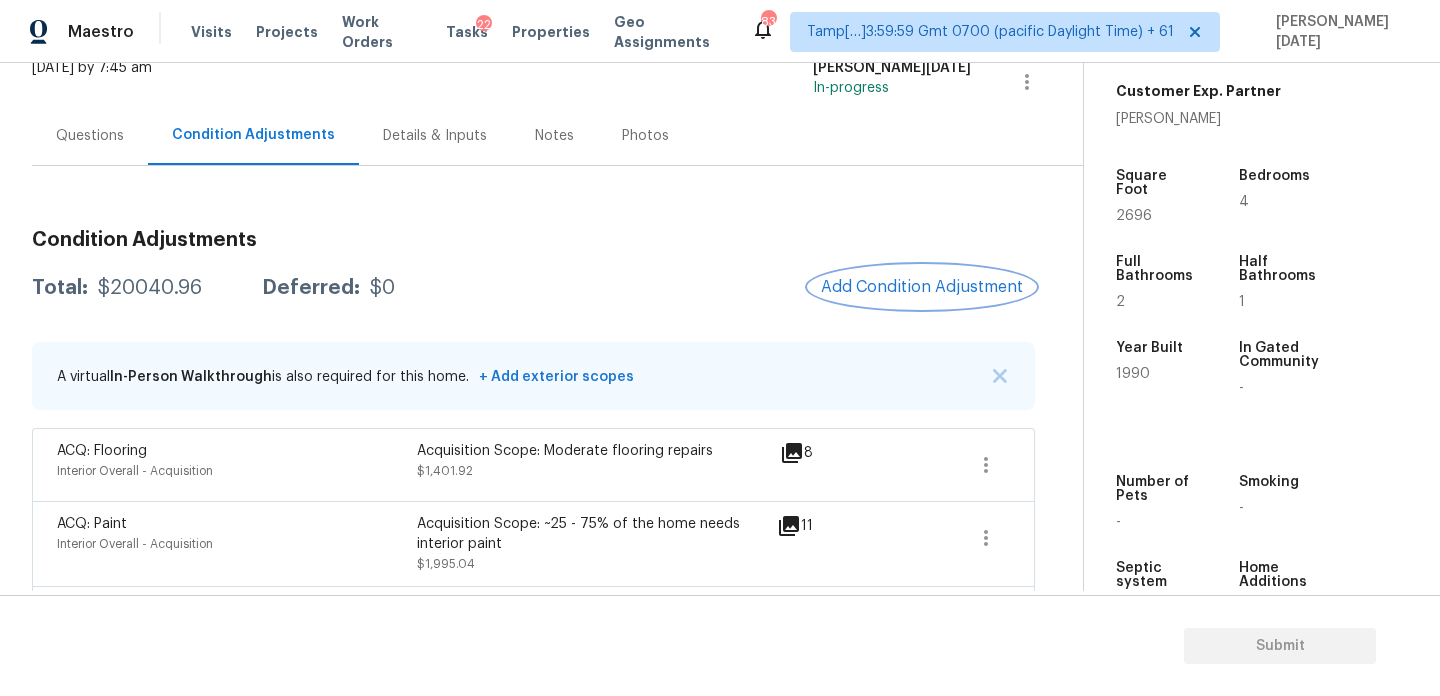 click on "Add Condition Adjustment" at bounding box center (922, 287) 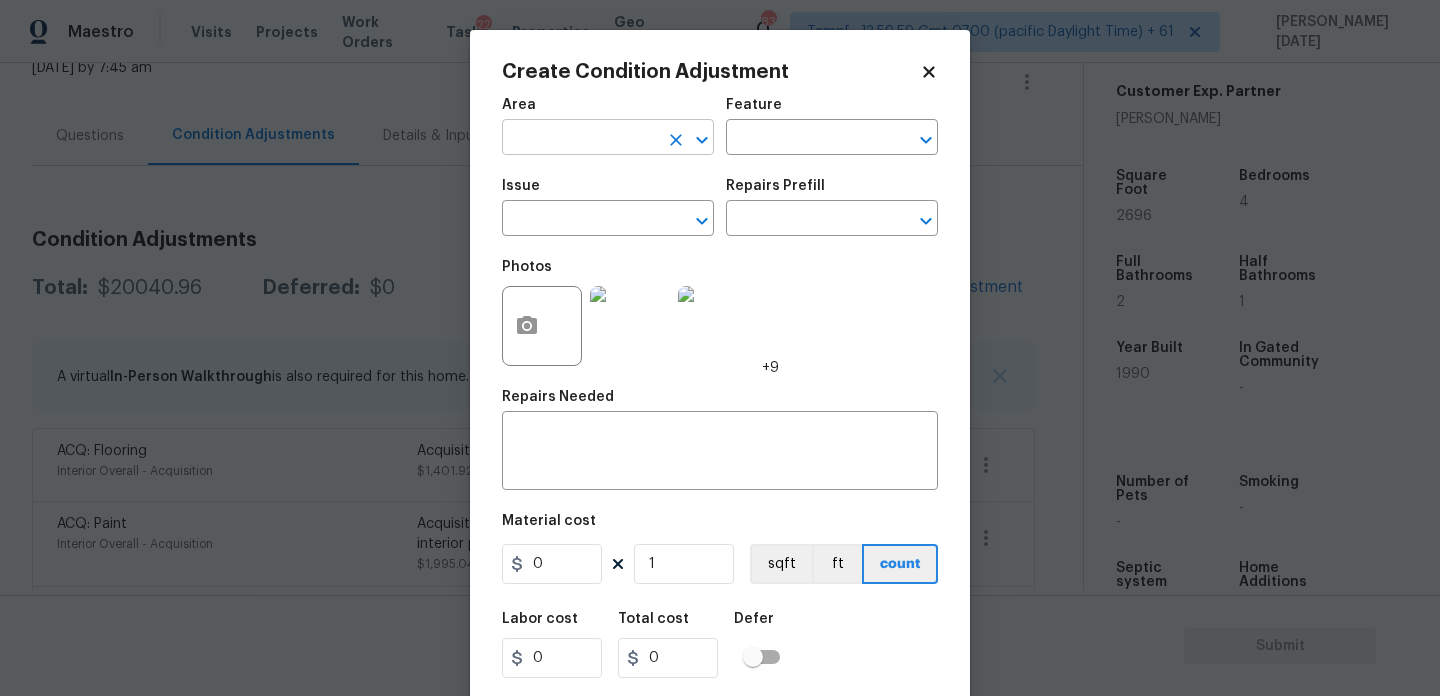 click at bounding box center (580, 139) 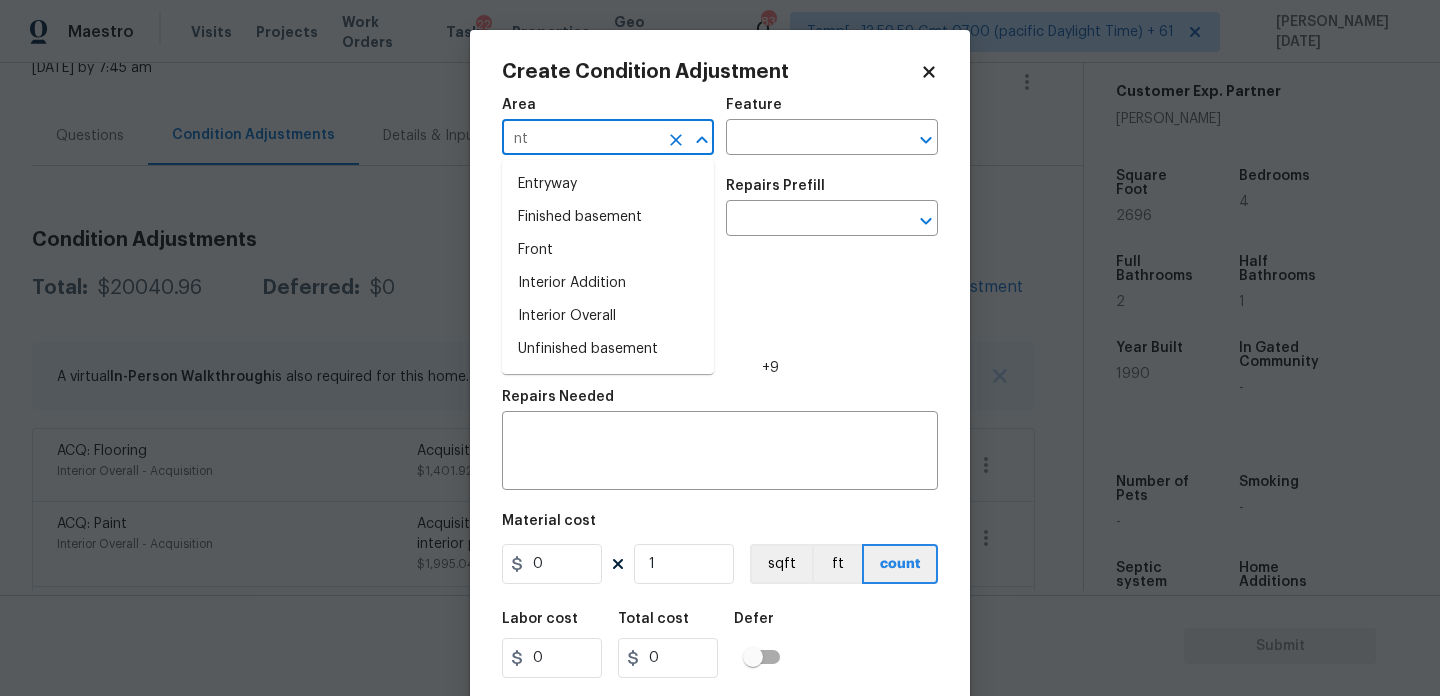 type on "n" 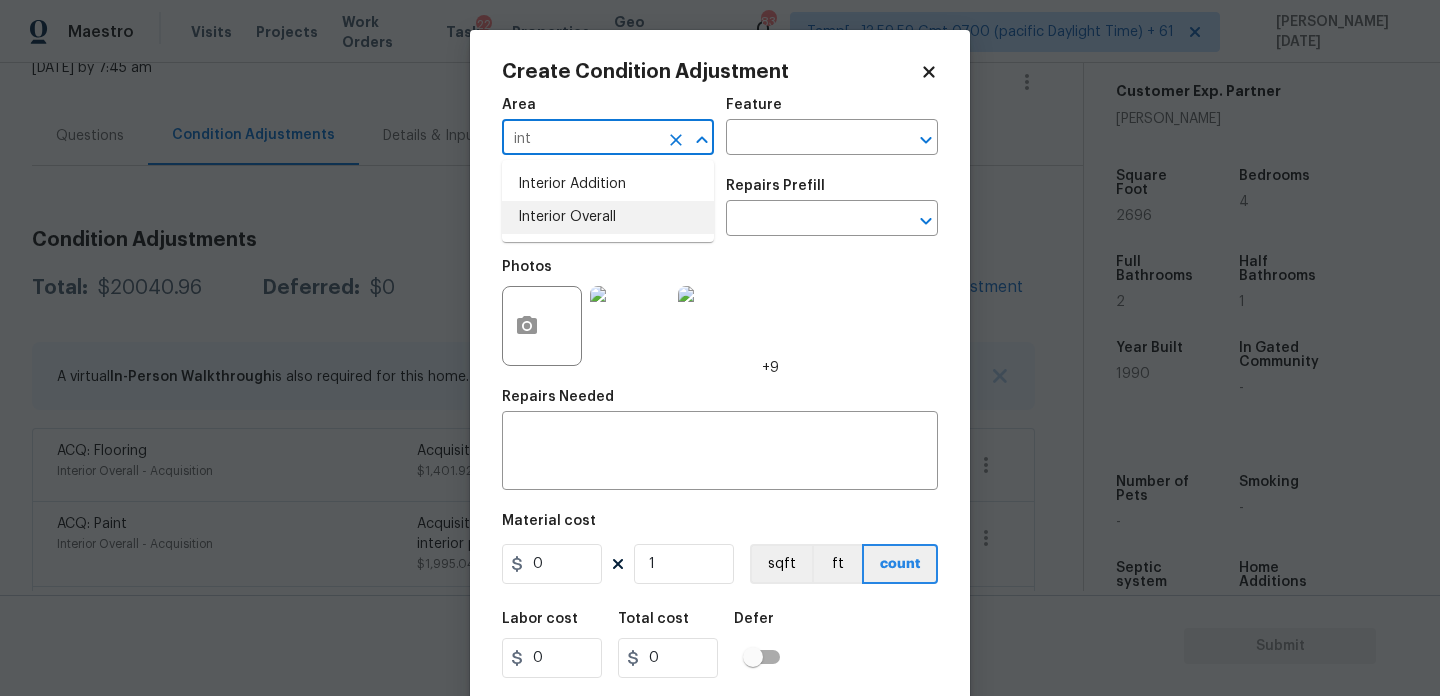 click on "Interior Overall" at bounding box center (608, 217) 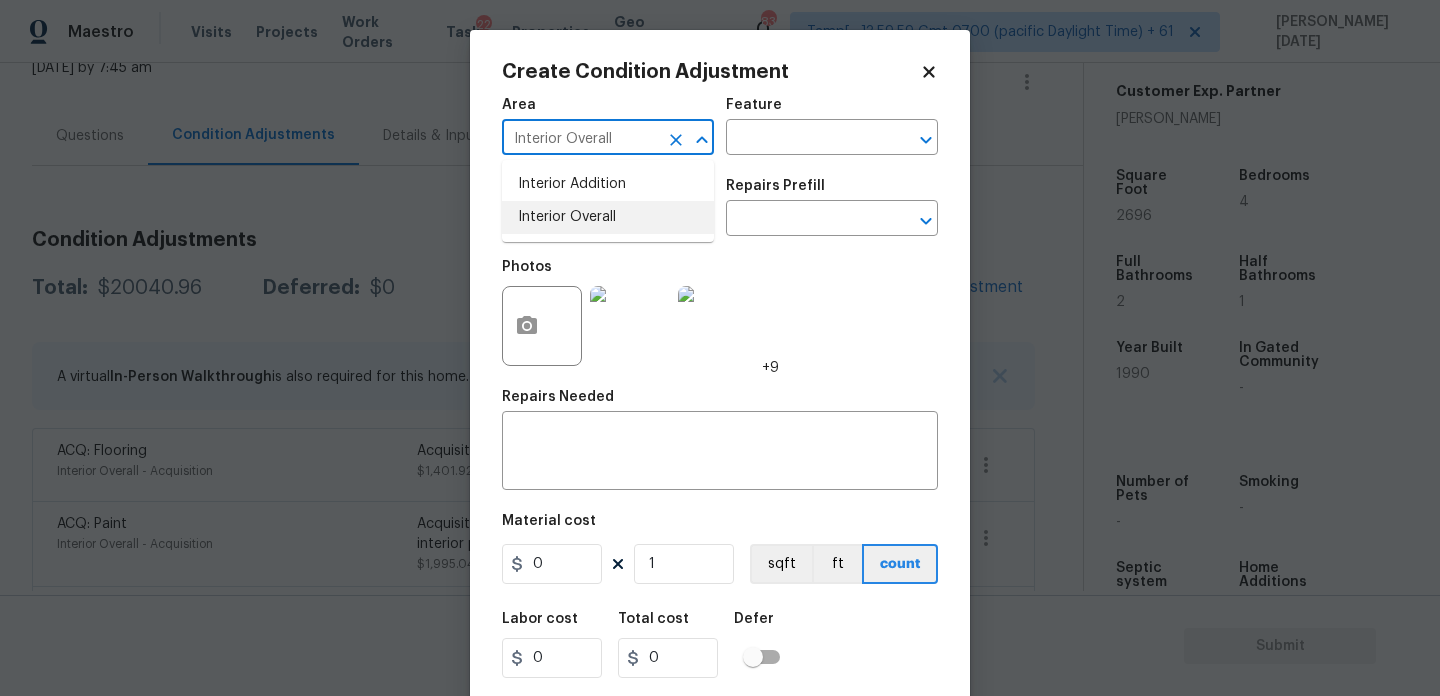 type on "Interior Overall" 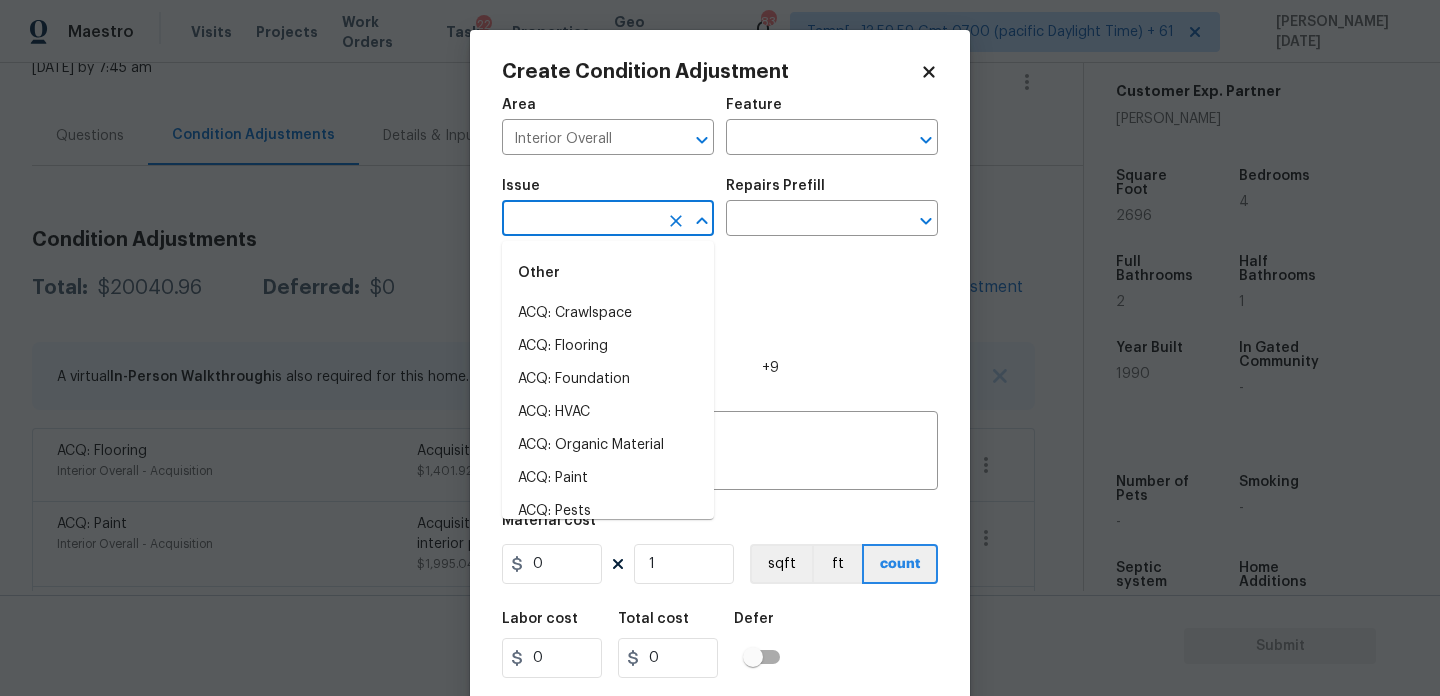 click at bounding box center [580, 220] 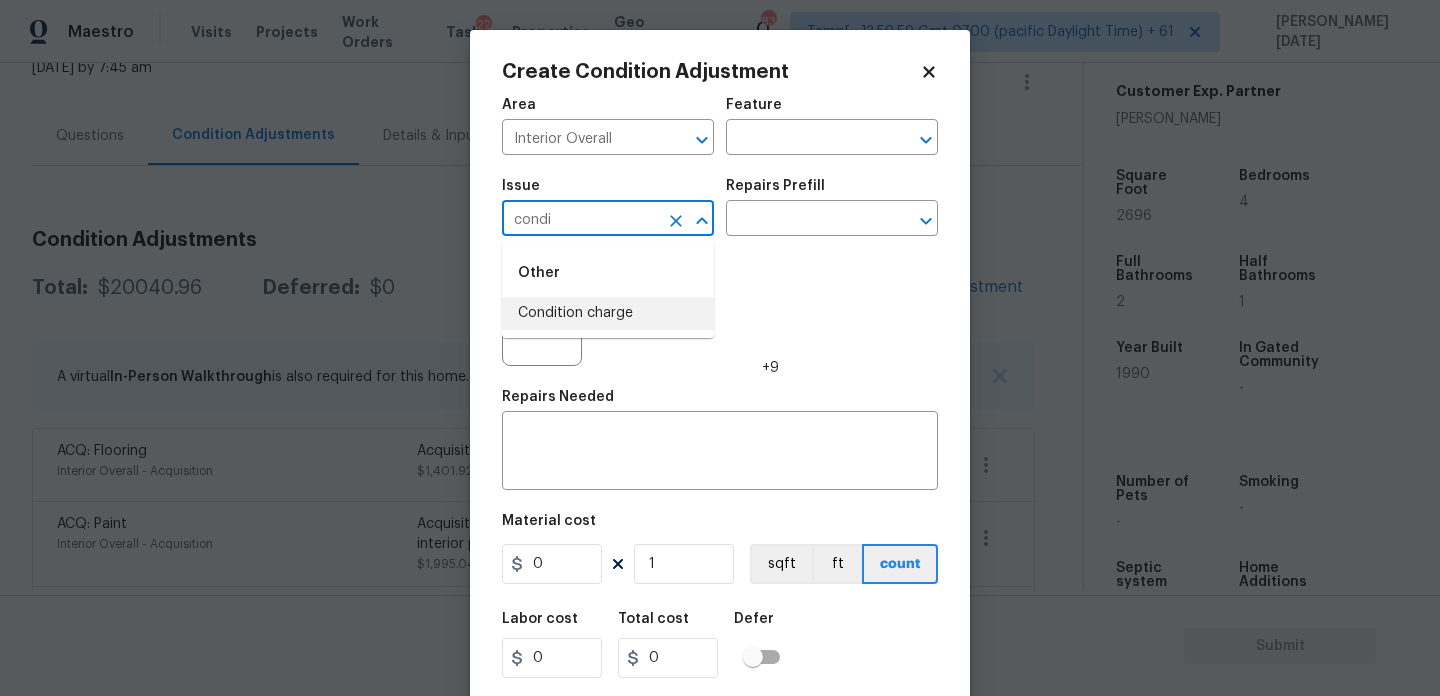 click on "Condition charge" at bounding box center (608, 313) 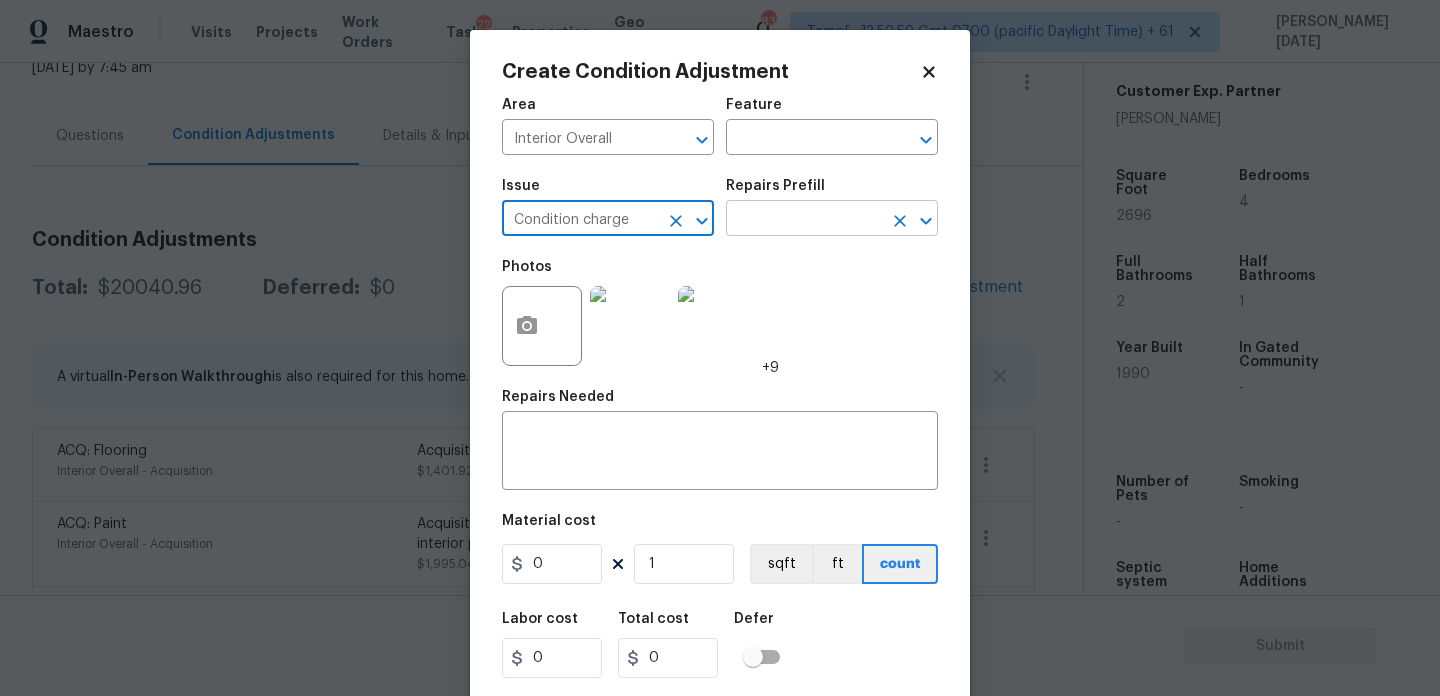 type on "Condition charge" 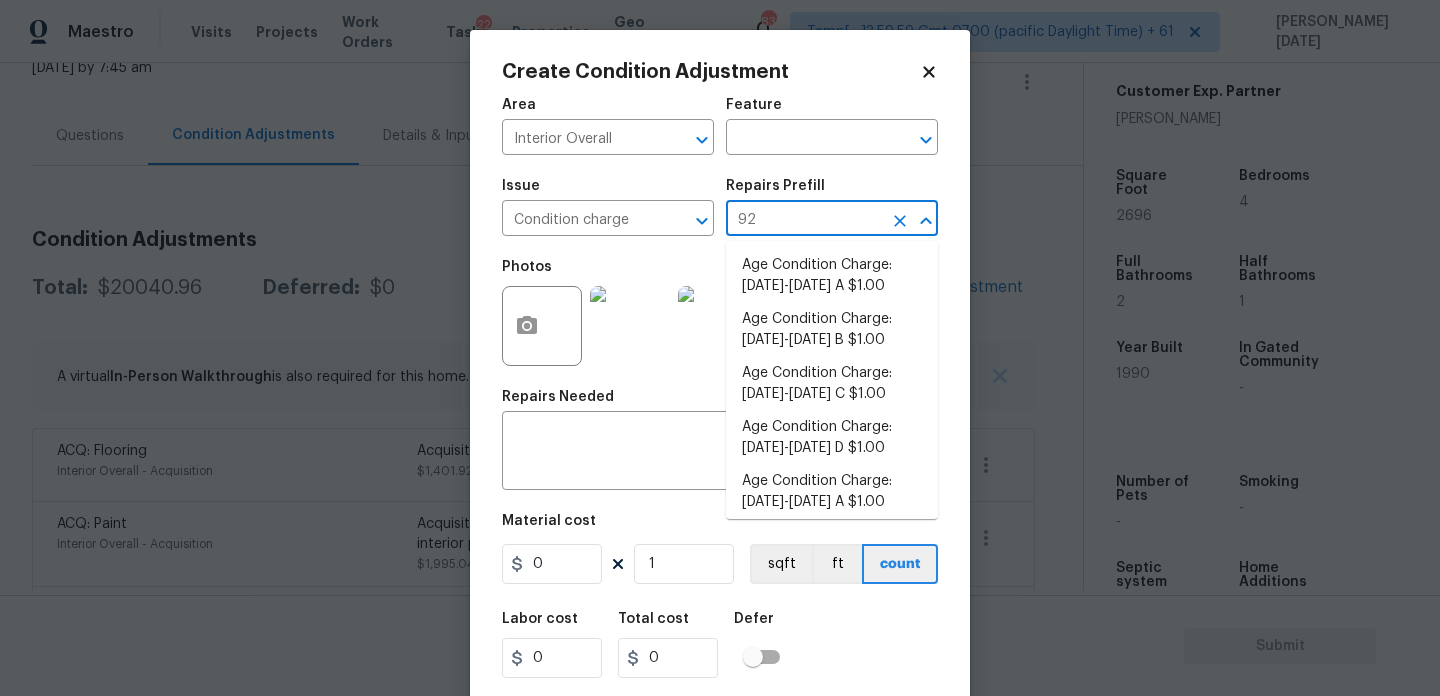 type on "9" 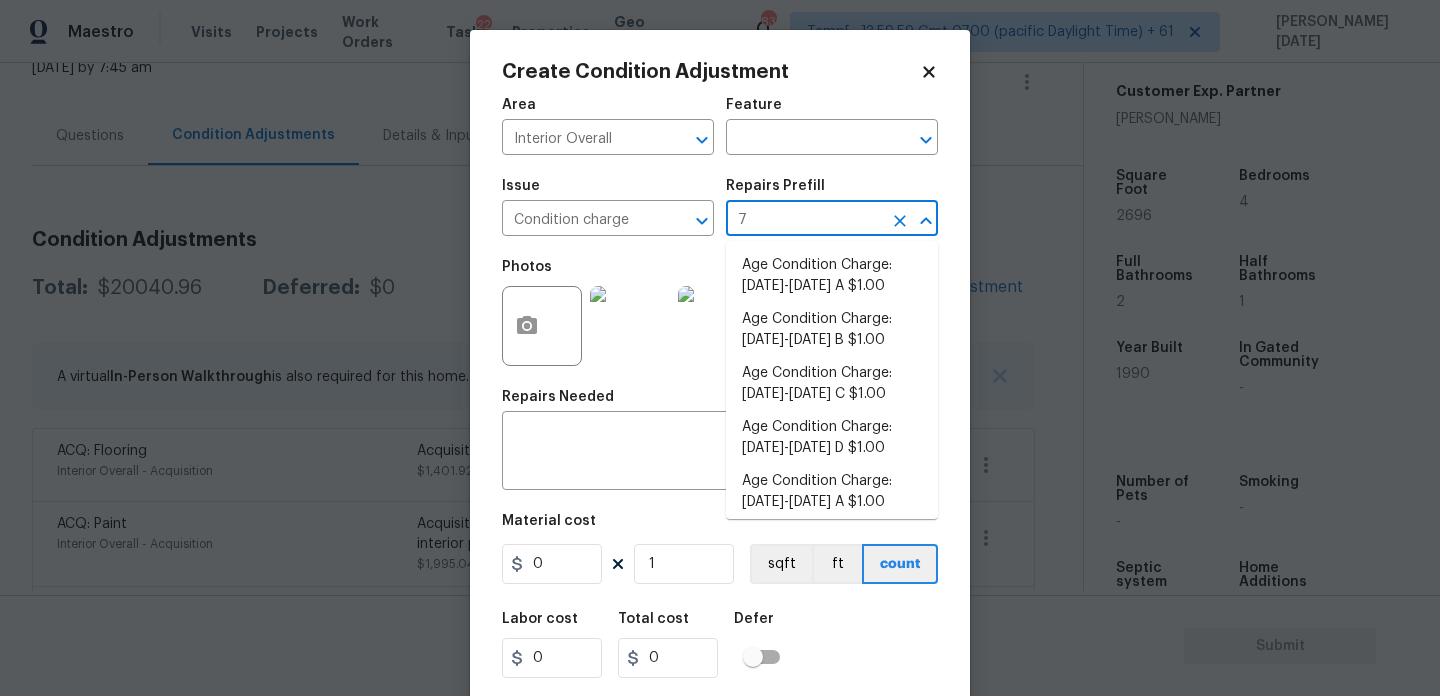 type on "79" 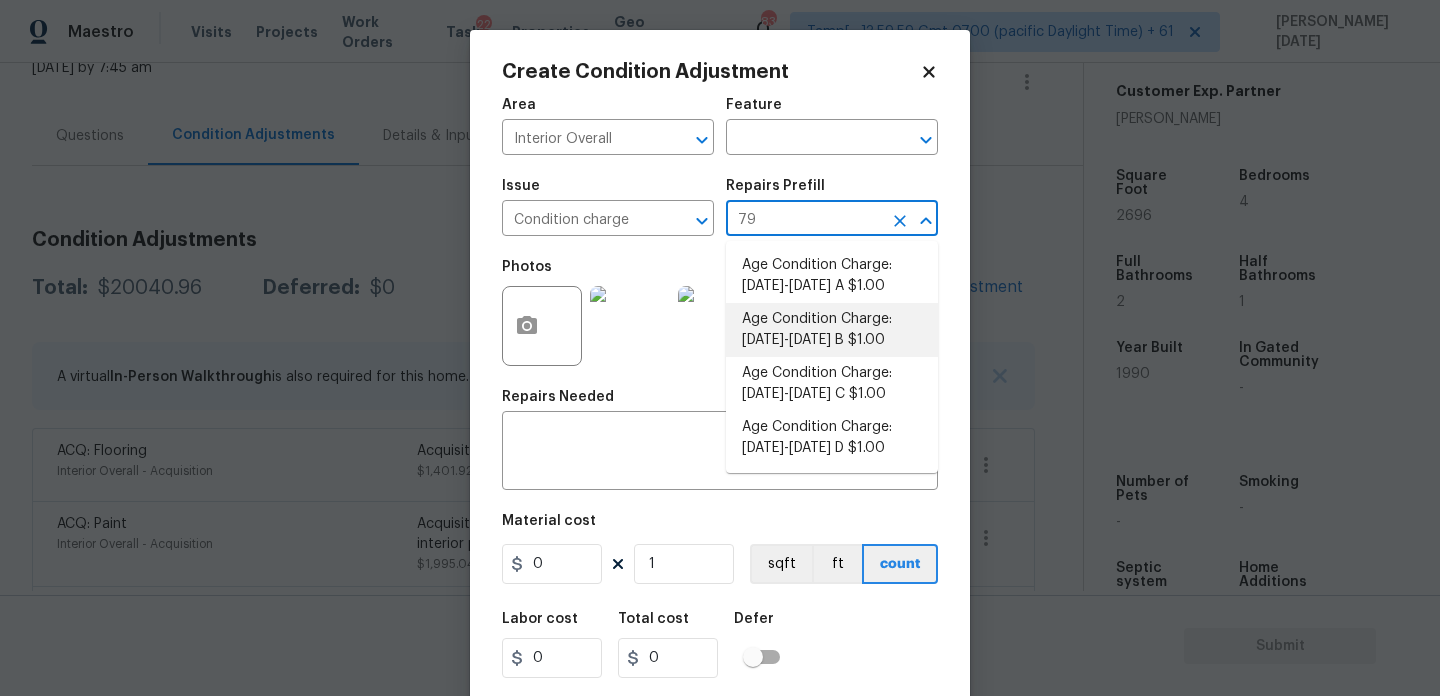 click on "Age Condition Charge: [DATE]-[DATE] B	 $1.00" at bounding box center (832, 330) 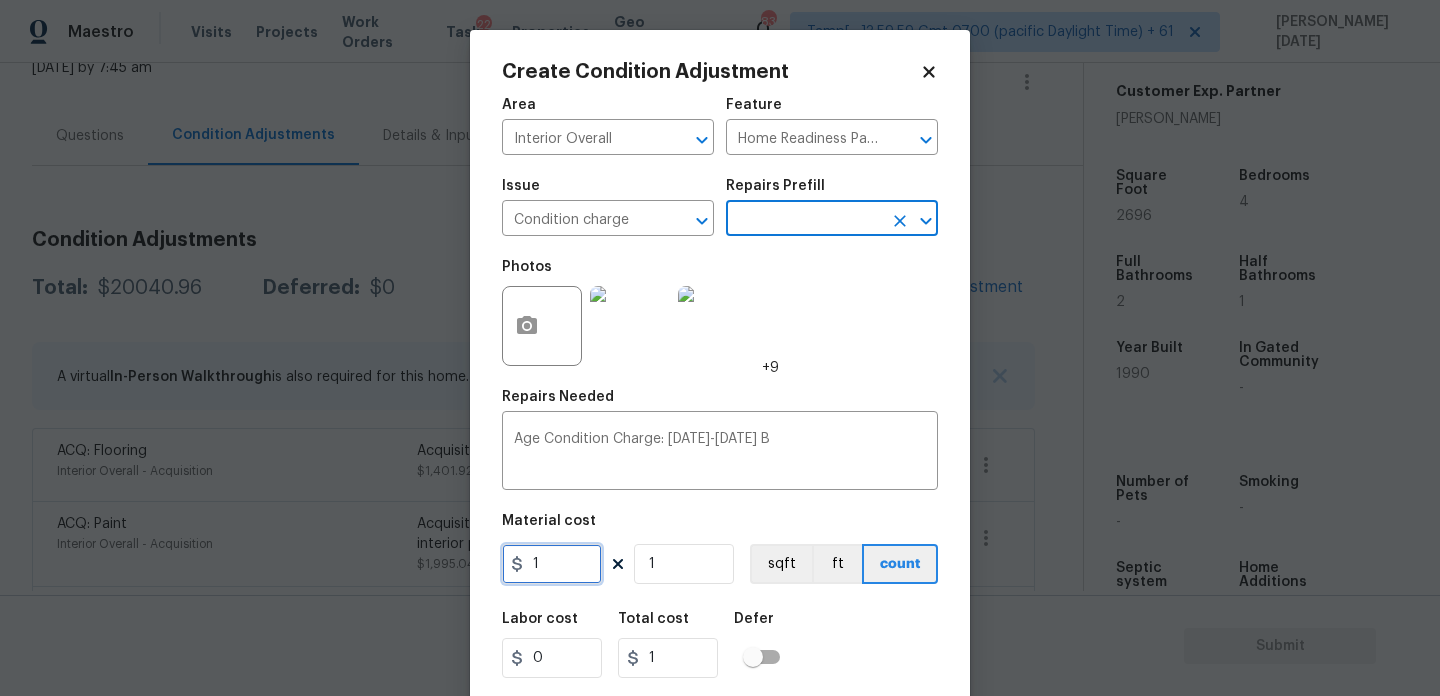 click on "1" at bounding box center [552, 564] 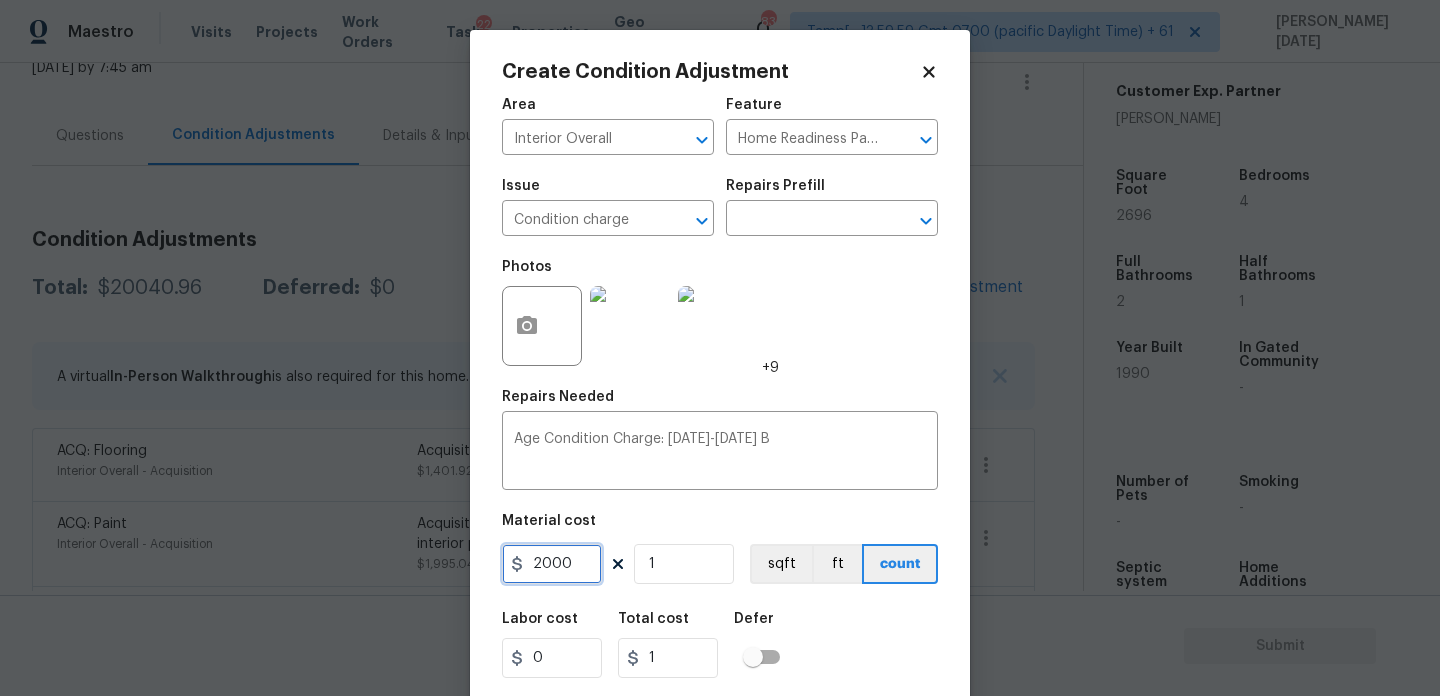 type on "2000" 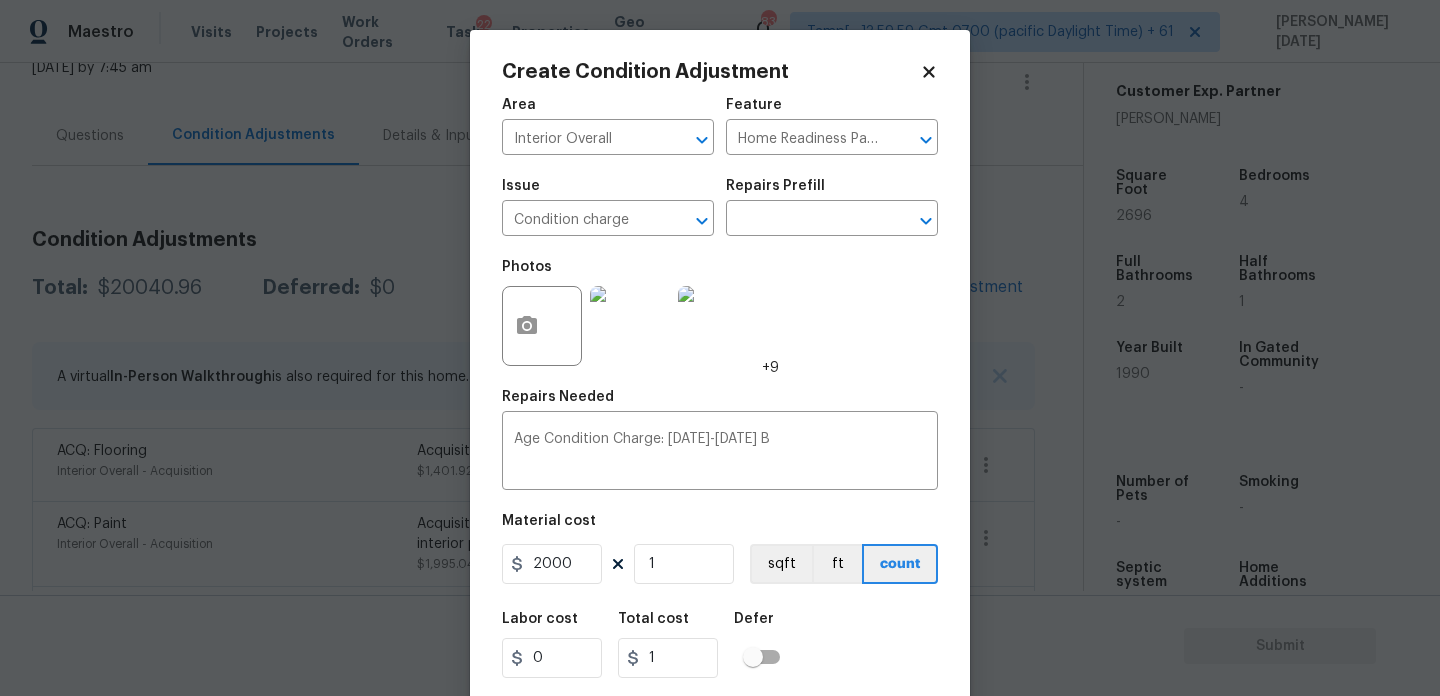 click on "Photos  +9" at bounding box center (720, 313) 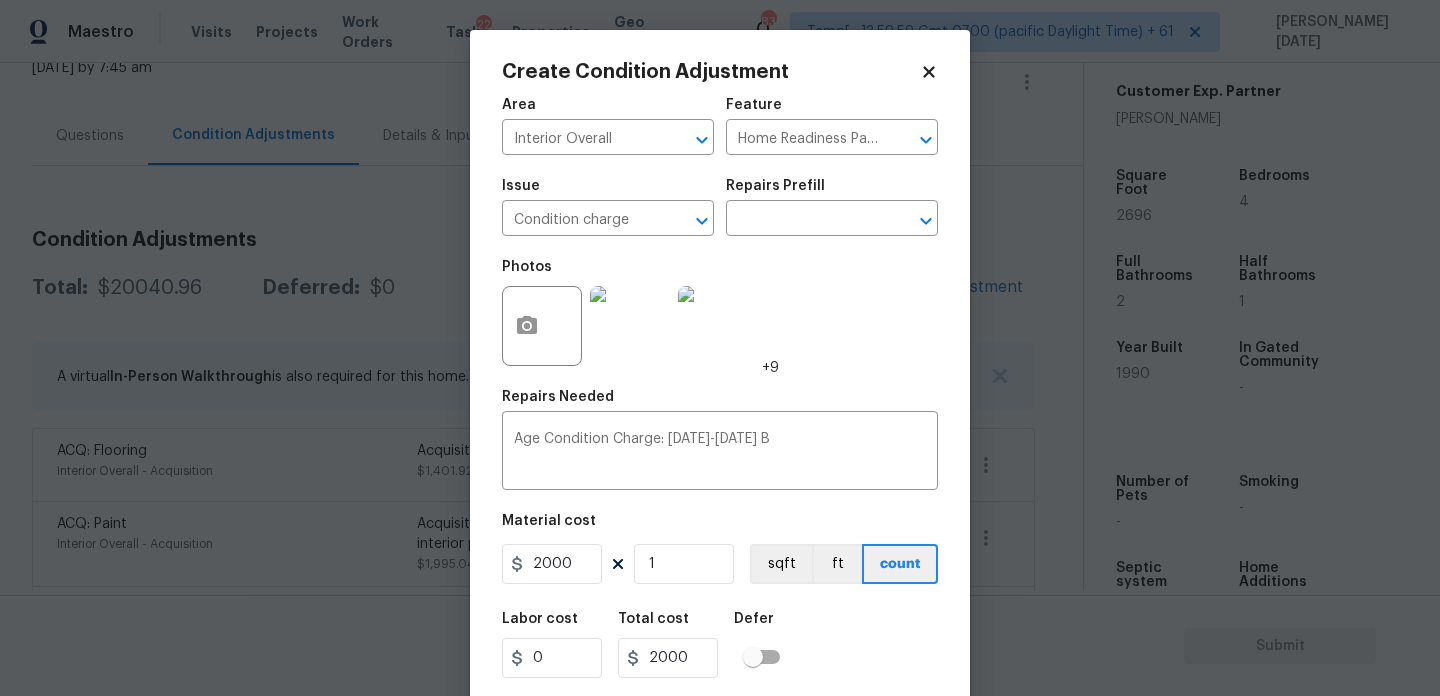 scroll, scrollTop: 51, scrollLeft: 0, axis: vertical 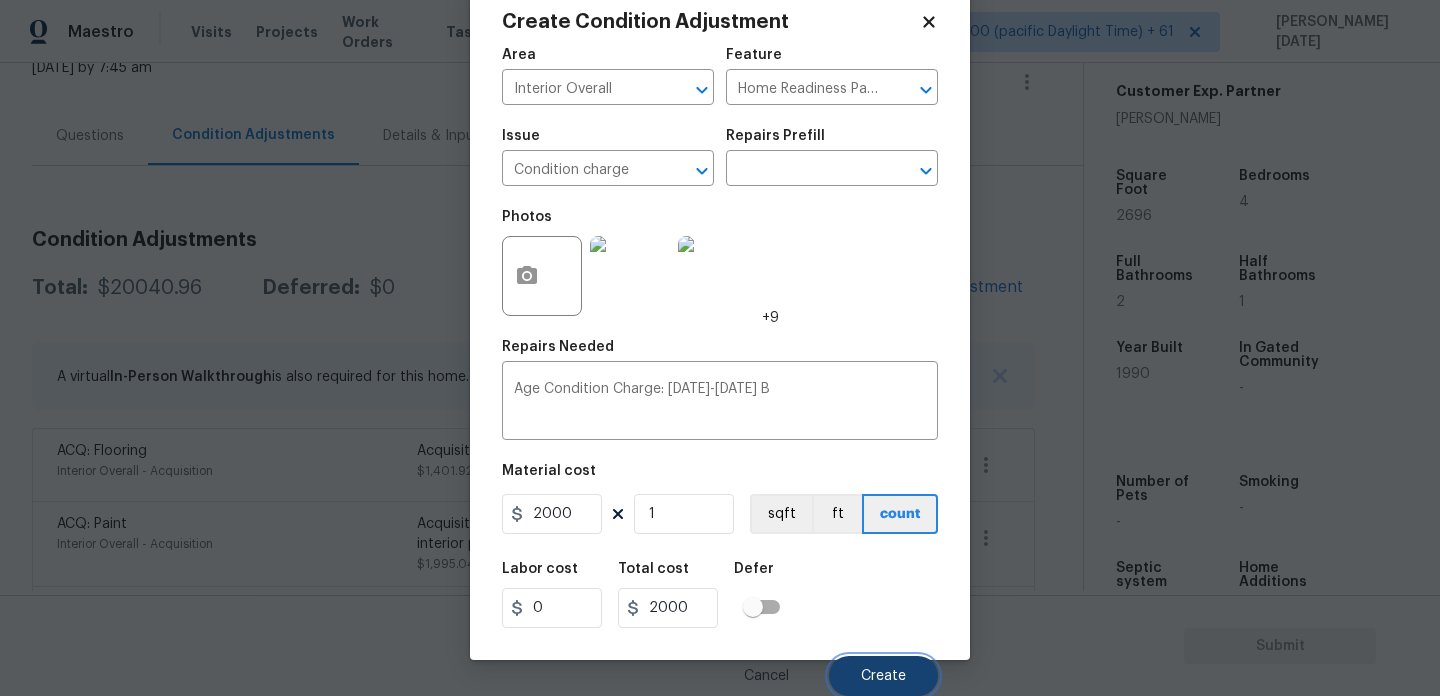 click on "Create" at bounding box center (883, 676) 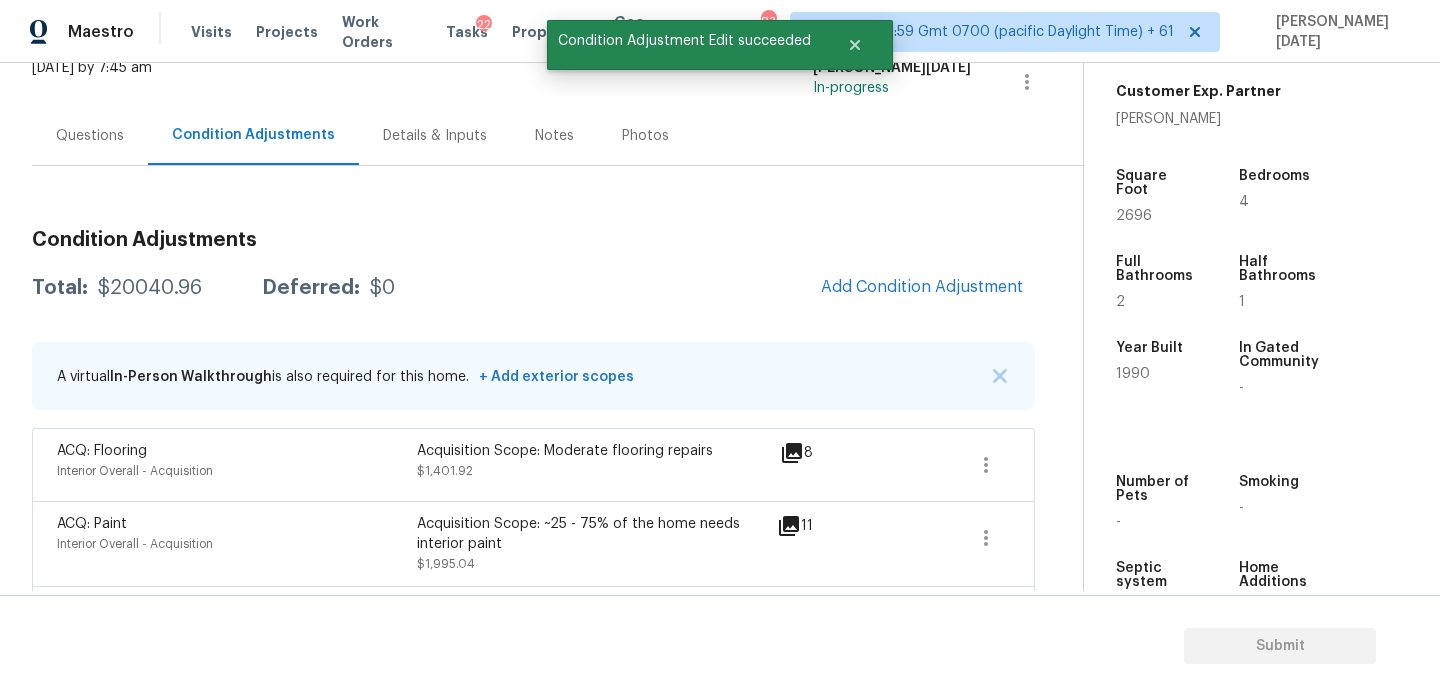 scroll, scrollTop: 44, scrollLeft: 0, axis: vertical 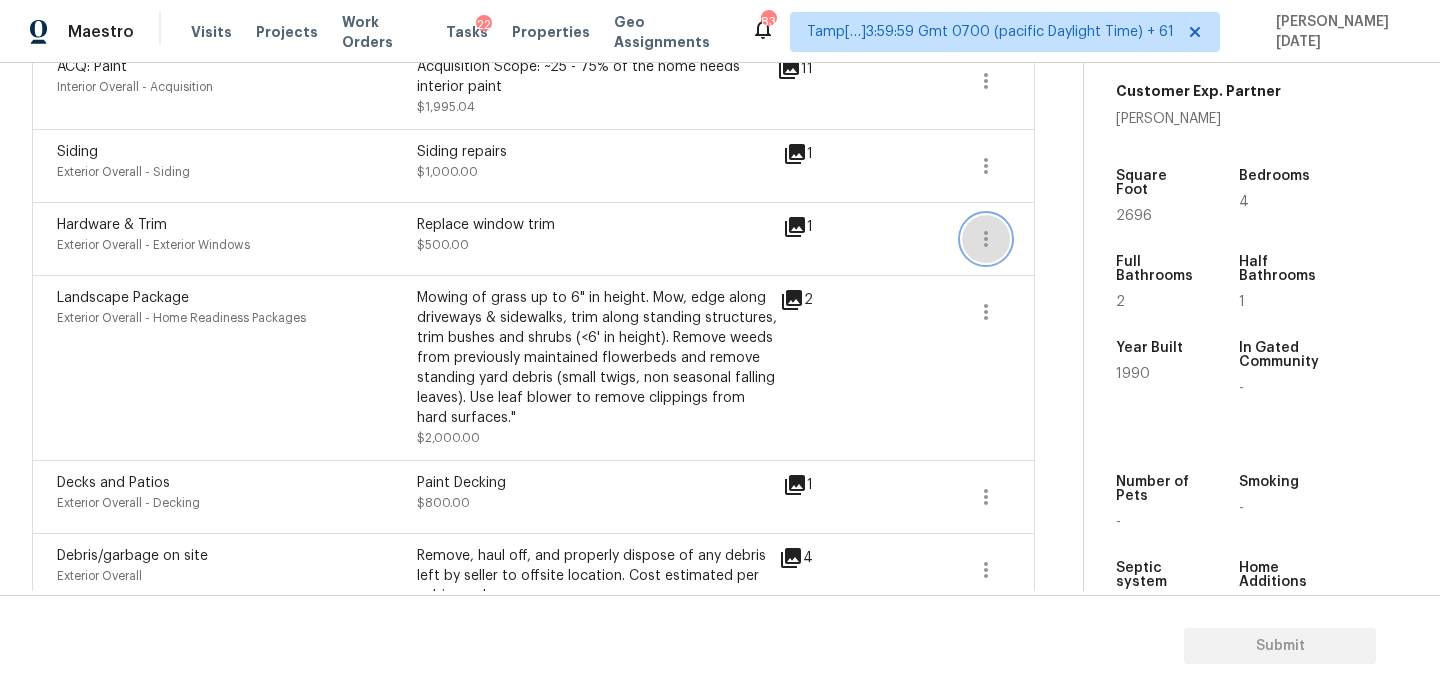 click 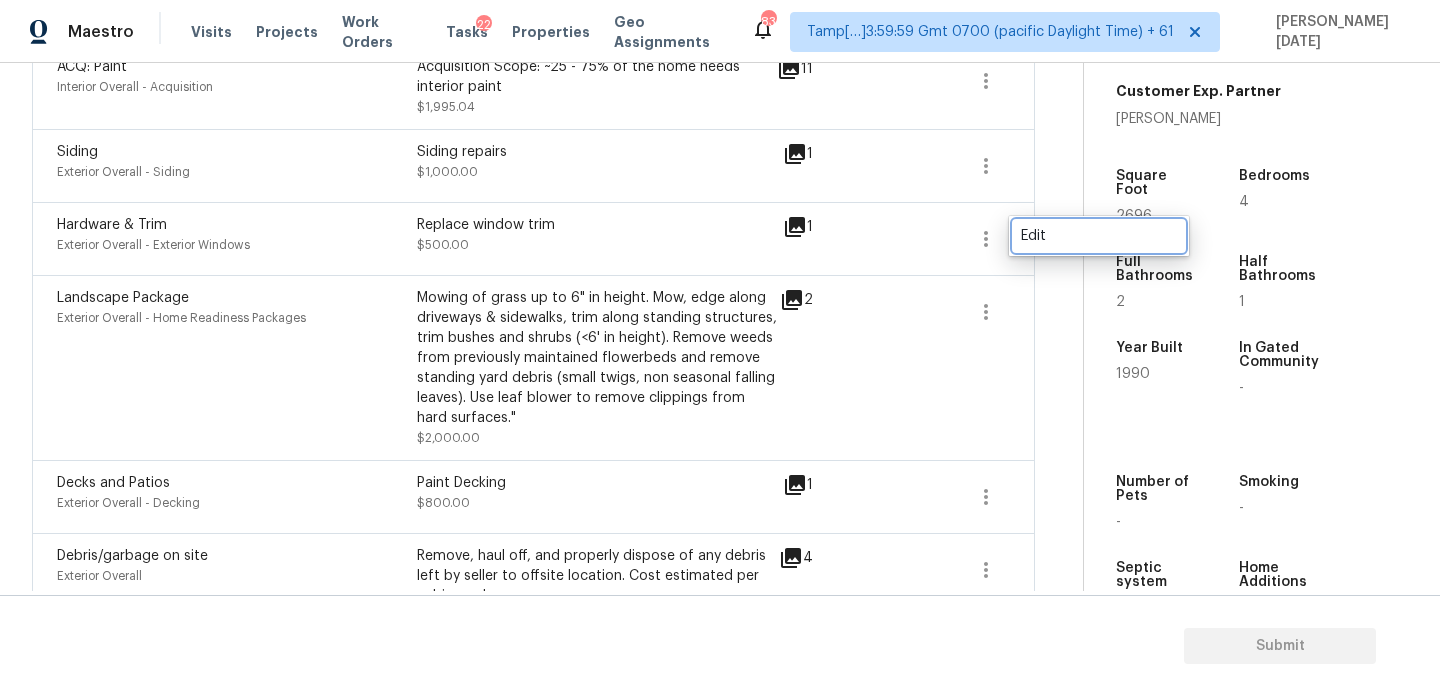 click on "Edit" at bounding box center [1099, 236] 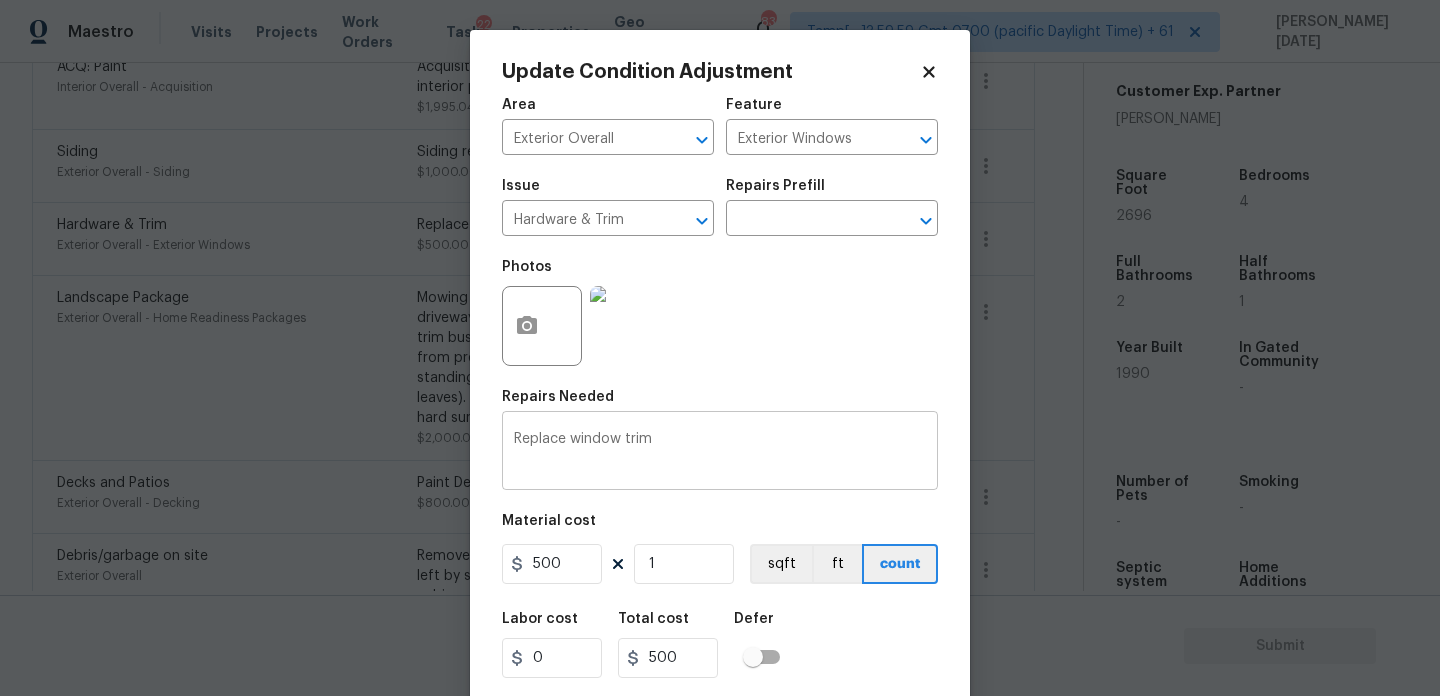 click on "Replace window trim" at bounding box center (720, 453) 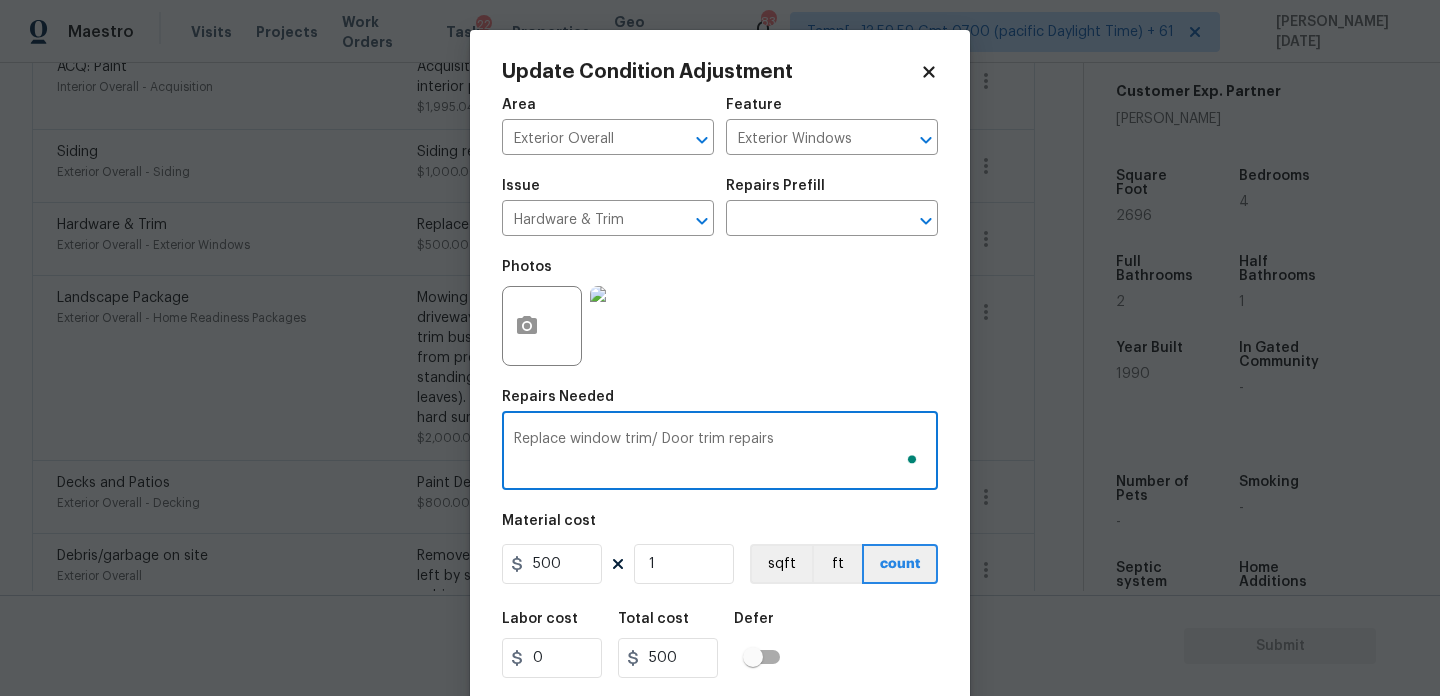 type on "Replace window trim/ Door trim repairs" 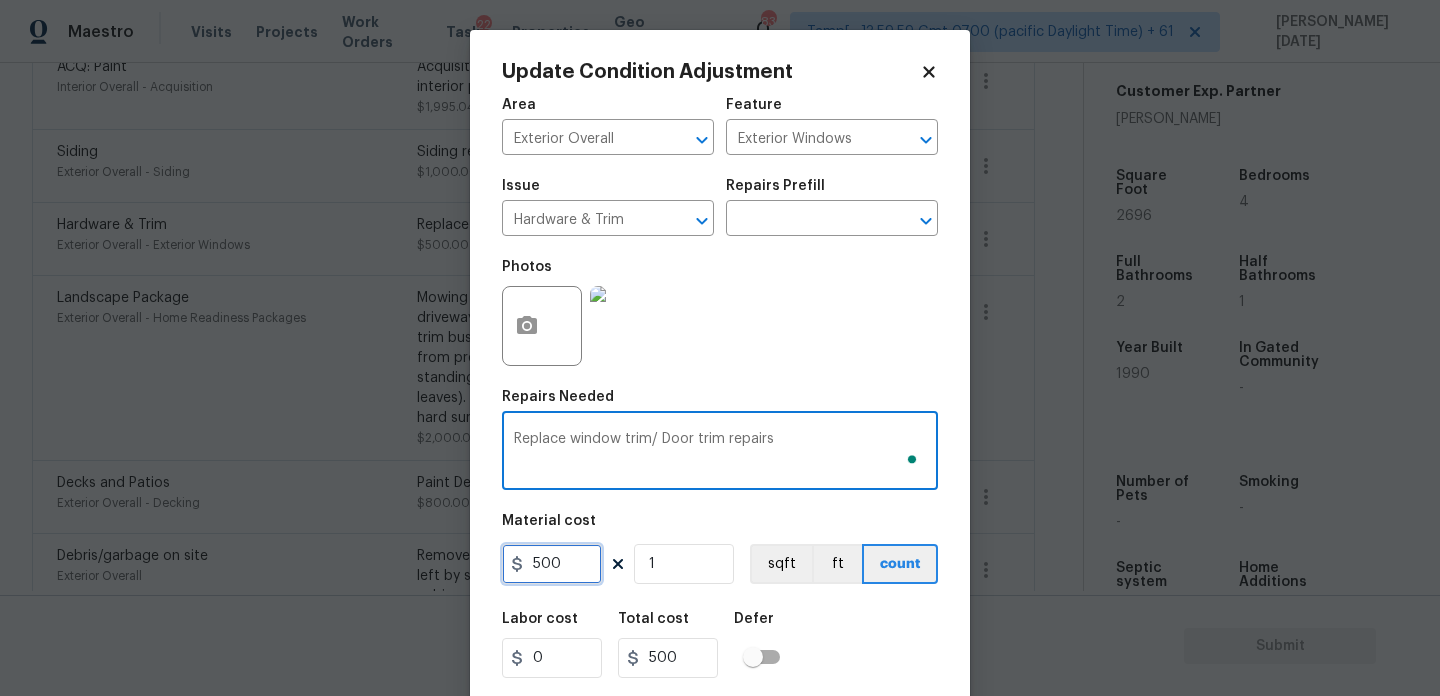 drag, startPoint x: 566, startPoint y: 571, endPoint x: 489, endPoint y: 570, distance: 77.00649 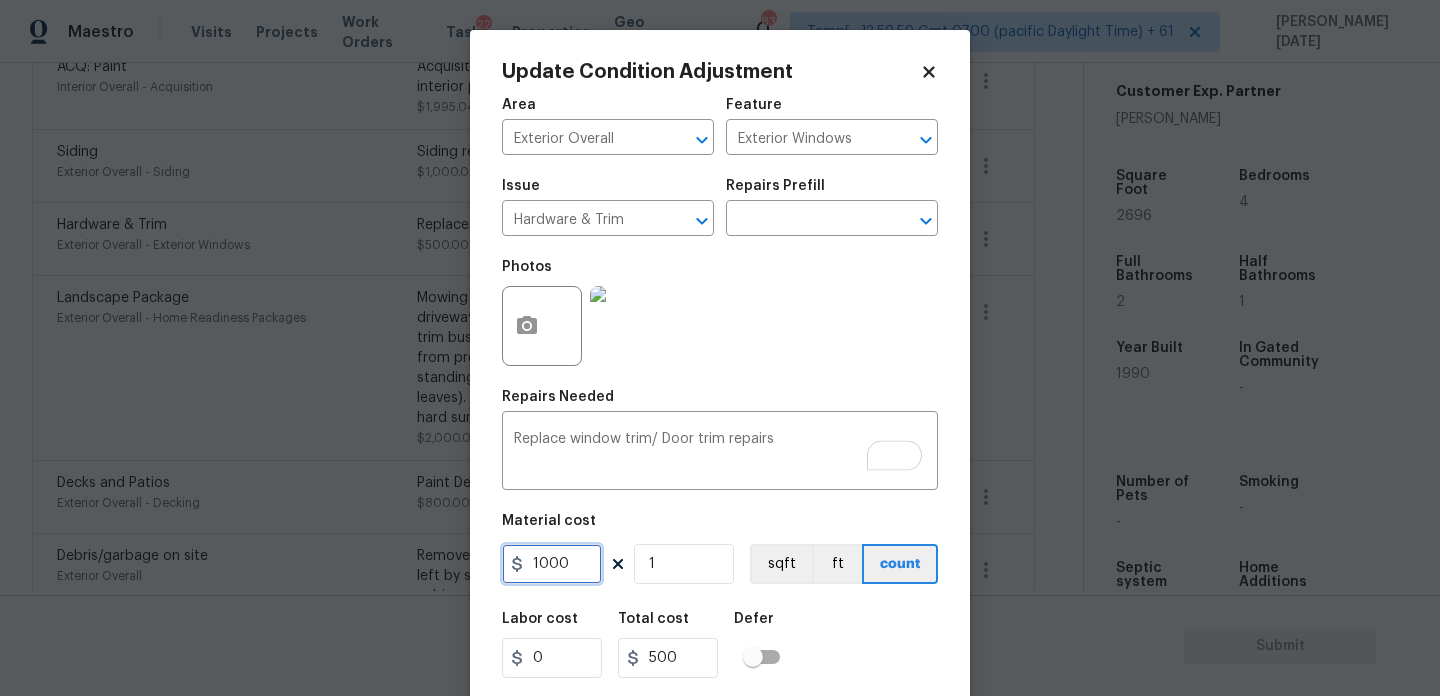 type on "1000" 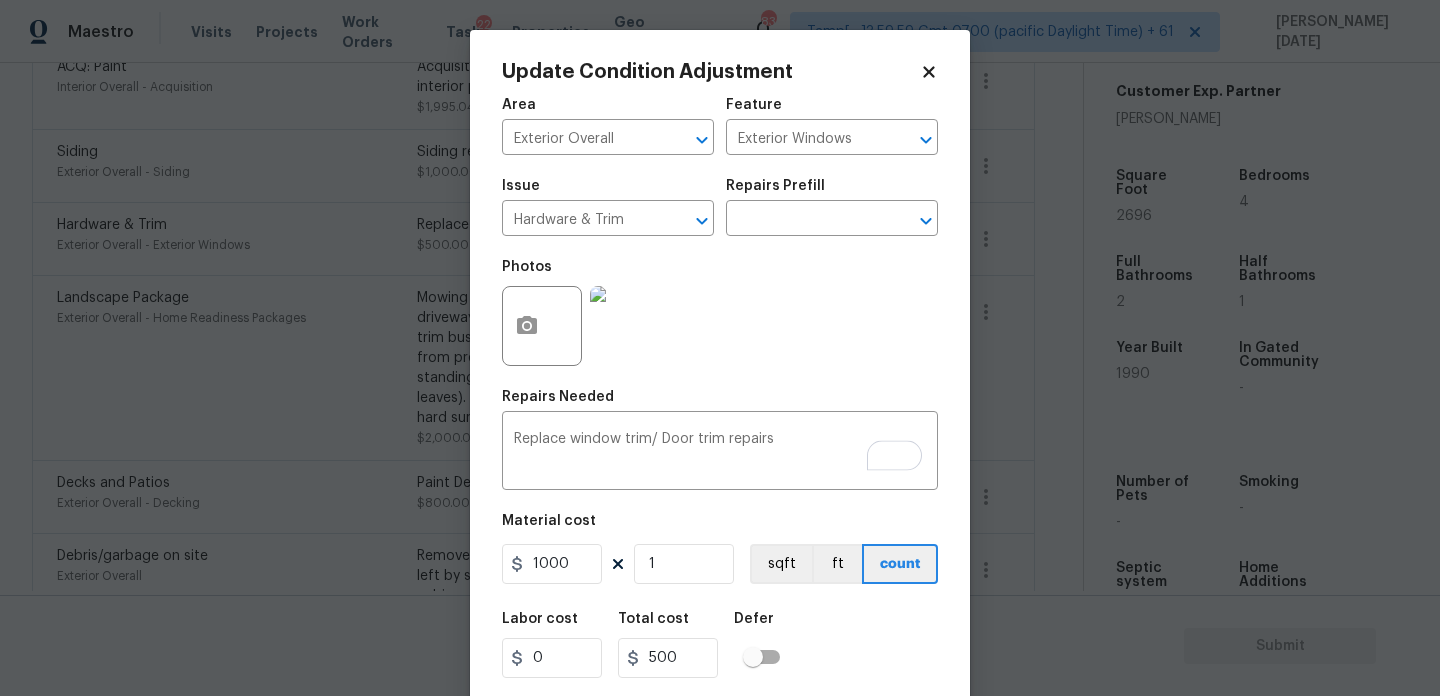 type on "1000" 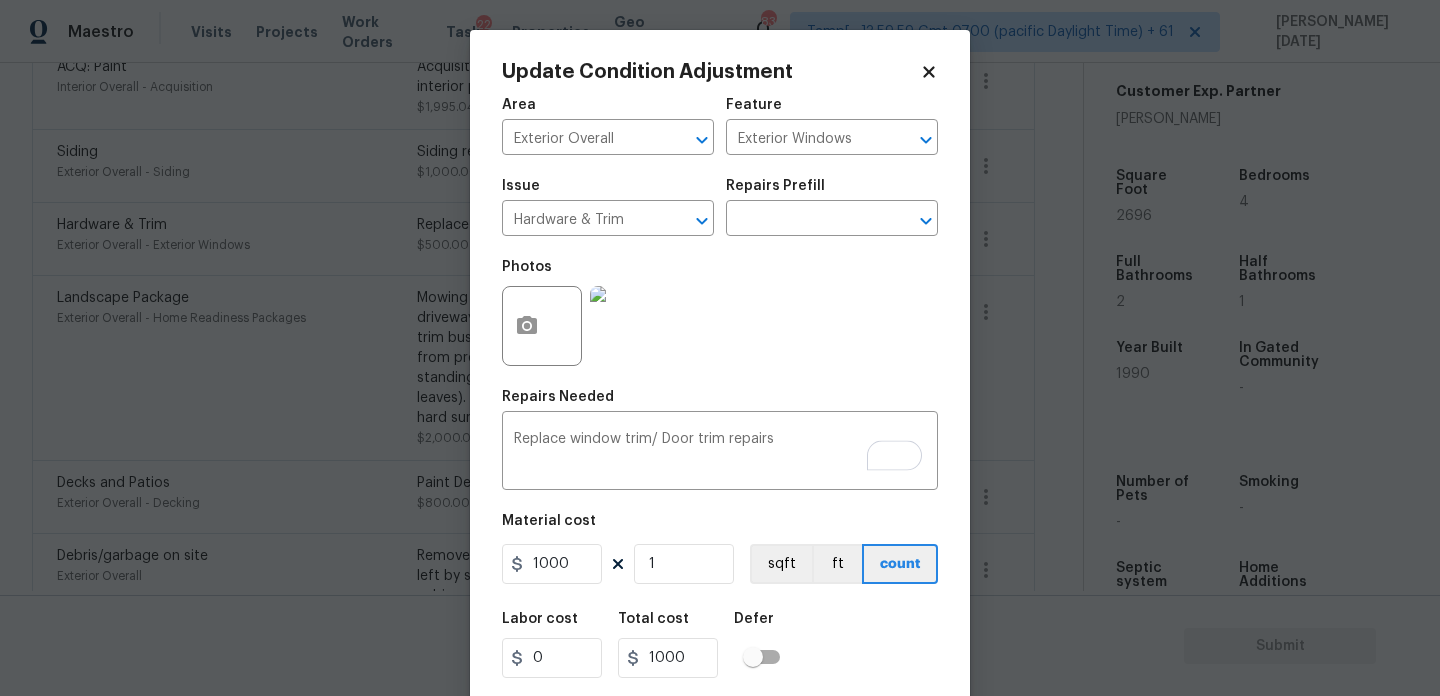click on "Photos" at bounding box center [720, 313] 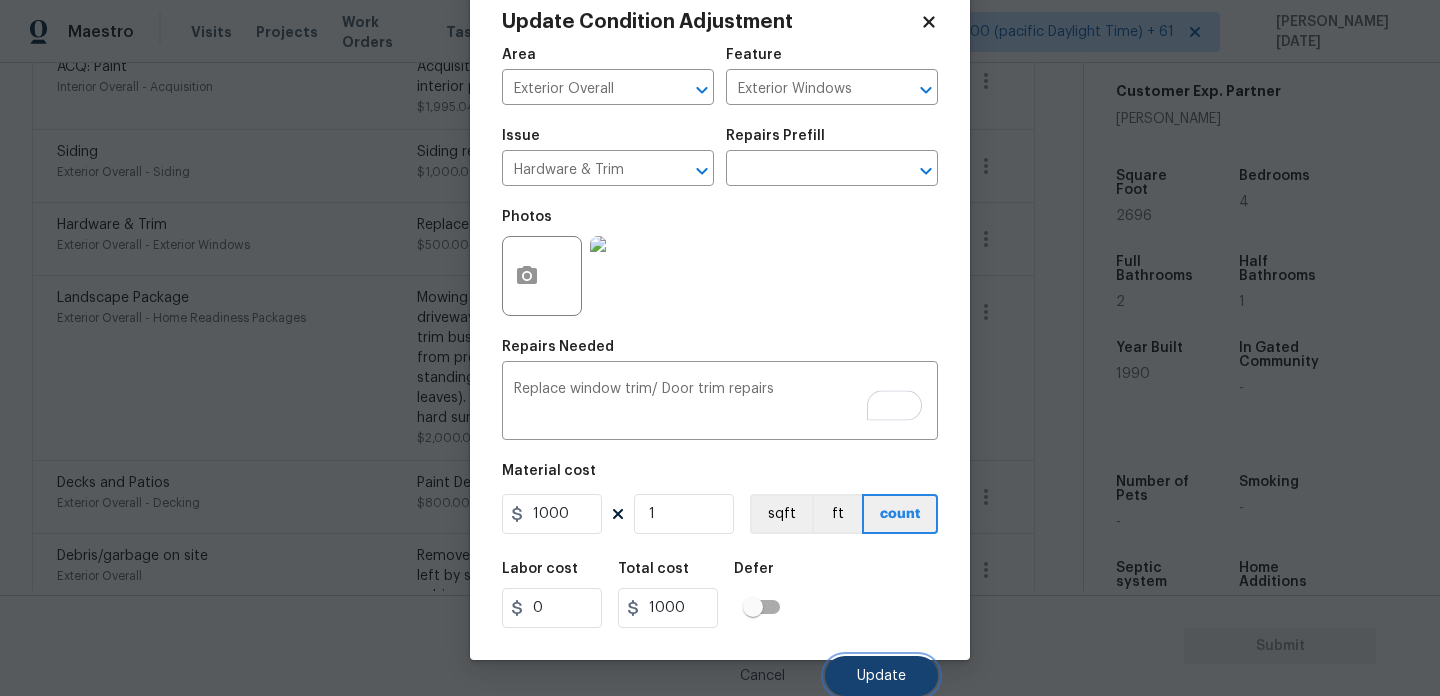 click on "Update" at bounding box center [881, 676] 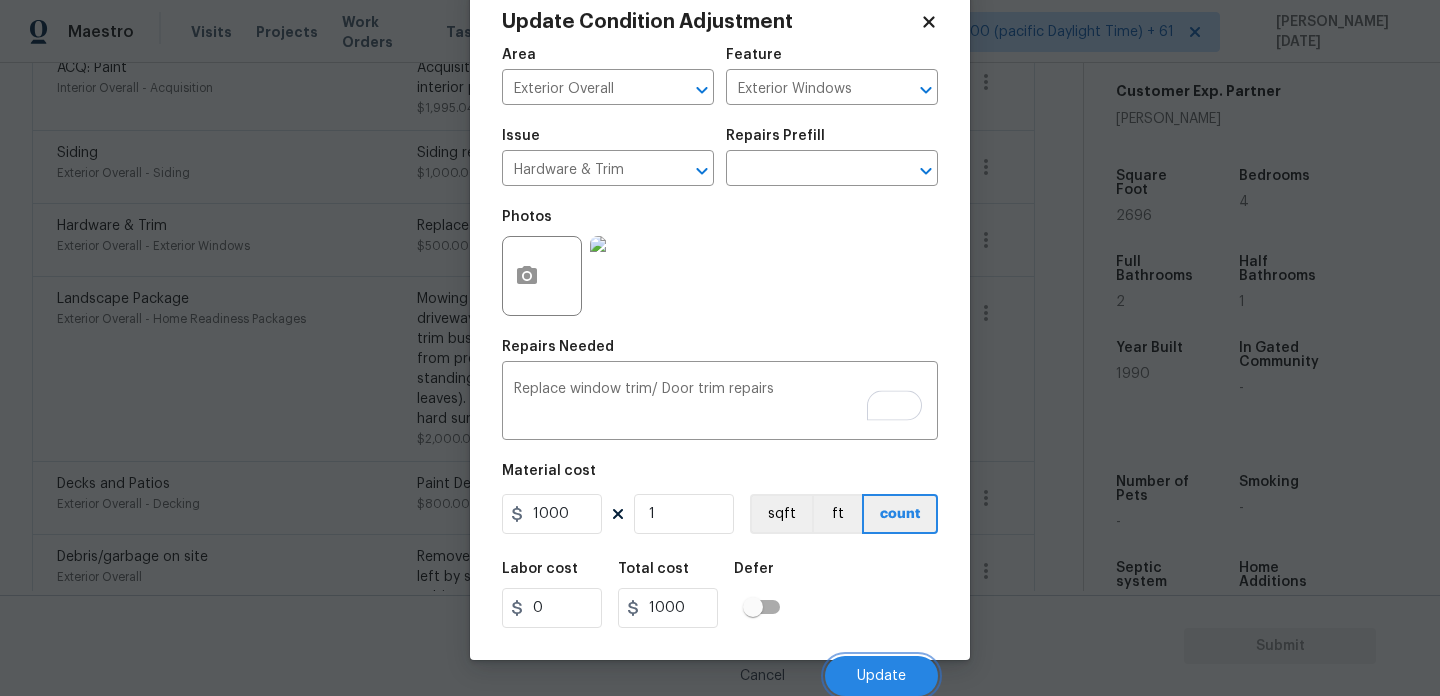 scroll, scrollTop: 667, scrollLeft: 0, axis: vertical 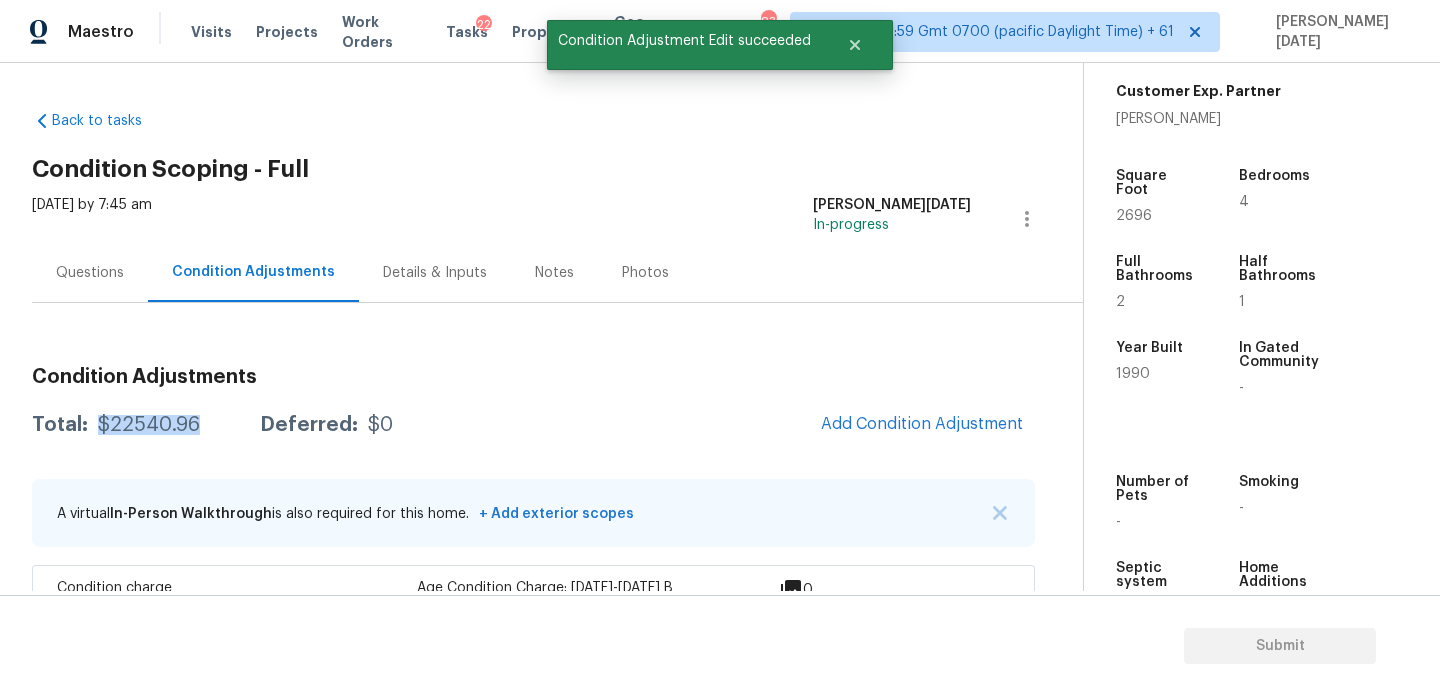 drag, startPoint x: 97, startPoint y: 424, endPoint x: 213, endPoint y: 424, distance: 116 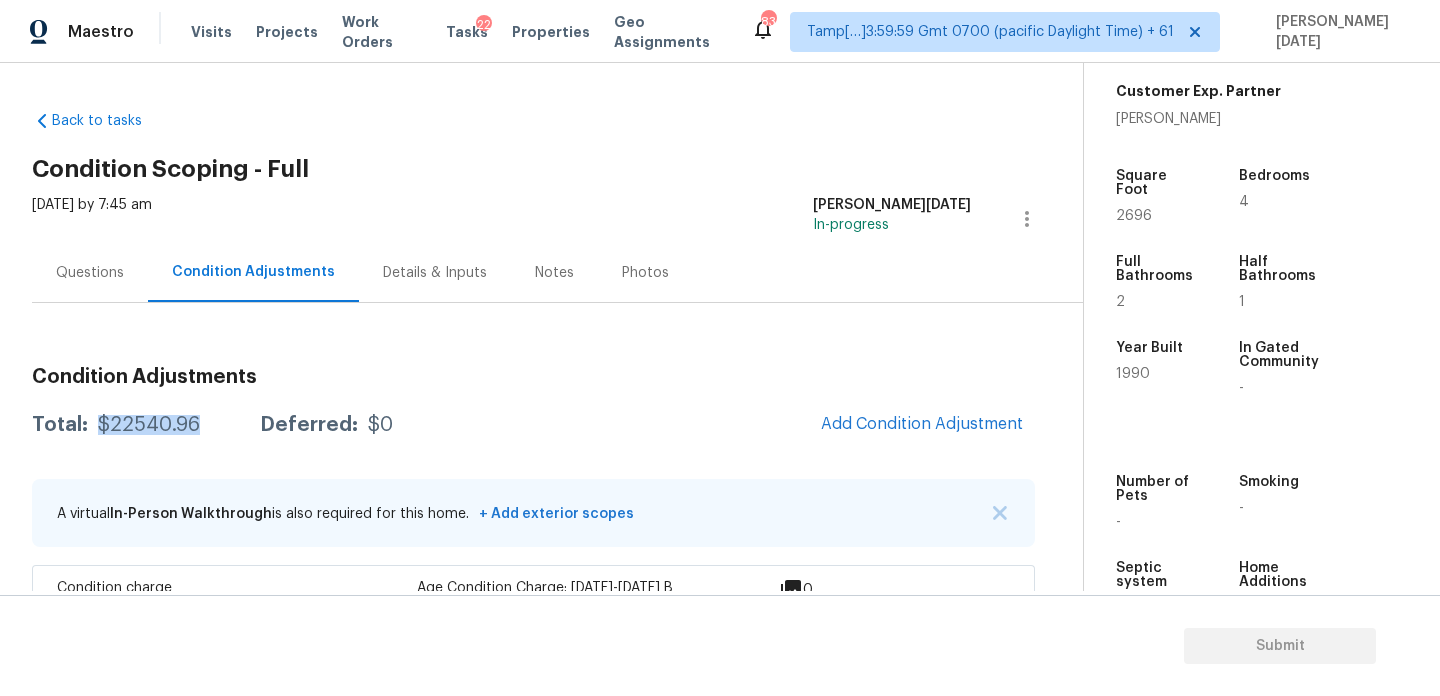 click on "Questions" at bounding box center [90, 272] 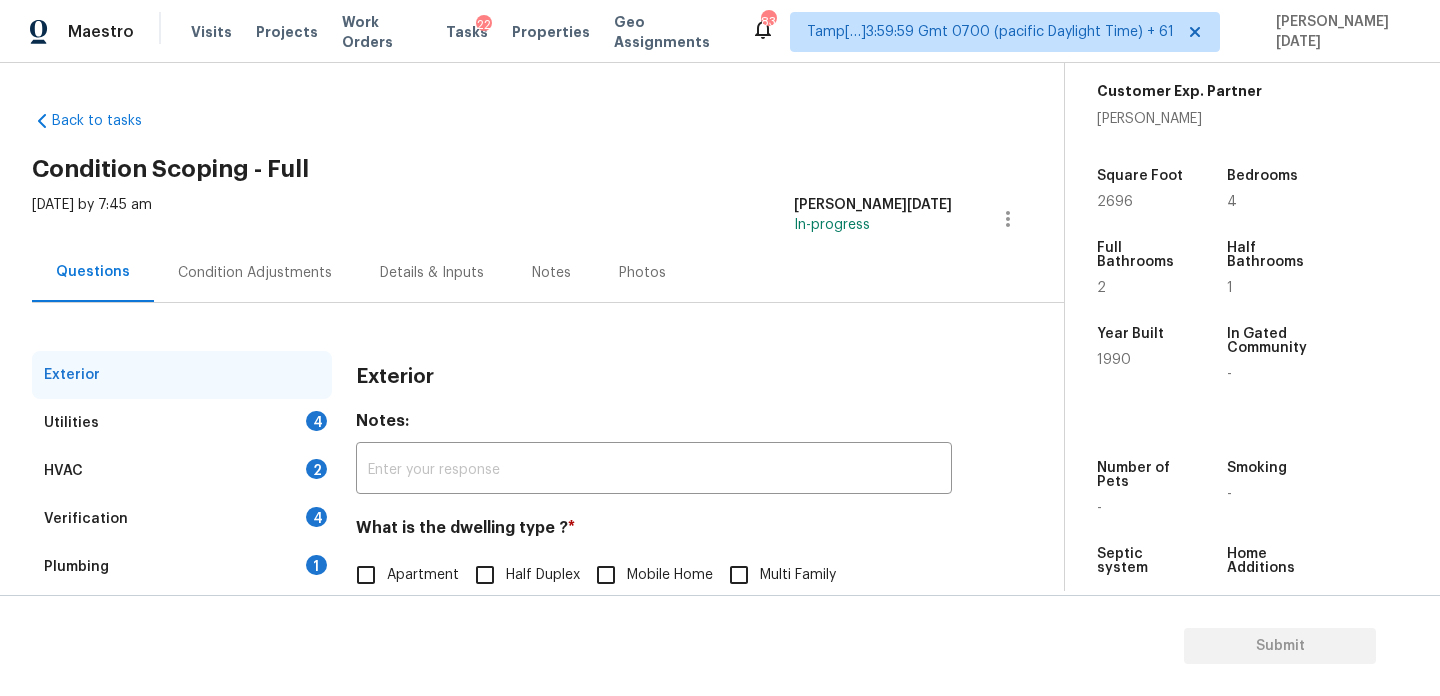 scroll, scrollTop: 267, scrollLeft: 0, axis: vertical 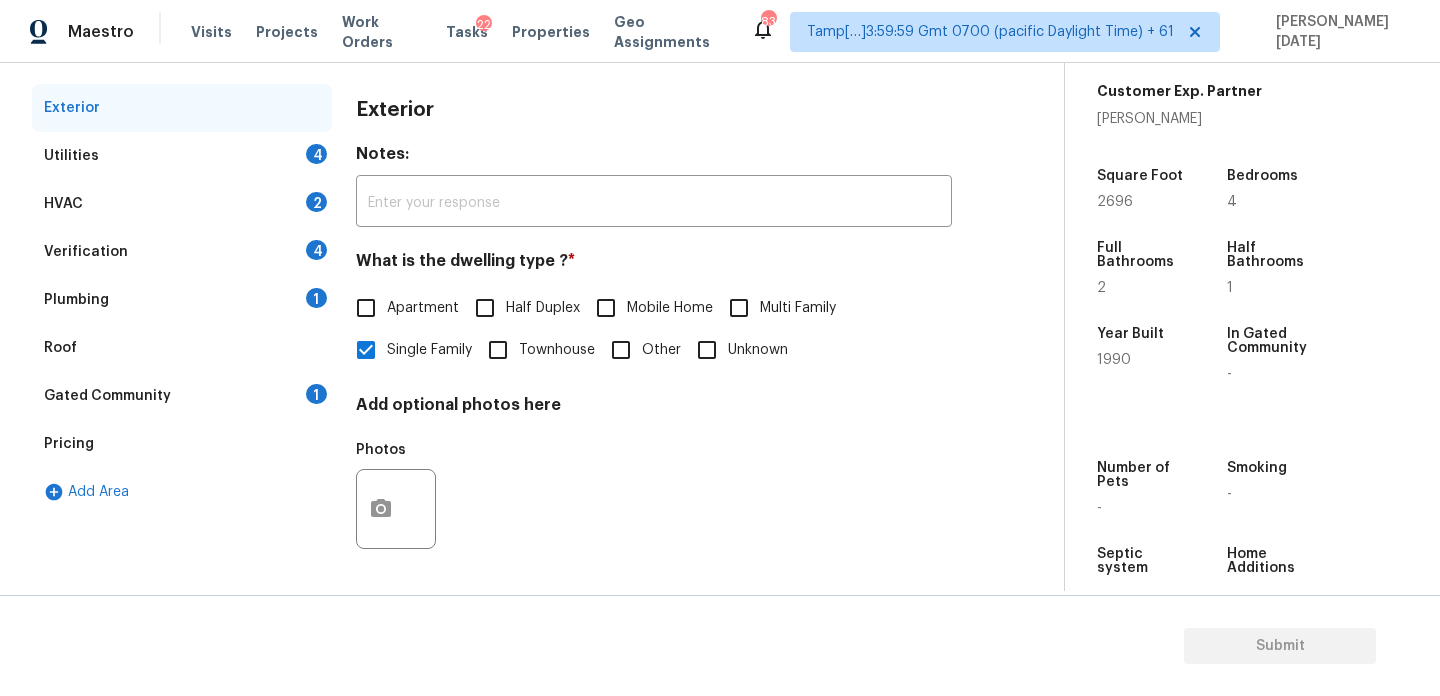 click on "Utilities 4" at bounding box center (182, 156) 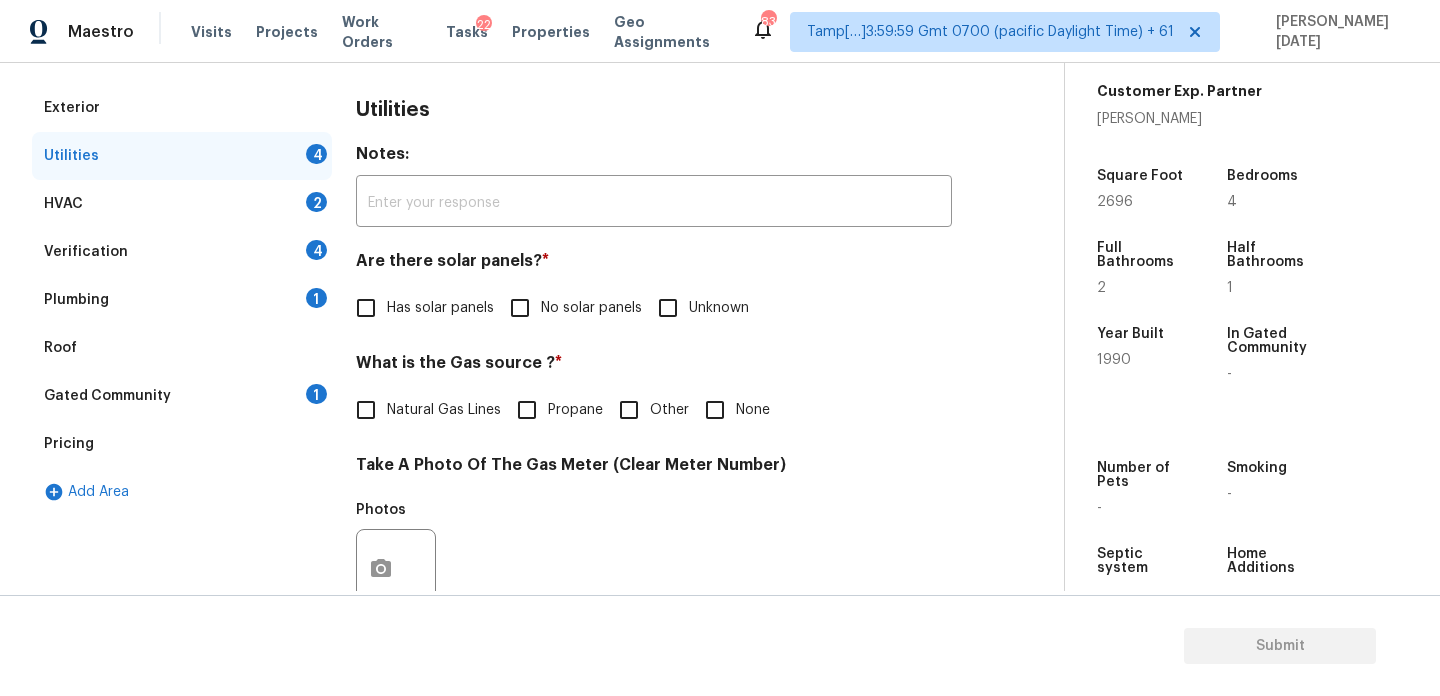click on "Utilities Notes: ​ Are there solar panels?  * Has solar panels No solar panels Unknown What is the Gas source ?  * Natural Gas Lines Propane Other None Take A Photo Of The Gas Meter (Clear Meter Number) Photos Take A Photo Of The Water Meter (Clear Meter Number) Photos Take A Photo Of The Electric Meter (Clear Meter Number)  * Photos Does the home have a septic tank or sewer service?  * Sewer Septic Unknown" at bounding box center (654, 605) 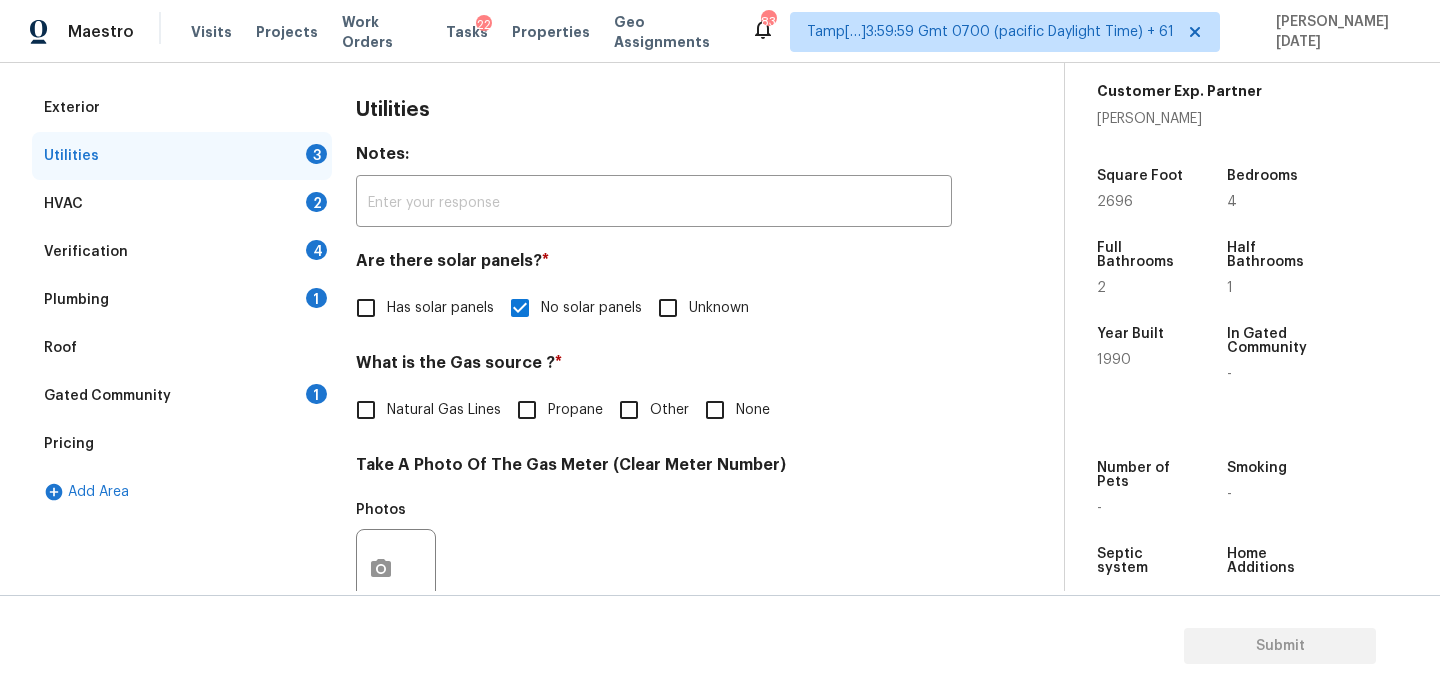 click on "Natural Gas Lines" at bounding box center (444, 410) 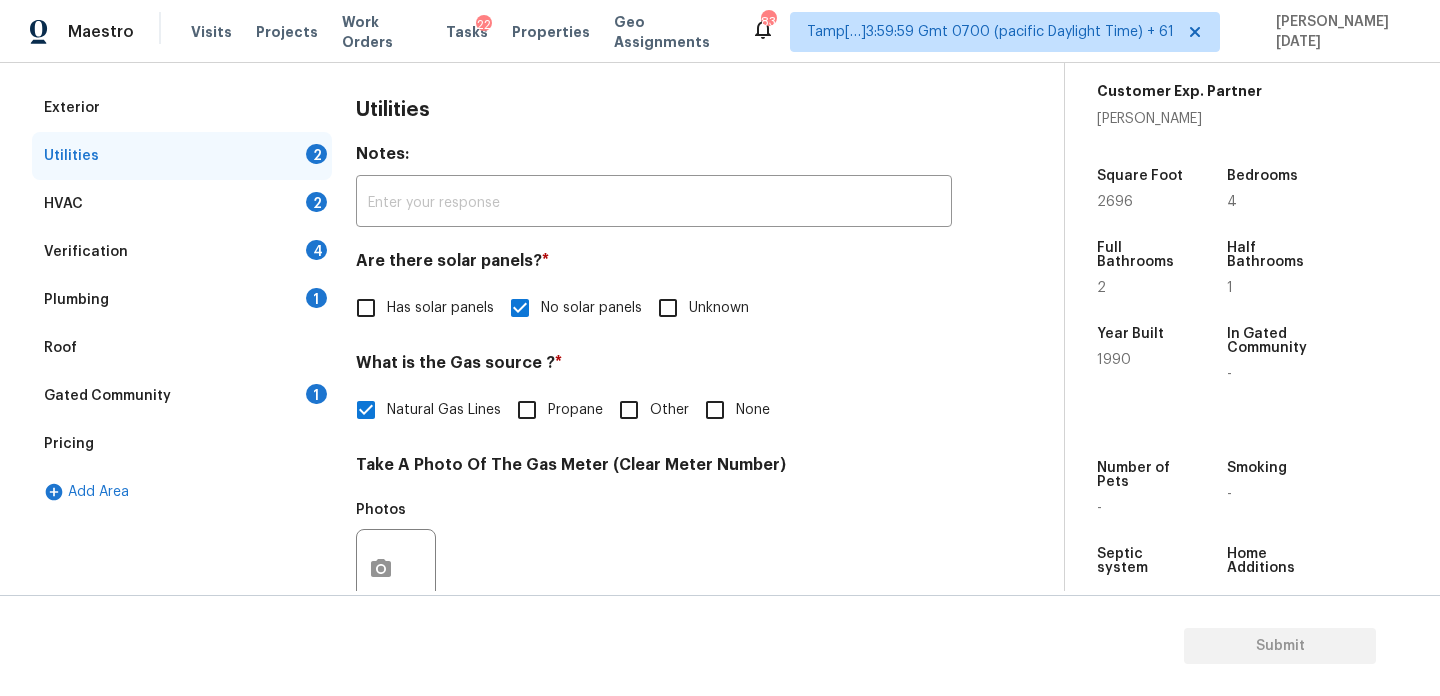 scroll, scrollTop: 809, scrollLeft: 0, axis: vertical 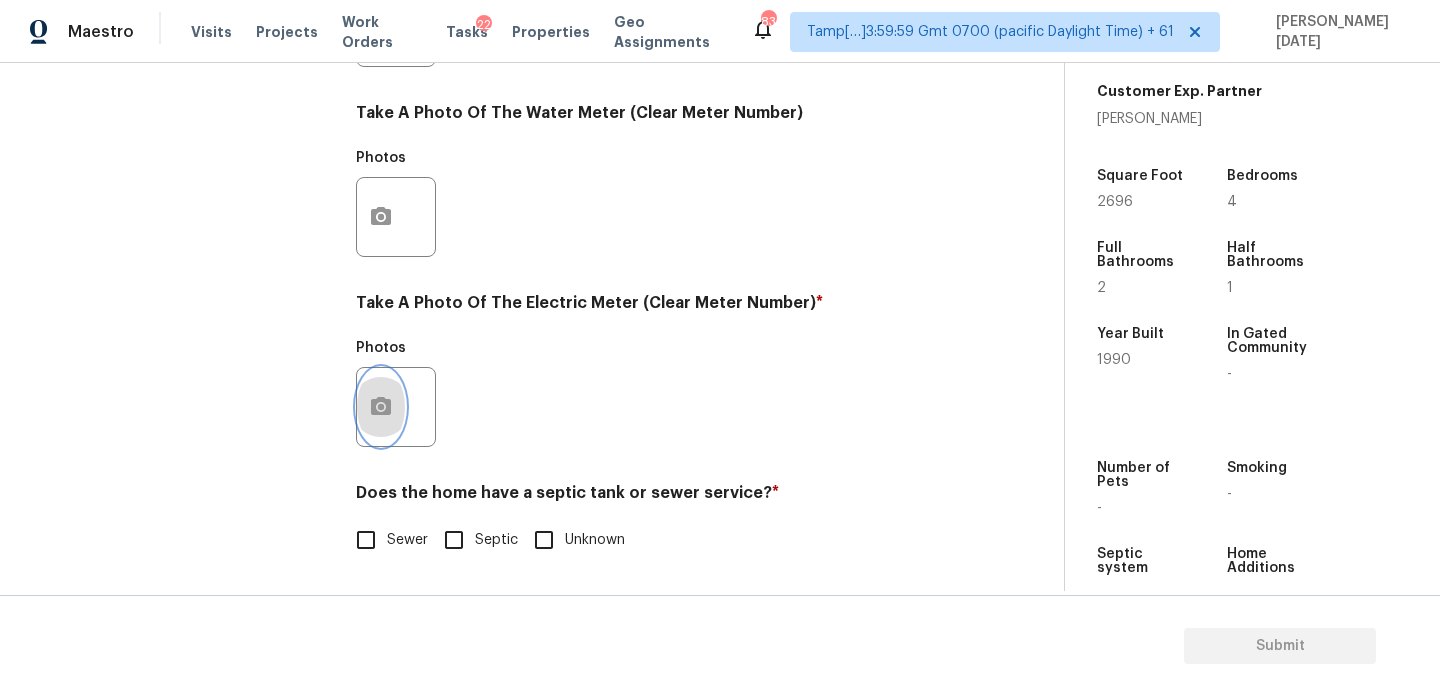 click 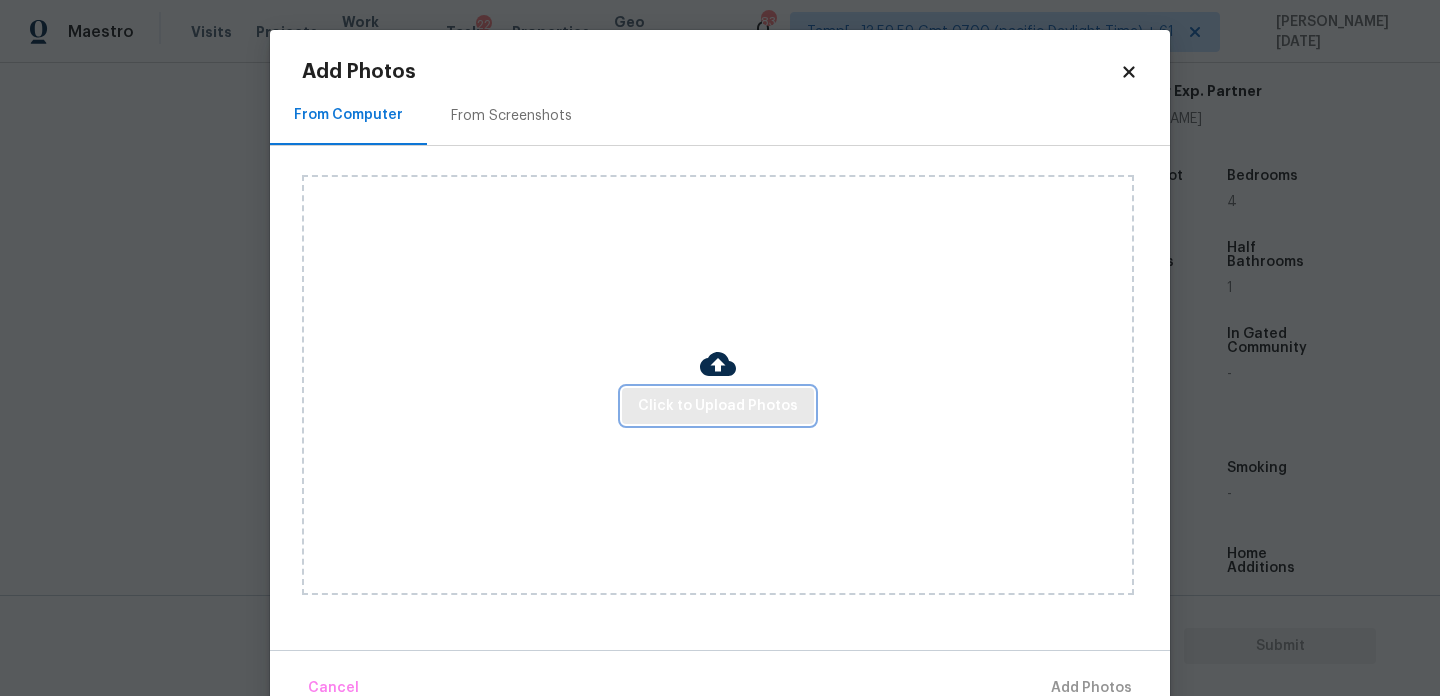 click on "Click to Upload Photos" at bounding box center [718, 406] 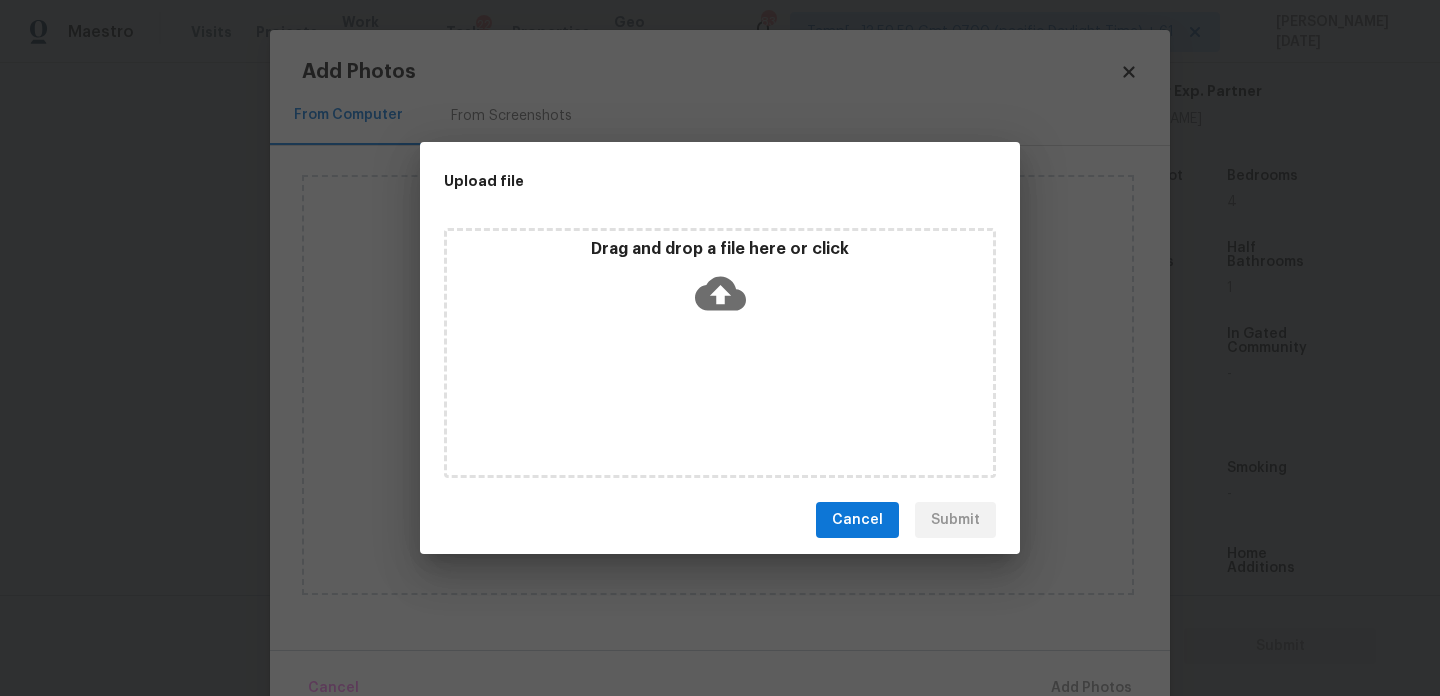 click on "Drag and drop a file here or click" at bounding box center (720, 353) 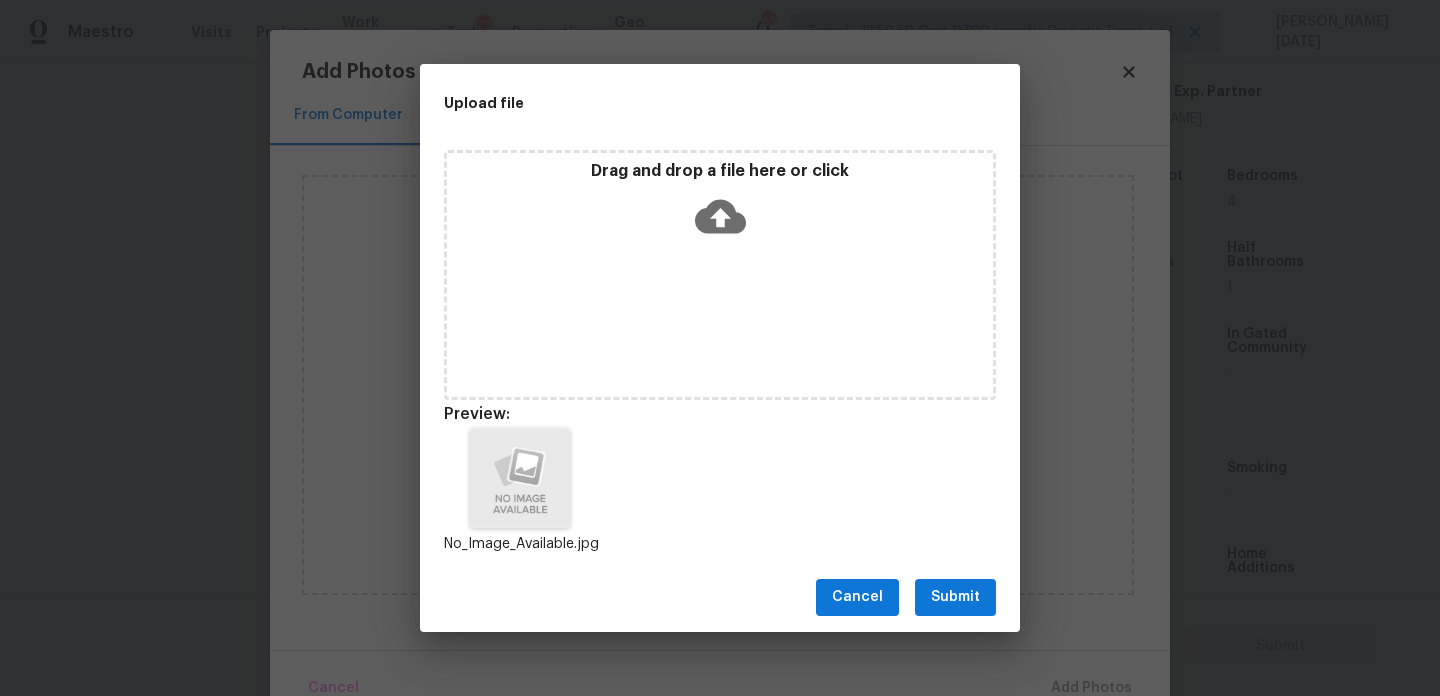 click on "Submit" at bounding box center [955, 597] 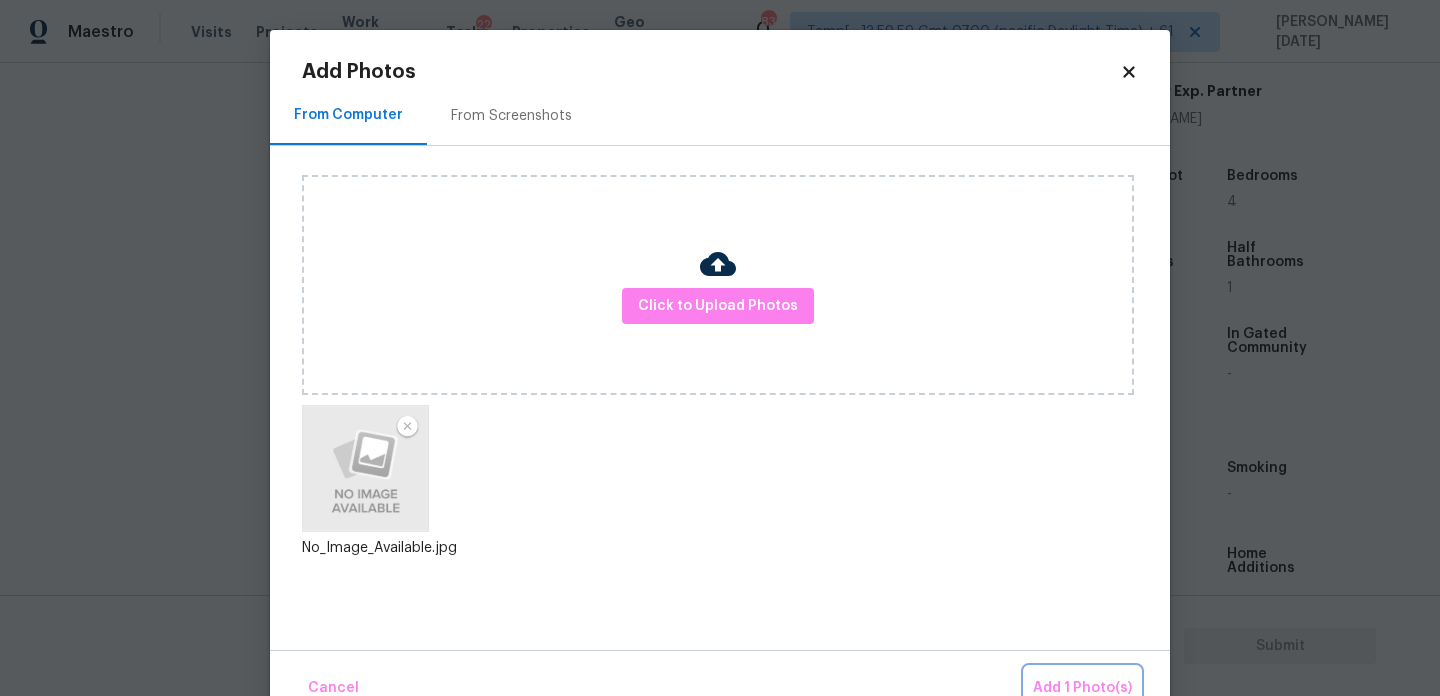 click on "Add 1 Photo(s)" at bounding box center (1082, 688) 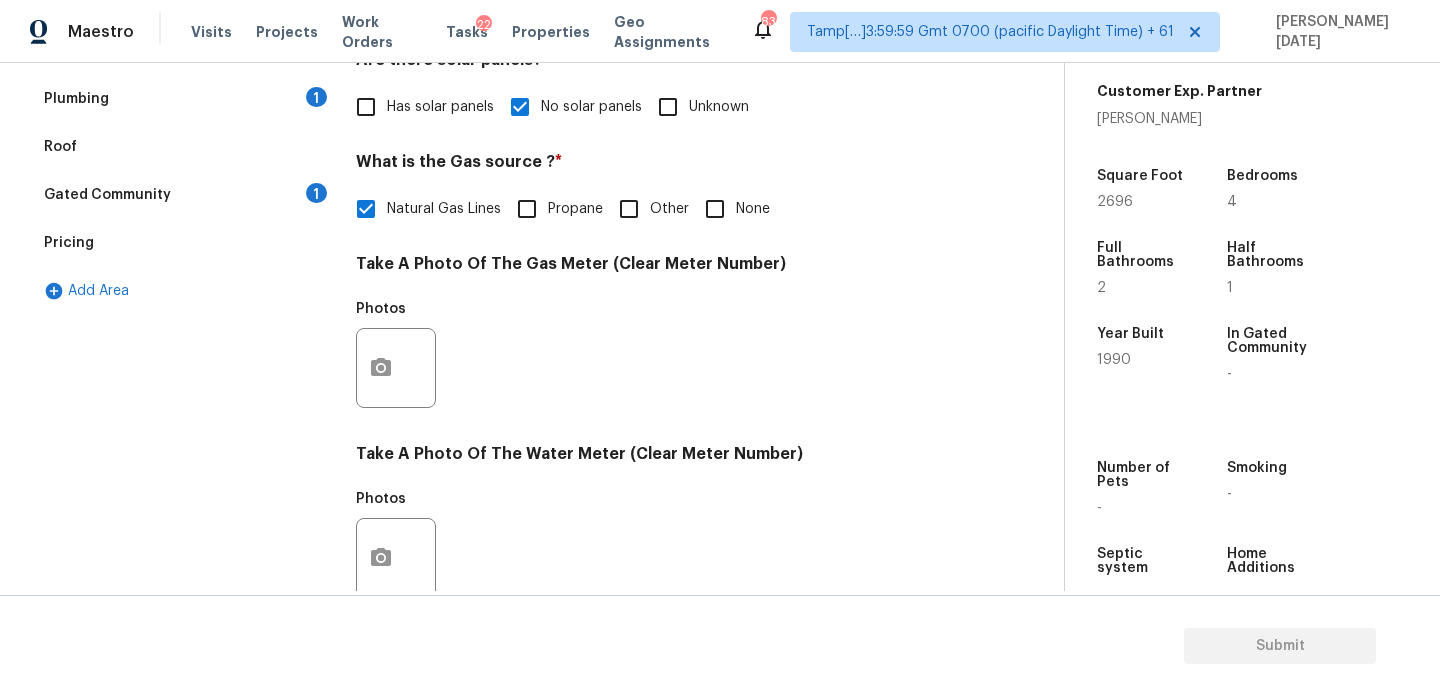 scroll, scrollTop: 310, scrollLeft: 0, axis: vertical 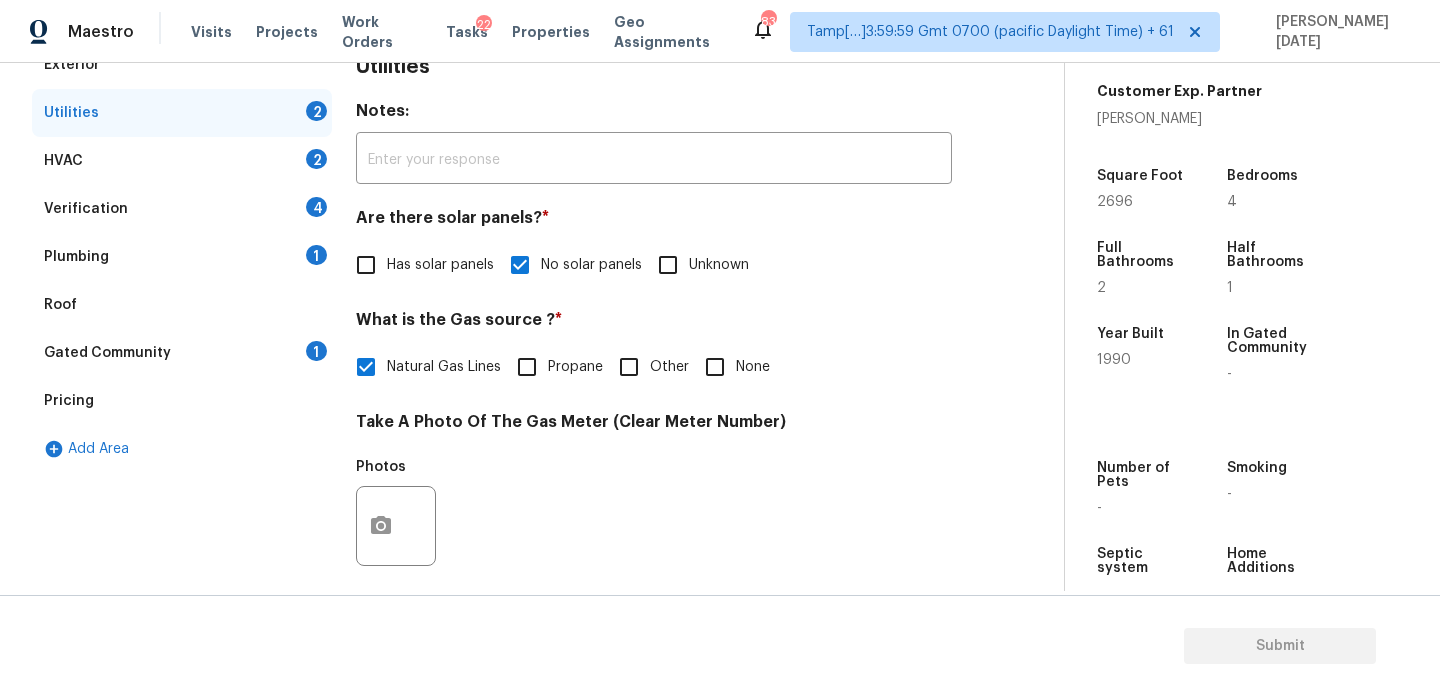 click on "None" at bounding box center [715, 367] 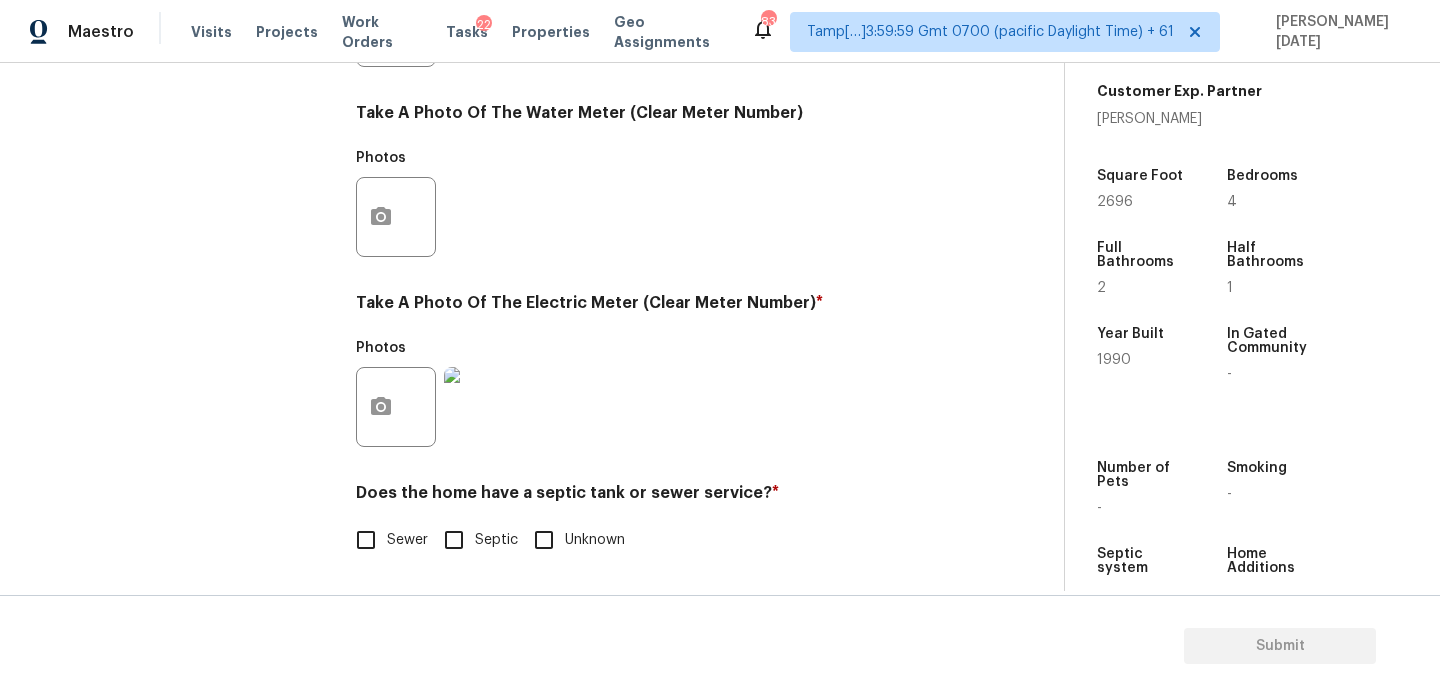 click on "Sewer" at bounding box center [366, 540] 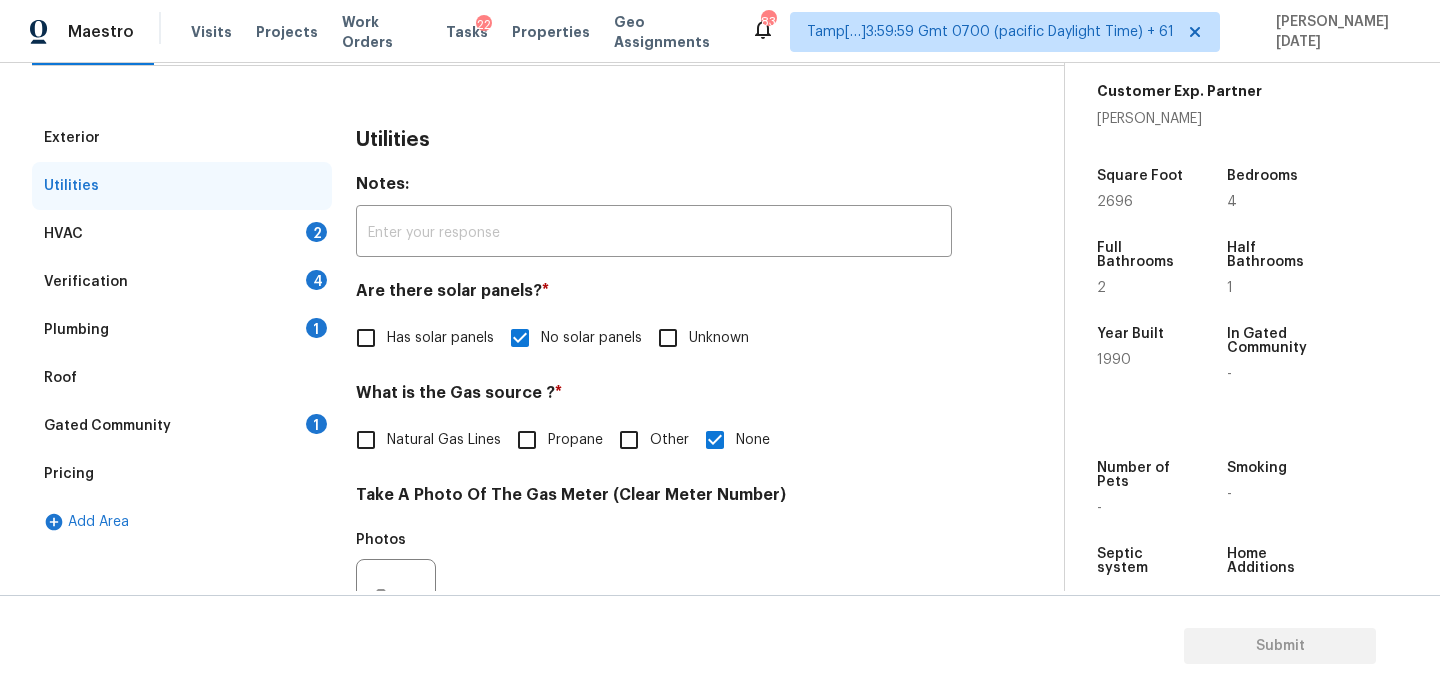 scroll, scrollTop: 118, scrollLeft: 0, axis: vertical 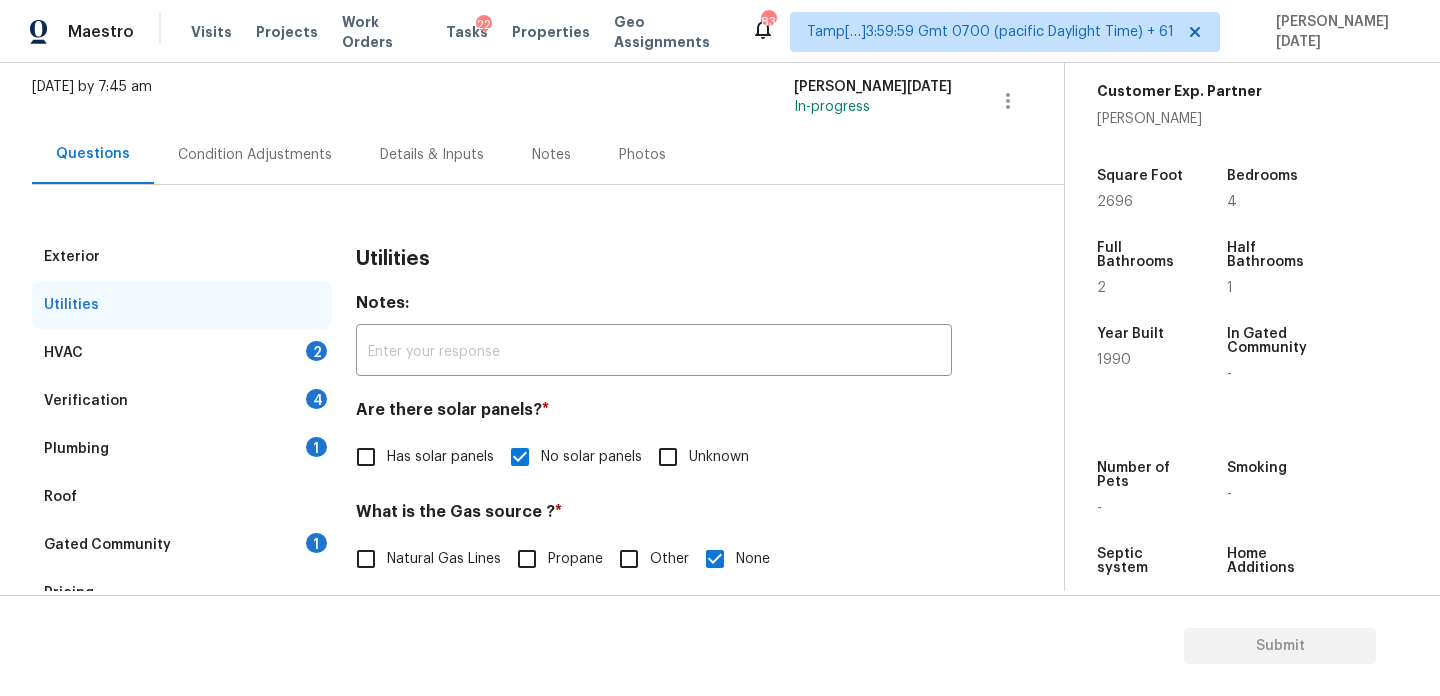 click on "2" at bounding box center (316, 351) 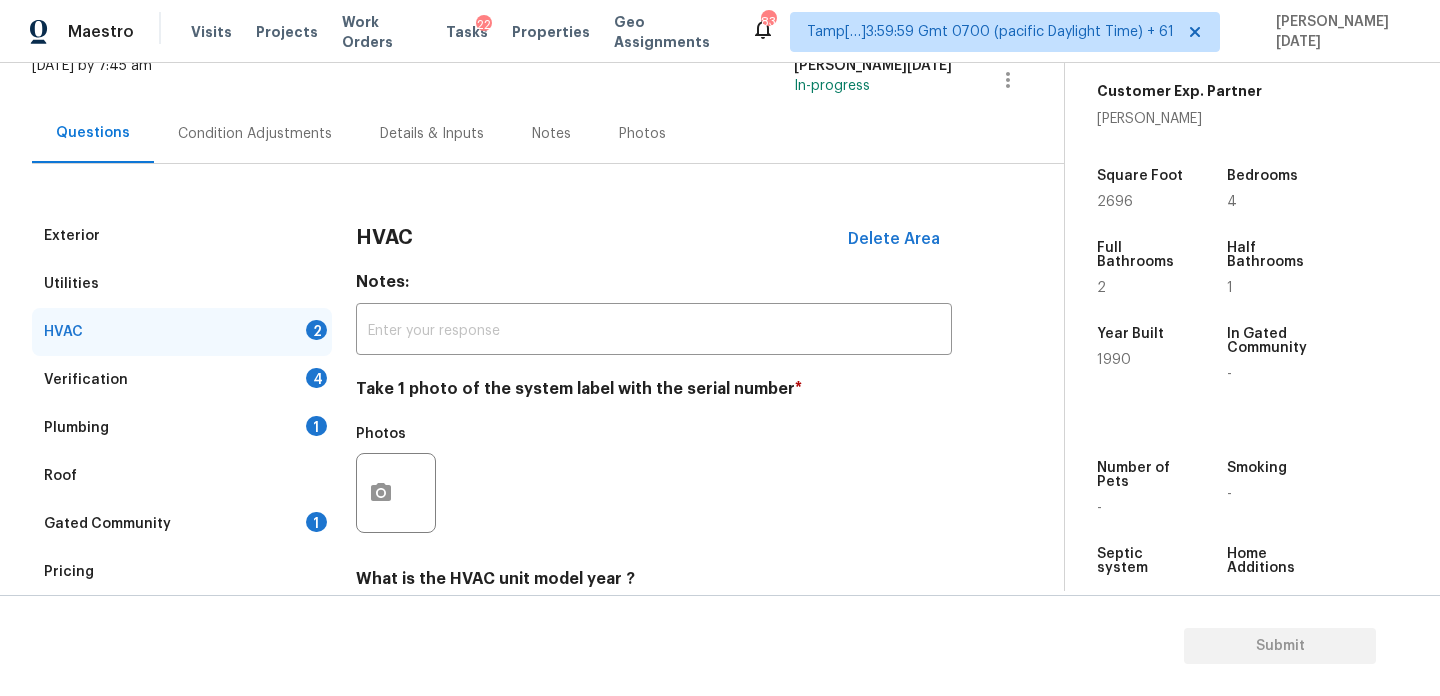 scroll, scrollTop: 140, scrollLeft: 0, axis: vertical 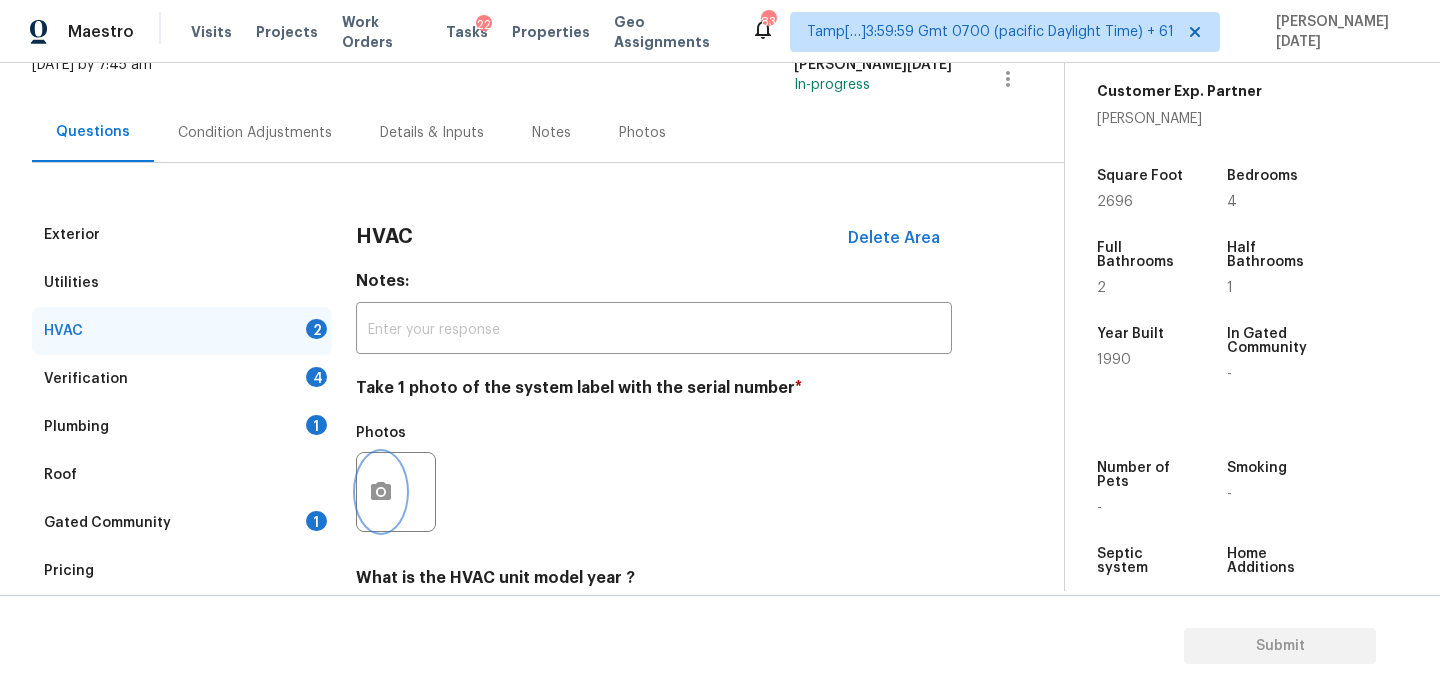 click at bounding box center (381, 492) 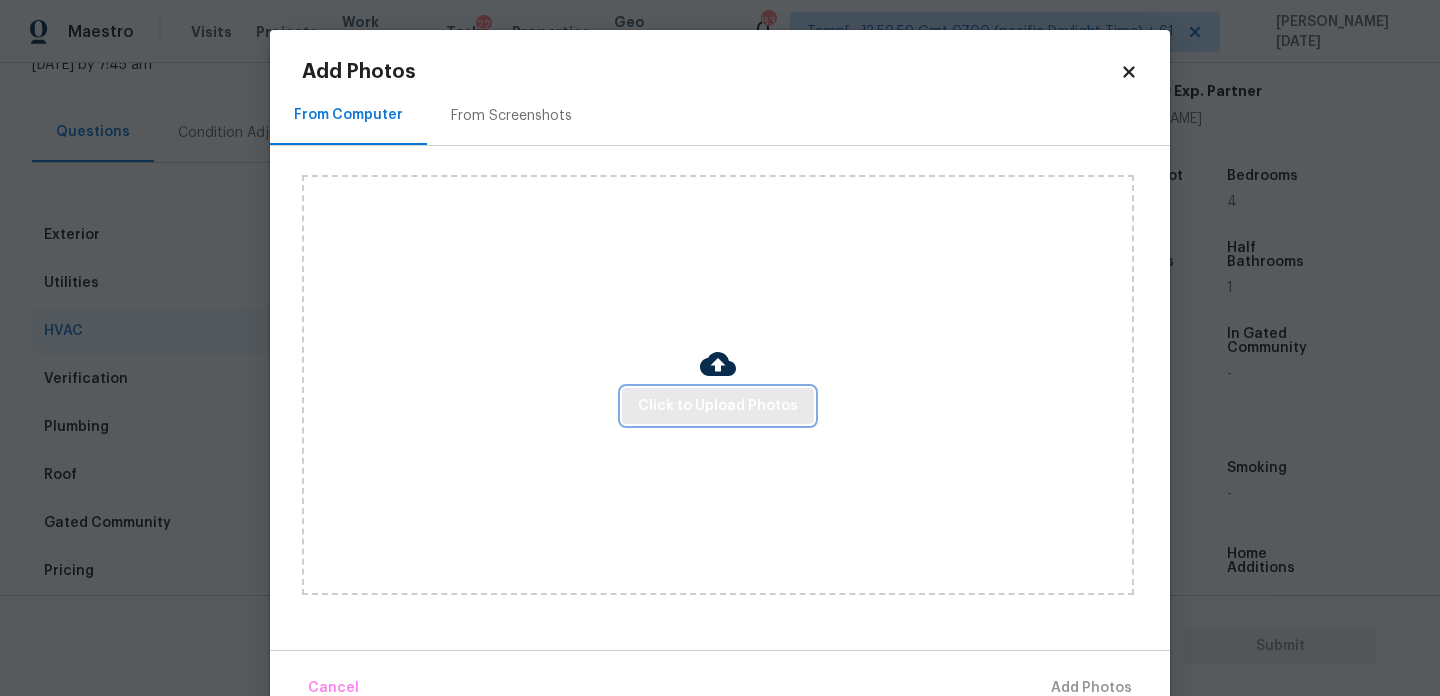 click on "Click to Upload Photos" at bounding box center (718, 406) 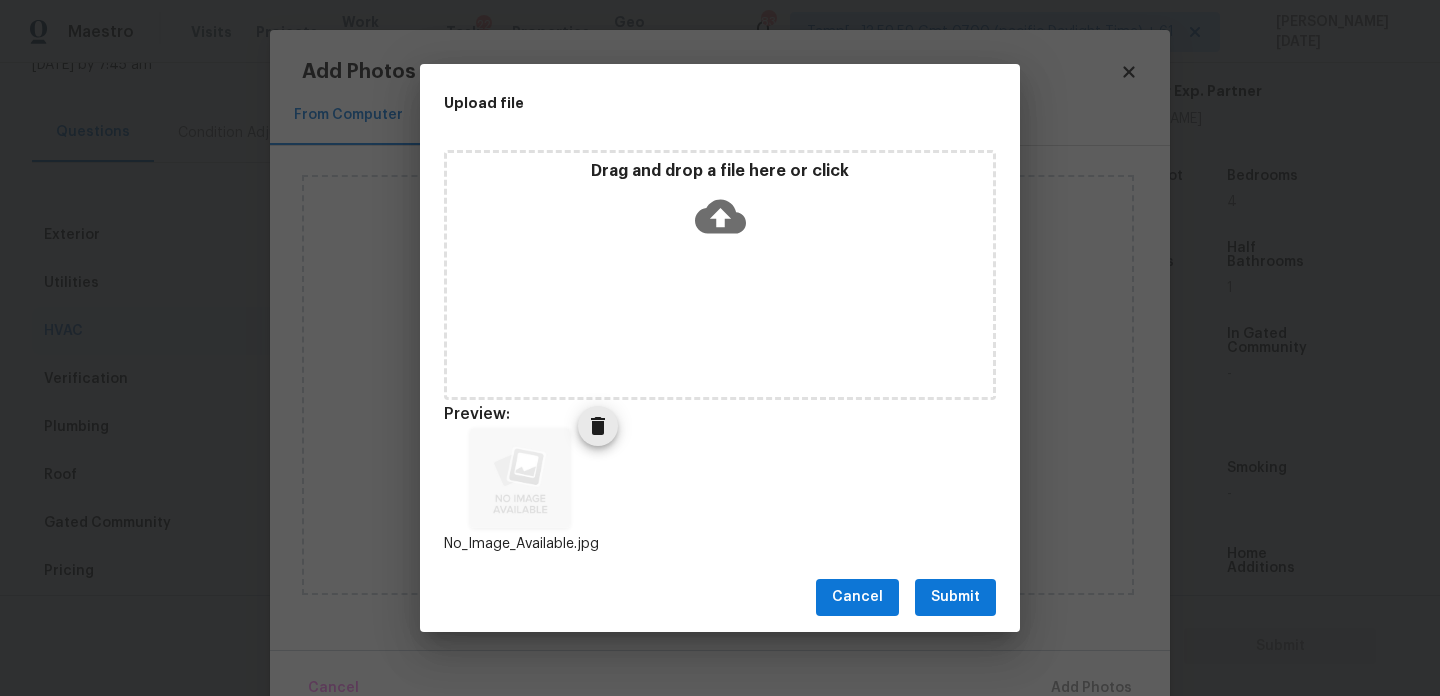 scroll, scrollTop: 16, scrollLeft: 0, axis: vertical 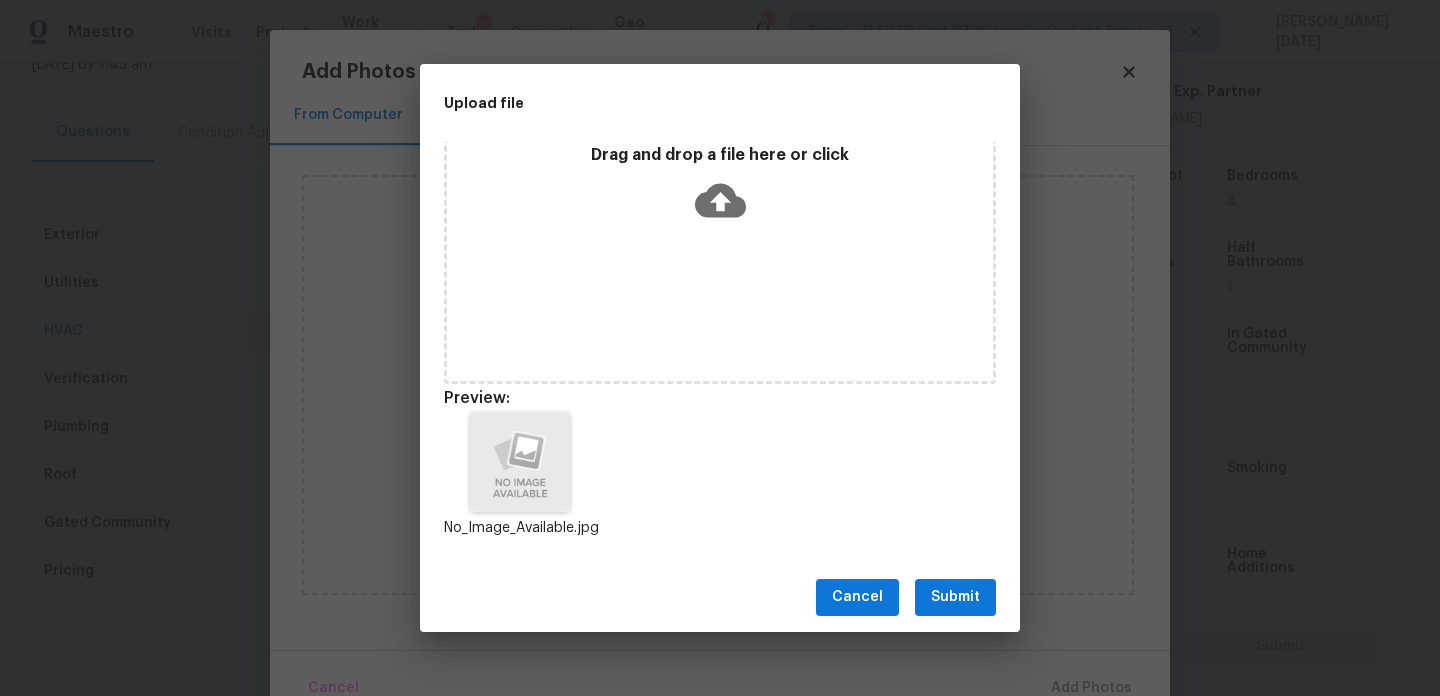 click on "Cancel Submit" at bounding box center (720, 597) 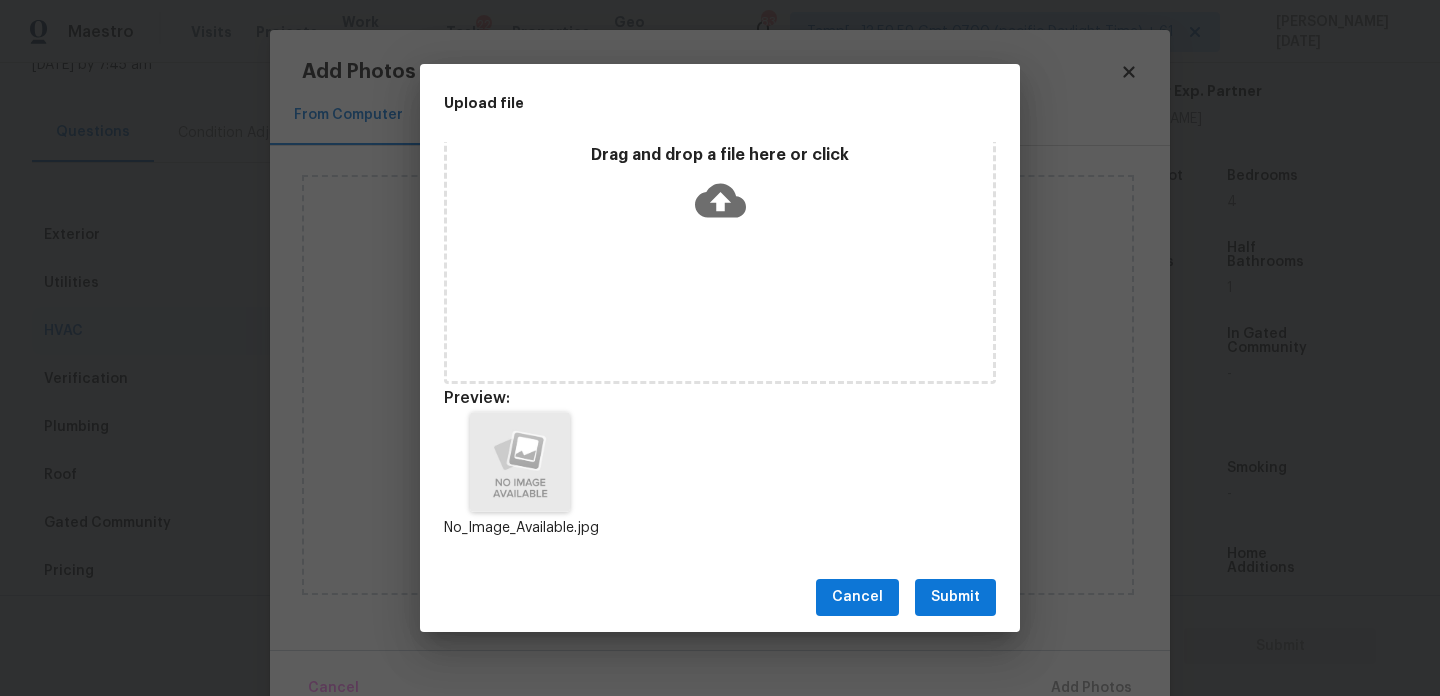 scroll, scrollTop: 0, scrollLeft: 0, axis: both 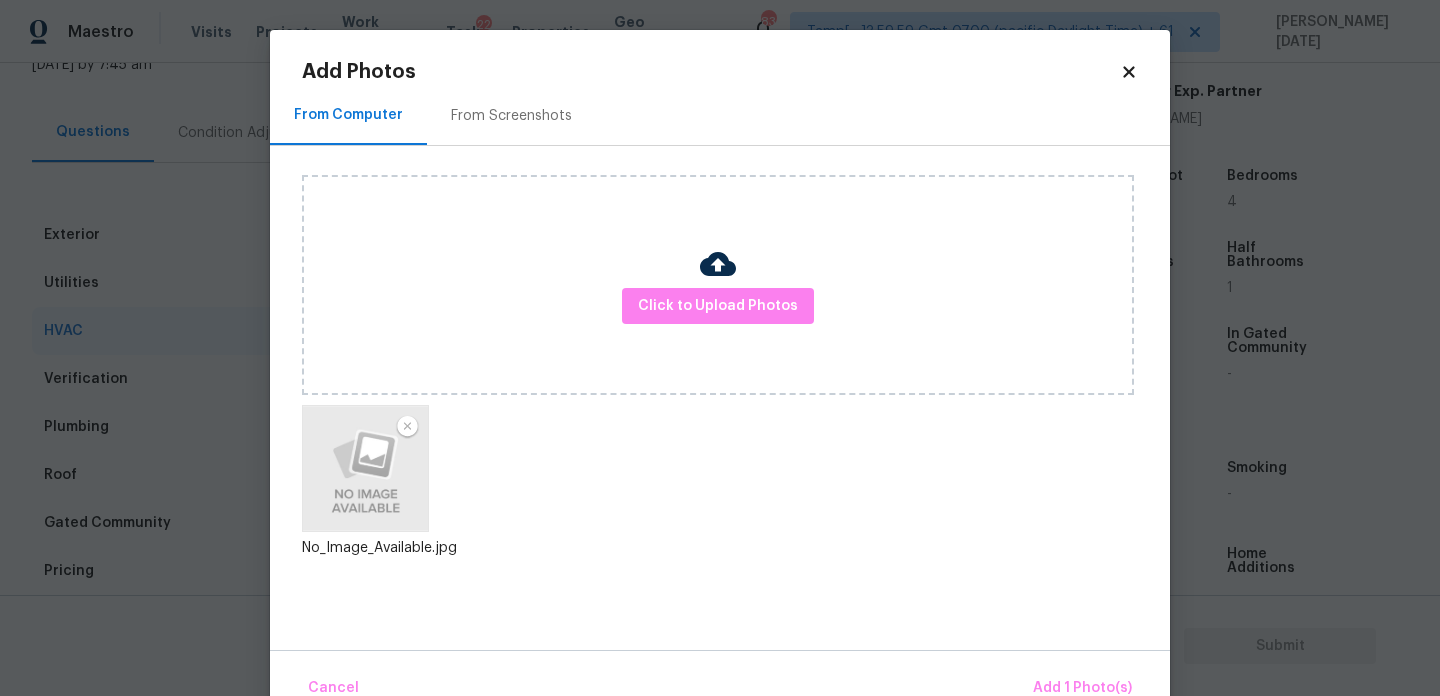 click on "Cancel Add 1 Photo(s)" at bounding box center [720, 680] 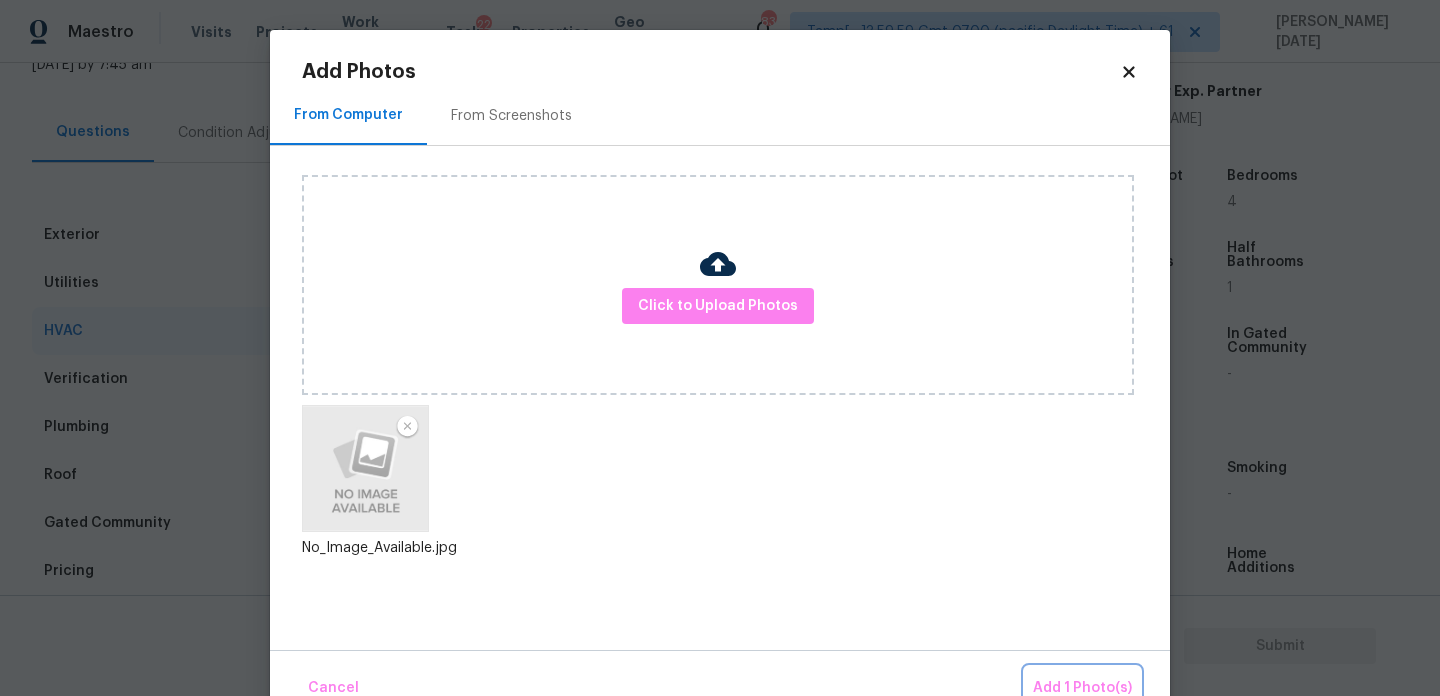 click on "Add 1 Photo(s)" at bounding box center [1082, 688] 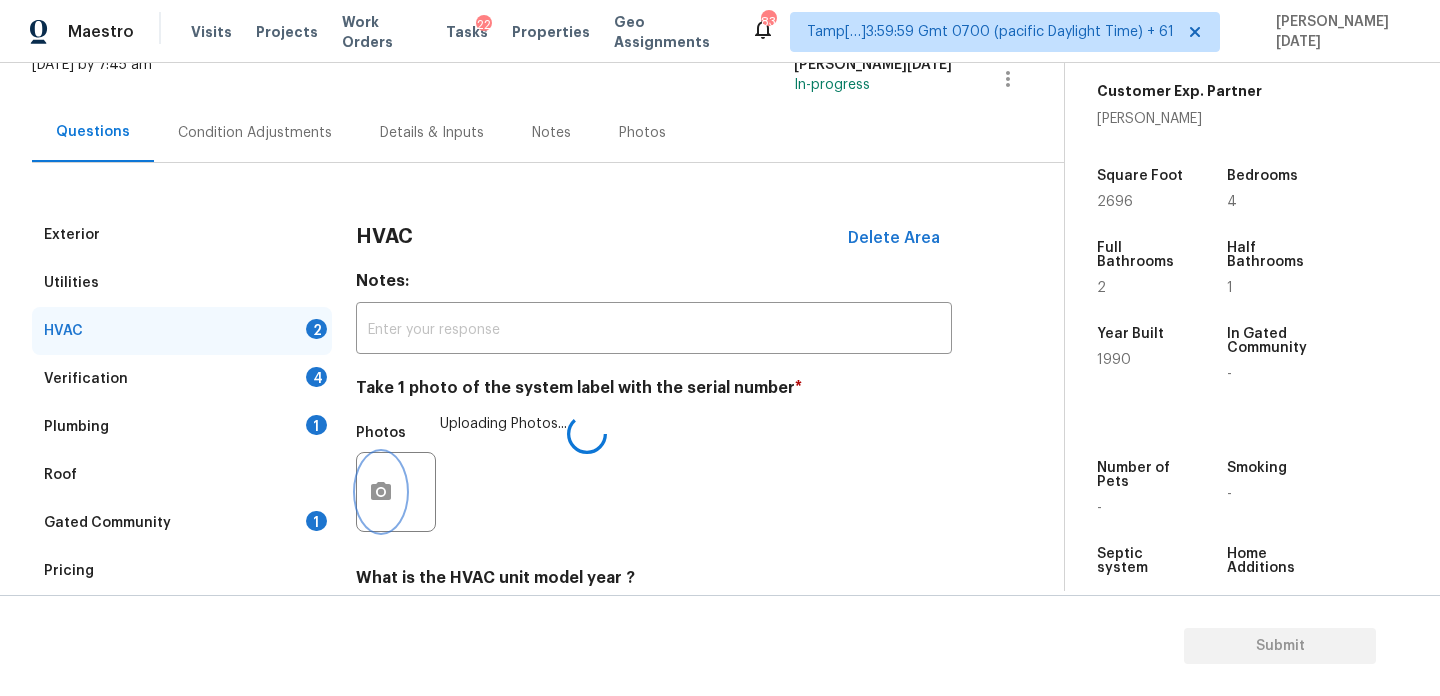 scroll, scrollTop: 333, scrollLeft: 0, axis: vertical 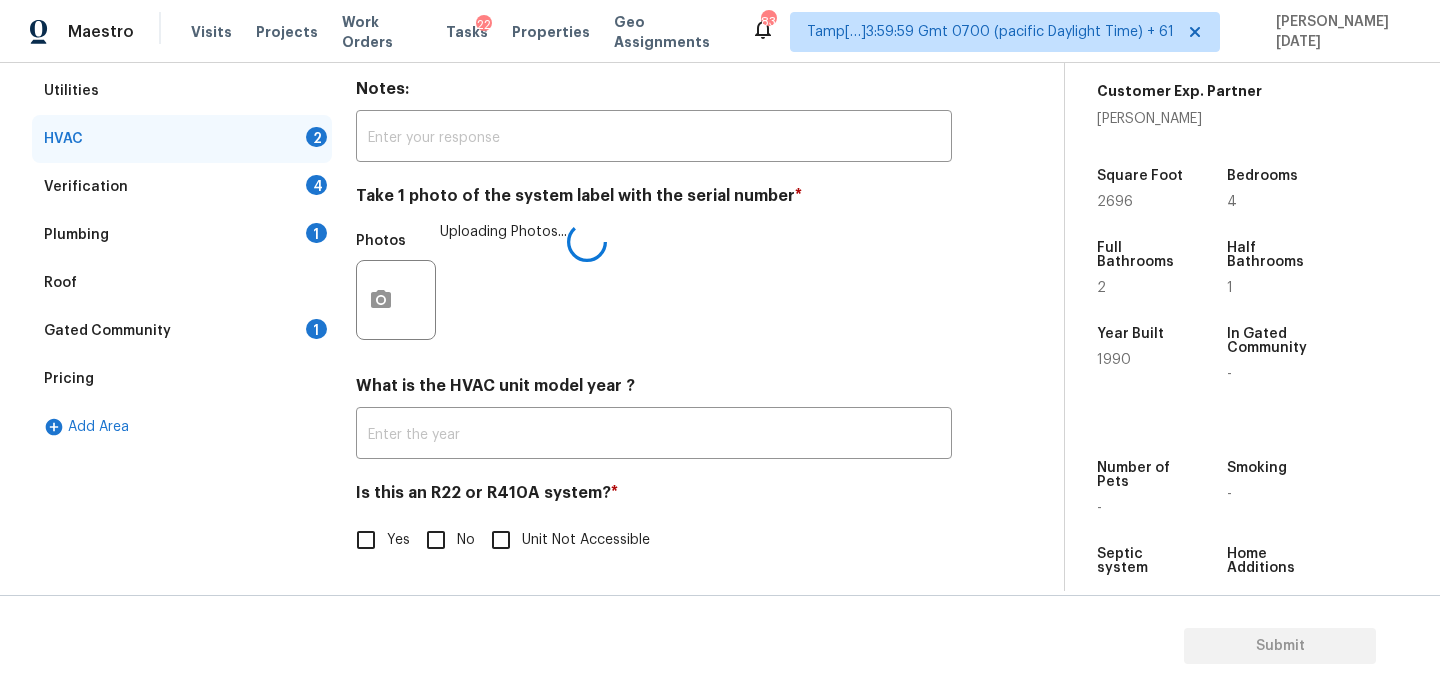 click on "Yes" at bounding box center [366, 540] 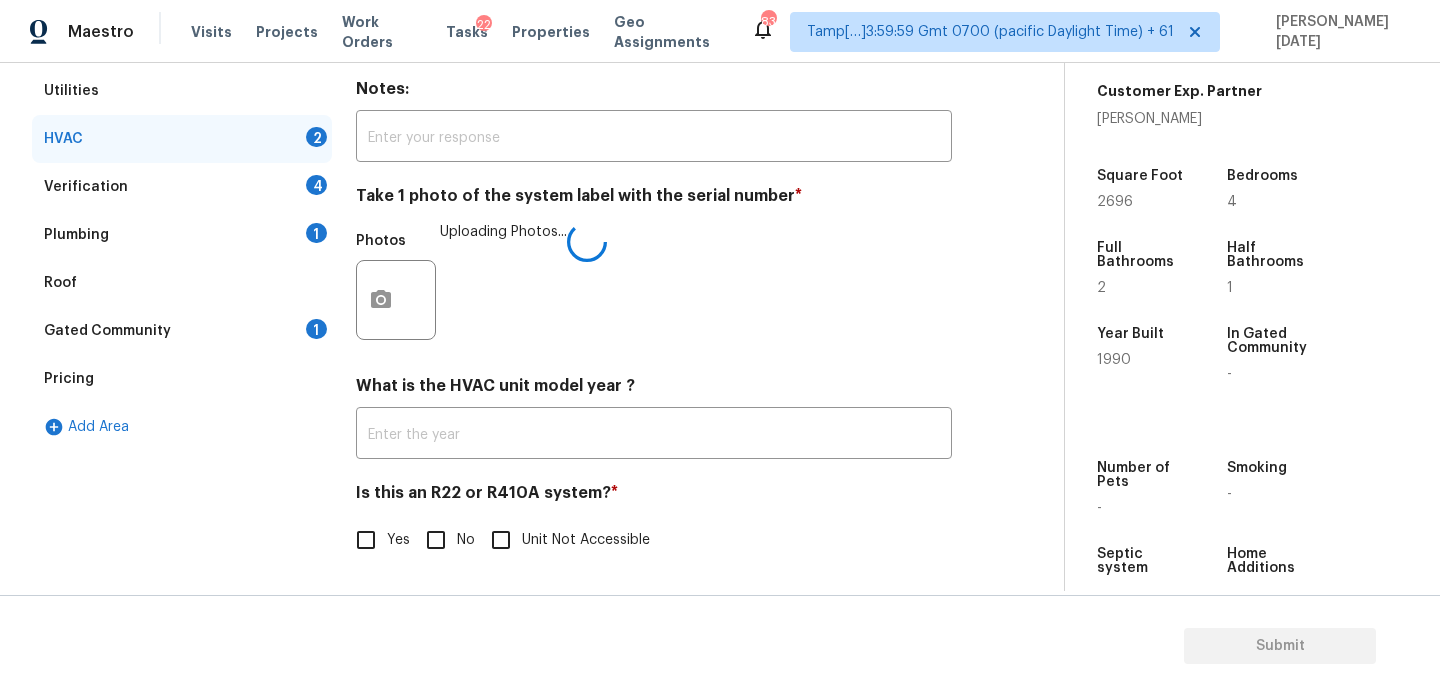 checkbox on "true" 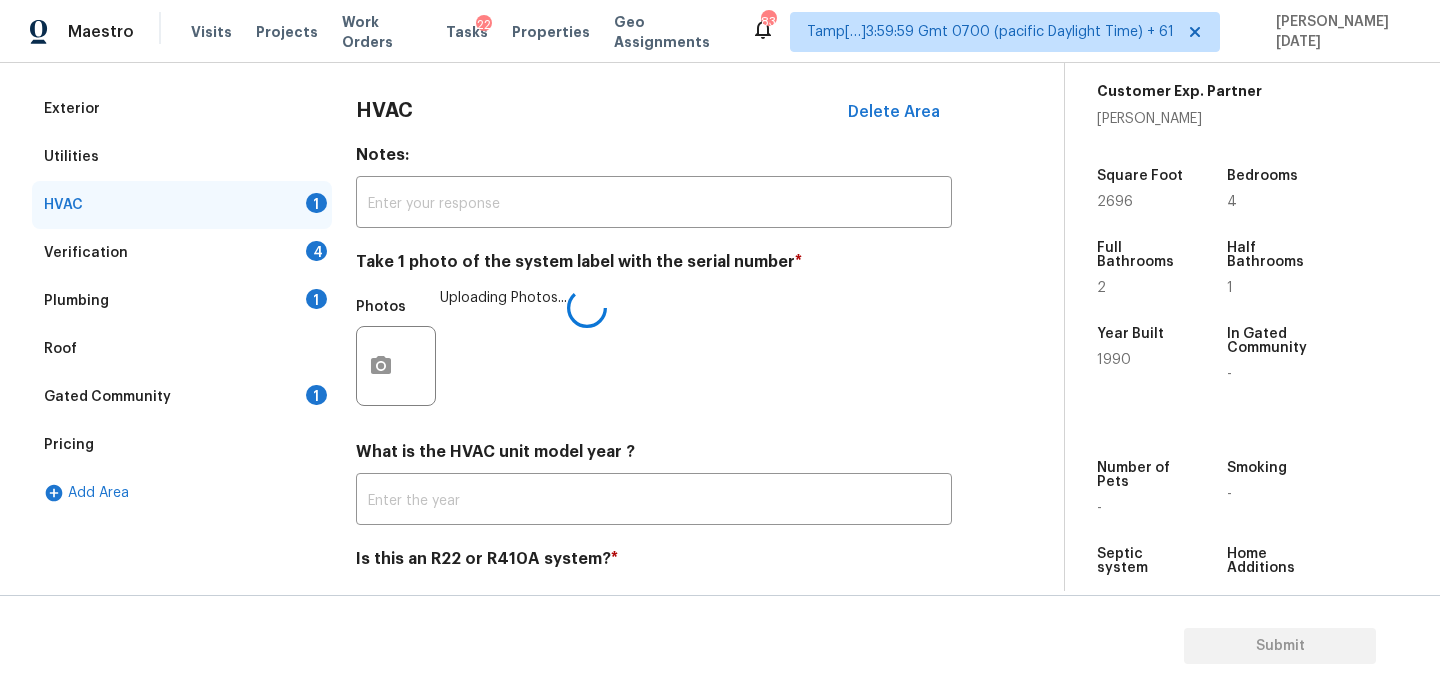 scroll, scrollTop: 262, scrollLeft: 0, axis: vertical 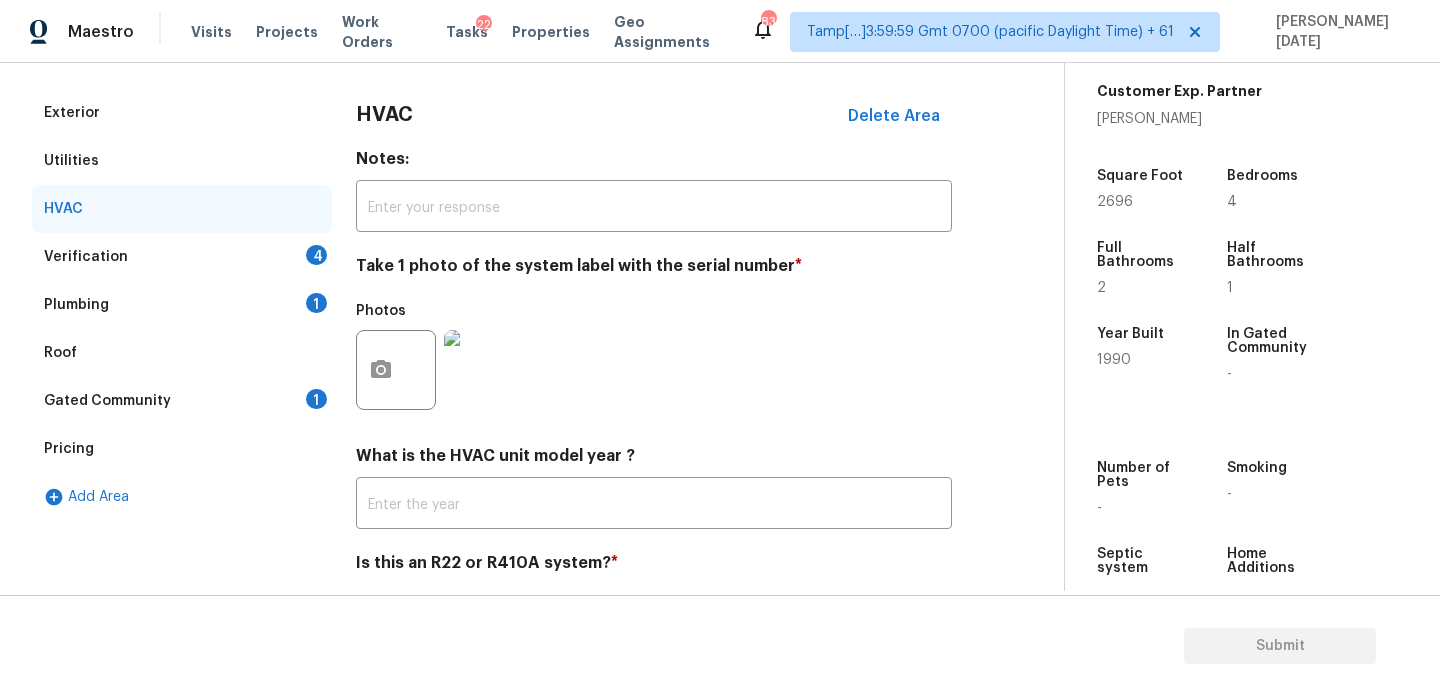 click on "4" at bounding box center (316, 255) 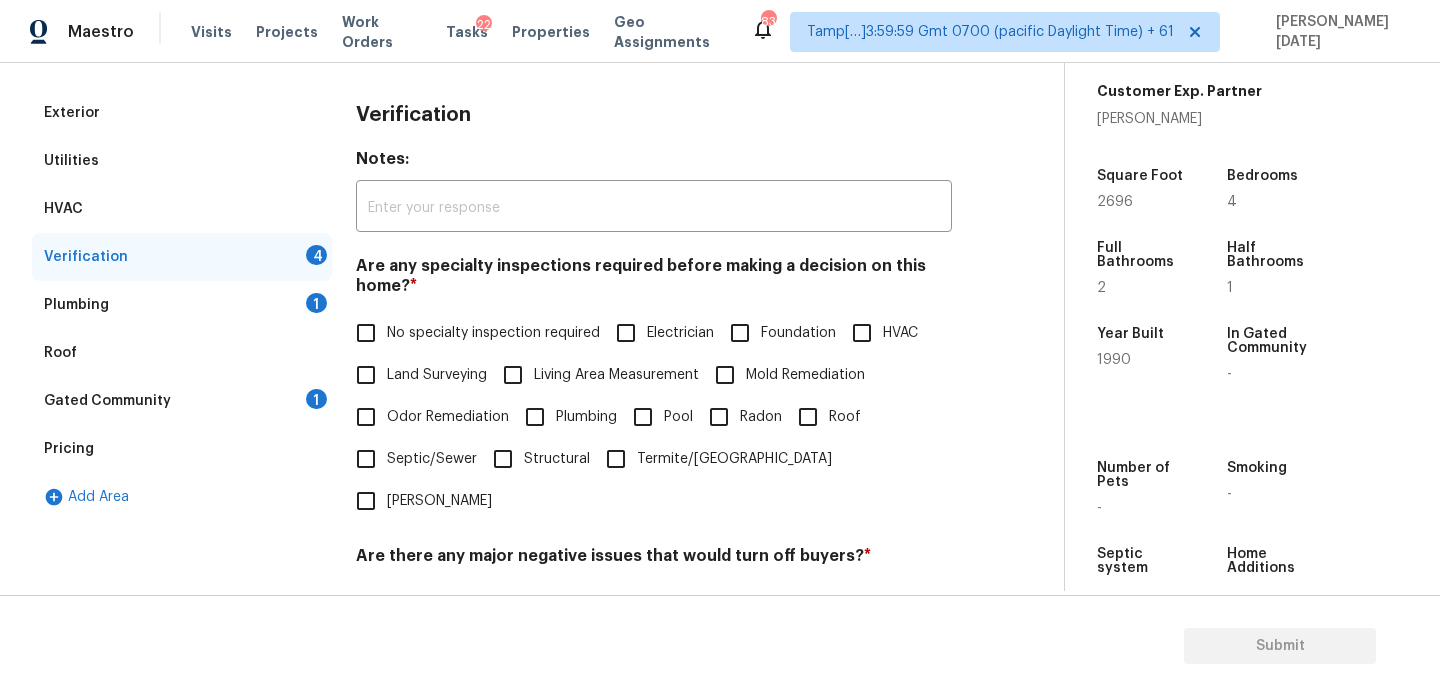 click on "No specialty inspection required" at bounding box center [366, 333] 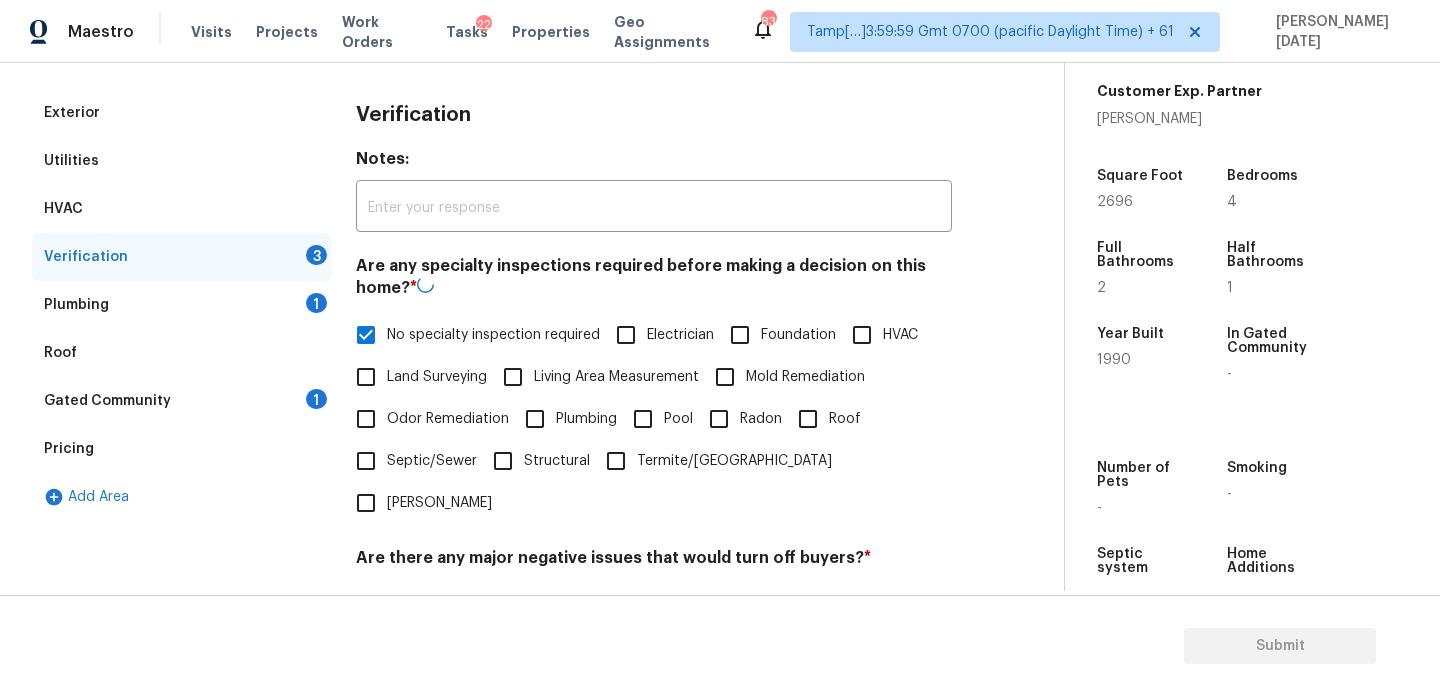 scroll, scrollTop: 507, scrollLeft: 0, axis: vertical 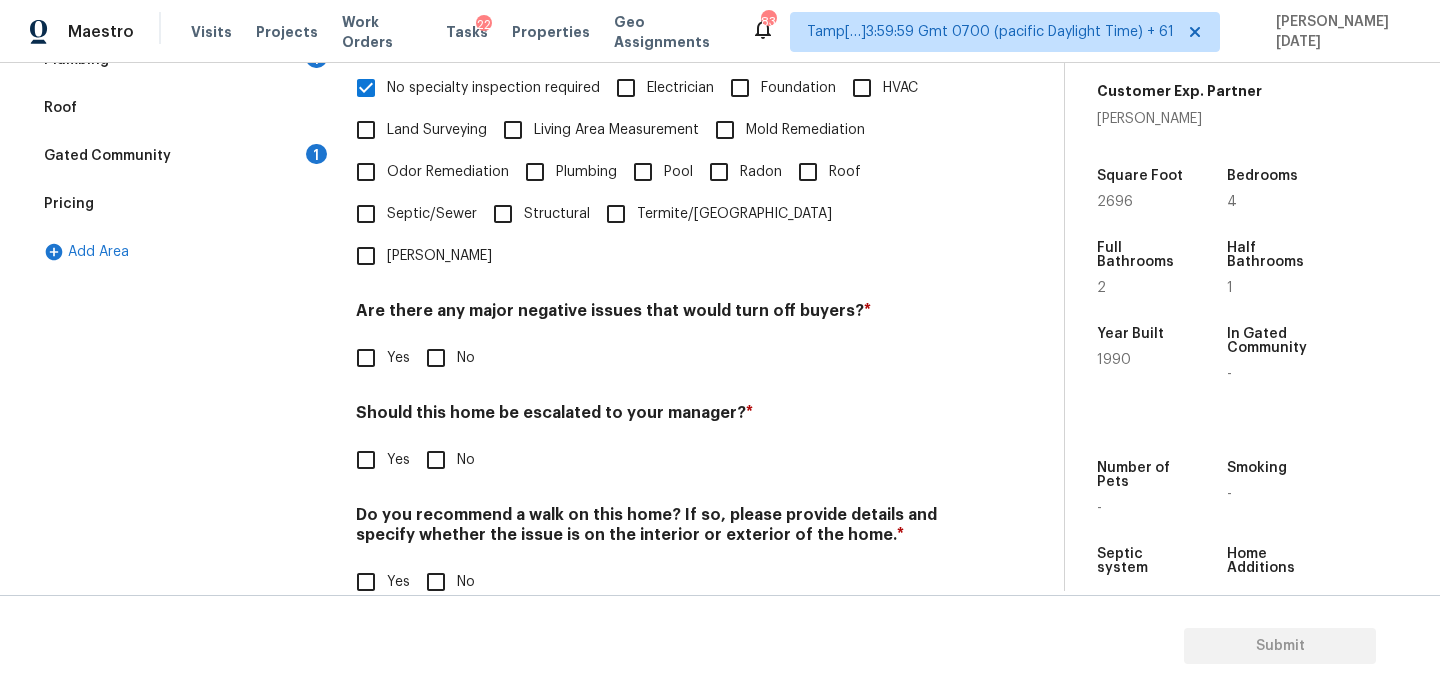 click on "No" at bounding box center [436, 358] 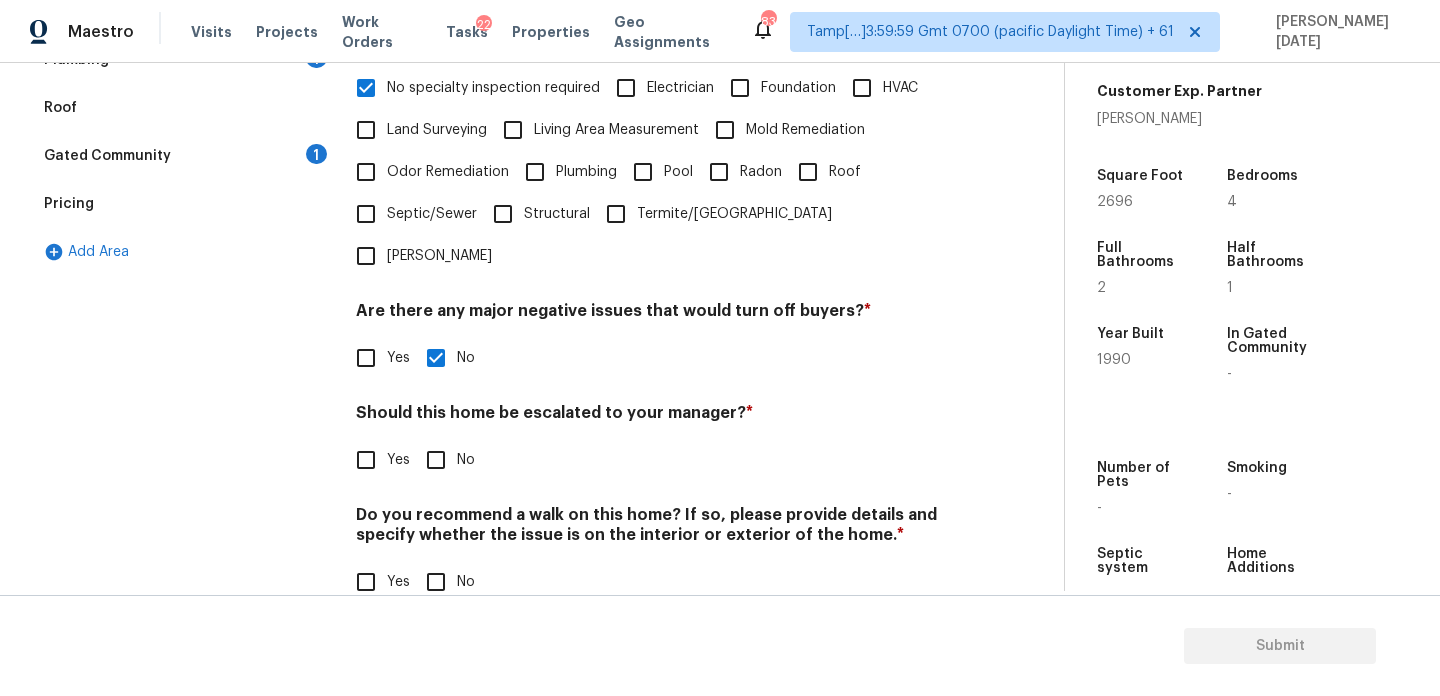 click on "No" at bounding box center (436, 582) 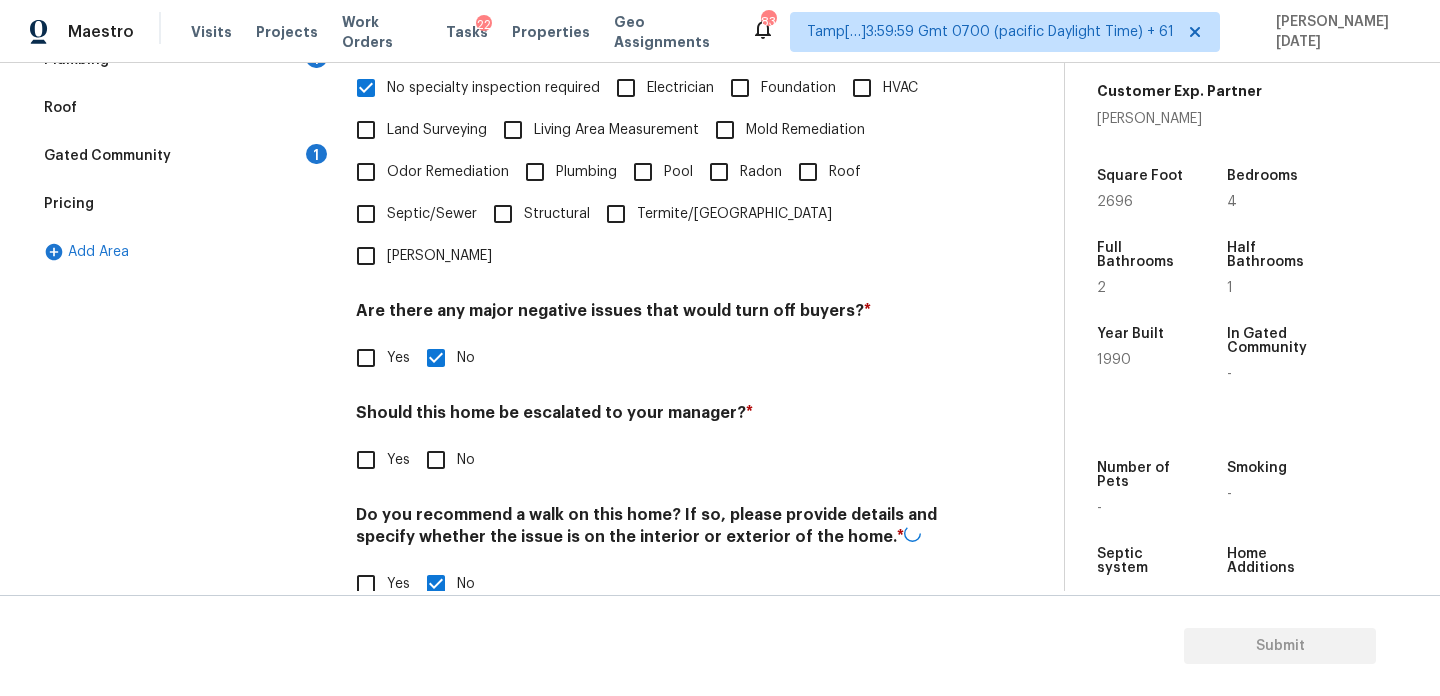 click on "Verification Notes: ​ Are any specialty inspections required before making a decision on this home?  * No specialty inspection required Electrician Foundation HVAC Land Surveying Living Area Measurement Mold Remediation Odor Remediation Plumbing Pool Radon Roof Septic/Sewer Structural Termite/[GEOGRAPHIC_DATA][PERSON_NAME] Are there any major negative issues that would turn off buyers?  * Yes No Should this home be escalated to your manager?  * Yes No Do you recommend a walk on this home? If so, please provide details and specify whether the issue is on the interior or exterior of the home.  * Yes No" at bounding box center [654, 236] 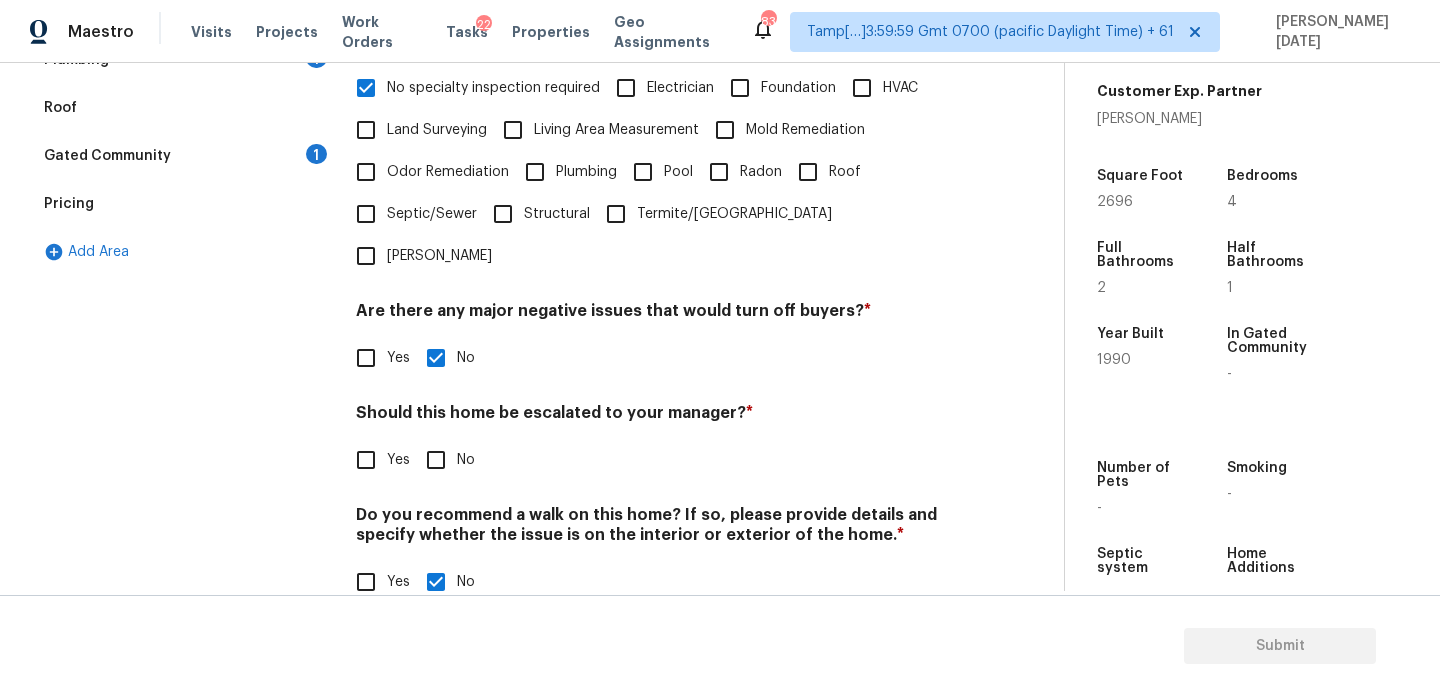 click on "Yes" at bounding box center [366, 460] 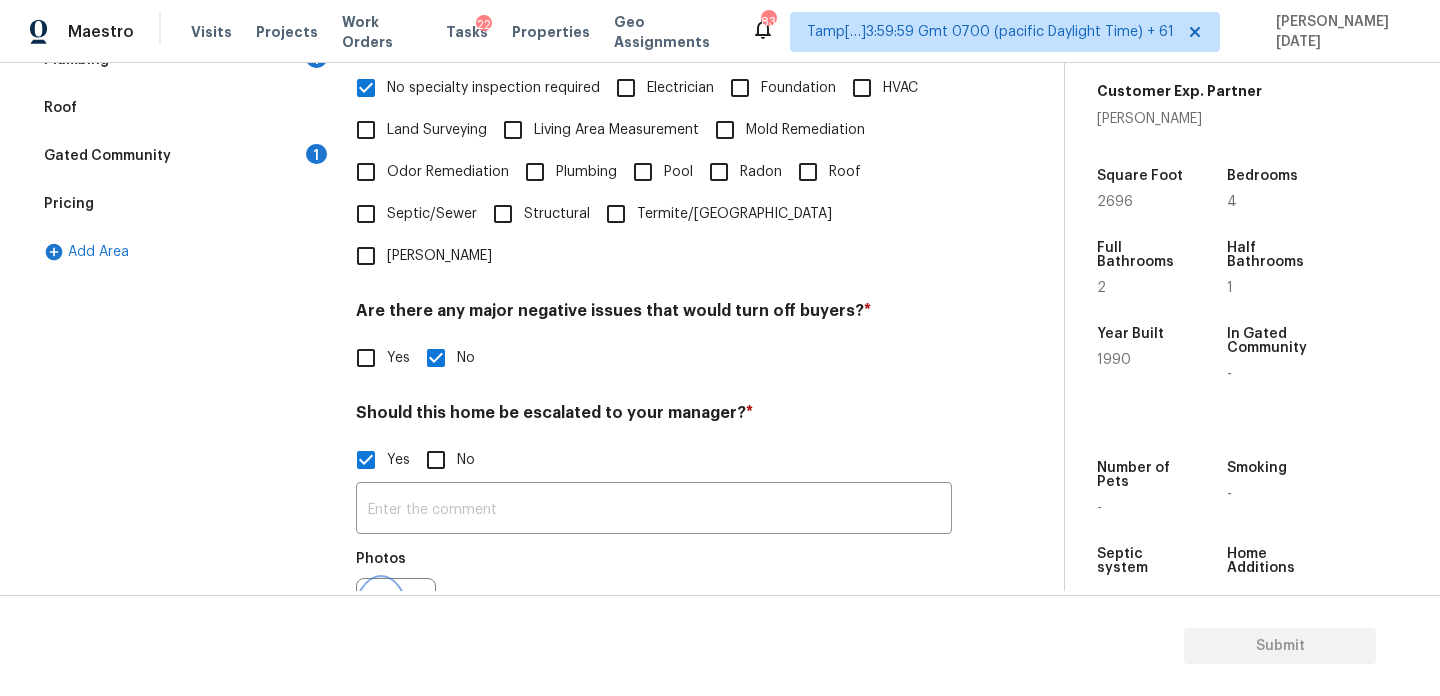 click 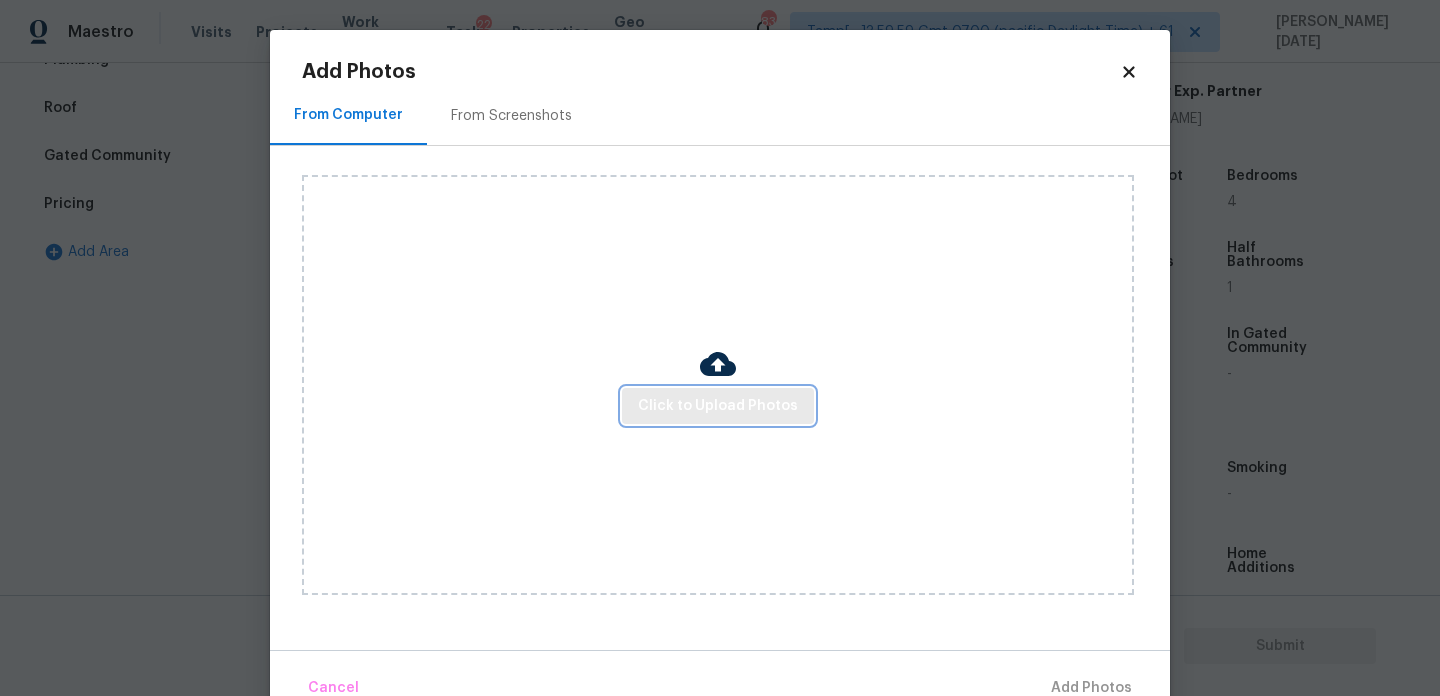 click on "Click to Upload Photos" at bounding box center (718, 406) 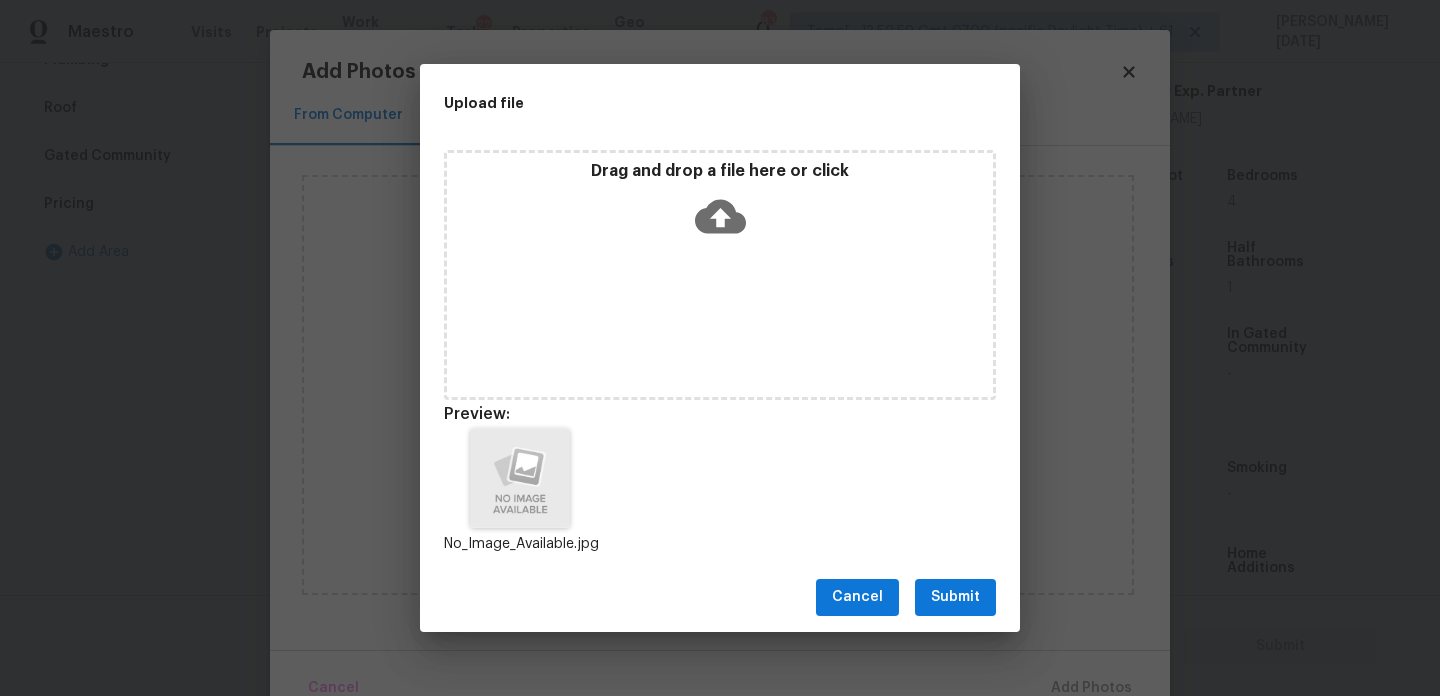 click on "Submit" at bounding box center [955, 597] 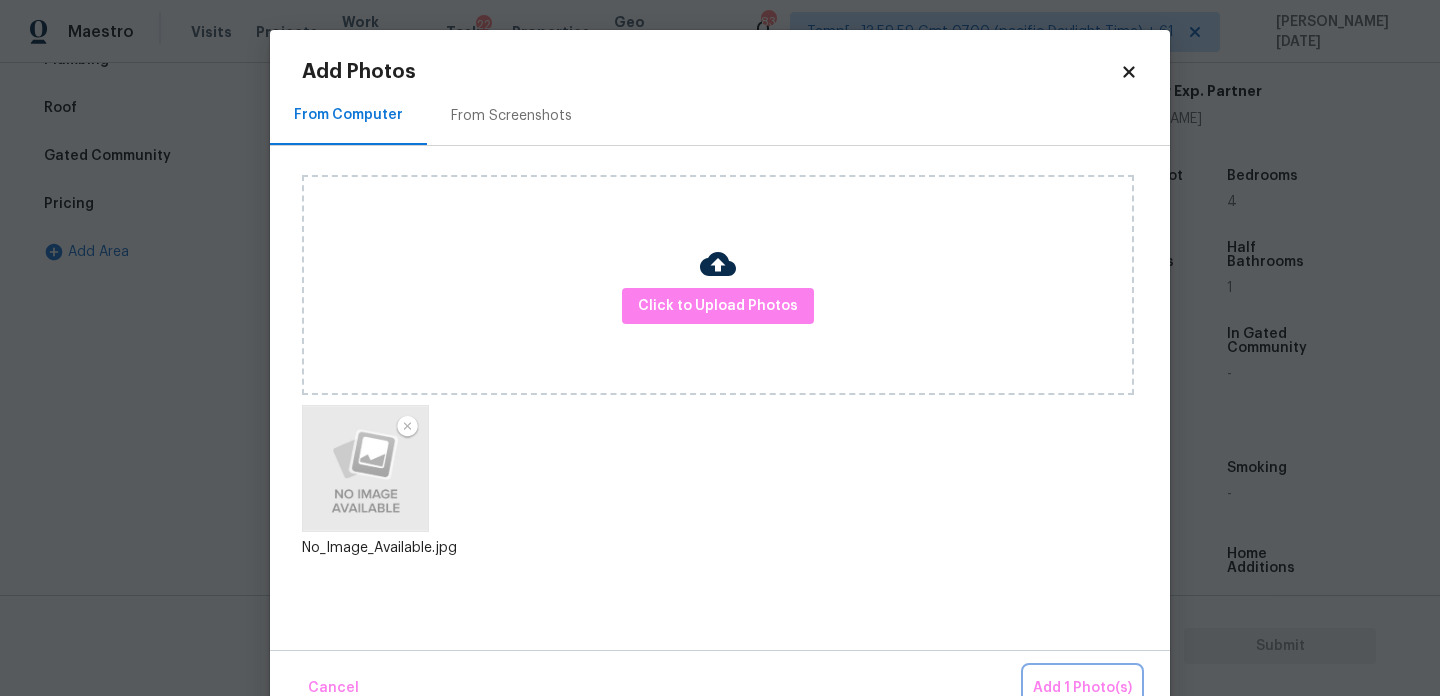 click on "Add 1 Photo(s)" at bounding box center (1082, 688) 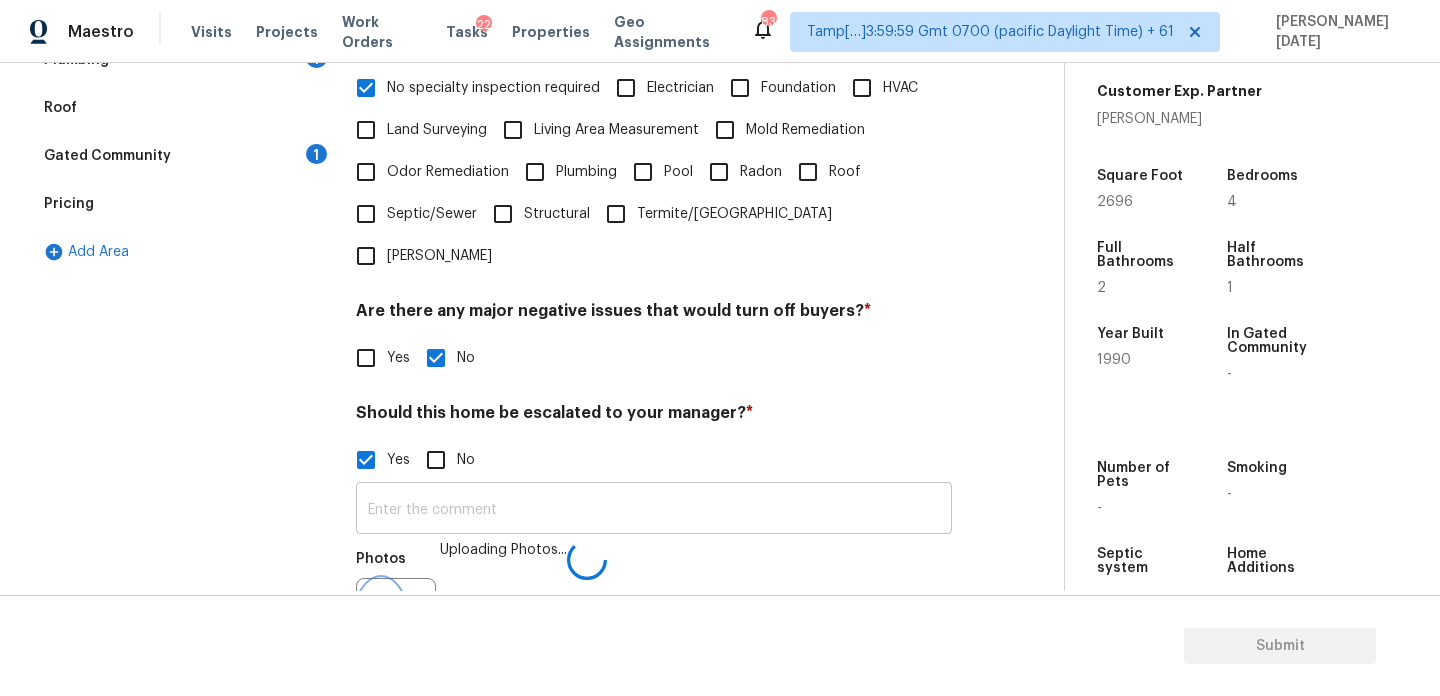 scroll, scrollTop: 532, scrollLeft: 0, axis: vertical 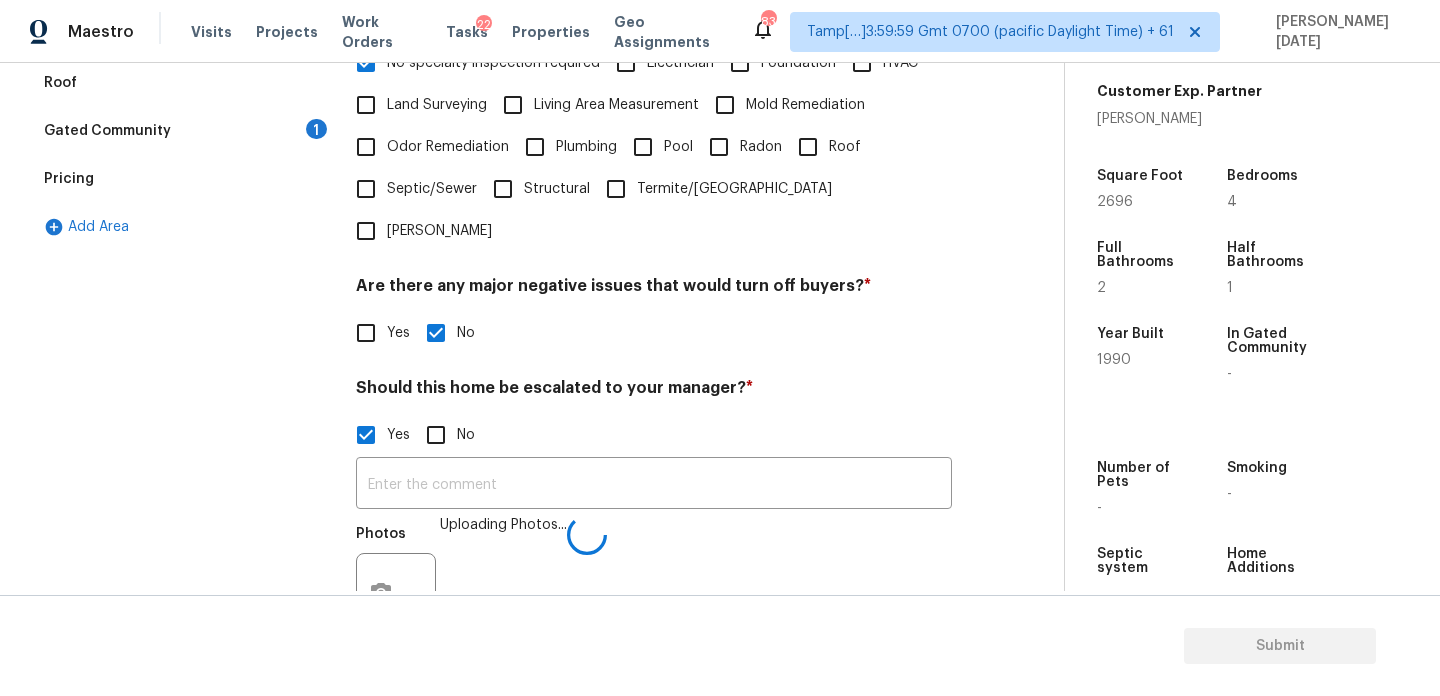 click on "​ Photos Uploading Photos..." at bounding box center (654, 550) 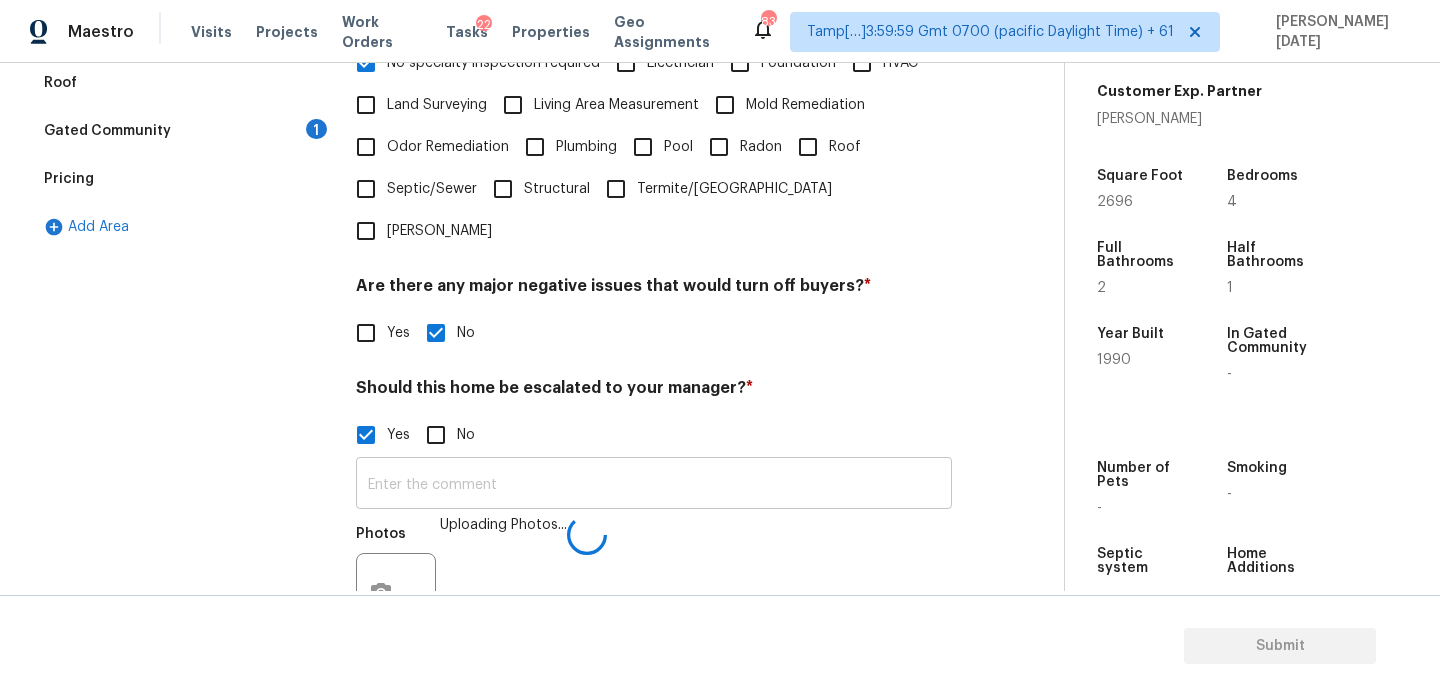 click at bounding box center [654, 485] 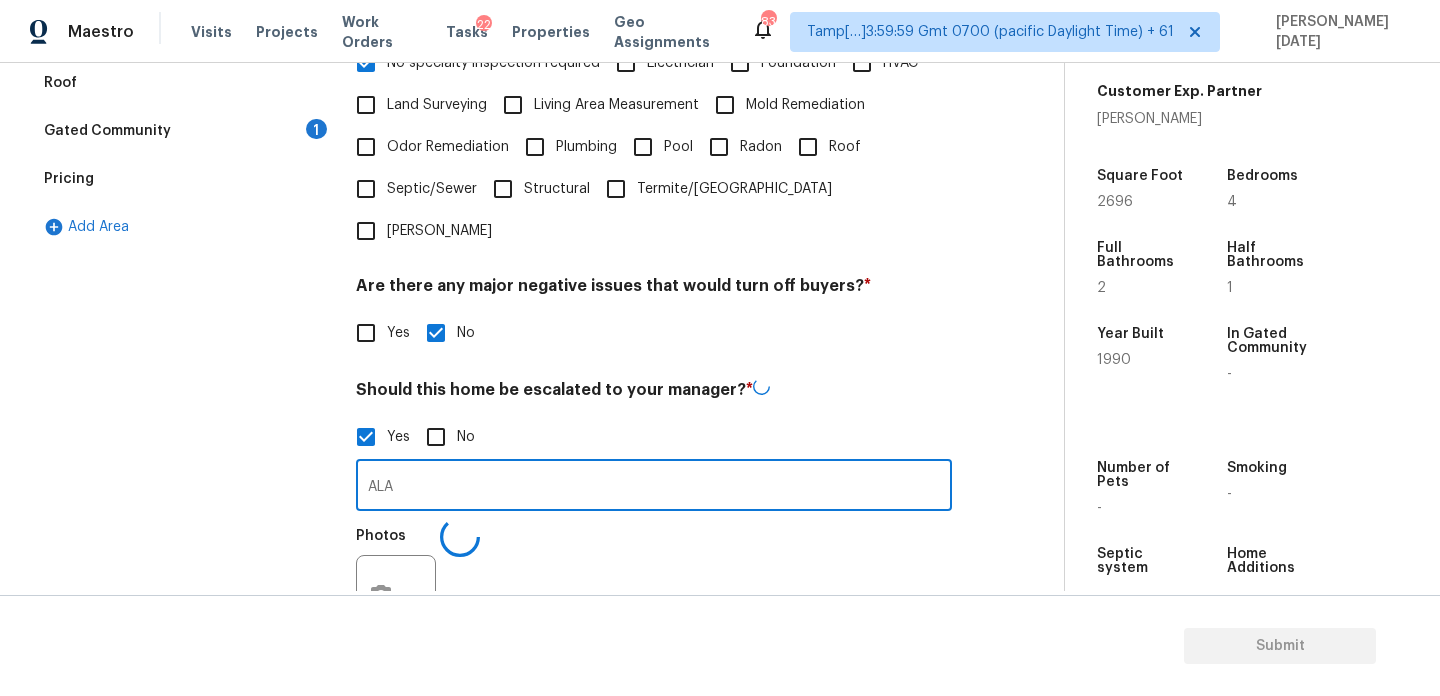 type on "ALA" 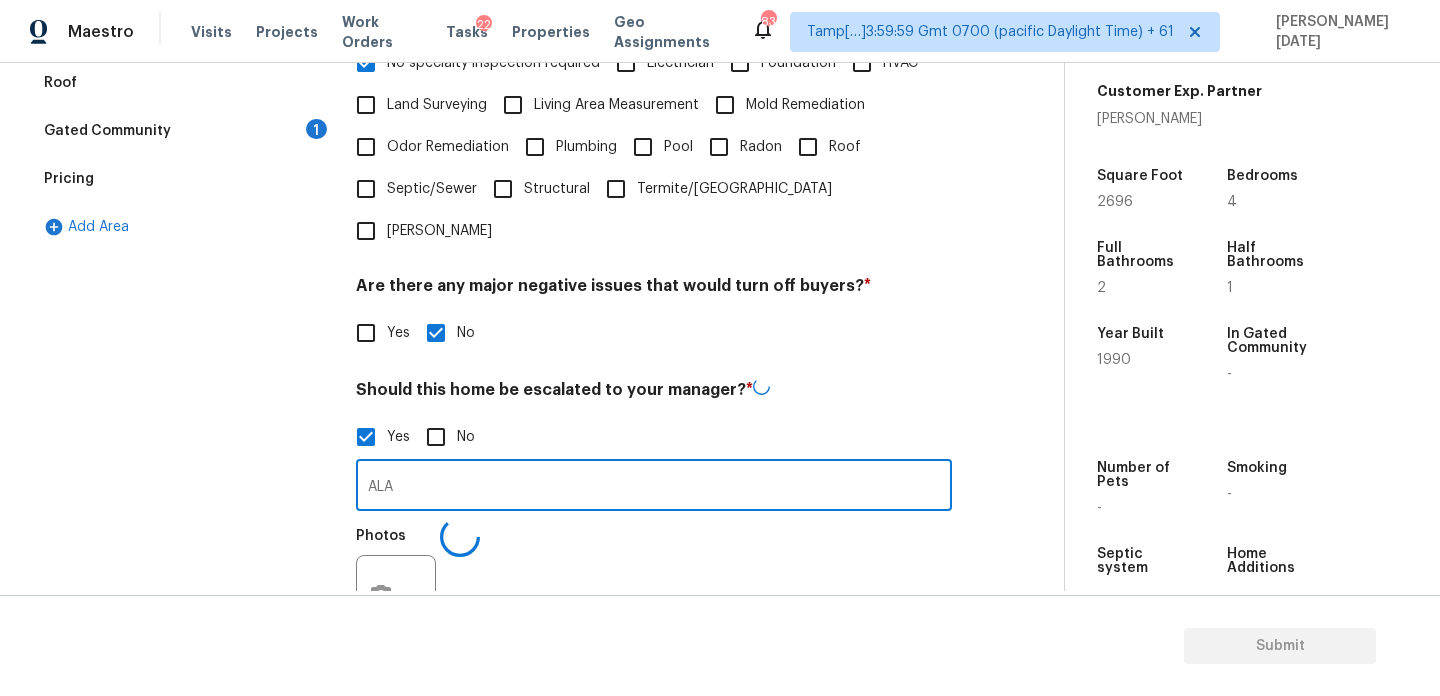 click on "Should this home be escalated to your manager?  *" at bounding box center (654, 393) 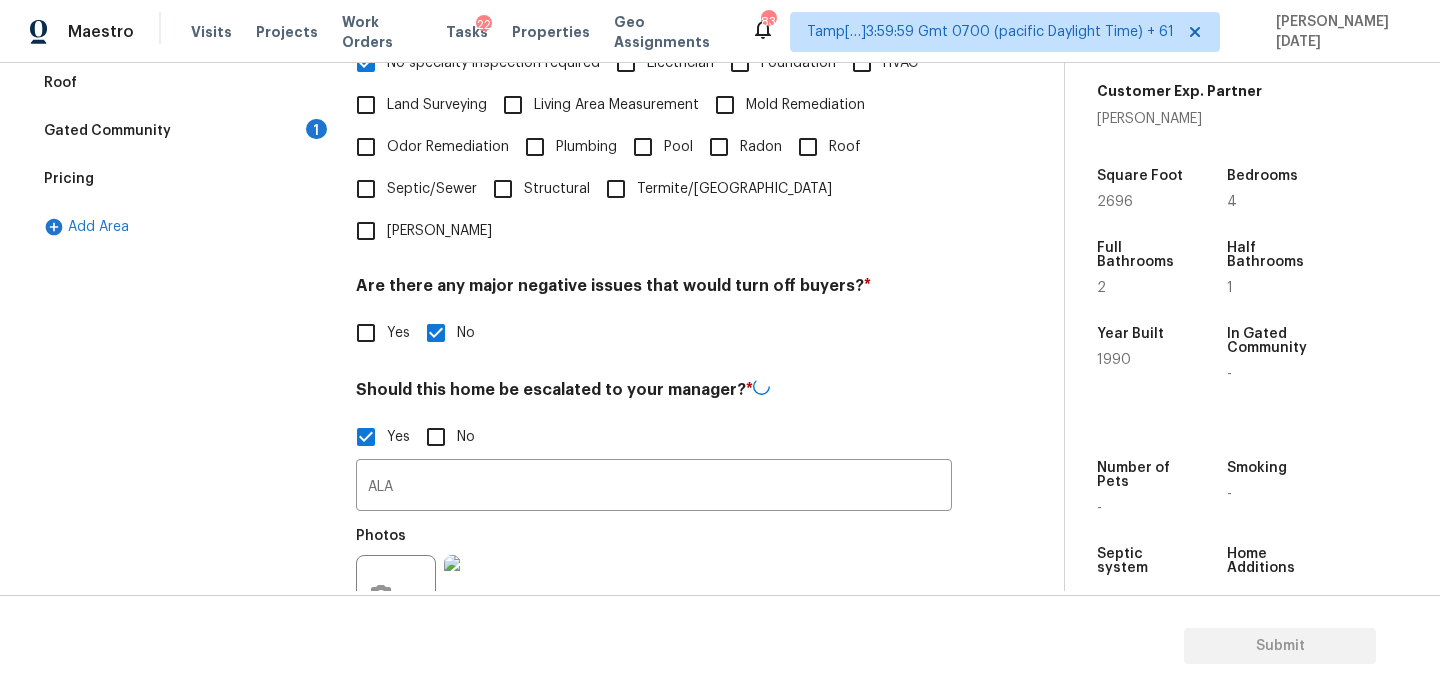 scroll, scrollTop: 0, scrollLeft: 0, axis: both 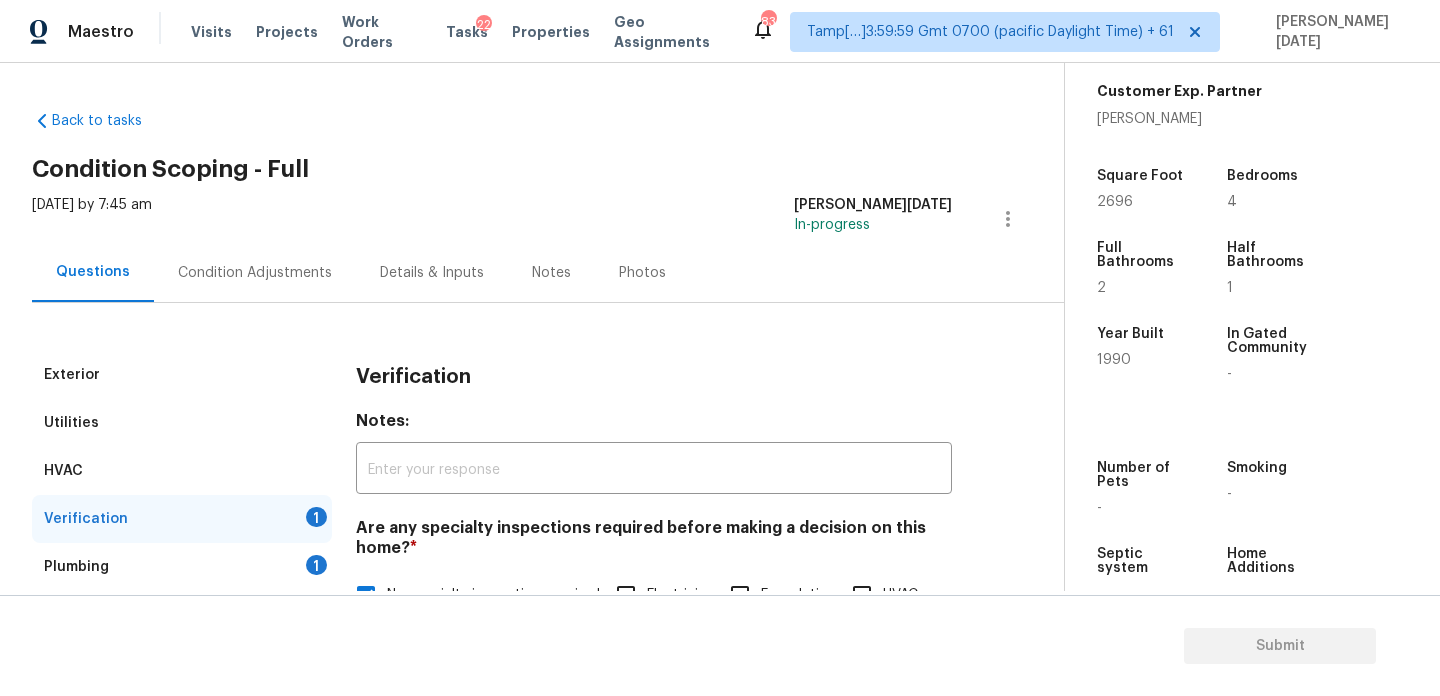 type on "ALA" 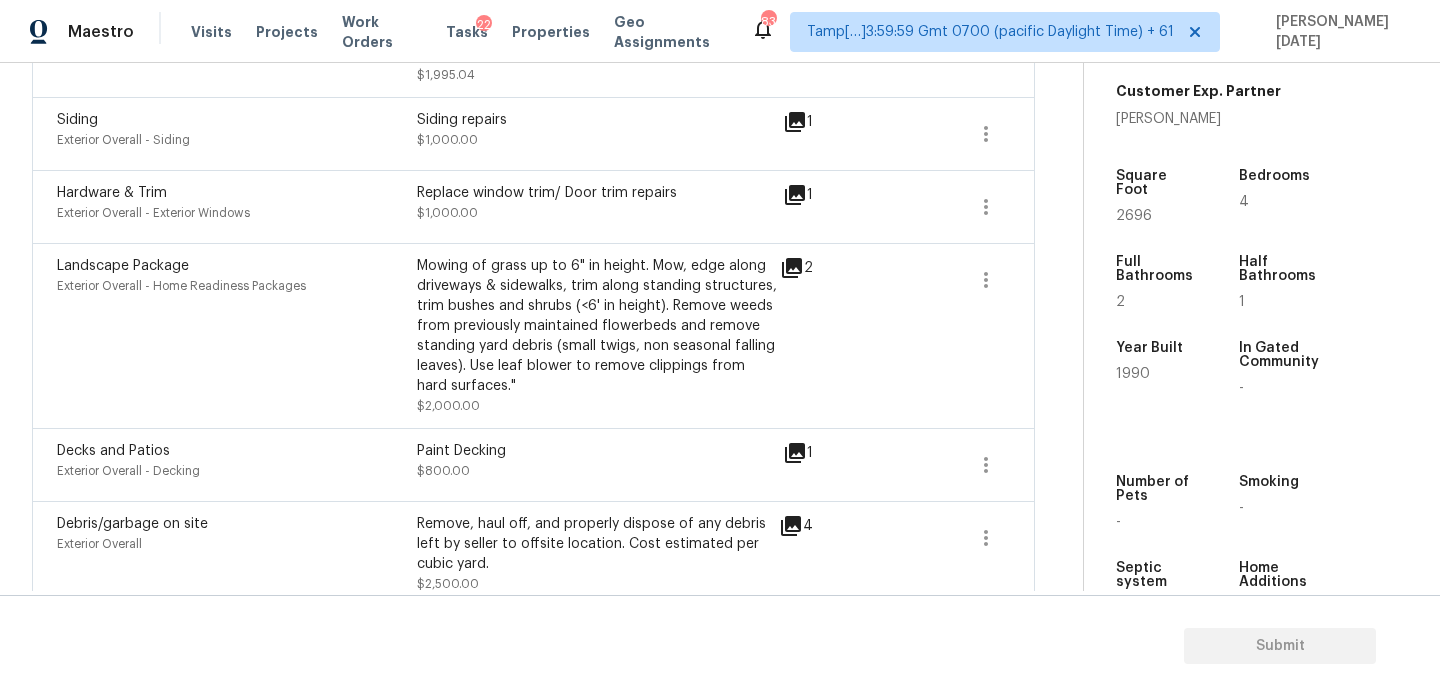scroll, scrollTop: 696, scrollLeft: 0, axis: vertical 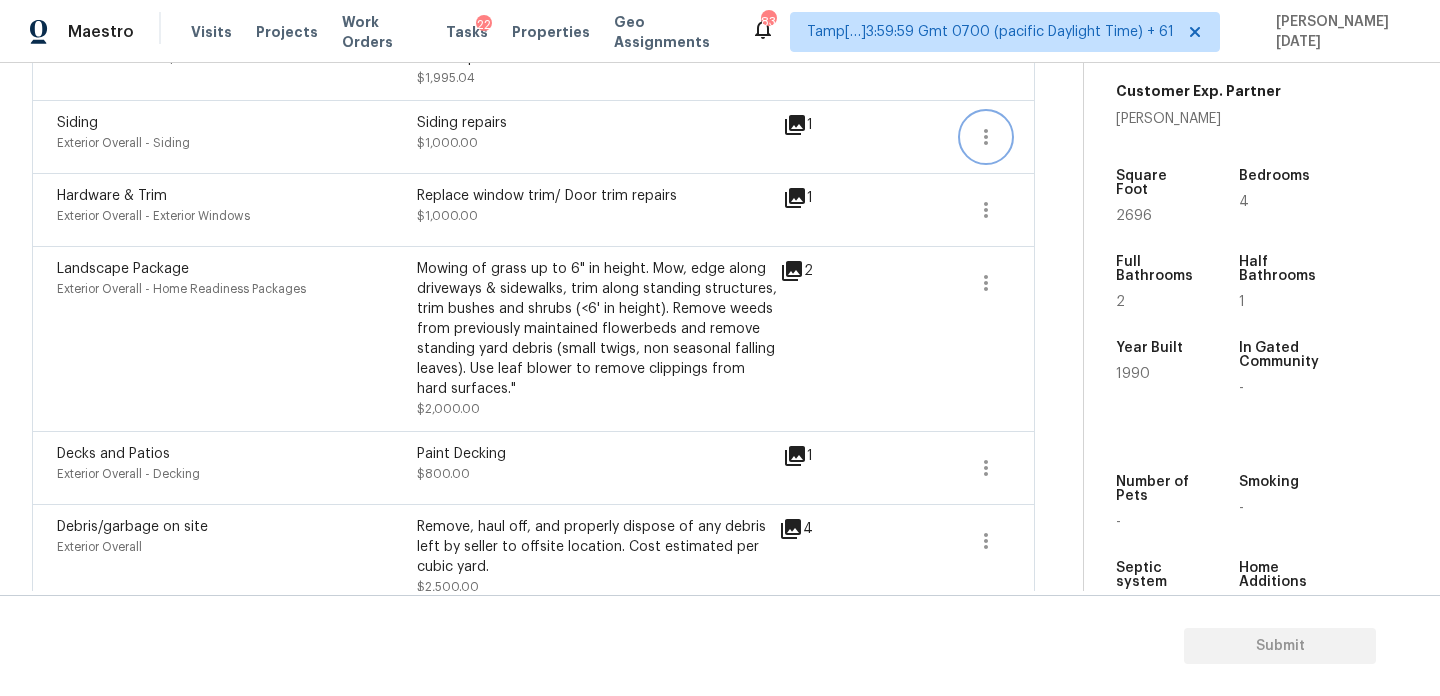 click 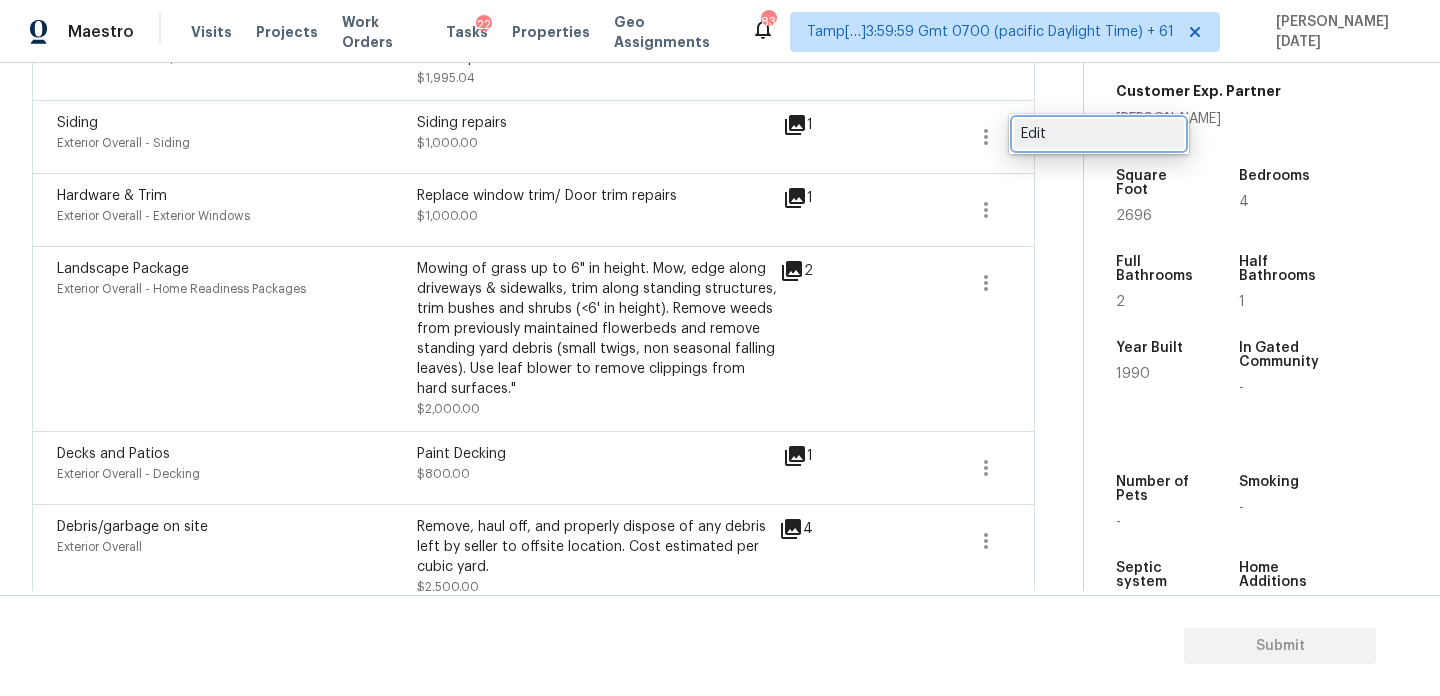 click on "Edit" at bounding box center (1099, 134) 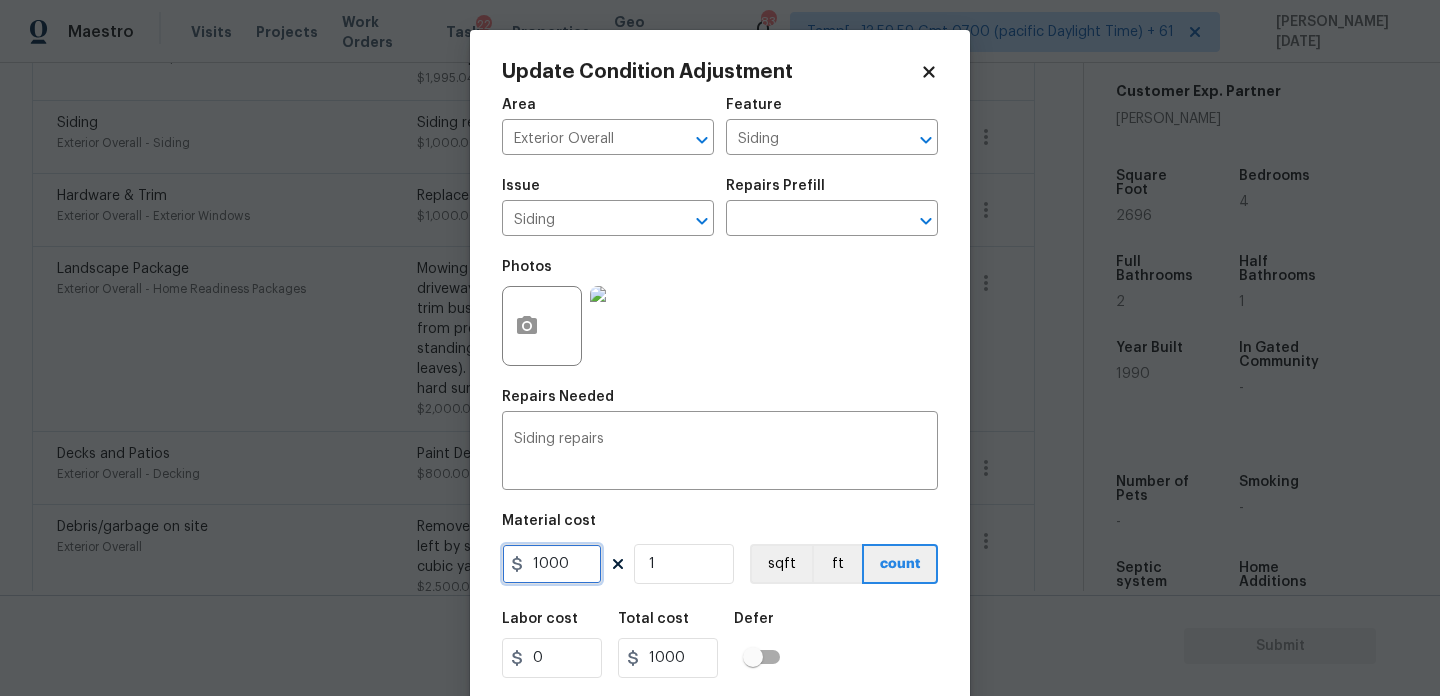 click on "1000" at bounding box center (552, 564) 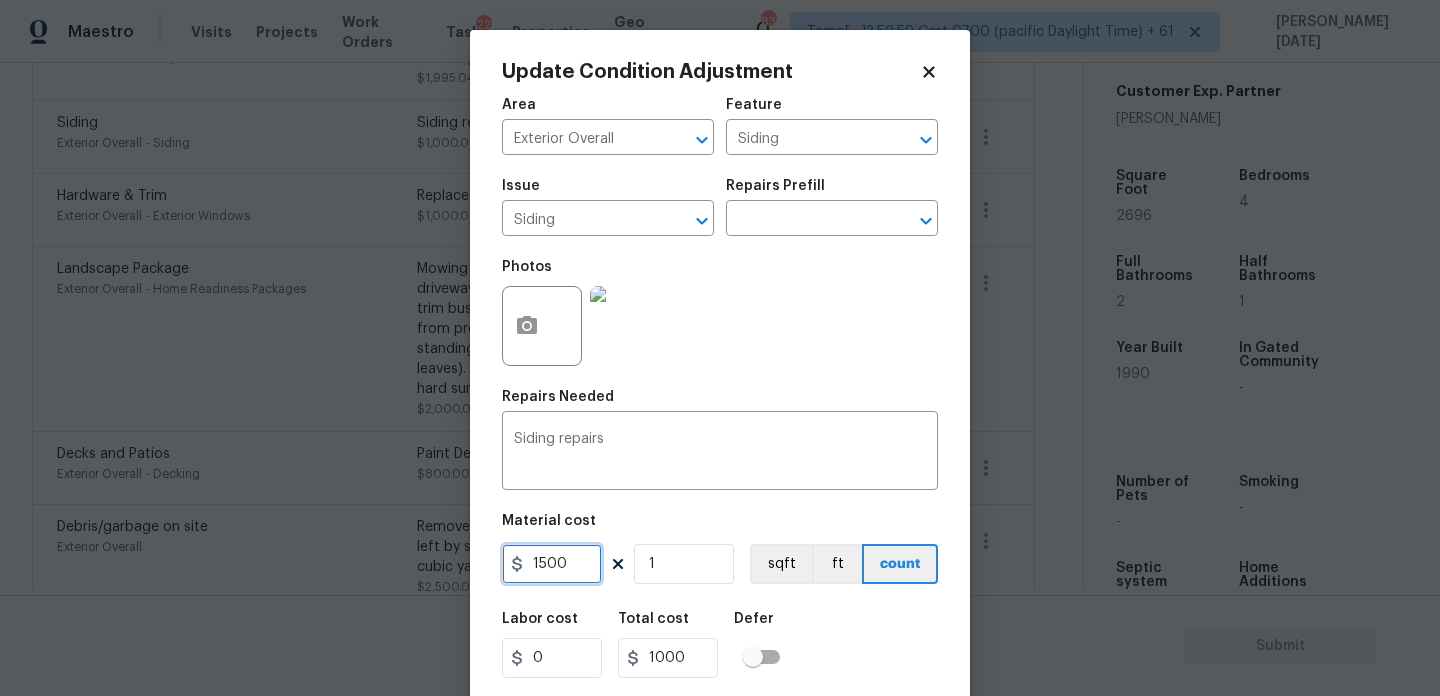 type on "1500" 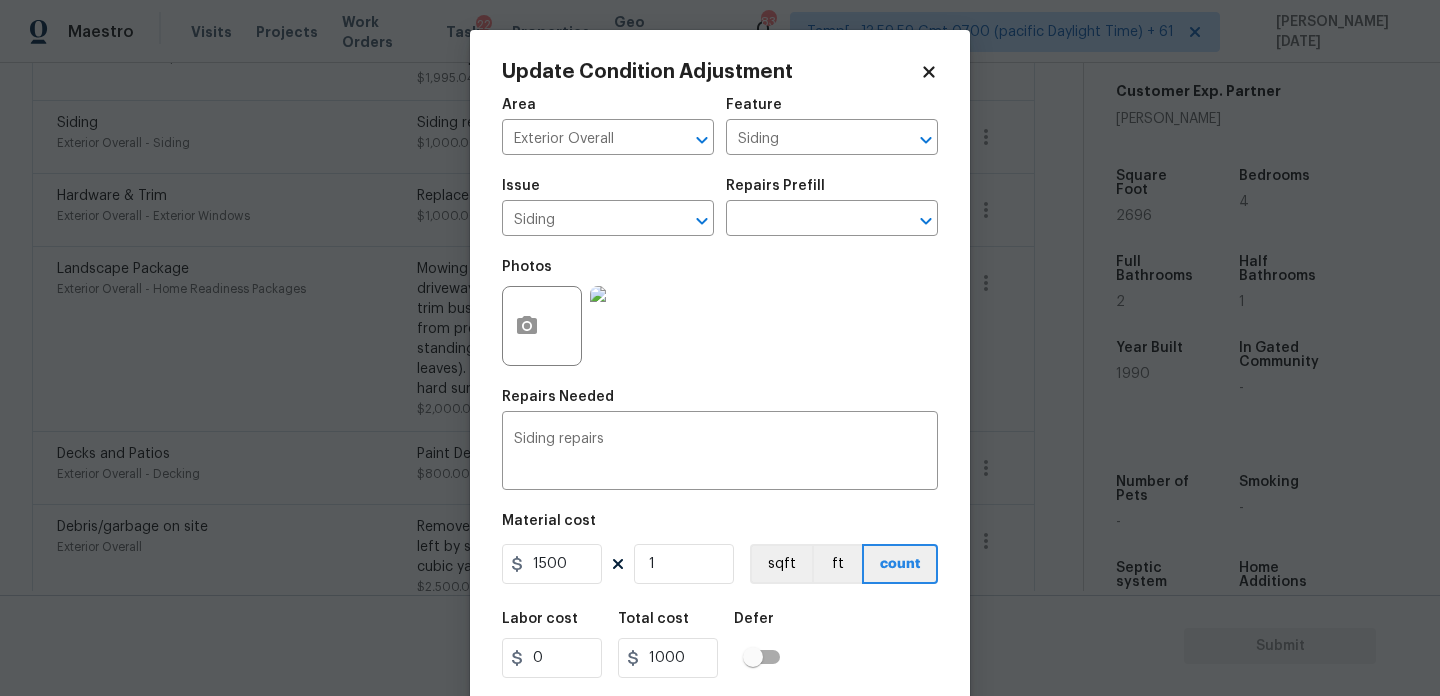 type on "1500" 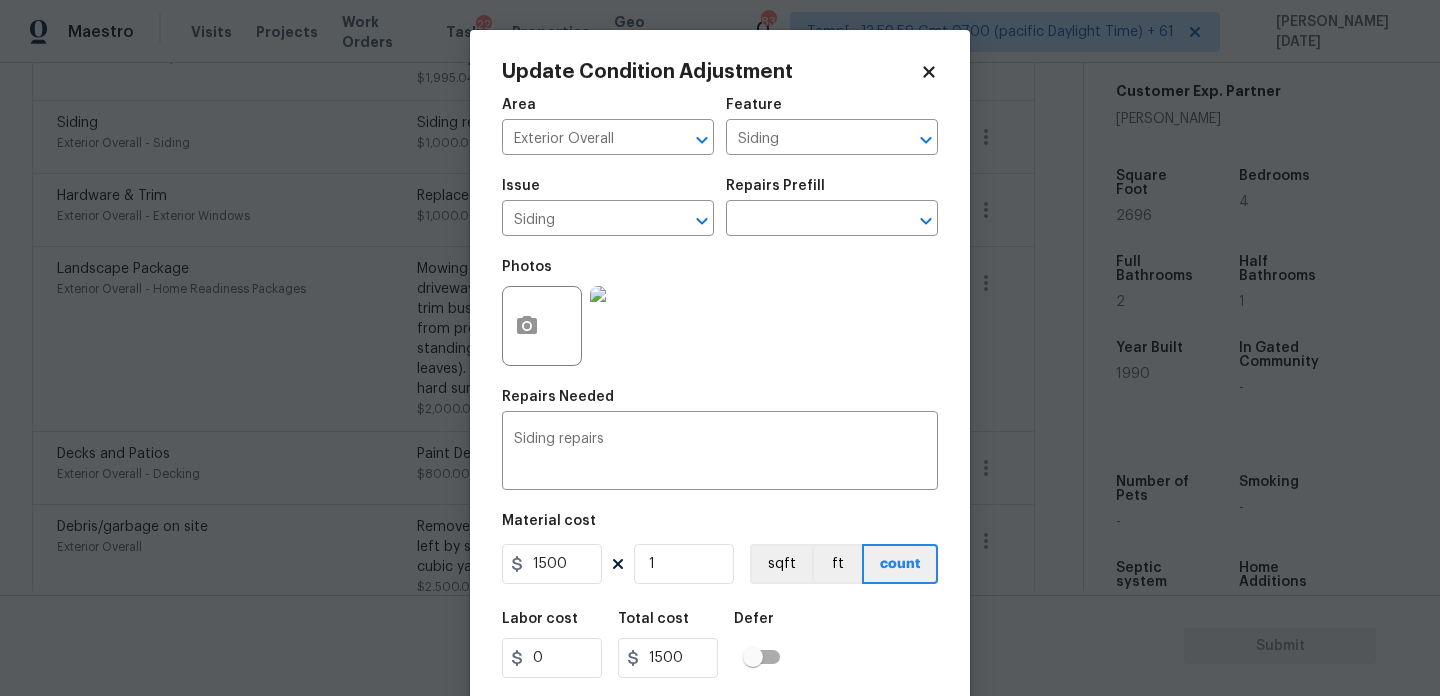 click on "Repairs Needed" at bounding box center (720, 403) 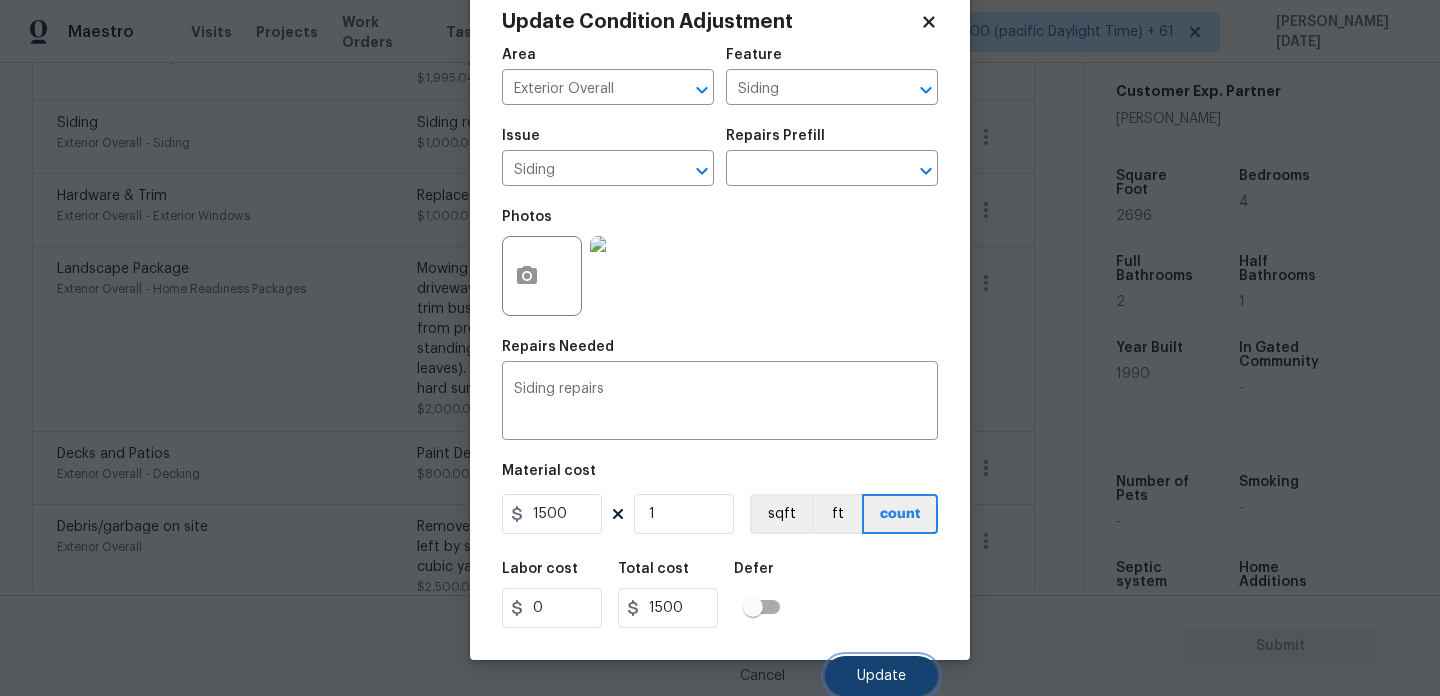 click on "Update" at bounding box center [881, 676] 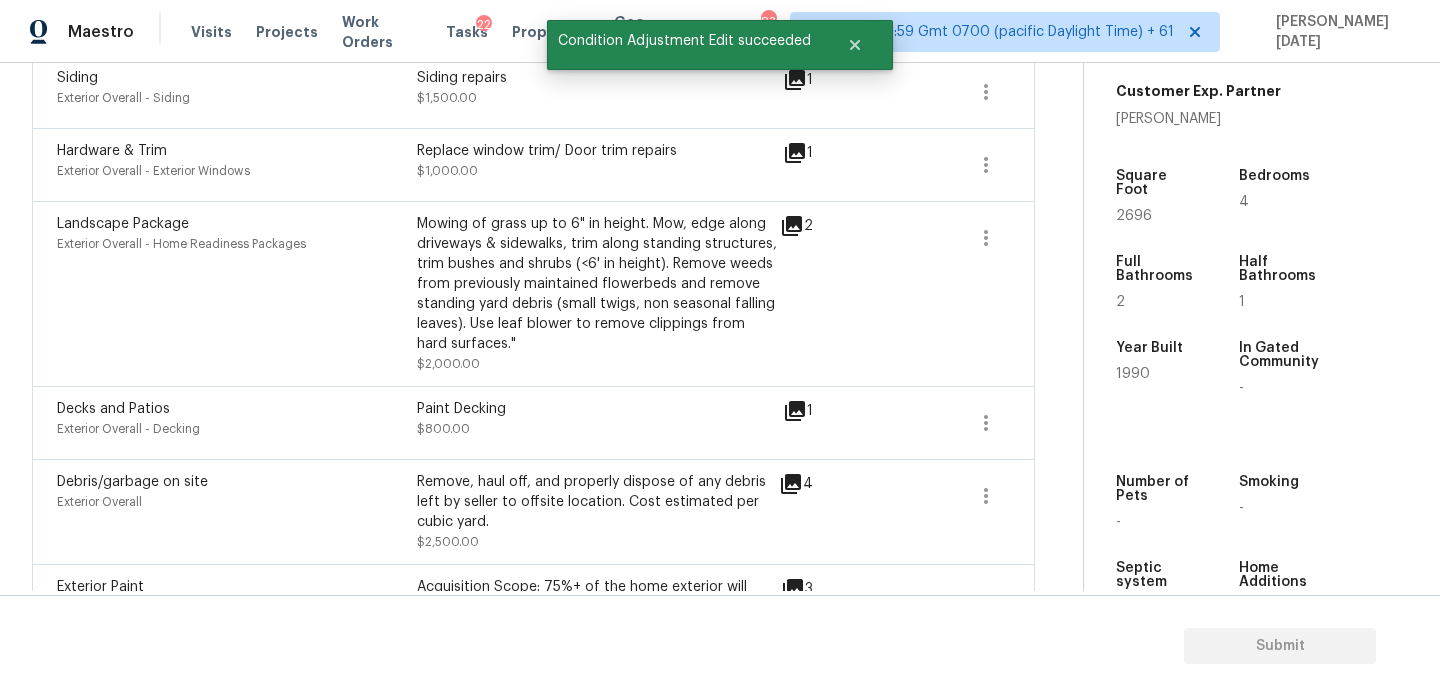 scroll, scrollTop: 696, scrollLeft: 0, axis: vertical 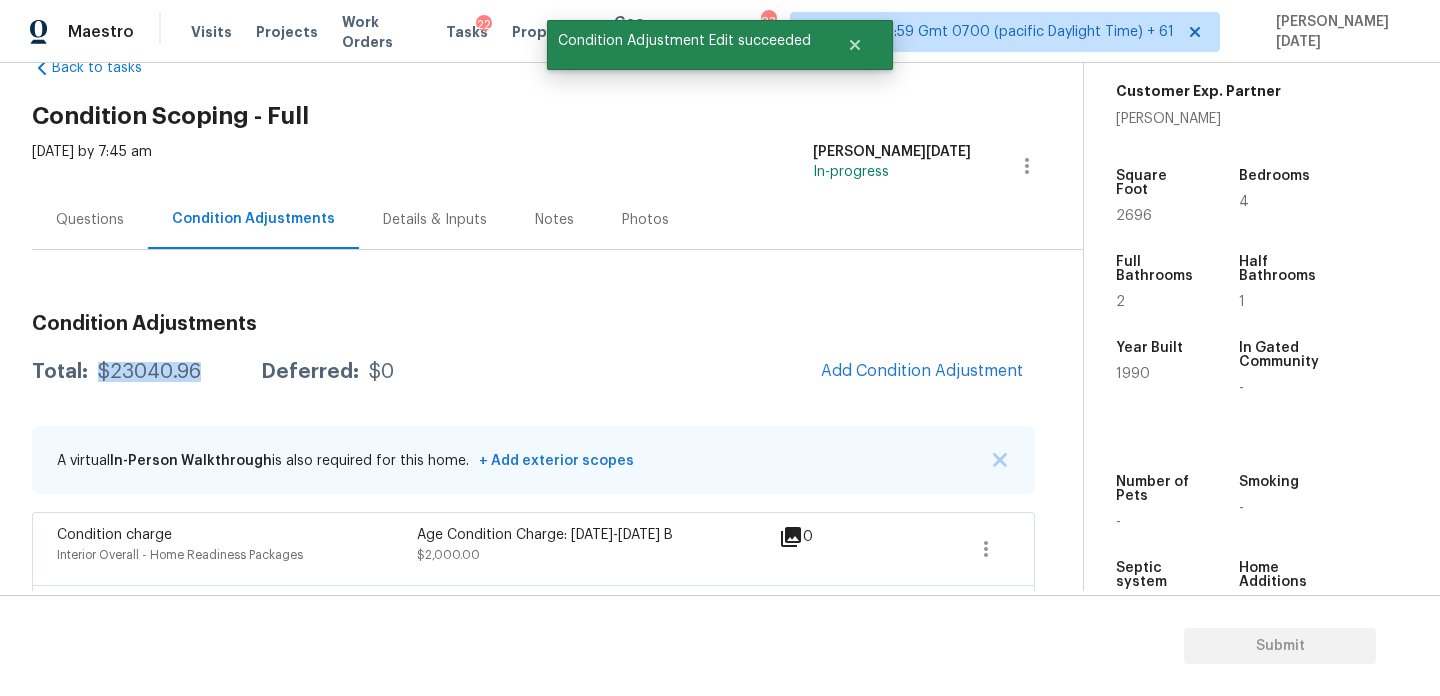 drag, startPoint x: 99, startPoint y: 374, endPoint x: 204, endPoint y: 374, distance: 105 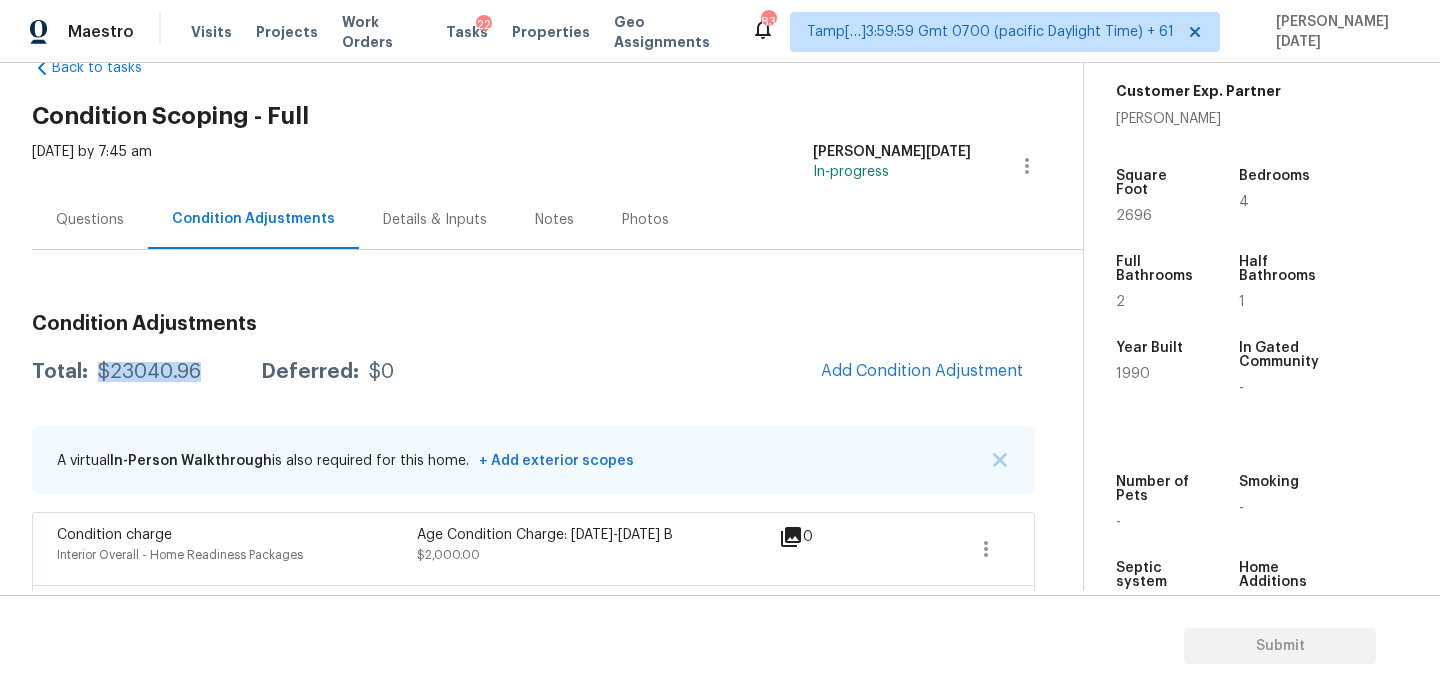 click on "Condition Adjustments Total:  $23040.96 Deferred:  $0 Add Condition Adjustment A virtual  In-Person Walkthrough  is also required for this home.   + Add exterior scopes Condition charge Interior Overall - Home Readiness Packages Age Condition Charge: [DATE]-[DATE] B	 $2,000.00   0 ACQ: Flooring Interior Overall - Acquisition Acquisition Scope: Moderate flooring repairs $1,401.92   8 ACQ: Paint Interior Overall - Acquisition Acquisition Scope: ~25 - 75% of the home needs interior paint $1,995.04   11 Siding Exterior Overall - Siding Siding repairs $1,500.00   1 Hardware & Trim Exterior Overall - Exterior Windows Replace window trim/ Door trim repairs $1,000.00   1 Landscape Package Exterior Overall - Home Readiness Packages $2,000.00   2 Decks and Patios Exterior Overall - Decking Paint Decking $800.00   1 Debris/garbage on site Exterior Overall Remove, haul off, and properly dispose of any debris left by seller to offsite location. Cost estimated per cubic yard. $2,500.00   4 Exterior Paint $4,044.00   3 $200.00" at bounding box center [533, 925] 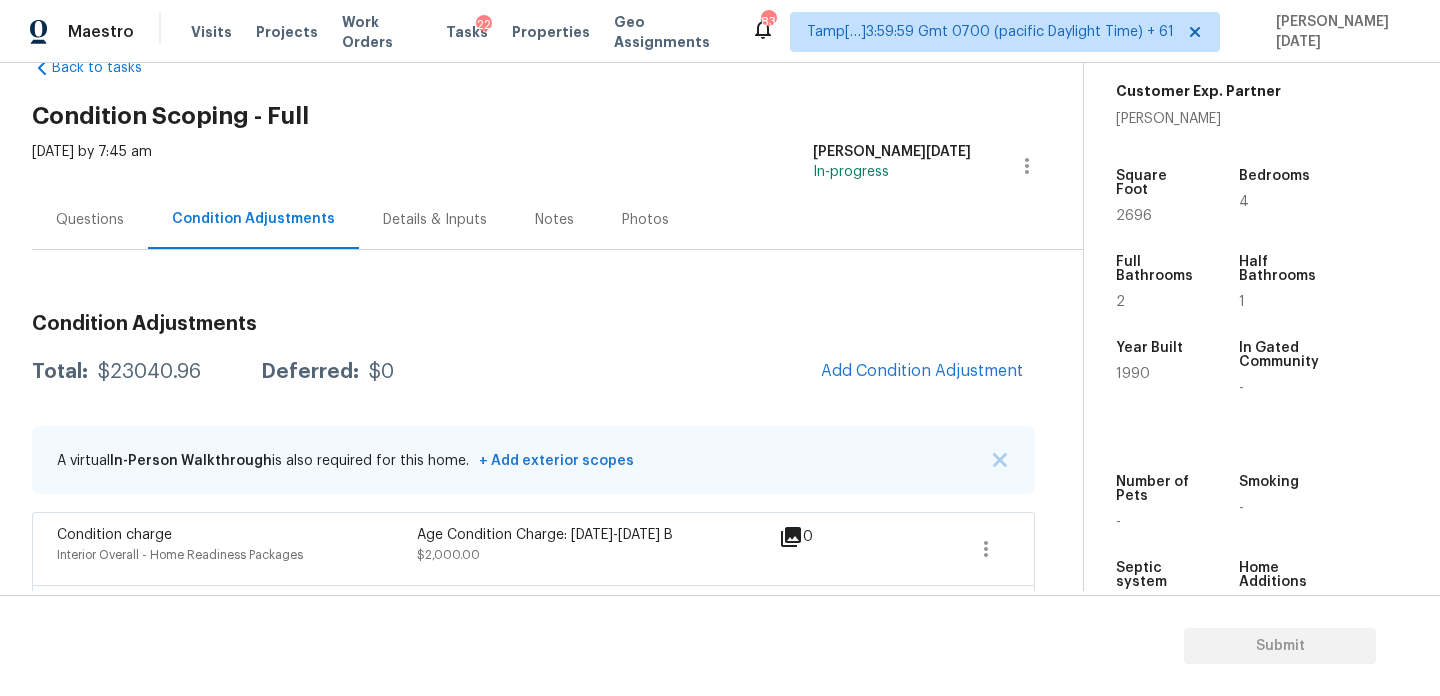 click on "Questions" at bounding box center [90, 219] 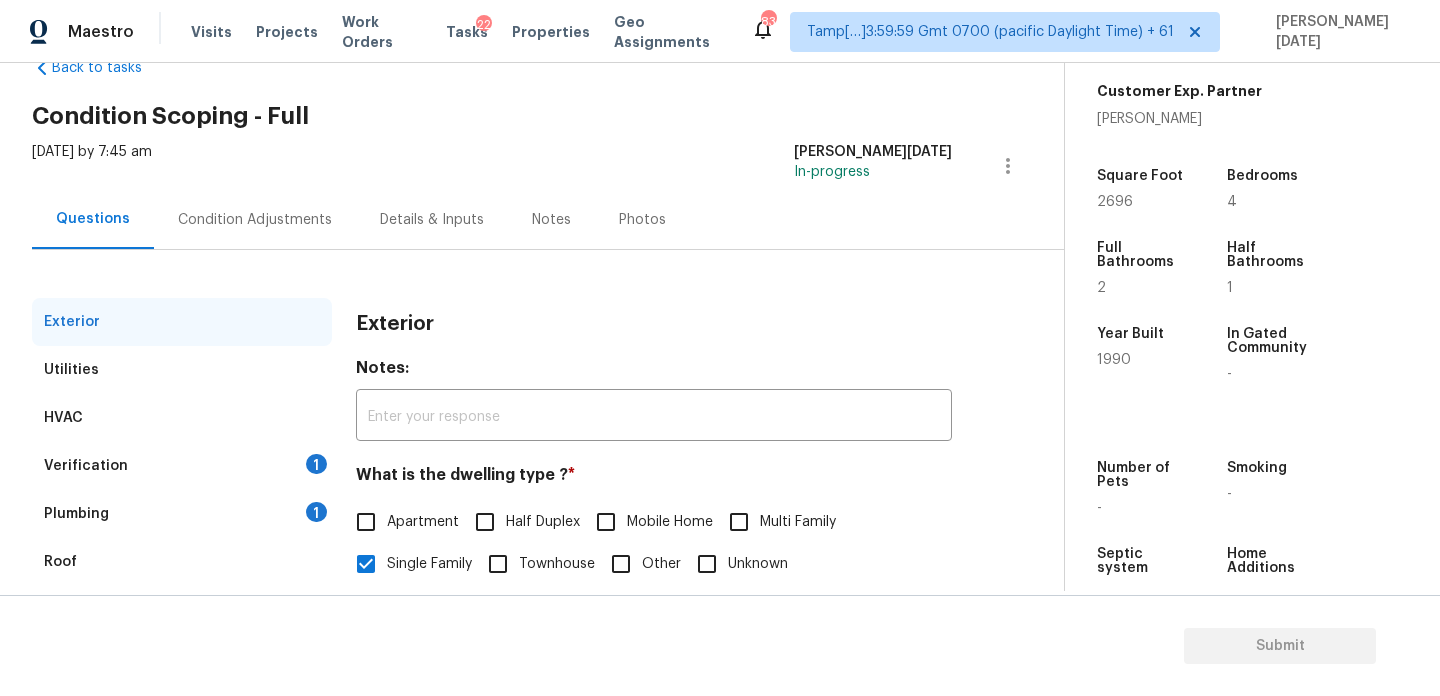 scroll, scrollTop: 267, scrollLeft: 0, axis: vertical 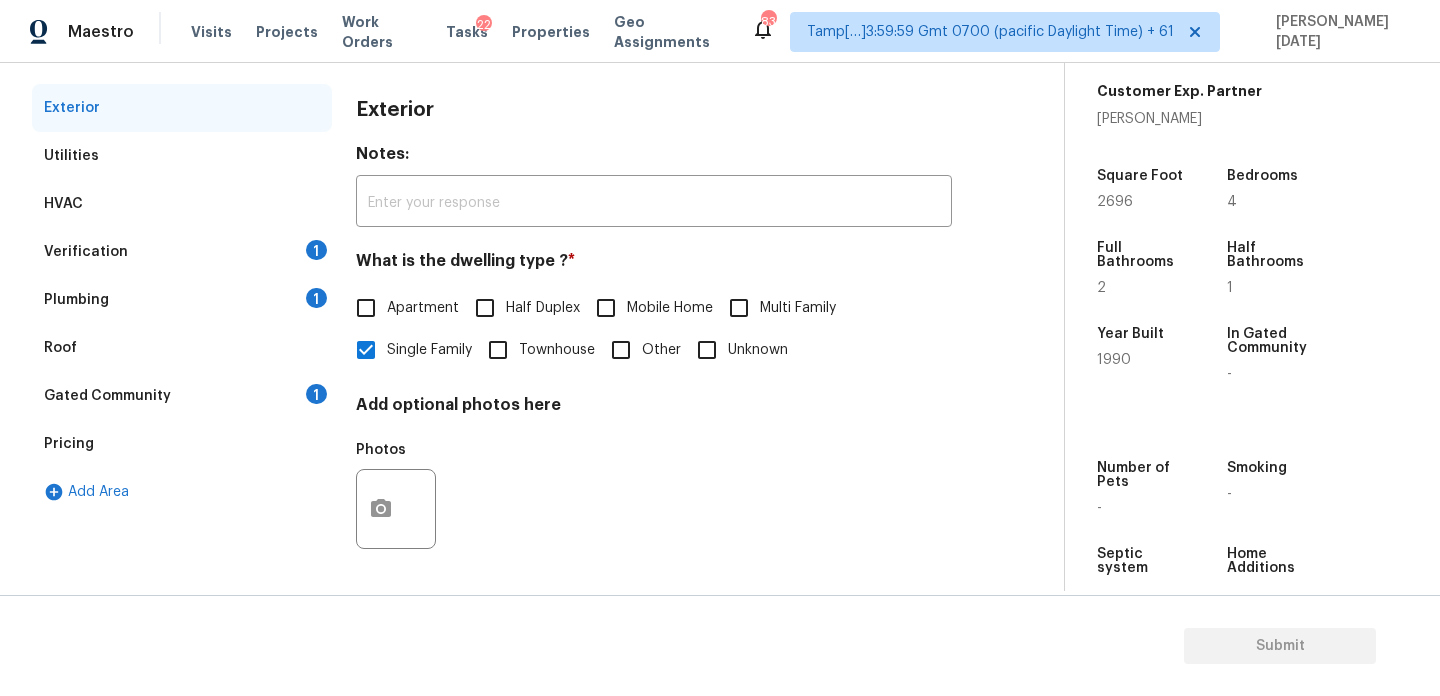 click on "1" at bounding box center [316, 250] 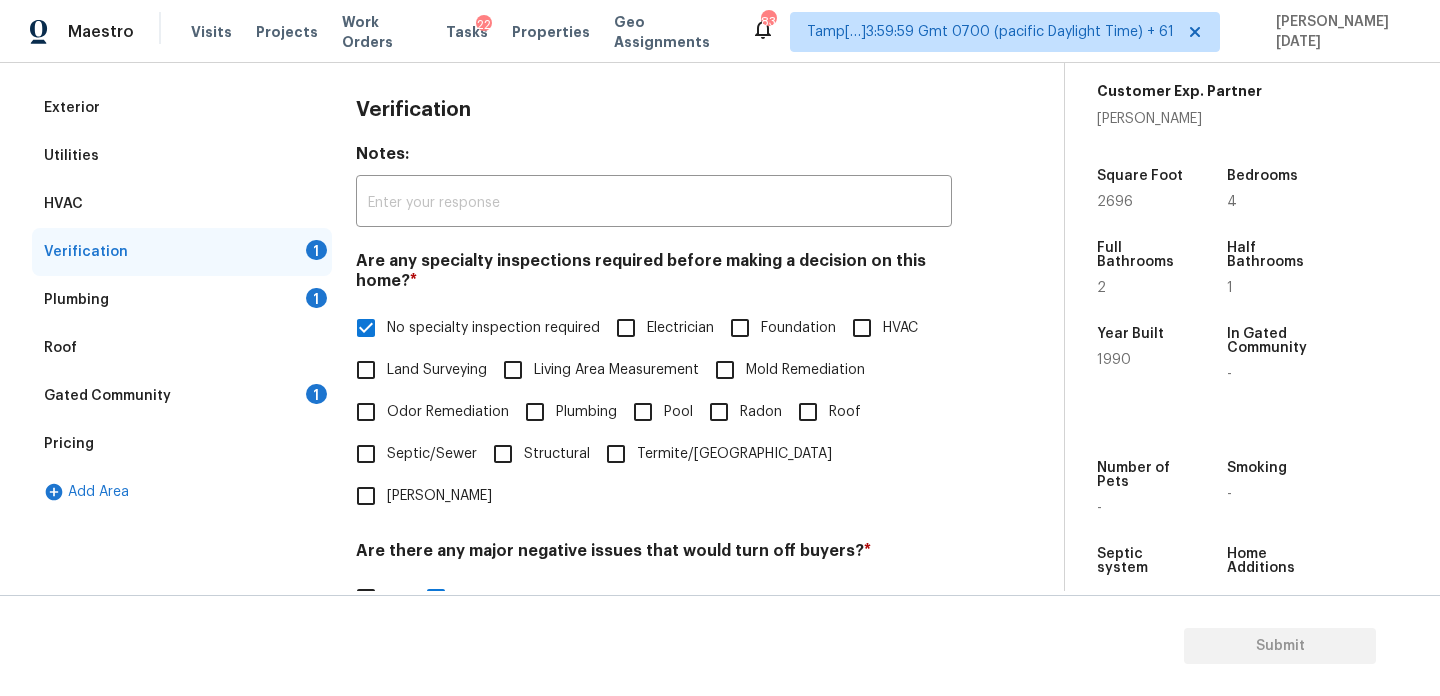 scroll, scrollTop: 697, scrollLeft: 0, axis: vertical 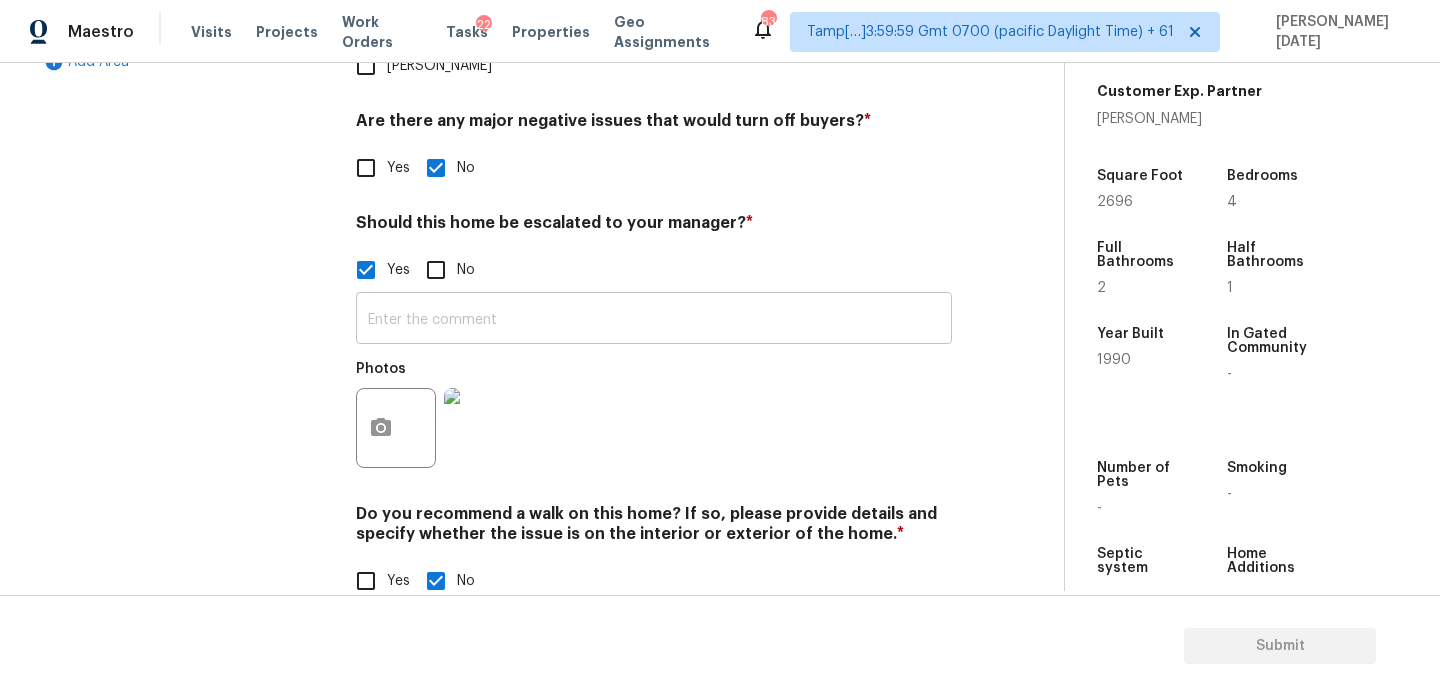 click at bounding box center (654, 320) 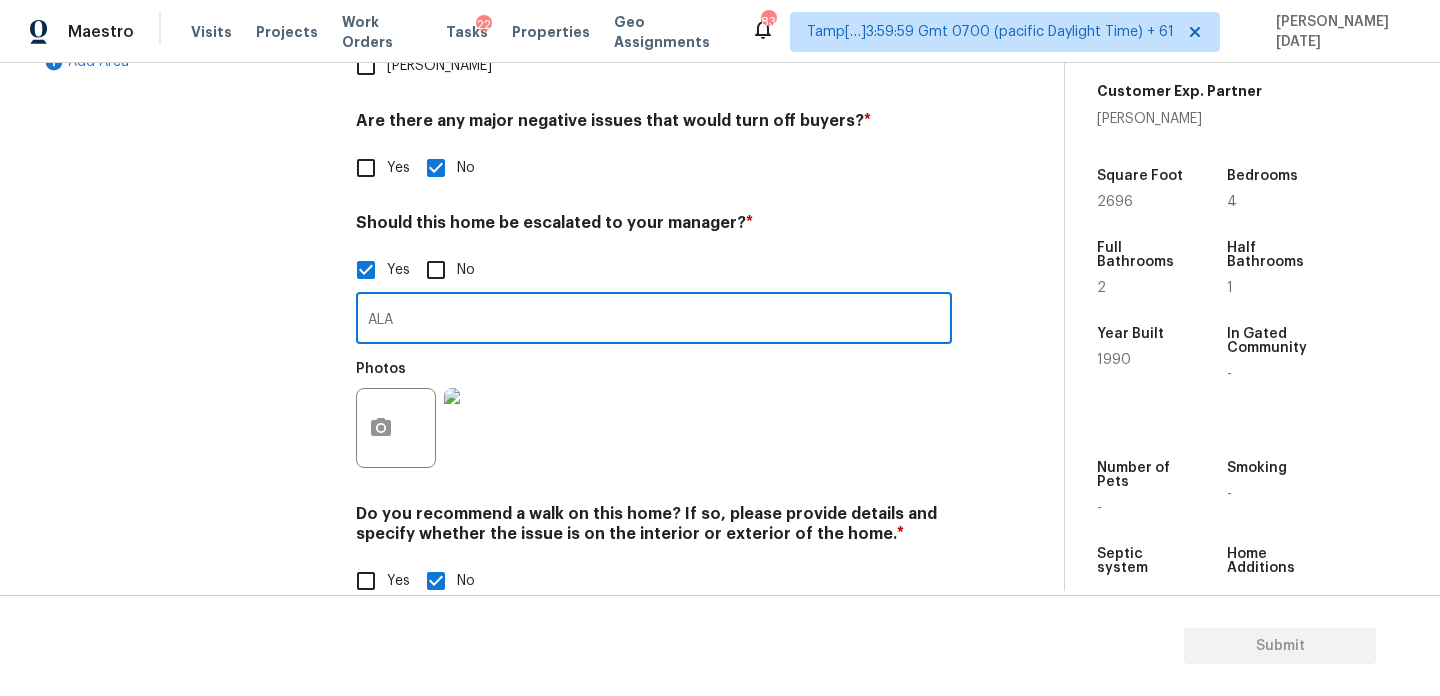 type on "ALA" 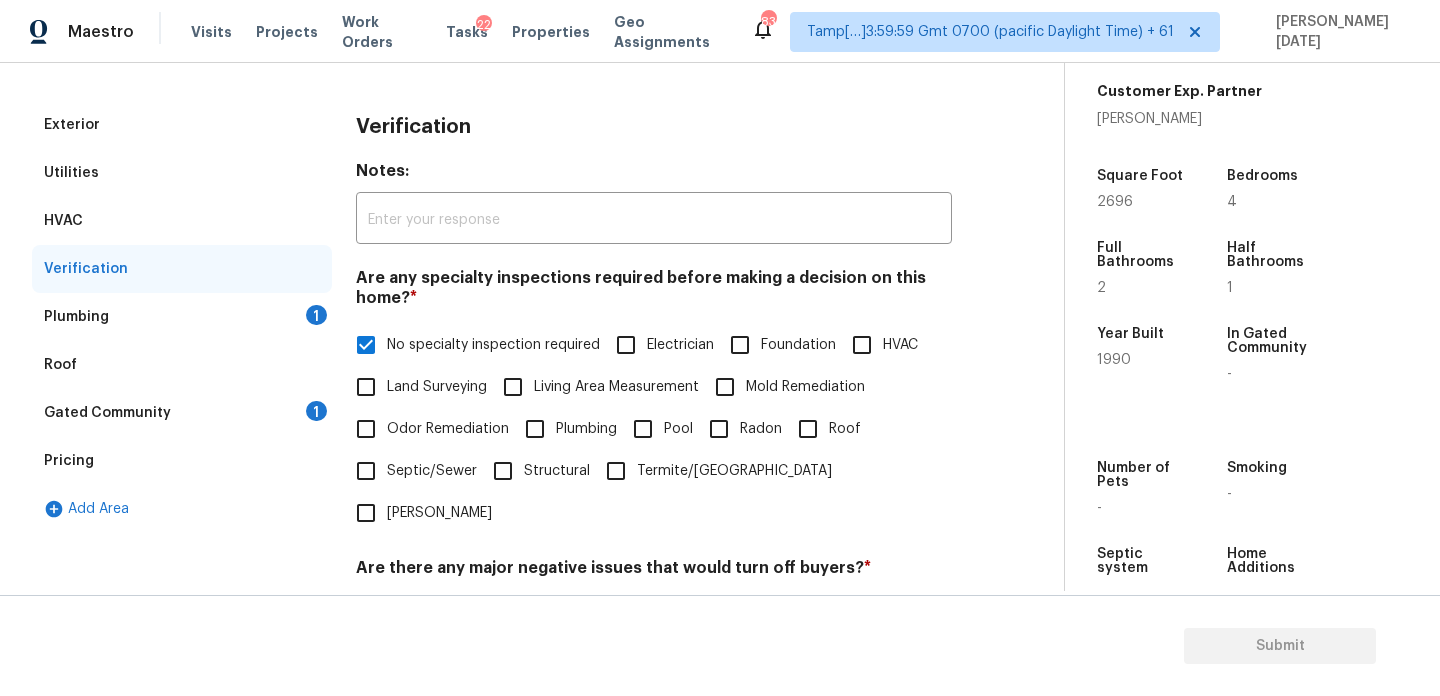 click on "Plumbing 1" at bounding box center [182, 317] 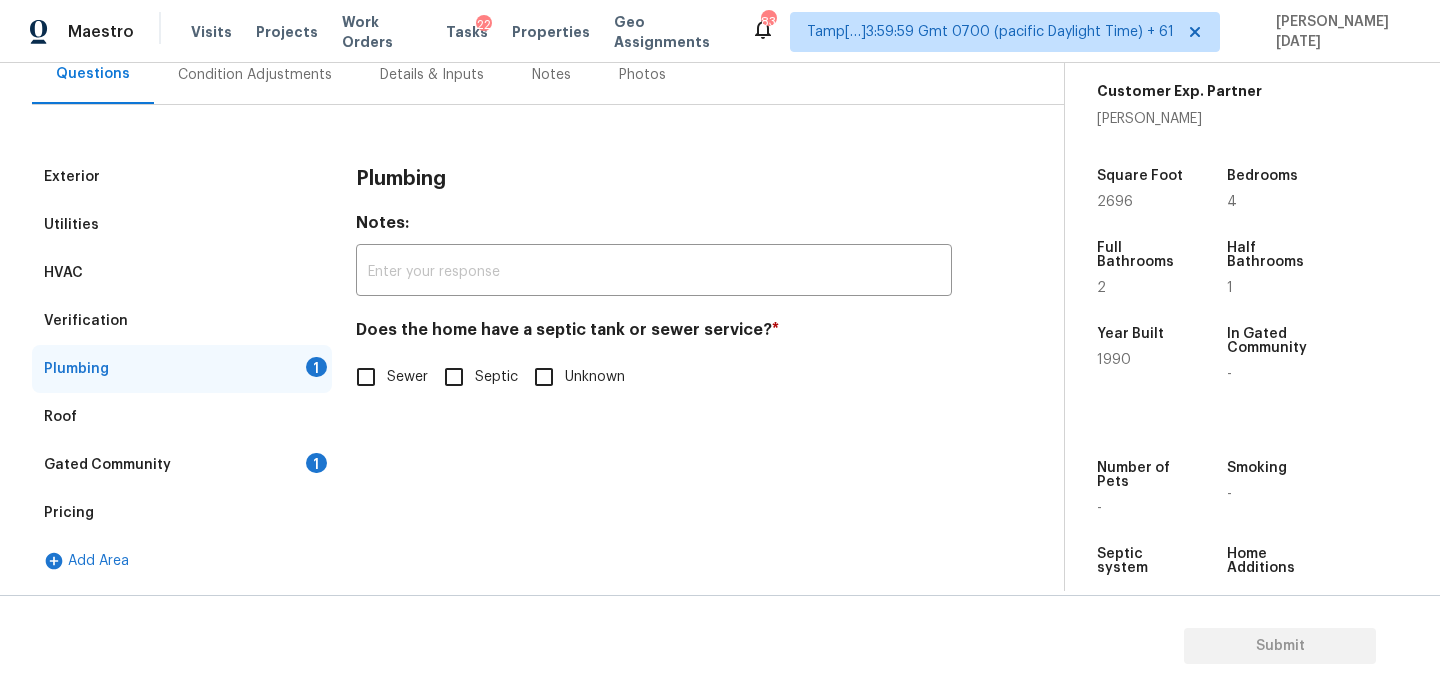 scroll, scrollTop: 198, scrollLeft: 0, axis: vertical 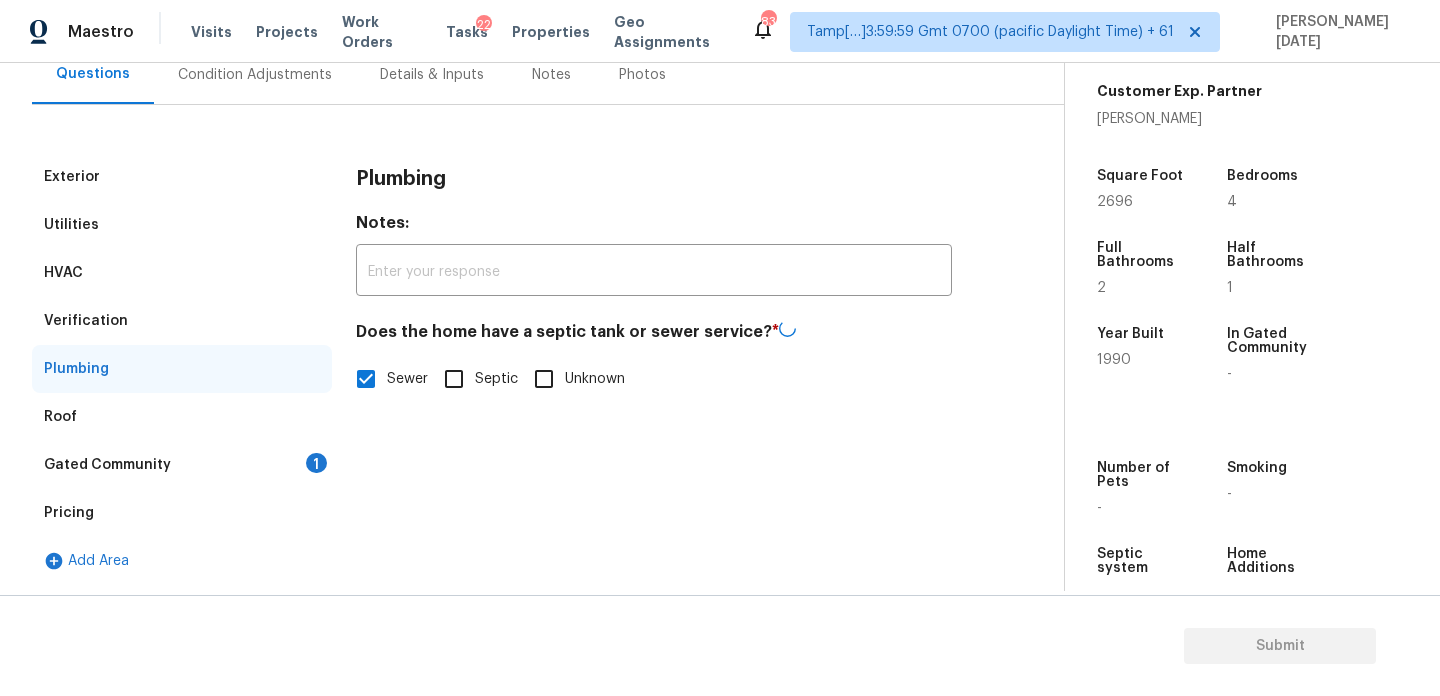 click on "Gated Community 1" at bounding box center [182, 465] 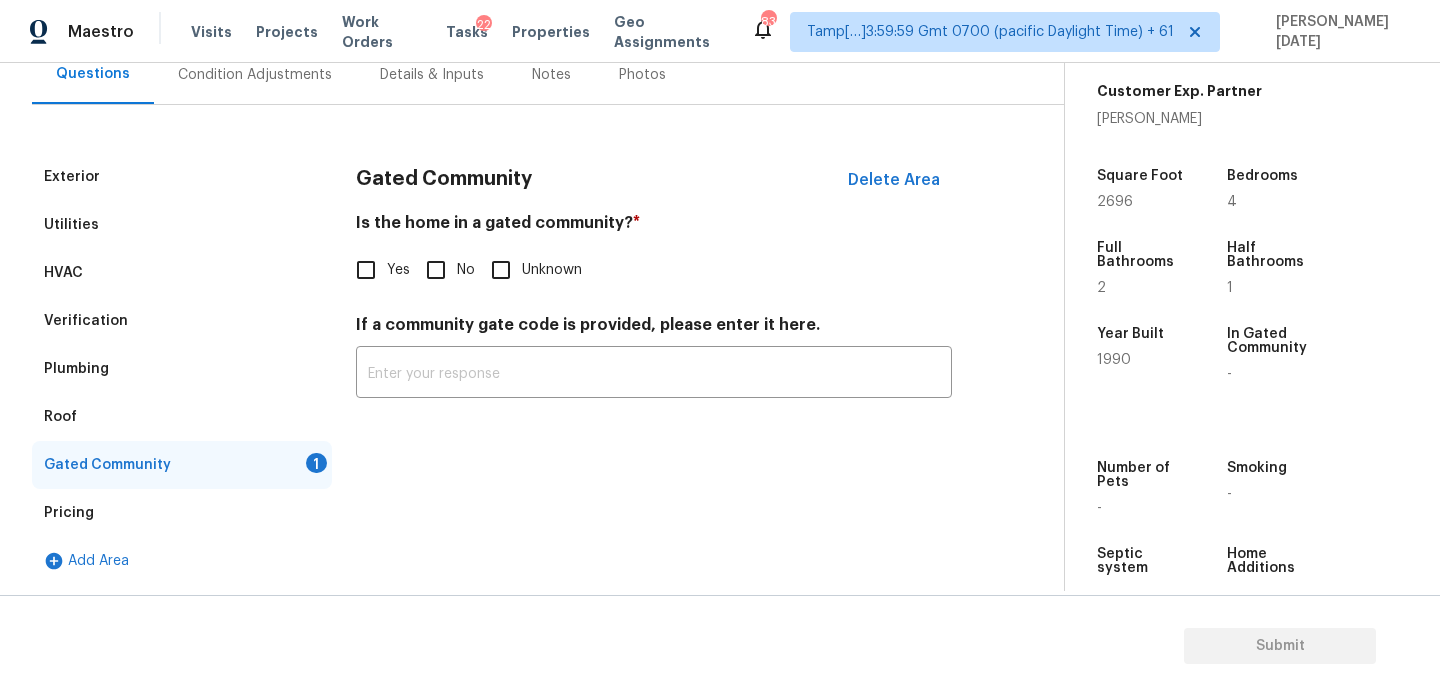 click on "No" at bounding box center [436, 270] 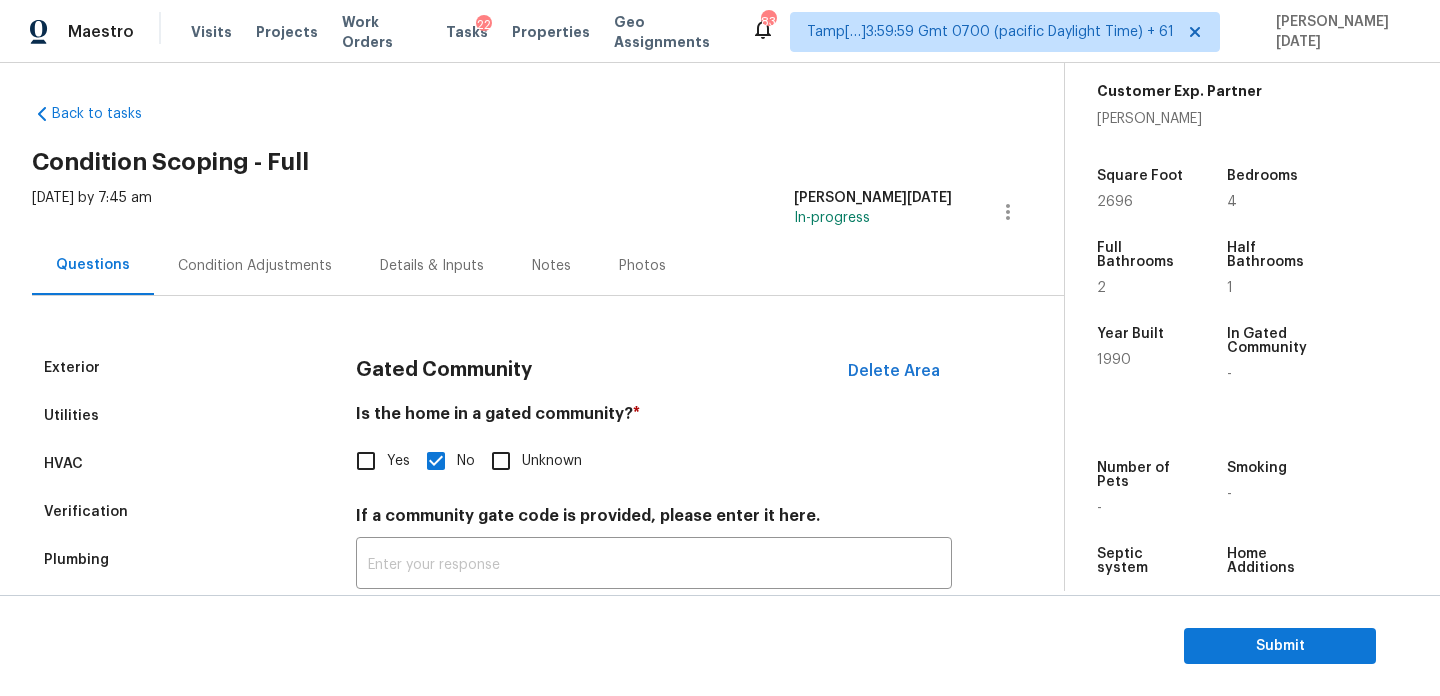 scroll, scrollTop: 0, scrollLeft: 0, axis: both 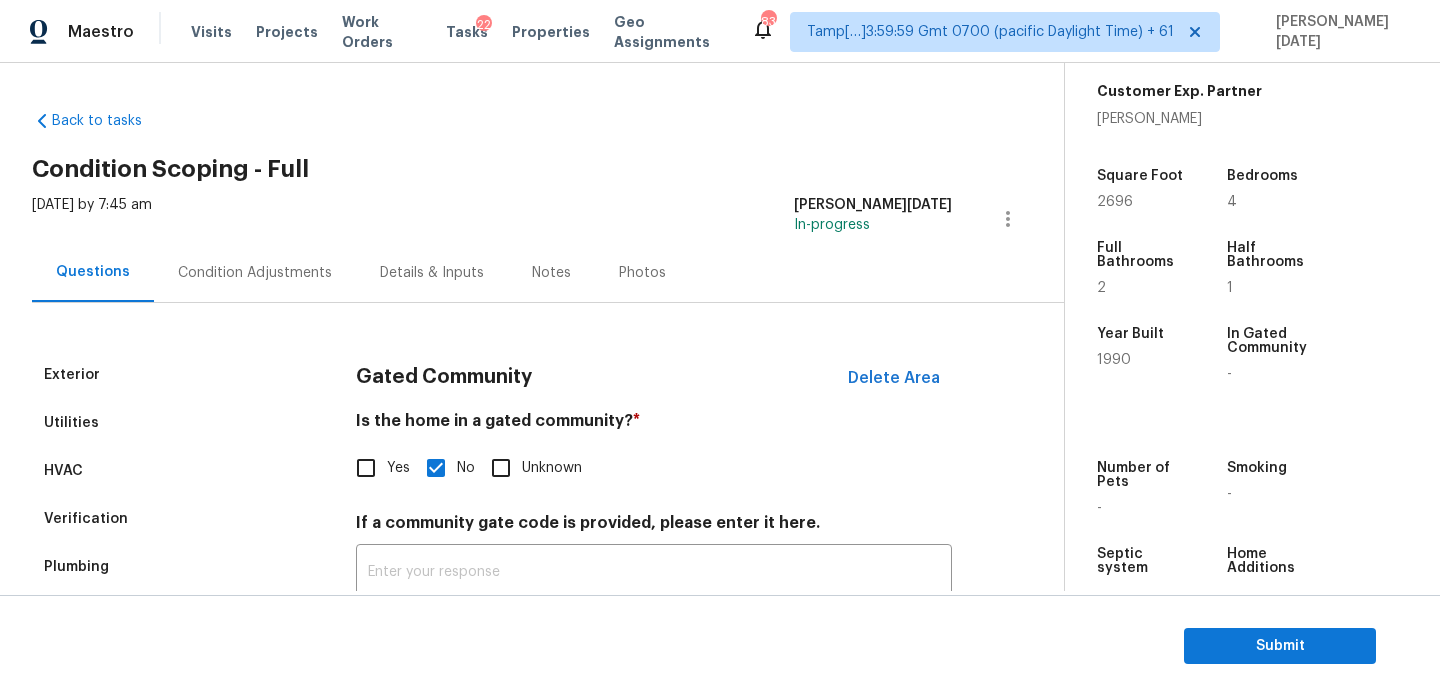 click on "[DATE] by 7:45 am   [PERSON_NAME][DATE] In-progress" at bounding box center [548, 219] 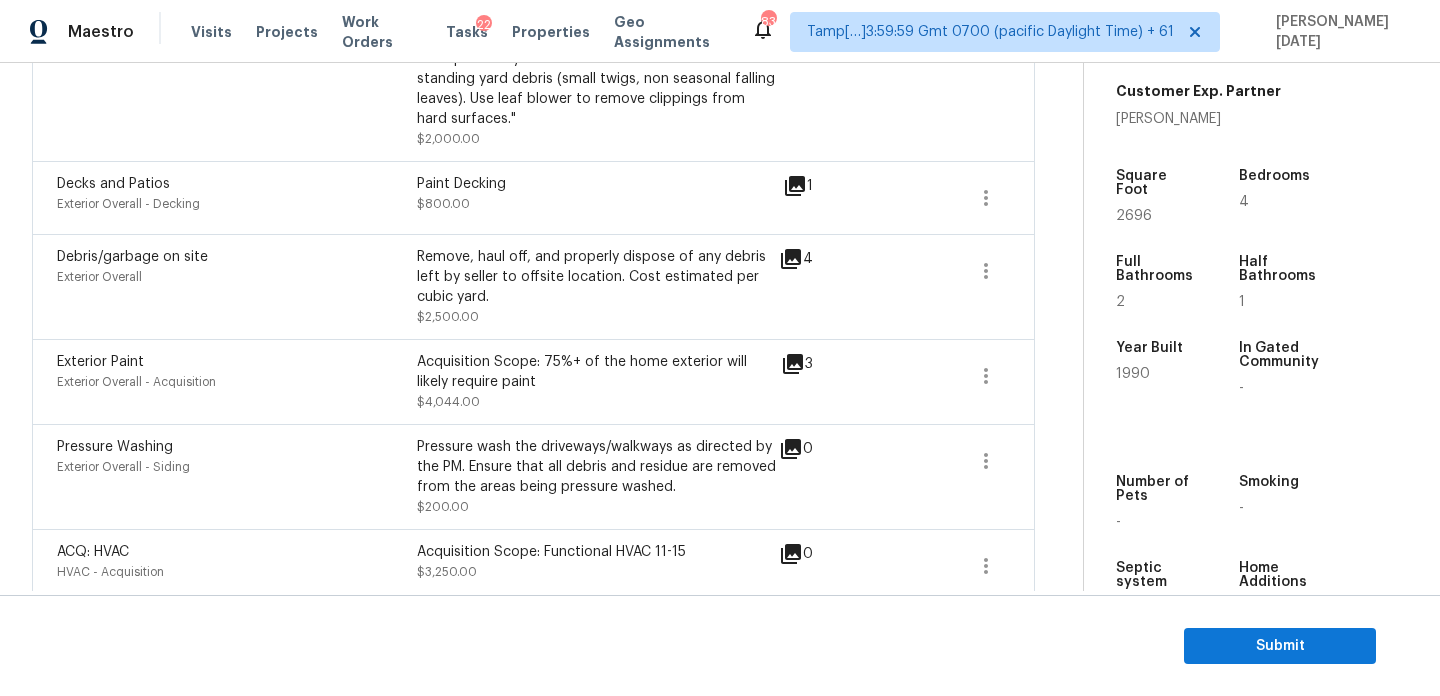 scroll, scrollTop: 982, scrollLeft: 0, axis: vertical 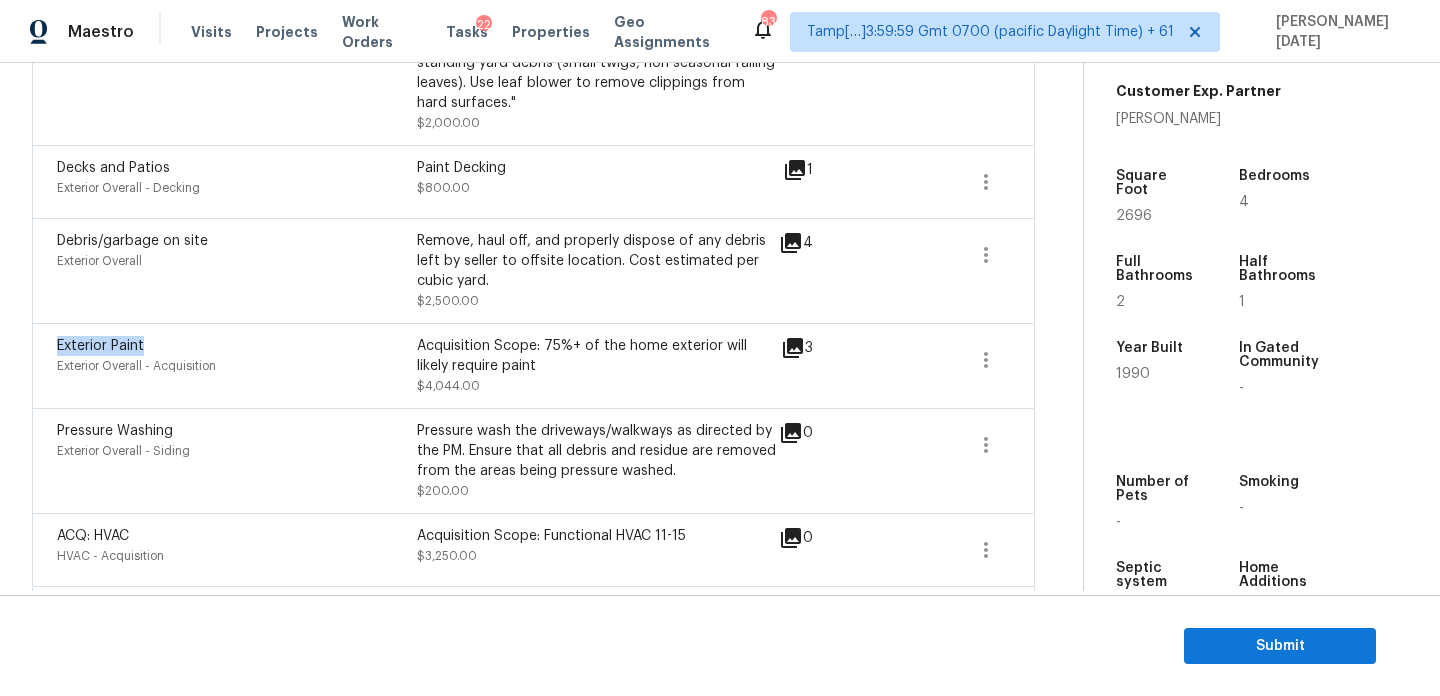 drag, startPoint x: 57, startPoint y: 344, endPoint x: 159, endPoint y: 344, distance: 102 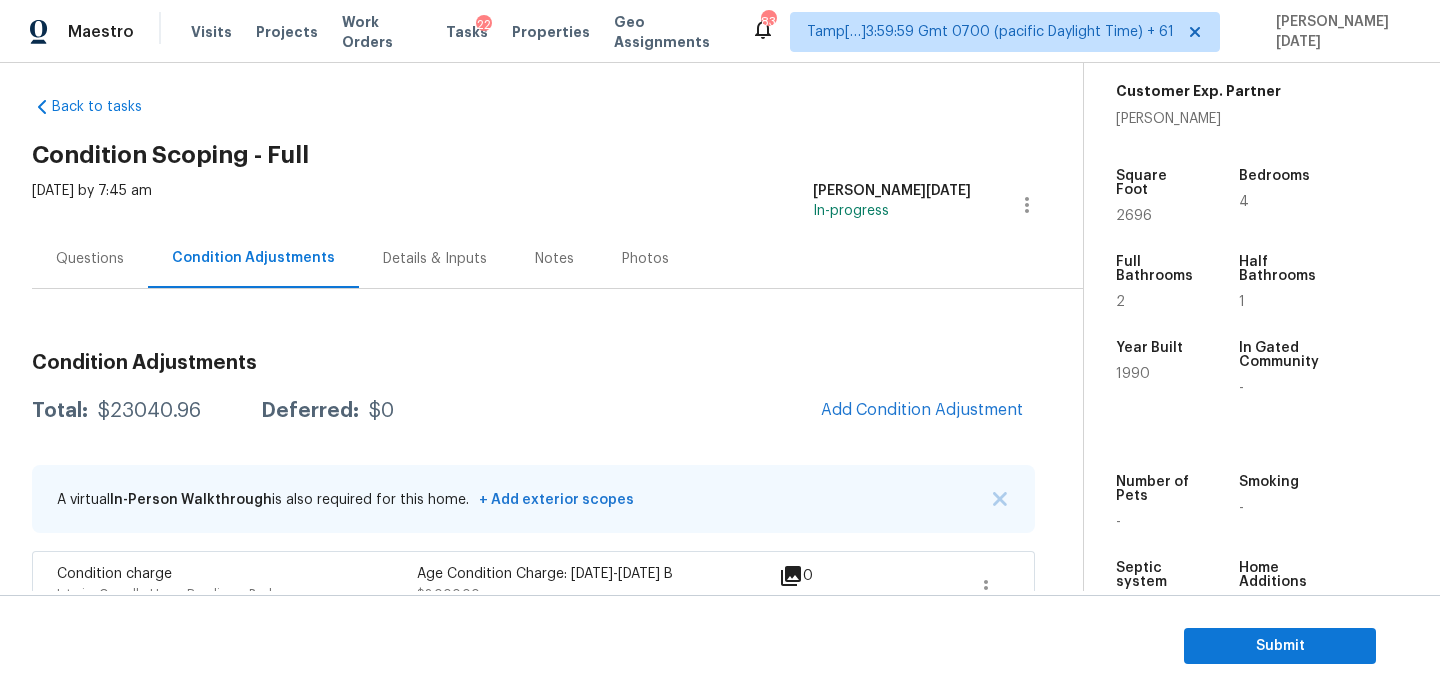 scroll, scrollTop: 0, scrollLeft: 0, axis: both 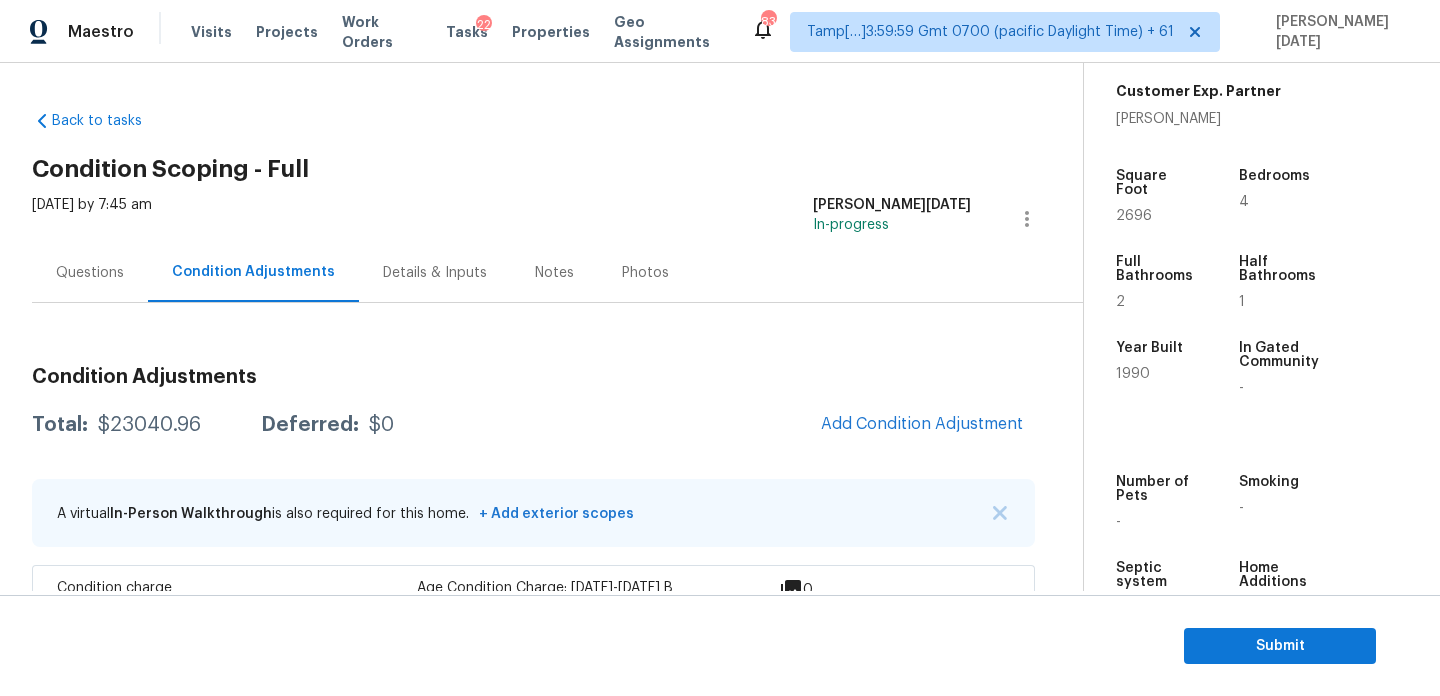 click on "Condition Adjustments" at bounding box center (533, 377) 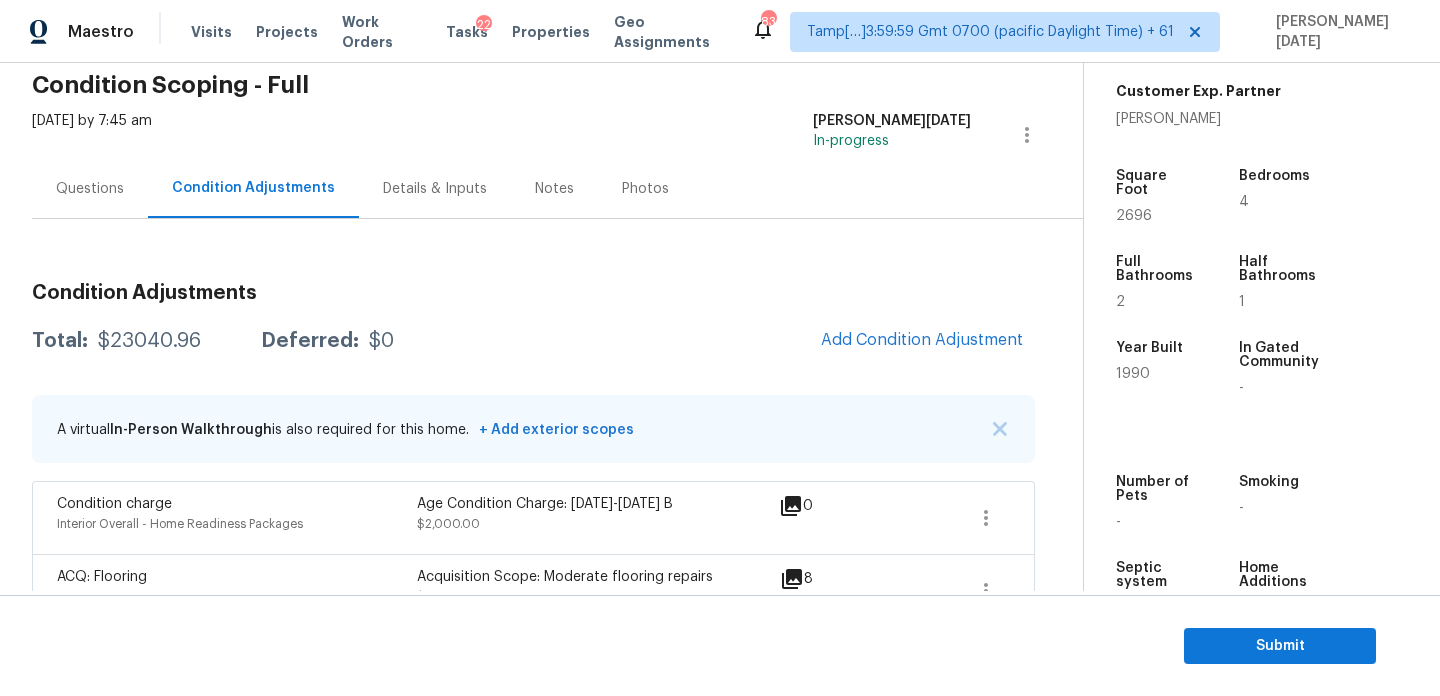 scroll, scrollTop: 70, scrollLeft: 0, axis: vertical 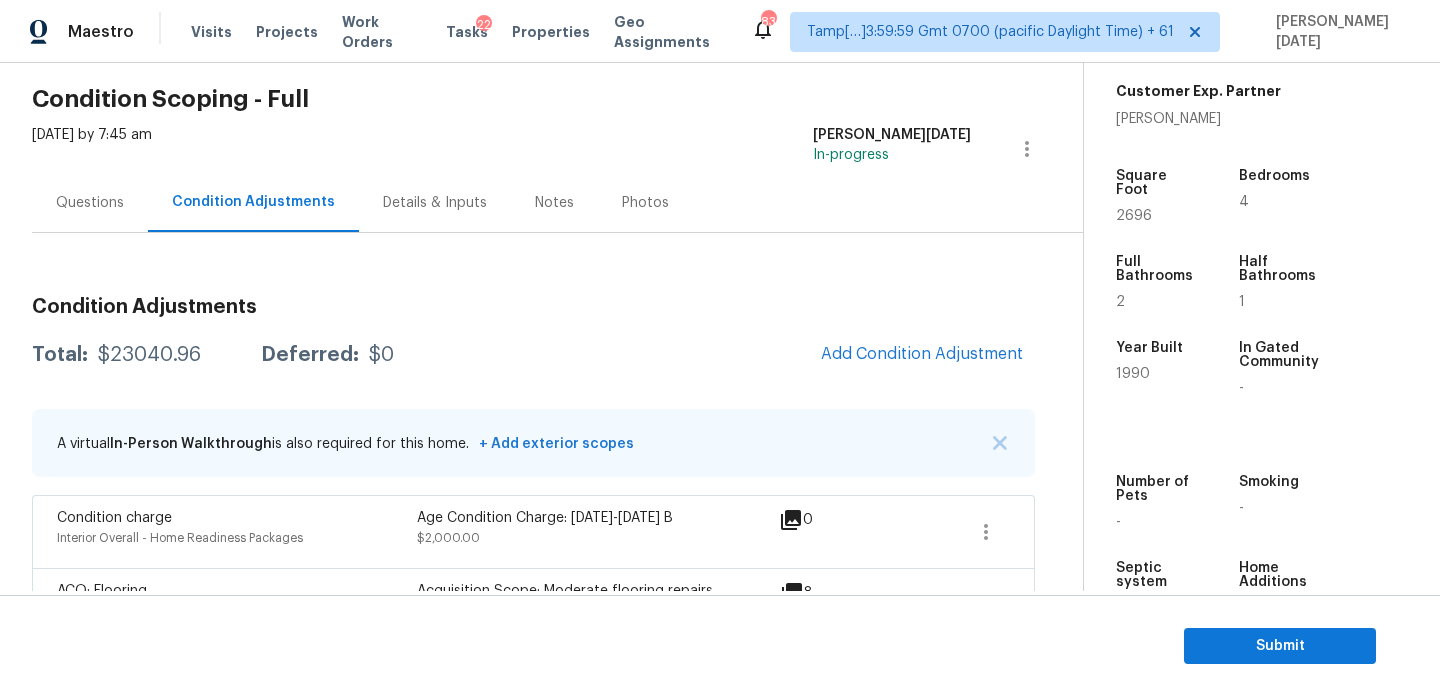 click on "Questions" at bounding box center [90, 203] 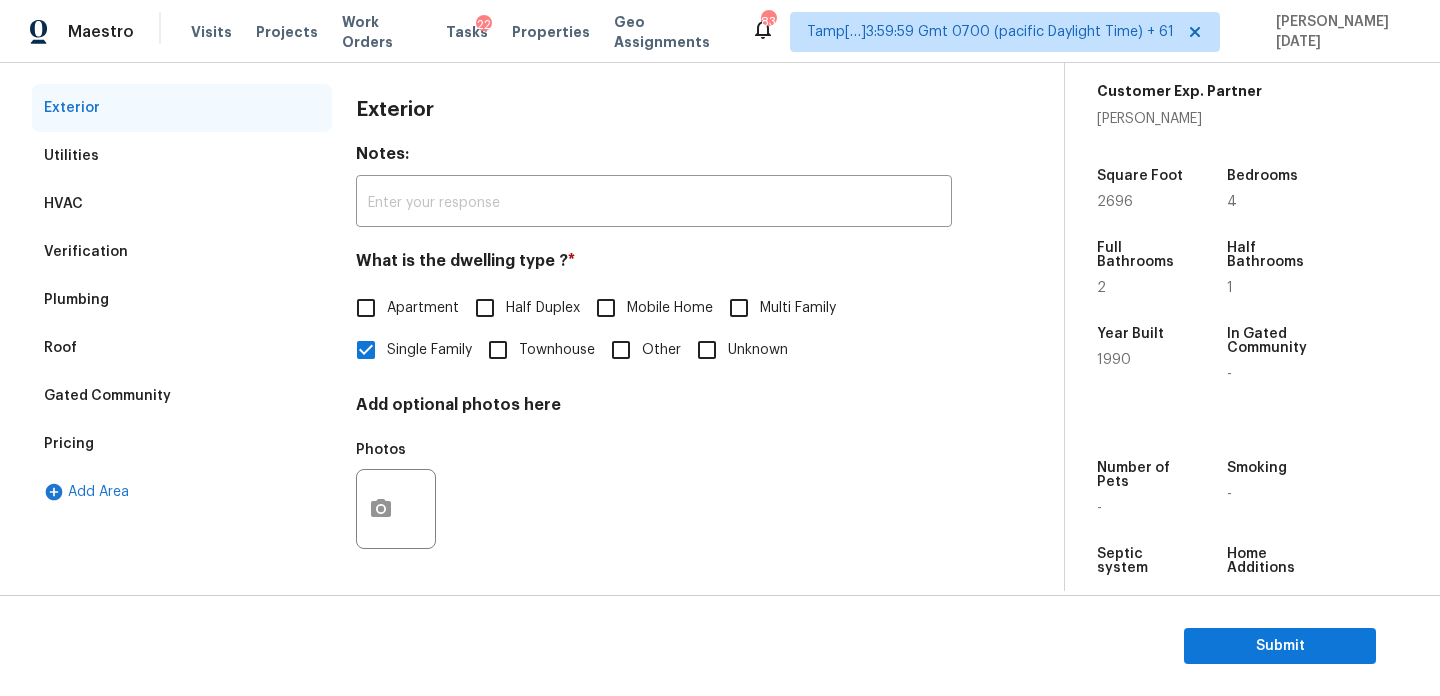 scroll, scrollTop: 0, scrollLeft: 0, axis: both 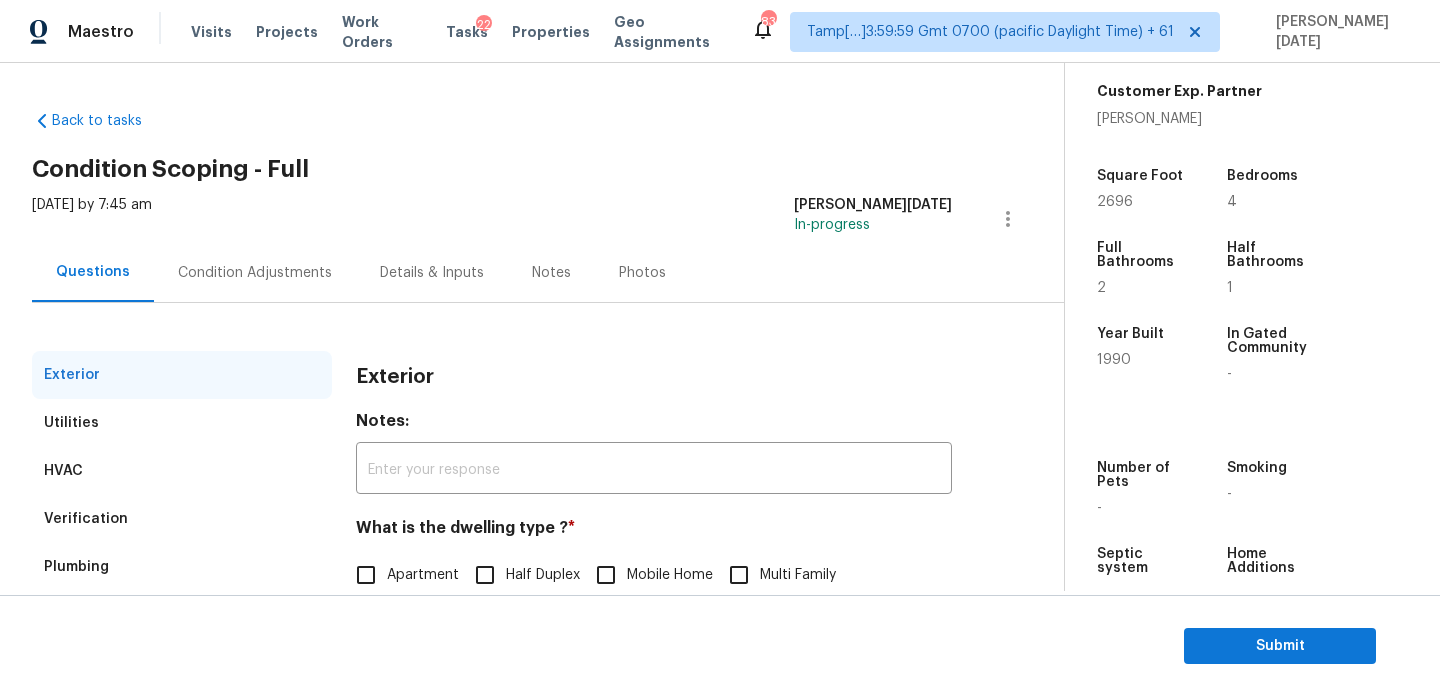 click on "Condition Adjustments" at bounding box center (255, 273) 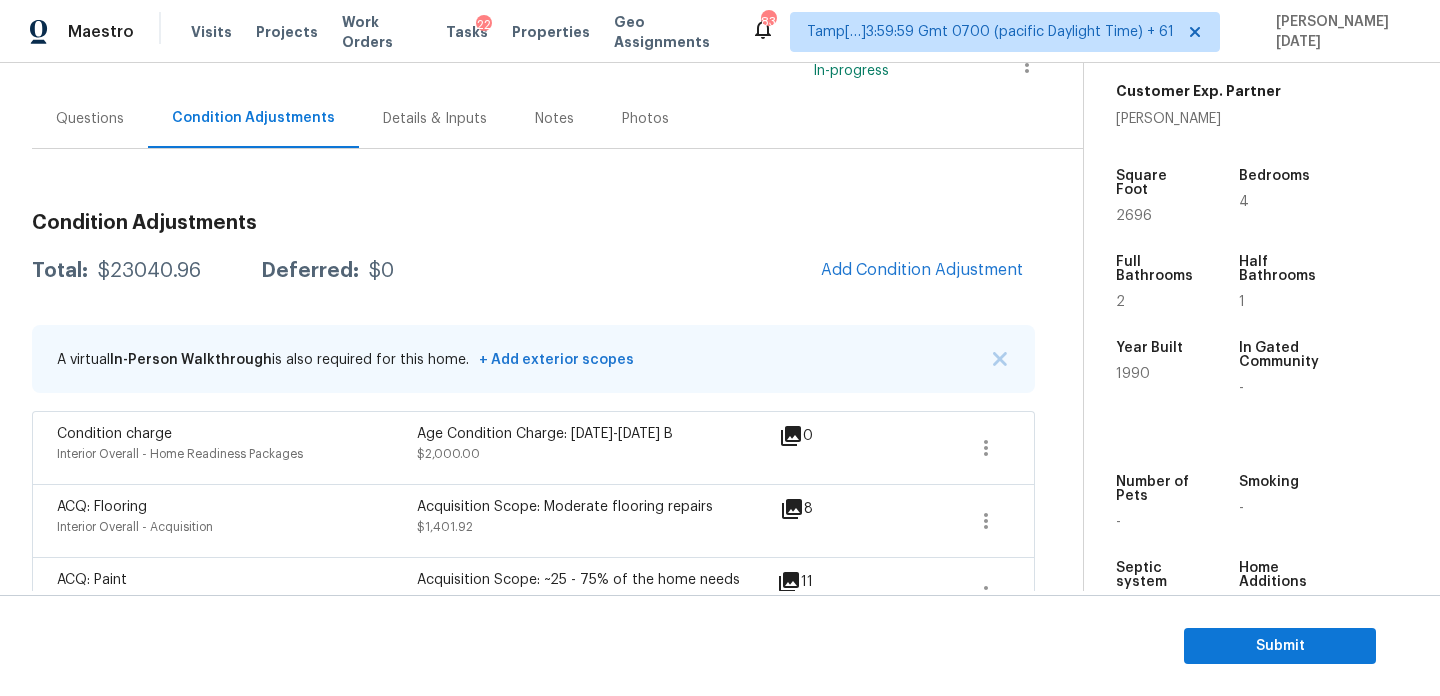 scroll, scrollTop: 159, scrollLeft: 0, axis: vertical 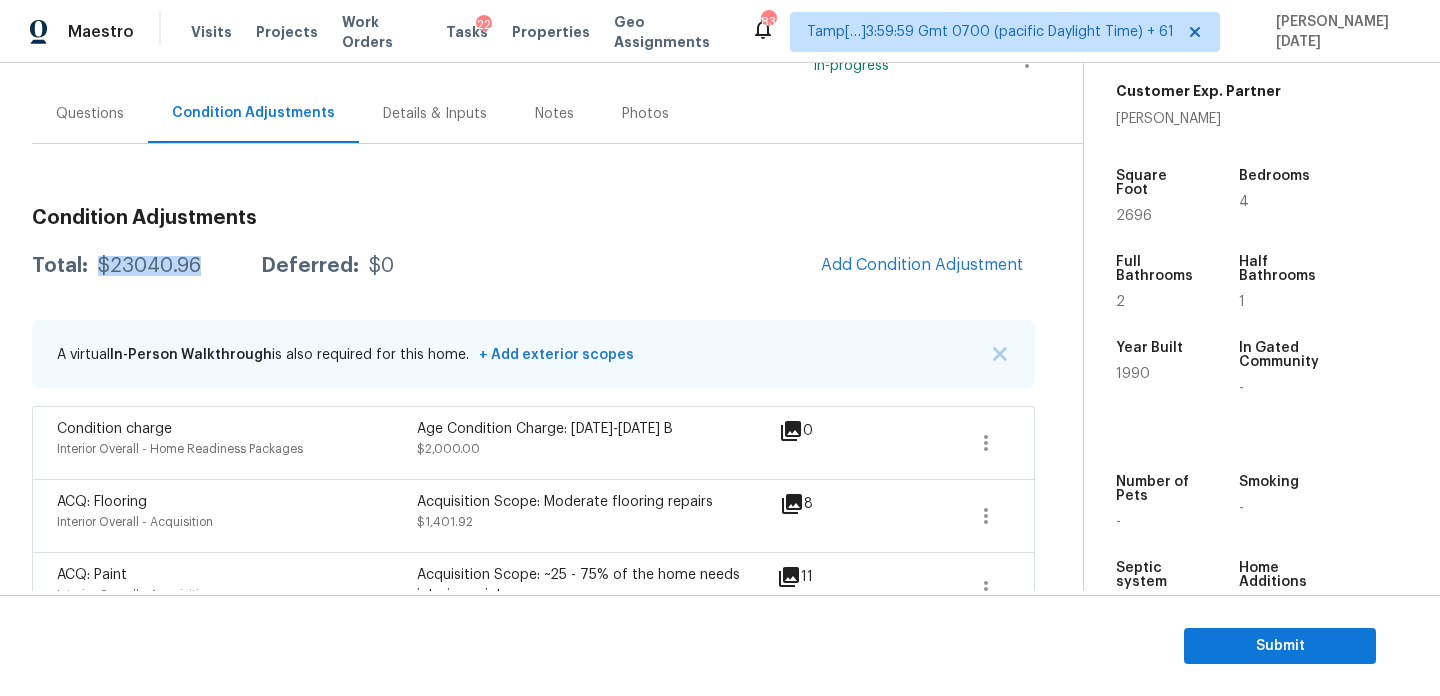 drag, startPoint x: 95, startPoint y: 263, endPoint x: 226, endPoint y: 263, distance: 131 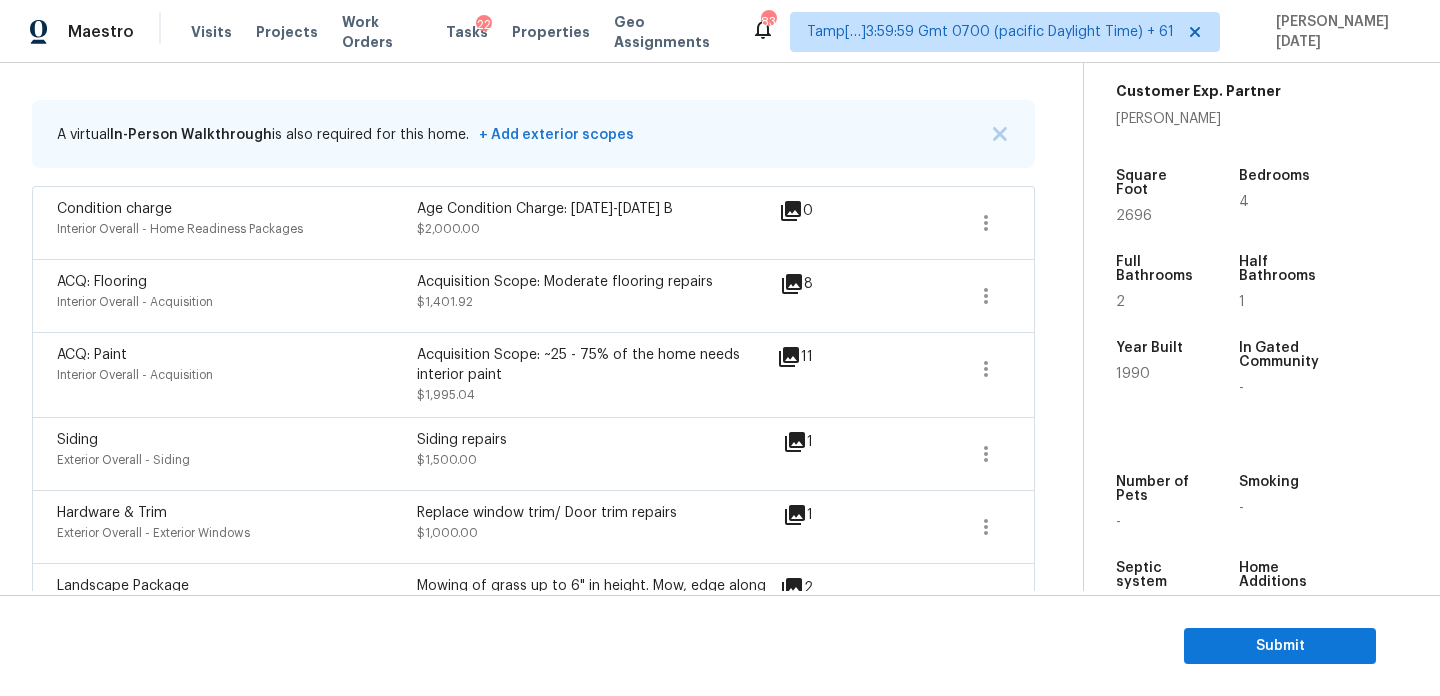 scroll, scrollTop: 378, scrollLeft: 0, axis: vertical 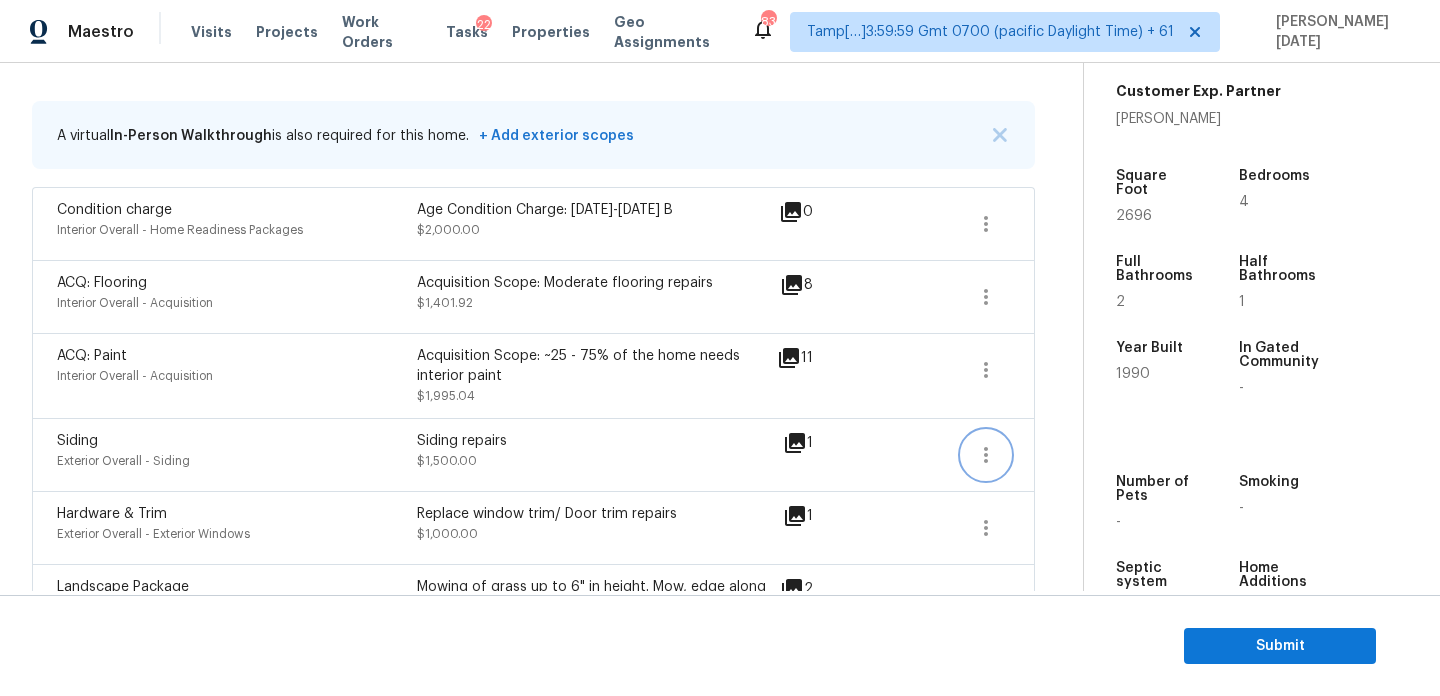 click 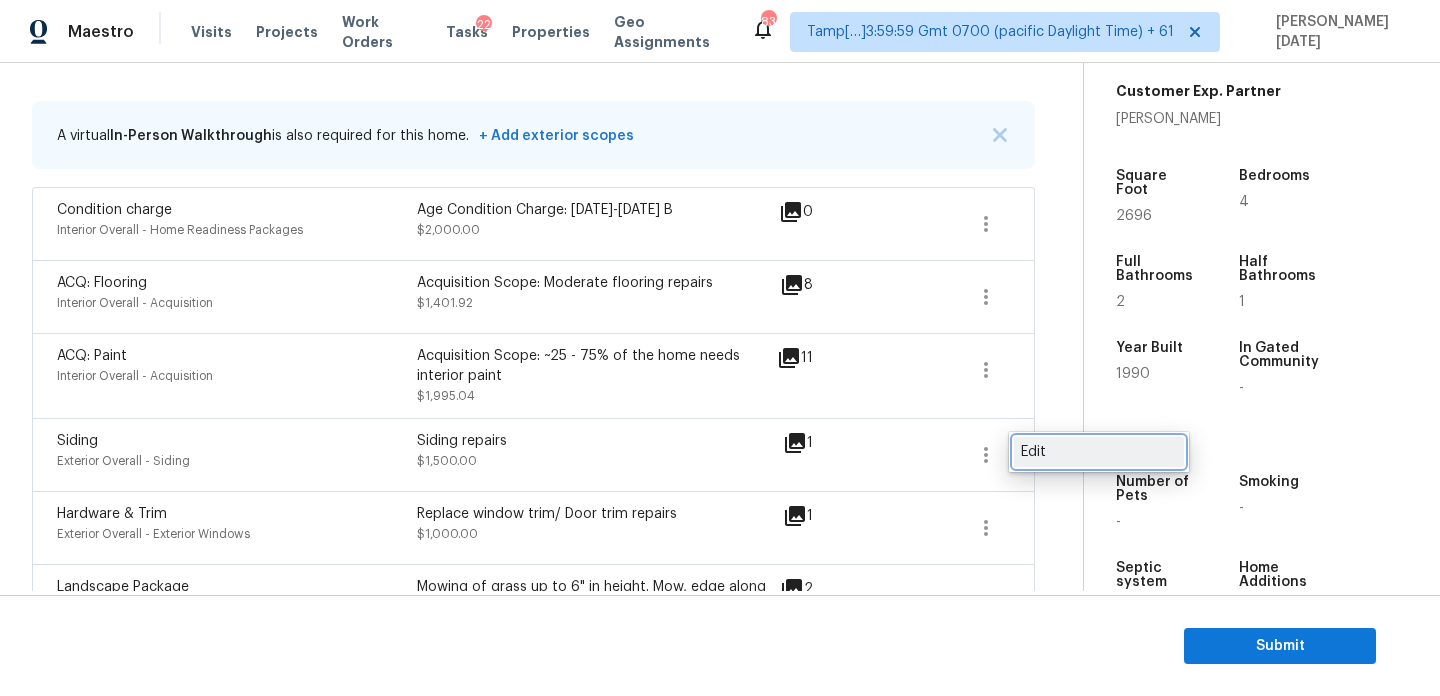 click on "Edit" at bounding box center (1099, 452) 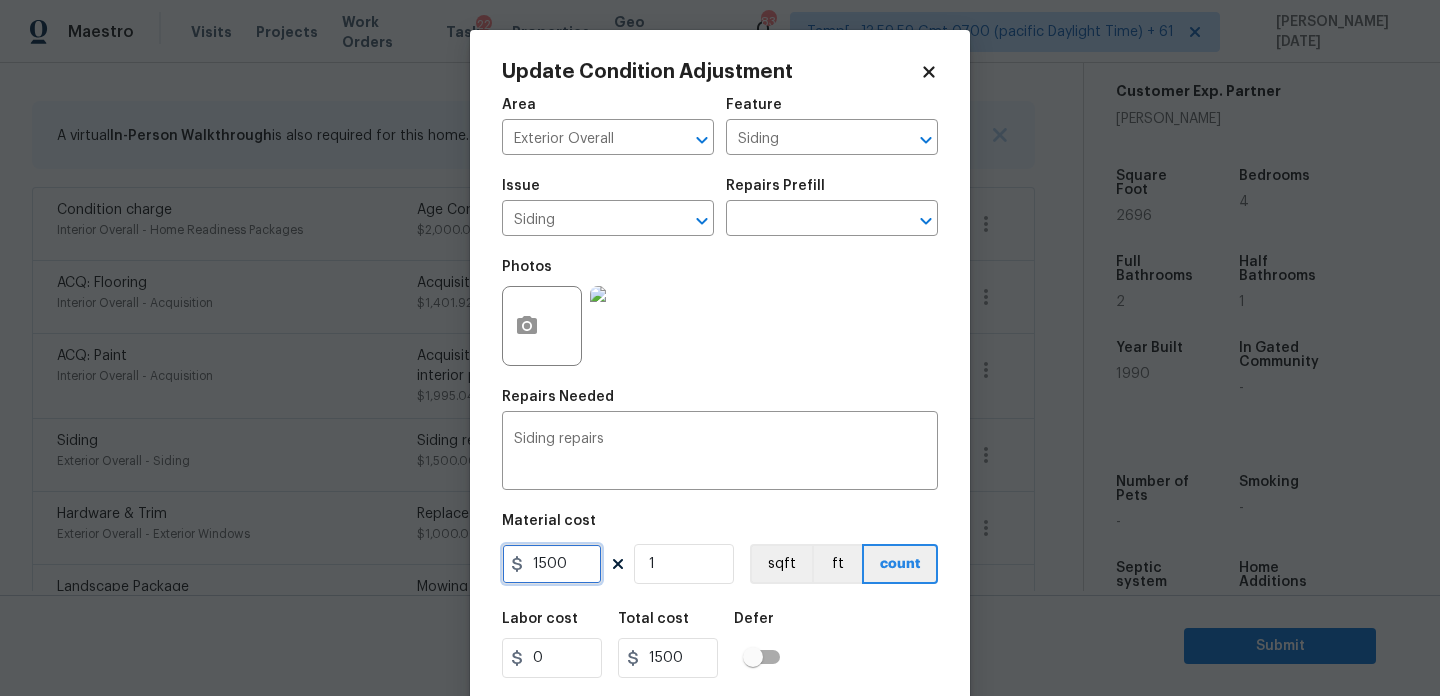 drag, startPoint x: 579, startPoint y: 570, endPoint x: 413, endPoint y: 570, distance: 166 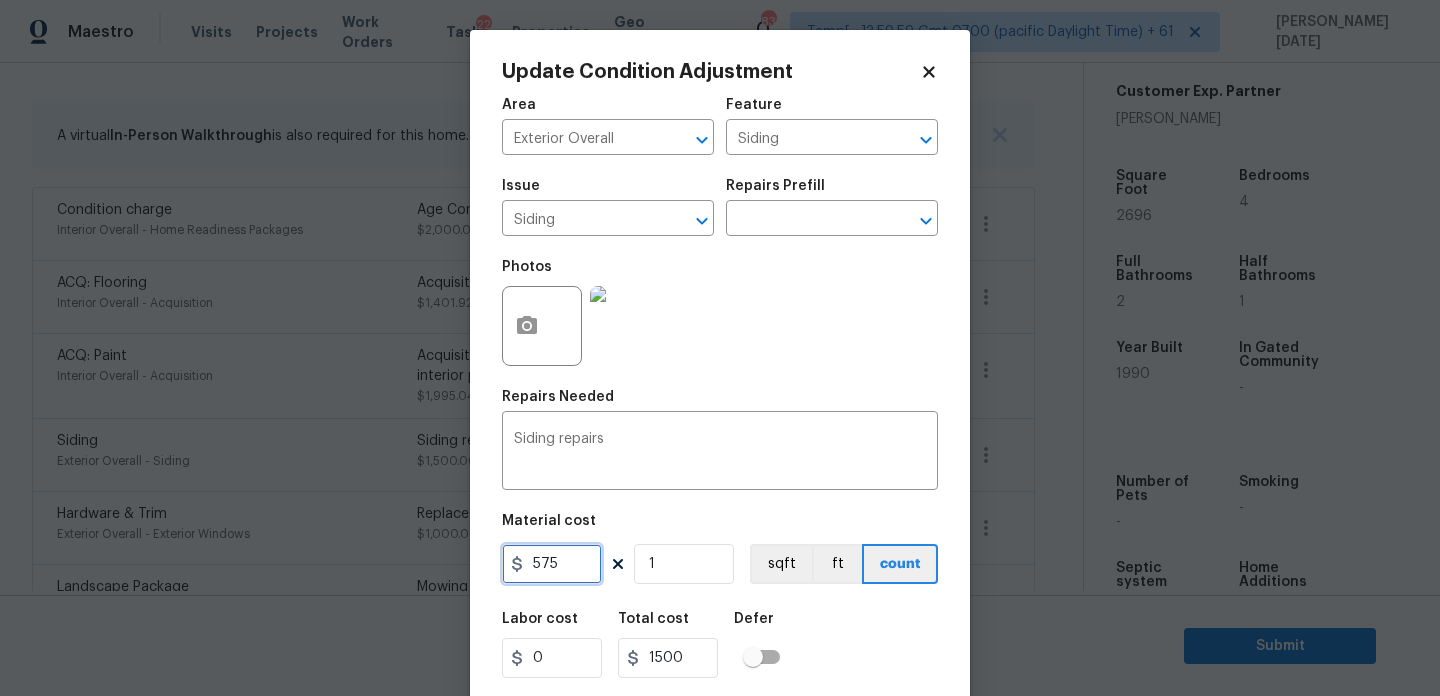 type on "575" 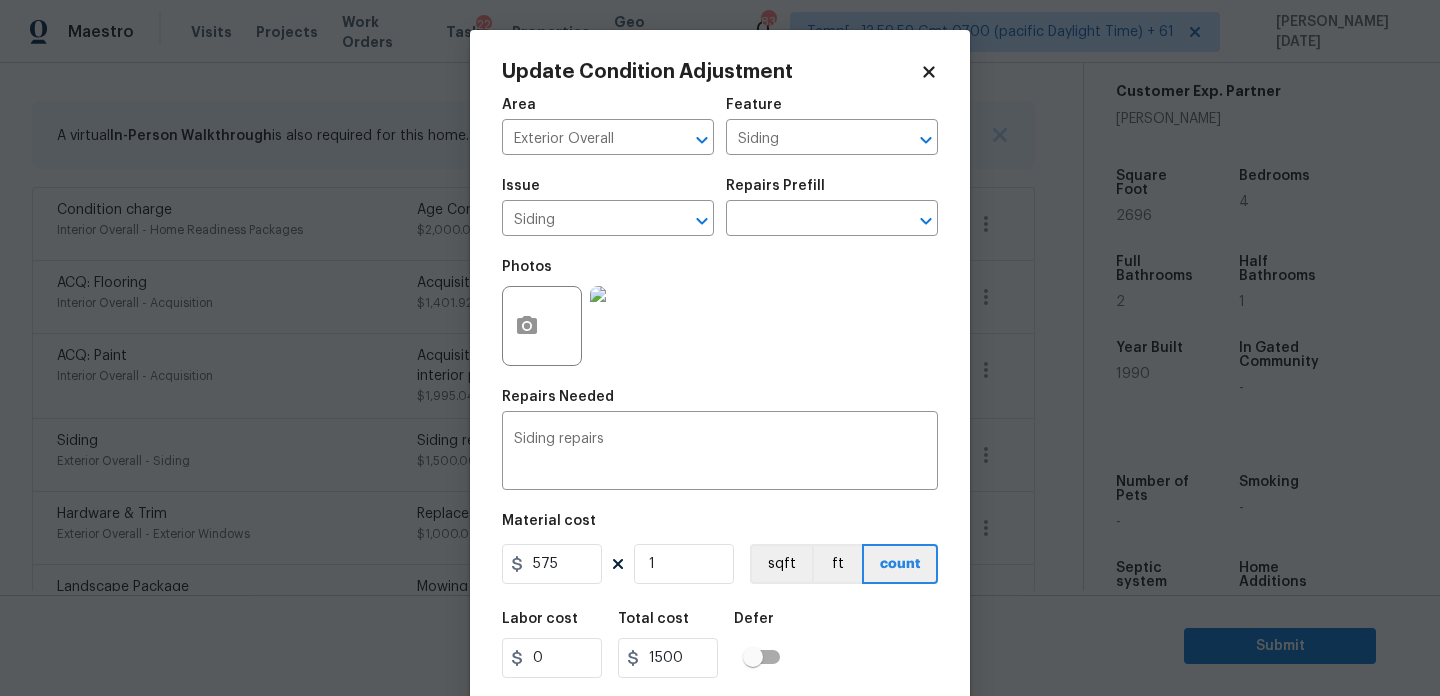 type on "575" 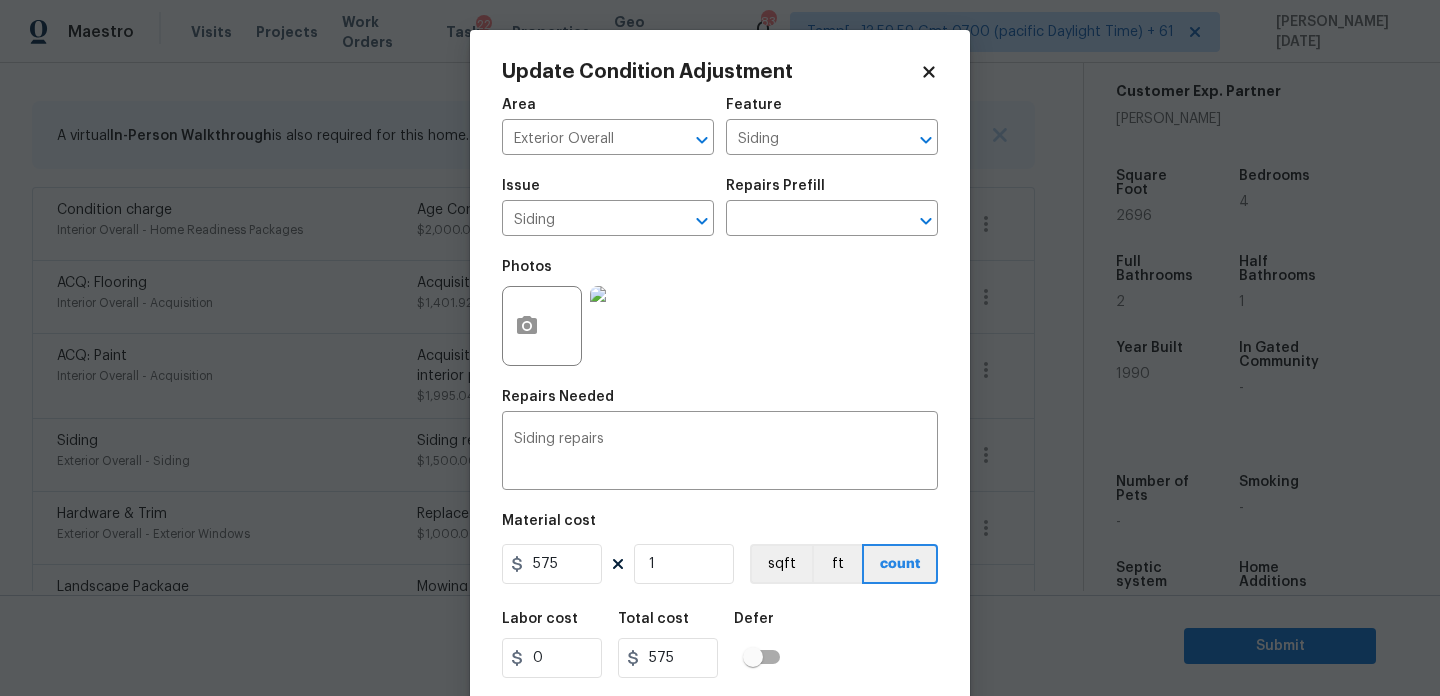 click on "575 1 sqft ft count" at bounding box center (720, 564) 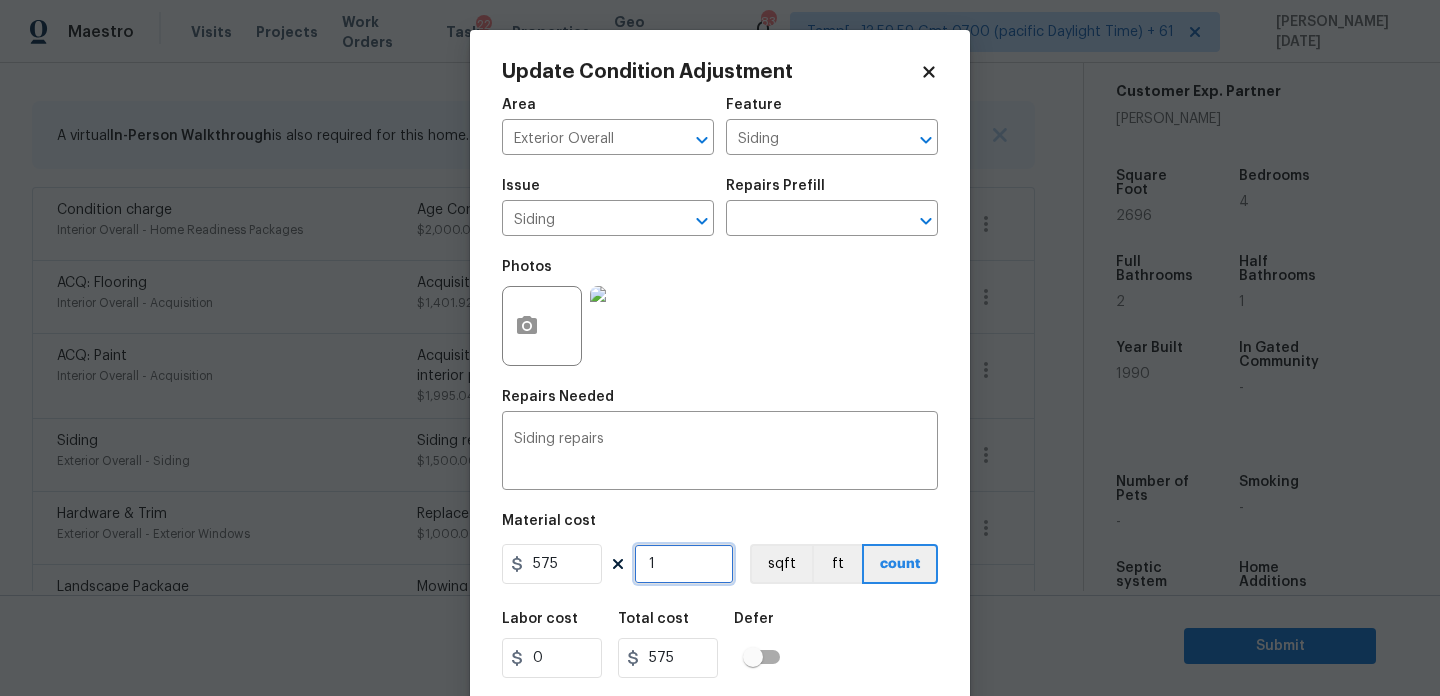 click on "1" at bounding box center [684, 564] 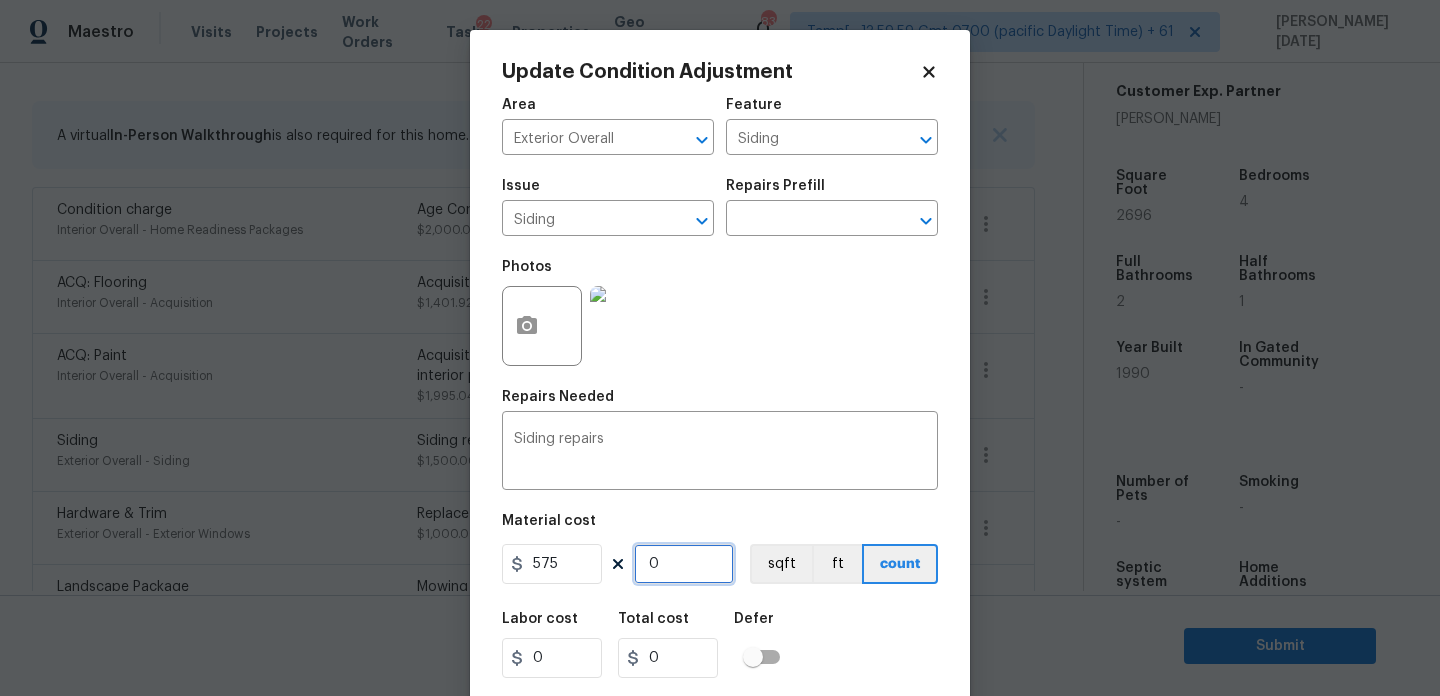 type on "2" 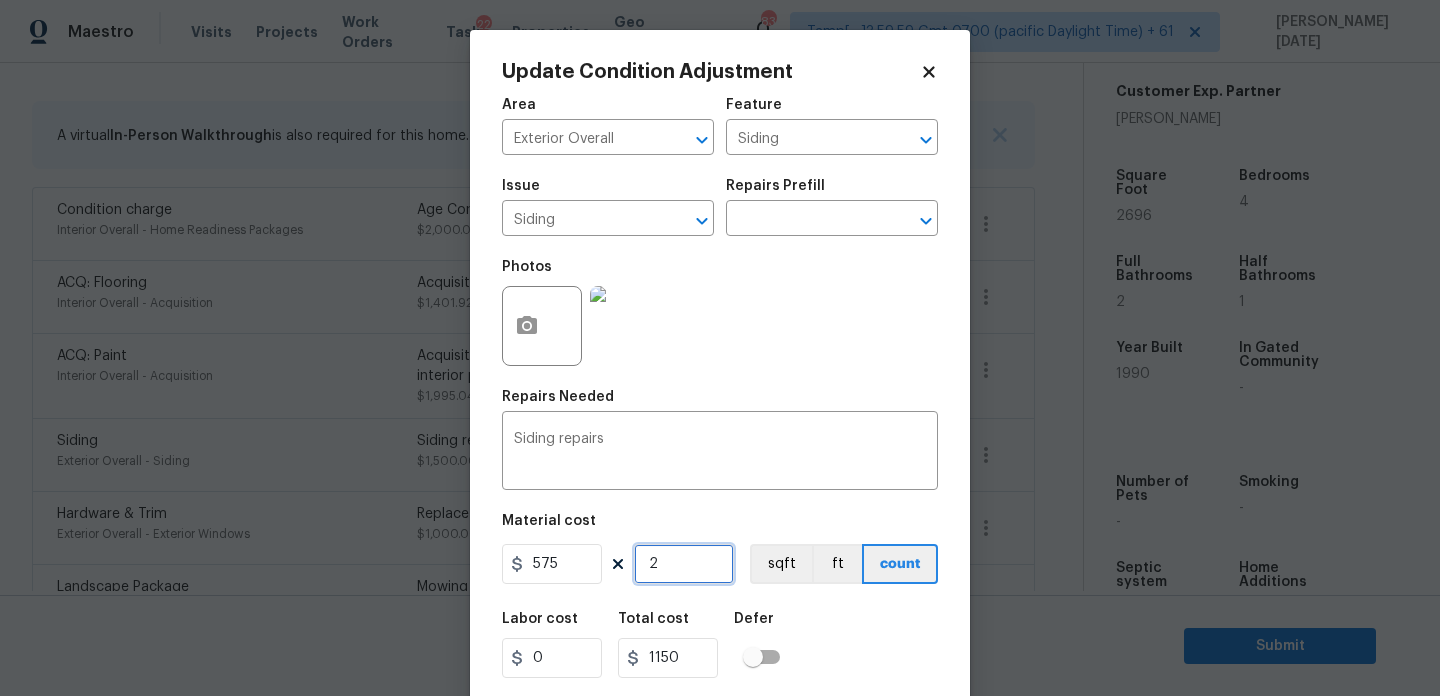 type on "2" 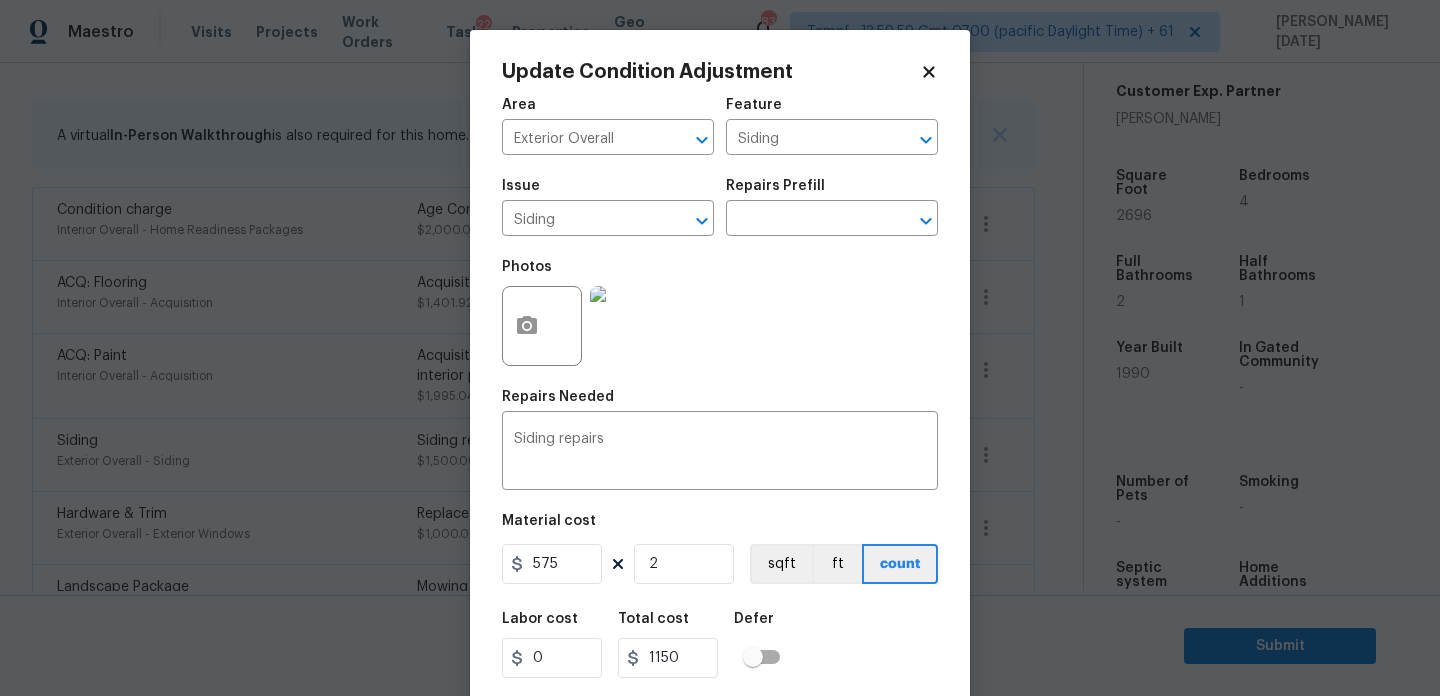 click on "Repairs Needed" at bounding box center [720, 403] 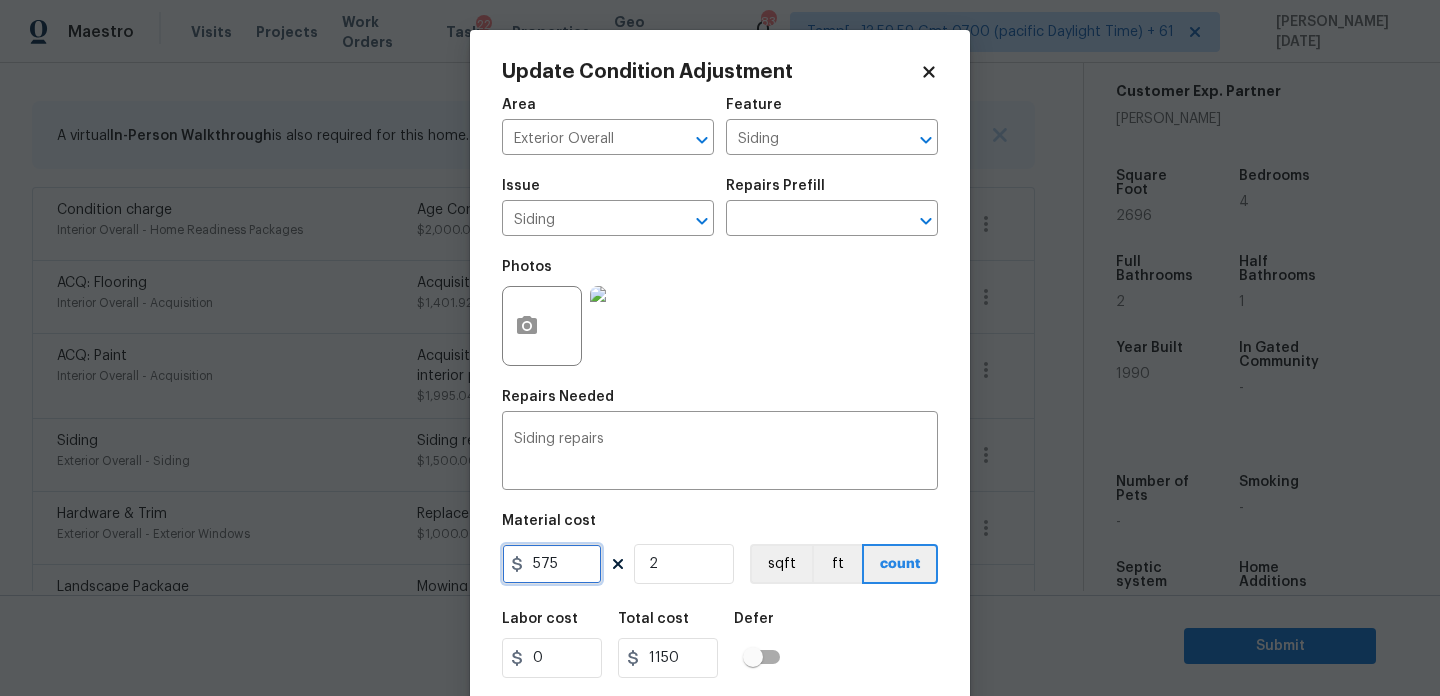 drag, startPoint x: 570, startPoint y: 567, endPoint x: 488, endPoint y: 567, distance: 82 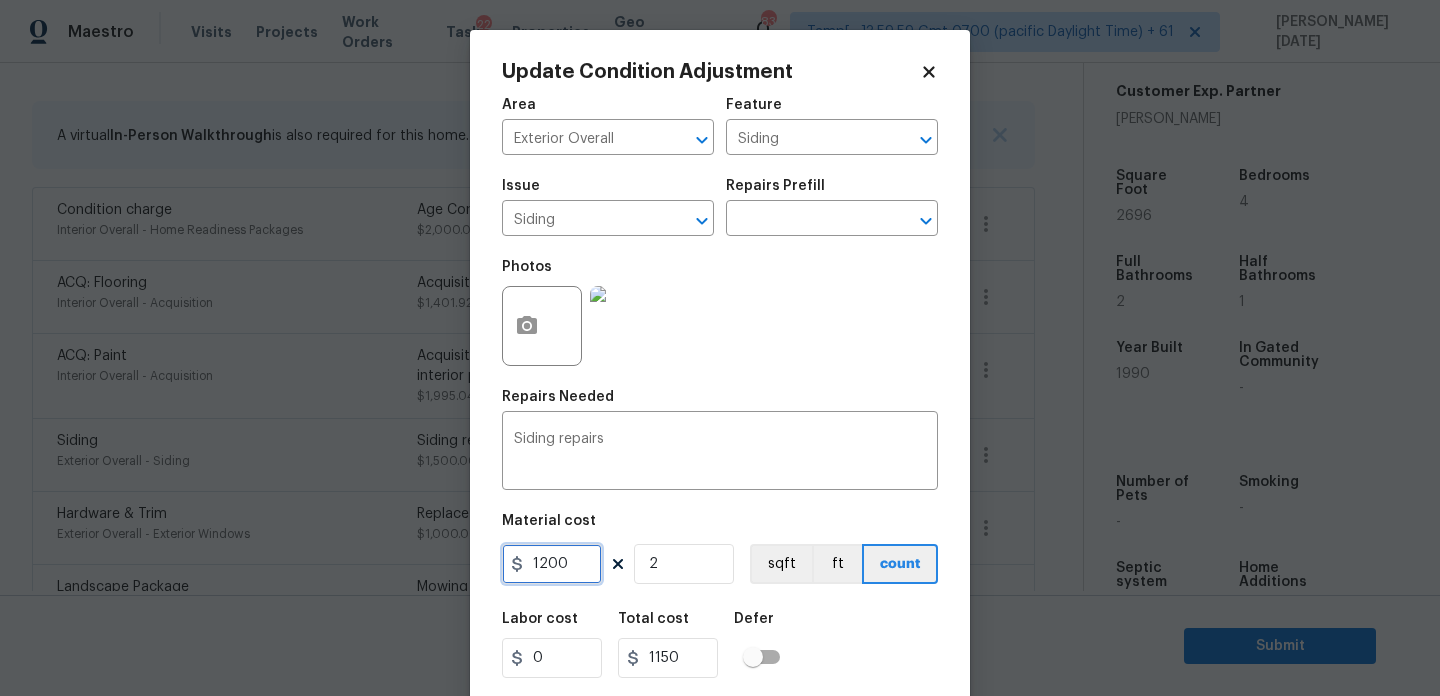 type on "1200" 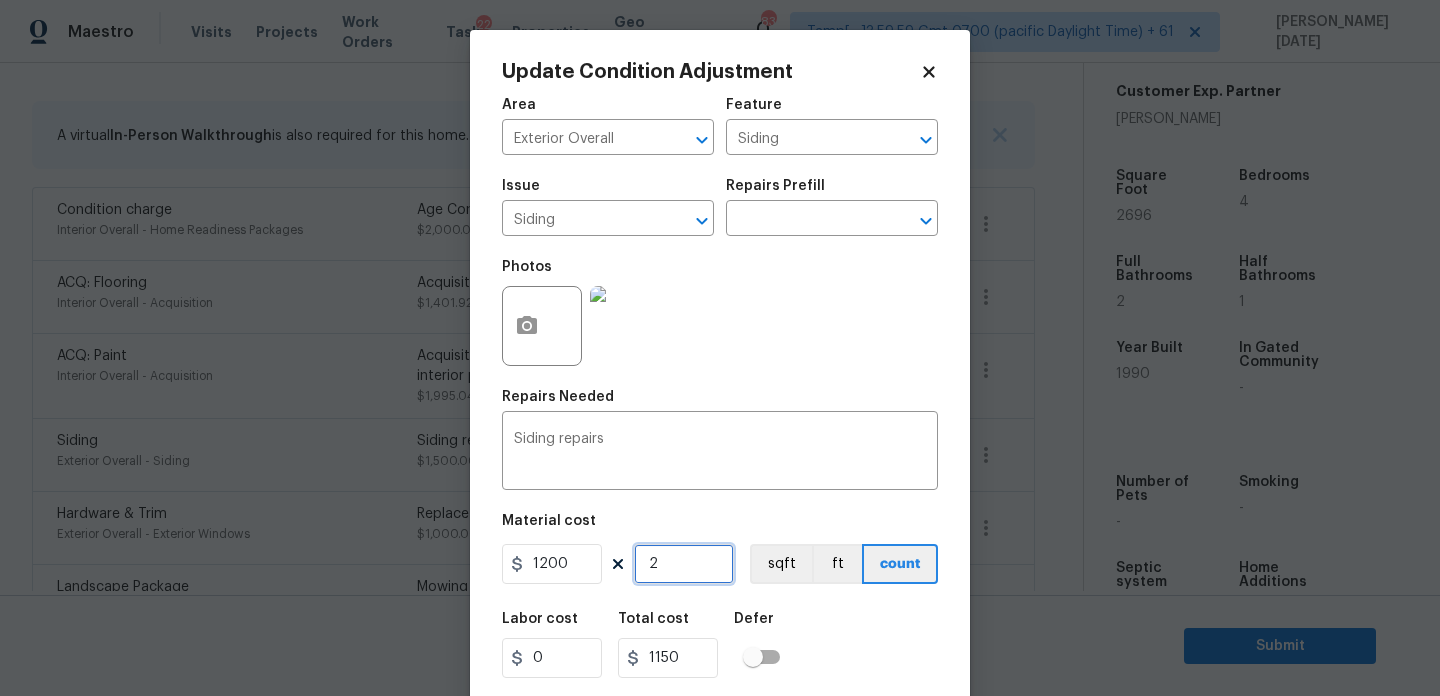 type on "2400" 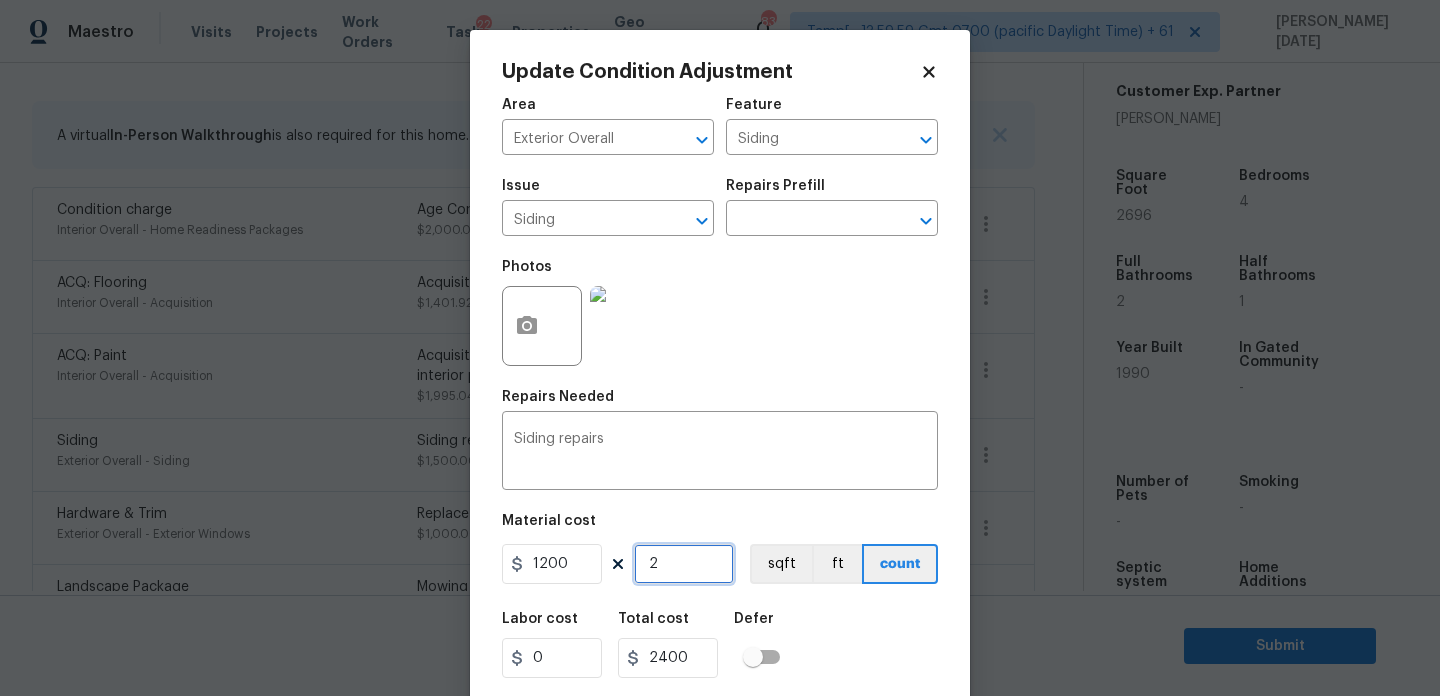 click on "2" at bounding box center [684, 564] 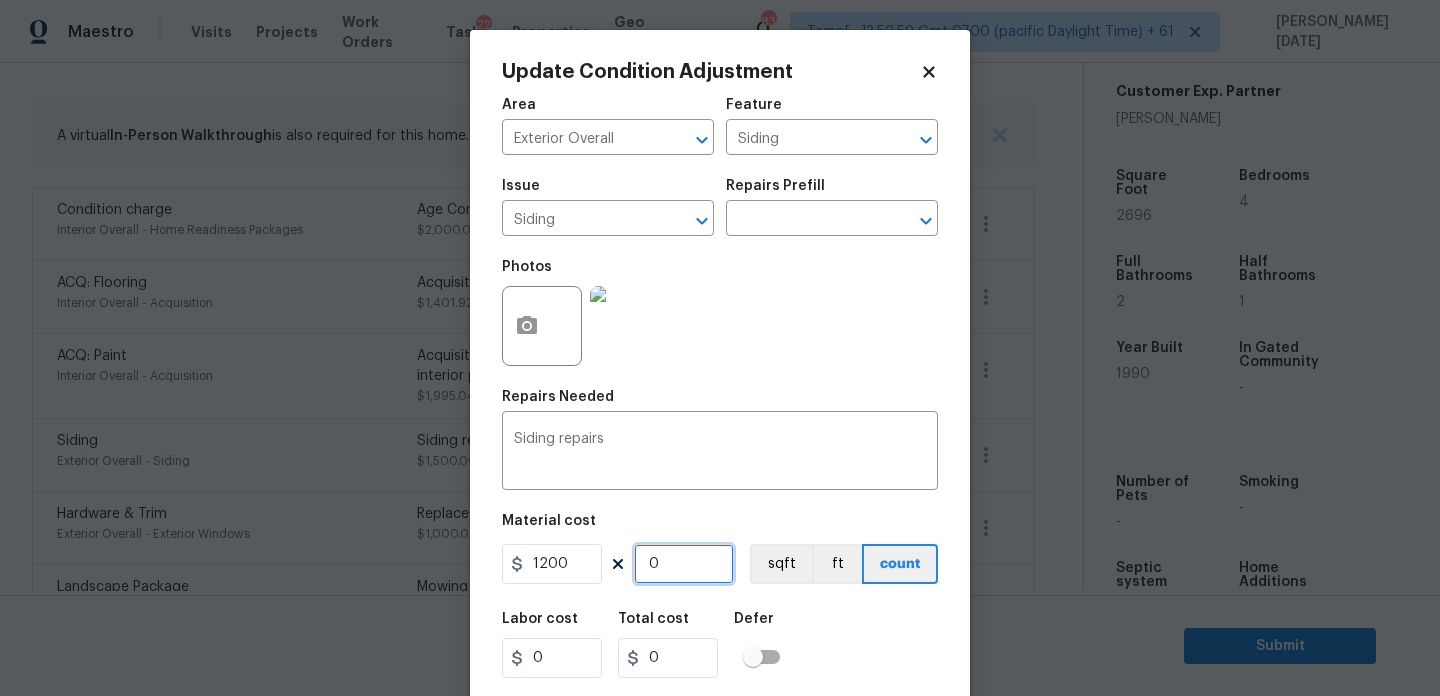 type on "1" 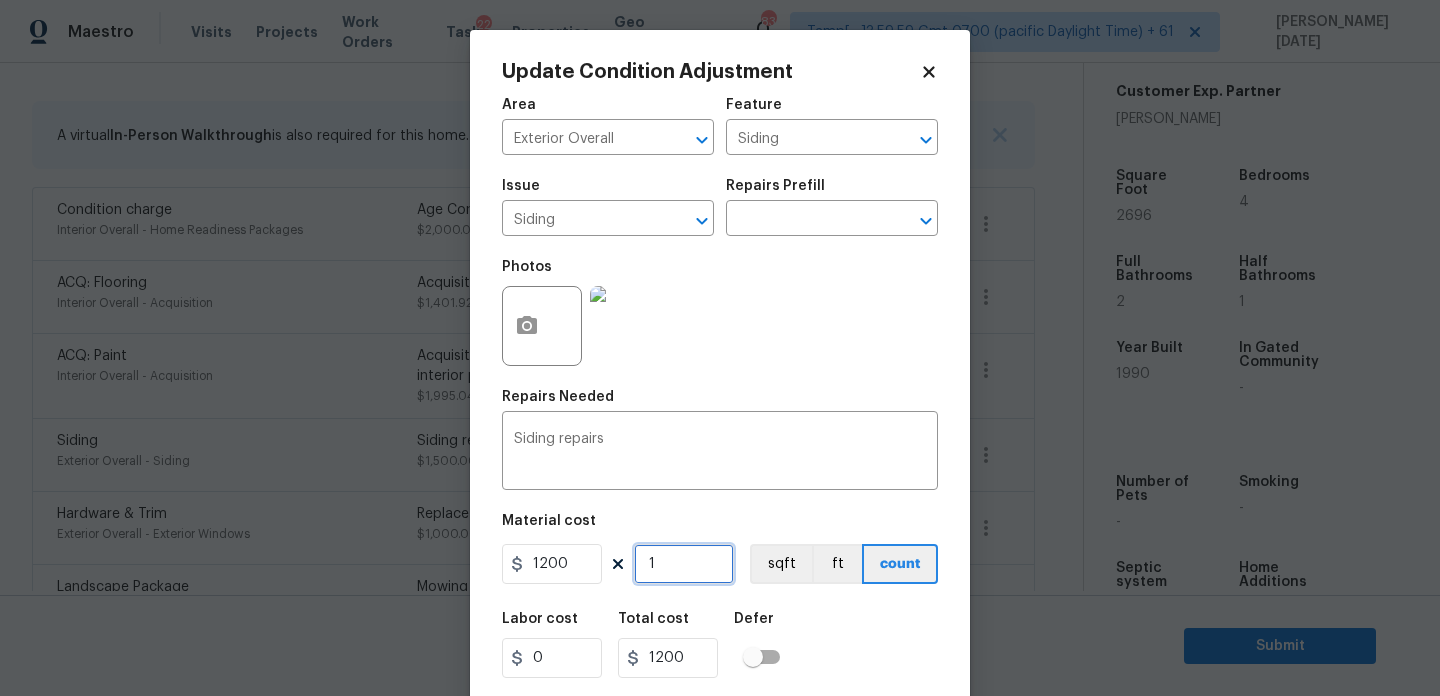 type on "1" 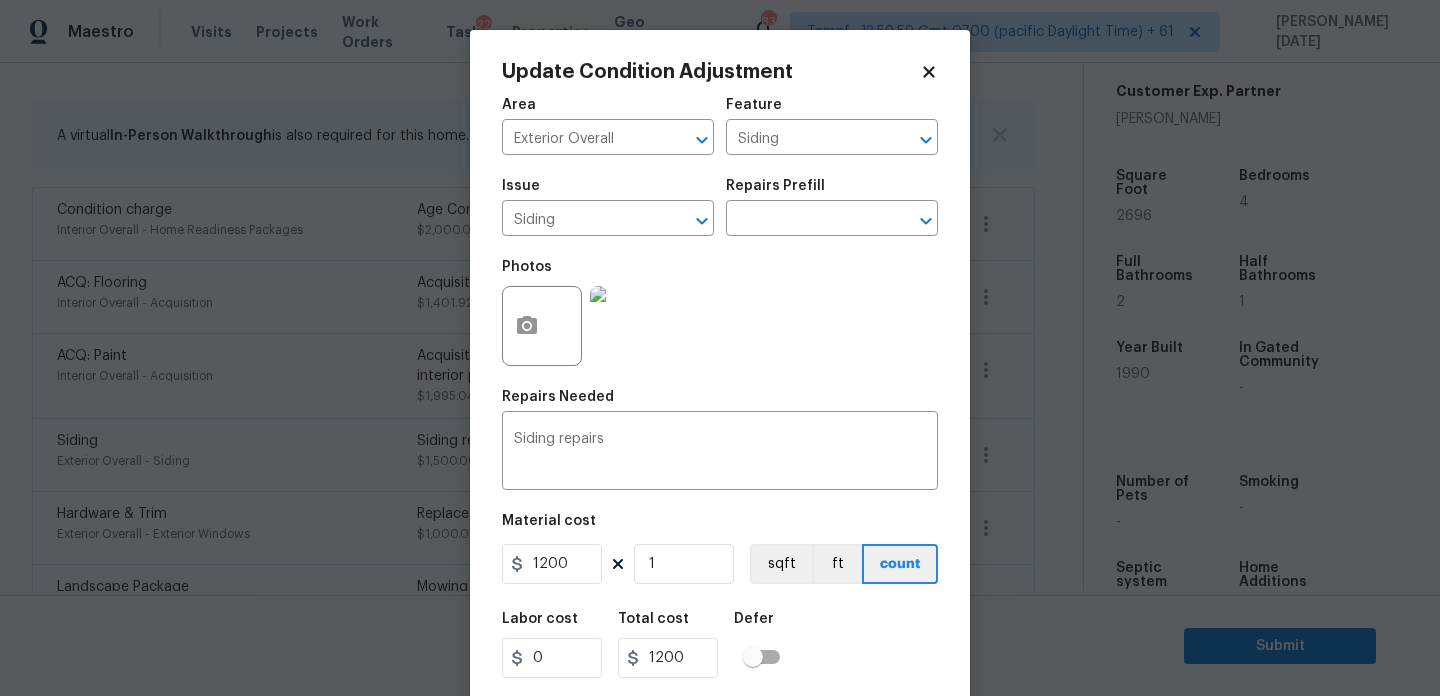 click on "Area Exterior Overall ​ Feature Siding ​ Issue Siding ​ Repairs Prefill ​ Photos Repairs Needed Siding repairs x ​ Material cost 1200 1 sqft ft count Labor cost 0 Total cost 1200 Defer Cancel Update" at bounding box center (720, 416) 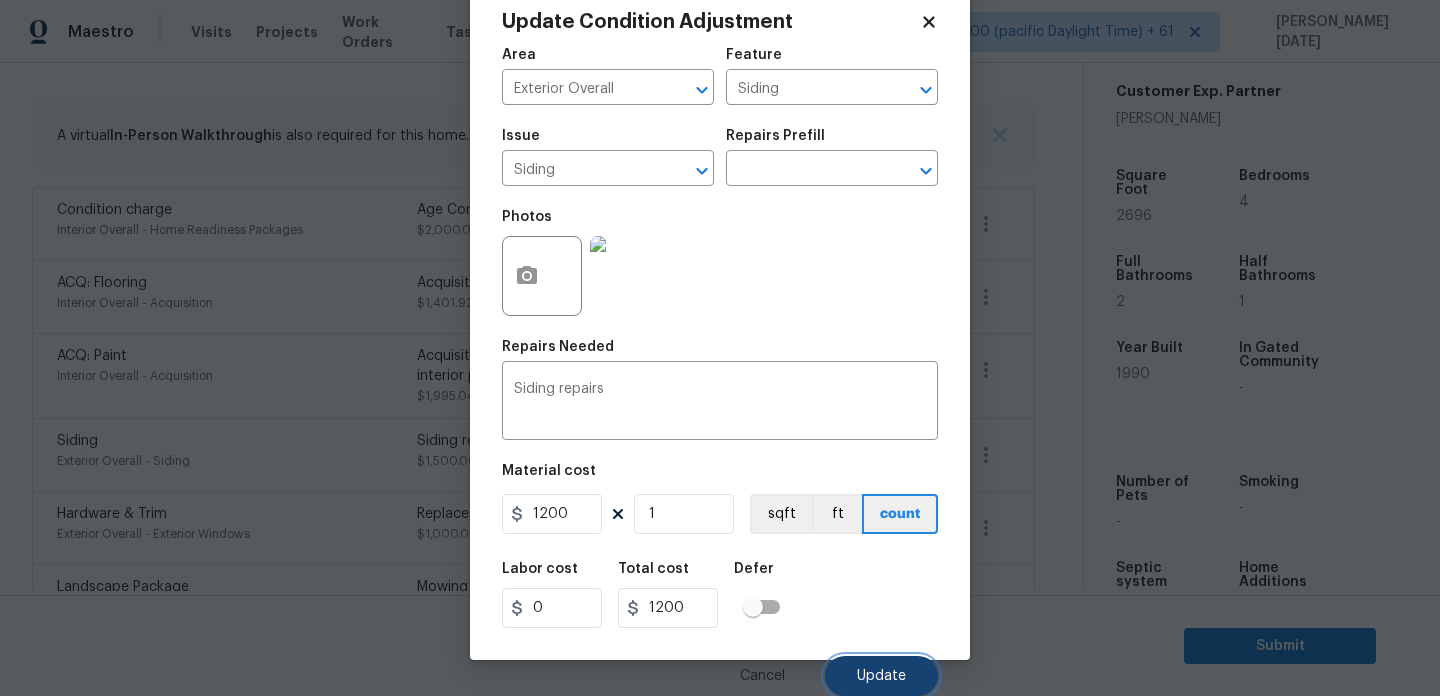 click on "Update" at bounding box center (881, 676) 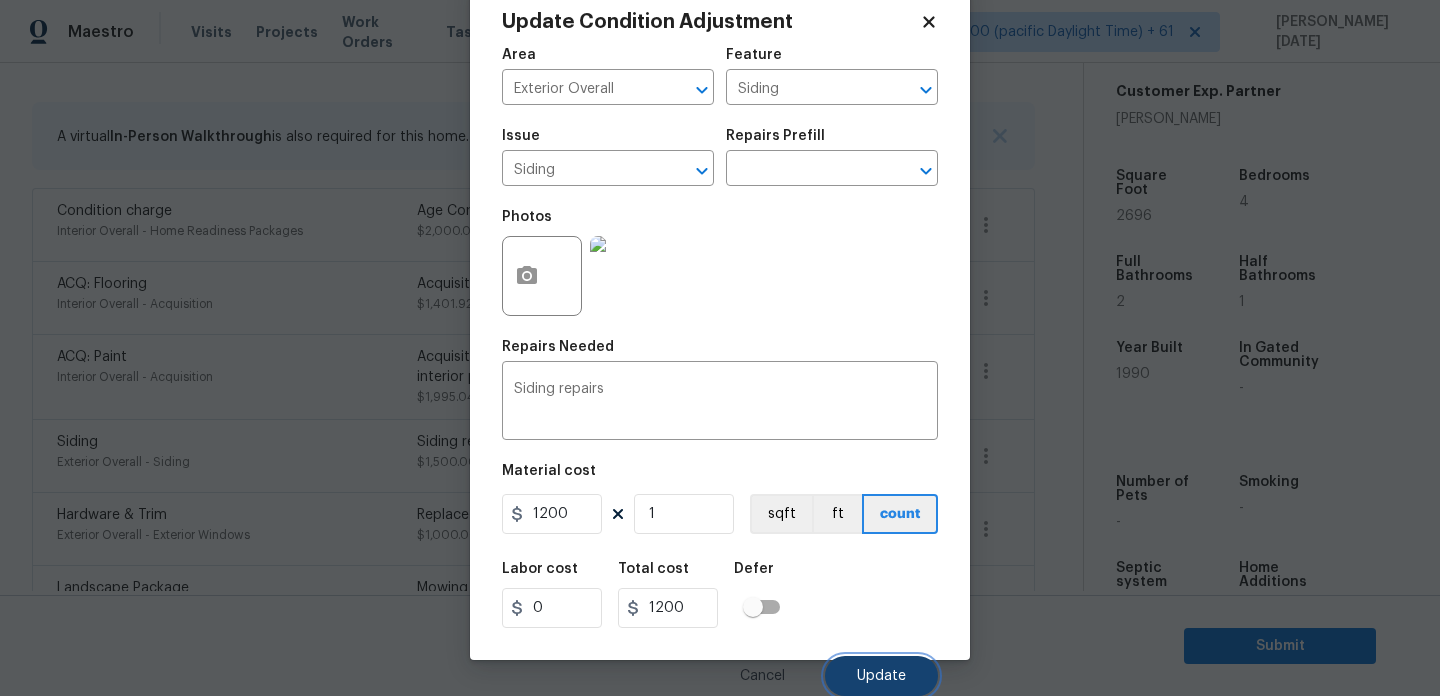 scroll, scrollTop: 378, scrollLeft: 0, axis: vertical 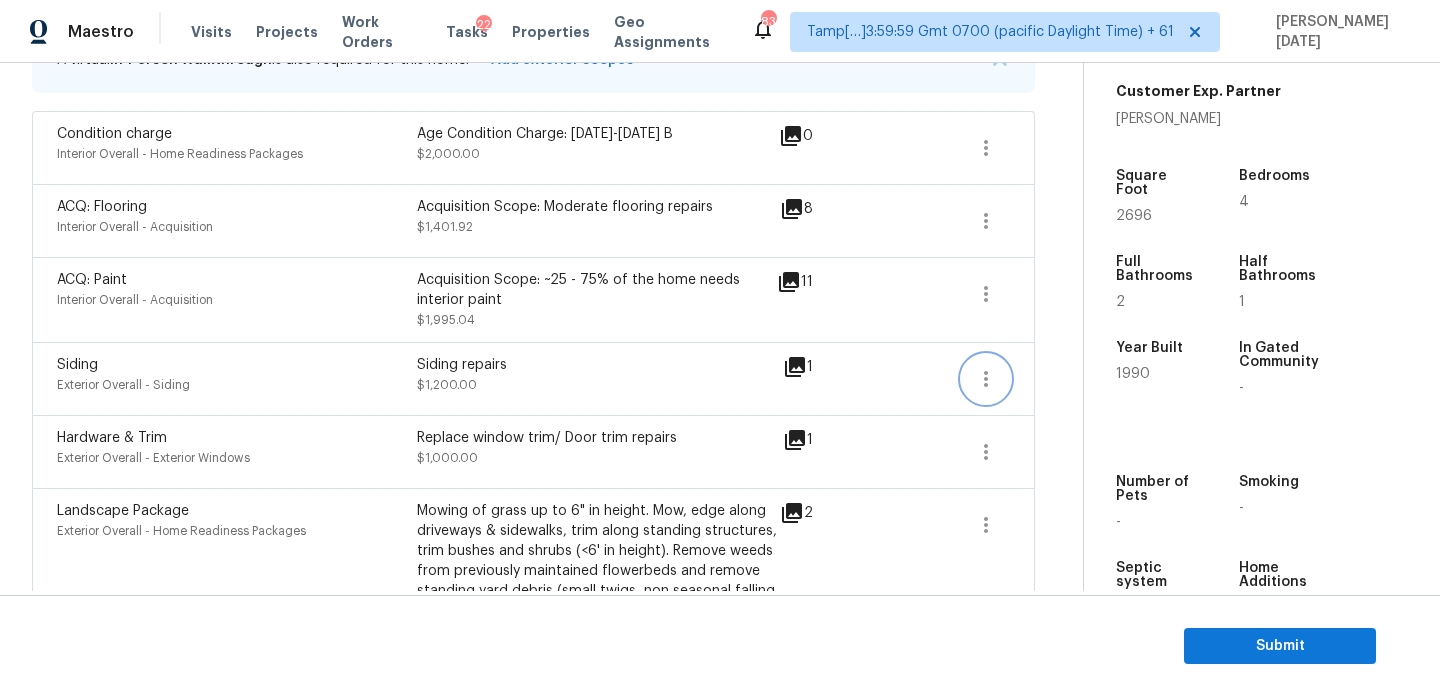click 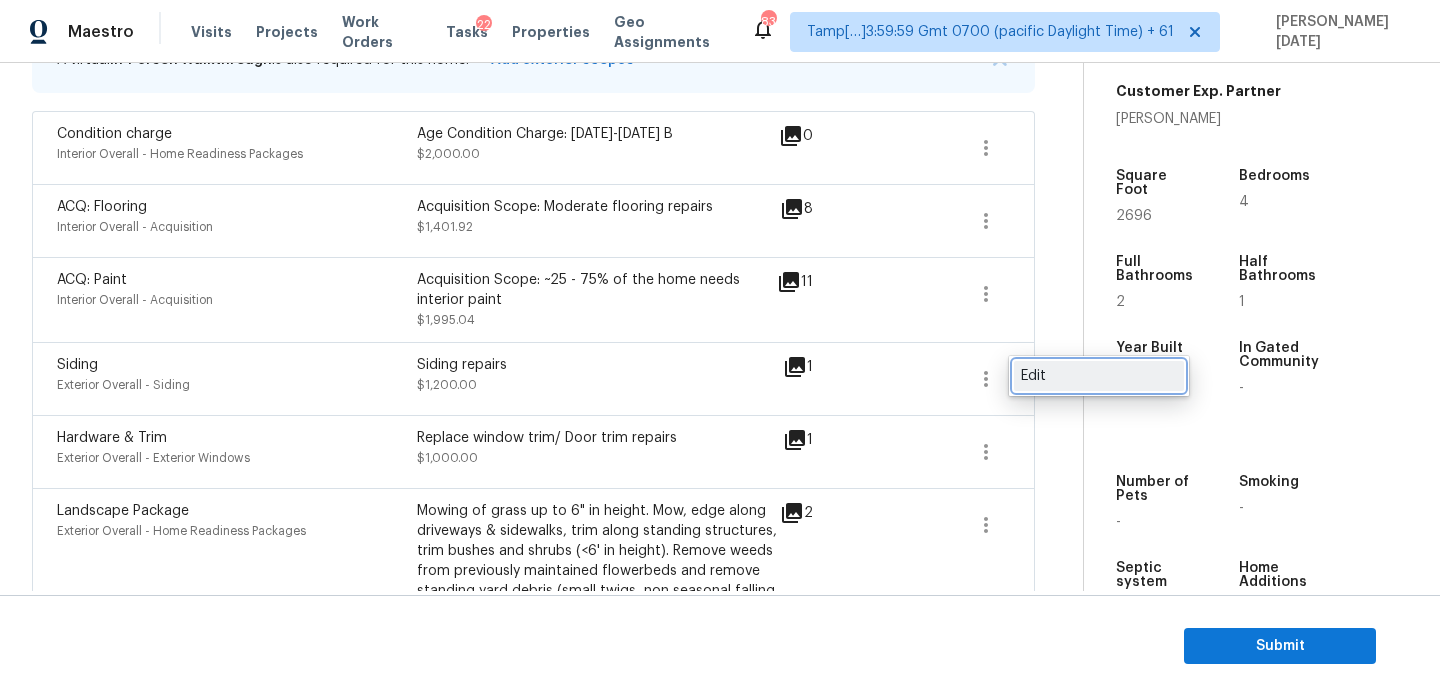 click on "Edit" at bounding box center (1099, 376) 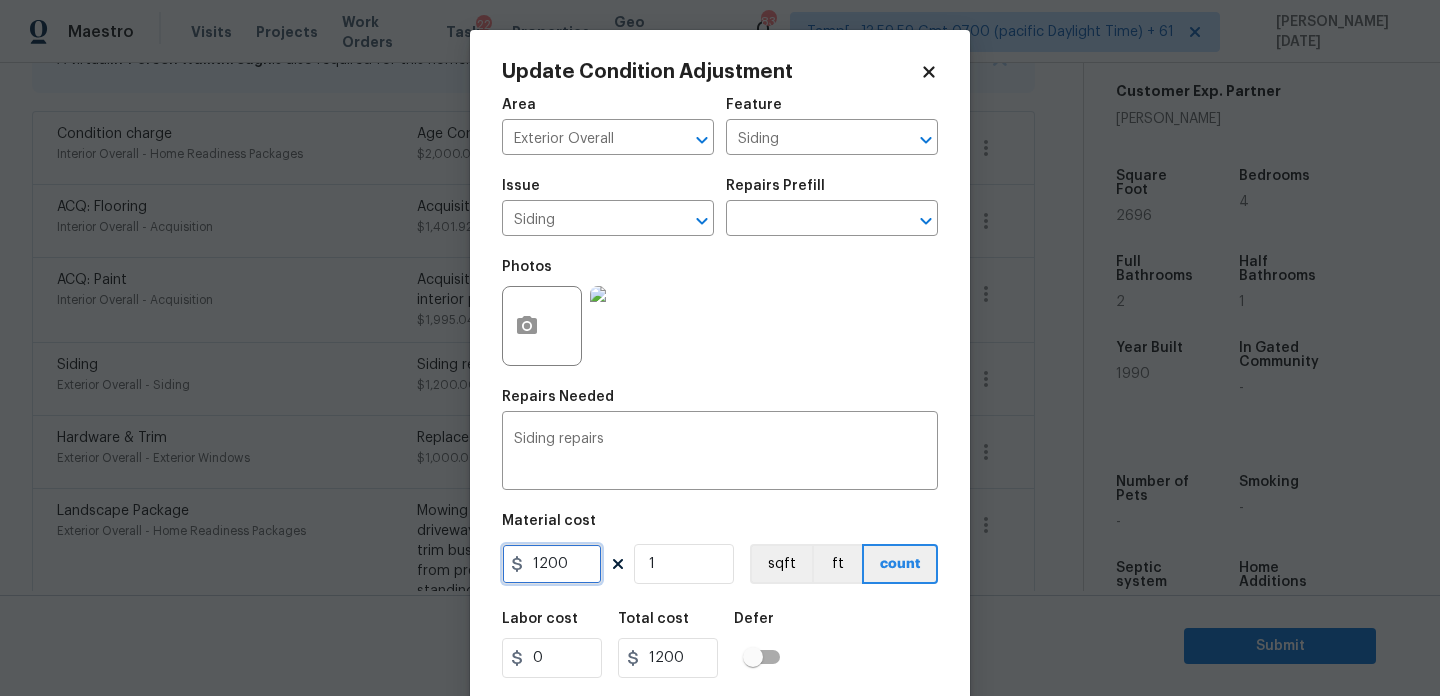 click on "1200" at bounding box center (552, 564) 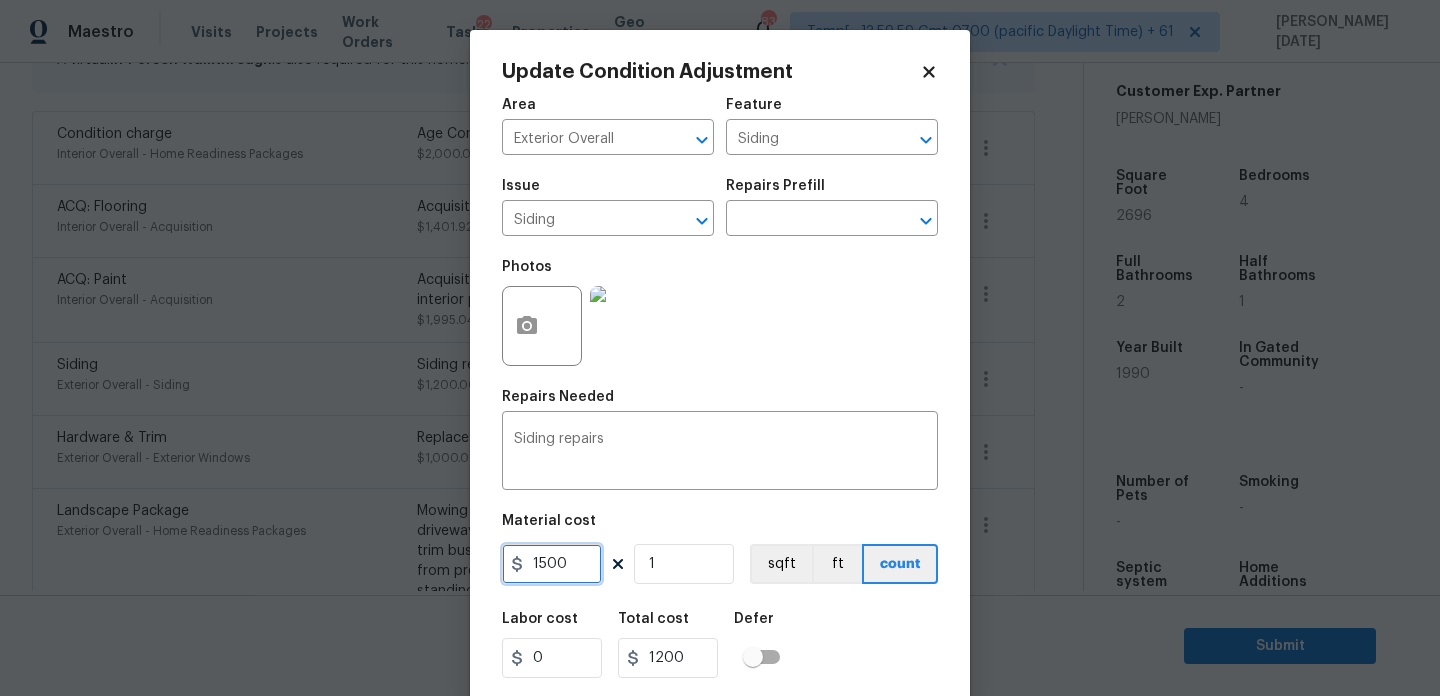 type on "1500" 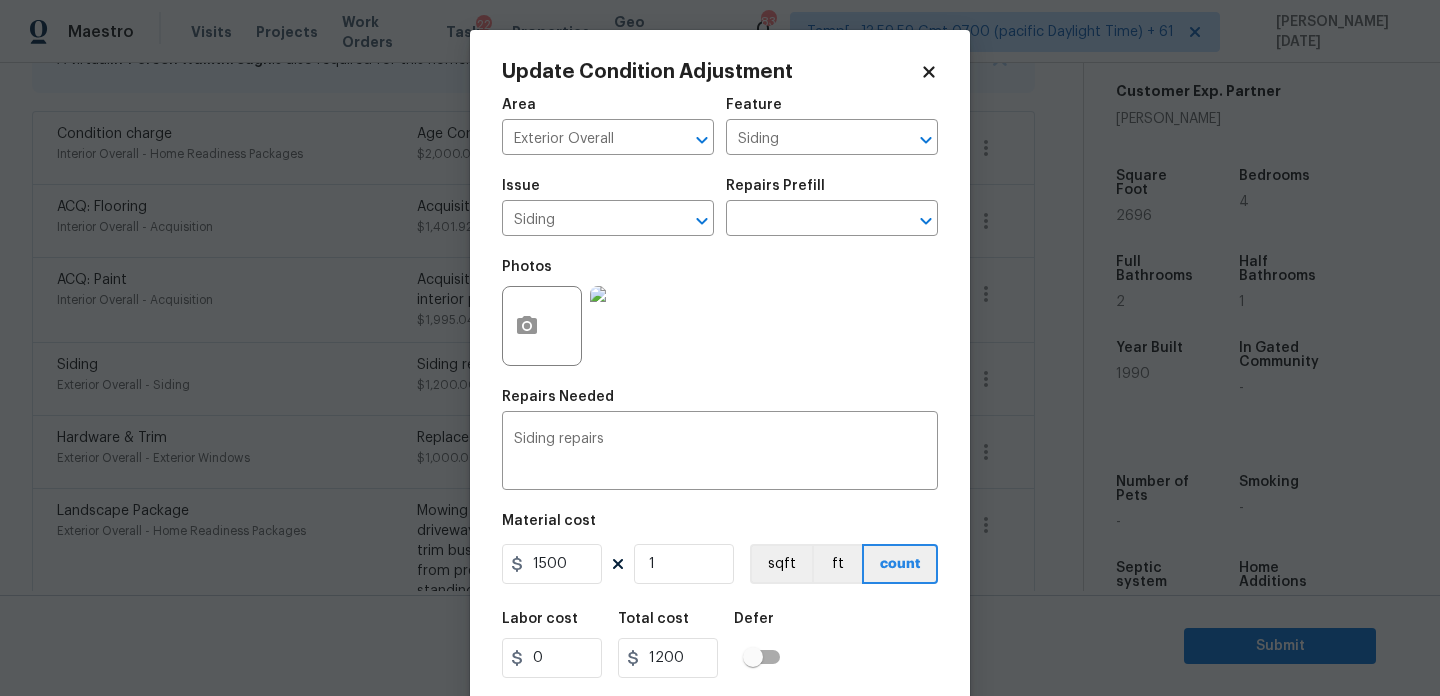type on "1500" 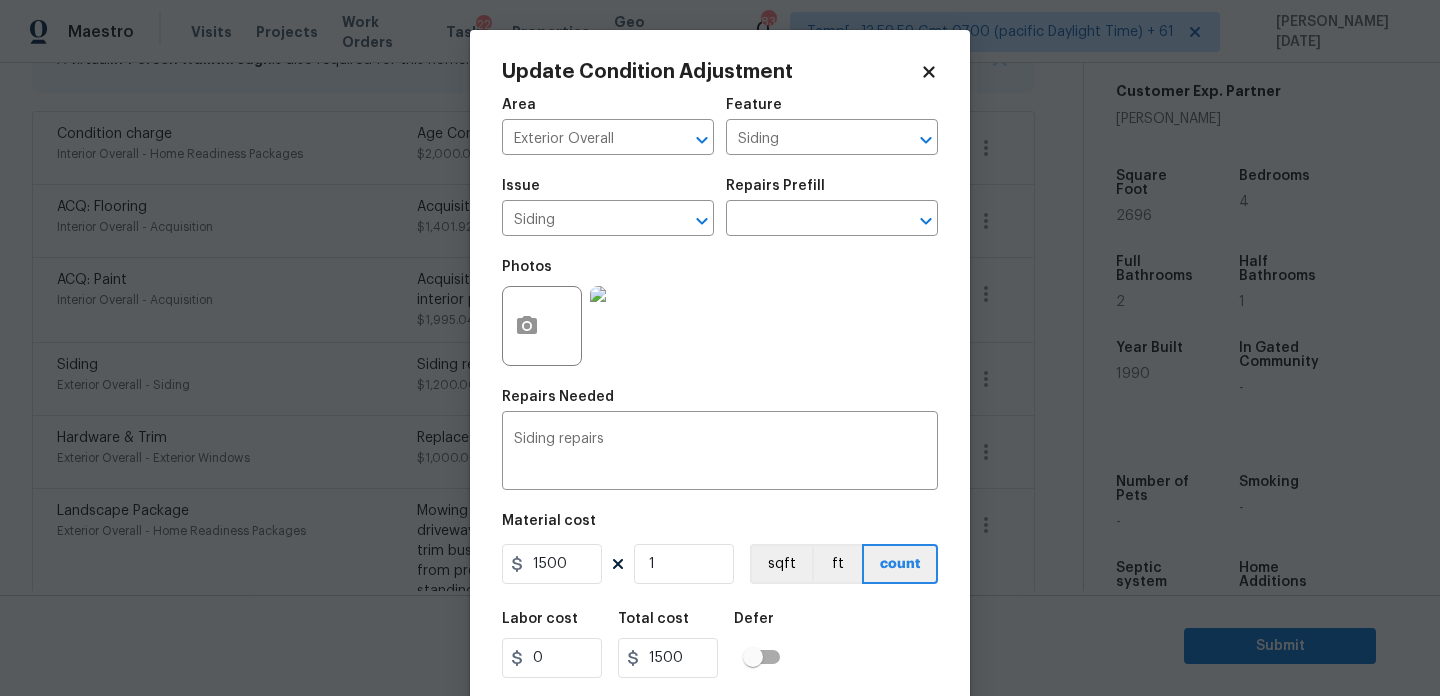 click on "Photos" at bounding box center (720, 313) 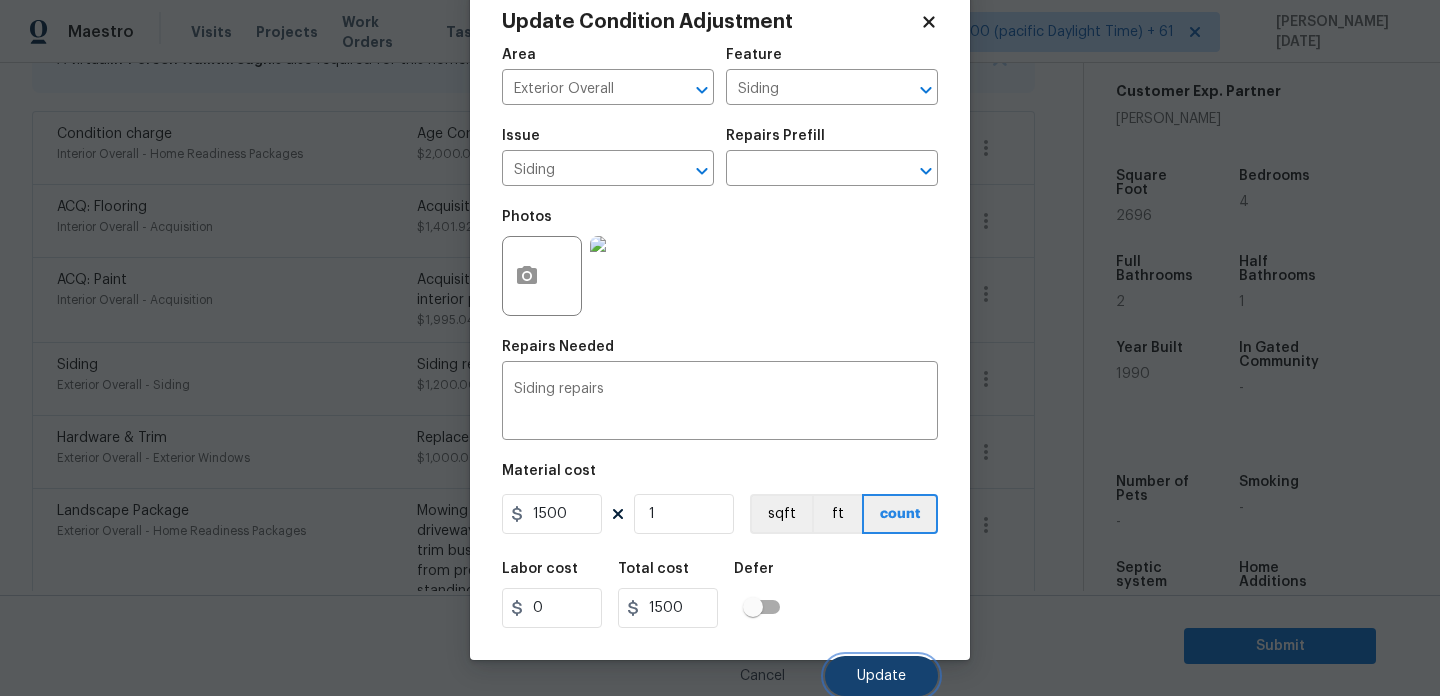 click on "Update" at bounding box center (881, 676) 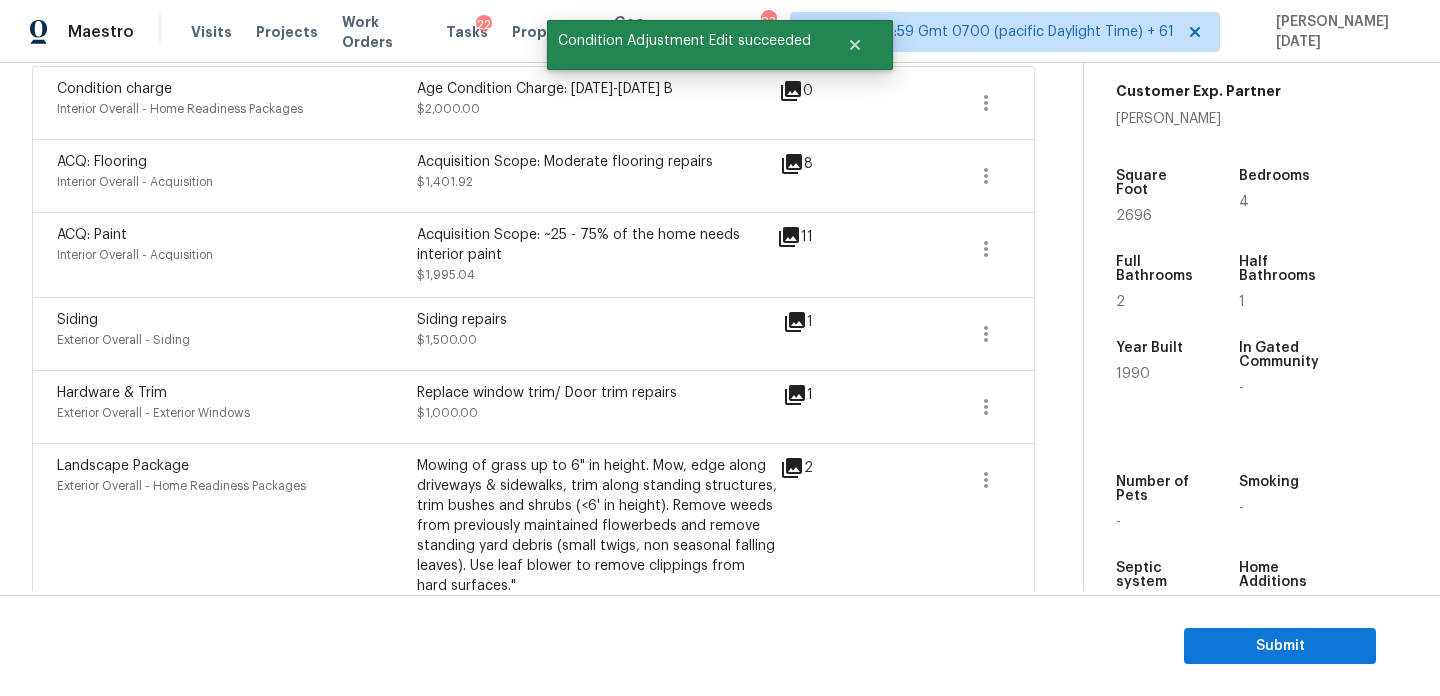scroll, scrollTop: 454, scrollLeft: 0, axis: vertical 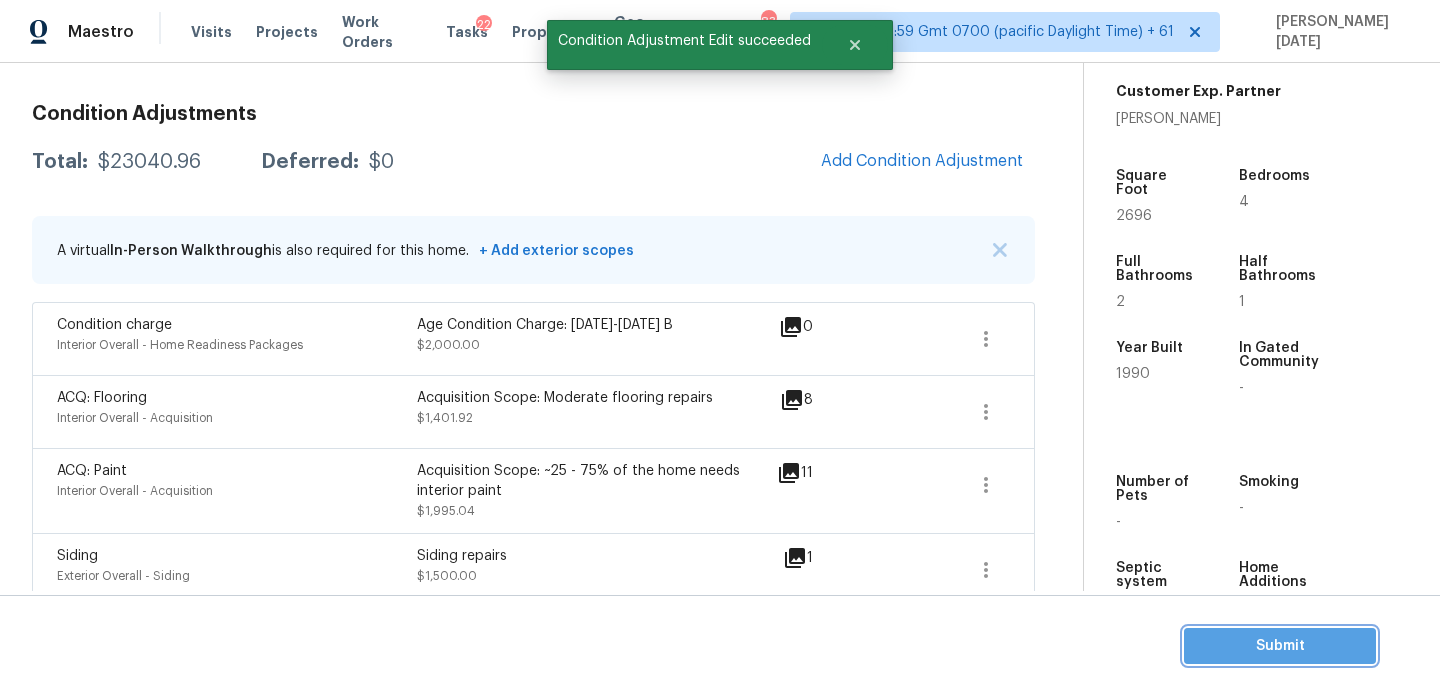 click on "Submit" at bounding box center [1280, 646] 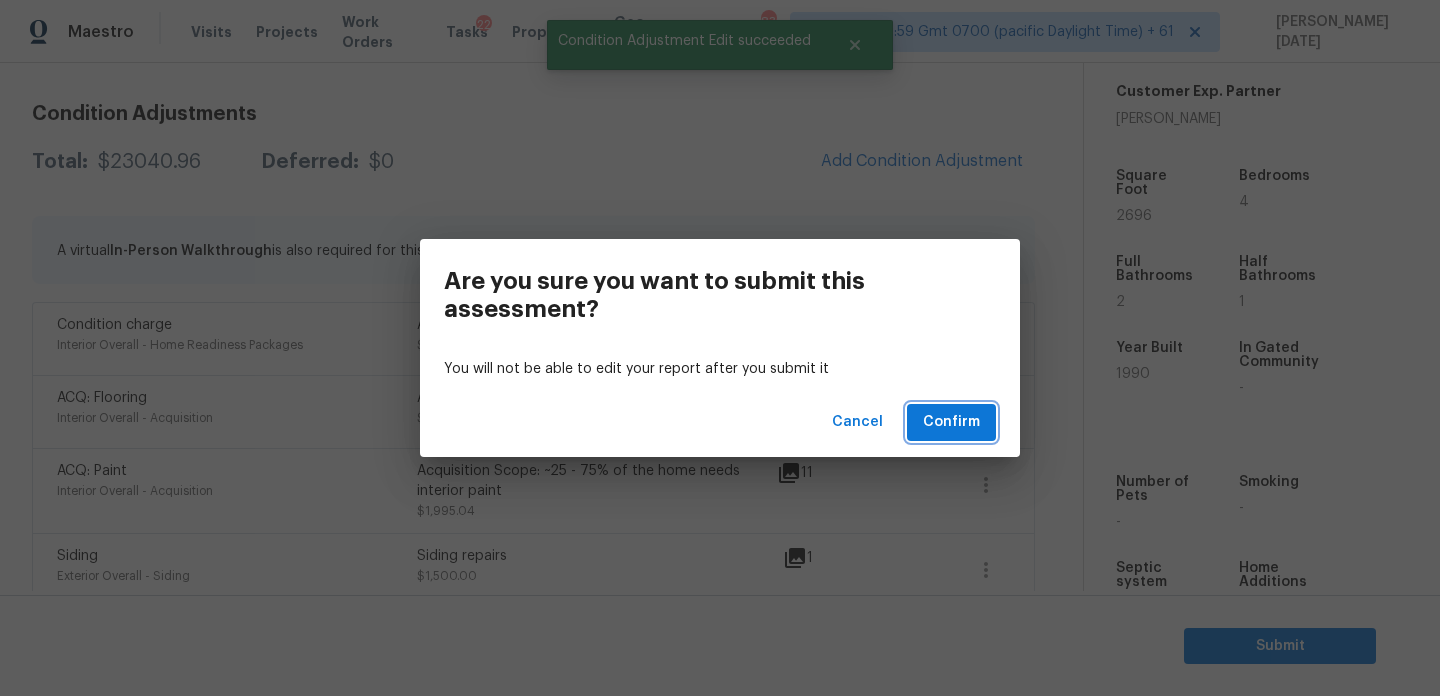 click on "Confirm" at bounding box center (951, 422) 